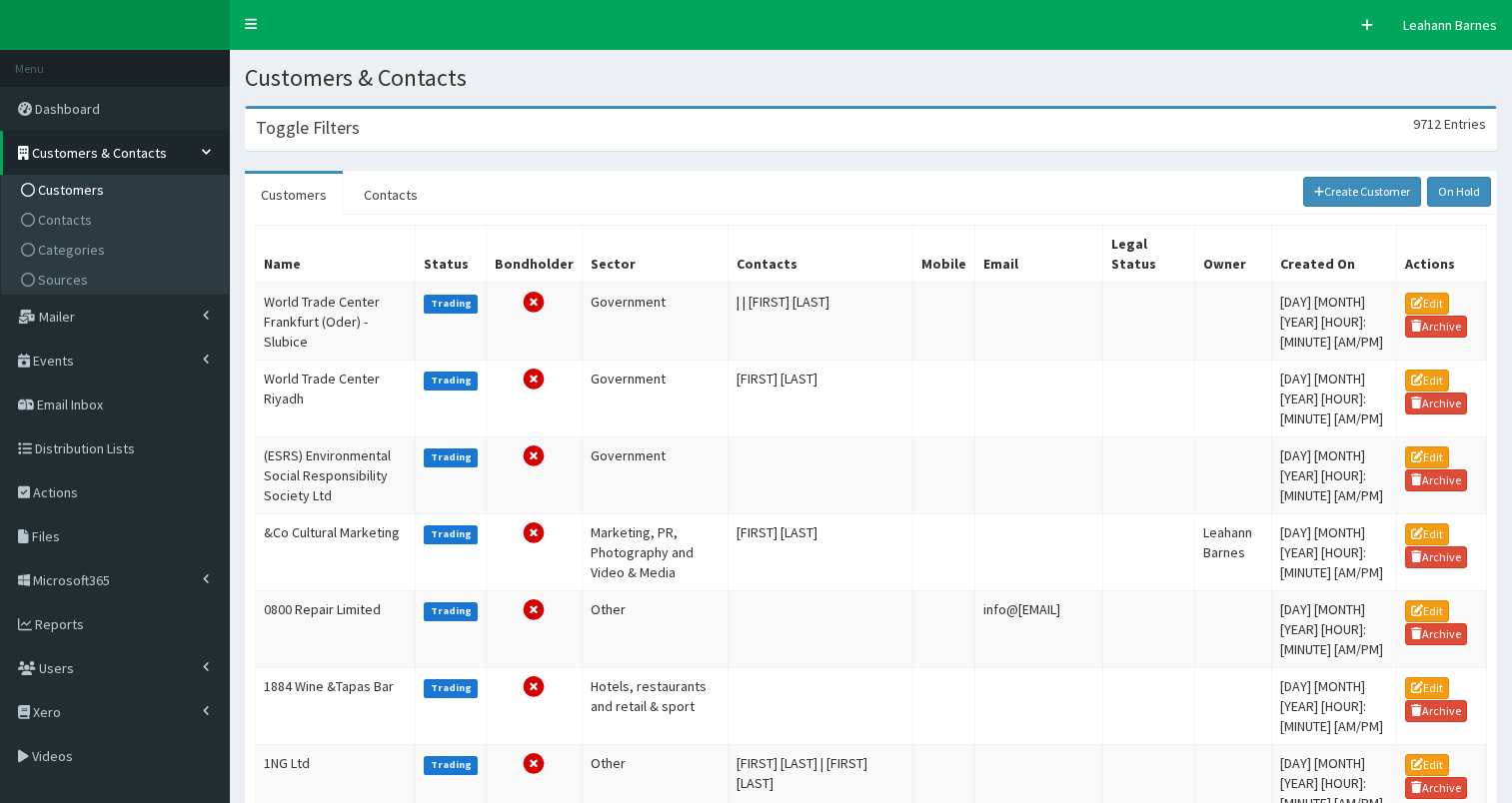 scroll, scrollTop: 0, scrollLeft: 0, axis: both 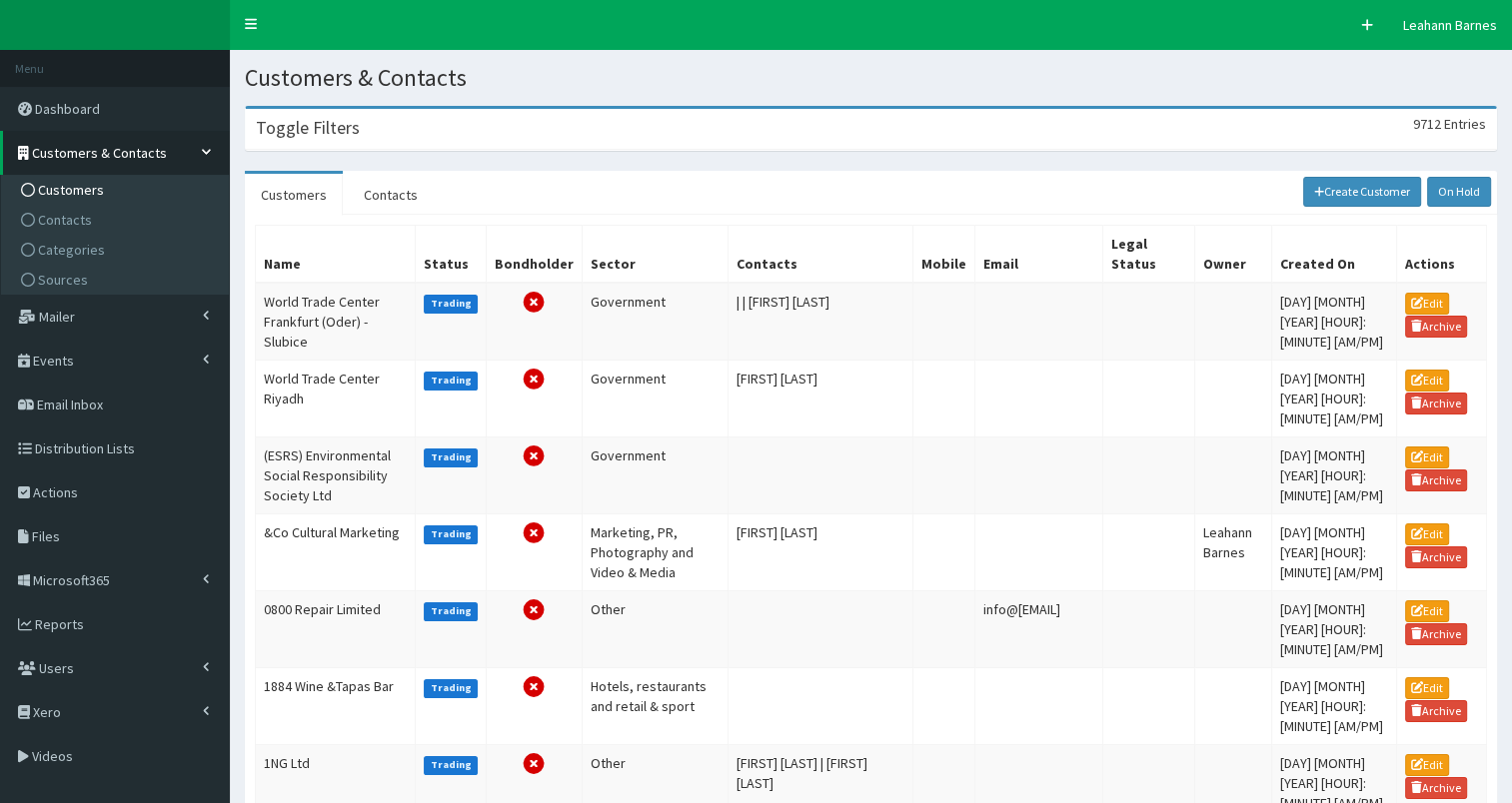 click on "Toggle Filters" at bounding box center (308, 128) 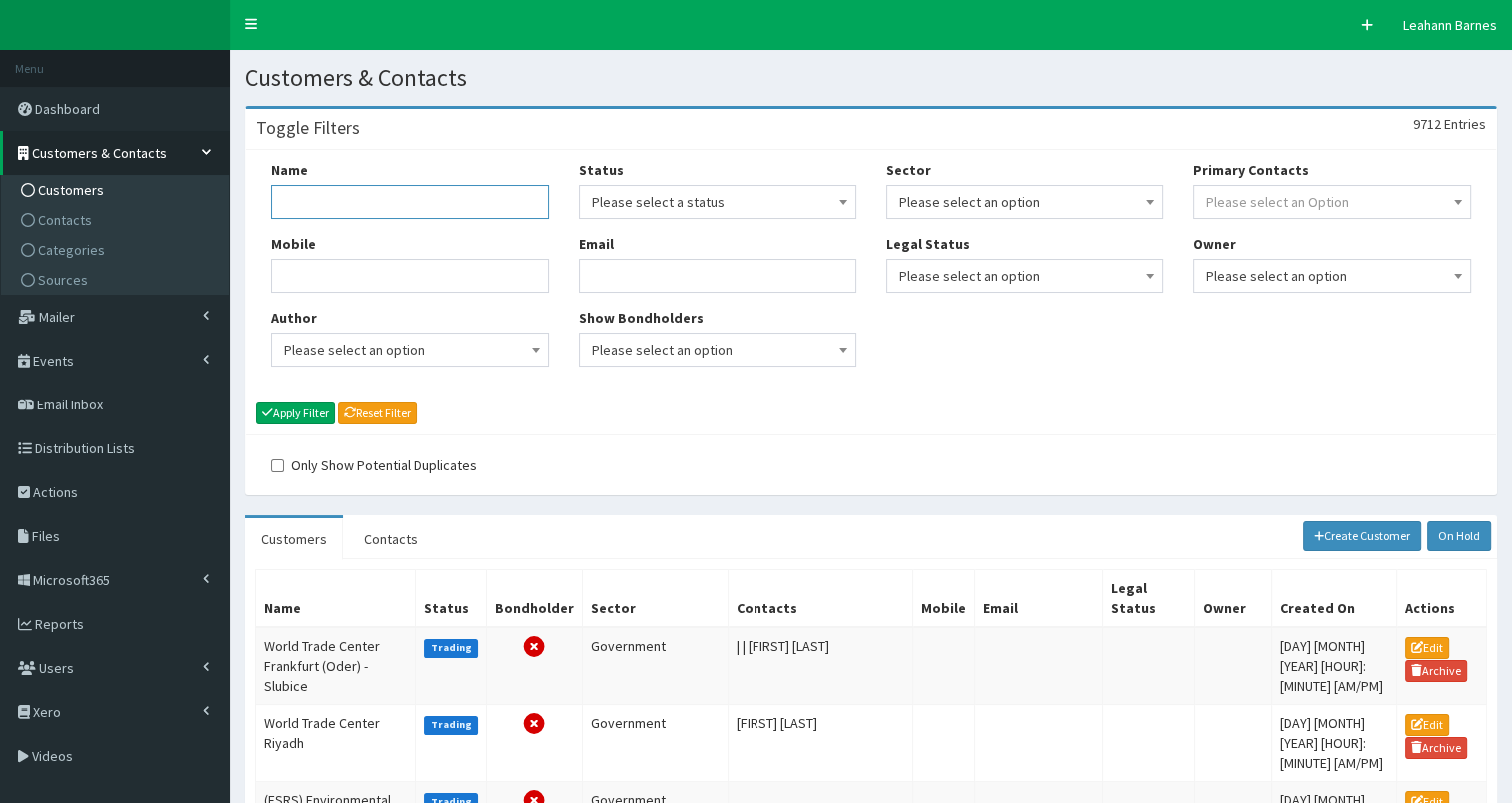 click on "Name" at bounding box center [410, 202] 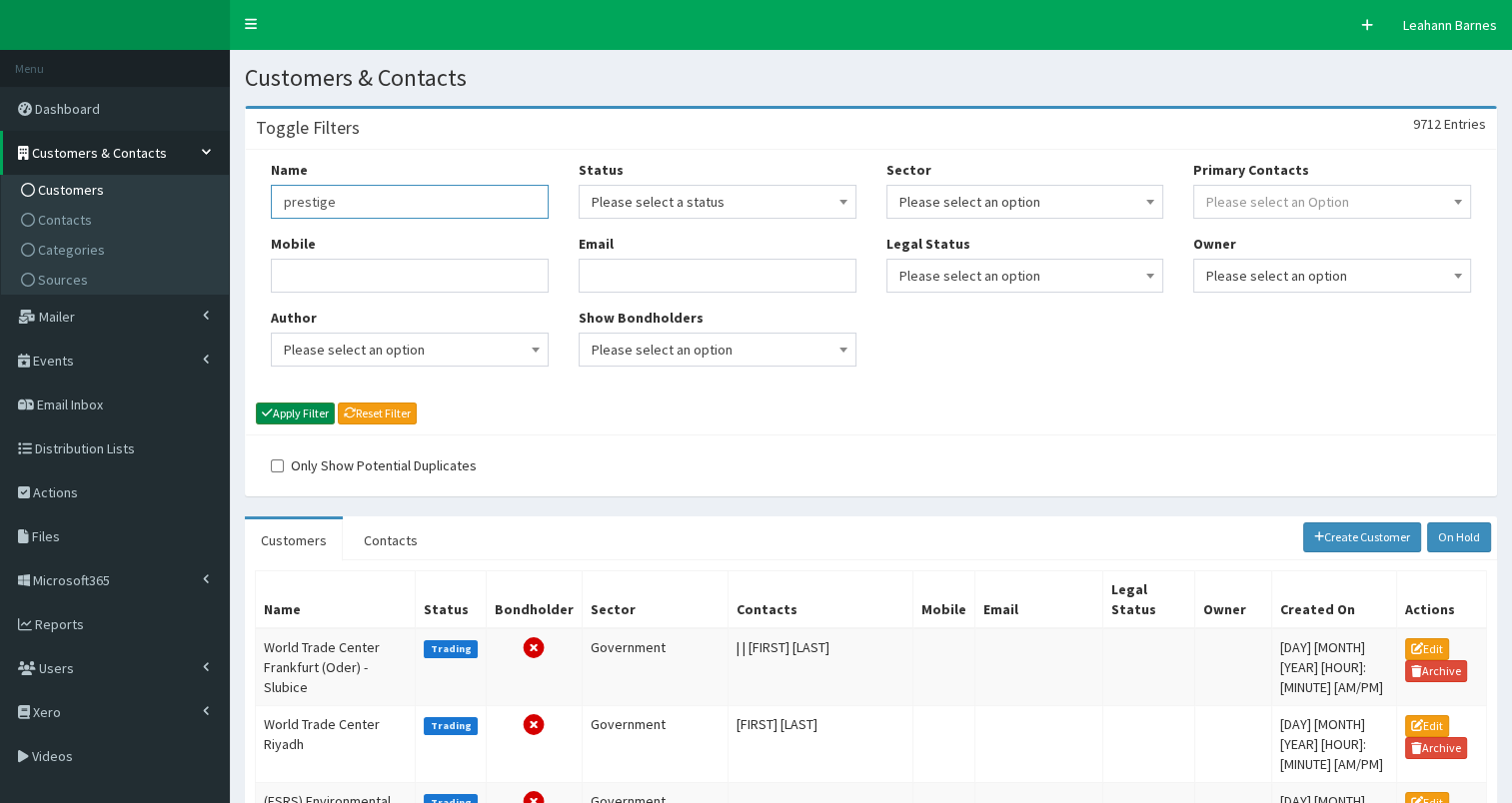 type on "prestige" 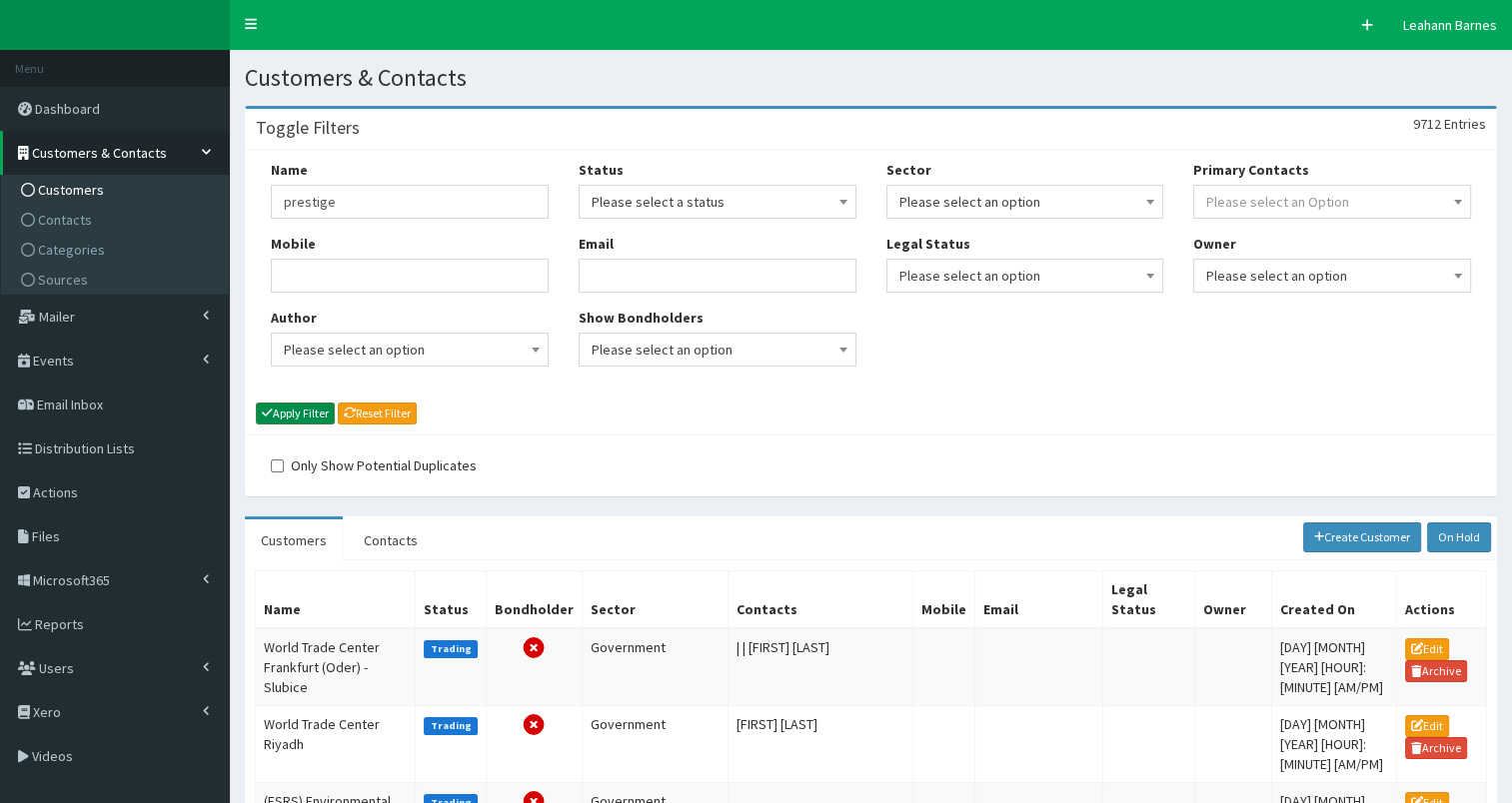 click on "Apply Filter" at bounding box center [295, 413] 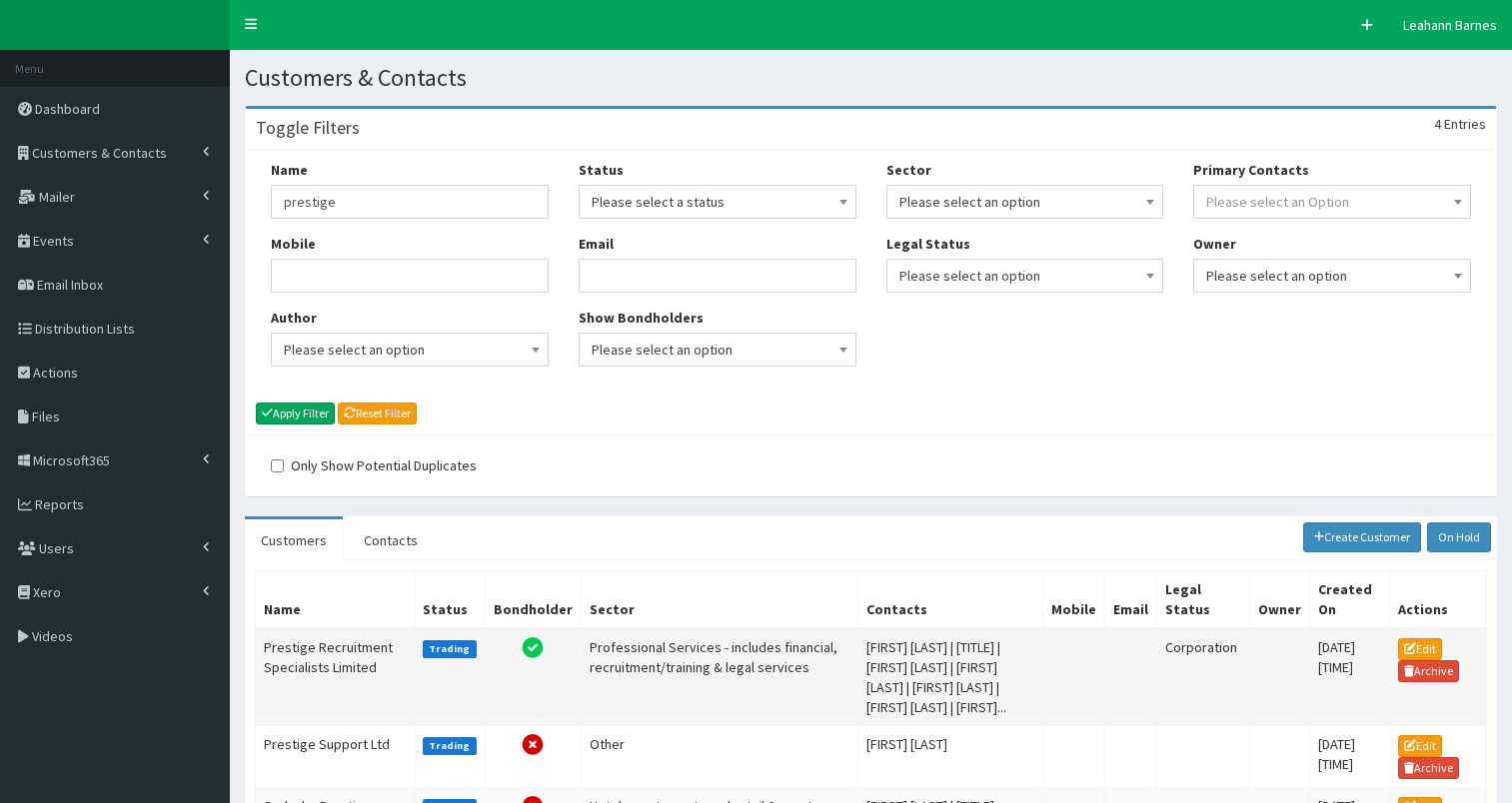 scroll, scrollTop: 0, scrollLeft: 0, axis: both 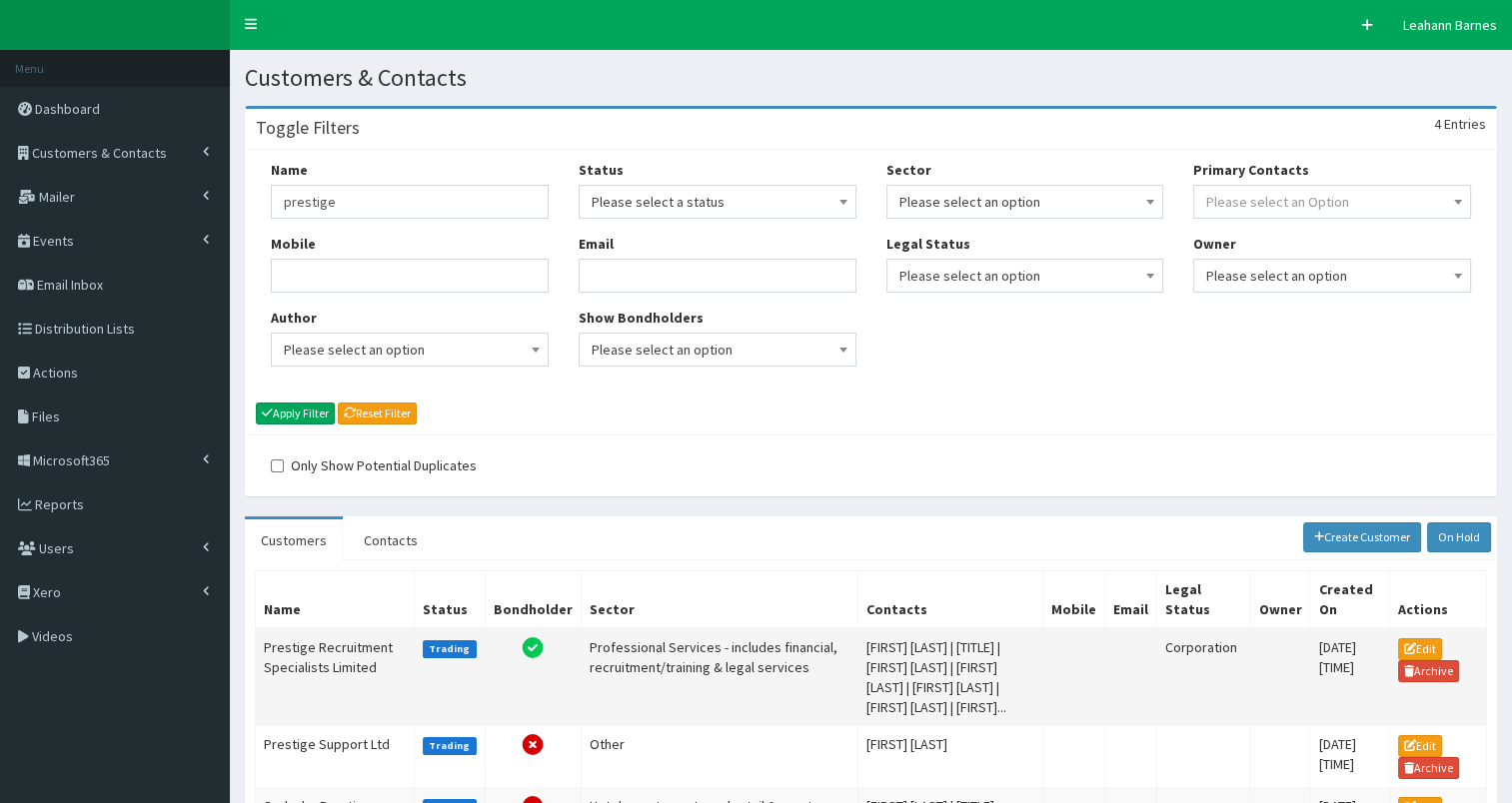 click on "Prestige Recruitment Specialists Limited" at bounding box center (335, 677) 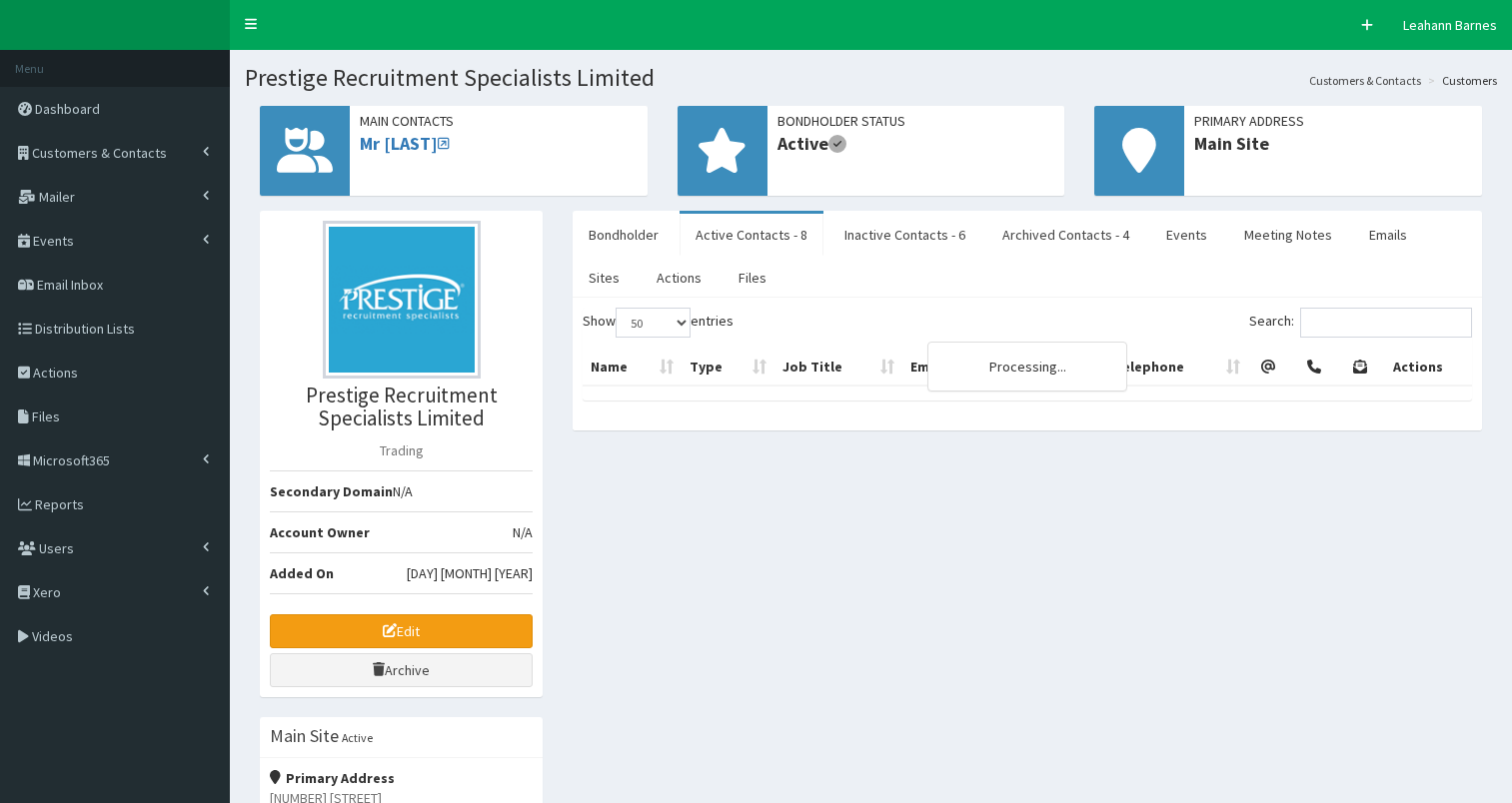 select on "50" 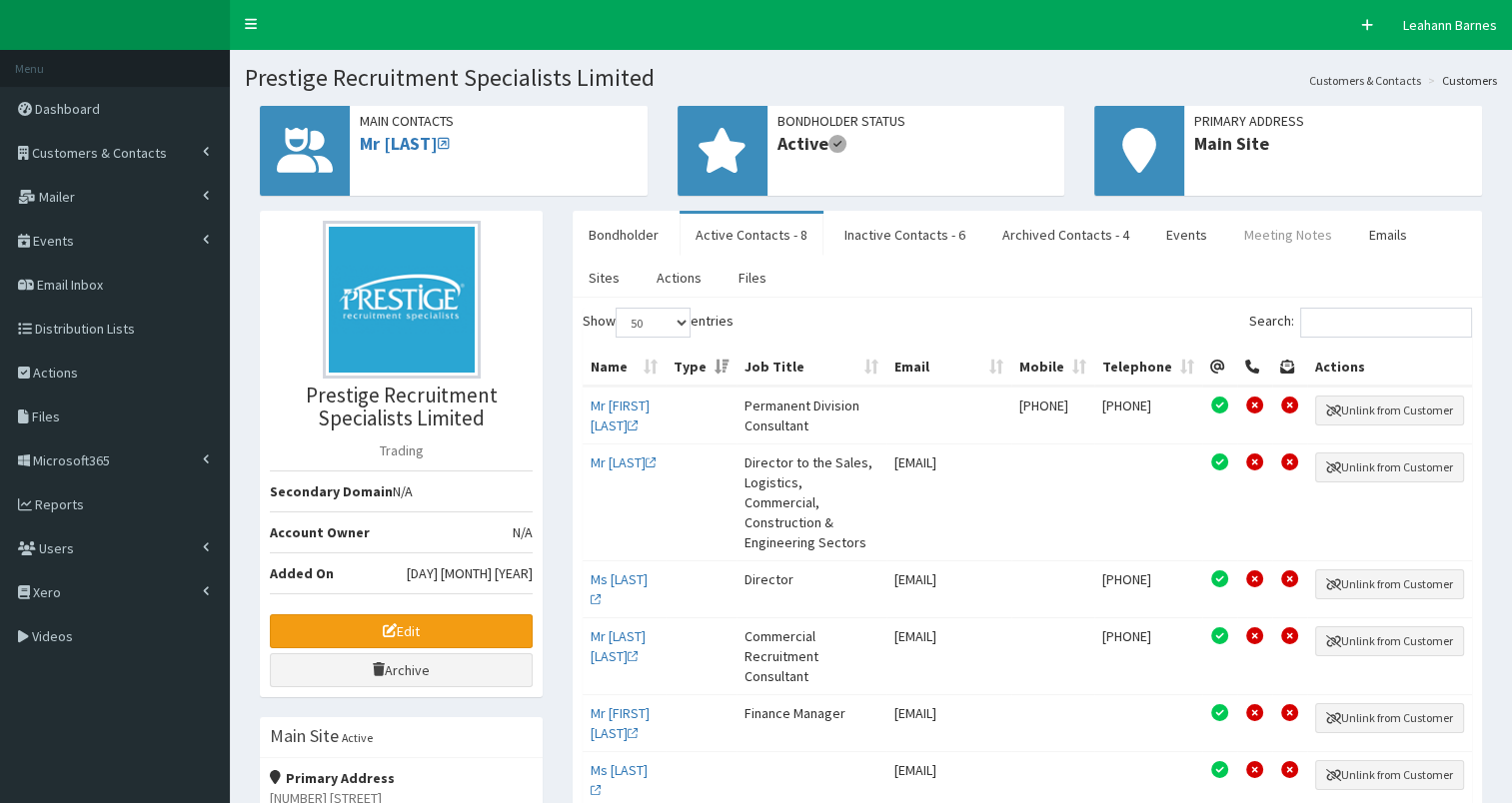click on "Meeting Notes" at bounding box center [1288, 235] 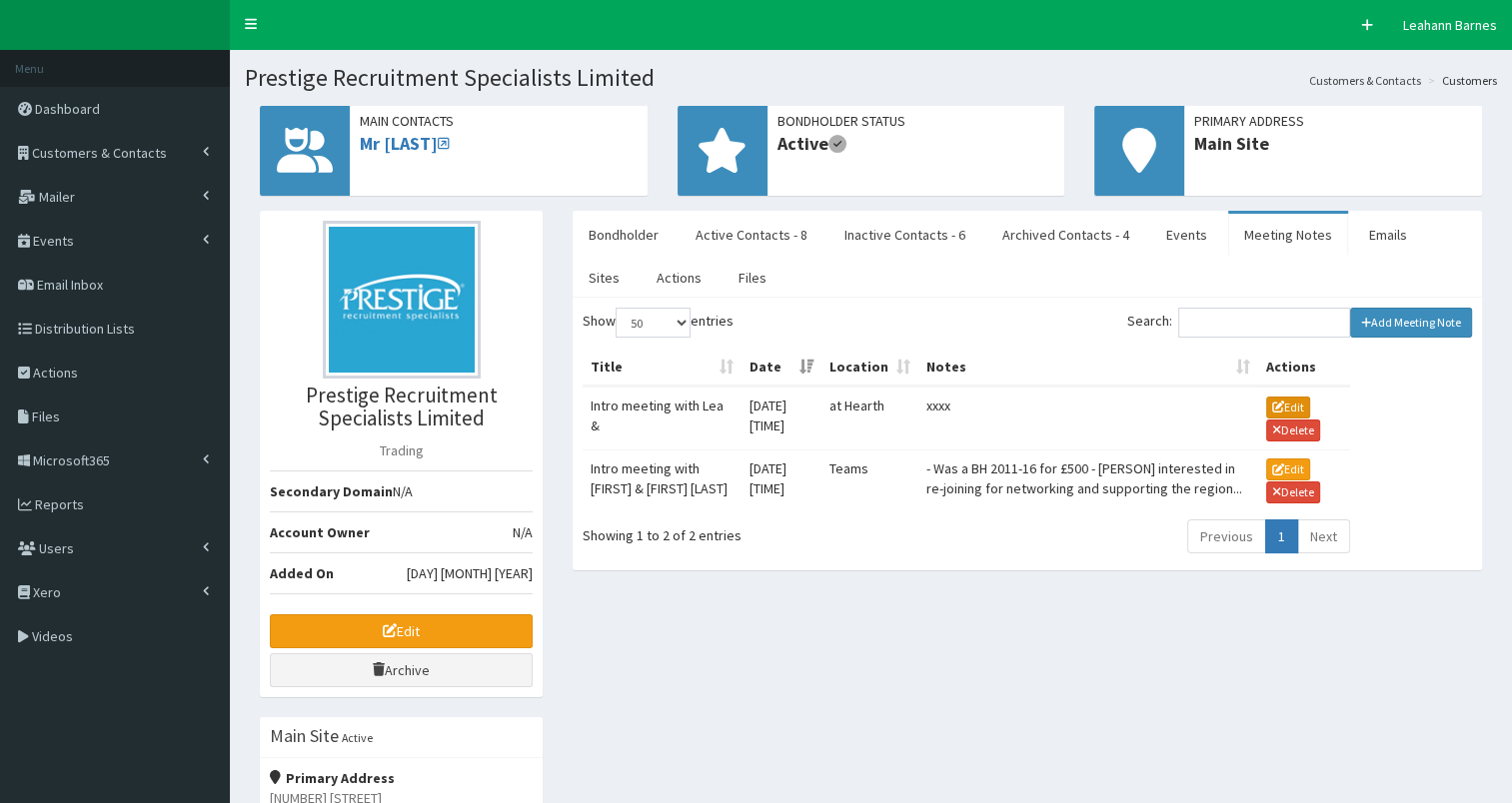 click on "Edit" at bounding box center [1288, 407] 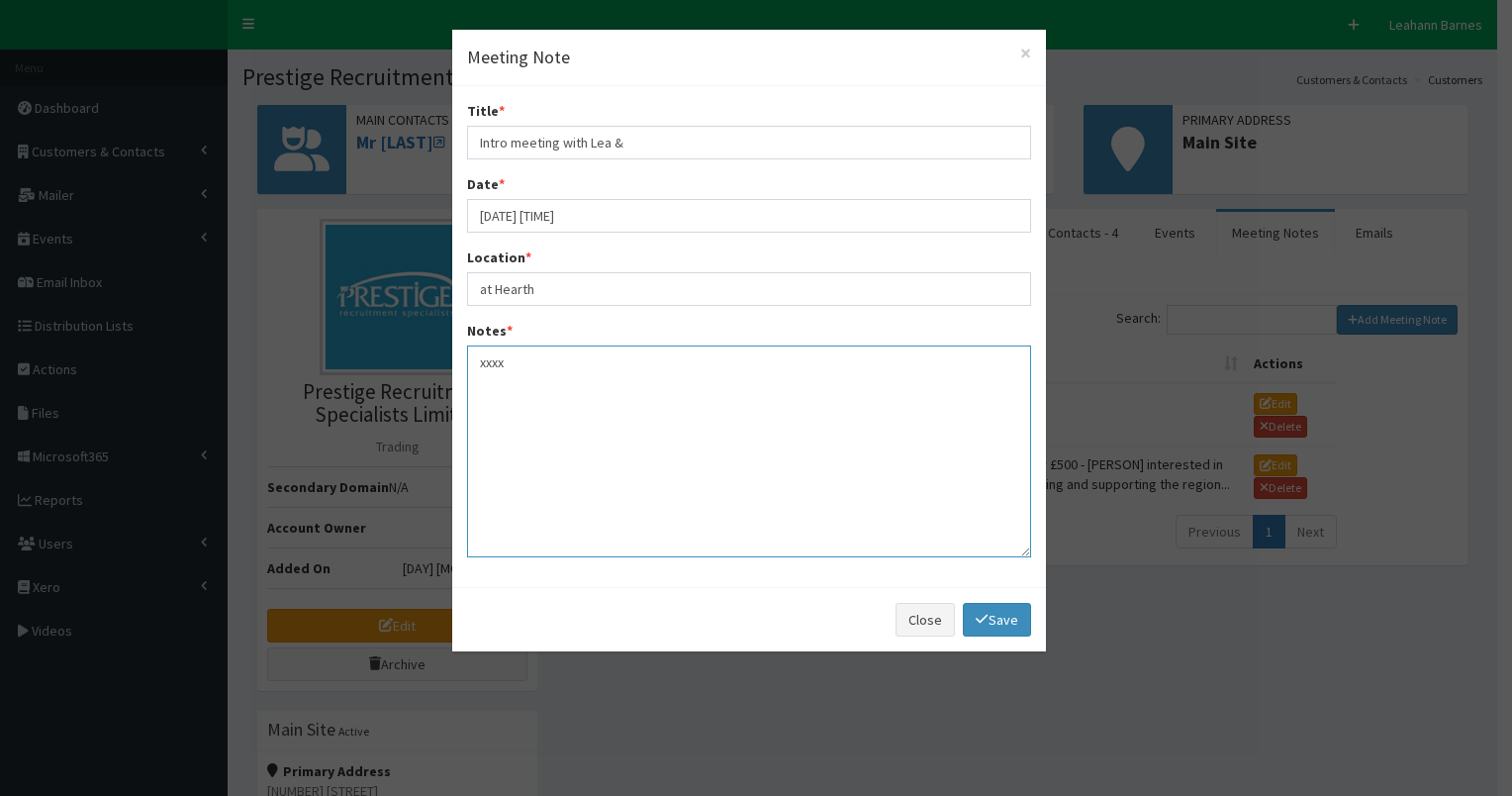 drag, startPoint x: 478, startPoint y: 362, endPoint x: 596, endPoint y: 385, distance: 120.22063 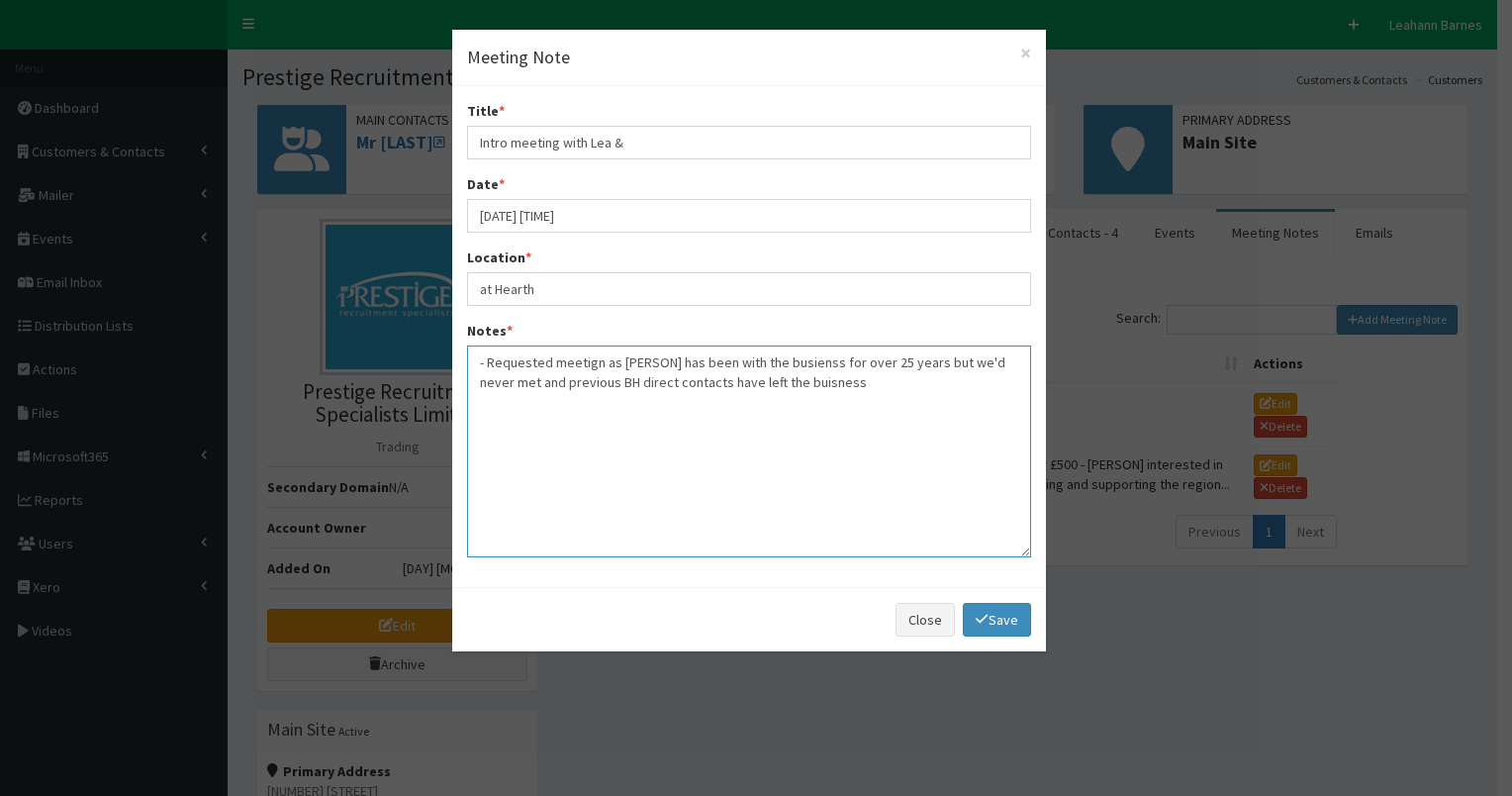 click on "- Requested meetign as [PERSON] has been with the busienss for over 25 years but we'd never met and previous BH direct contacts have left the buisness" at bounding box center [749, 451] 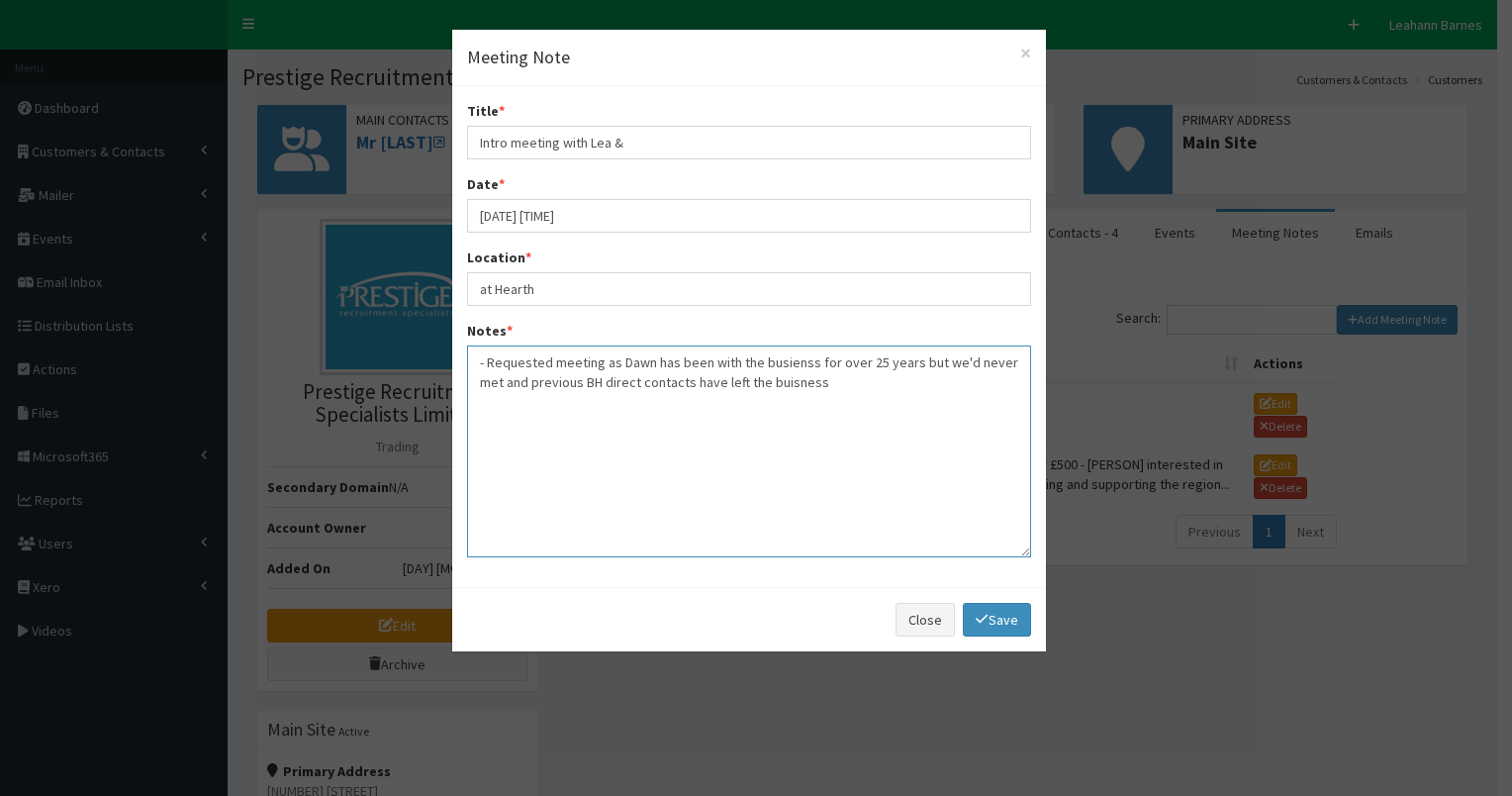 click on "- Requested meeting as Dawn has been with the busienss for over 25 years but we'd never met and previous BH direct contacts have left the buisness" at bounding box center [749, 451] 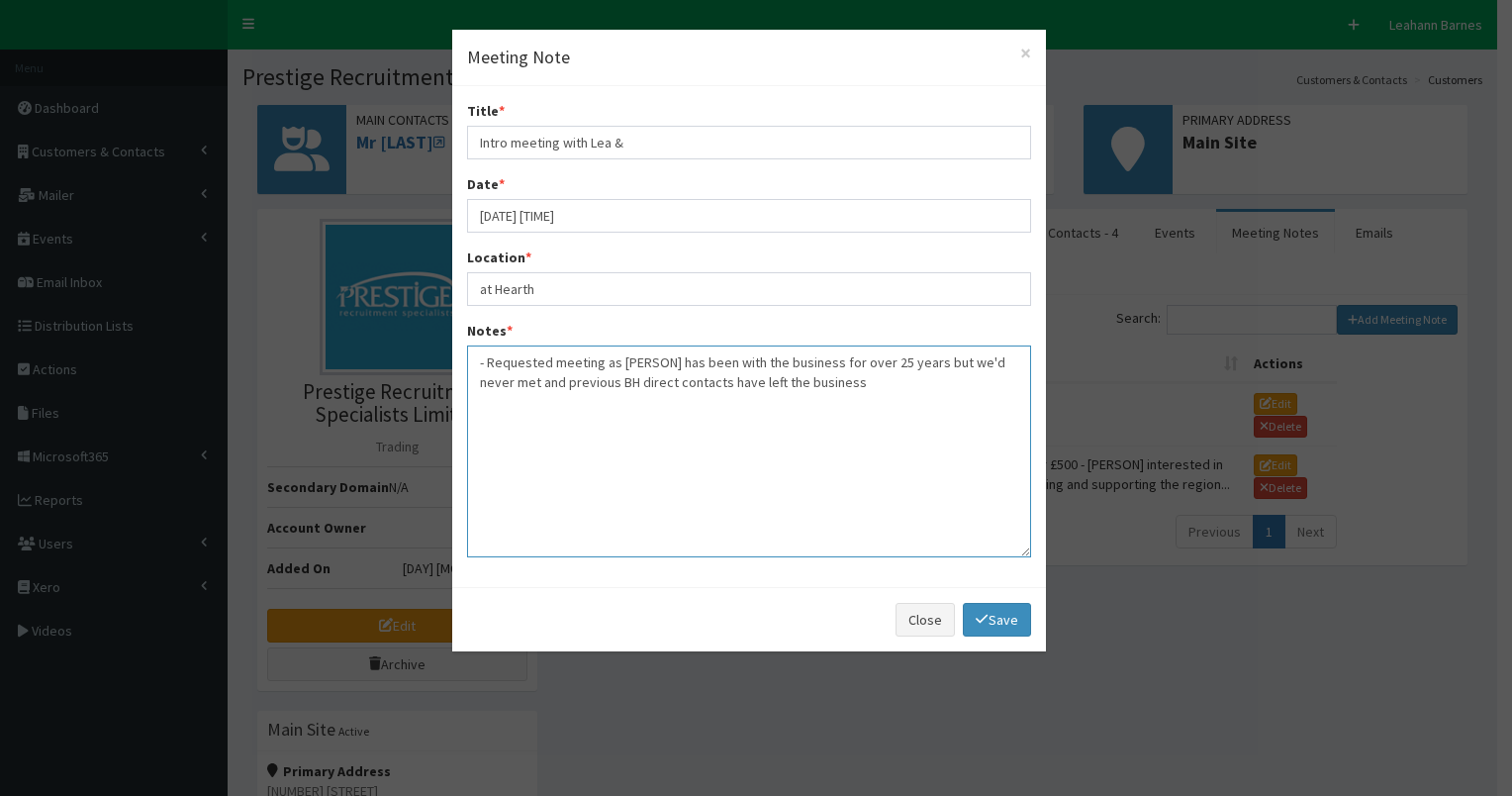 click on "- Requested meeting as [PERSON] has been with the business for over 25 years but we'd never met and previous BH direct contacts have left the business" at bounding box center [749, 451] 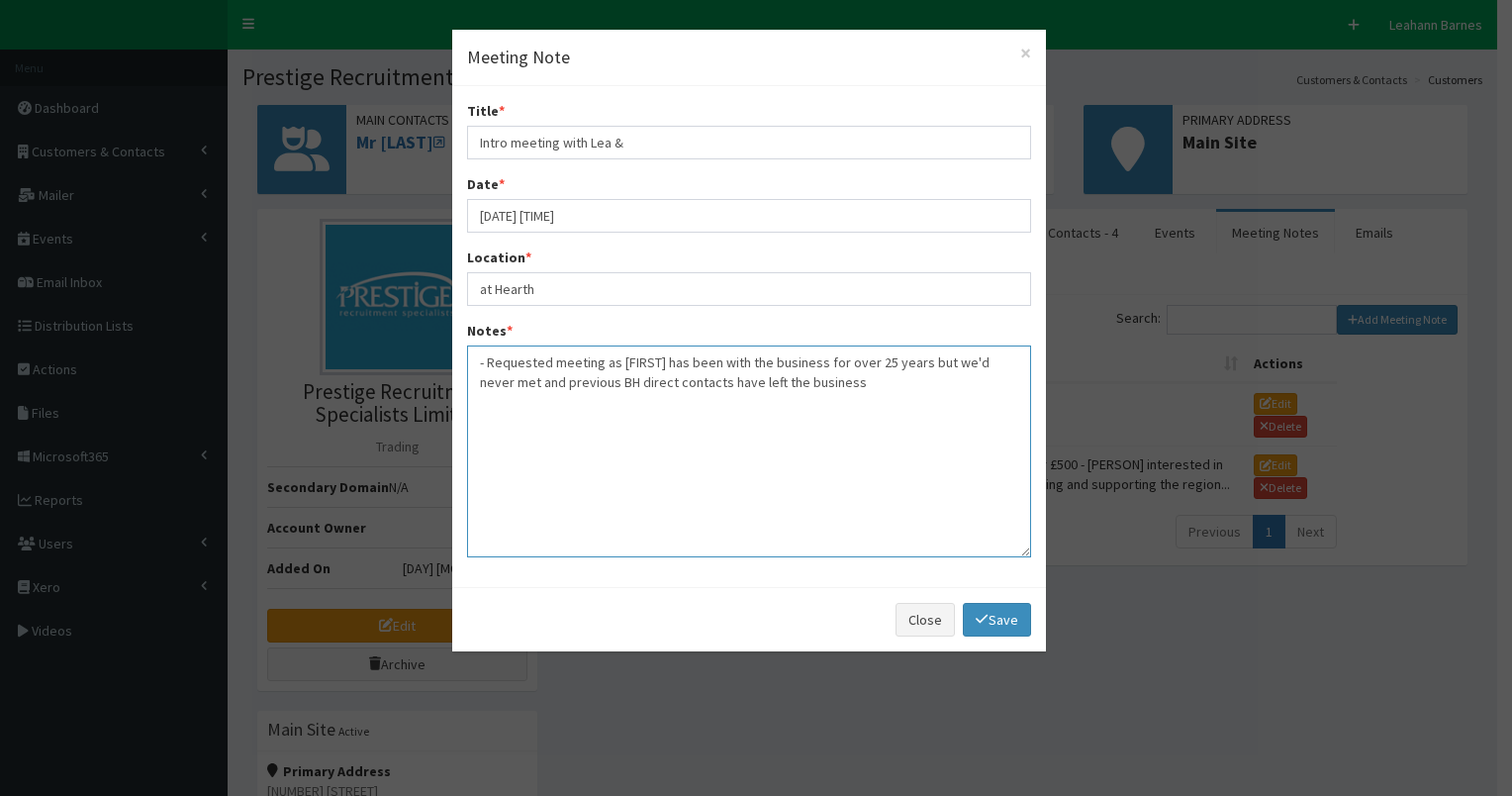 click on "- Requested meeting as [FIRST] has been with the business for over 25 years but we'd never met and previous BH direct contacts have left the business" at bounding box center (749, 451) 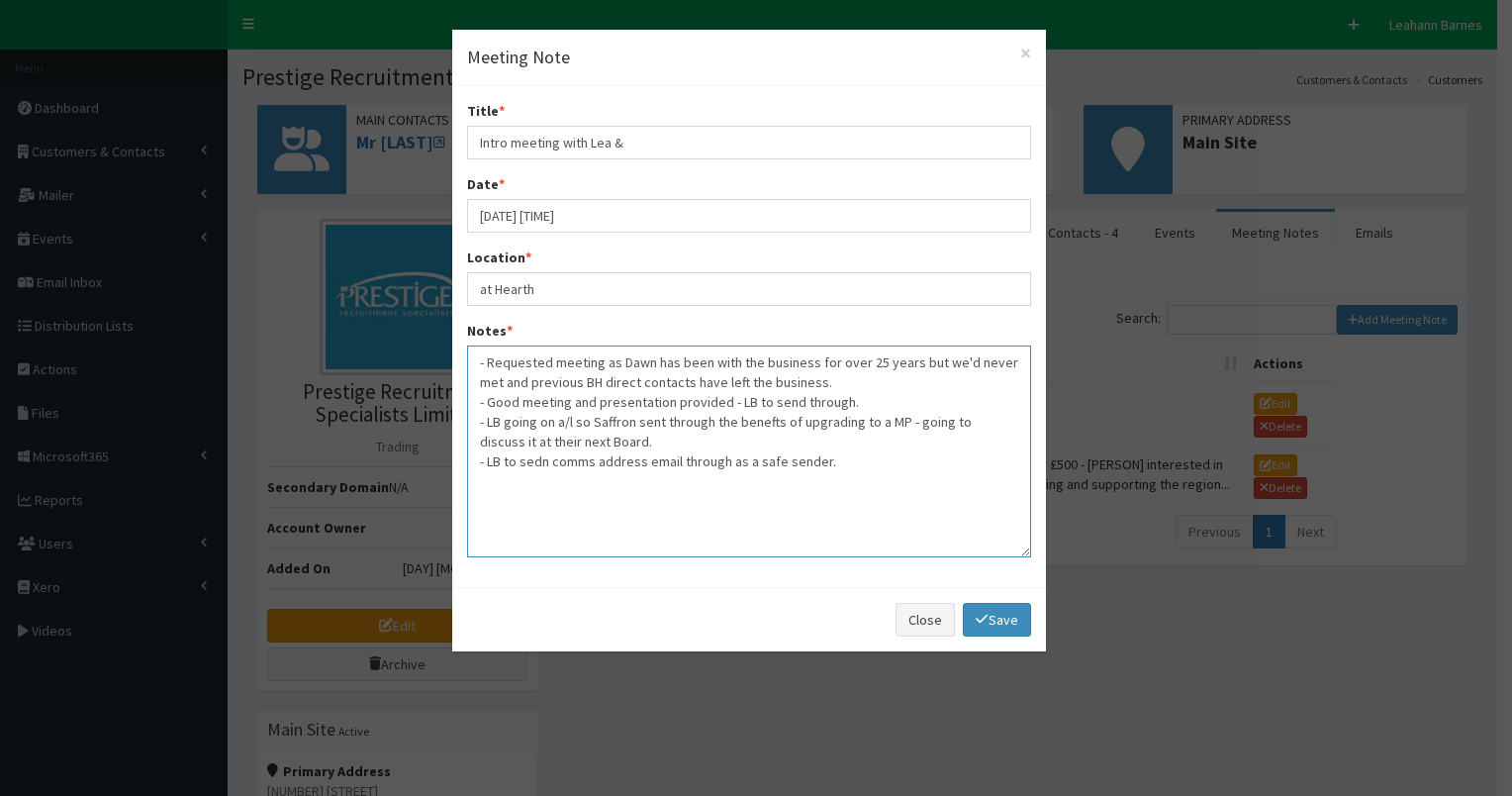 click on "- Requested meeting as Dawn has been with the business for over 25 years but we'd never met and previous BH direct contacts have left the business.
- Good meeting and presentation provided - LB to send through.
- LB going on a/l so Saffron sent through the benefts of upgrading to a MP - going to discuss it at their next Board.
- LB to sedn comms address email through as a safe sender." at bounding box center (749, 451) 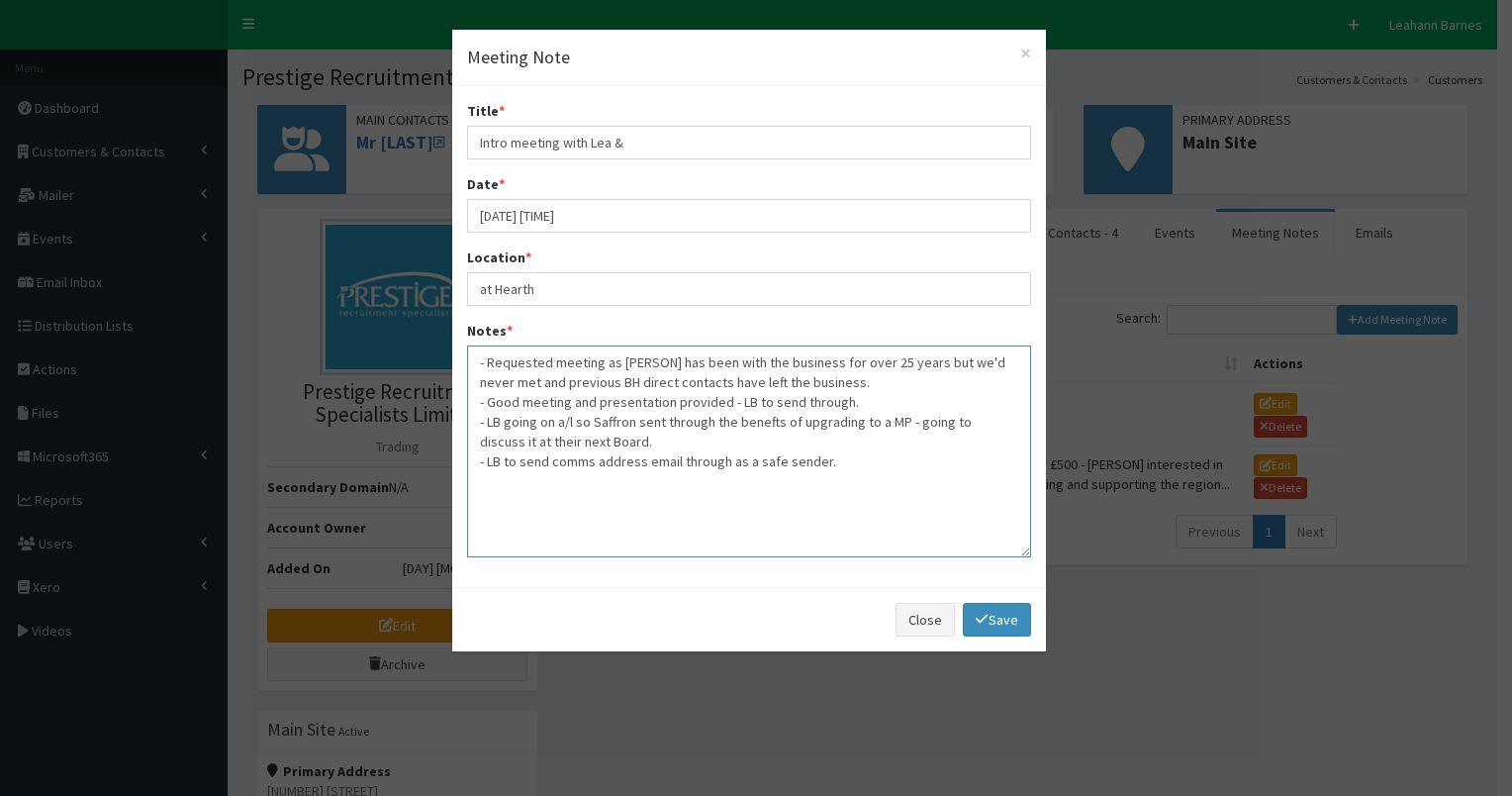 click on "- Requested meeting as [PERSON] has been with the business for over 25 years but we'd never met and previous BH direct contacts have left the business.
- Good meeting and presentation provided - LB to send through.
- LB going on a/l so Saffron sent through the benefts of upgrading to a MP - going to discuss it at their next Board.
- LB to send comms address email through as a safe sender." at bounding box center [749, 451] 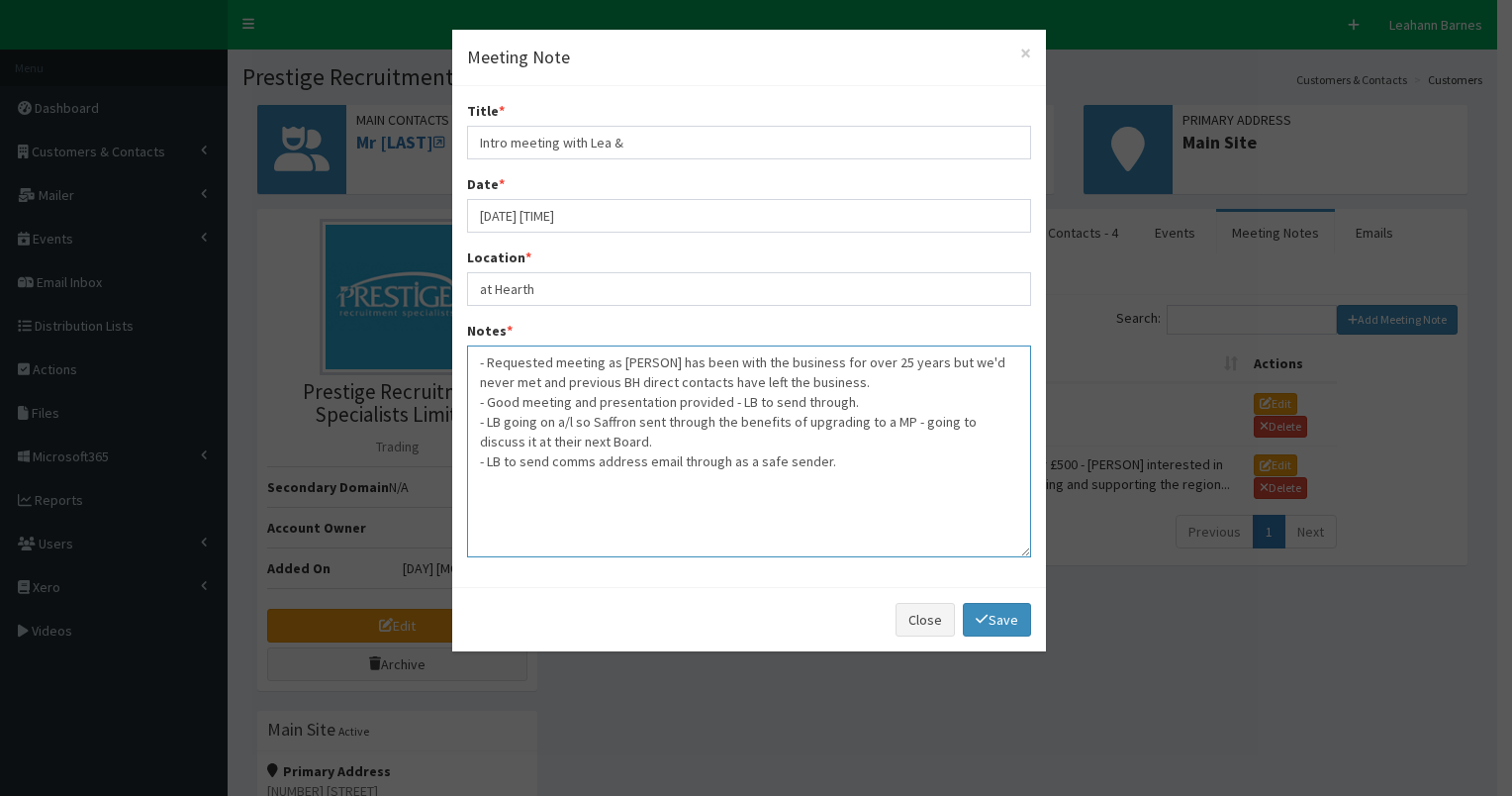 click on "- Requested meeting as [PERSON] has been with the business for over 25 years but we'd never met and previous BH direct contacts have left the business.
- Good meeting and presentation provided - LB to send through.
- LB going on a/l so Saffron sent through the benefits of upgrading to a MP - going to discuss it at their next Board.
- LB to send comms address email through as a safe sender." at bounding box center (749, 451) 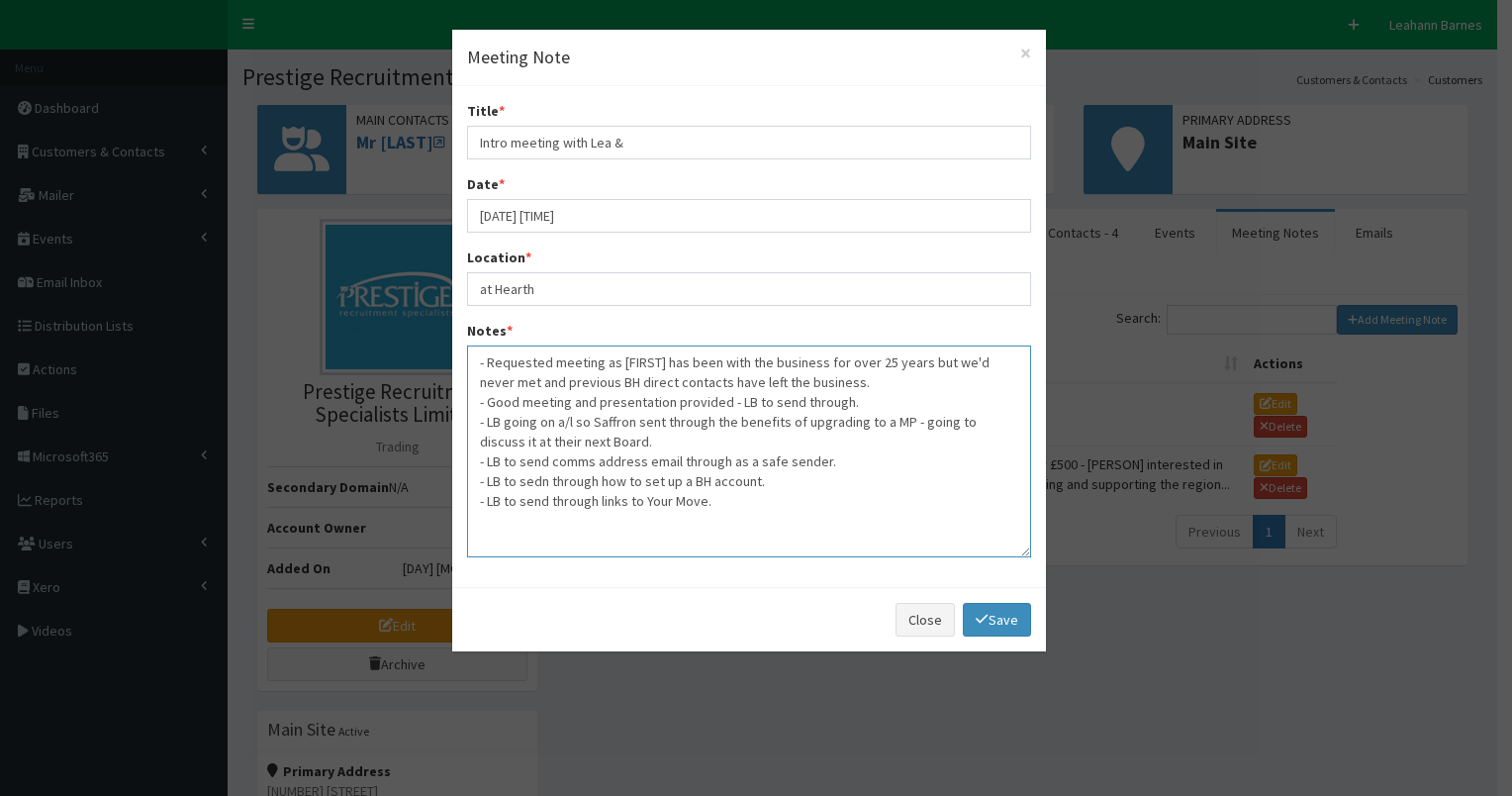 click on "- Requested meeting as [FIRST] has been with the business for over 25 years but we'd never met and previous BH direct contacts have left the business.
- Good meeting and presentation provided - LB to send through.
- LB going on a/l so Saffron sent through the benefits of upgrading to a MP - going to discuss it at their next Board.
- LB to send comms address email through as a safe sender.
- LB to sedn through how to set up a BH account.
- LB to send through links to Your Move." at bounding box center (749, 451) 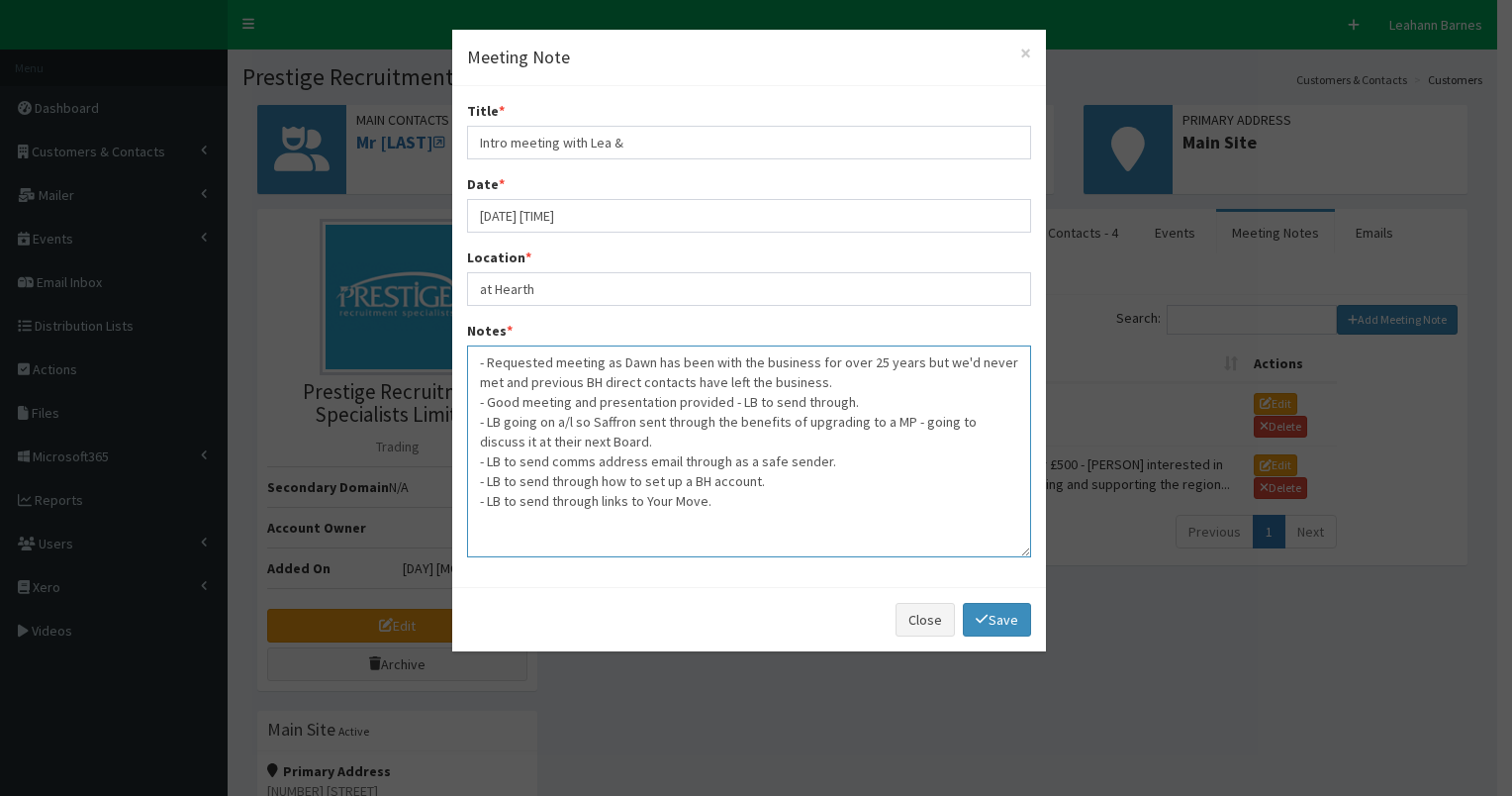 click on "- Requested meeting as Dawn has been with the business for over 25 years but we'd never met and previous BH direct contacts have left the business.
- Good meeting and presentation provided - LB to send through.
- LB going on a/l so Saffron sent through the benefits of upgrading to a MP - going to discuss it at their next Board.
- LB to send comms address email through as a safe sender.
- LB to send through how to set up a BH account.
- LB to send through links to Your Move." at bounding box center [749, 451] 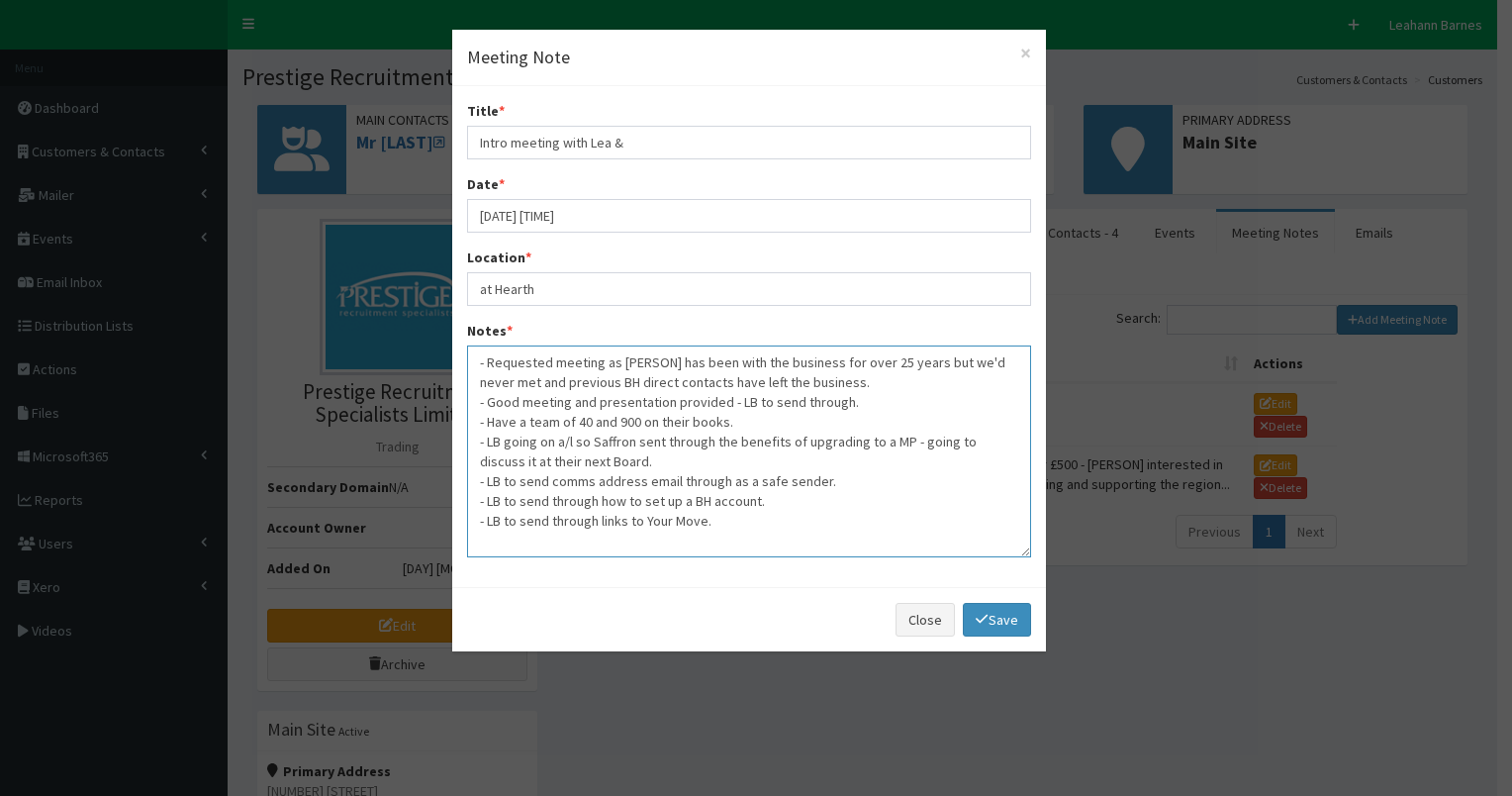 click on "- Requested meeting as [PERSON] has been with the business for over 25 years but we'd never met and previous BH direct contacts have left the business.
- Good meeting and presentation provided - LB to send through.
- Have a team of 40 and 900 on their books.
- LB going on a/l so Saffron sent through the benefits of upgrading to a MP - going to discuss it at their next Board.
- LB to send comms address email through as a safe sender.
- LB to send through how to set up a BH account.
- LB to send through links to Your Move." at bounding box center (749, 451) 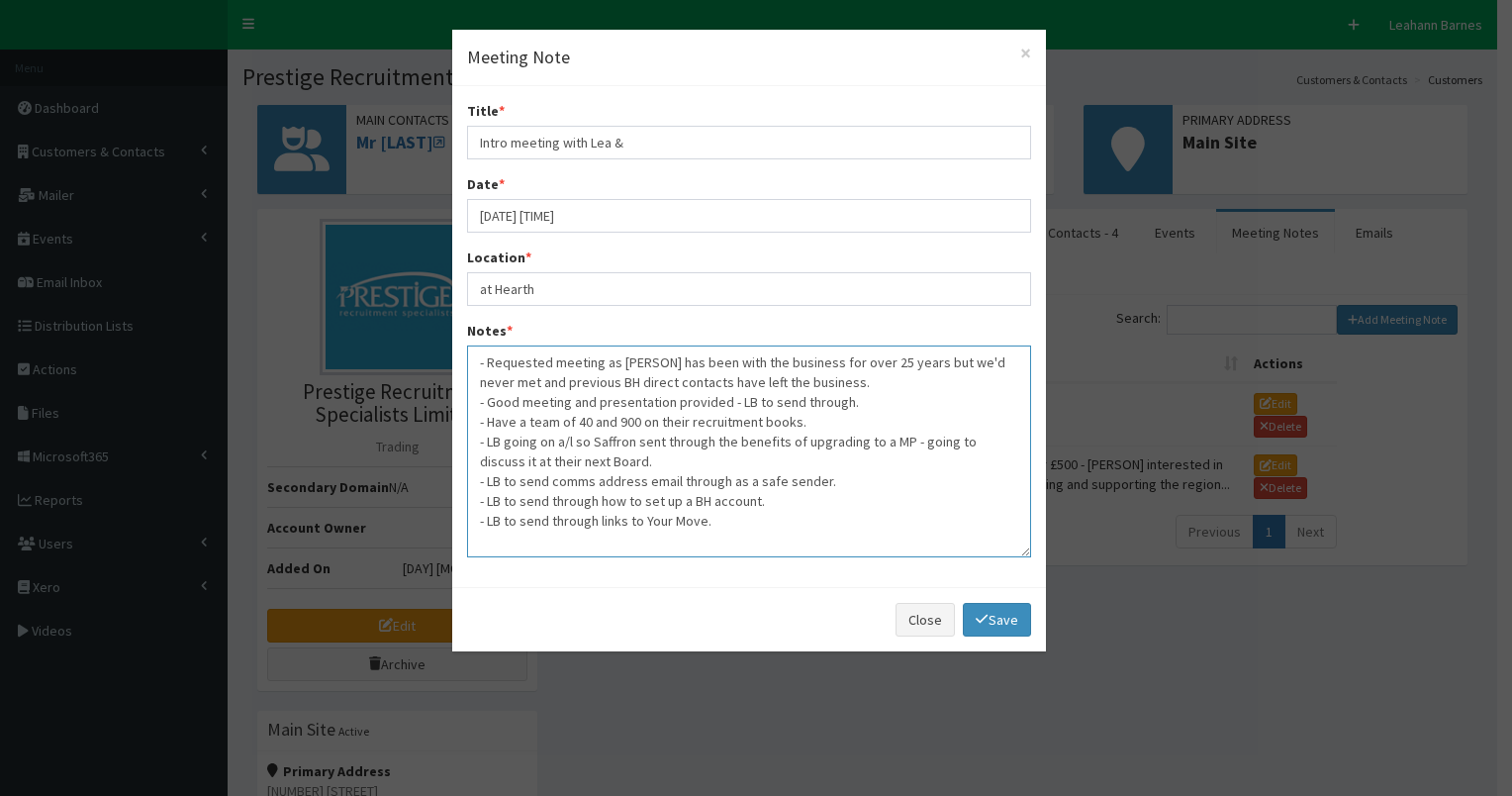 drag, startPoint x: 474, startPoint y: 356, endPoint x: 782, endPoint y: 519, distance: 348.4724 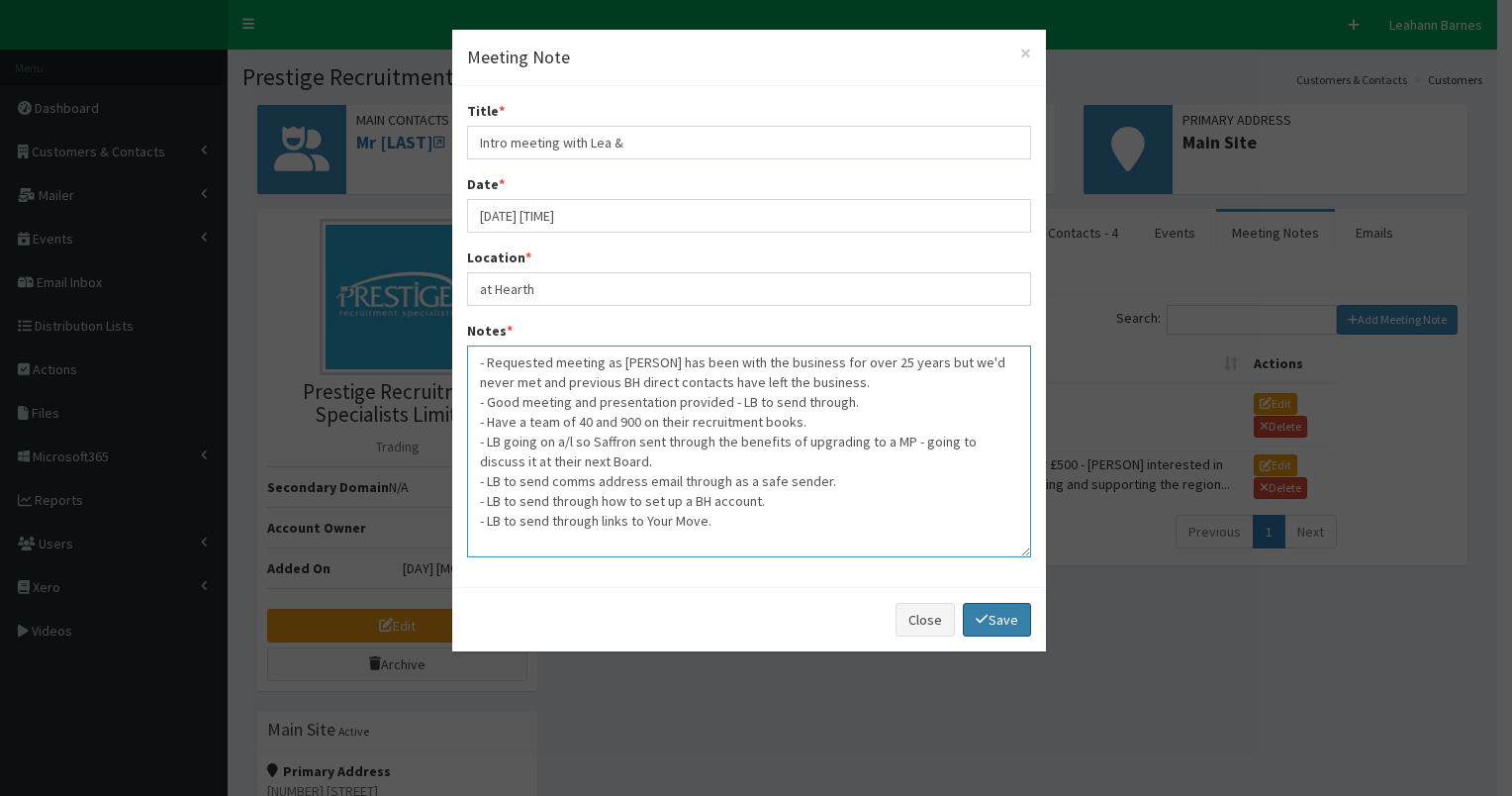 type on "- Requested meeting as [PERSON] has been with the business for over 25 years but we'd never met and previous BH direct contacts have left the business.
- Good meeting and presentation provided - LB to send through.
- Have a team of 40 and 900 on their recruitment books.
- LB going on a/l so Saffron sent through the benefits of upgrading to a MP - going to discuss it at their next Board.
- LB to send comms address email through as a safe sender.
- LB to send through how to set up a BH account.
- LB to send through links to Your Move." 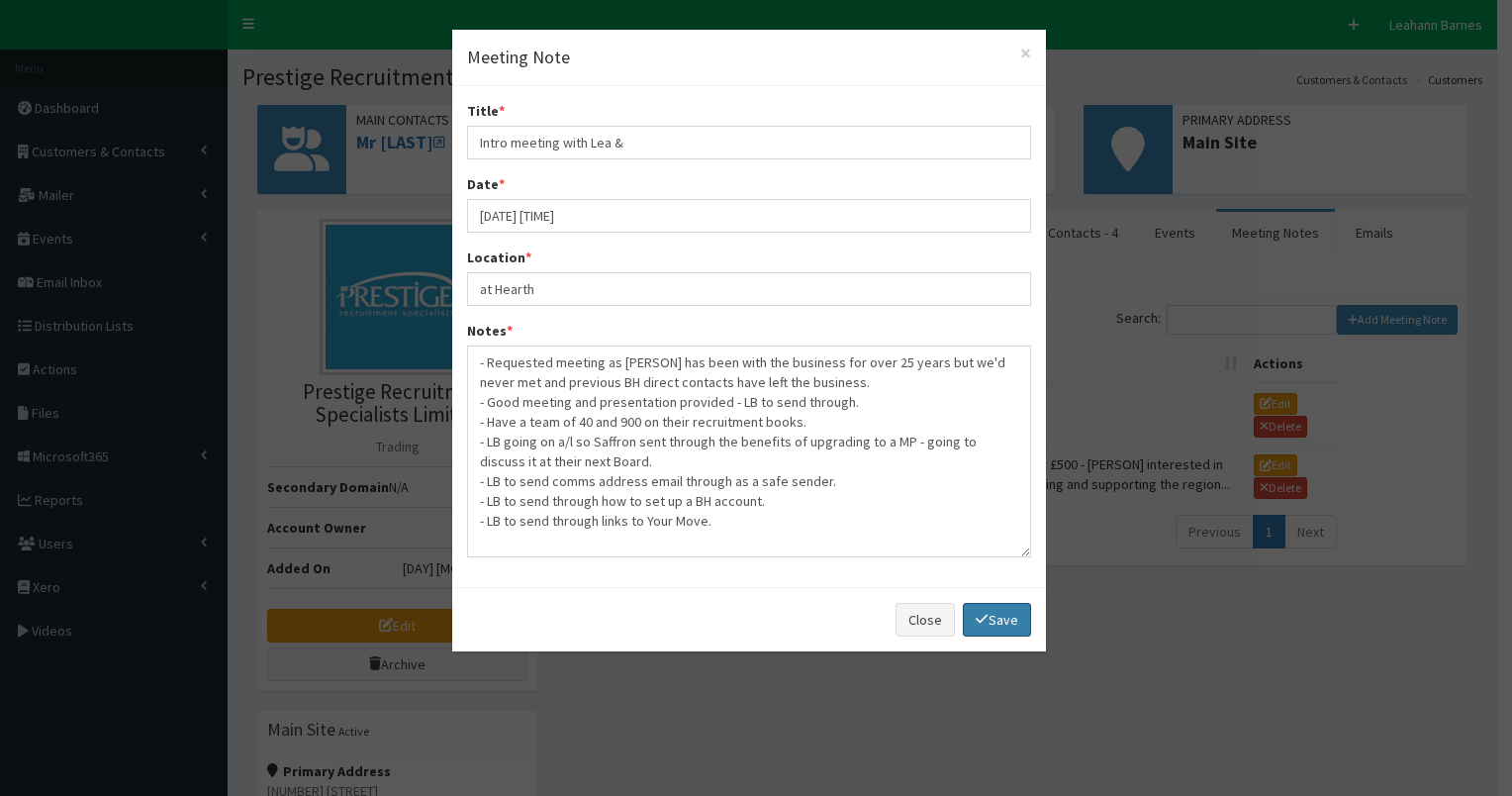 click 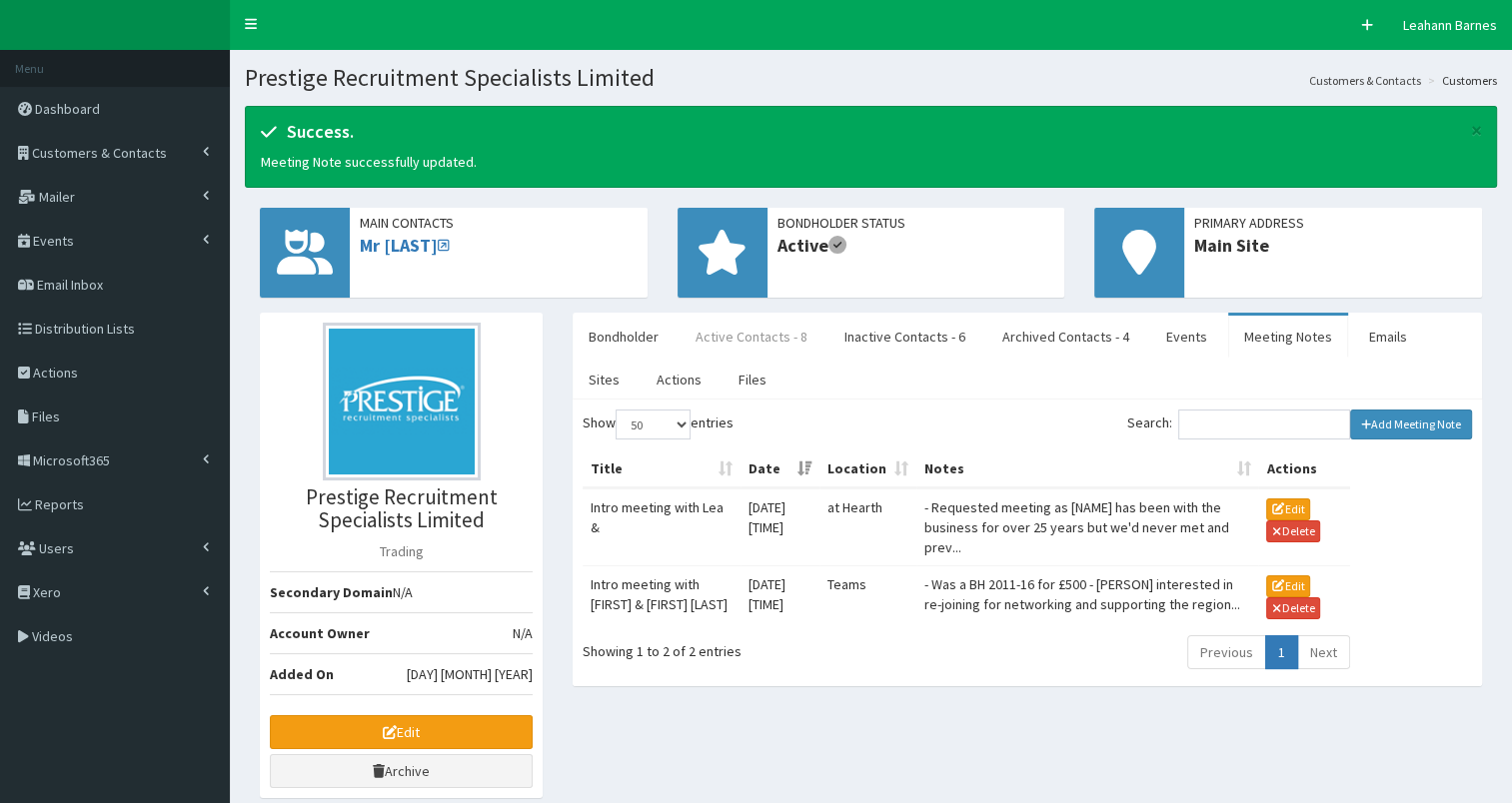 click on "Active Contacts - 8" at bounding box center (752, 337) 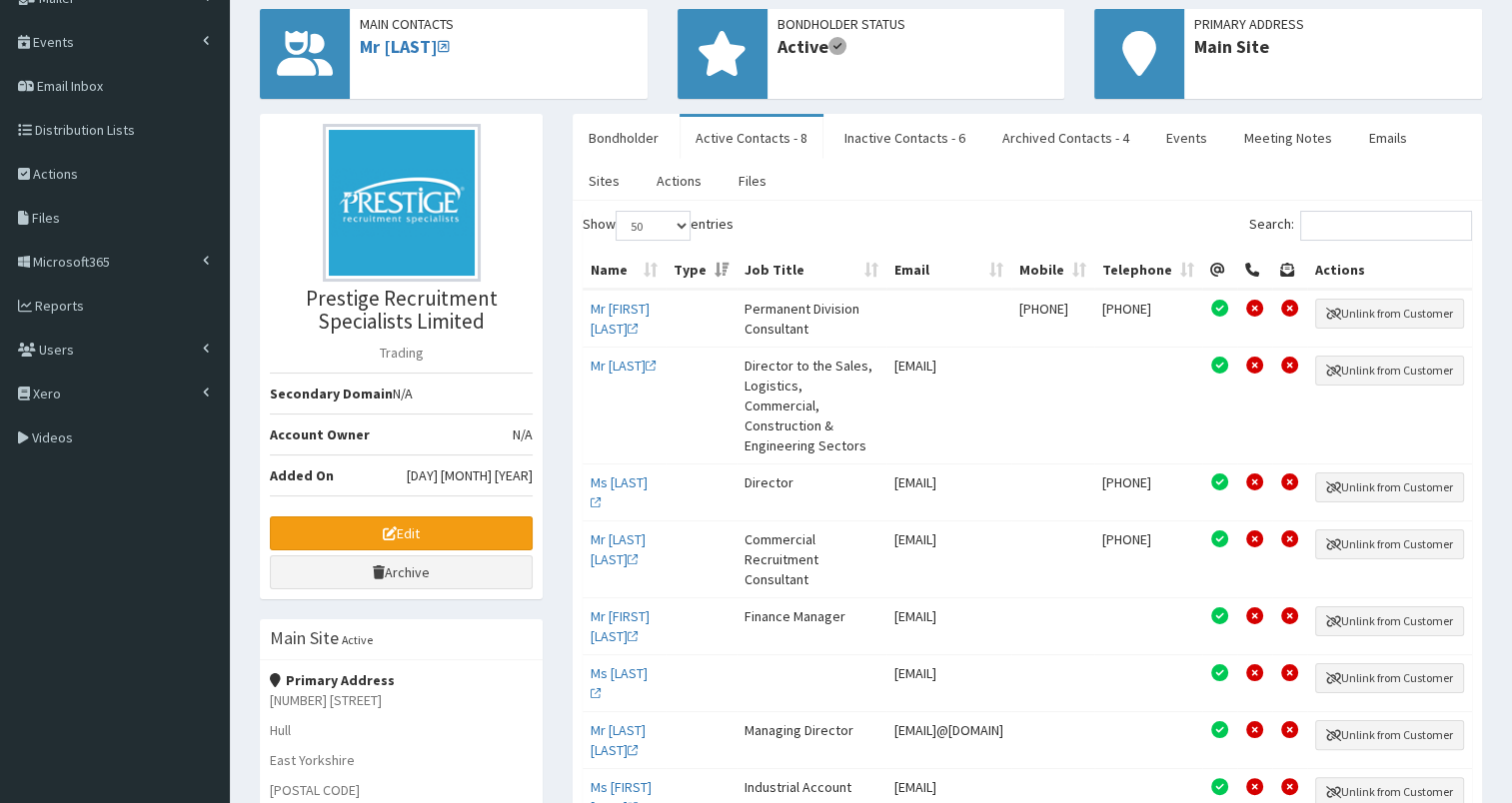 scroll, scrollTop: 248, scrollLeft: 0, axis: vertical 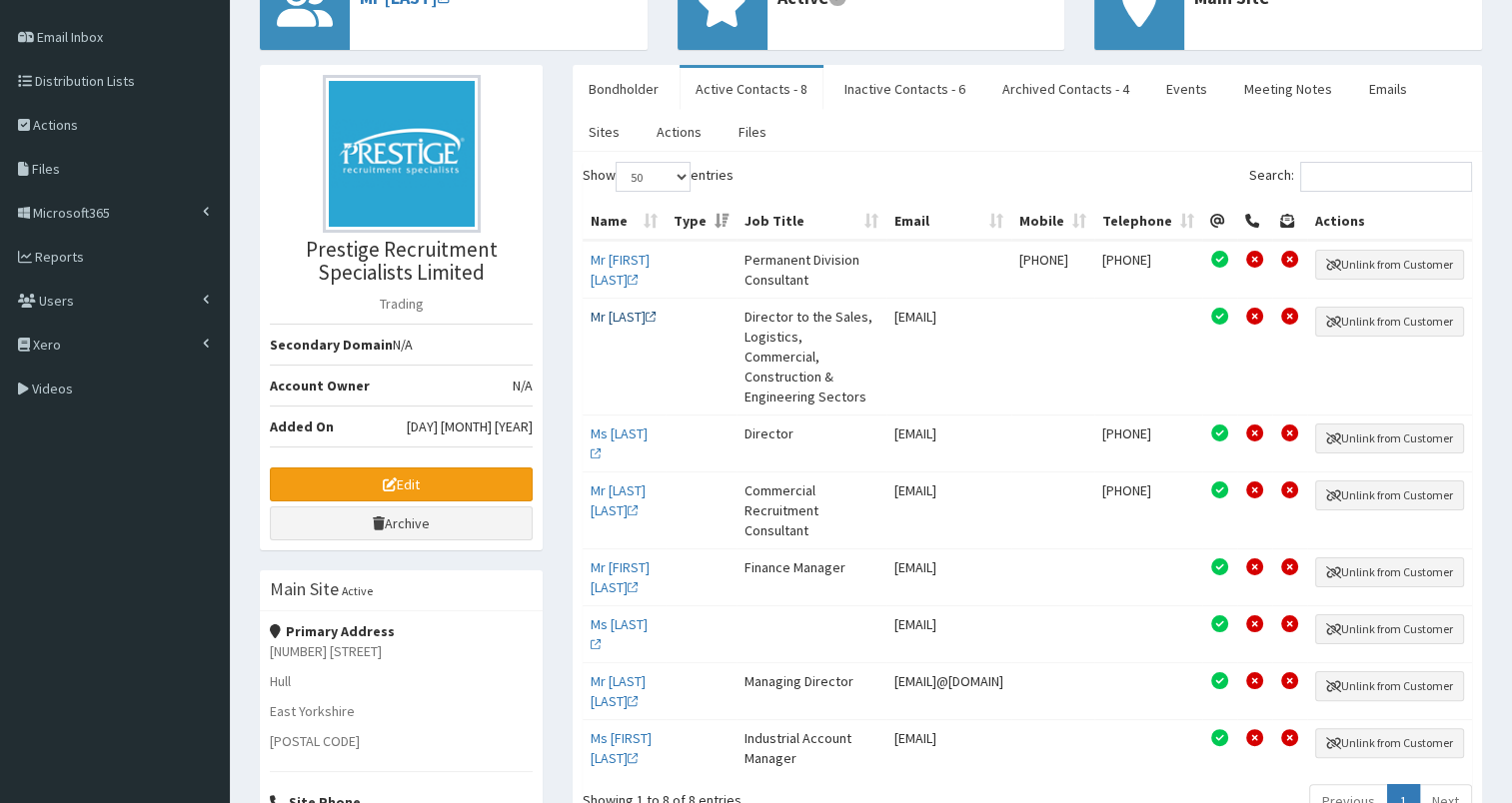 click on "Mr [LAST]" at bounding box center (624, 317) 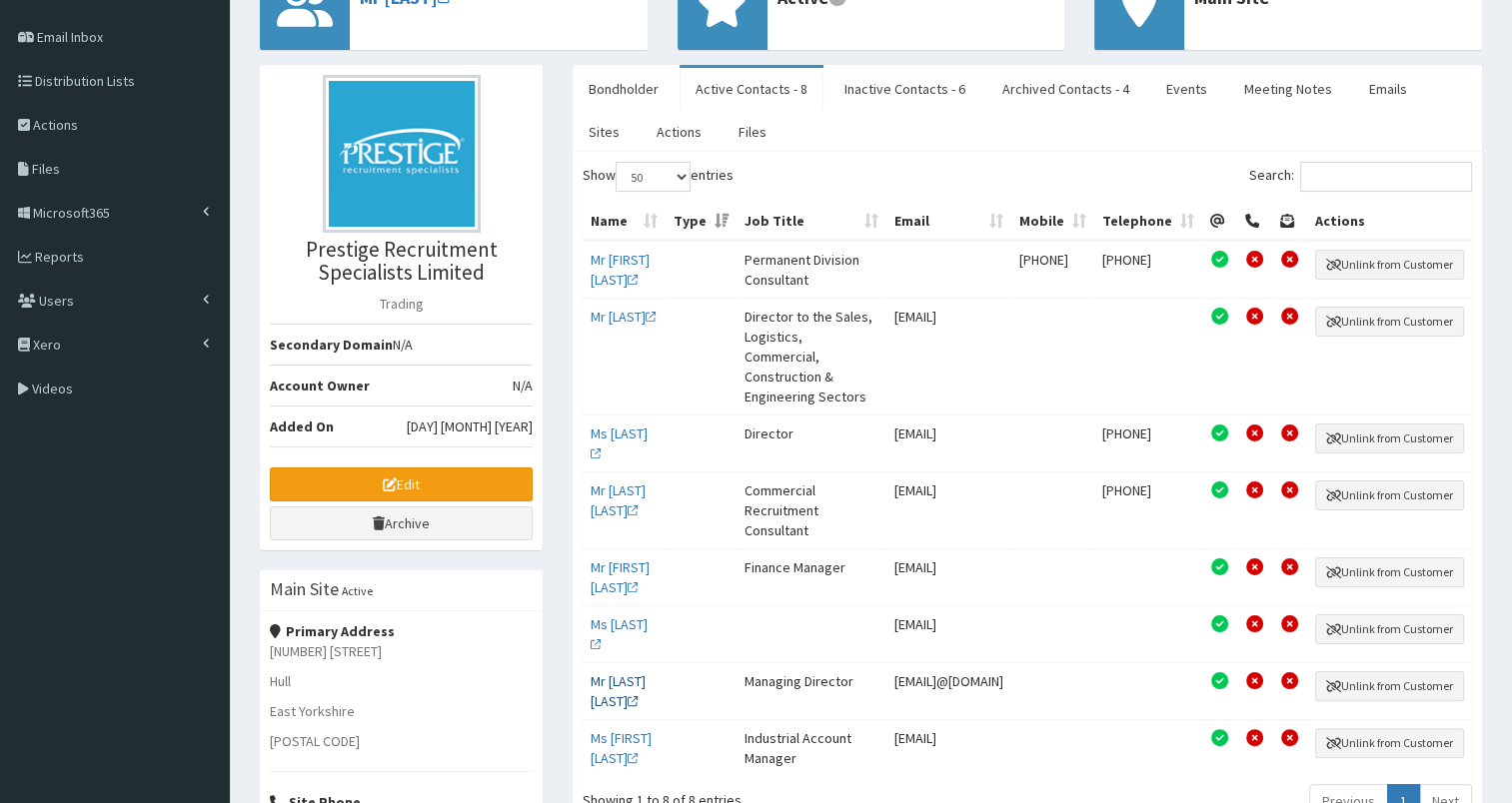 click on "Mr [LAST] [LAST]" at bounding box center (618, 691) 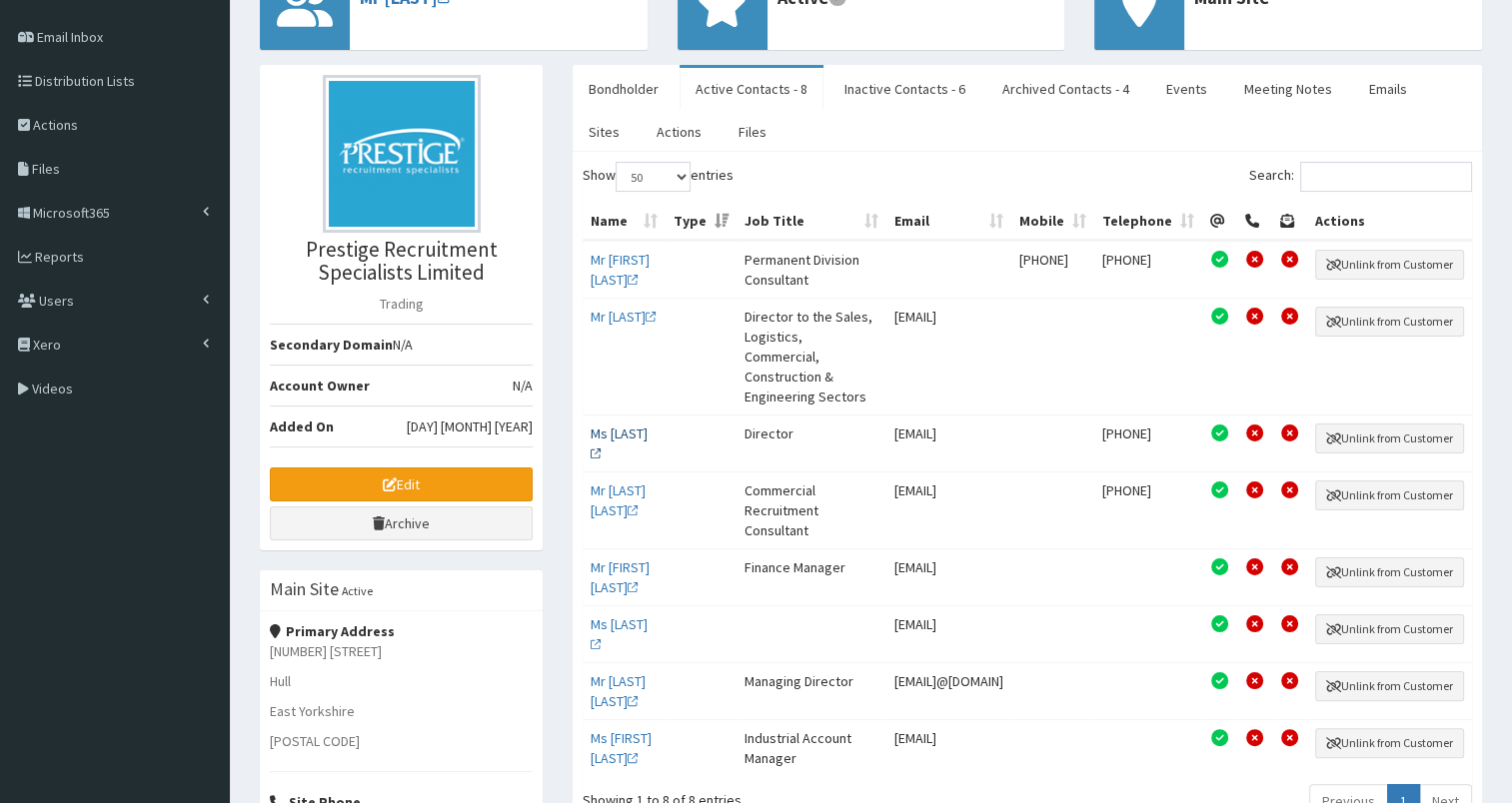 click on "Ms [LAST]" at bounding box center (619, 443) 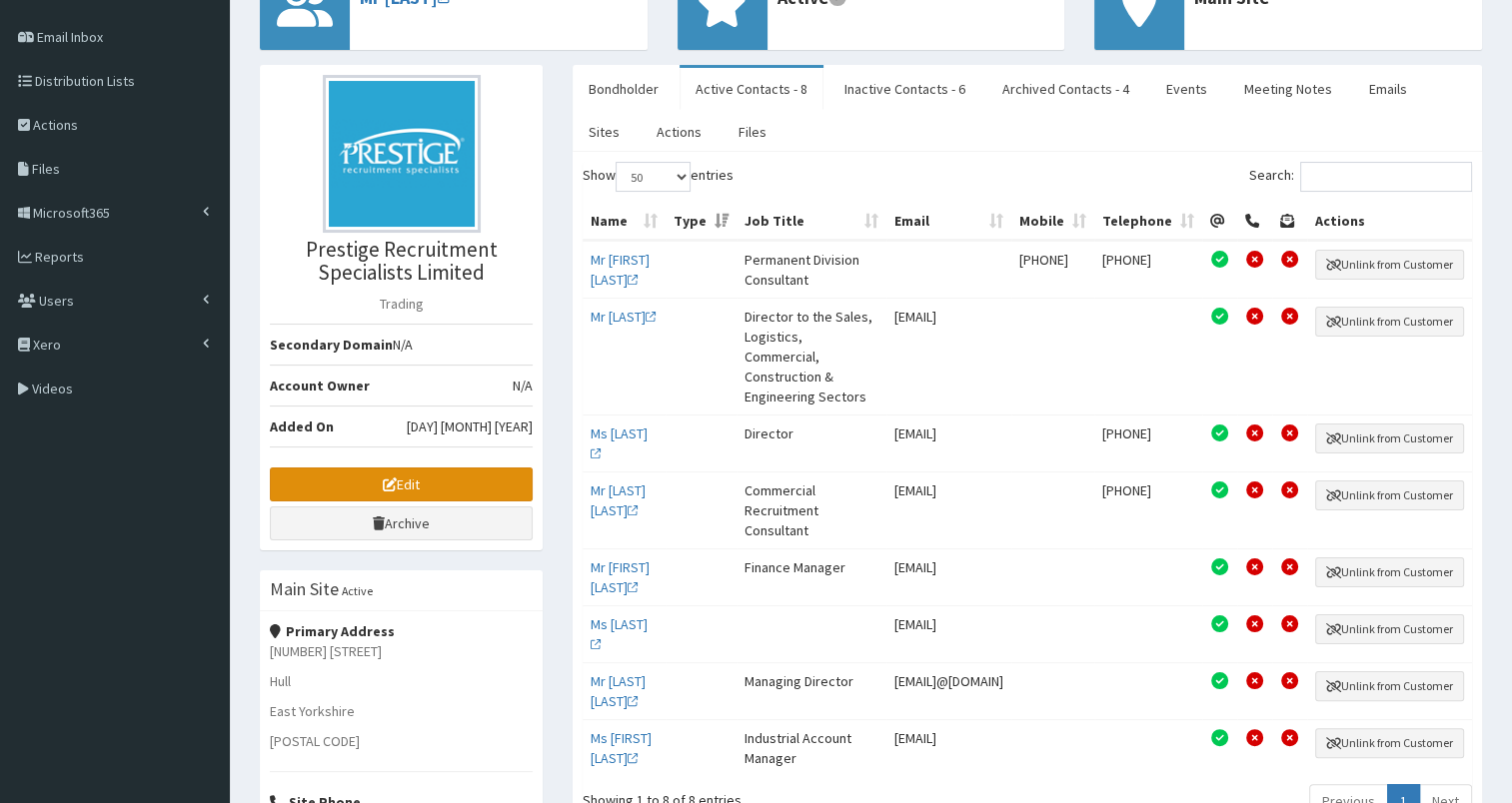 click on "Edit" at bounding box center (401, 484) 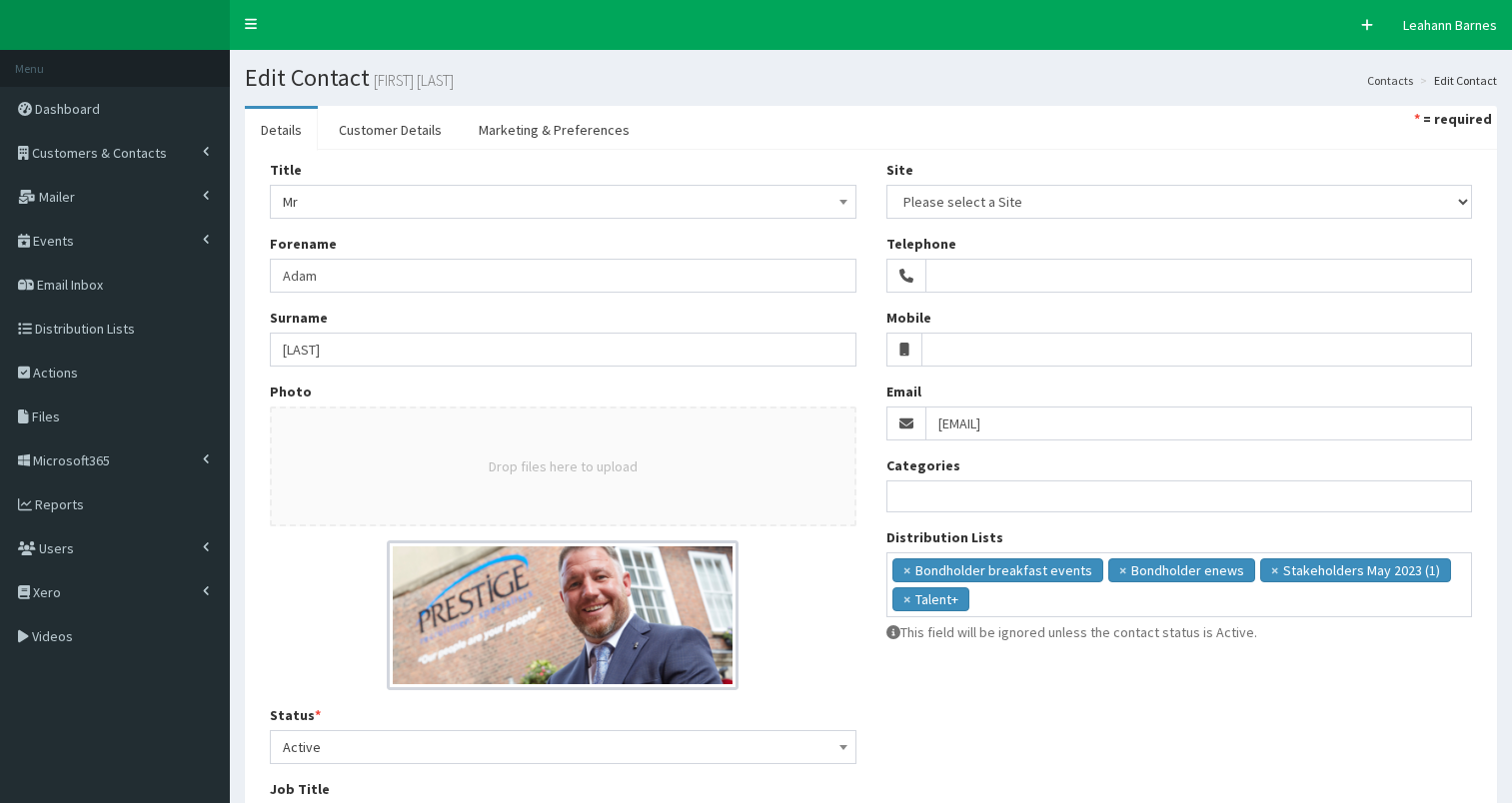 select 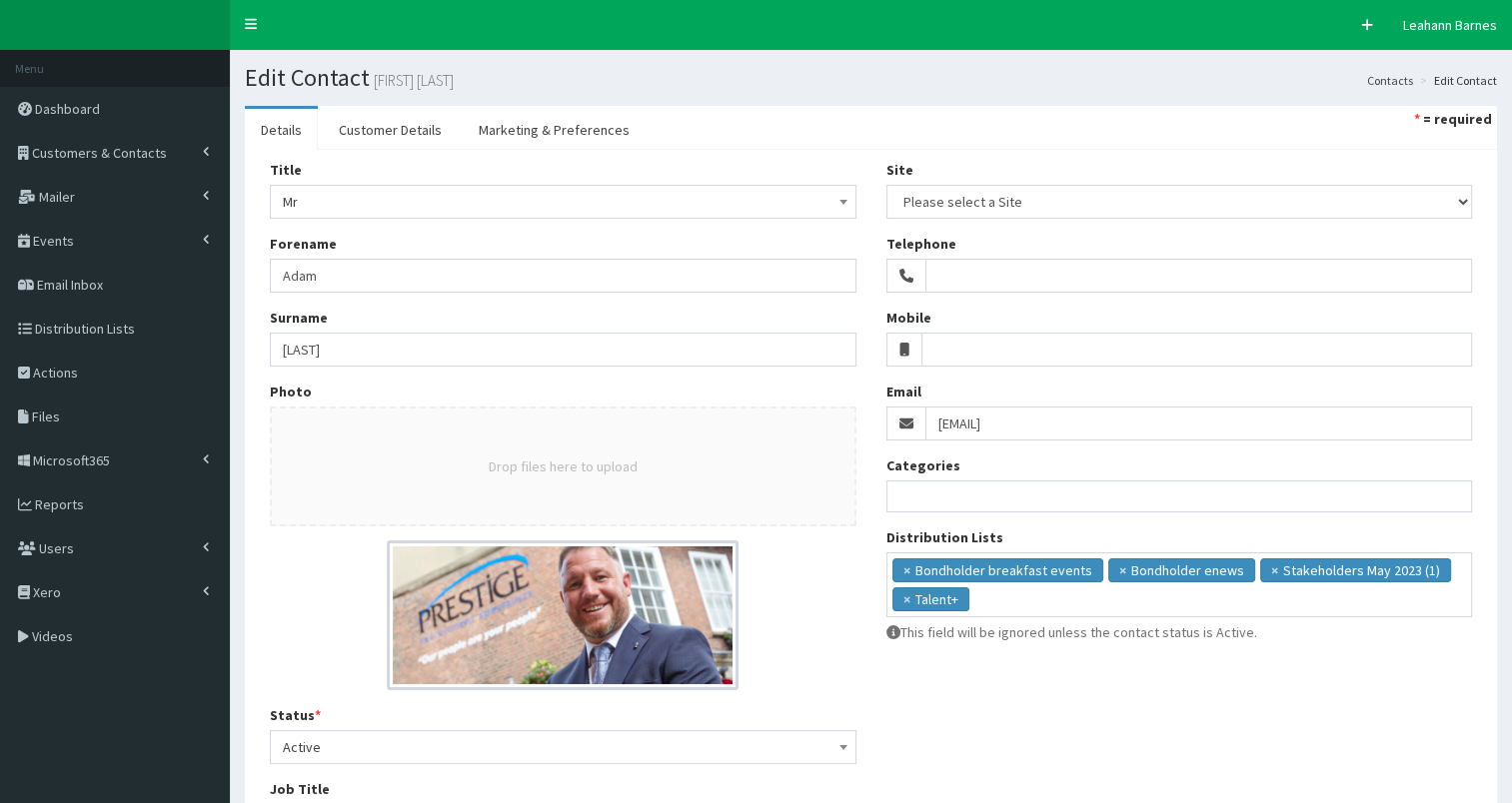 scroll, scrollTop: 0, scrollLeft: 0, axis: both 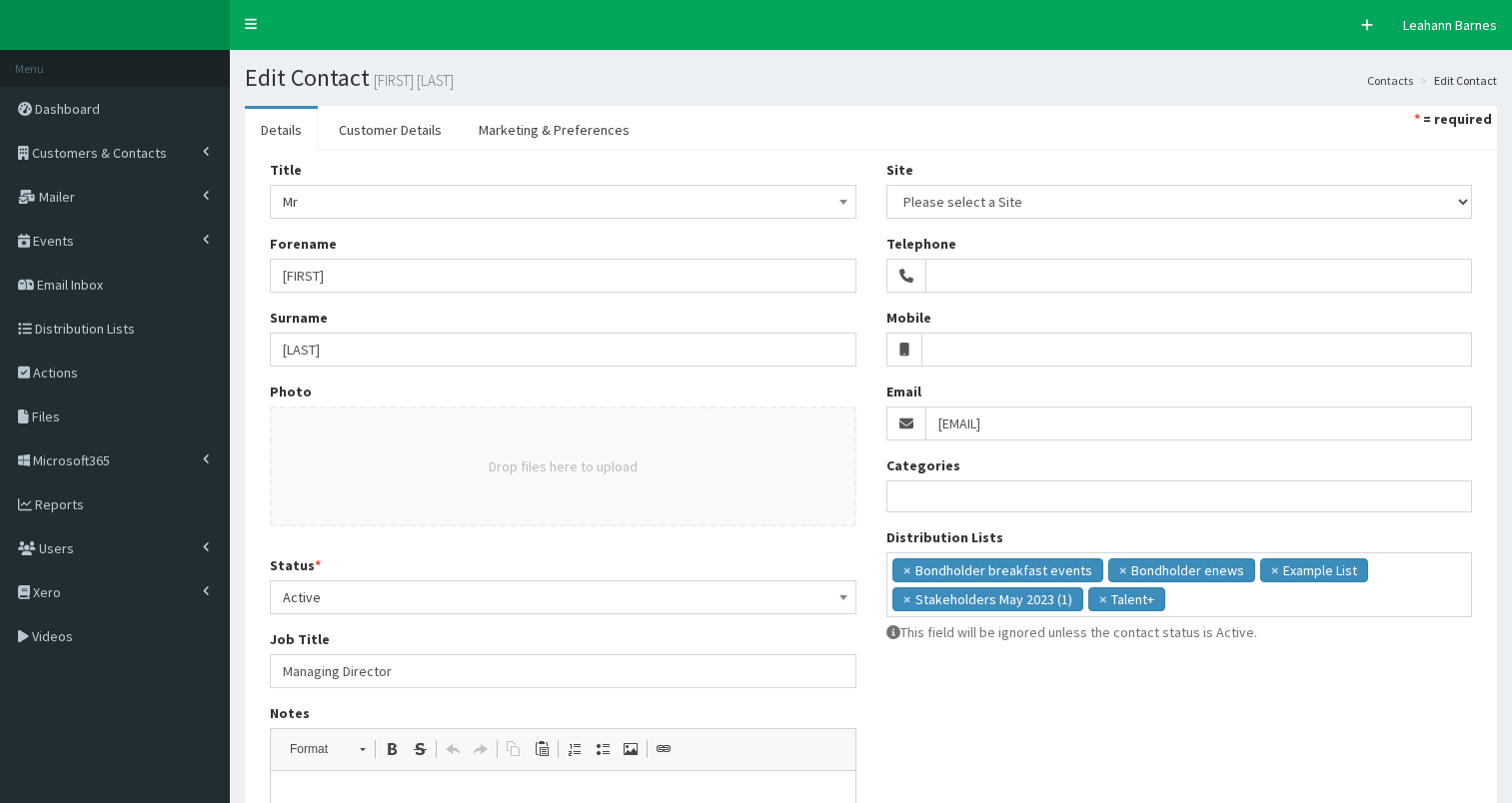 select 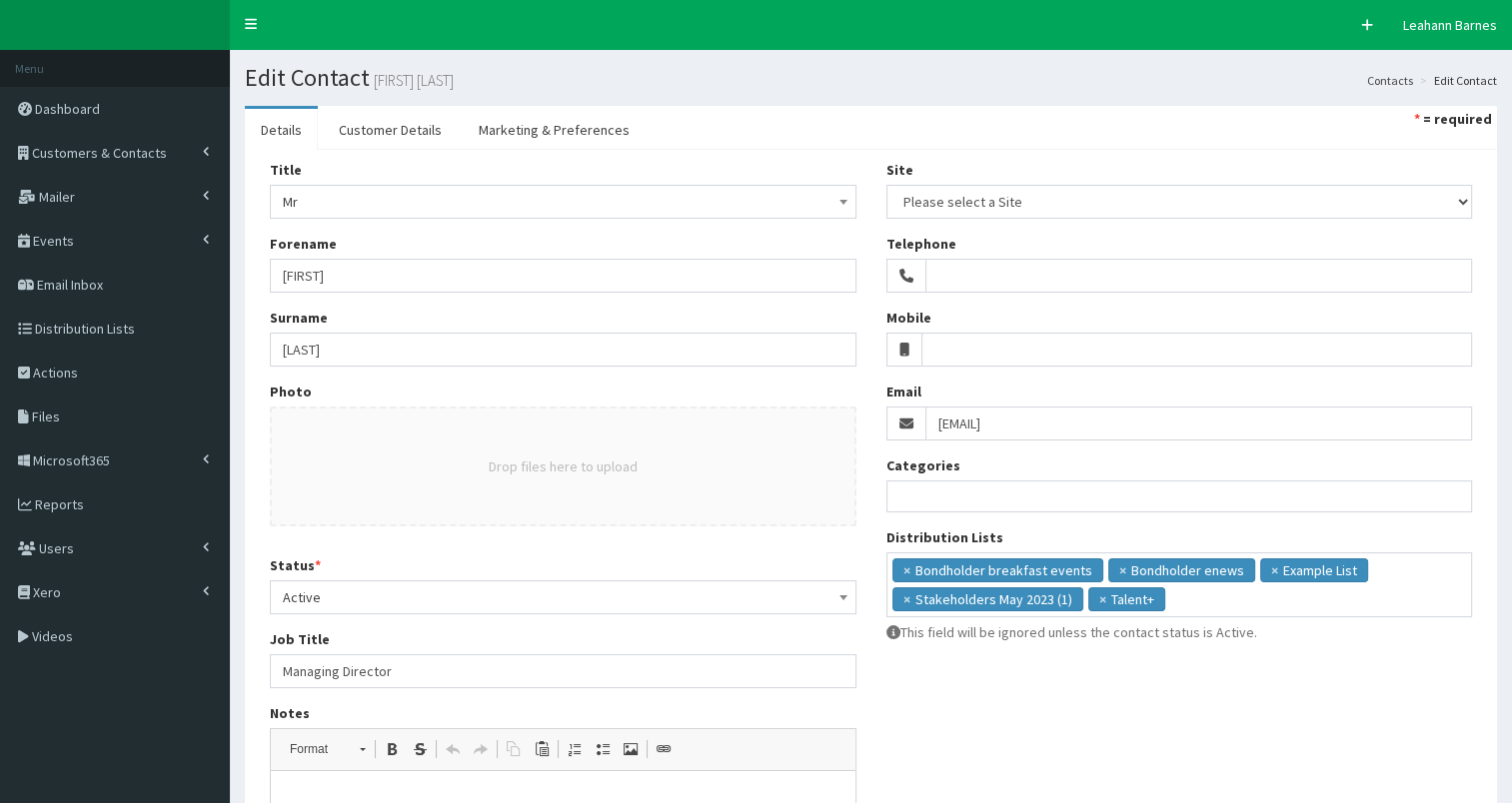 scroll, scrollTop: 0, scrollLeft: 0, axis: both 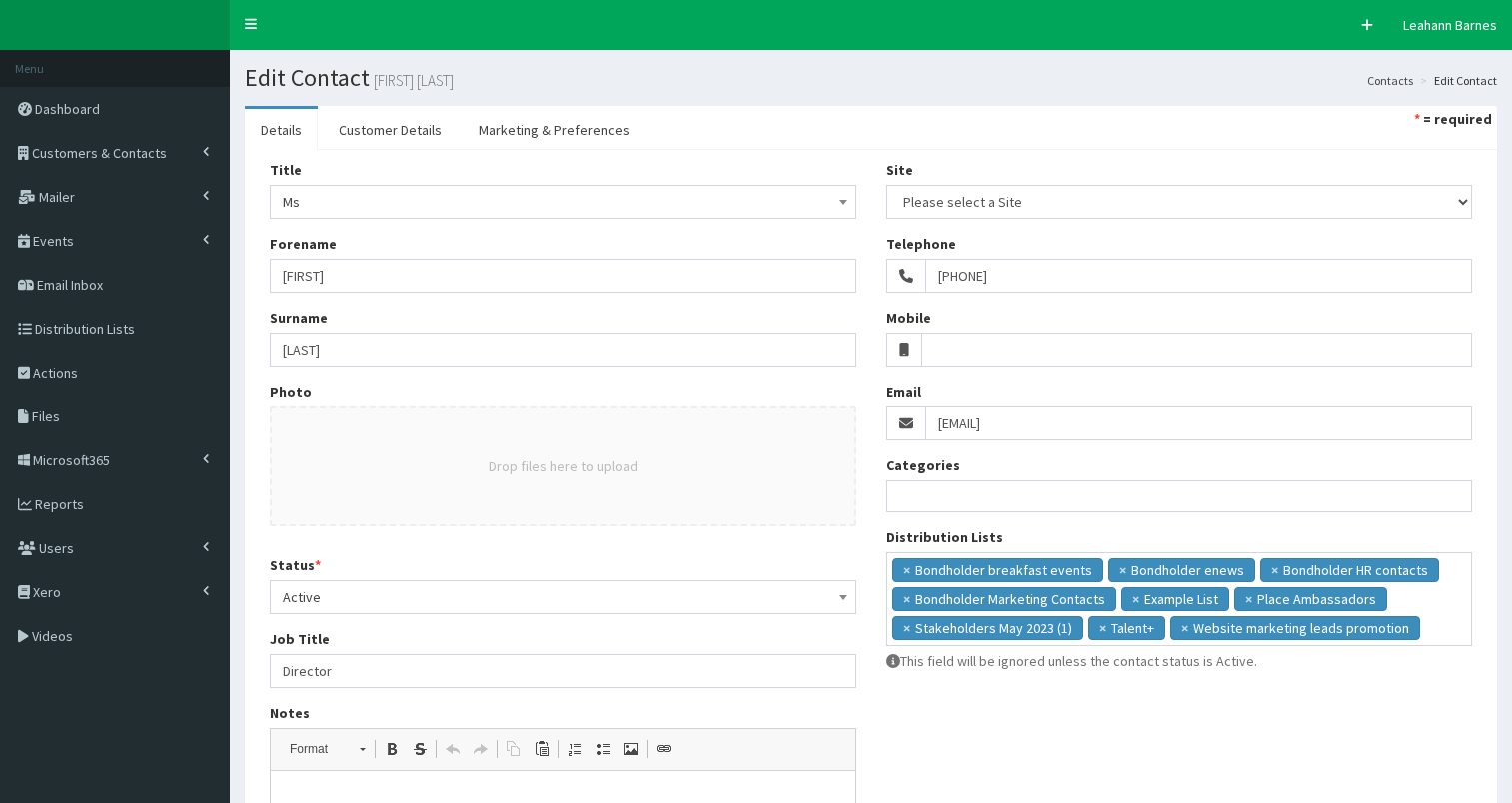 select 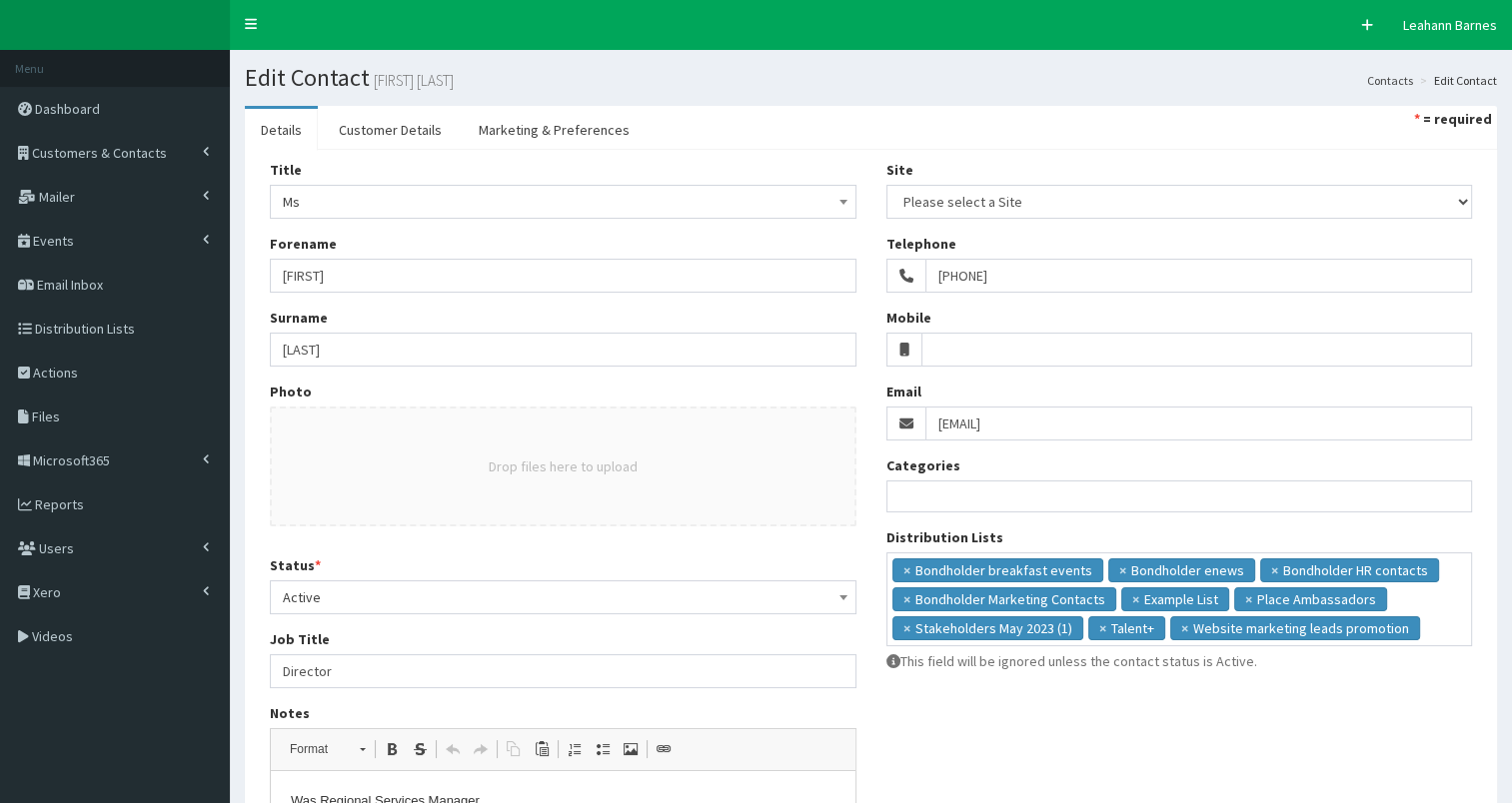scroll, scrollTop: 0, scrollLeft: 0, axis: both 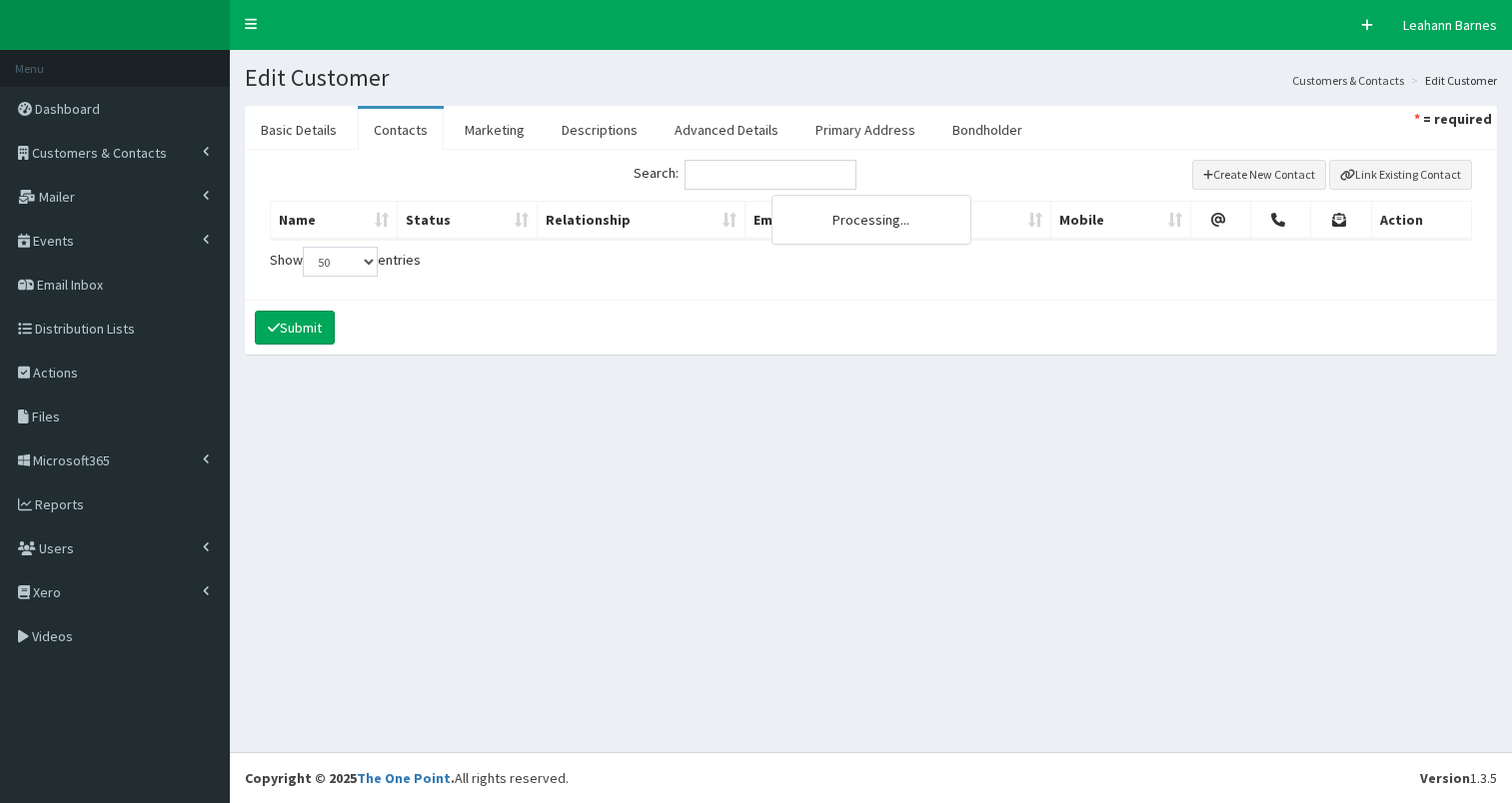 select on "50" 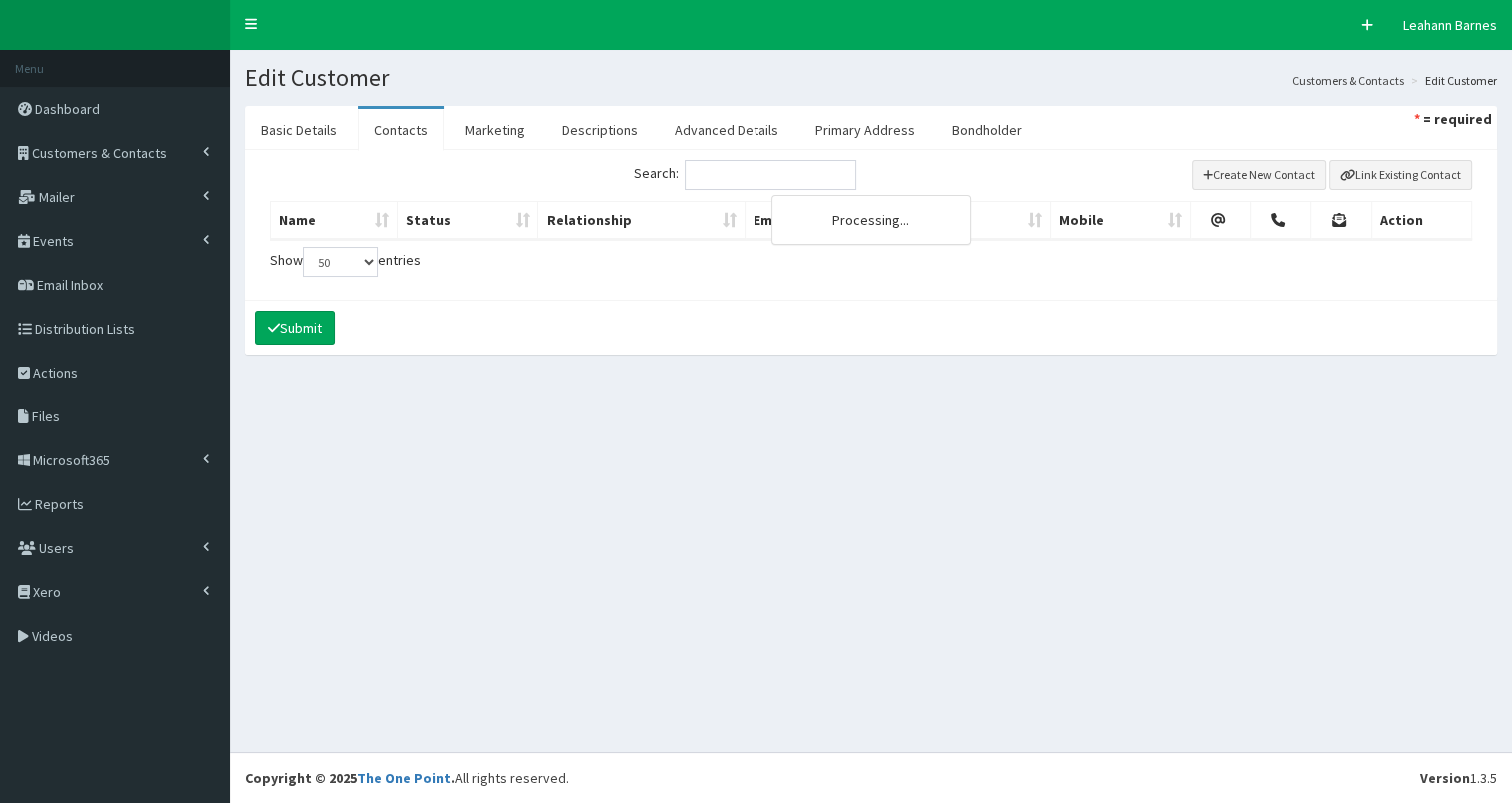 scroll, scrollTop: 0, scrollLeft: 0, axis: both 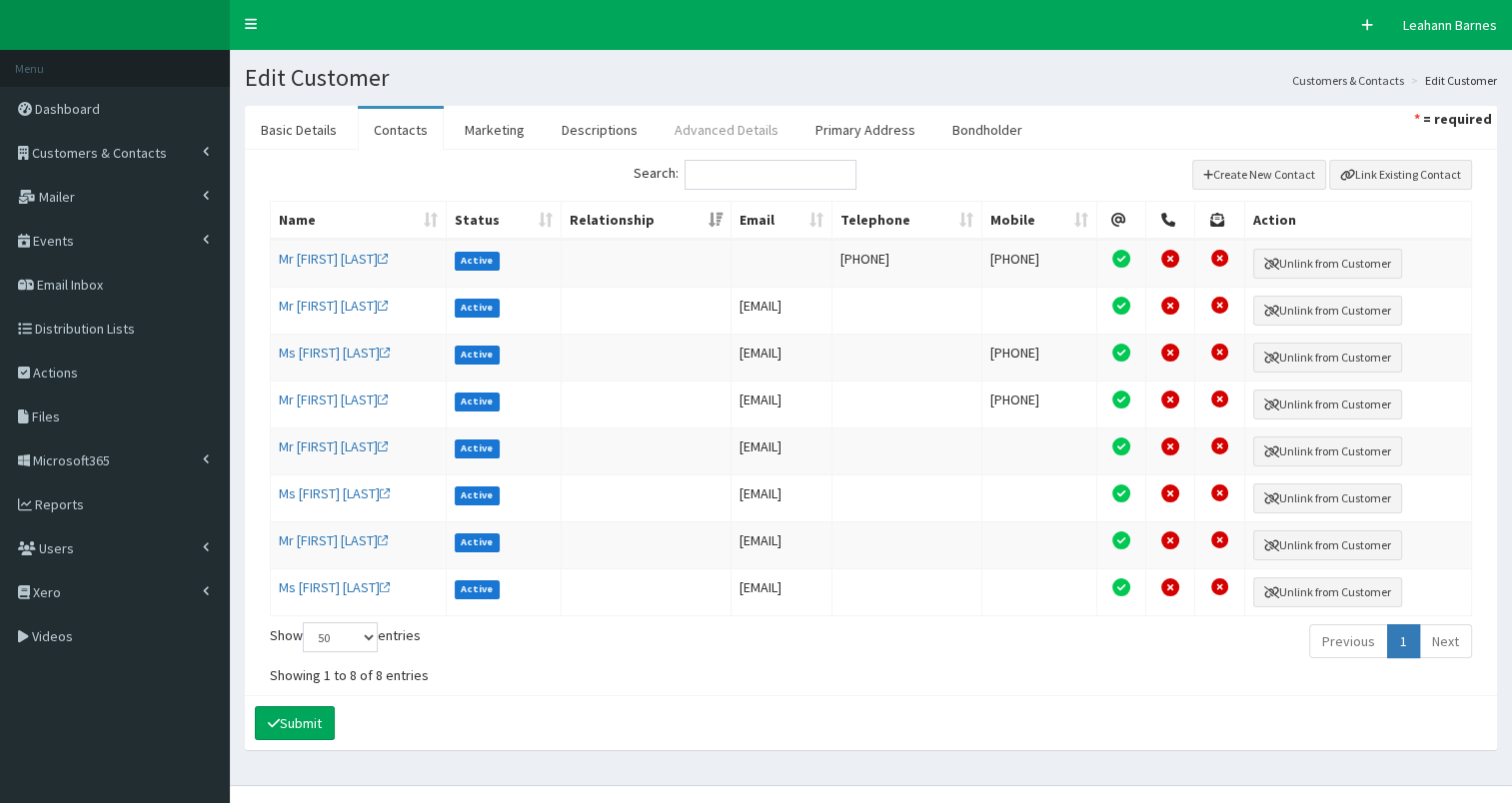 click on "Advanced Details" at bounding box center (727, 130) 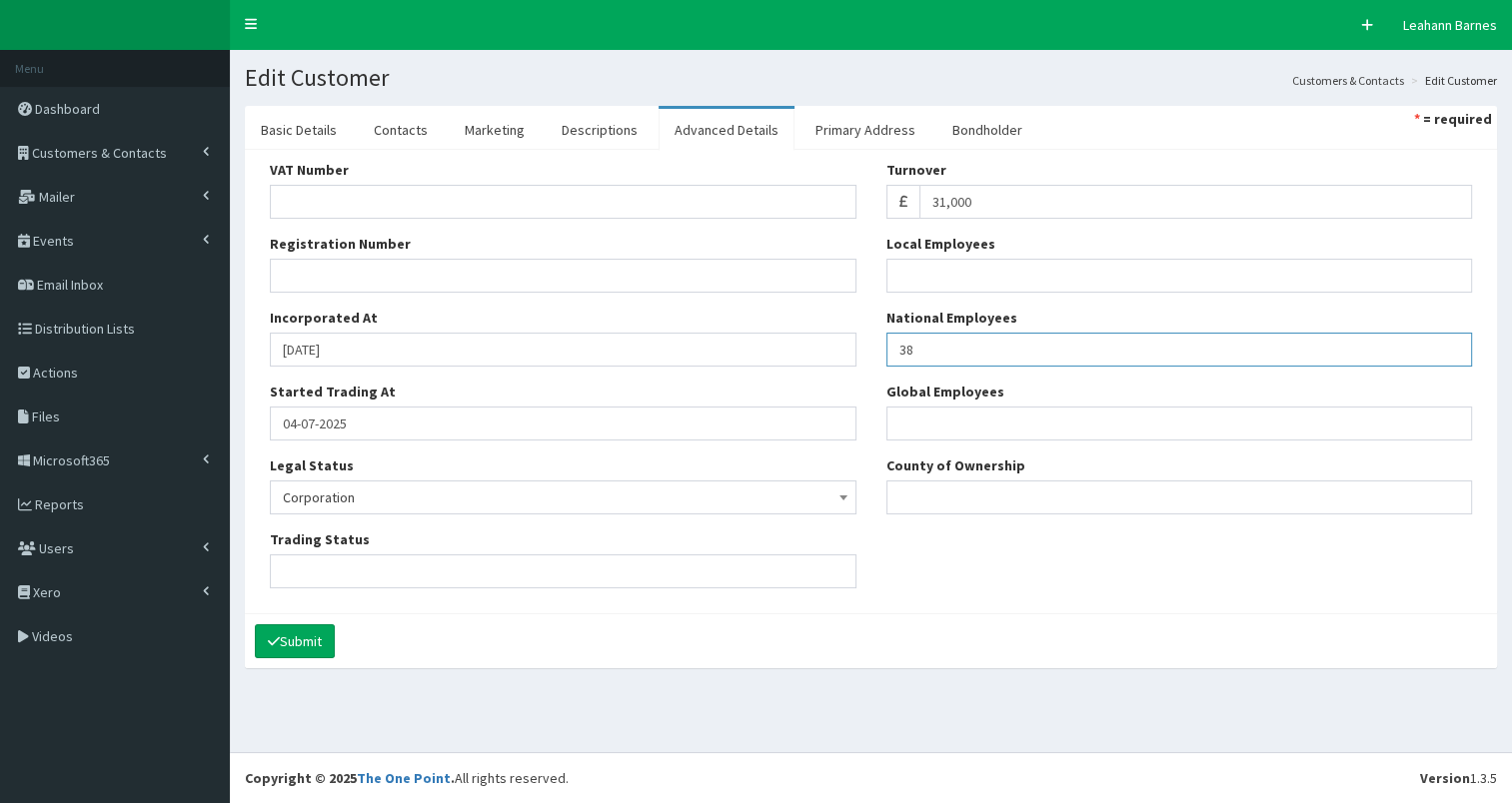 drag, startPoint x: 894, startPoint y: 349, endPoint x: 967, endPoint y: 344, distance: 73.171033 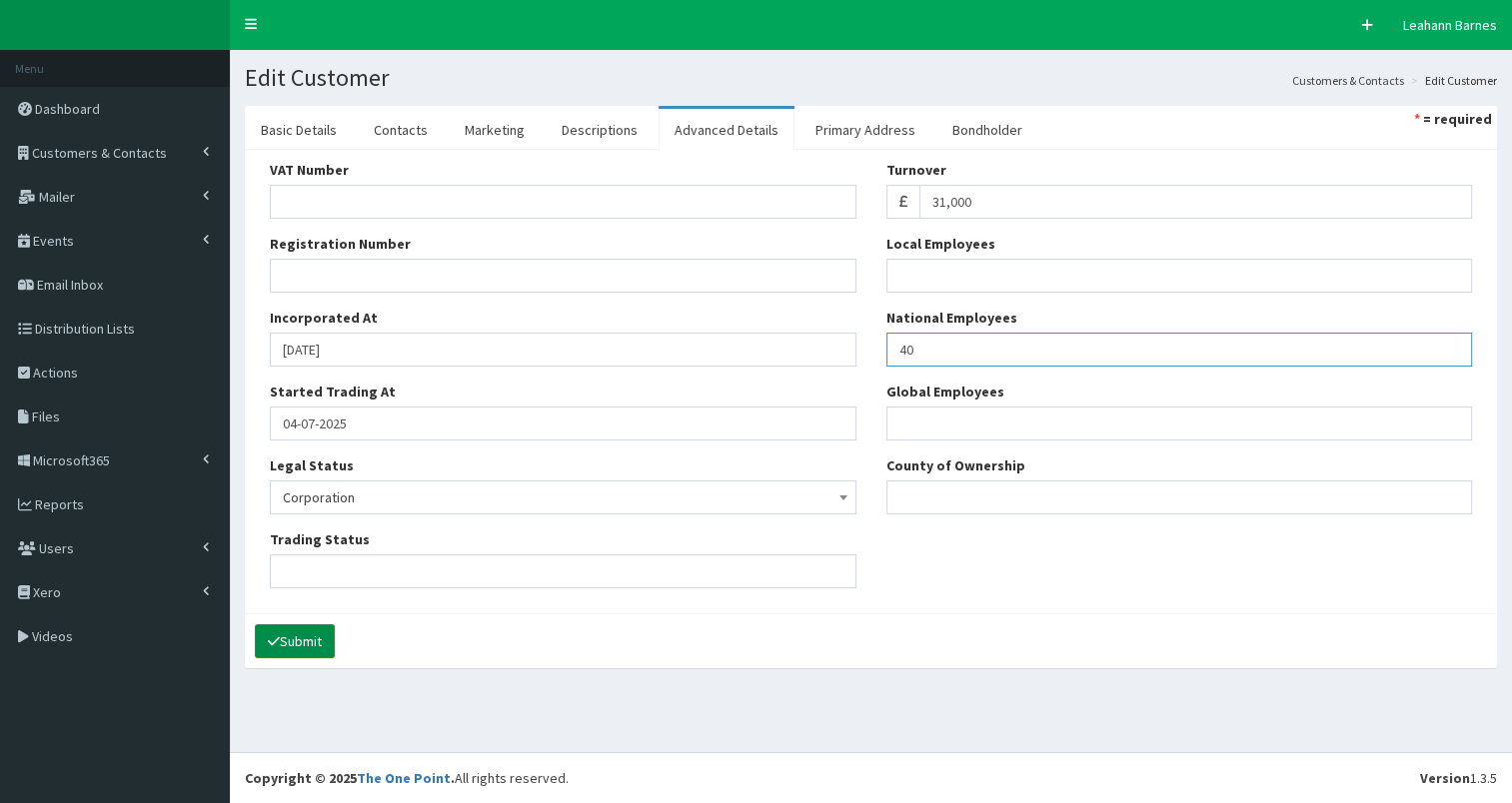 type on "40" 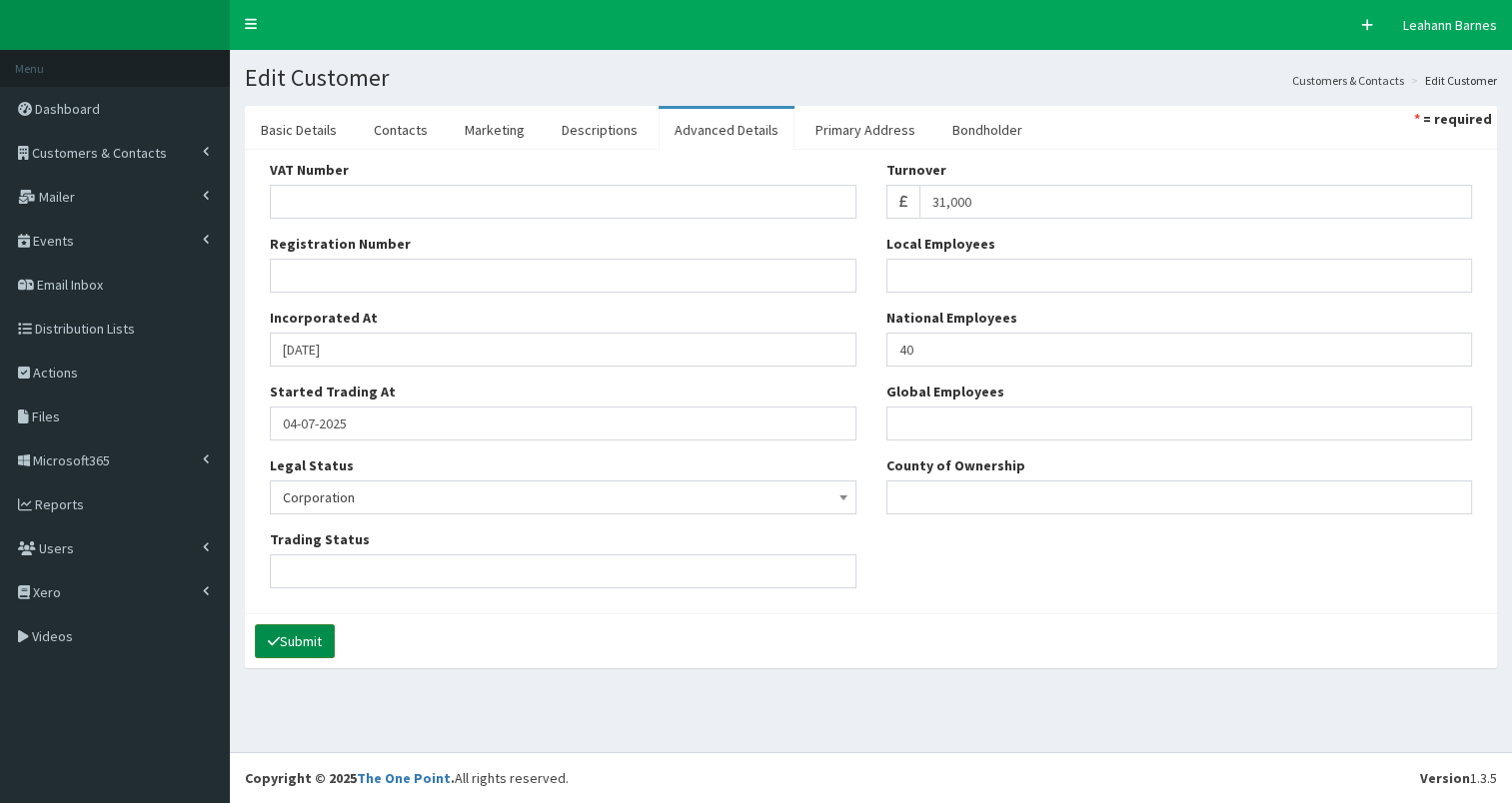 click on "Submit" at bounding box center [295, 641] 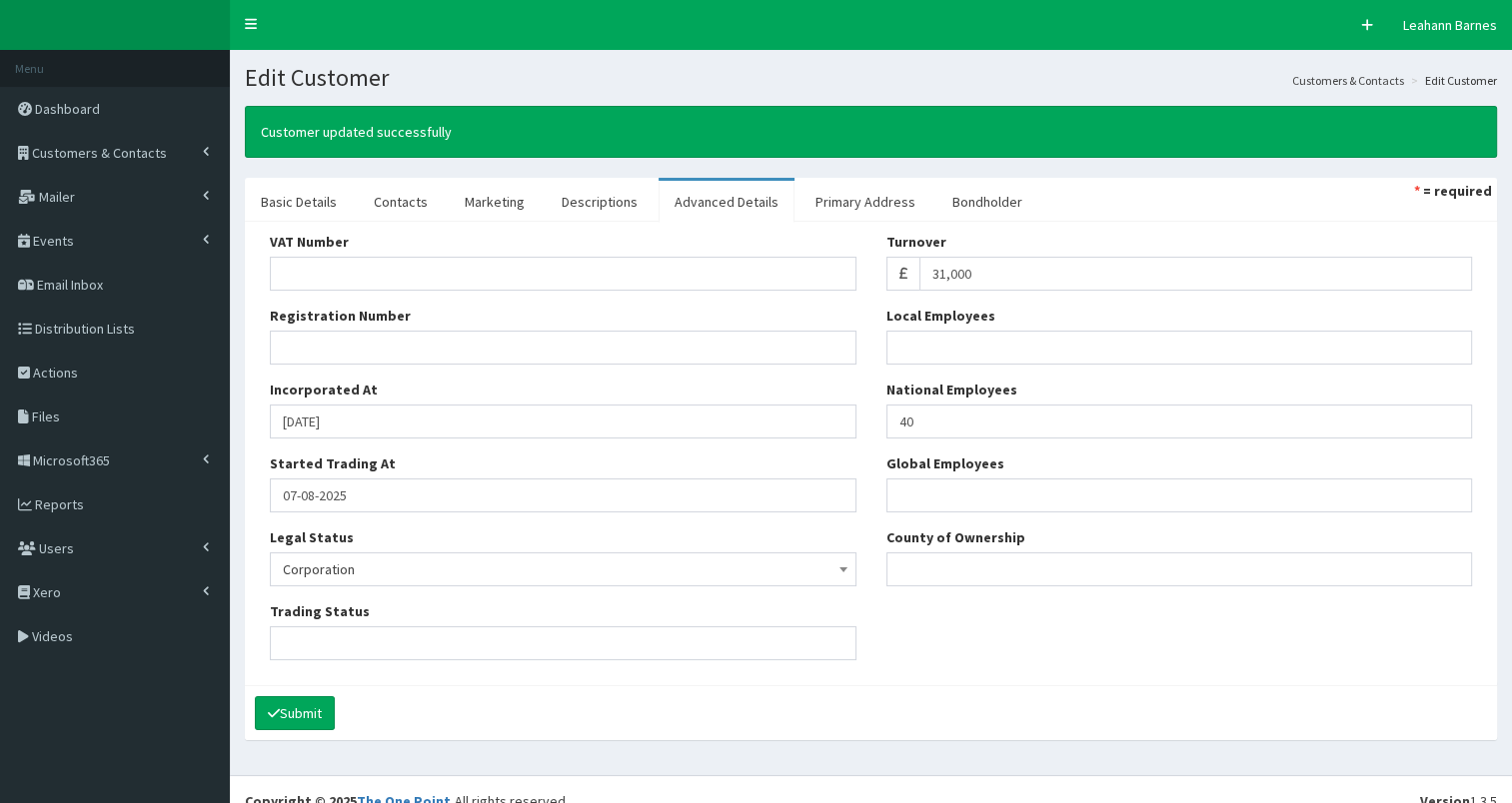 scroll, scrollTop: 0, scrollLeft: 0, axis: both 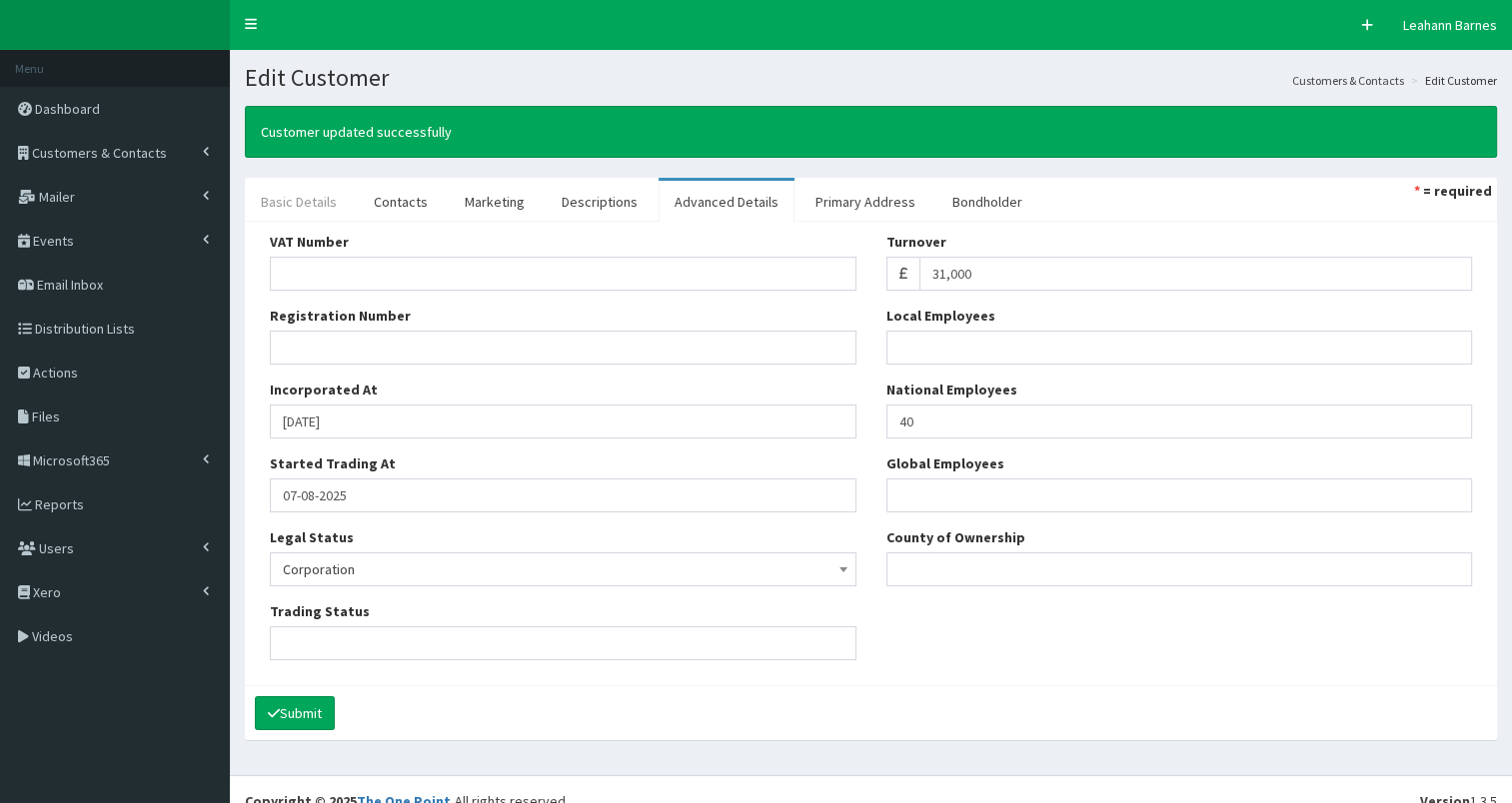 click on "Basic Details" at bounding box center [299, 202] 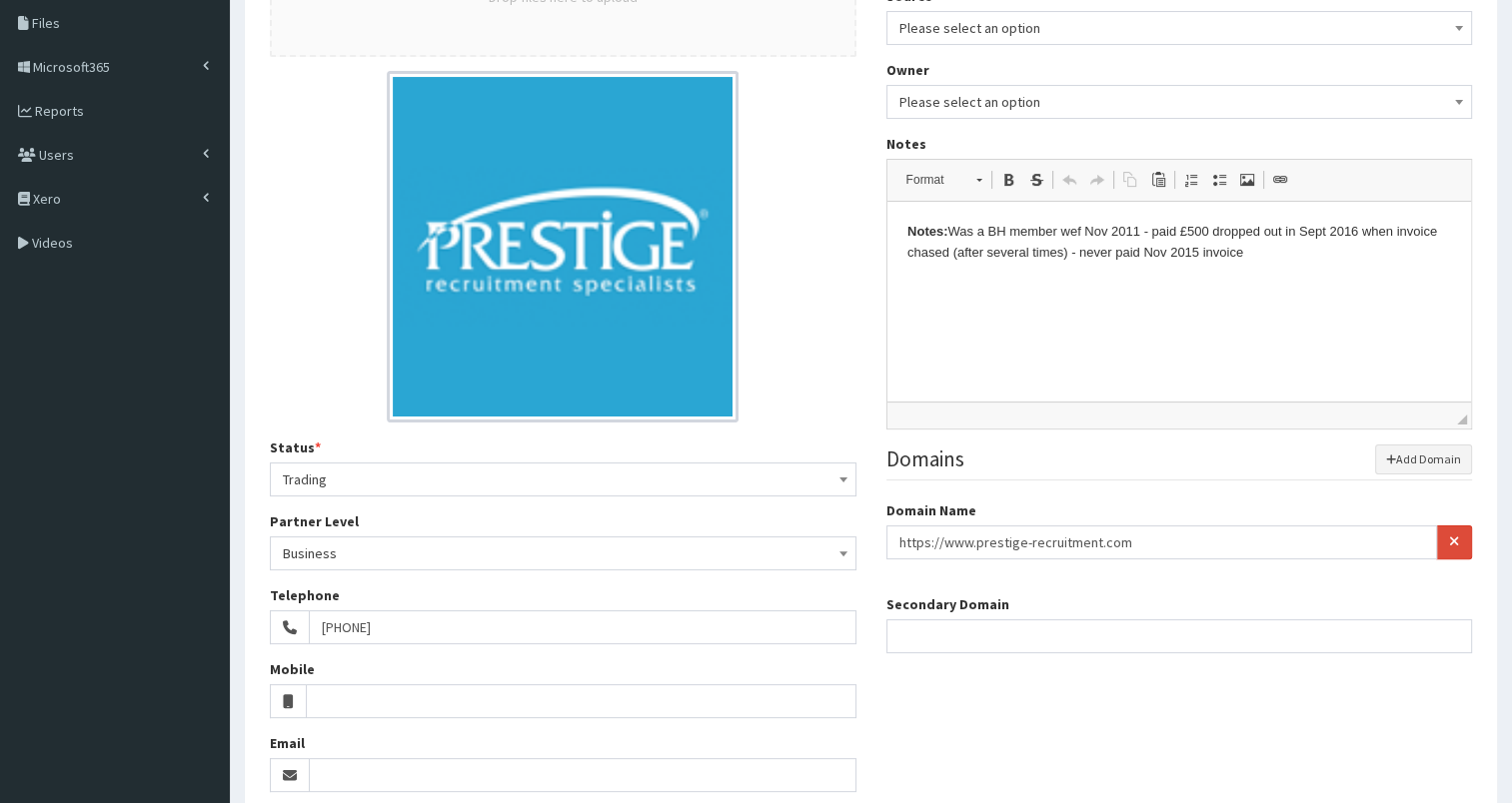 scroll, scrollTop: 546, scrollLeft: 0, axis: vertical 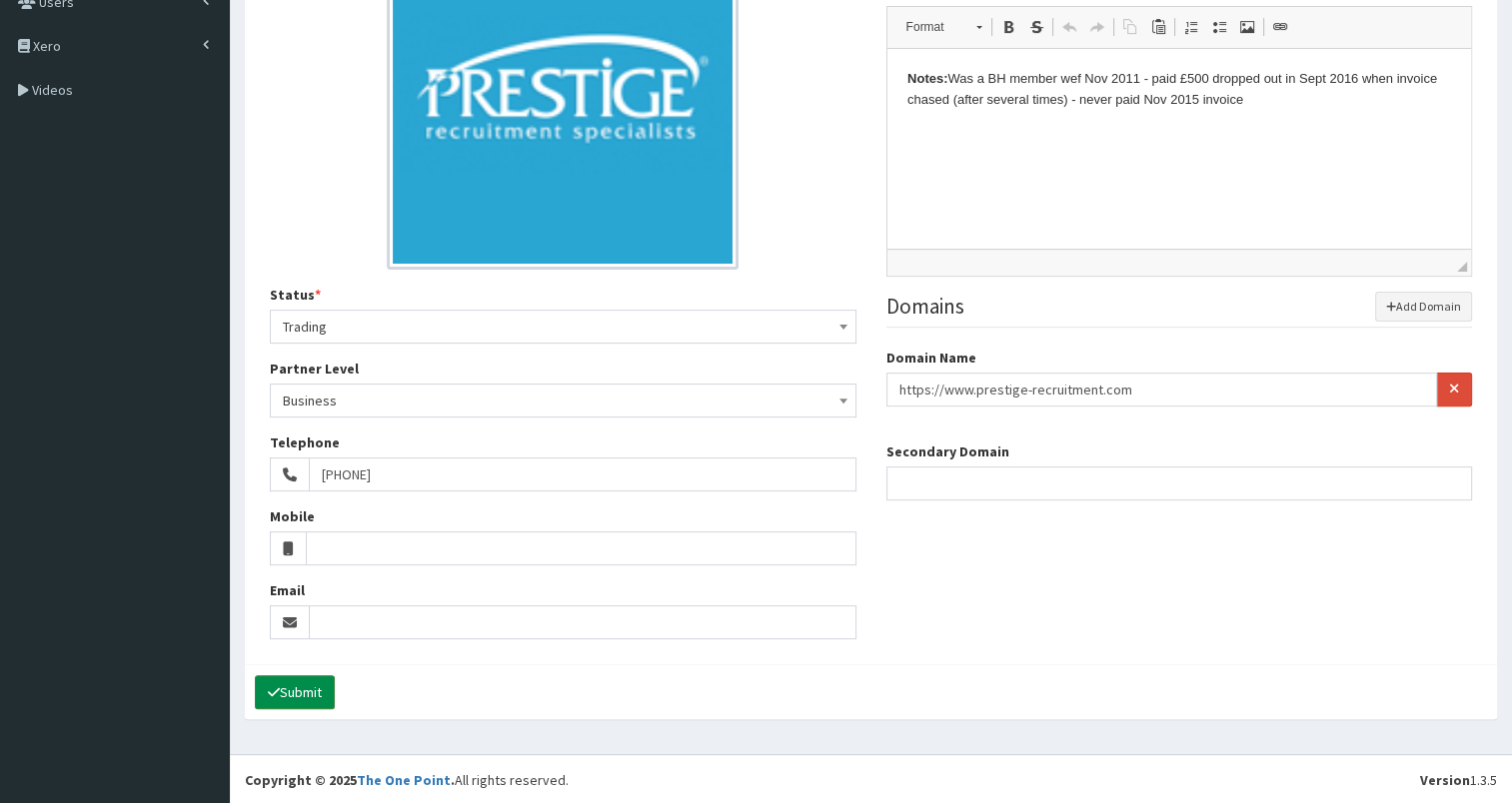 click on "Submit" at bounding box center (295, 692) 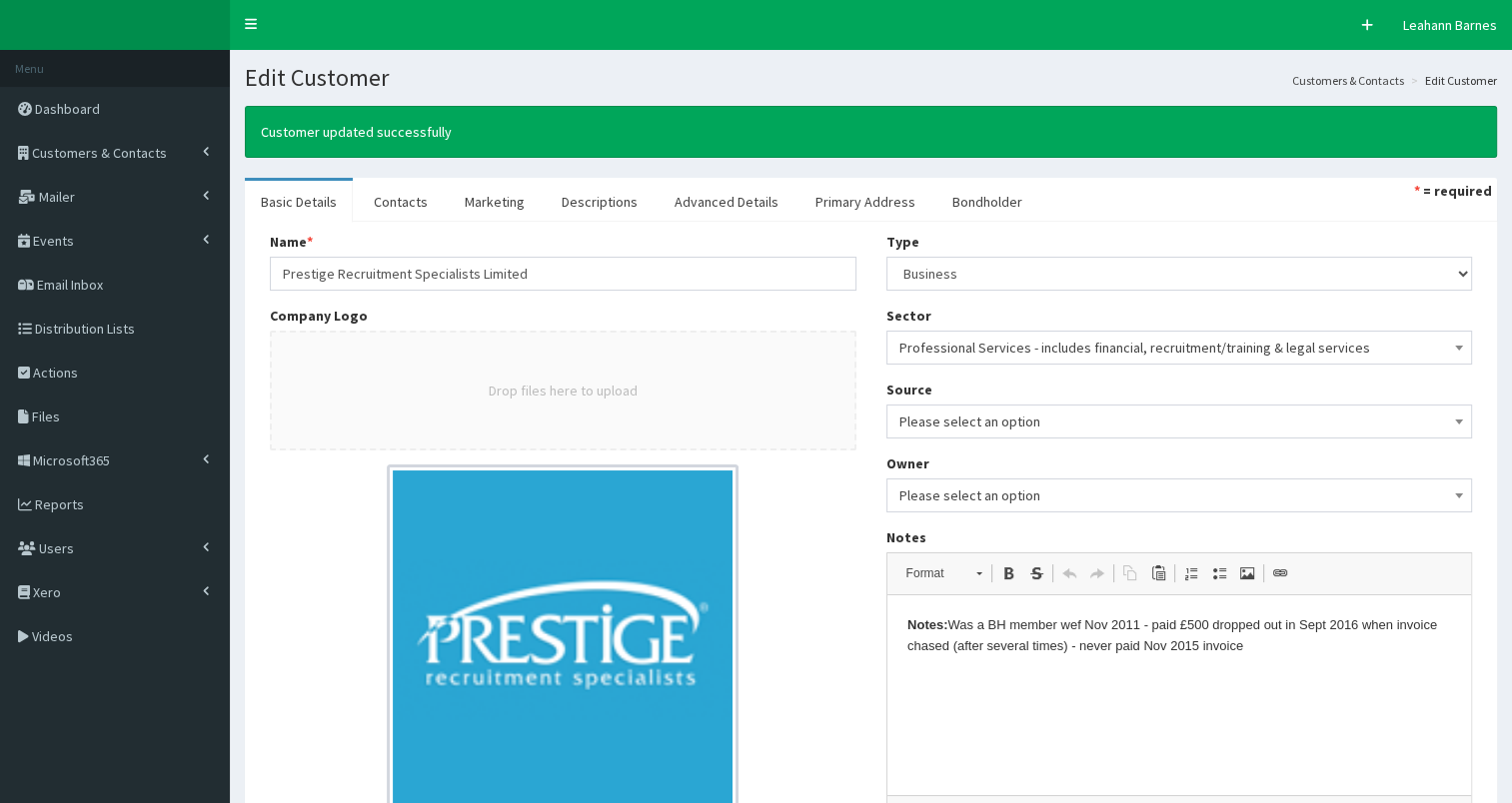 scroll, scrollTop: 0, scrollLeft: 0, axis: both 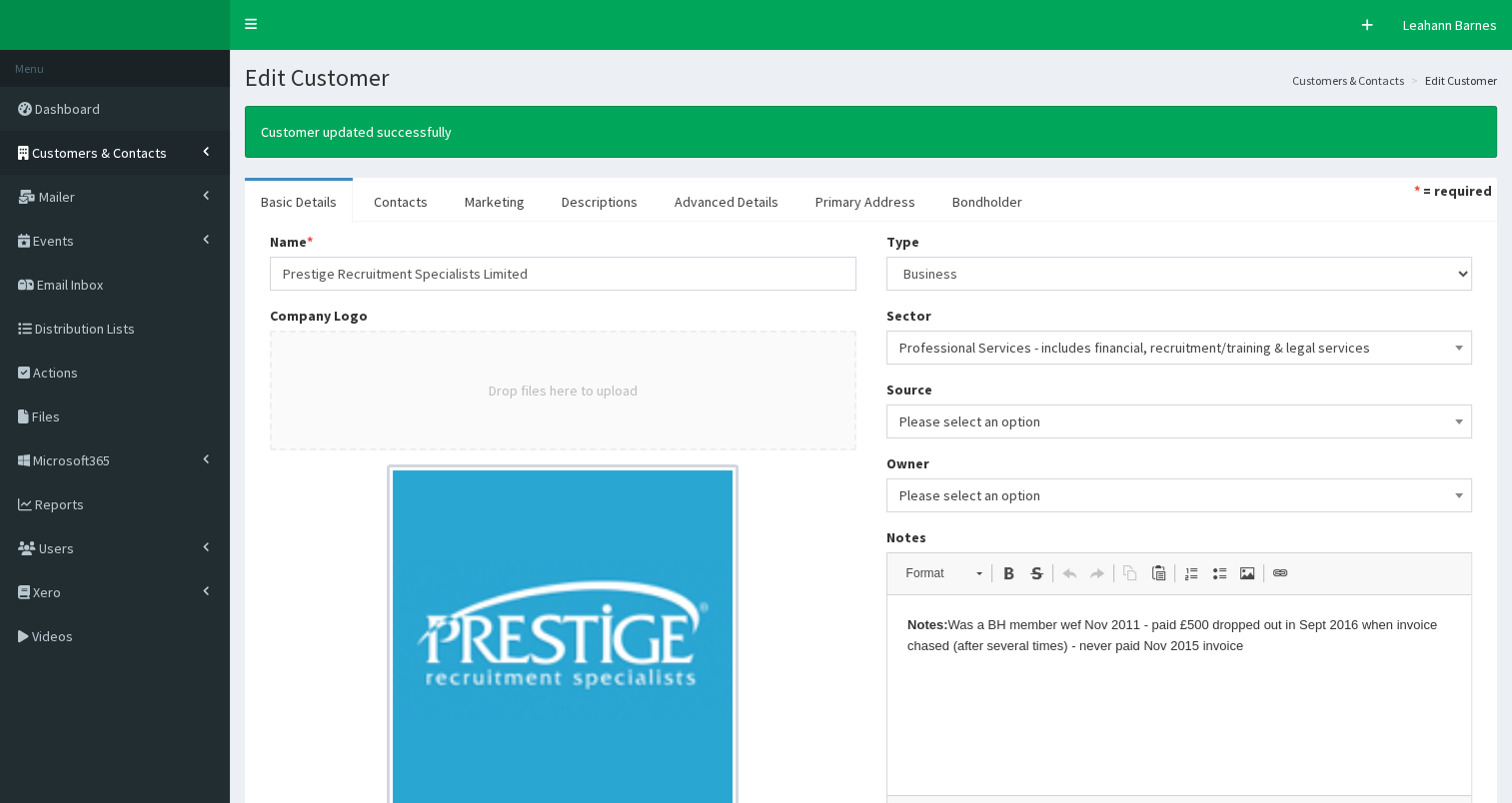 click on "Customers & Contacts" at bounding box center [99, 153] 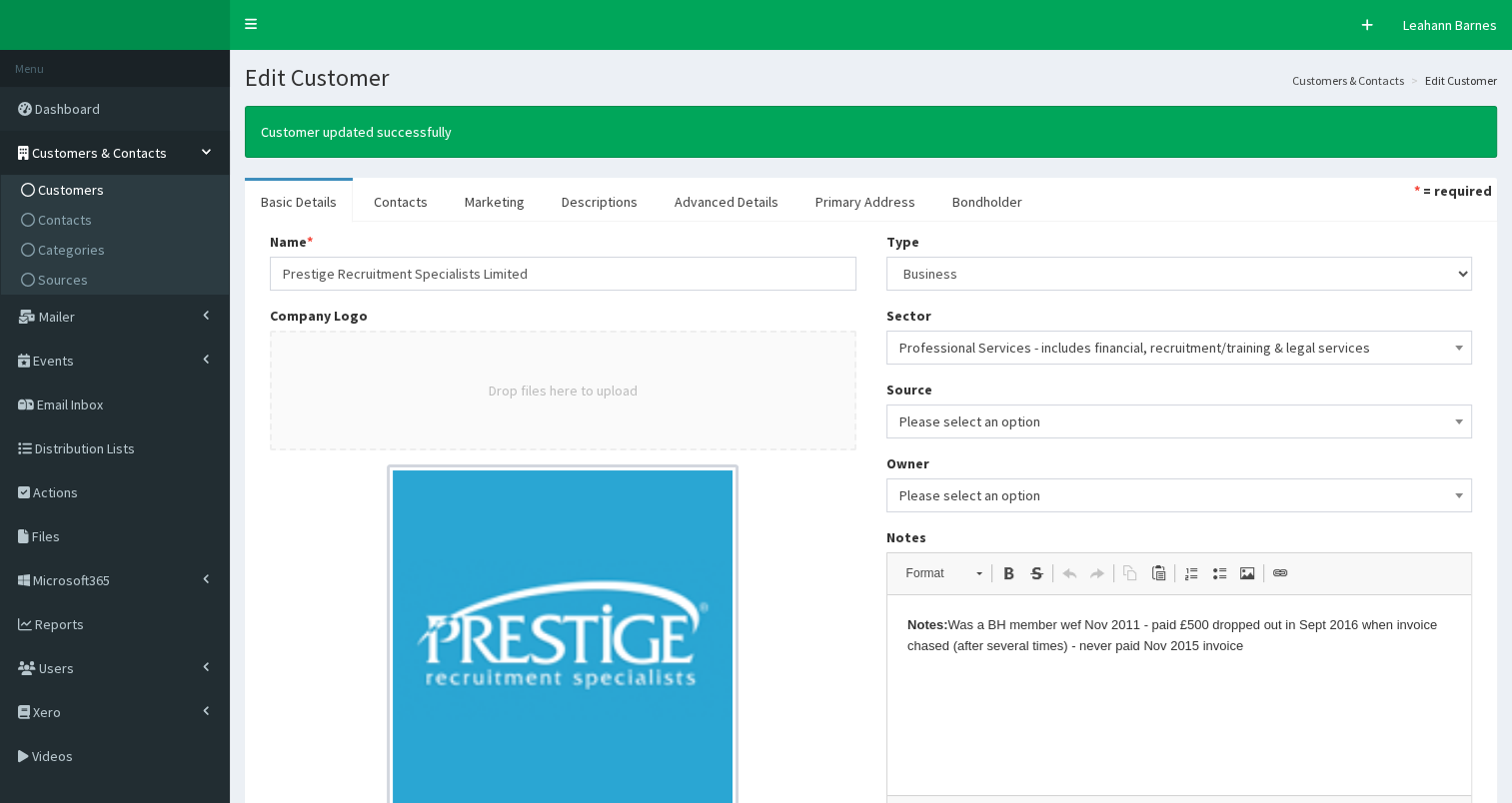 click on "Customers" at bounding box center (117, 190) 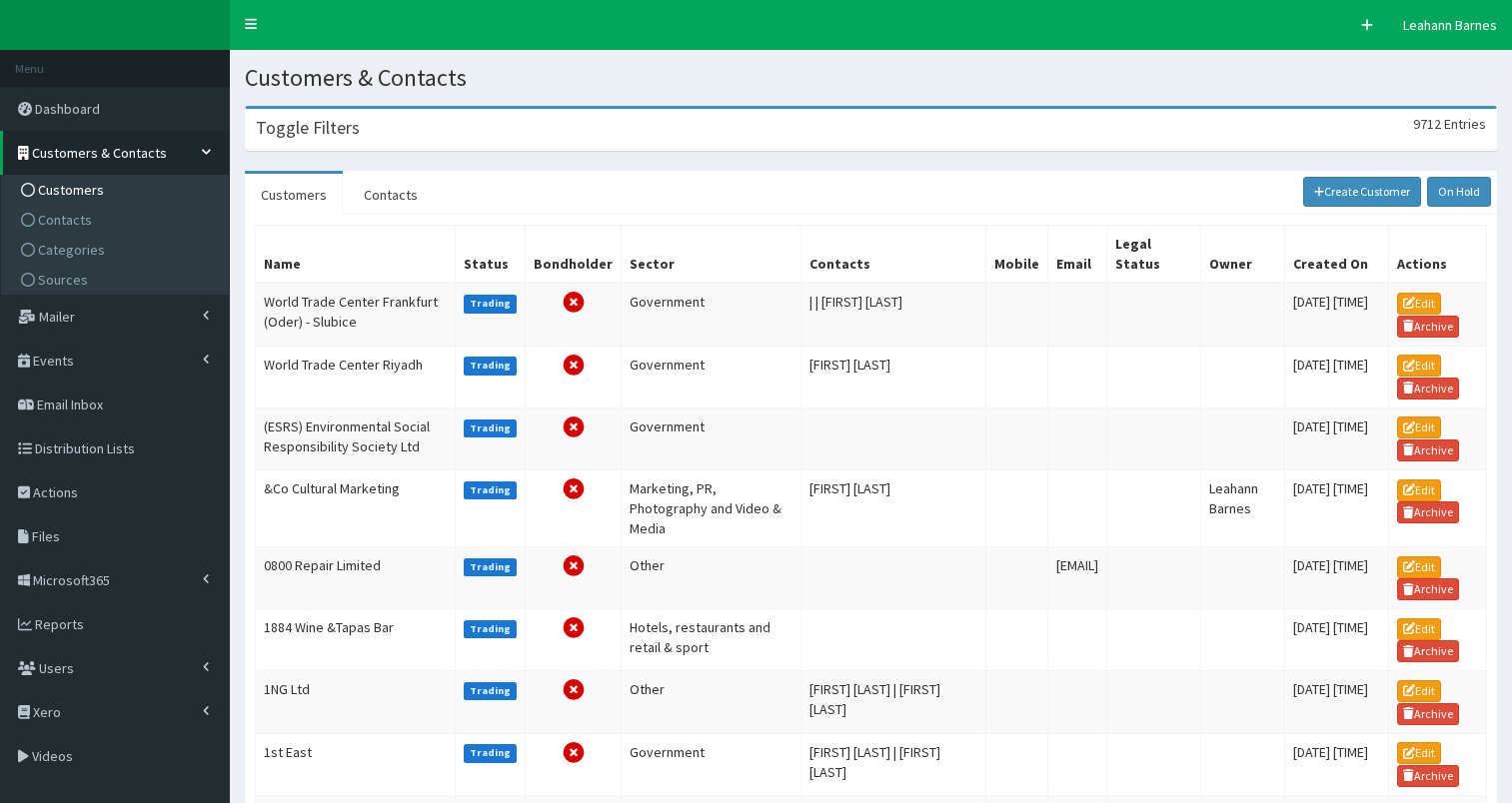 scroll, scrollTop: 0, scrollLeft: 0, axis: both 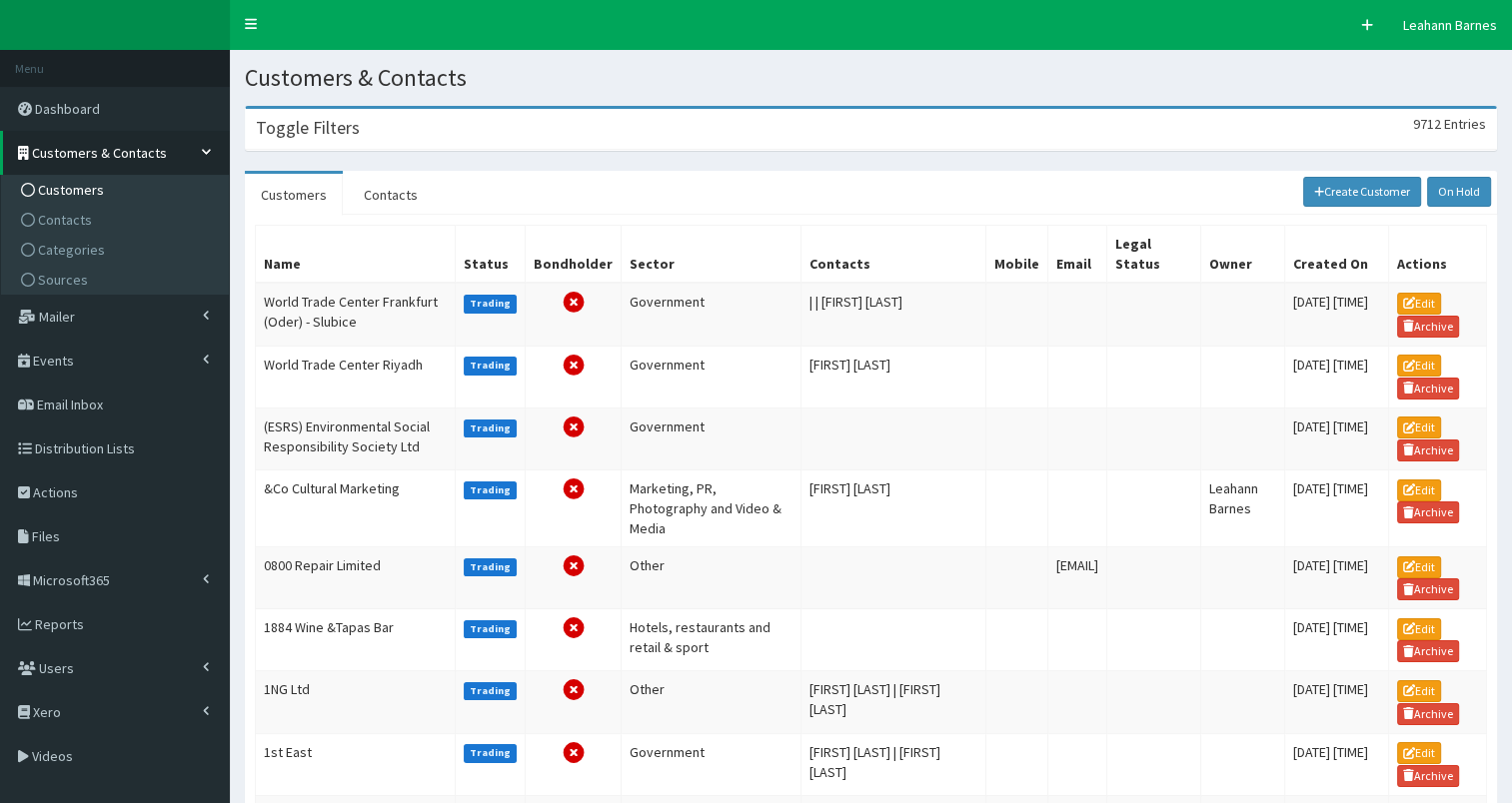 click on "Toggle Filters
9712   Entries" at bounding box center [870, 129] 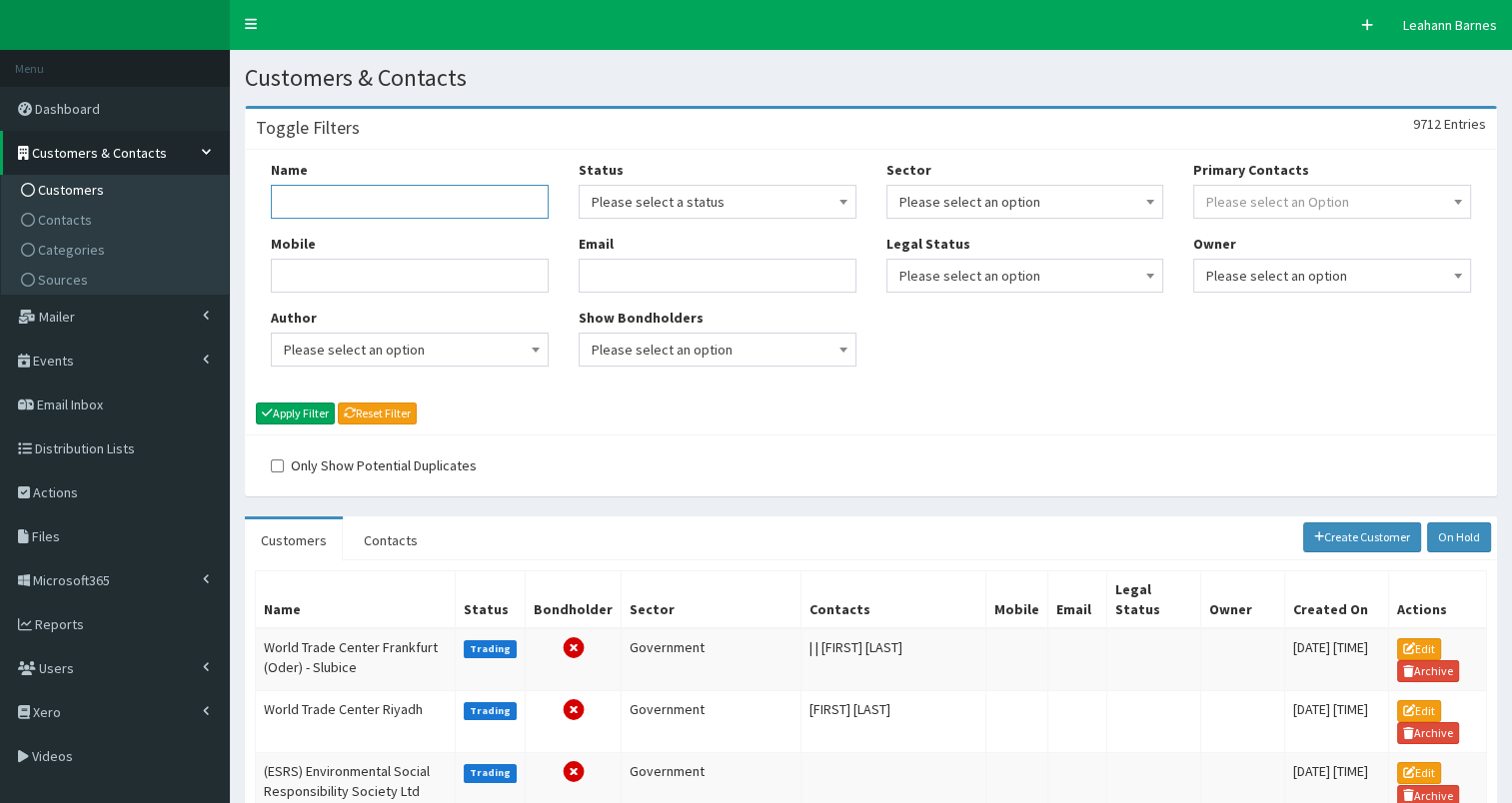 click on "Name" at bounding box center (410, 202) 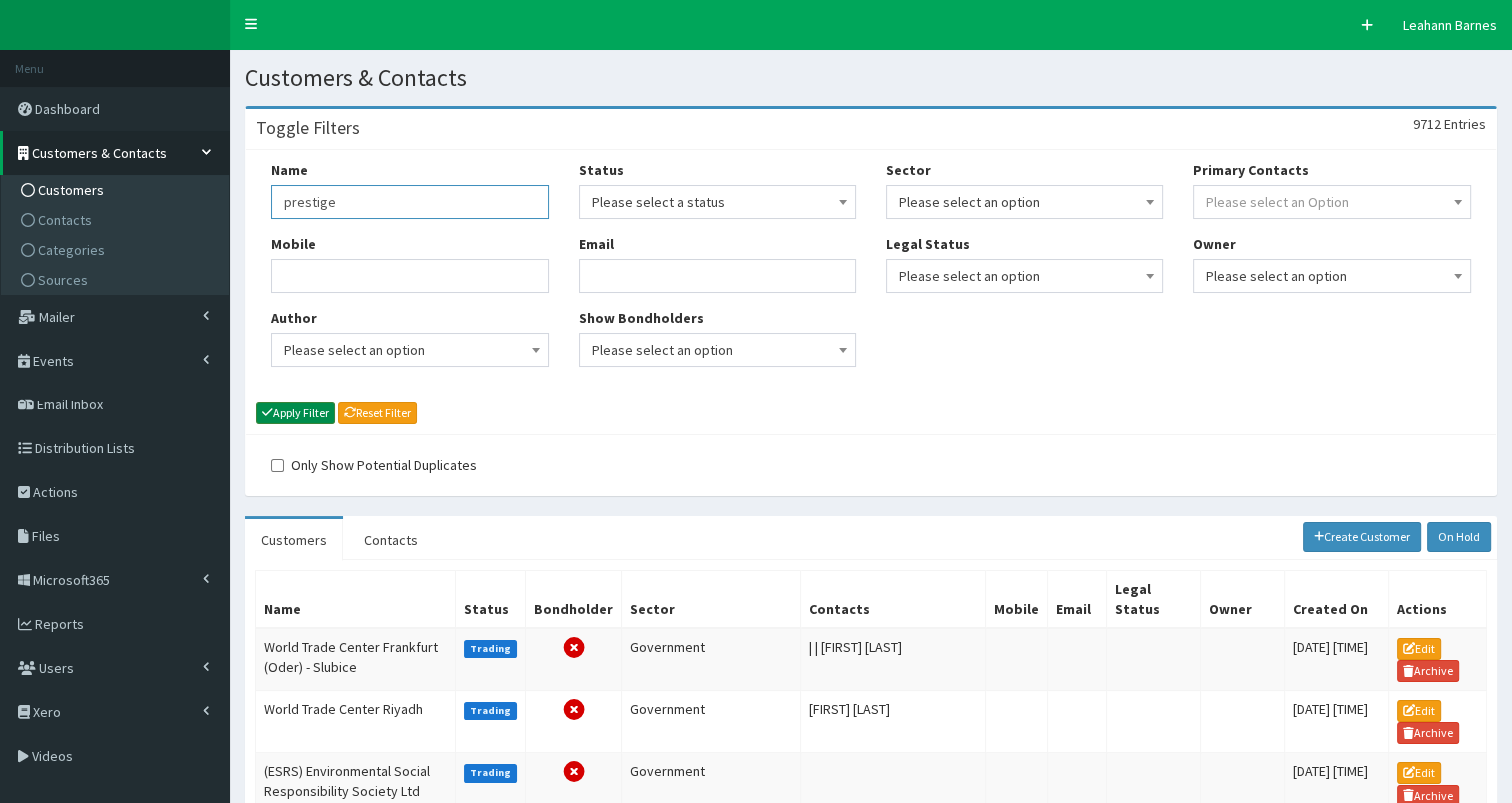 type on "prestige" 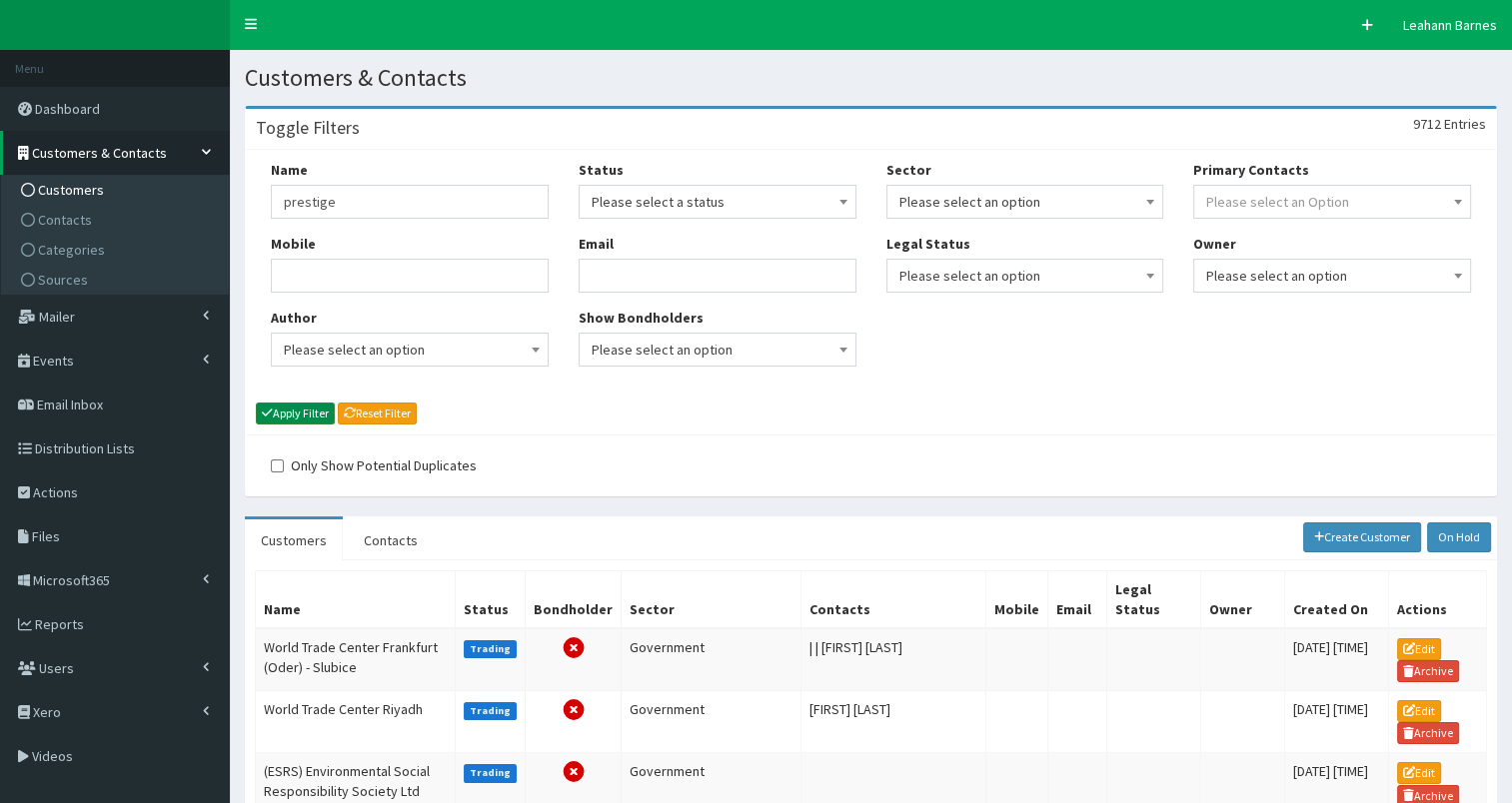 click on "Apply Filter" at bounding box center (295, 413) 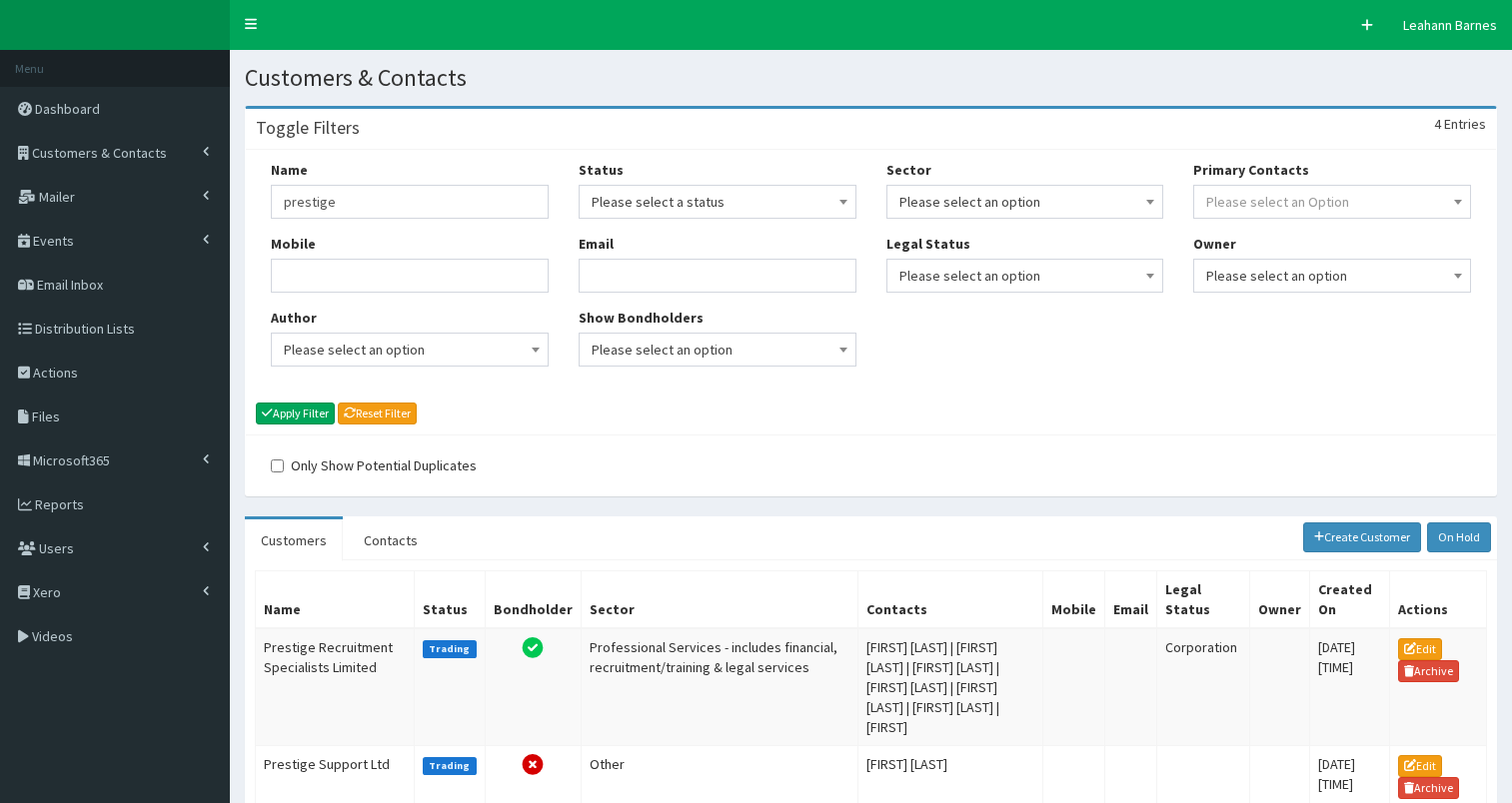 scroll, scrollTop: 0, scrollLeft: 0, axis: both 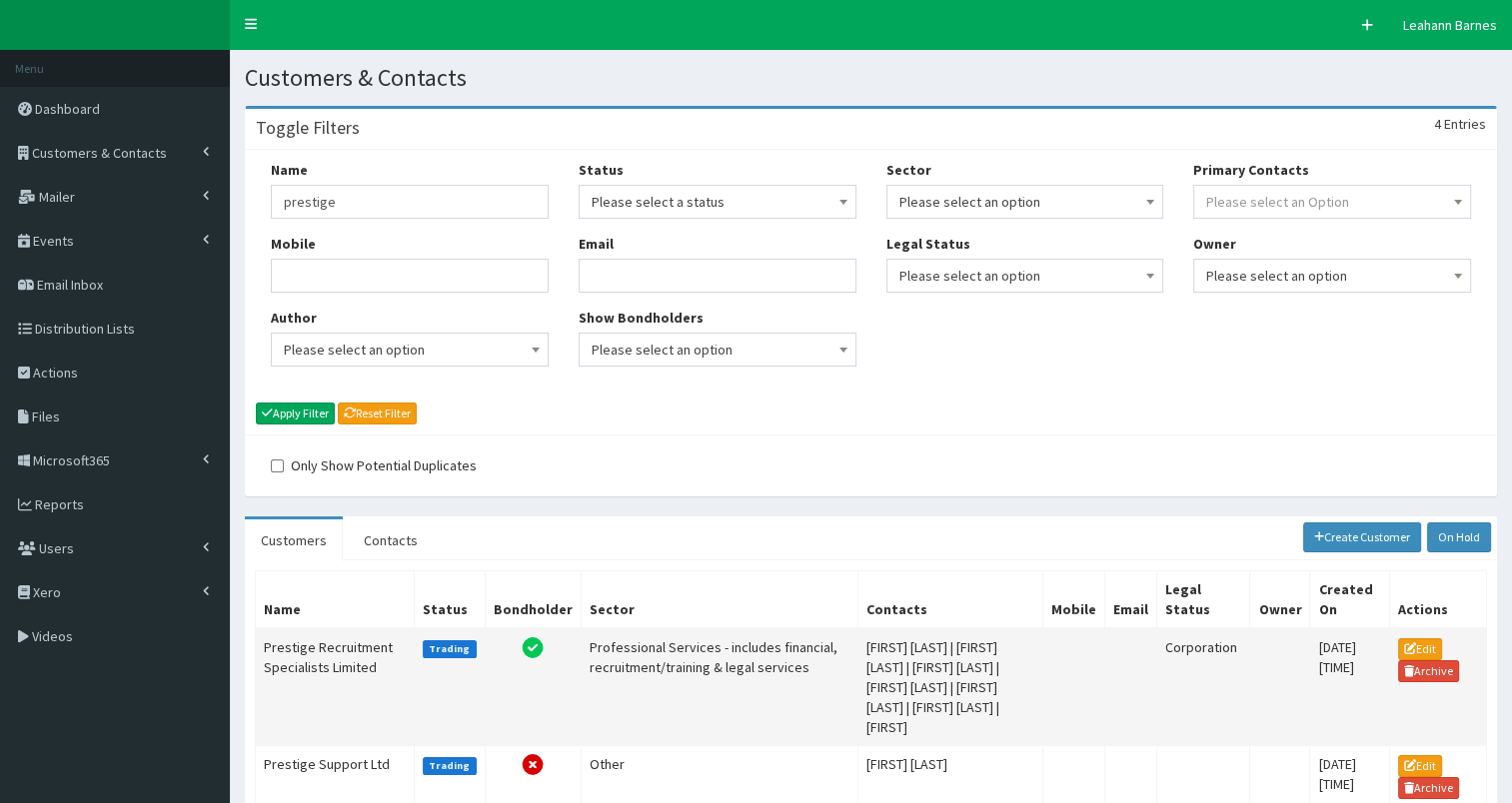 click on "Prestige Recruitment Specialists Limited" at bounding box center [335, 687] 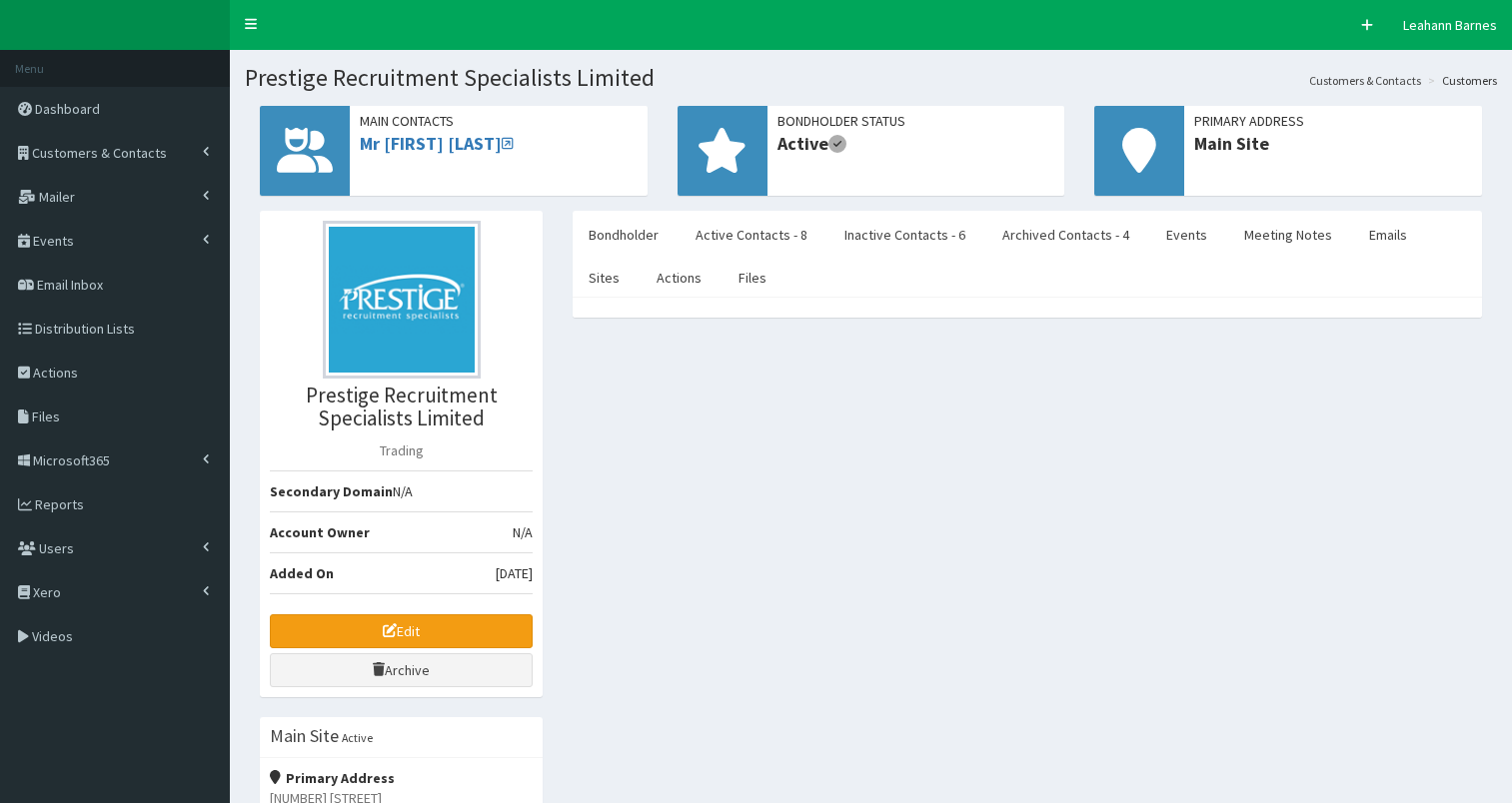 scroll, scrollTop: 0, scrollLeft: 0, axis: both 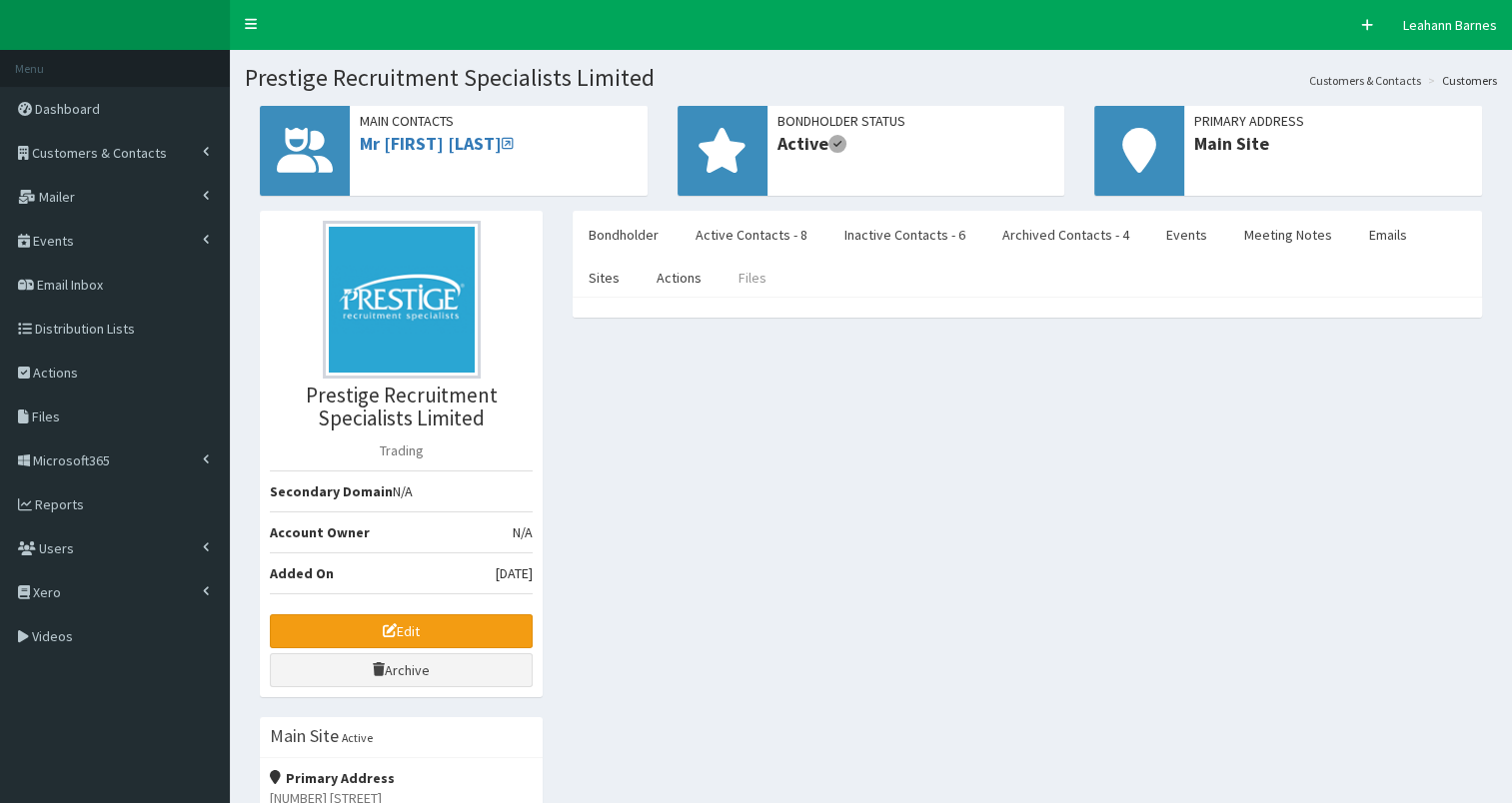 click on "Files" at bounding box center [753, 278] 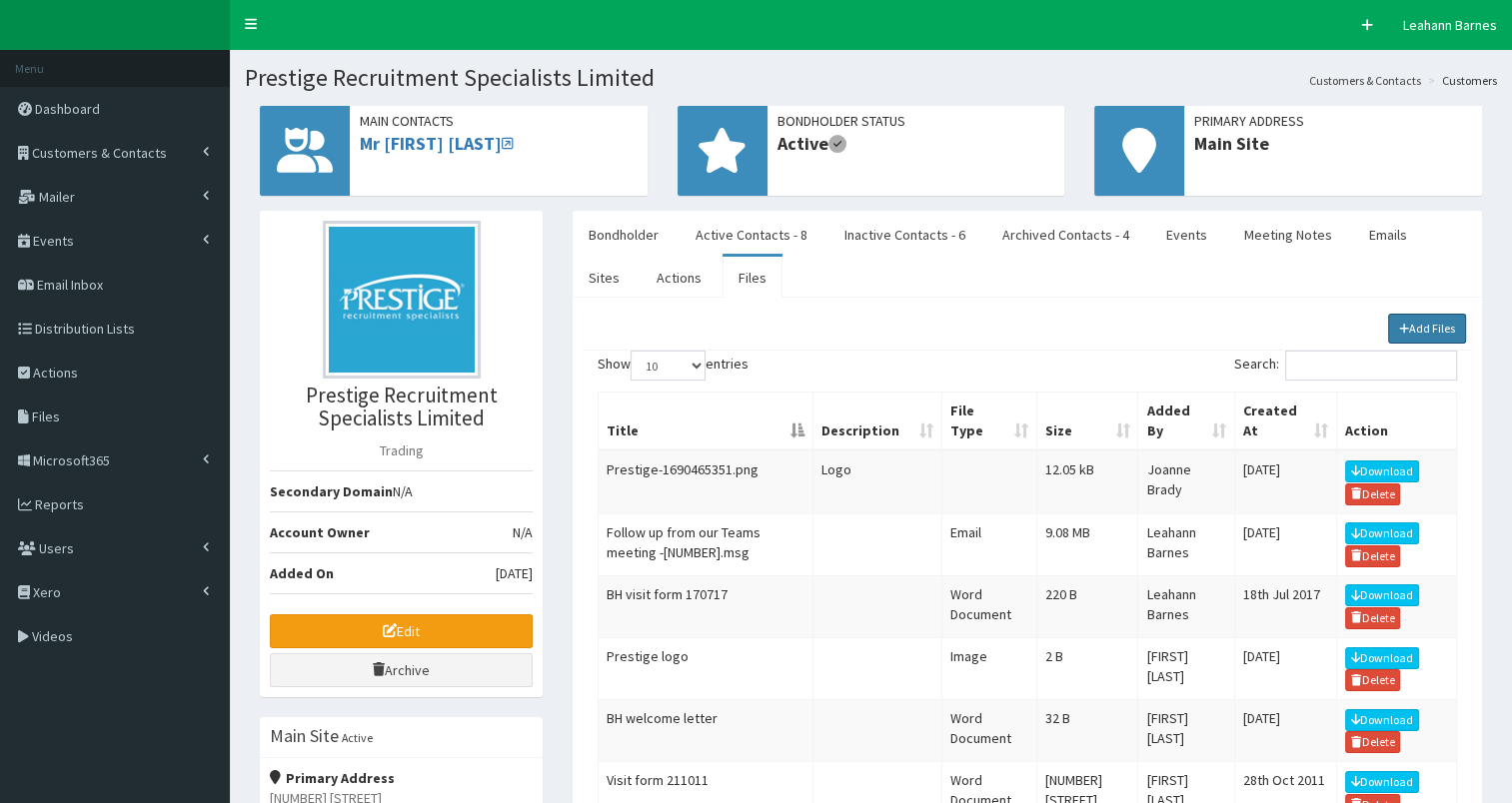 click on "Add Files" at bounding box center [1427, 329] 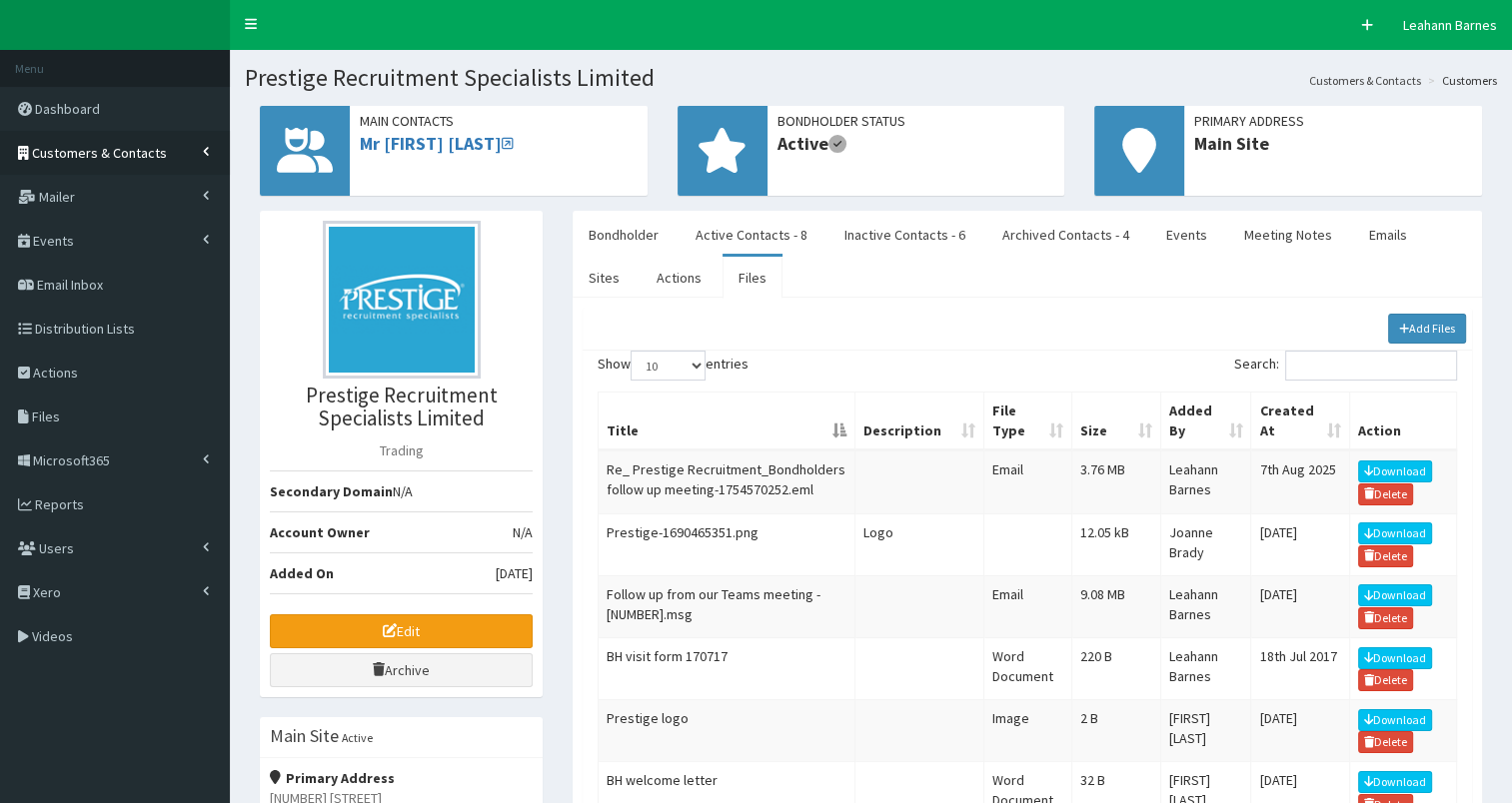 click on "Customers & Contacts" at bounding box center [99, 153] 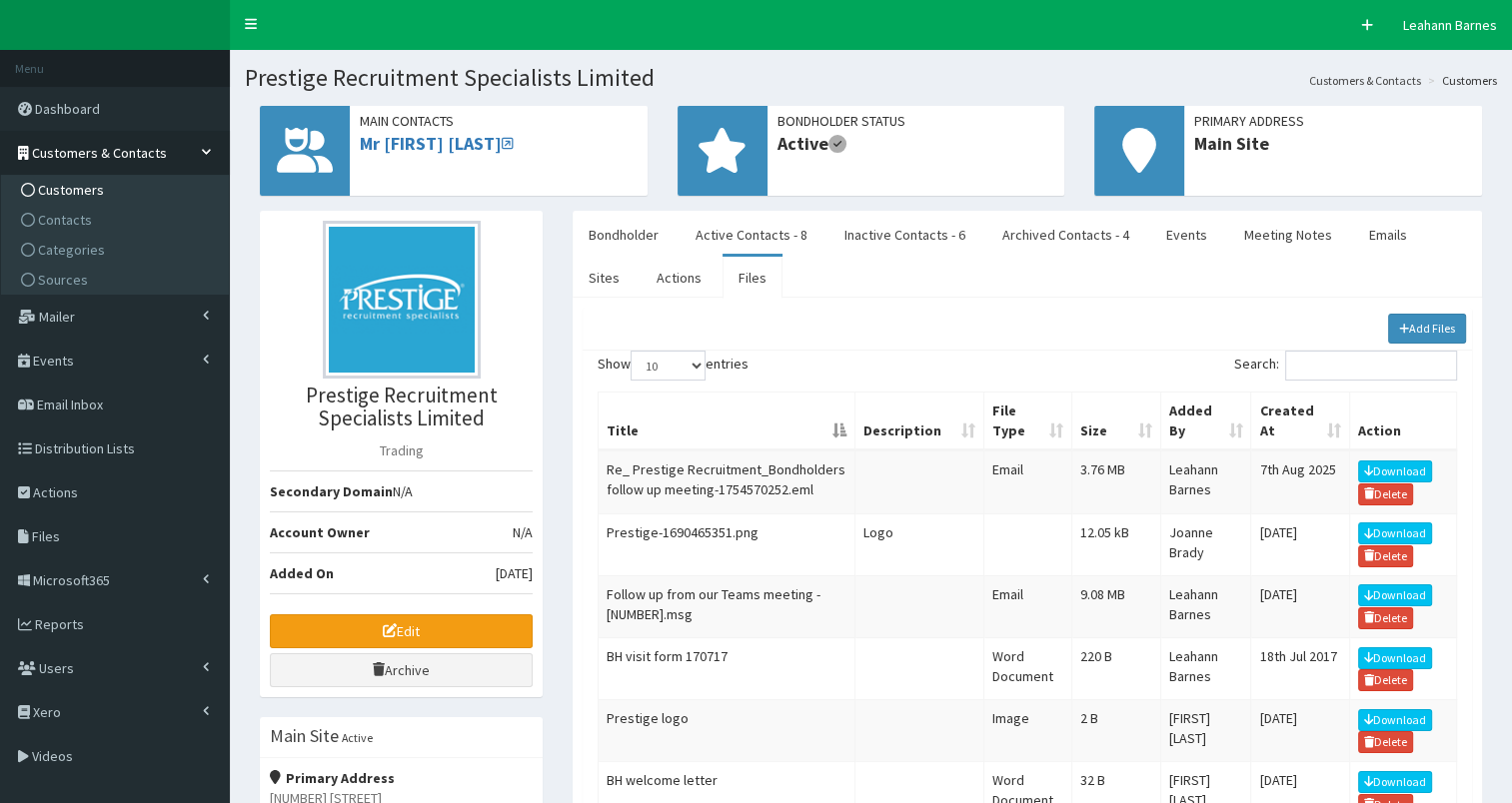 click on "Customers" at bounding box center (71, 190) 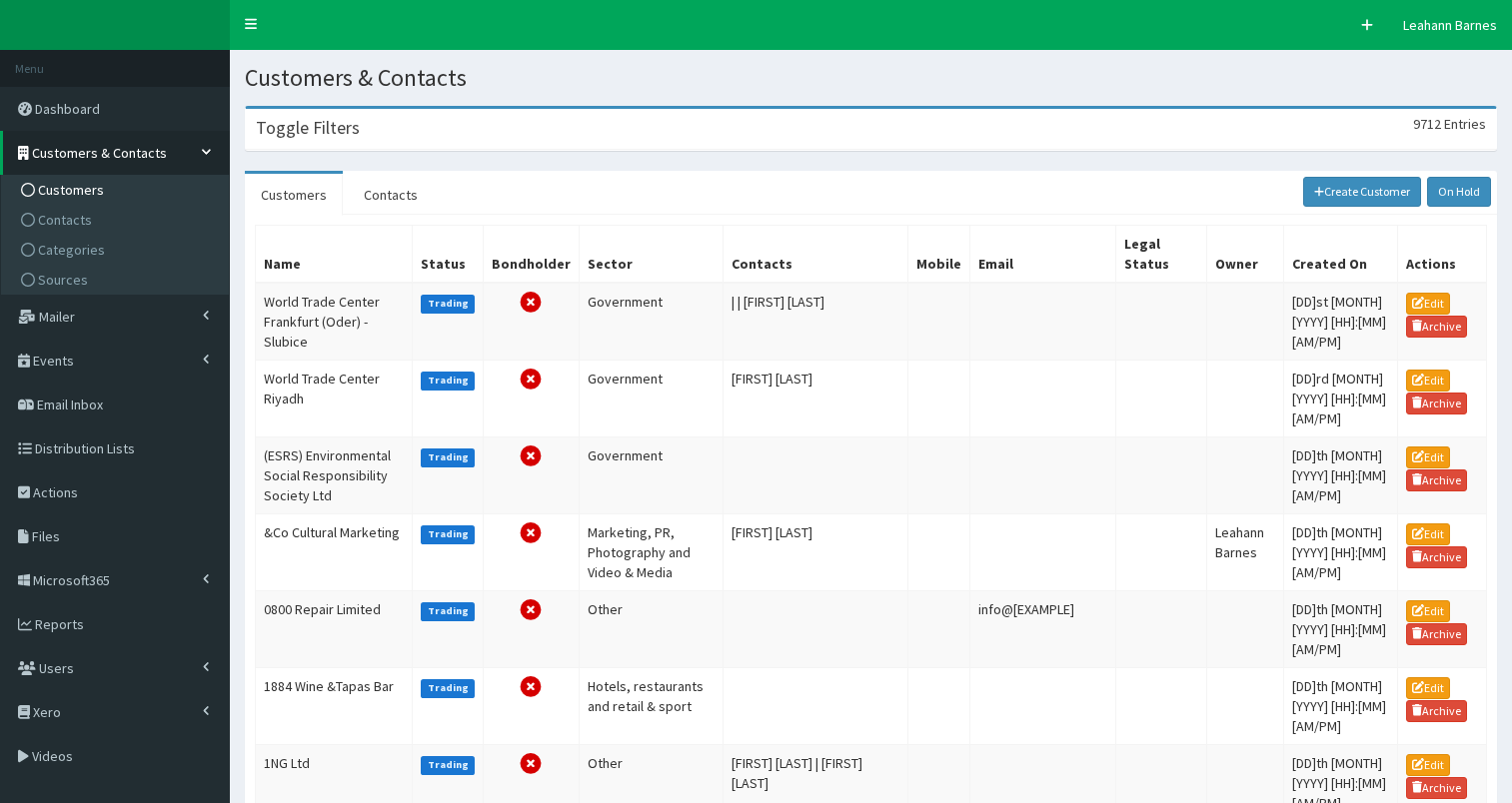 scroll, scrollTop: 0, scrollLeft: 0, axis: both 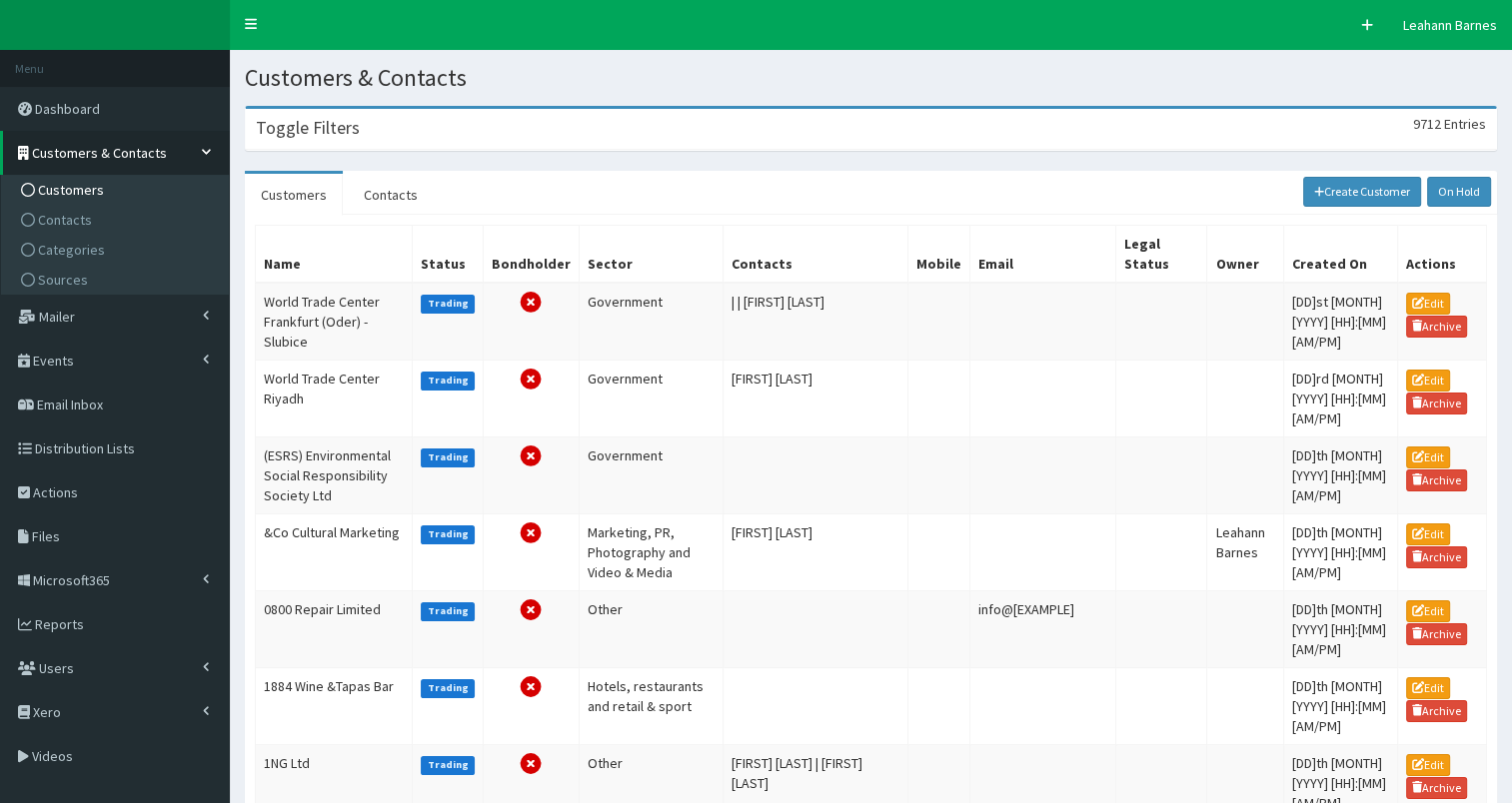 drag, startPoint x: 300, startPoint y: 139, endPoint x: 281, endPoint y: 195, distance: 59.135438 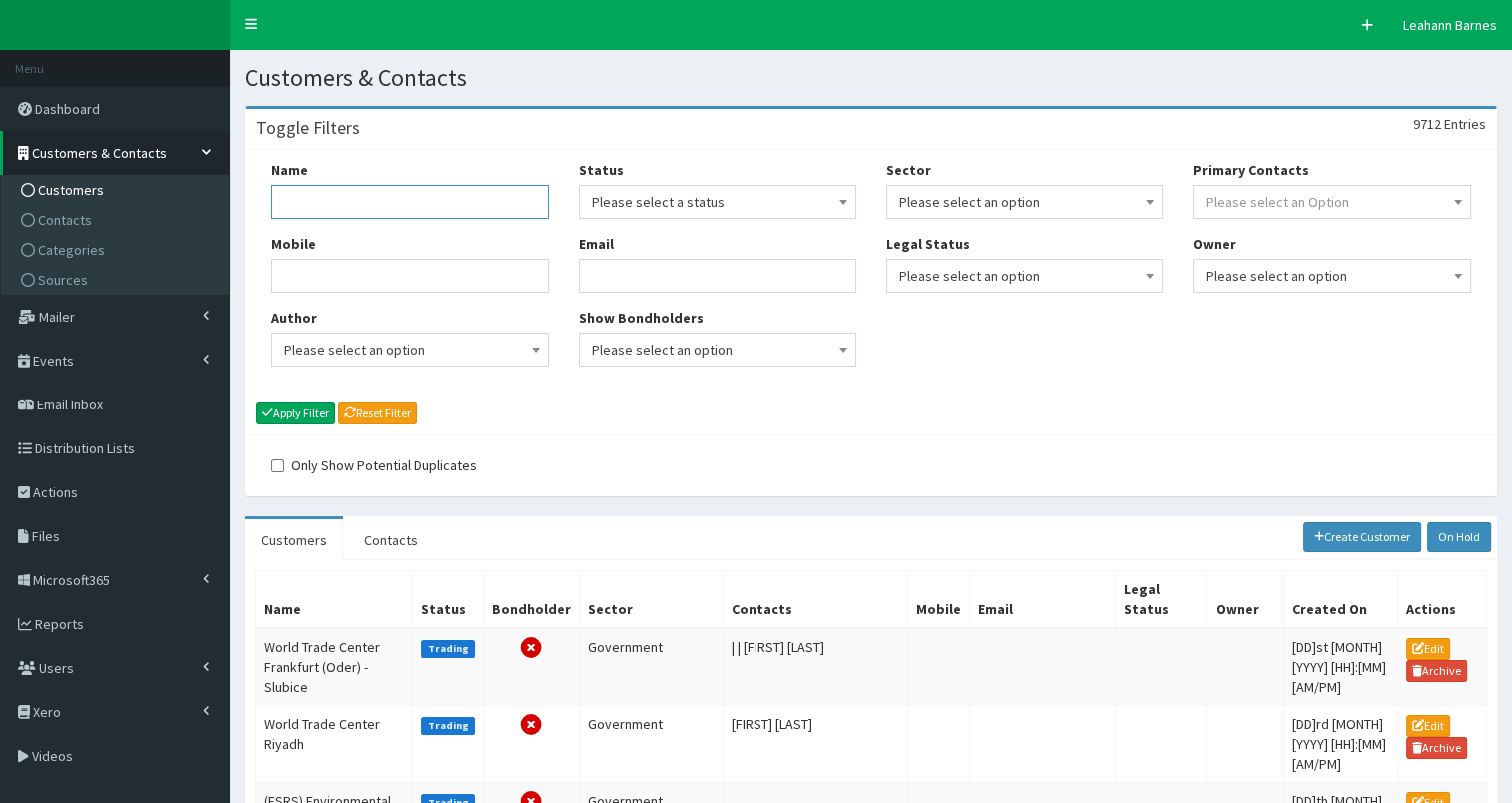 click on "Name" at bounding box center (410, 202) 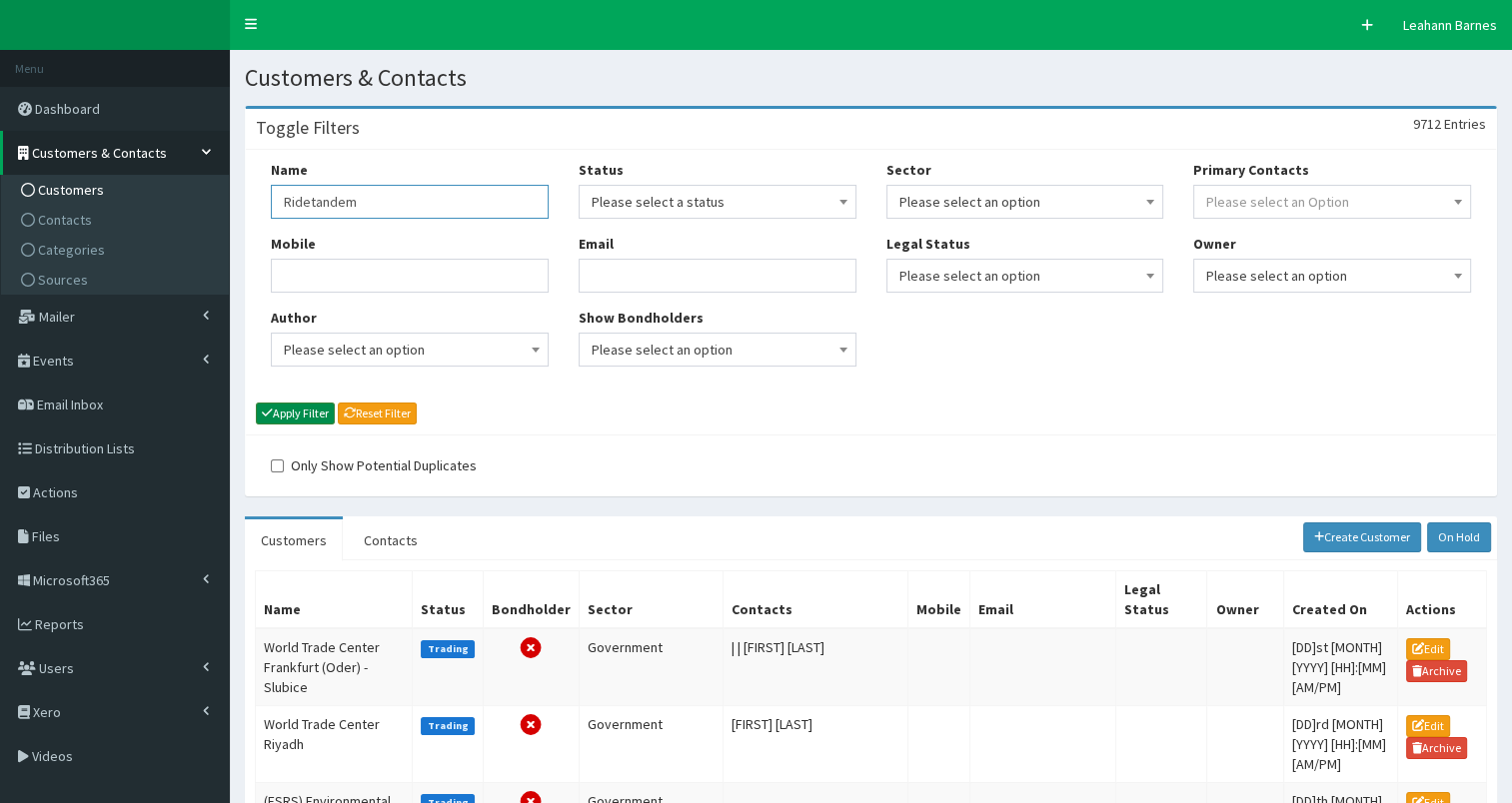 type on "Ridetandem" 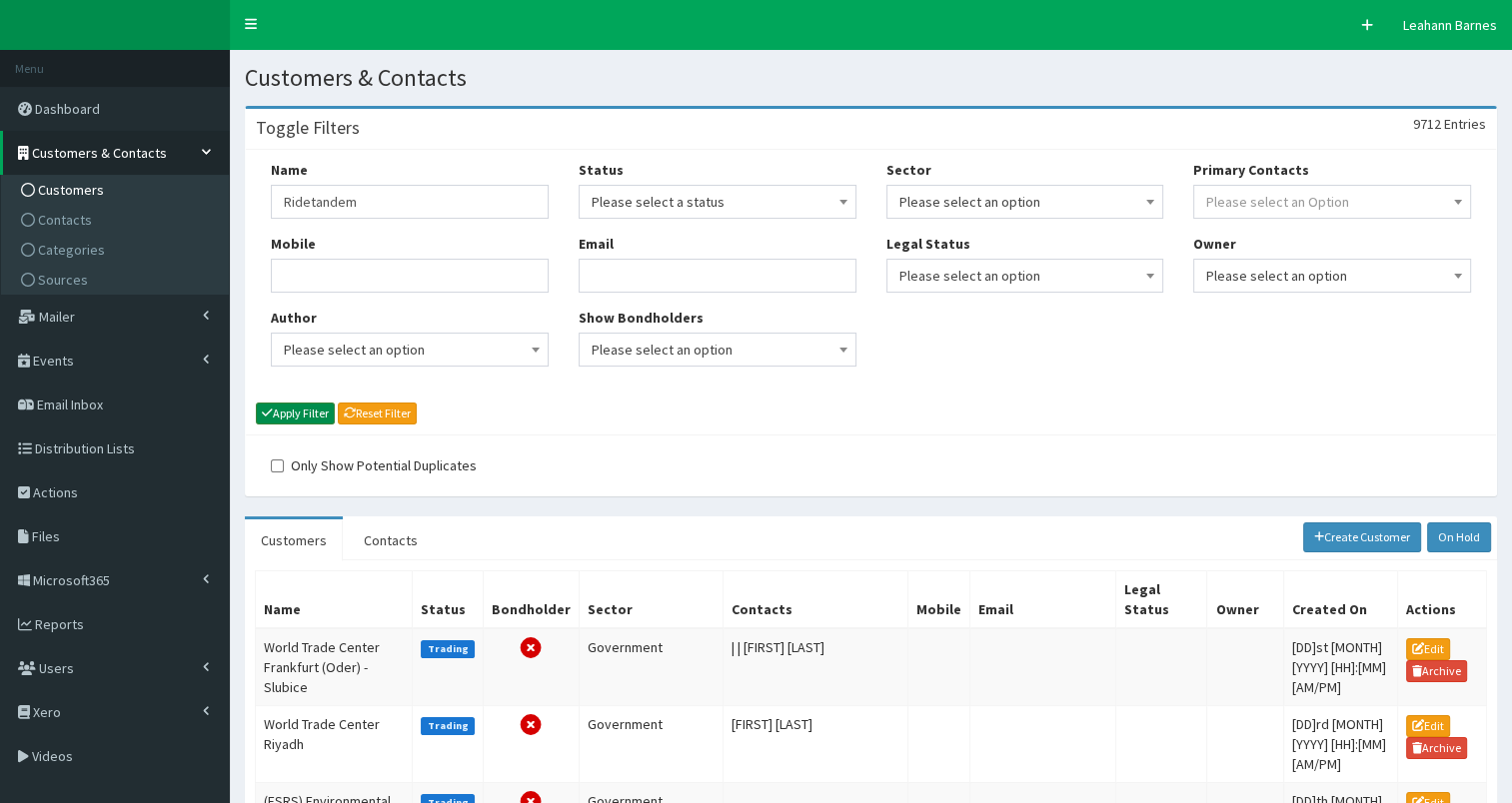 click on "Apply Filter" at bounding box center [295, 413] 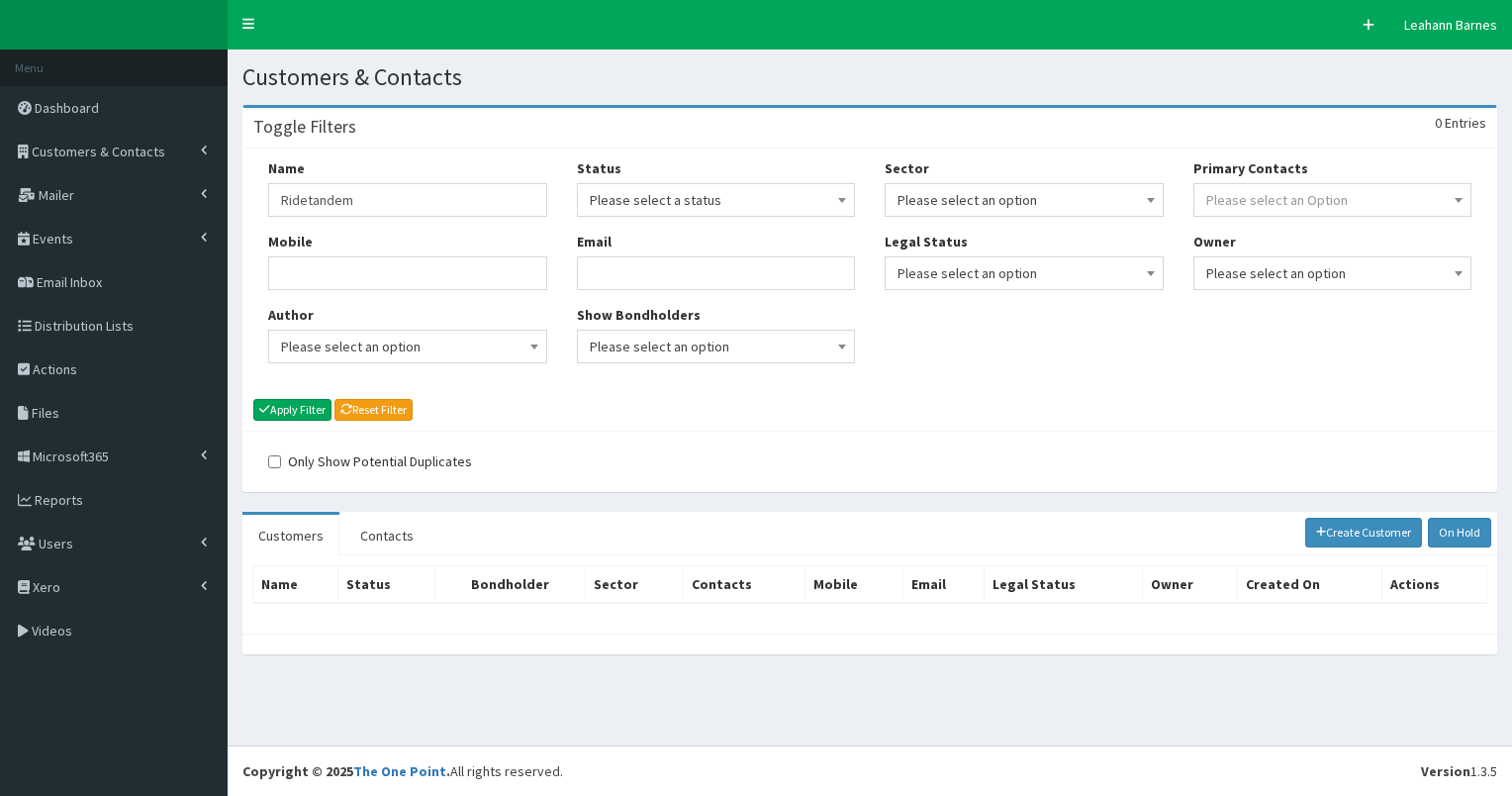 scroll, scrollTop: 0, scrollLeft: 0, axis: both 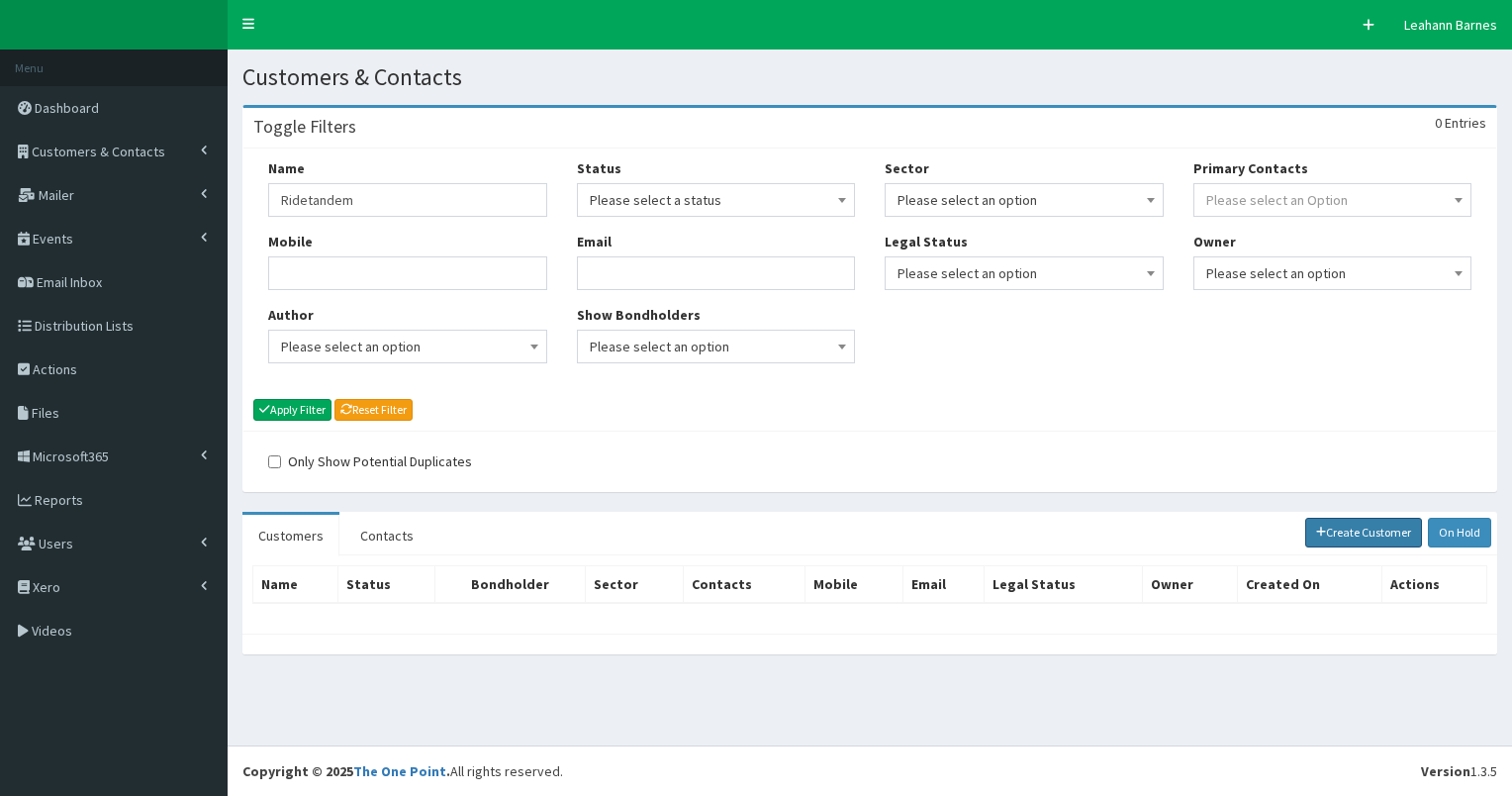 click on "Create Customer" at bounding box center [1364, 533] 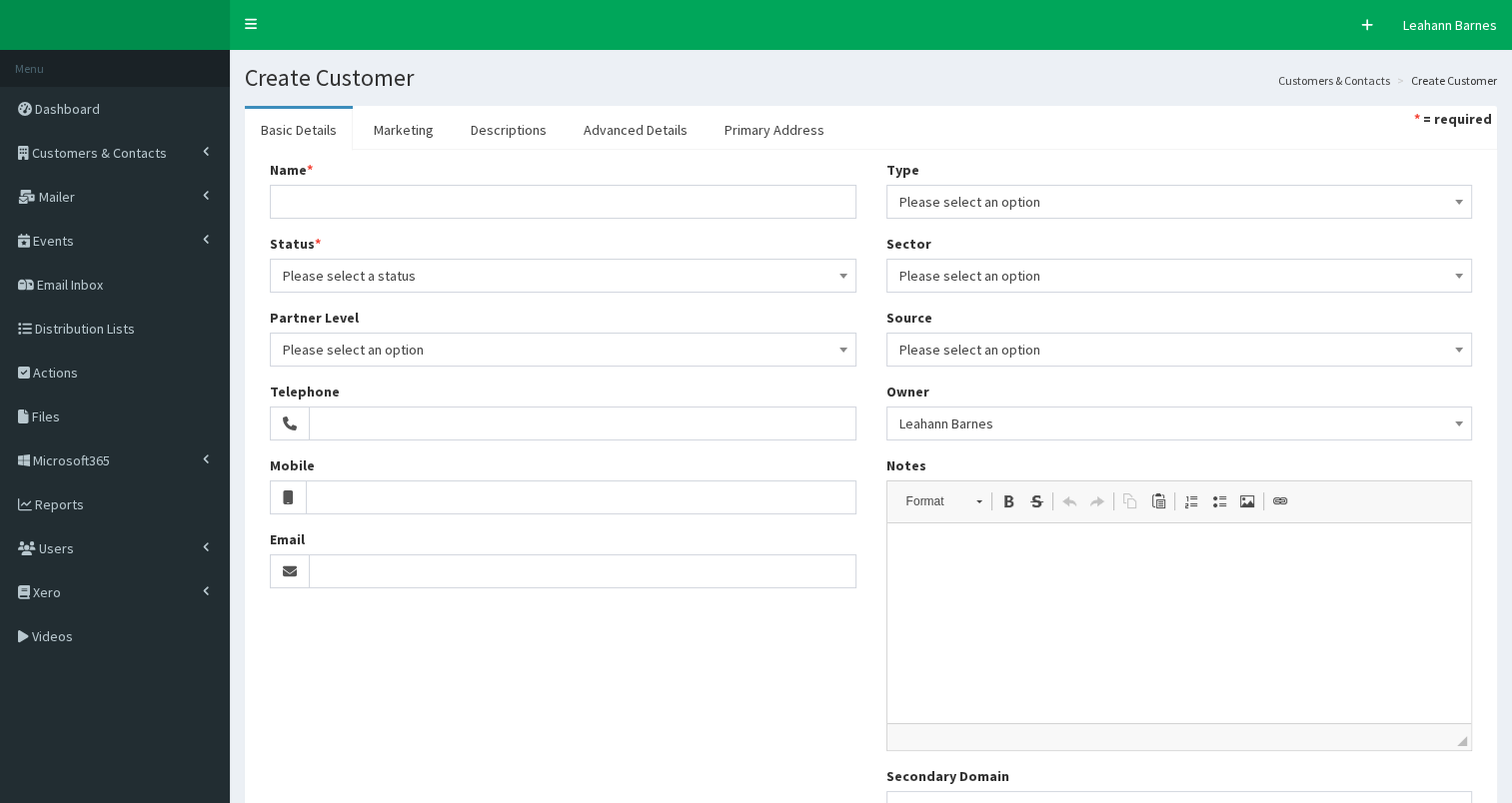 scroll, scrollTop: 0, scrollLeft: 0, axis: both 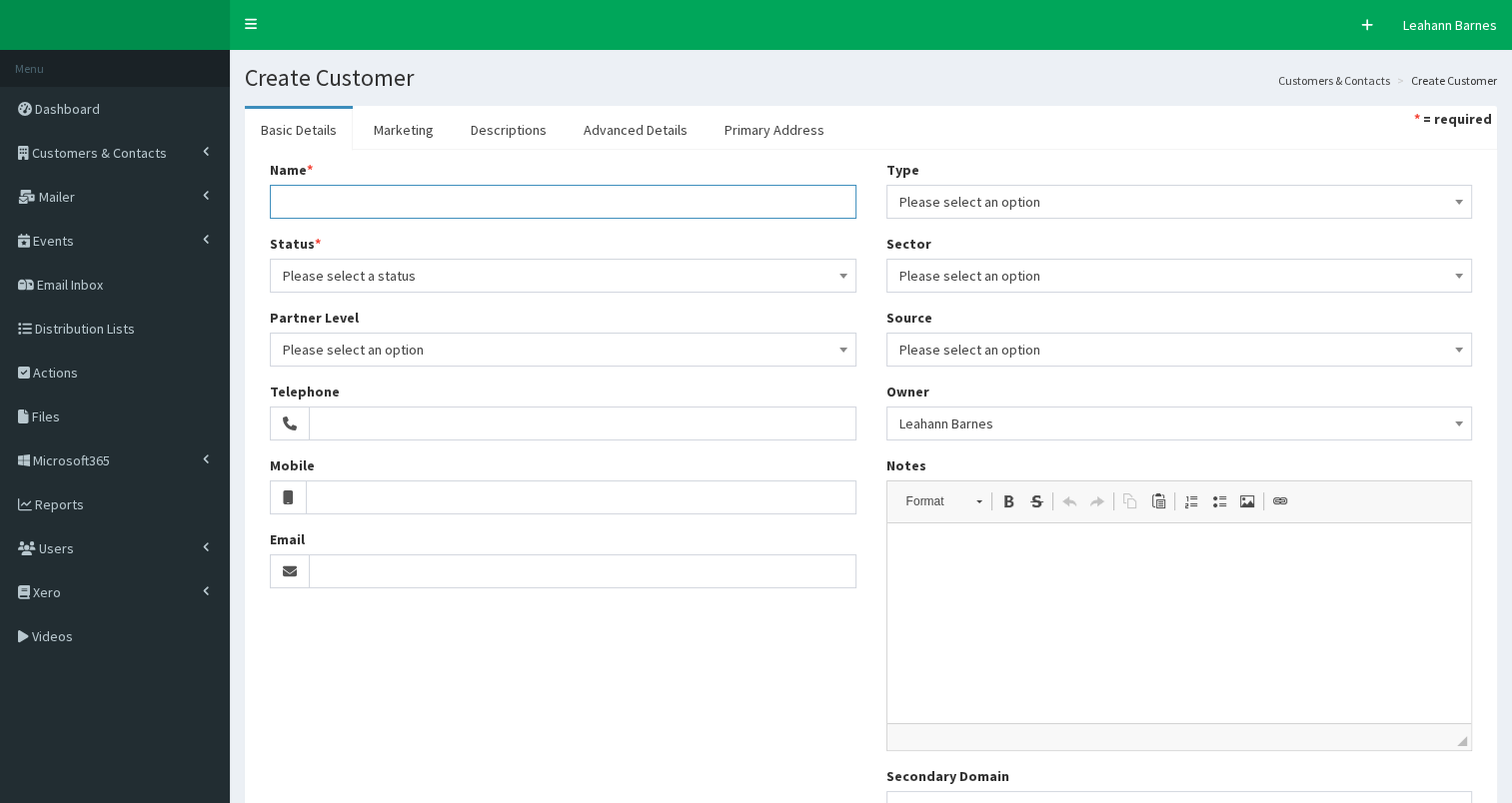click on "Name  *" at bounding box center (563, 202) 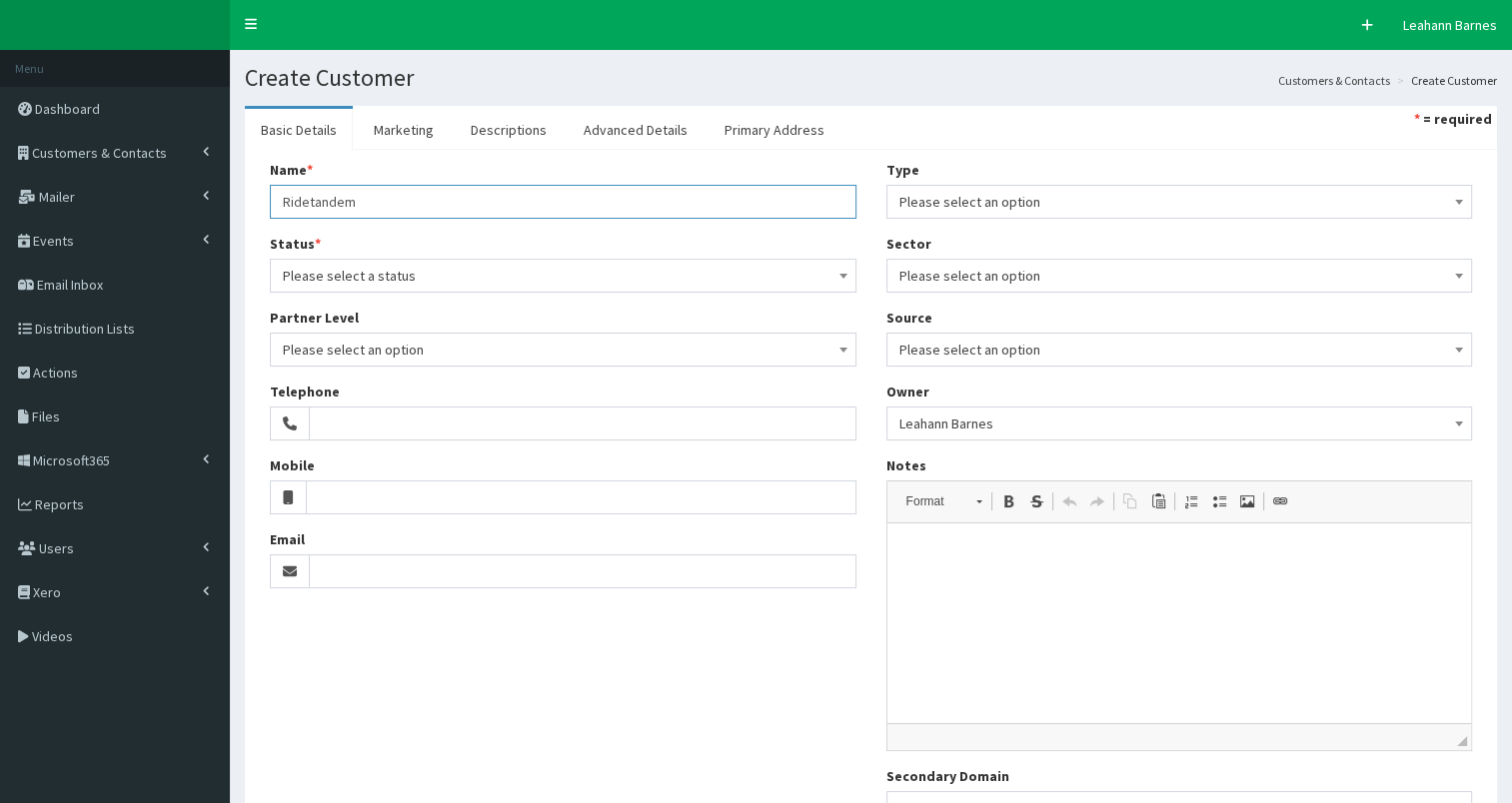 click on "Ridetandem" at bounding box center [563, 202] 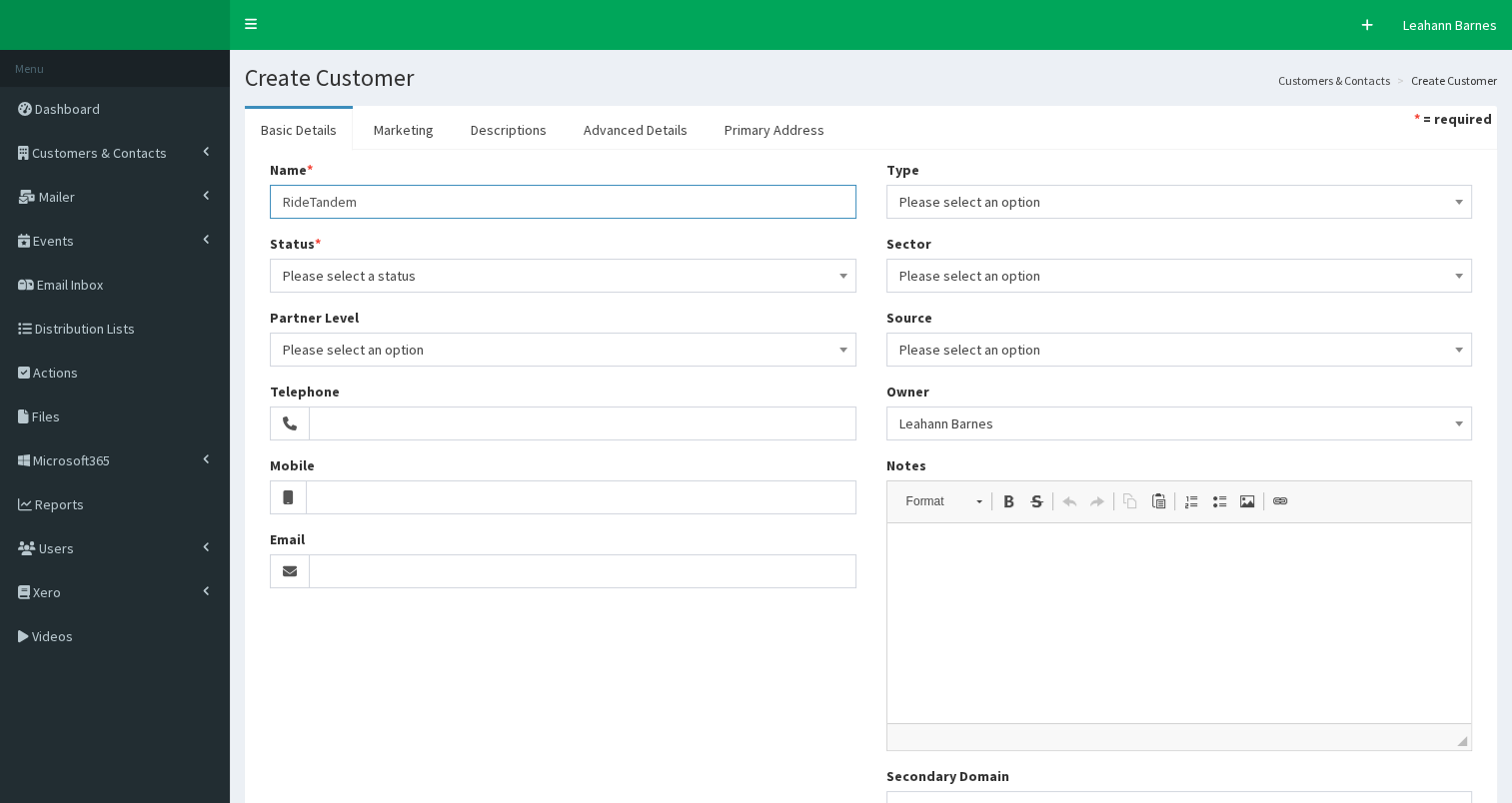 click on "RideTandem" at bounding box center (563, 202) 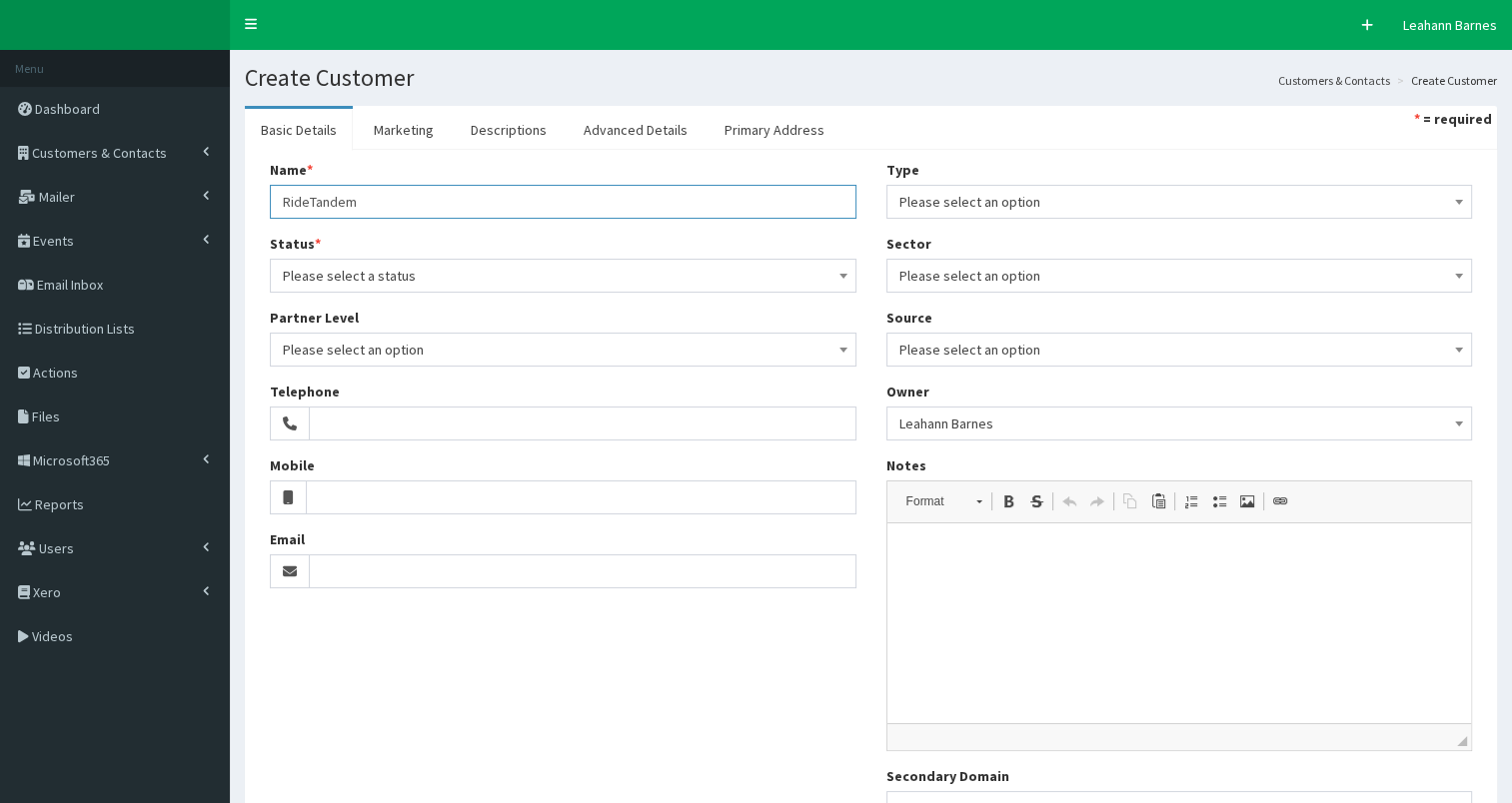type on "RideTandem" 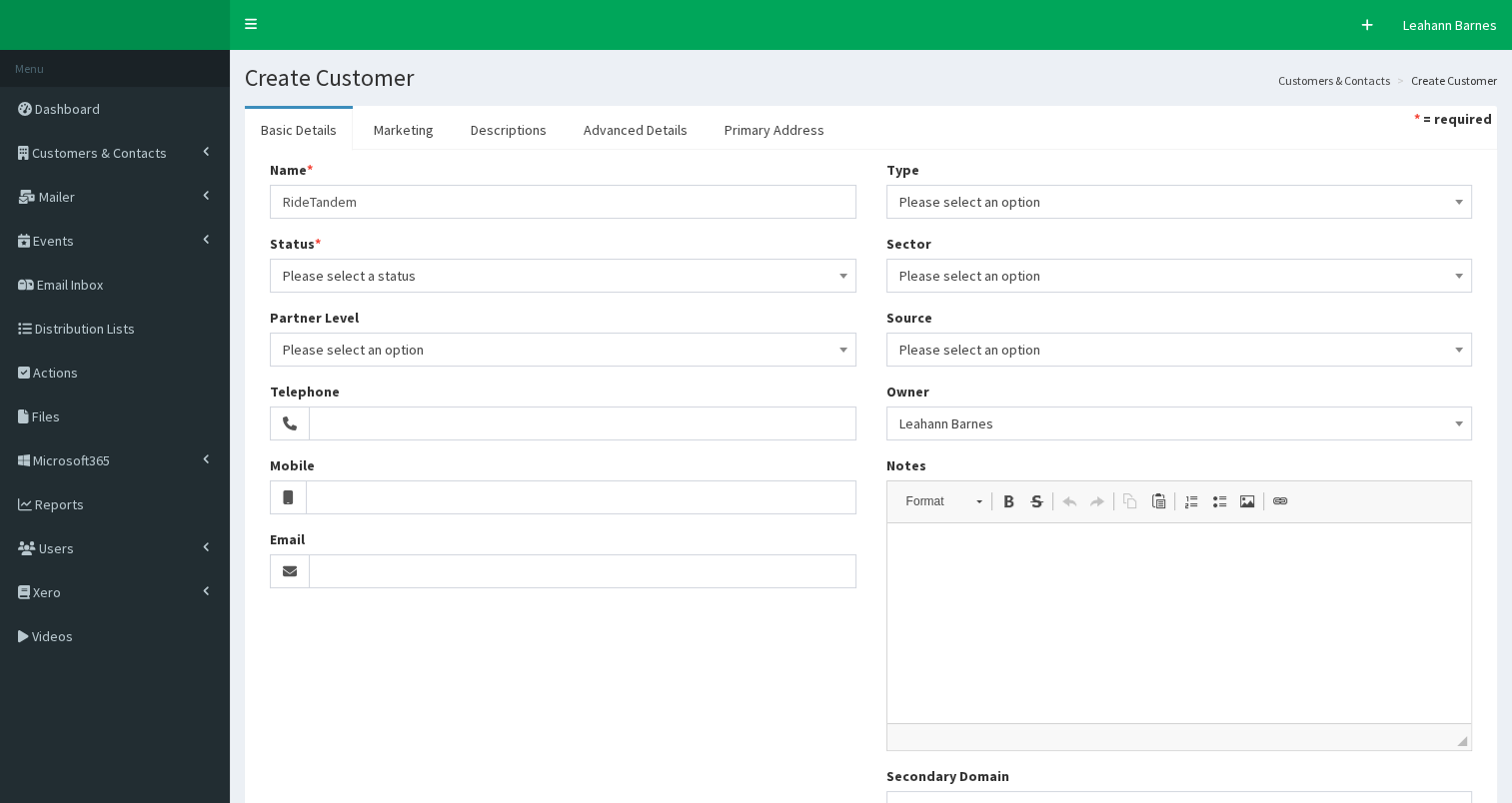 click on "Please select a status" at bounding box center [563, 276] 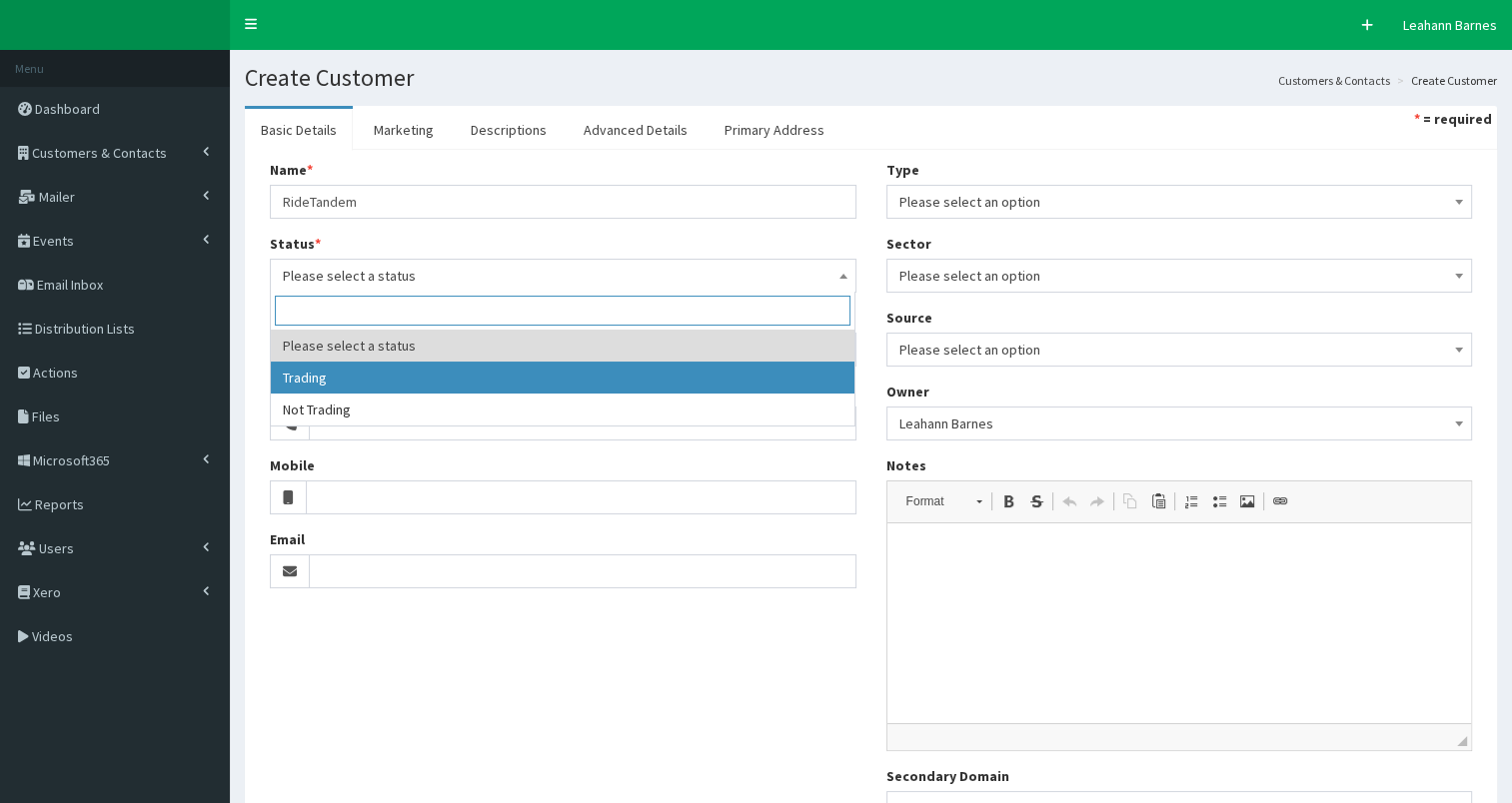 select on "1" 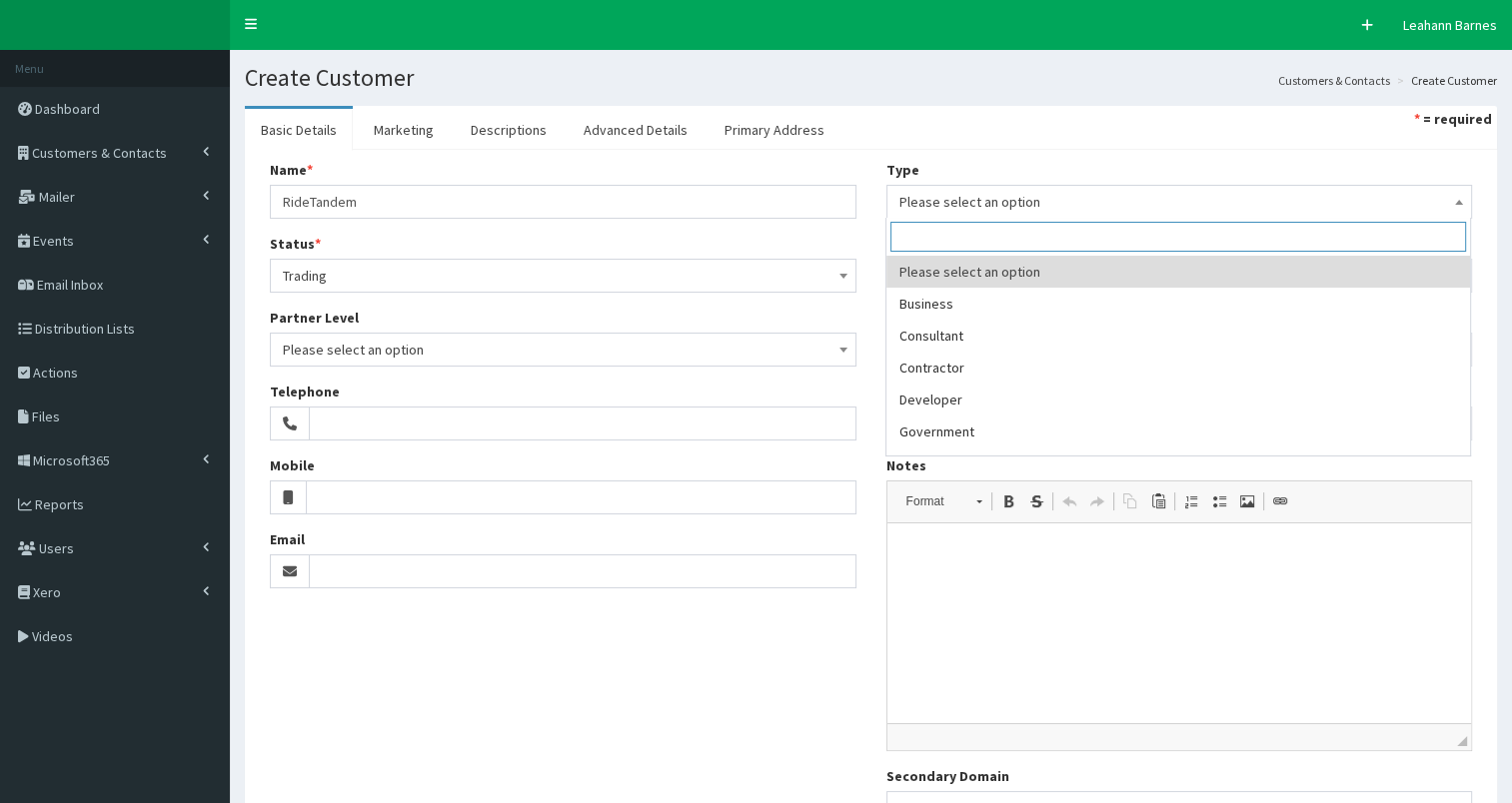 click on "Please select an option" at bounding box center (1179, 202) 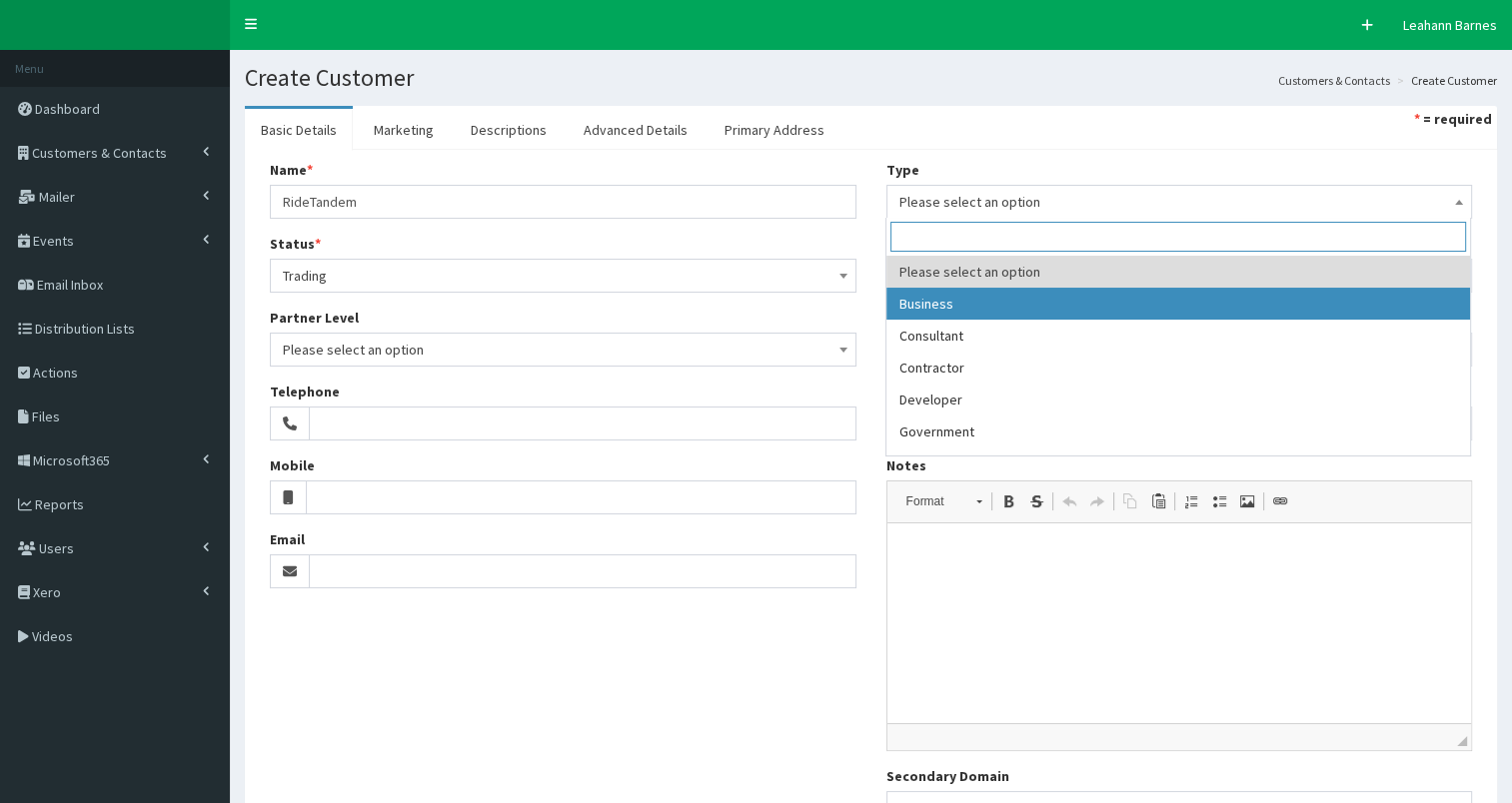select on "1" 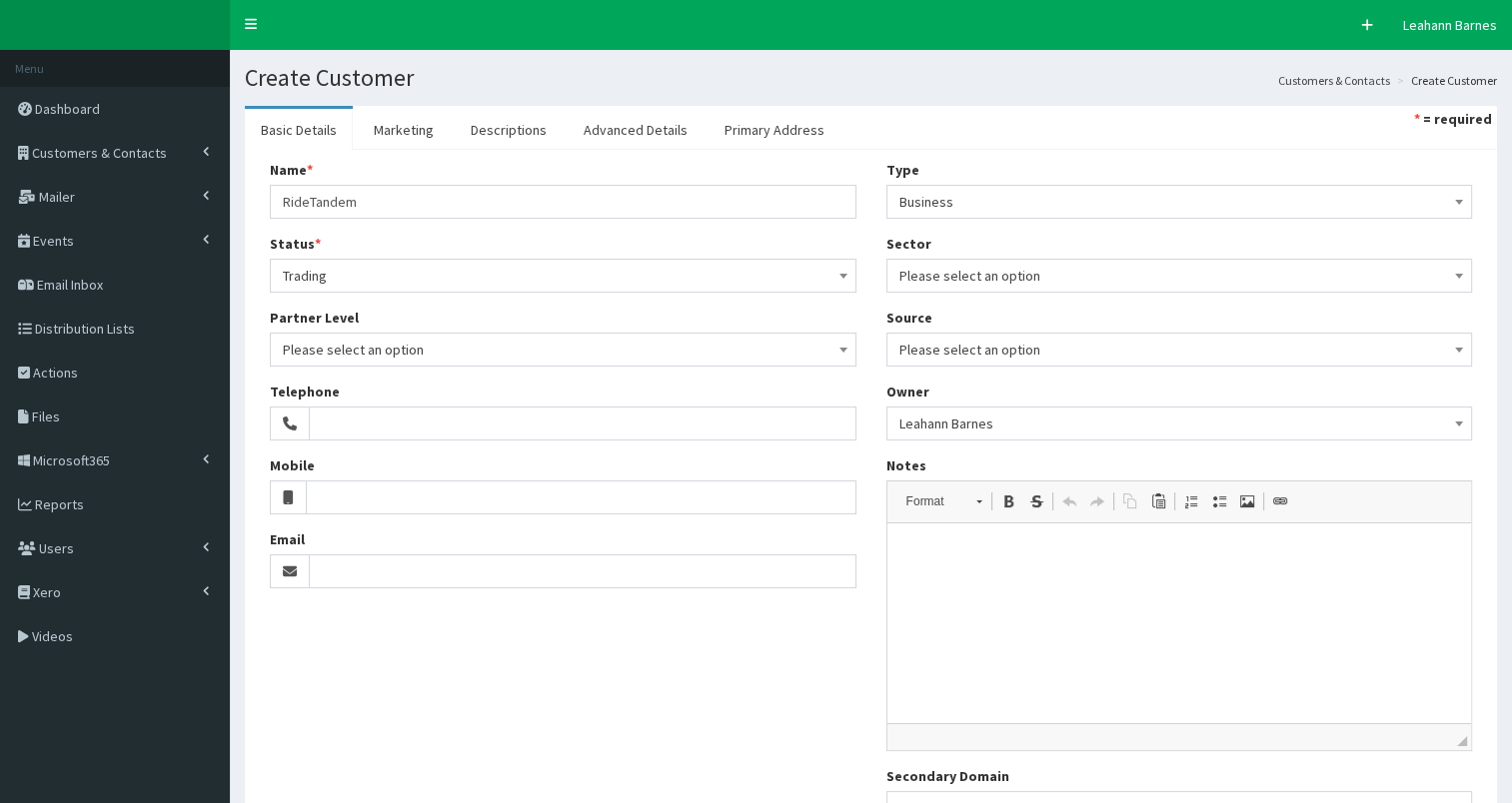 click on "Please select an option" at bounding box center (1179, 276) 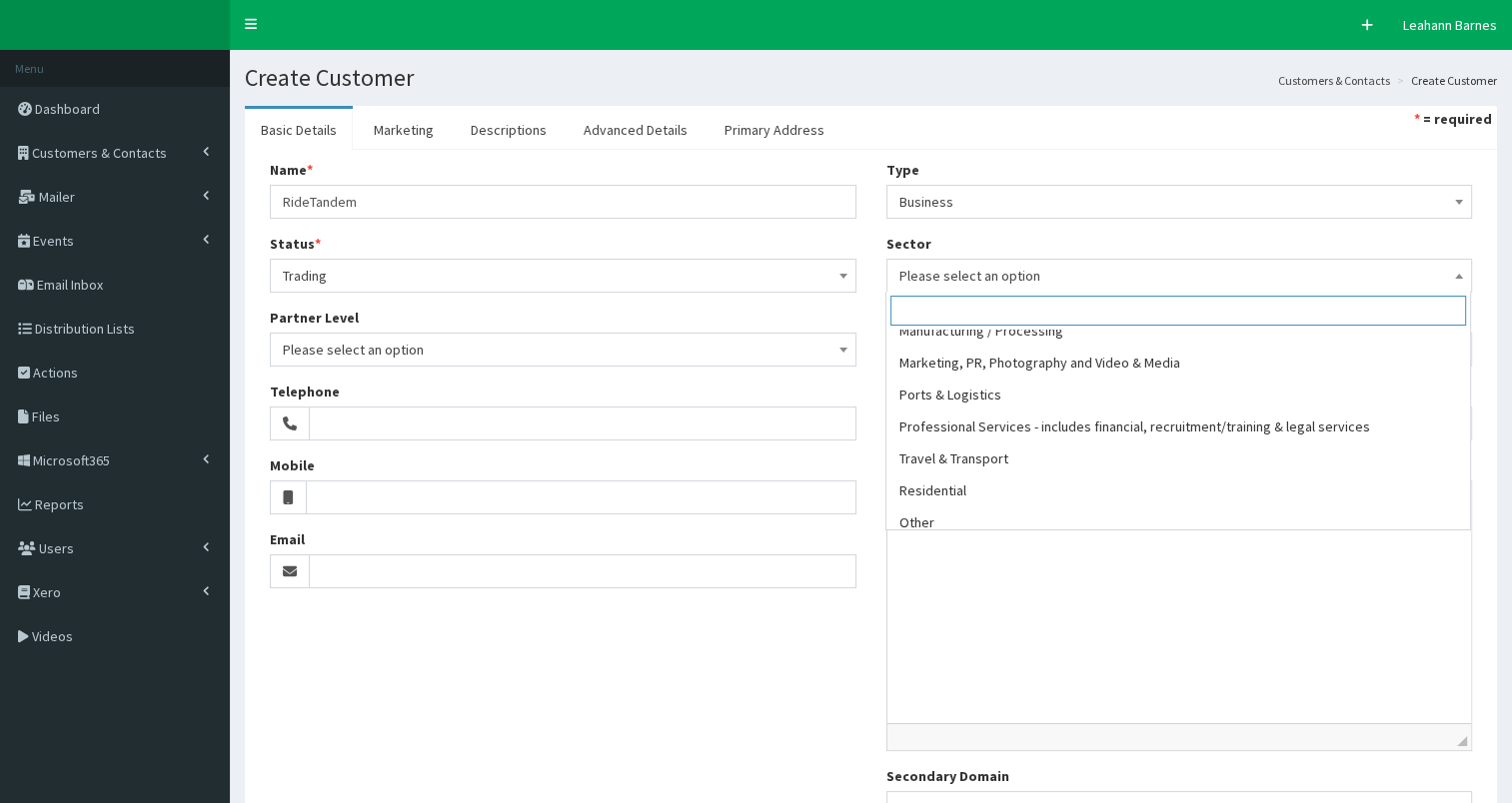 scroll, scrollTop: 376, scrollLeft: 0, axis: vertical 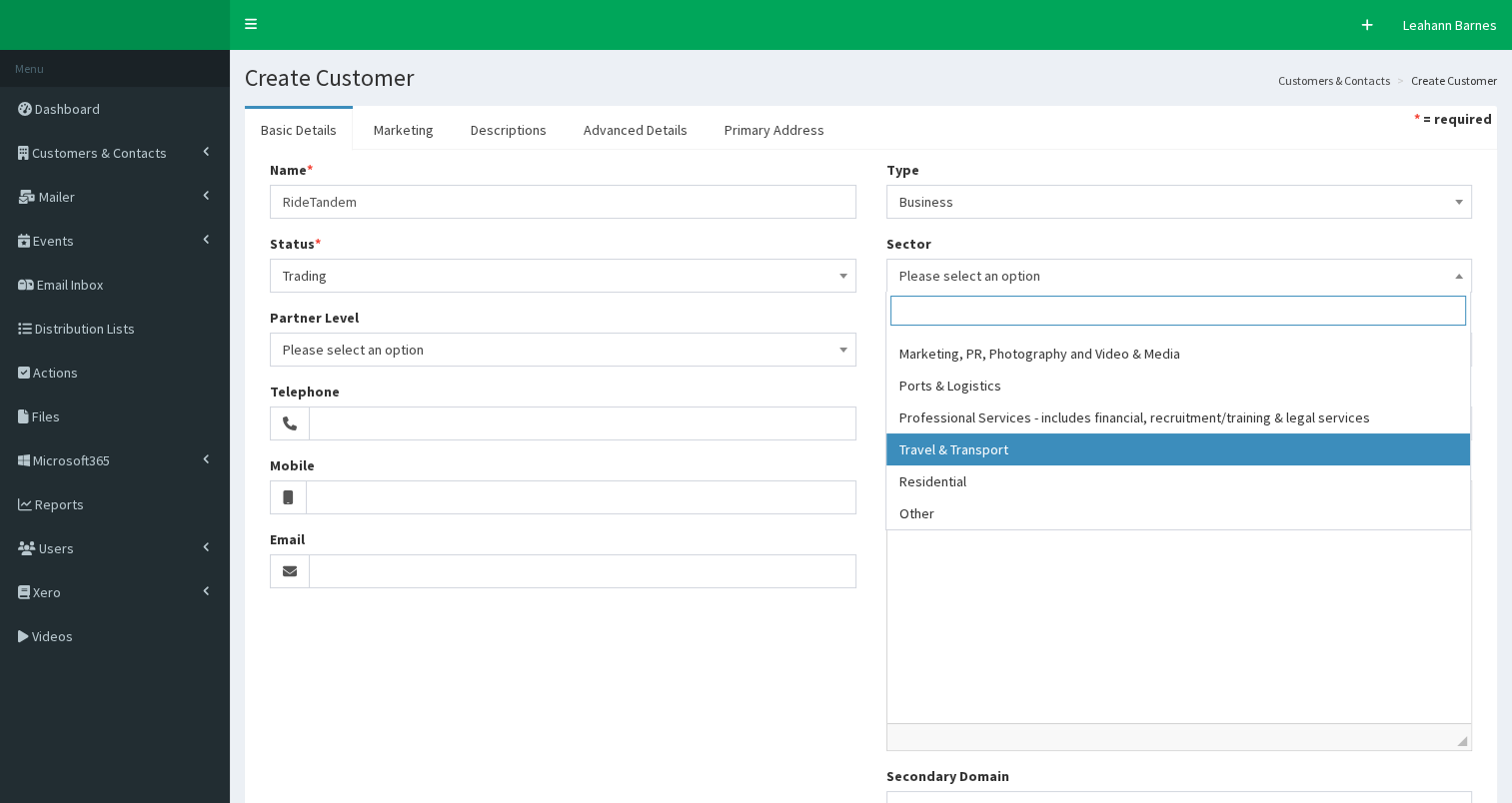 select on "15" 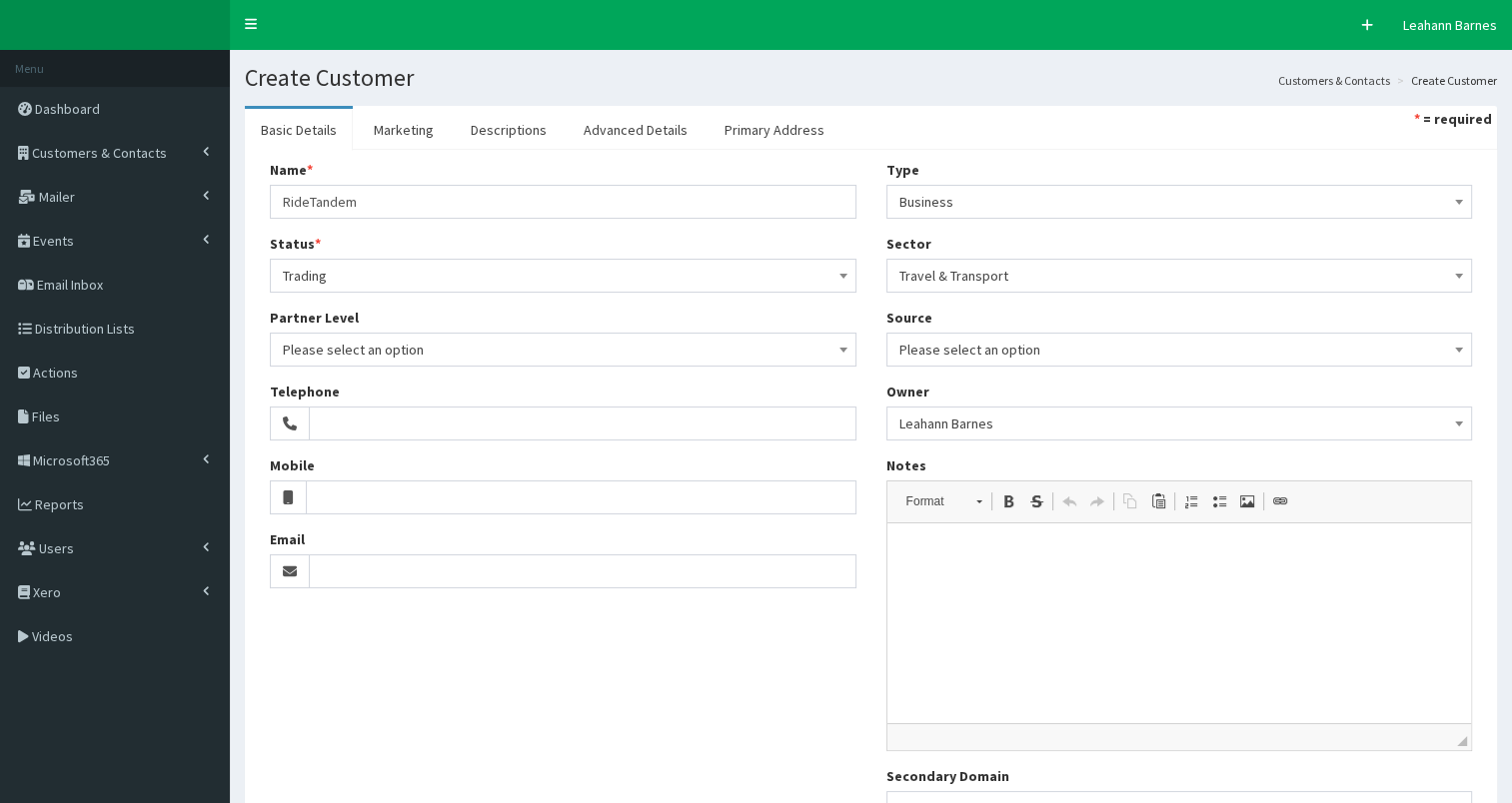 scroll, scrollTop: 109, scrollLeft: 0, axis: vertical 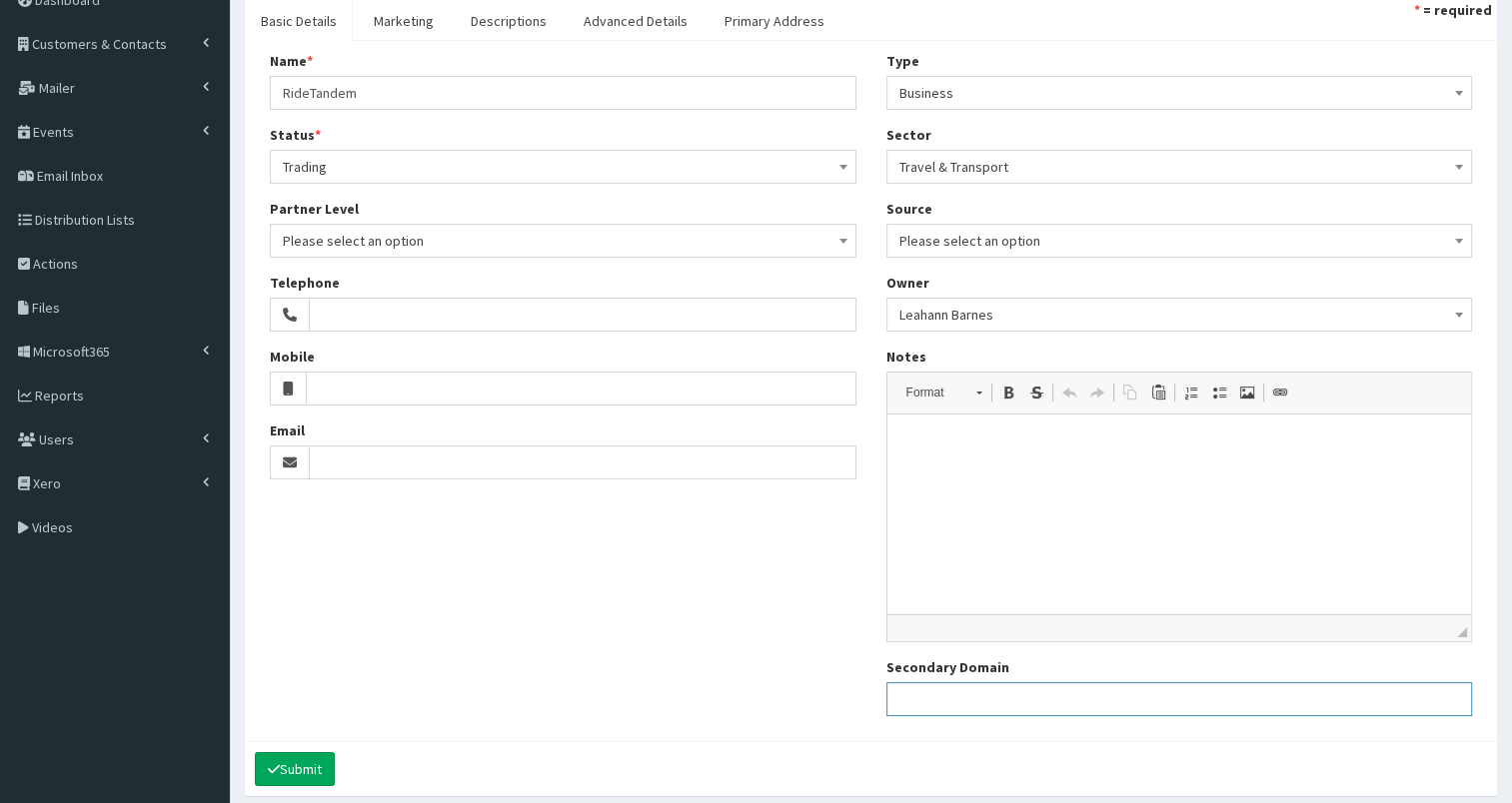 click on "Secondary Domain" at bounding box center (1179, 699) 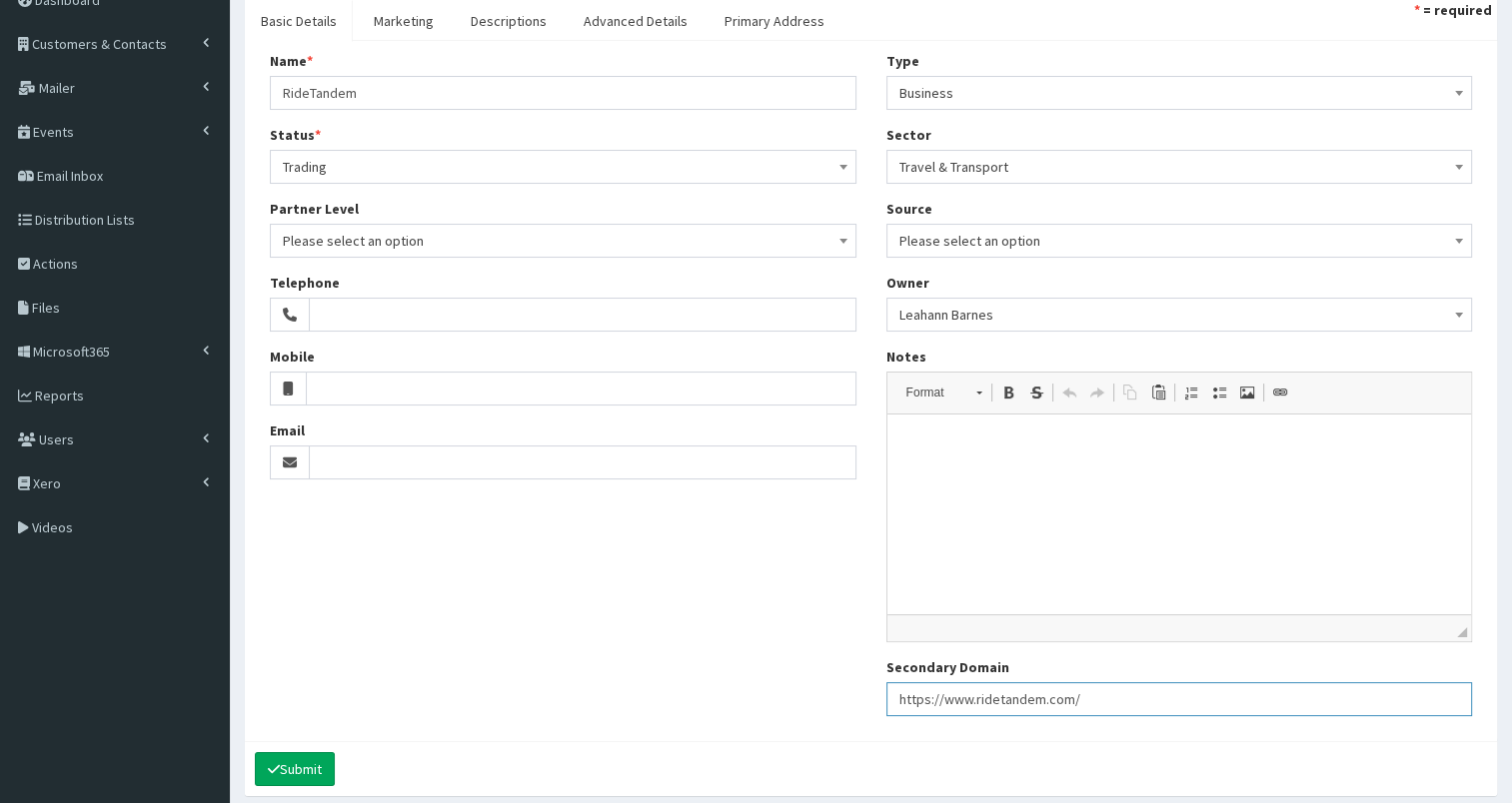 scroll, scrollTop: 0, scrollLeft: 0, axis: both 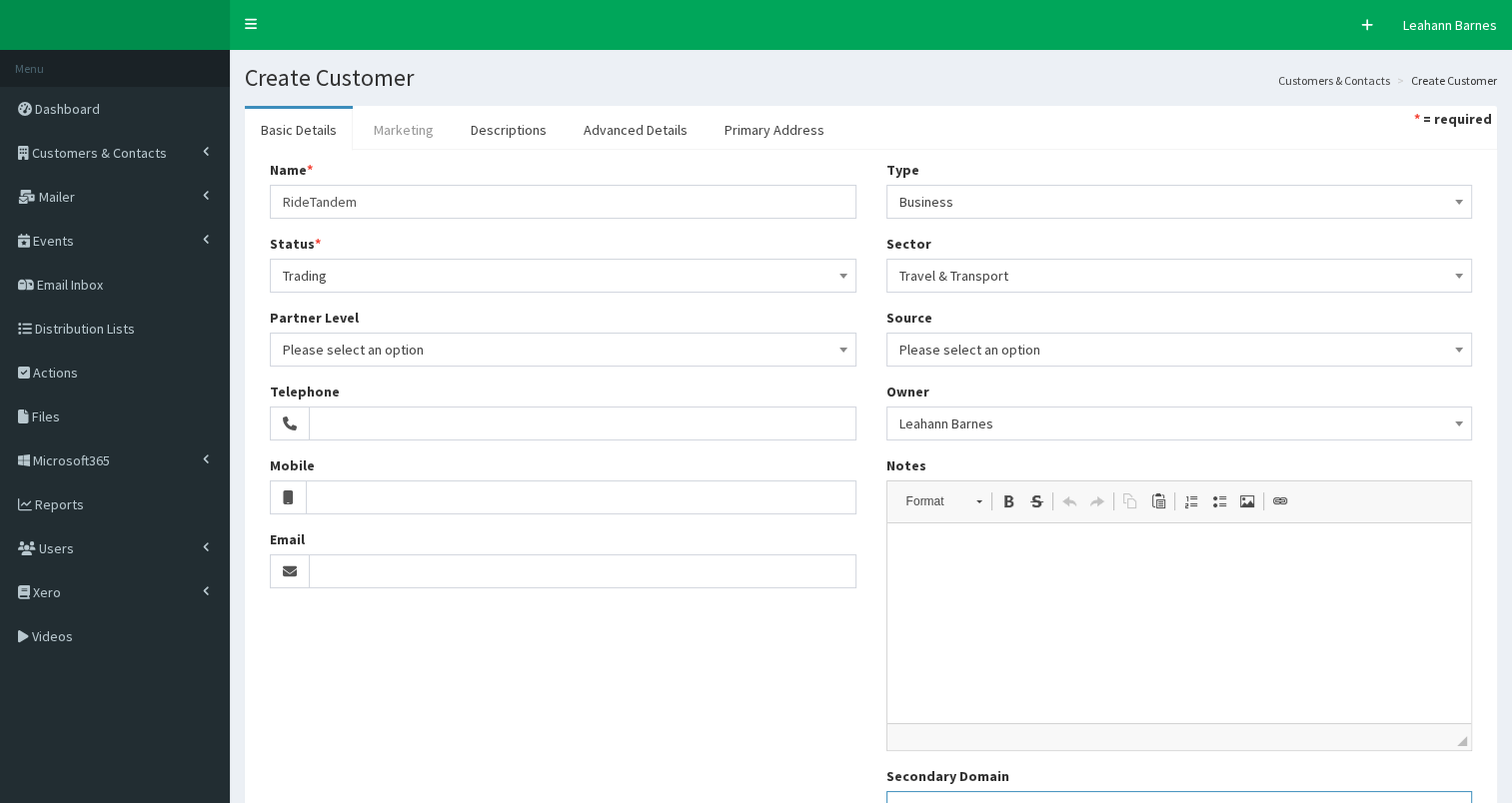 type on "https://www.ridetandem.com/" 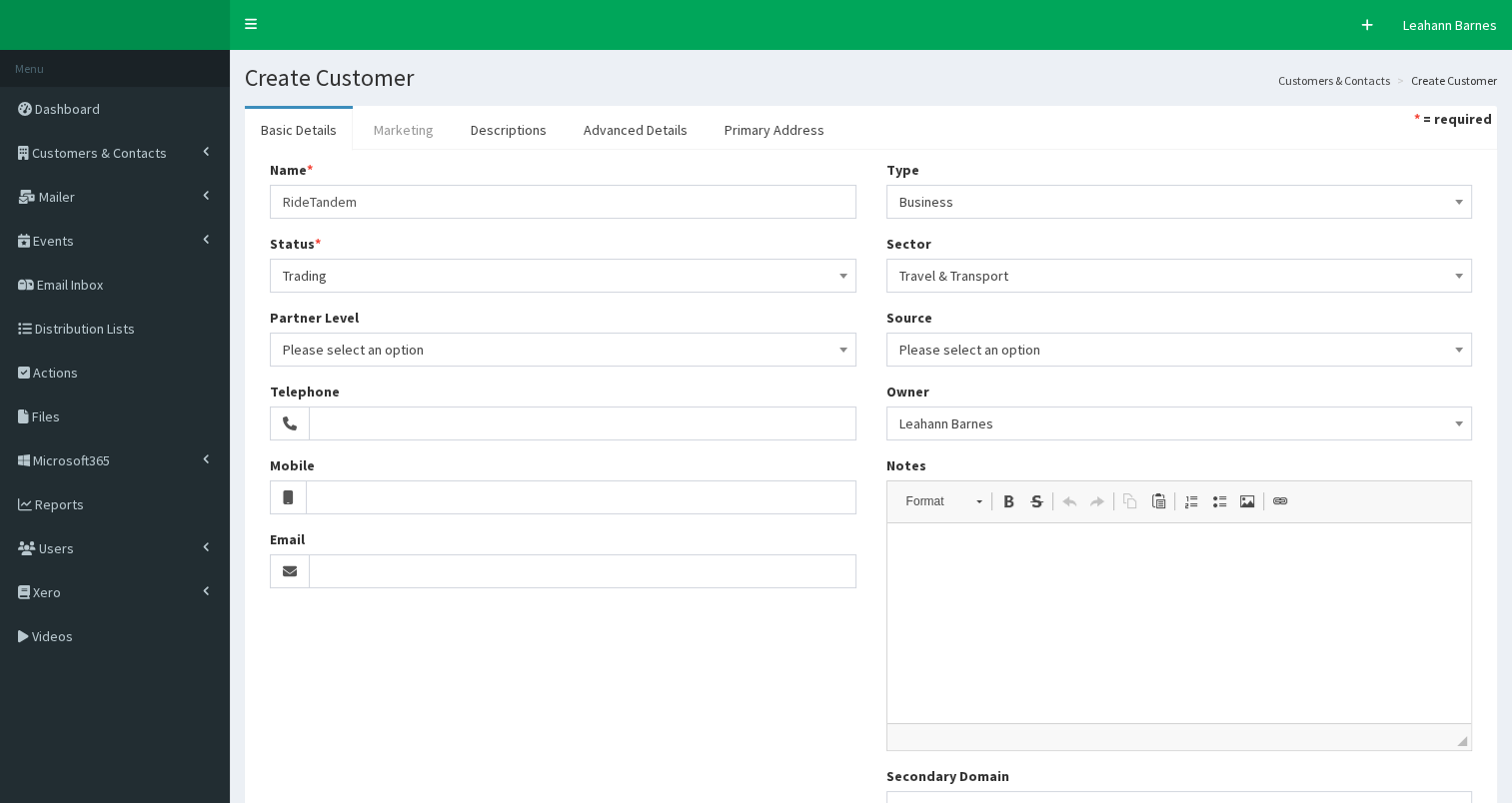 click on "Marketing" at bounding box center [404, 130] 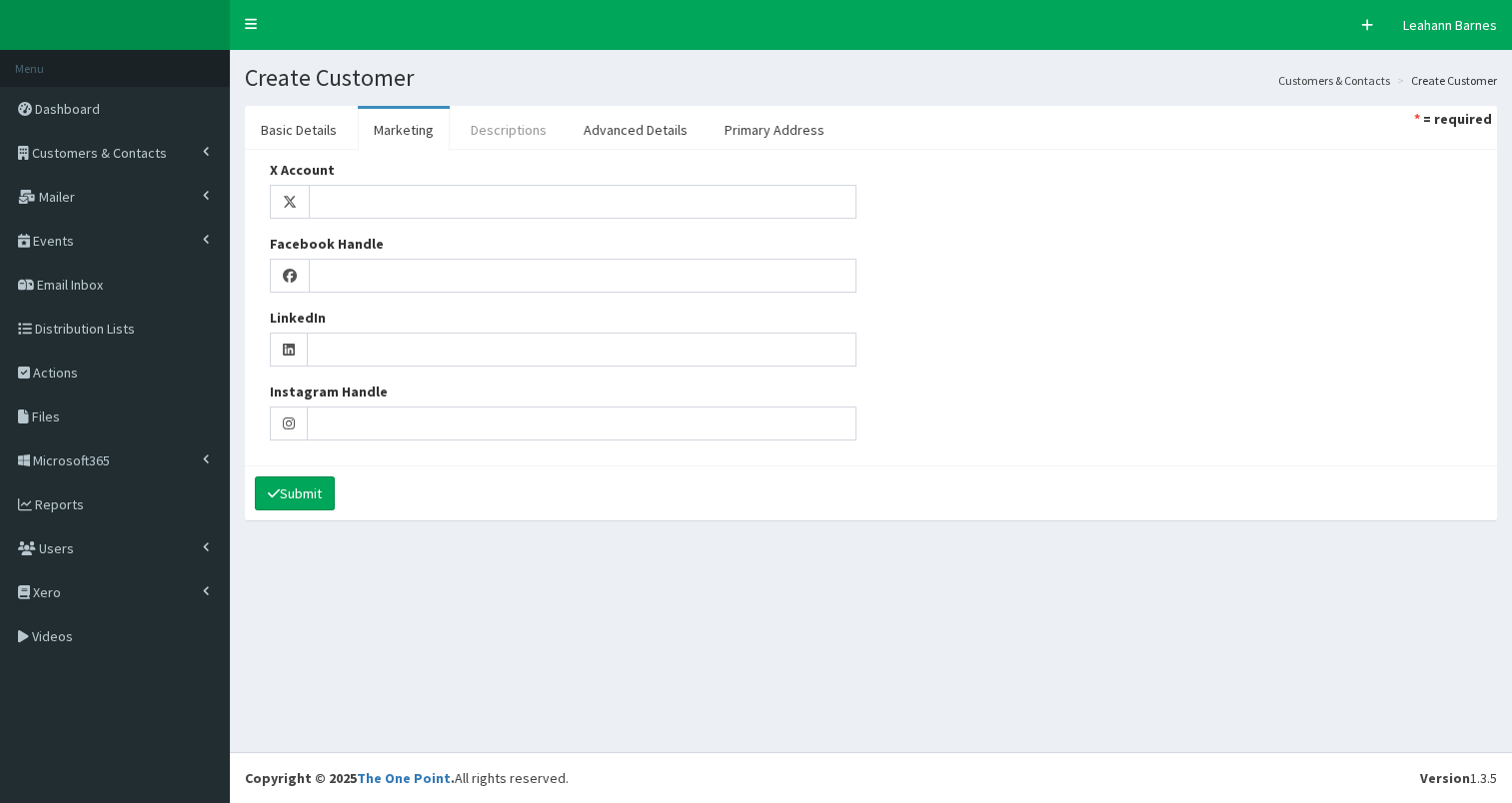 click on "Descriptions" at bounding box center [509, 130] 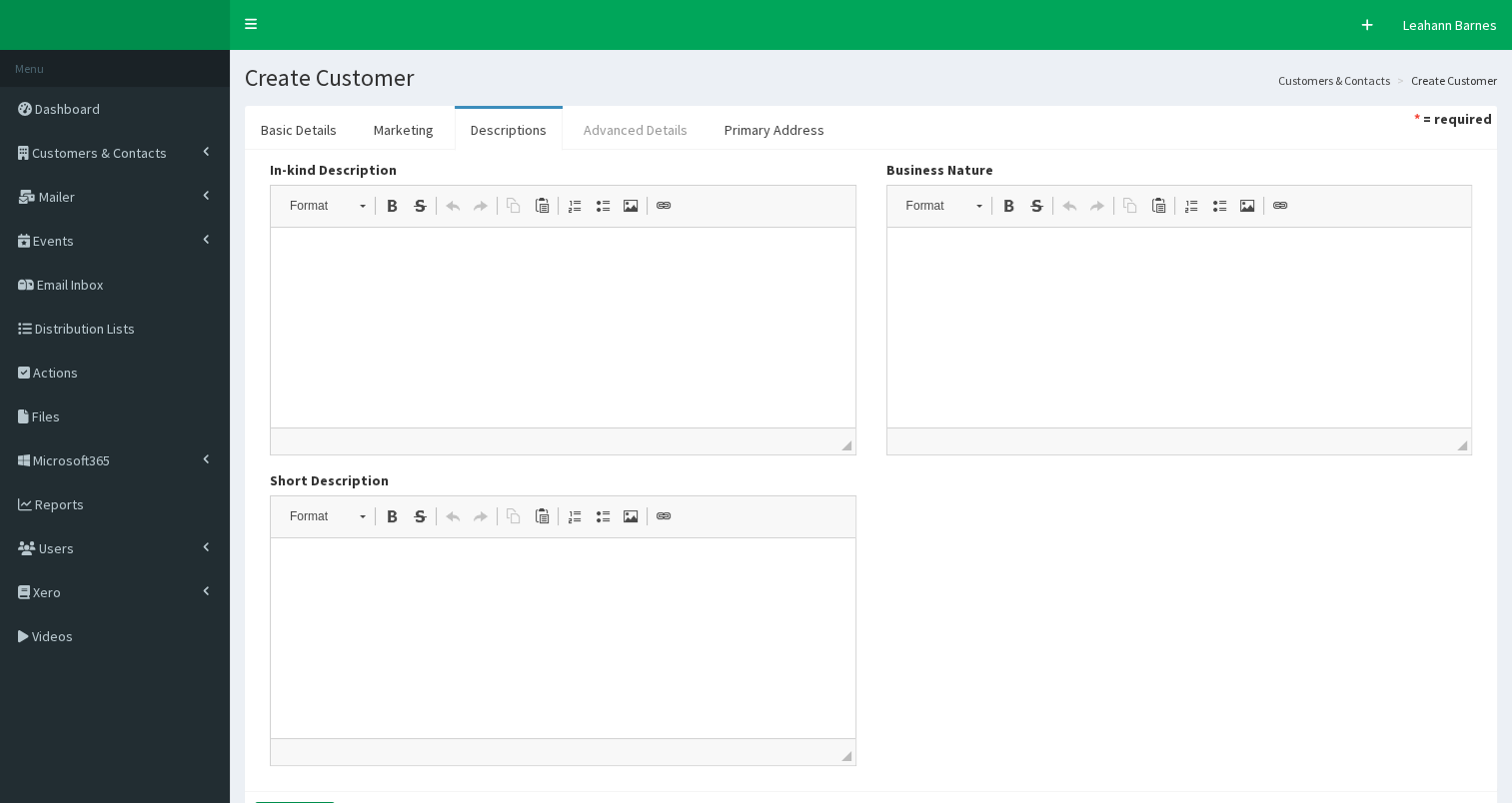 click on "Advanced Details" at bounding box center [636, 130] 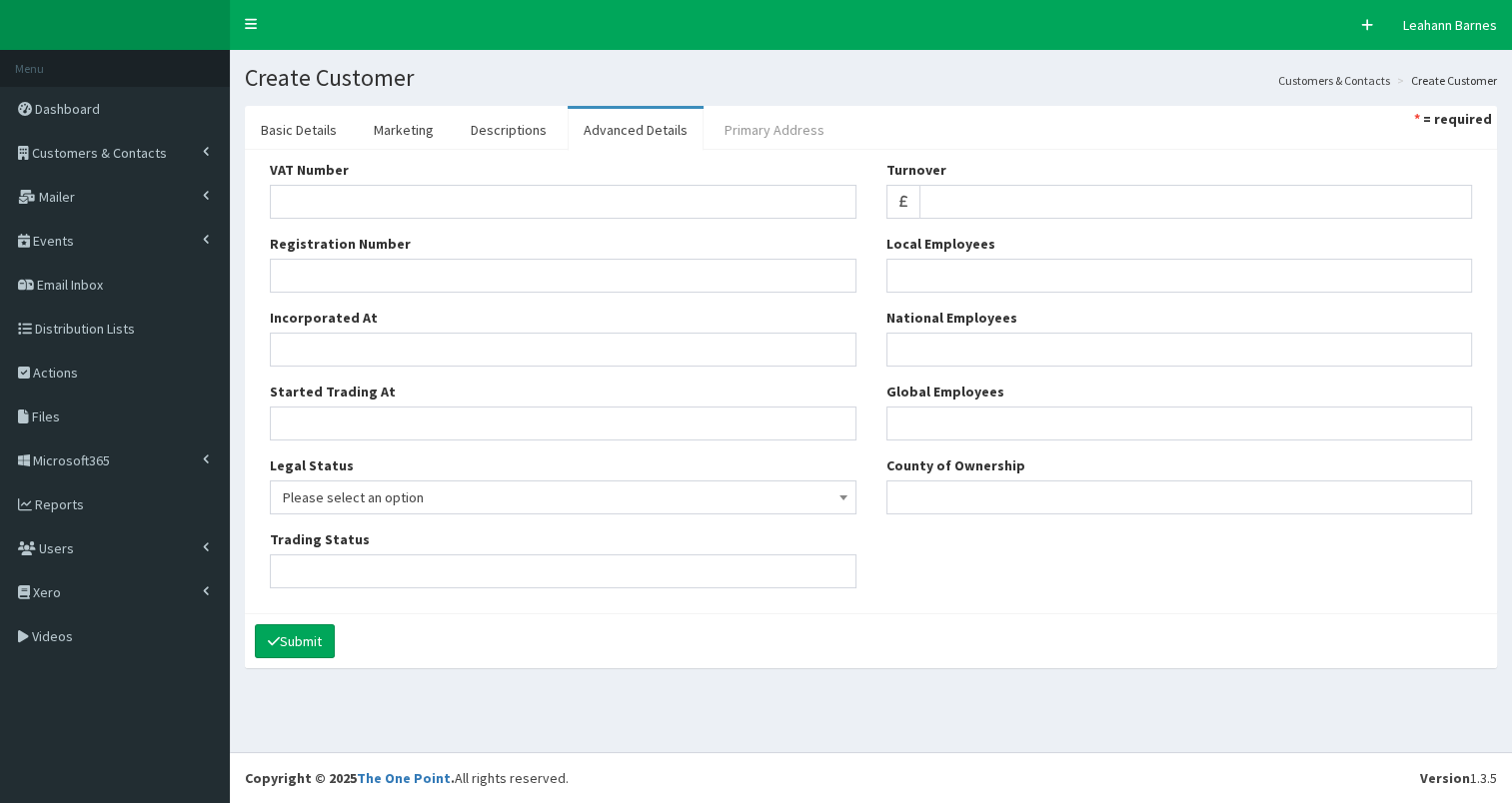 click on "Primary Address" at bounding box center (774, 130) 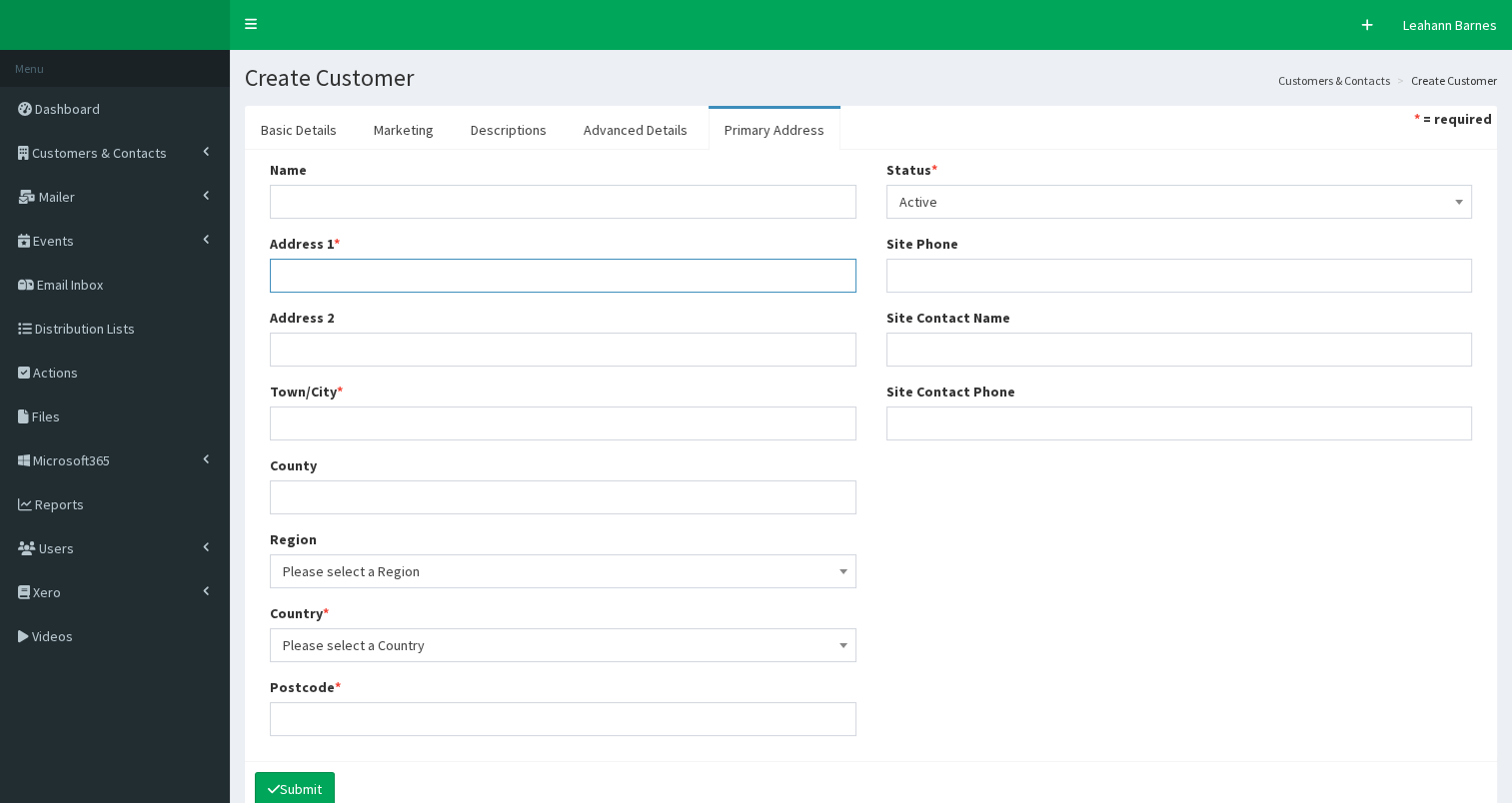 click on "Address 1  *" at bounding box center [563, 276] 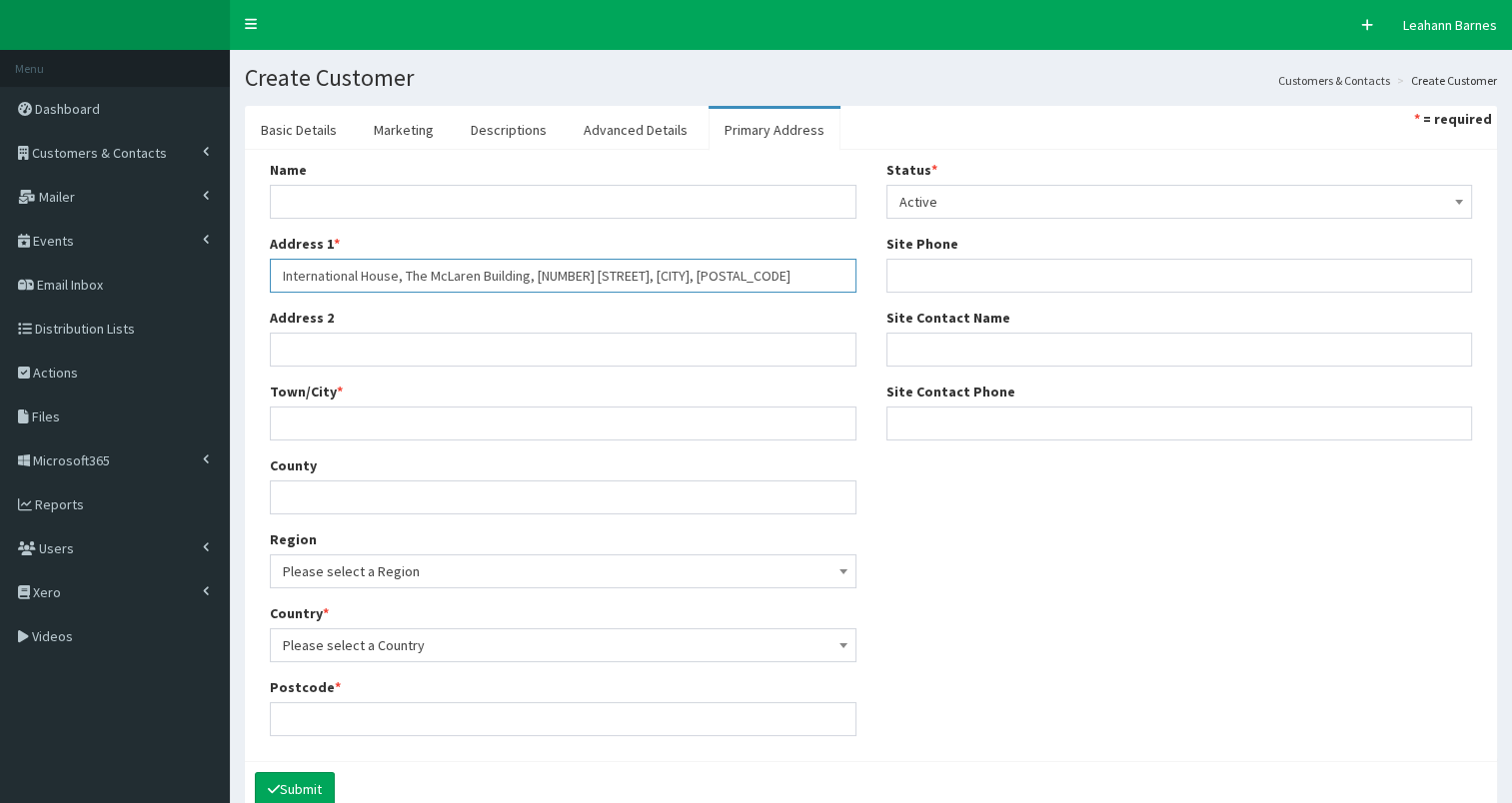 drag, startPoint x: 771, startPoint y: 278, endPoint x: 826, endPoint y: 281, distance: 55.081757 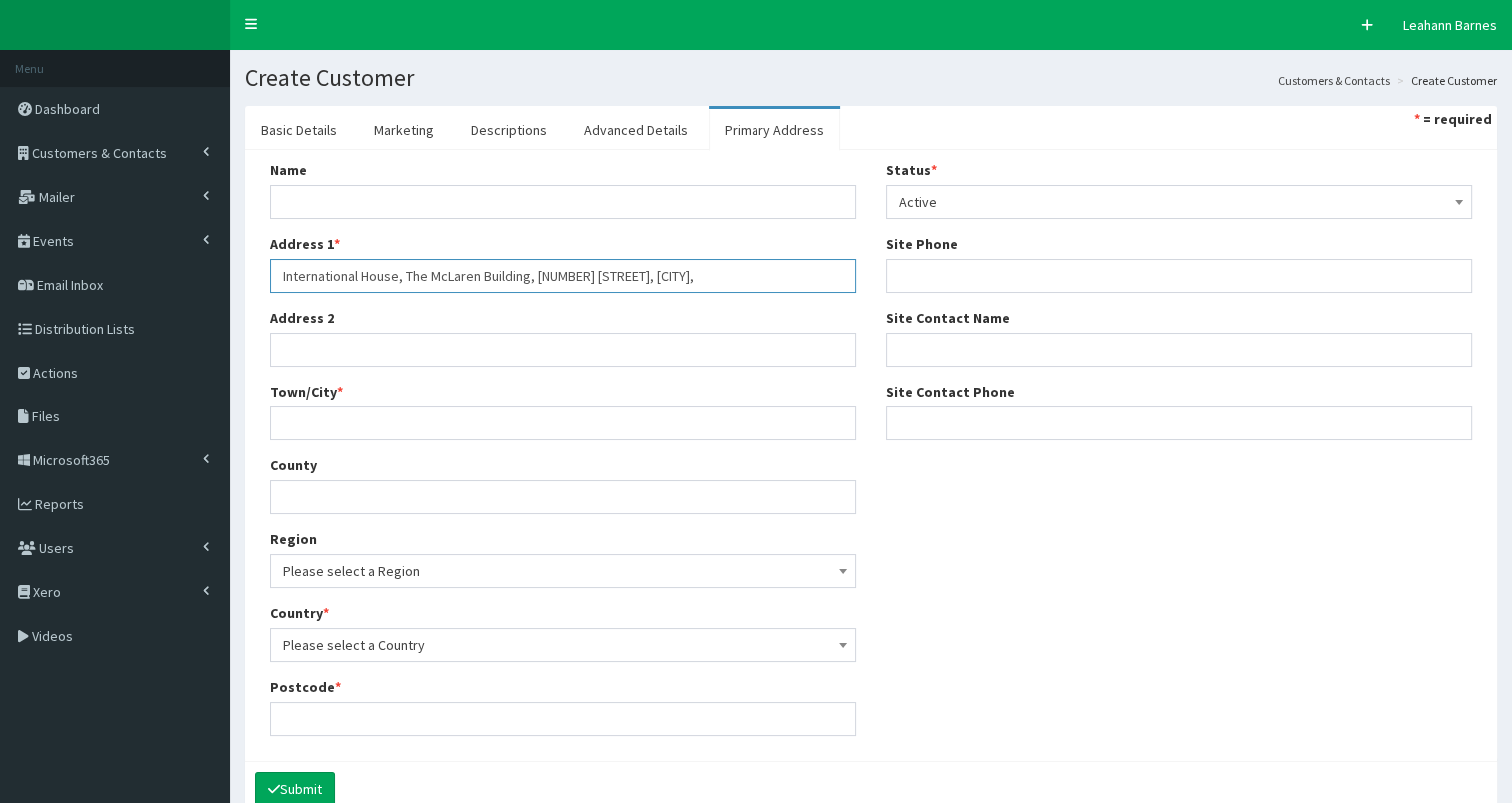 type on "International House, The McLaren Building, 46 The Priory Queensway, Birmingham," 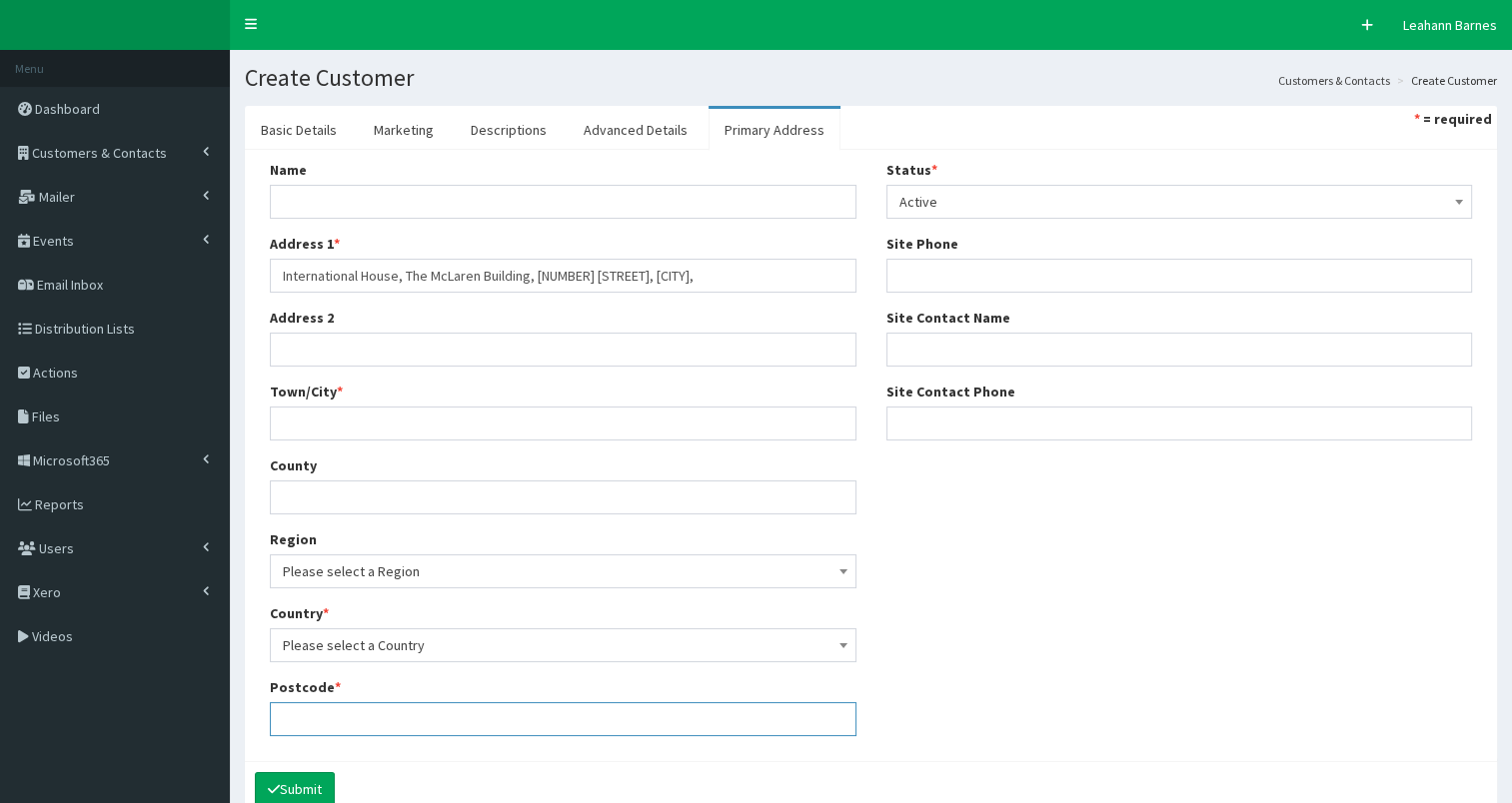 click on "Postcode  *" at bounding box center [563, 719] 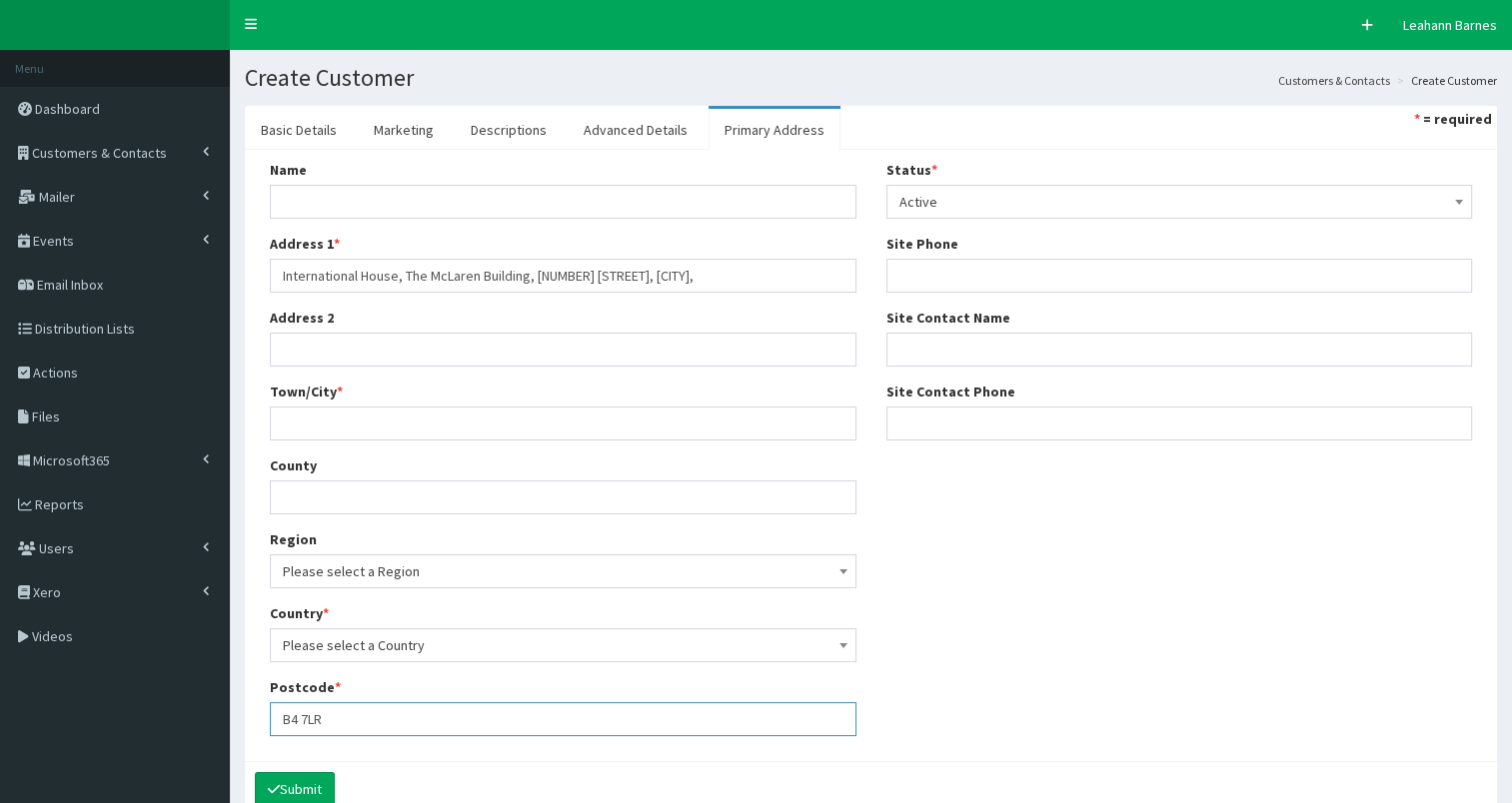 type on "B4 7LR" 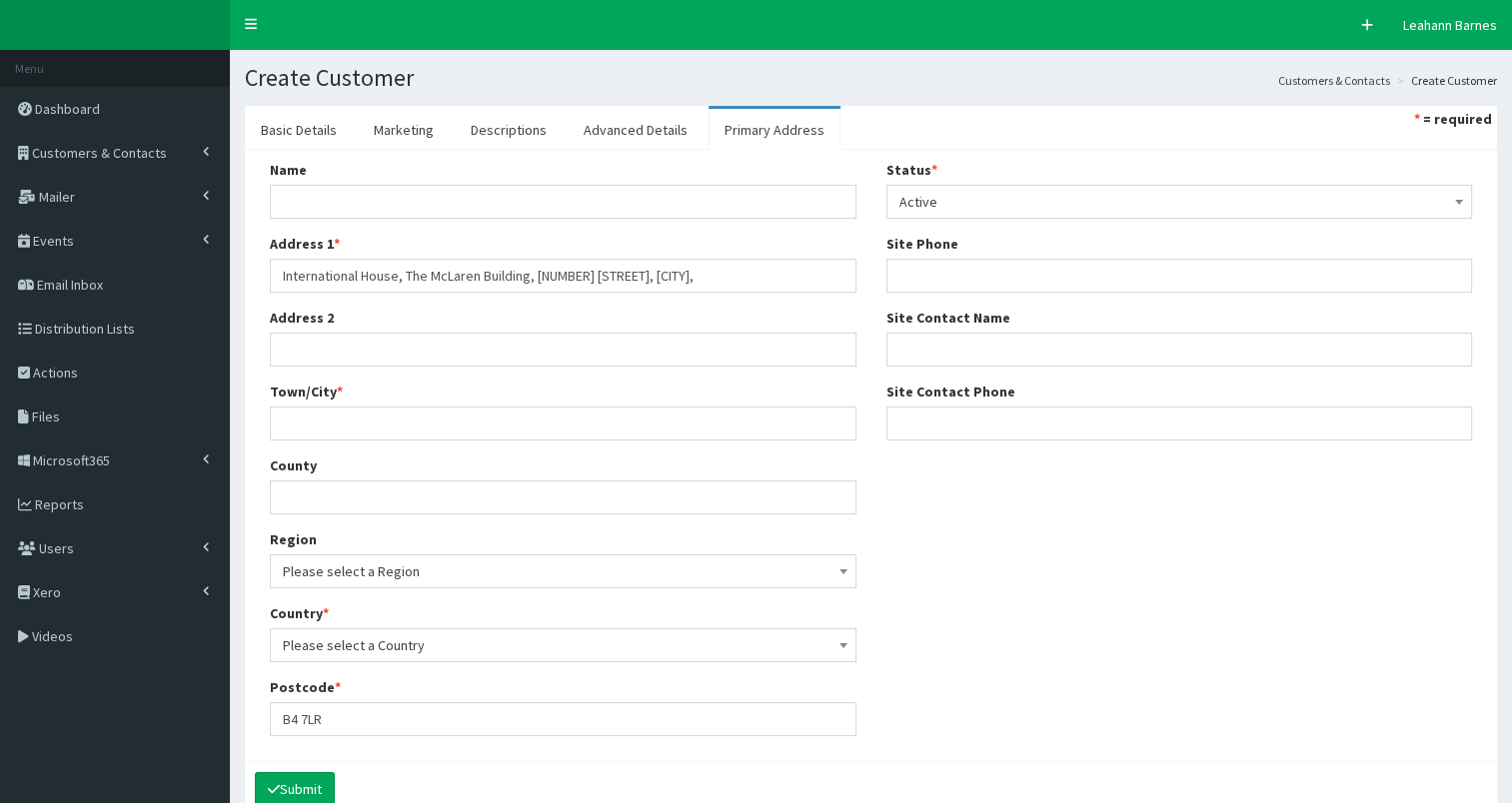 click on "Please select a Country" at bounding box center [563, 645] 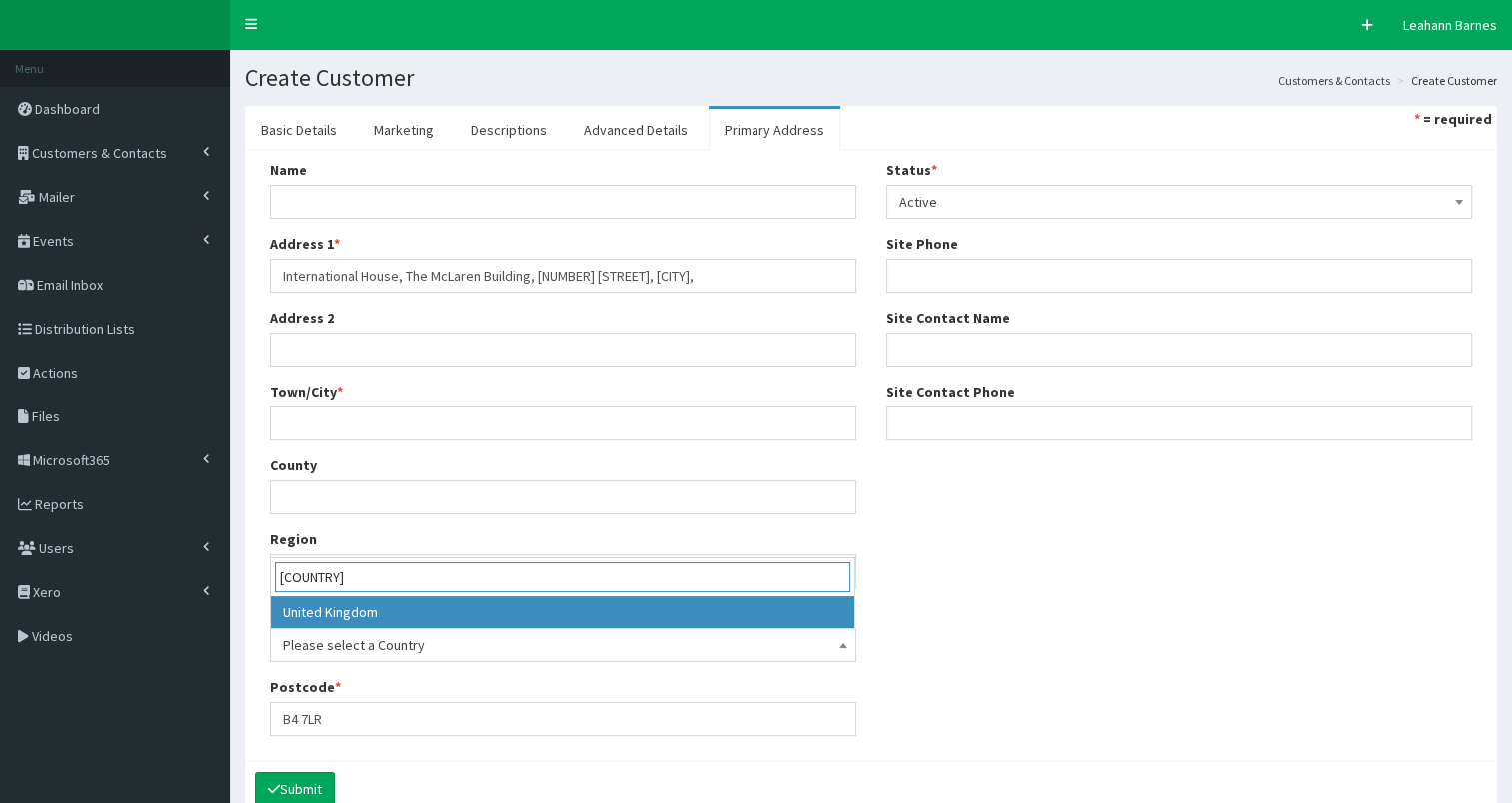 type on "united king" 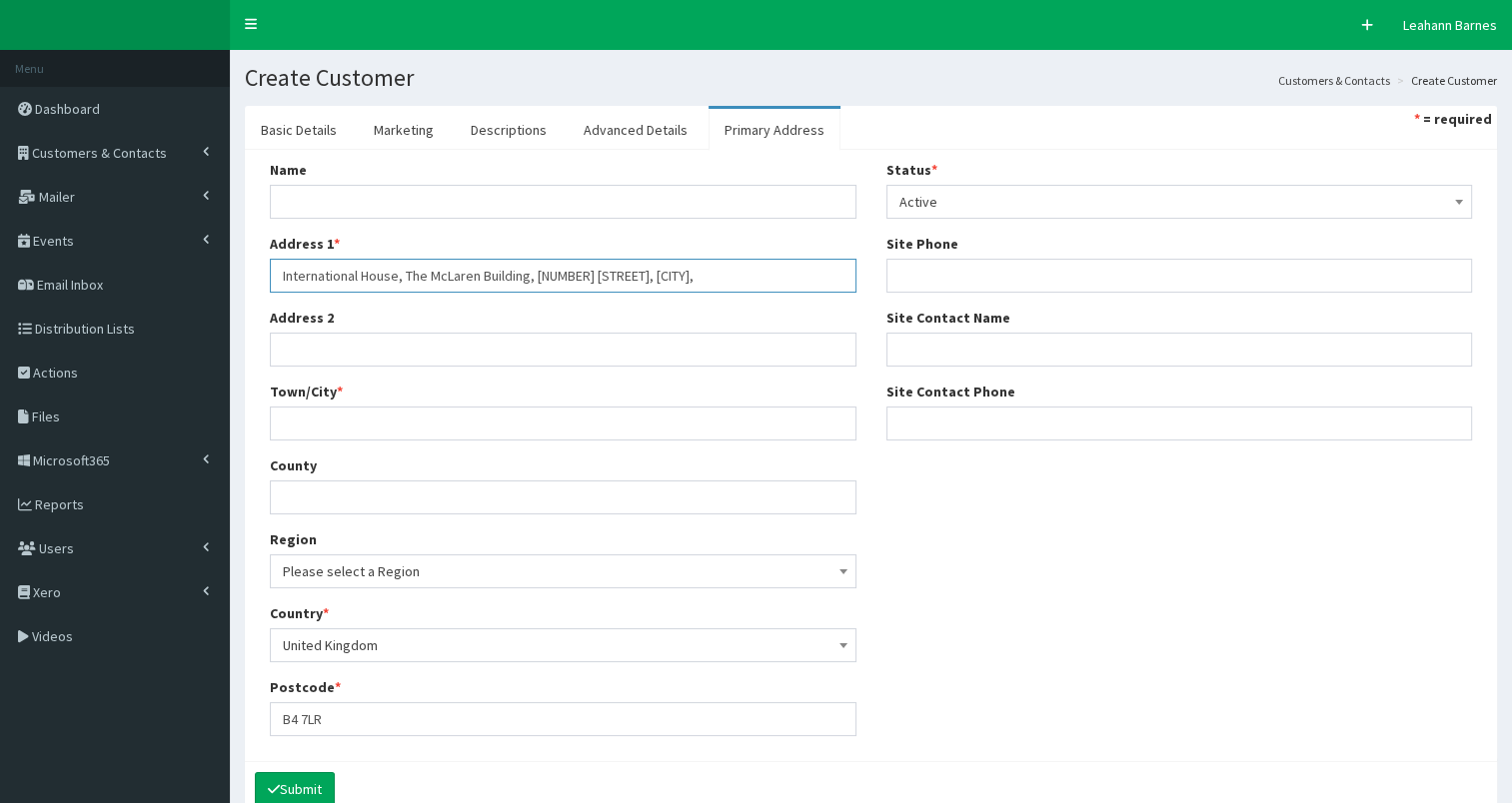 drag, startPoint x: 693, startPoint y: 277, endPoint x: 763, endPoint y: 274, distance: 70.064256 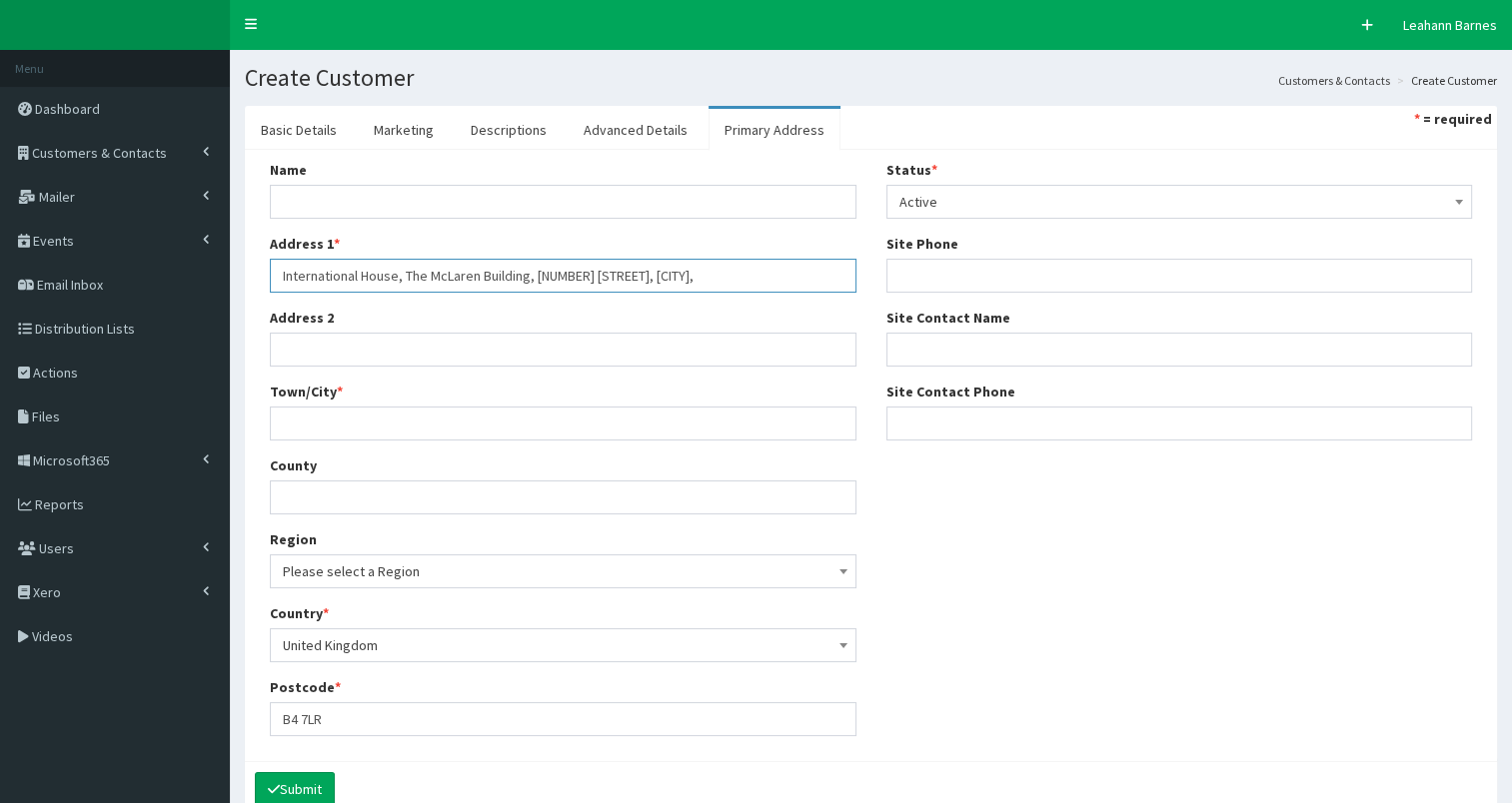 click on "International House, The McLaren Building, 46 The Priory Queensway, Birmingham," at bounding box center (563, 276) 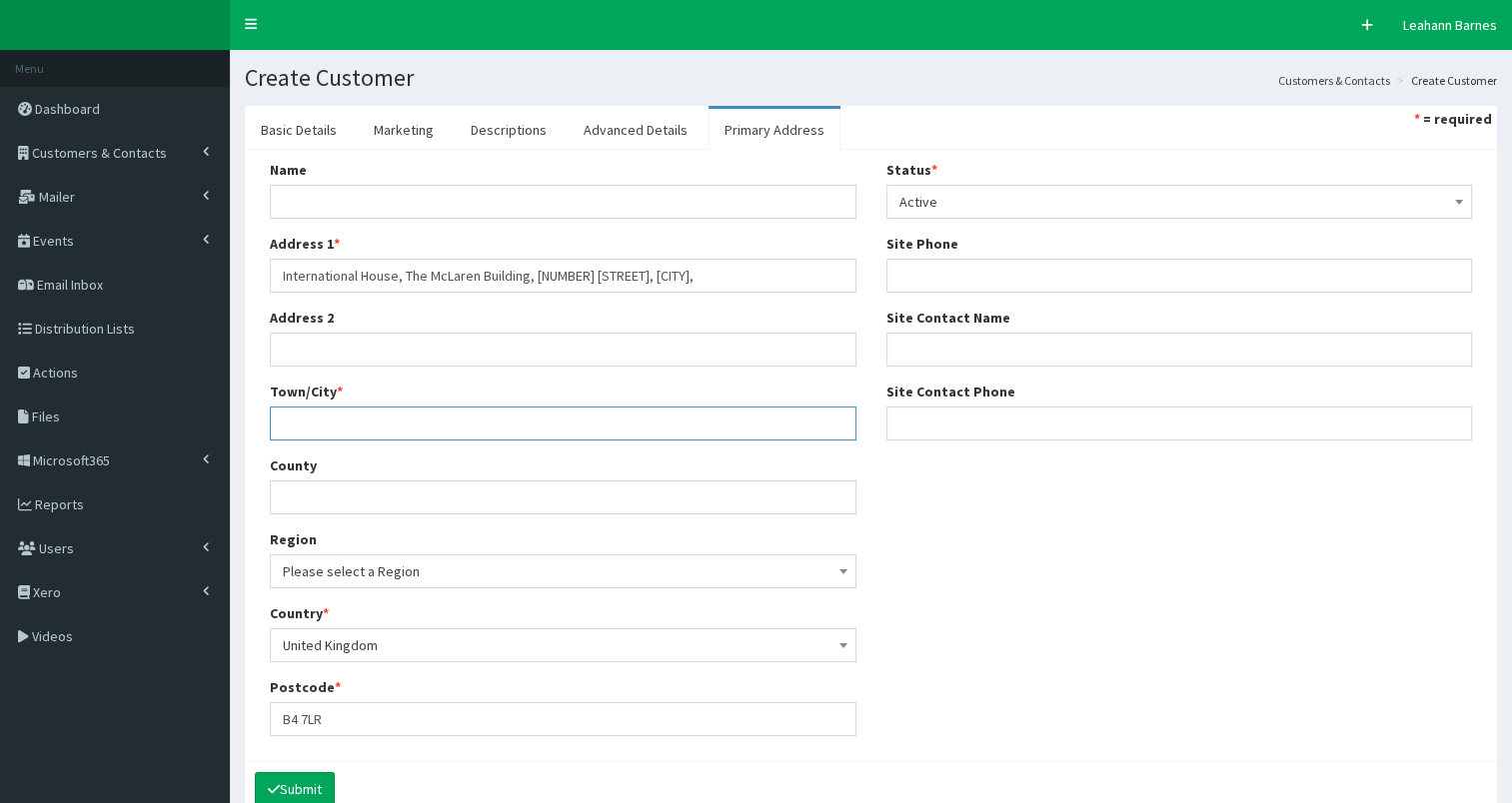 click on "Town/City  *" at bounding box center [563, 423] 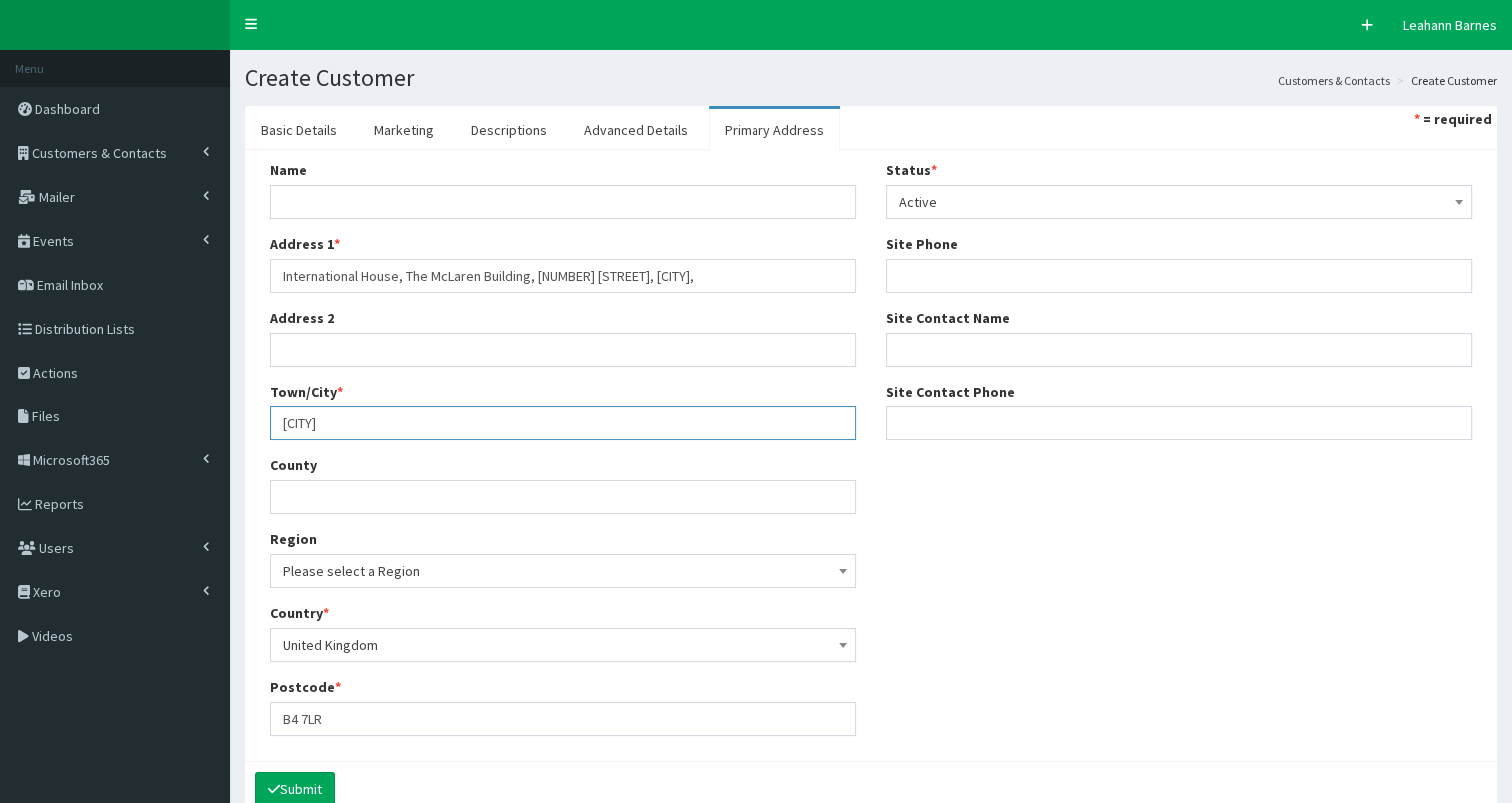 type on "Birmingham" 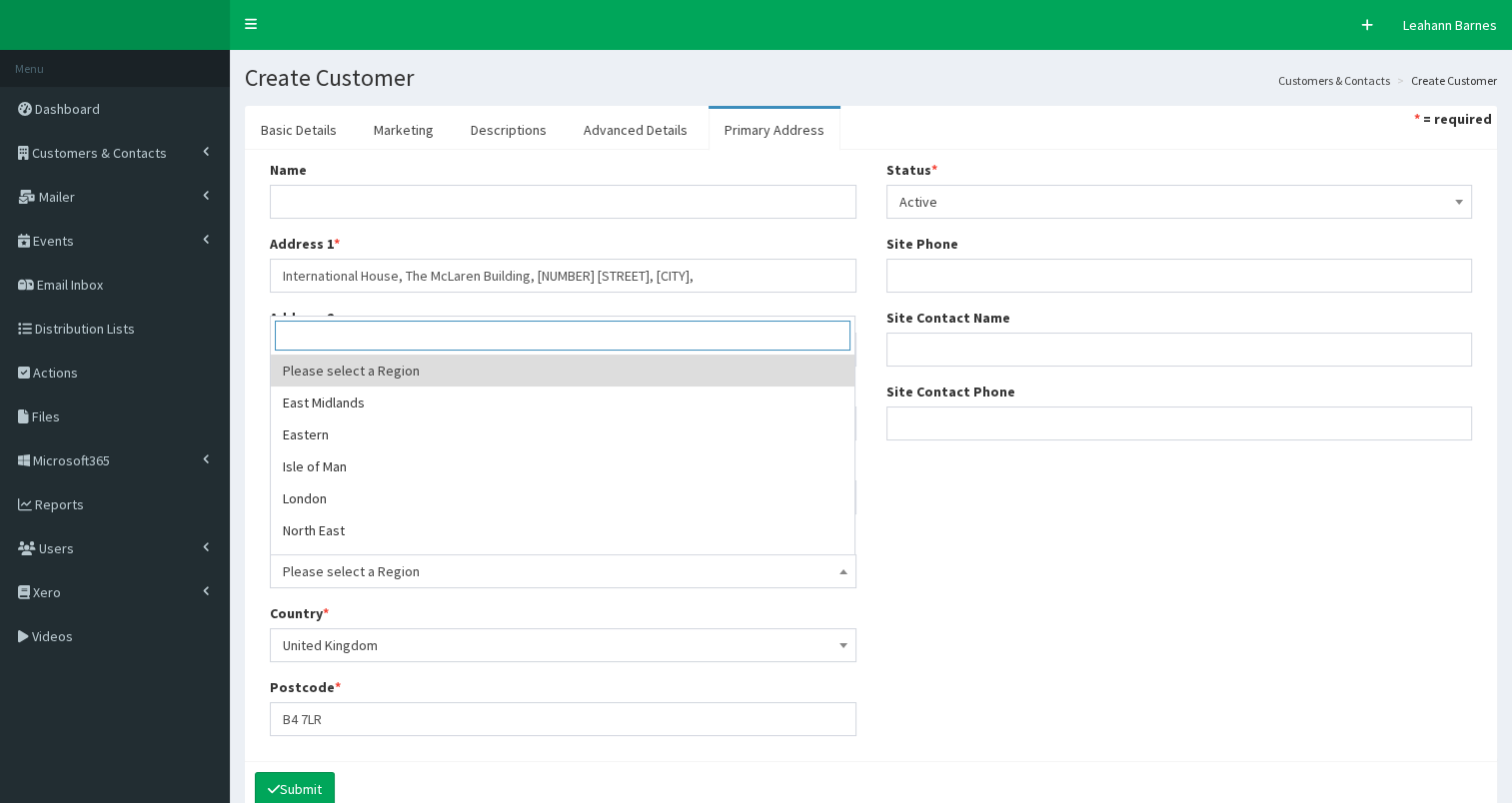 click on "Please select a Region" at bounding box center (563, 571) 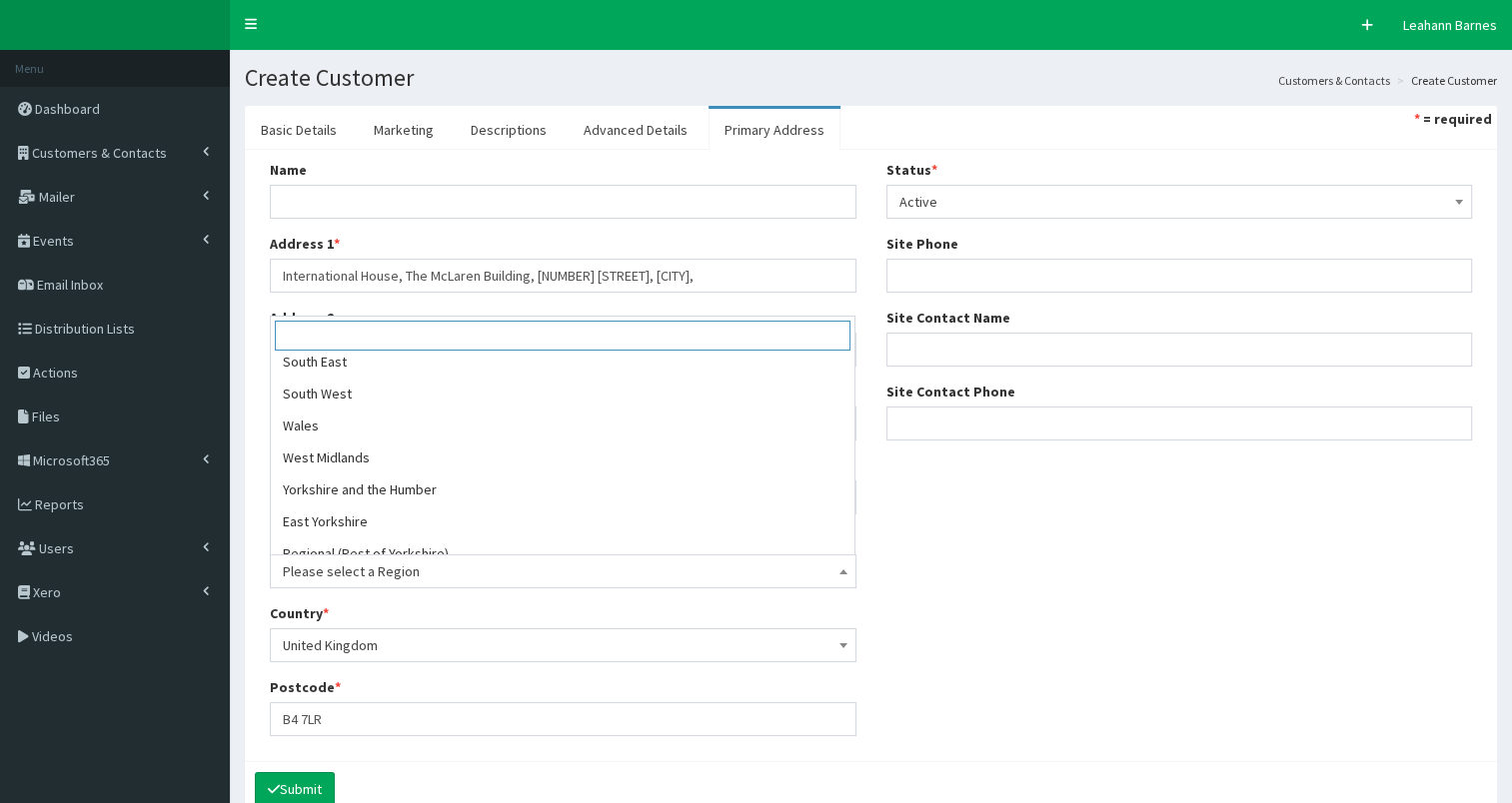 scroll, scrollTop: 0, scrollLeft: 0, axis: both 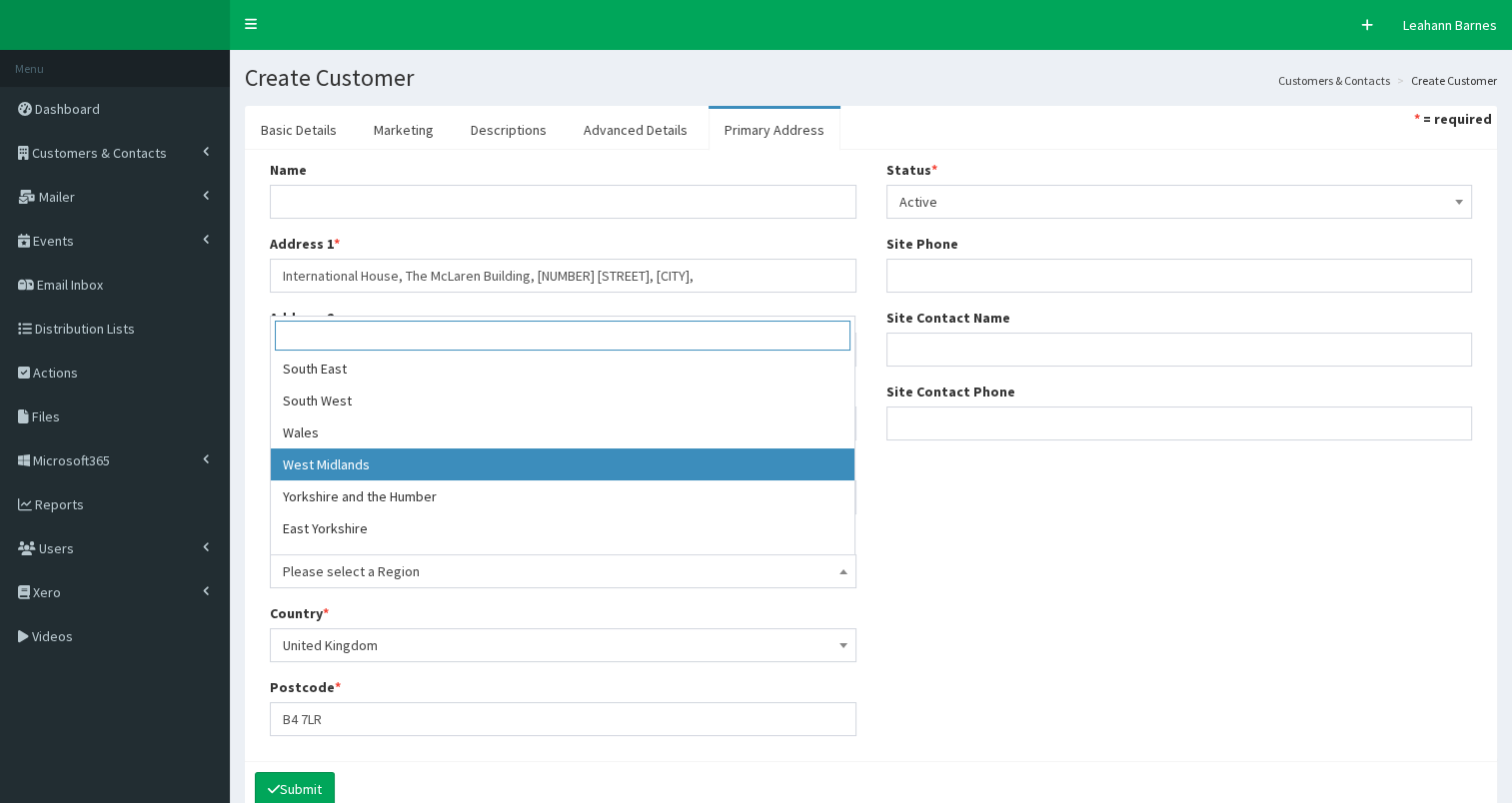 select on "12" 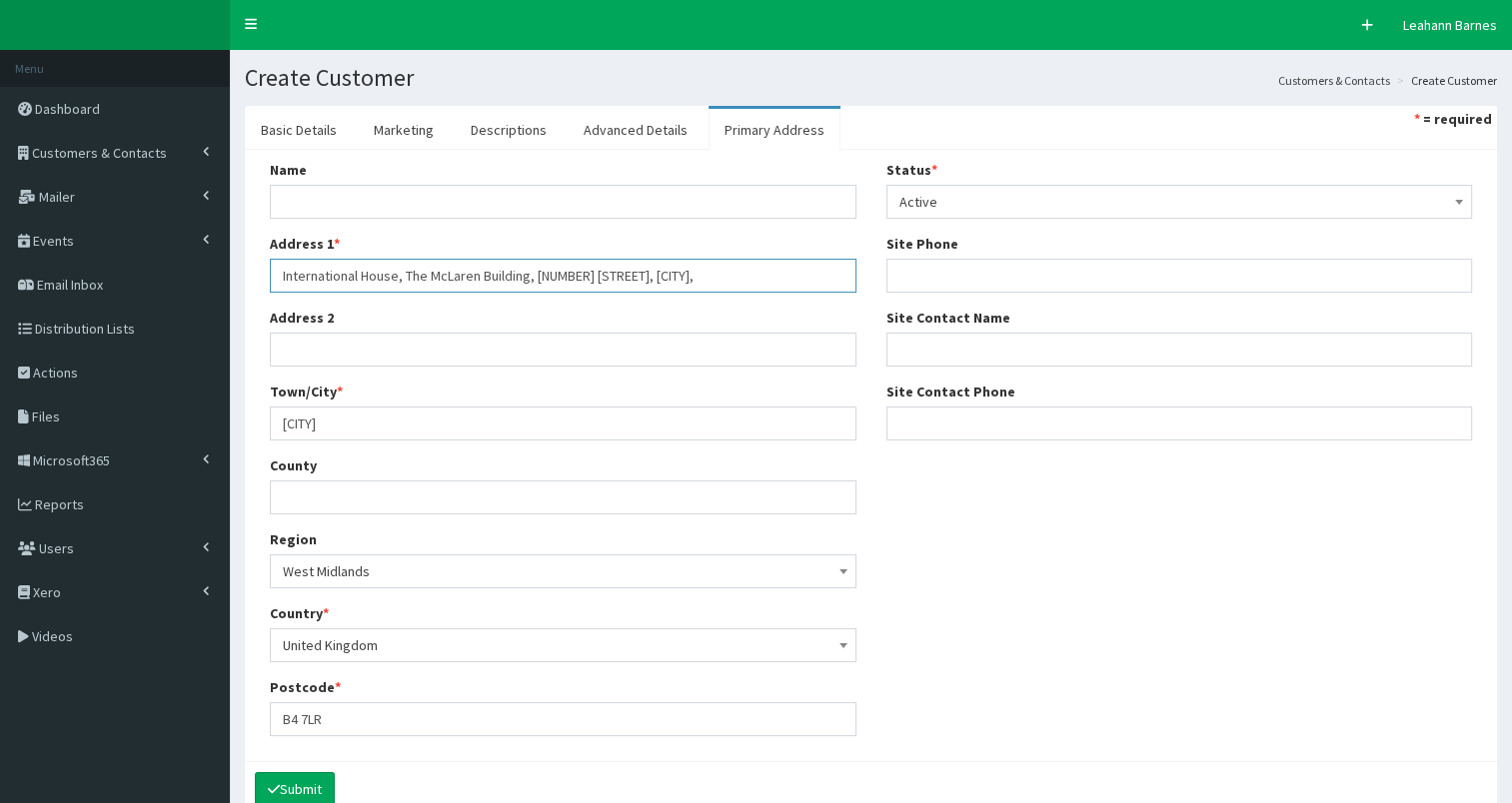 drag, startPoint x: 538, startPoint y: 274, endPoint x: 685, endPoint y: 272, distance: 147.0136 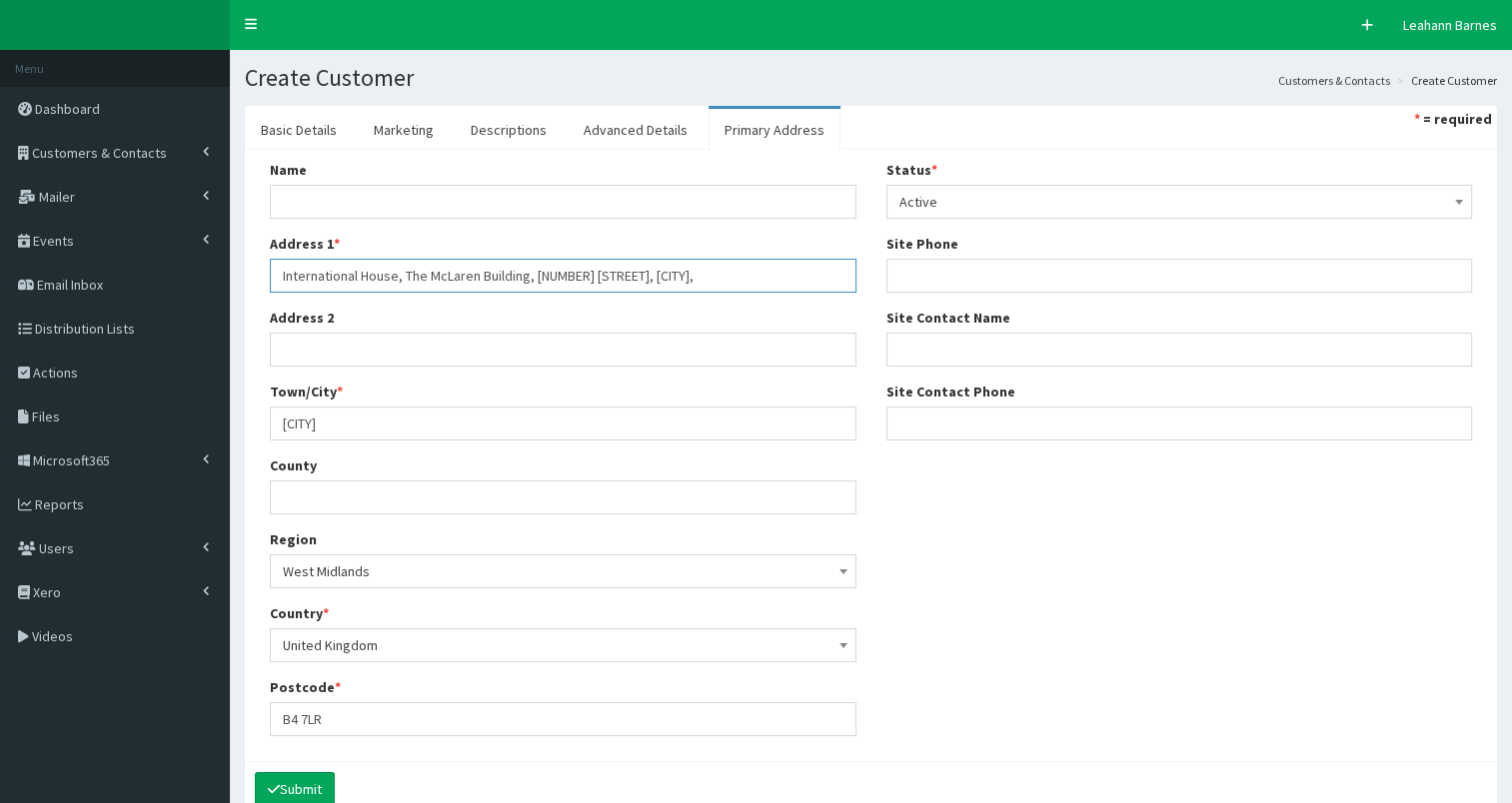 click on "International House, The McLaren Building, 46 The Priory Queensway, Birmingham," at bounding box center [563, 276] 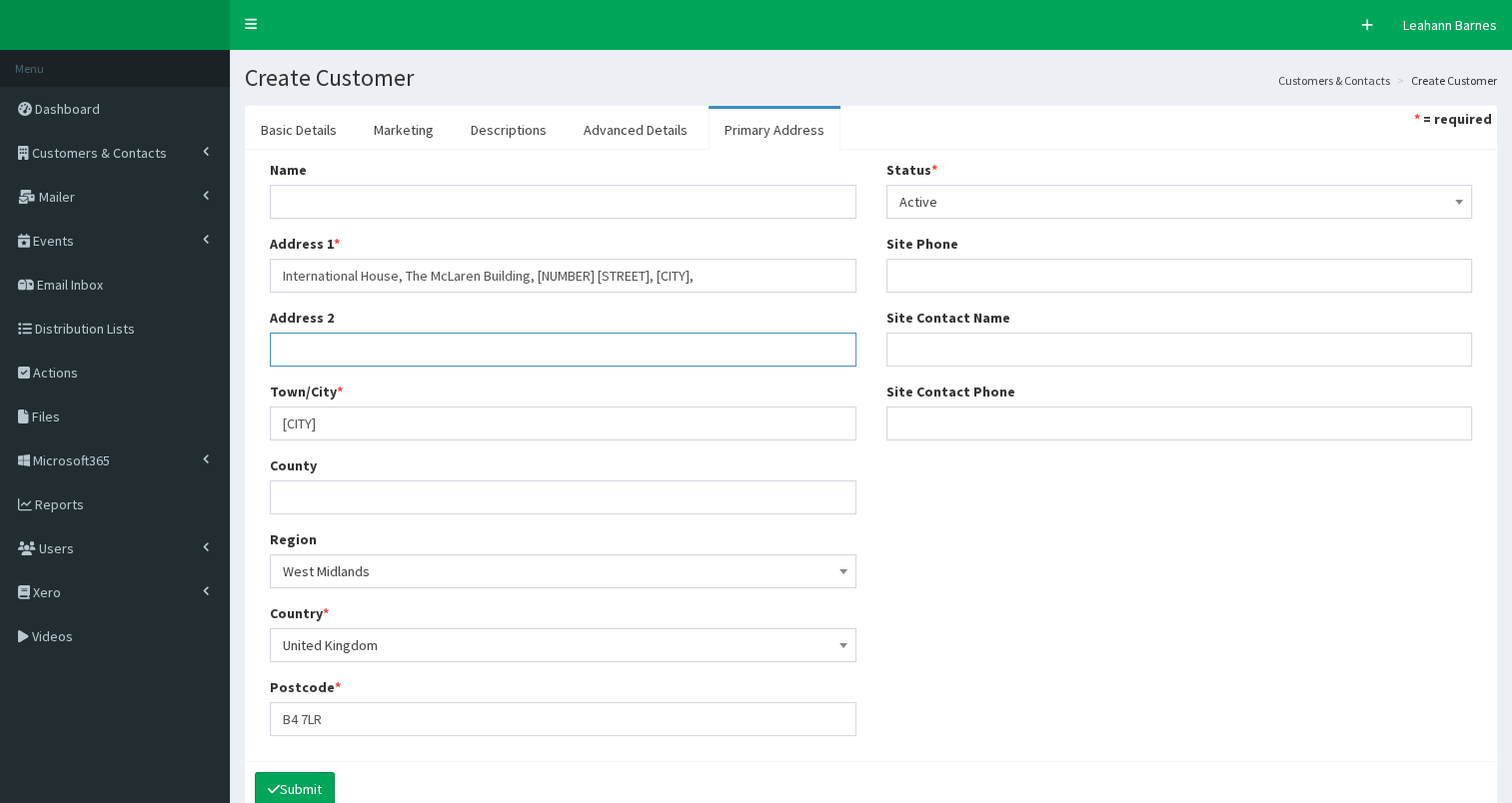 click on "Address 2" at bounding box center [563, 350] 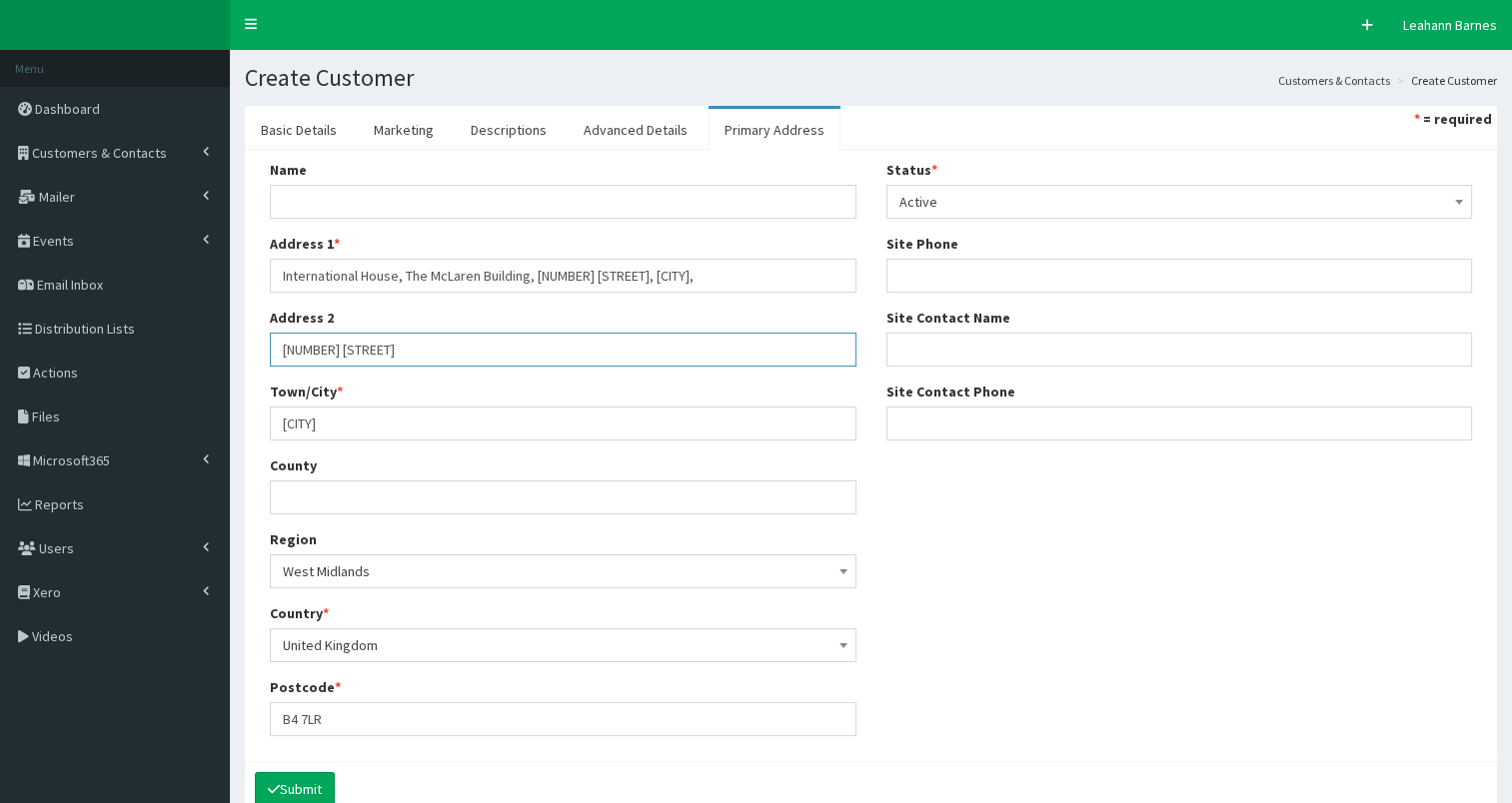 type on "46 The Priory Queensway" 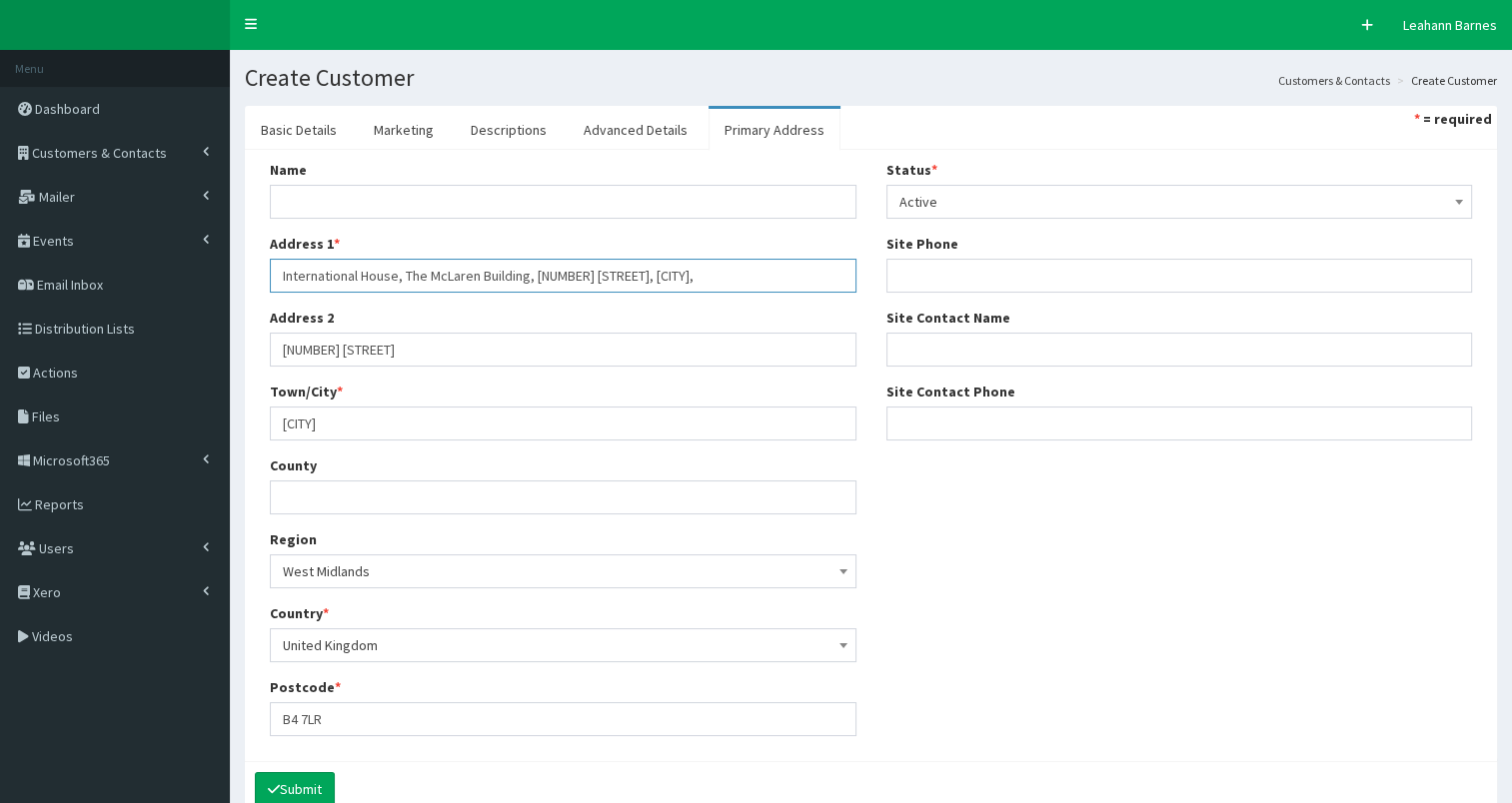 click on "International House, The McLaren Building, 46 The Priory Queensway, Birmingham," at bounding box center (563, 276) 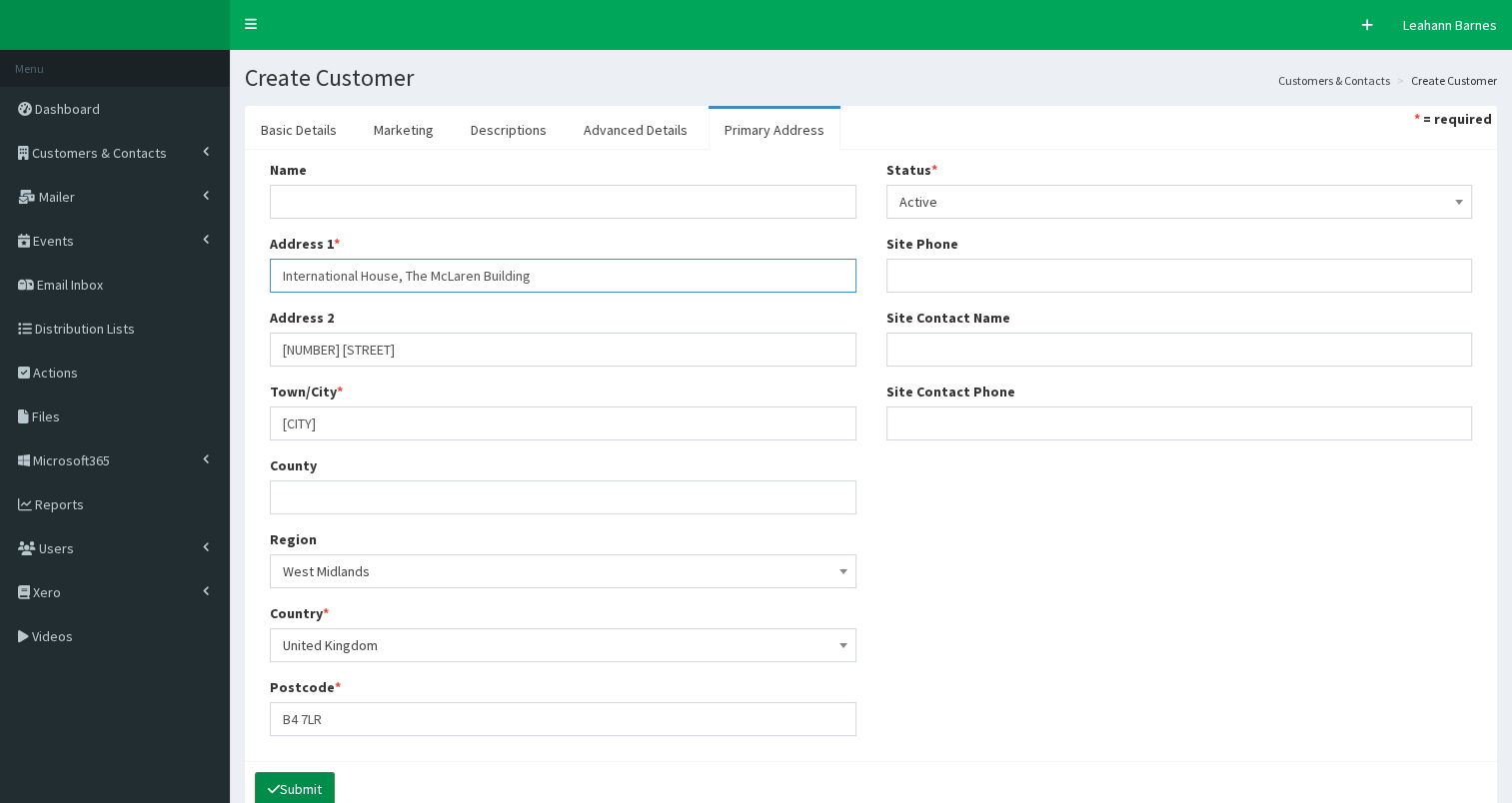 type on "International House, The McLaren Building" 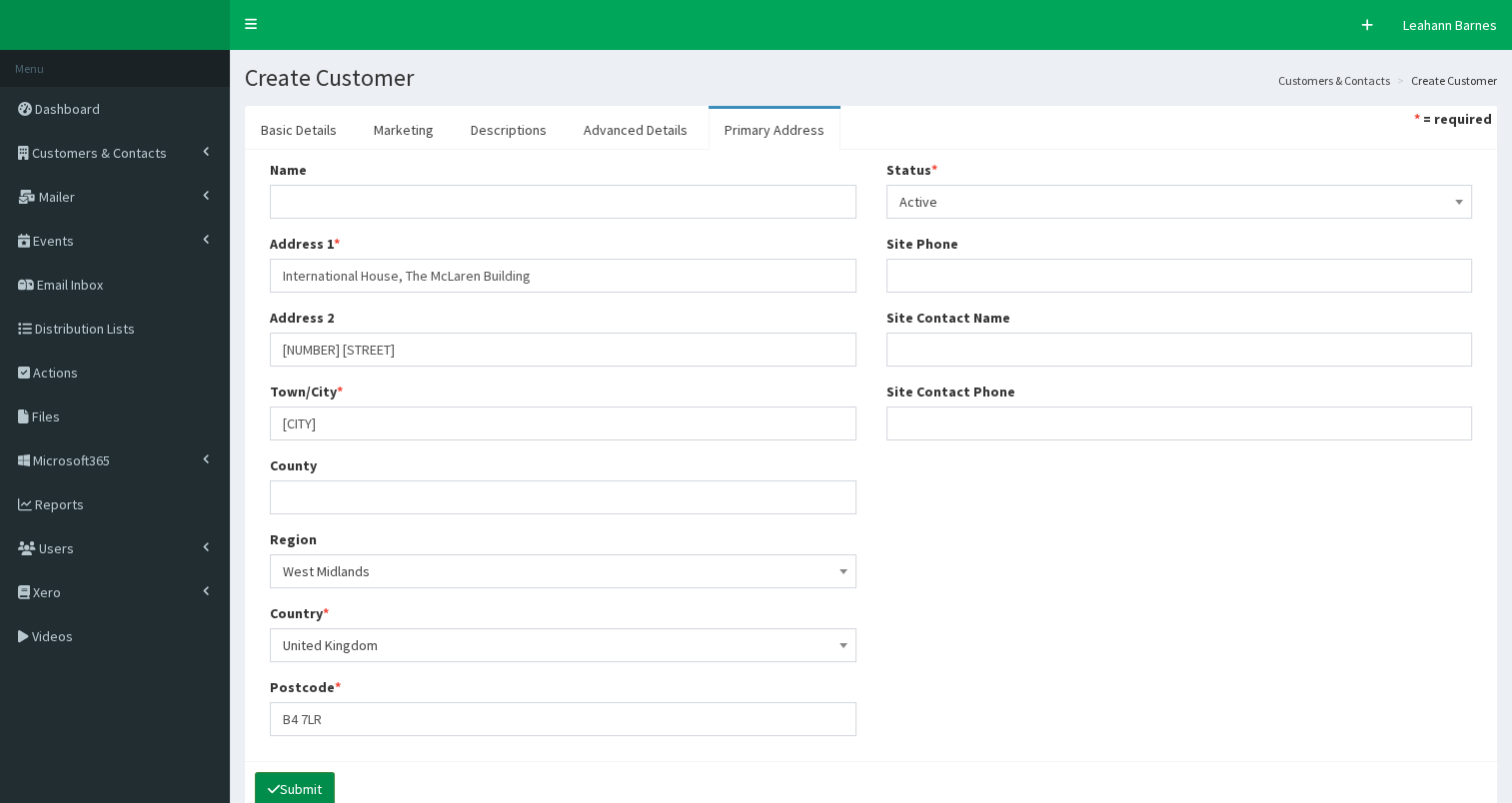 click on "Submit" at bounding box center [295, 789] 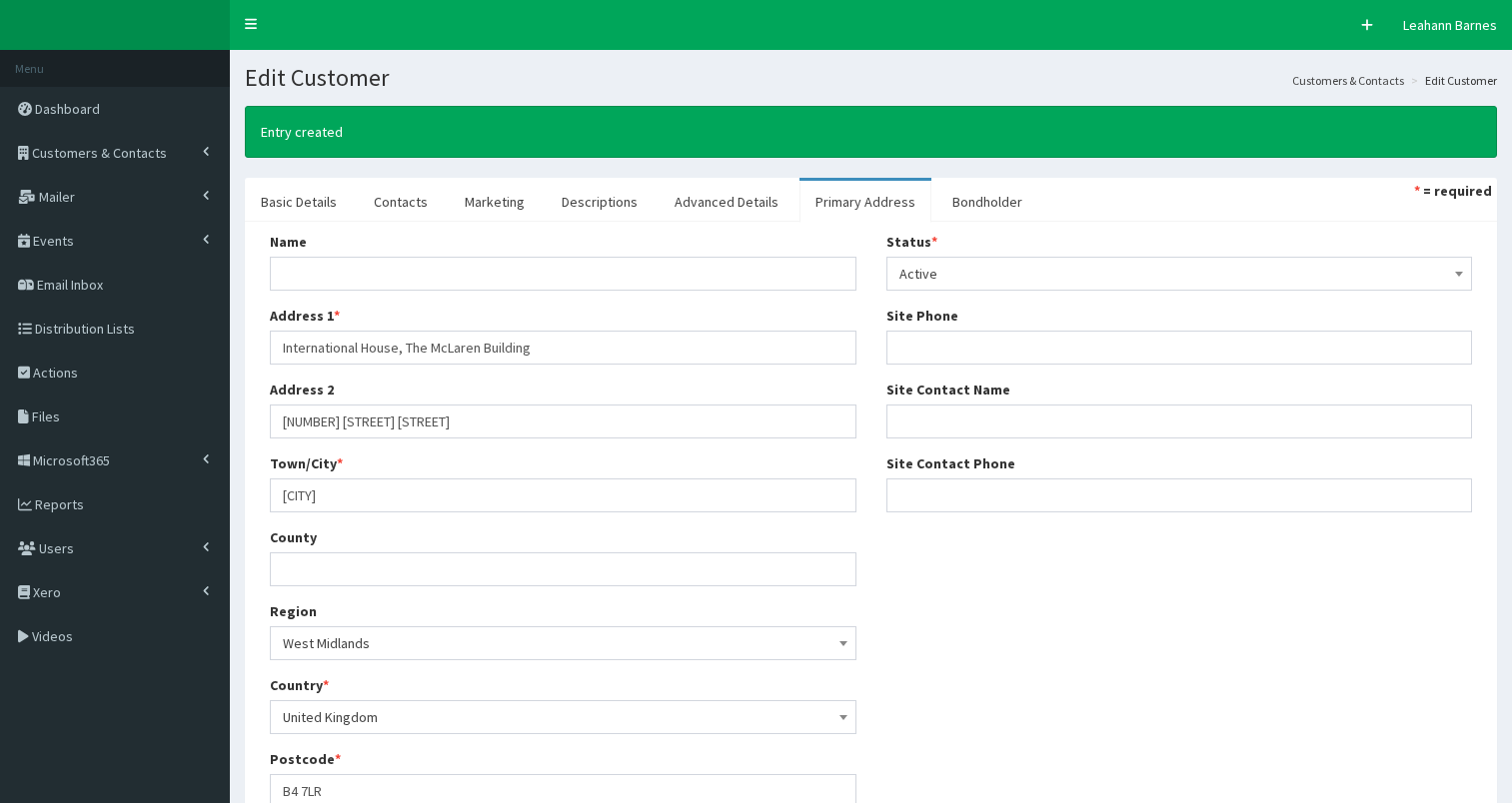 select on "50" 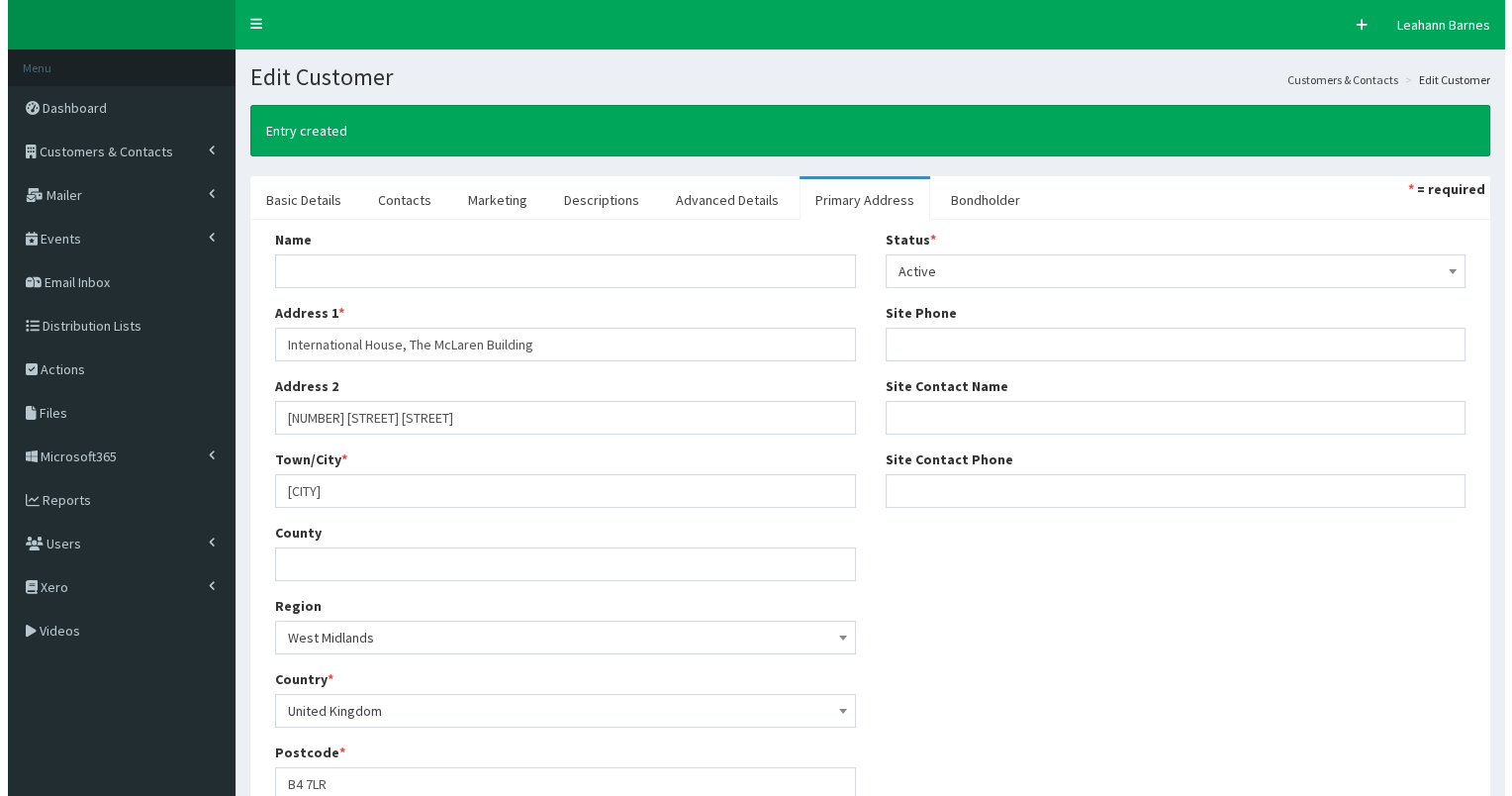 scroll, scrollTop: 0, scrollLeft: 0, axis: both 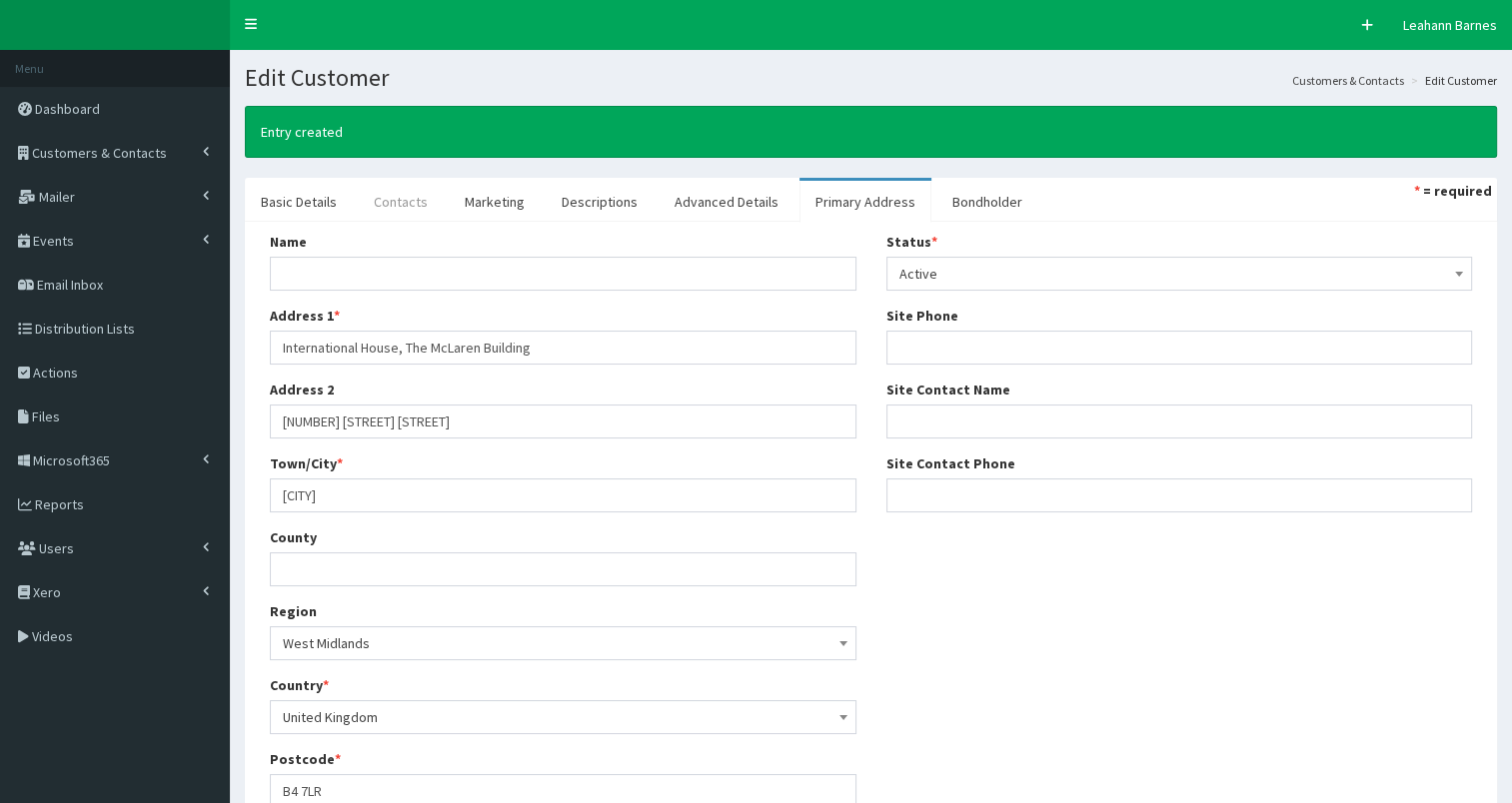 click on "Contacts" at bounding box center (401, 202) 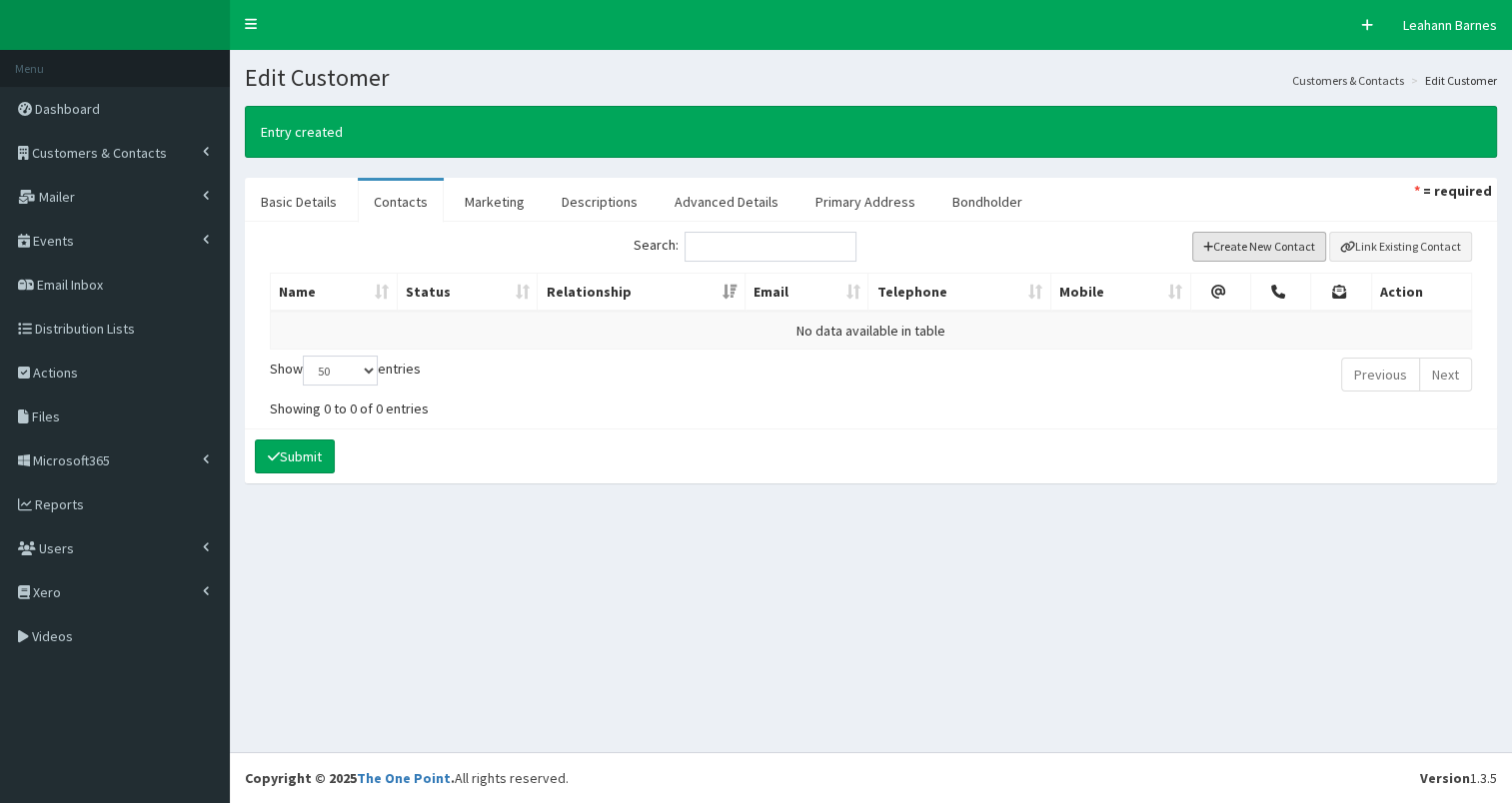 click on "Create New Contact" at bounding box center (1259, 247) 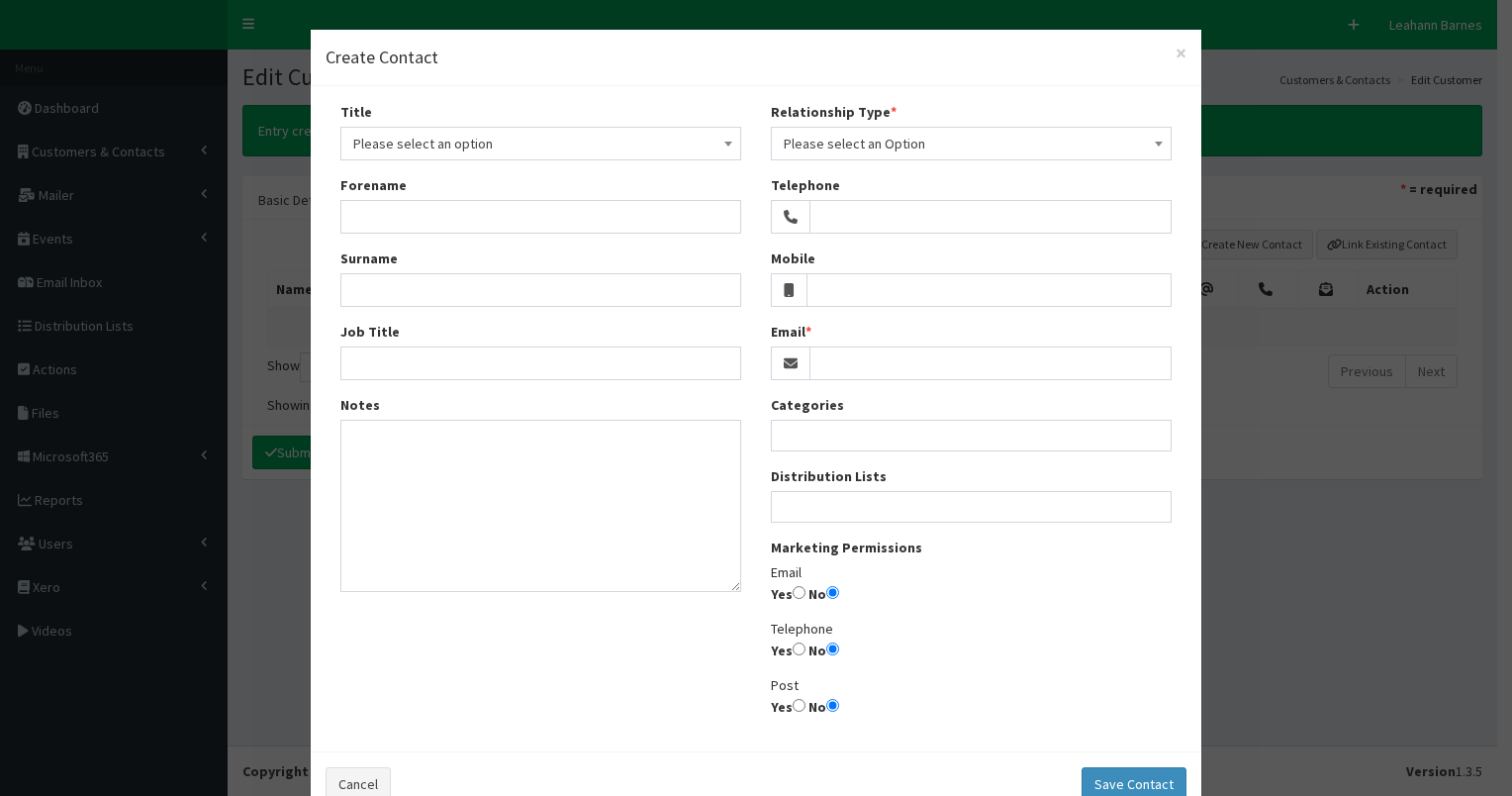 click on "Please select an option" at bounding box center (540, 144) 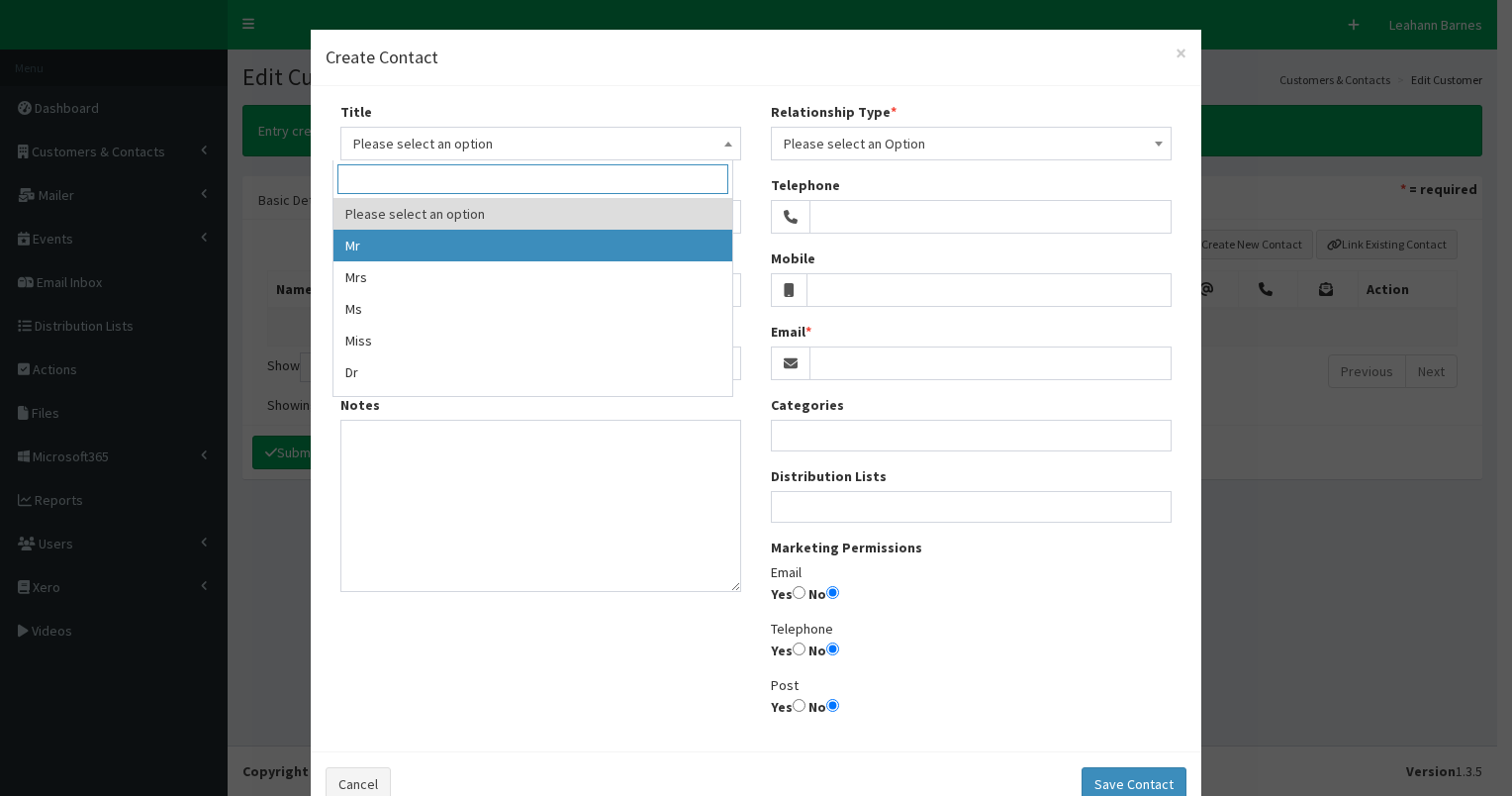 select on "1" 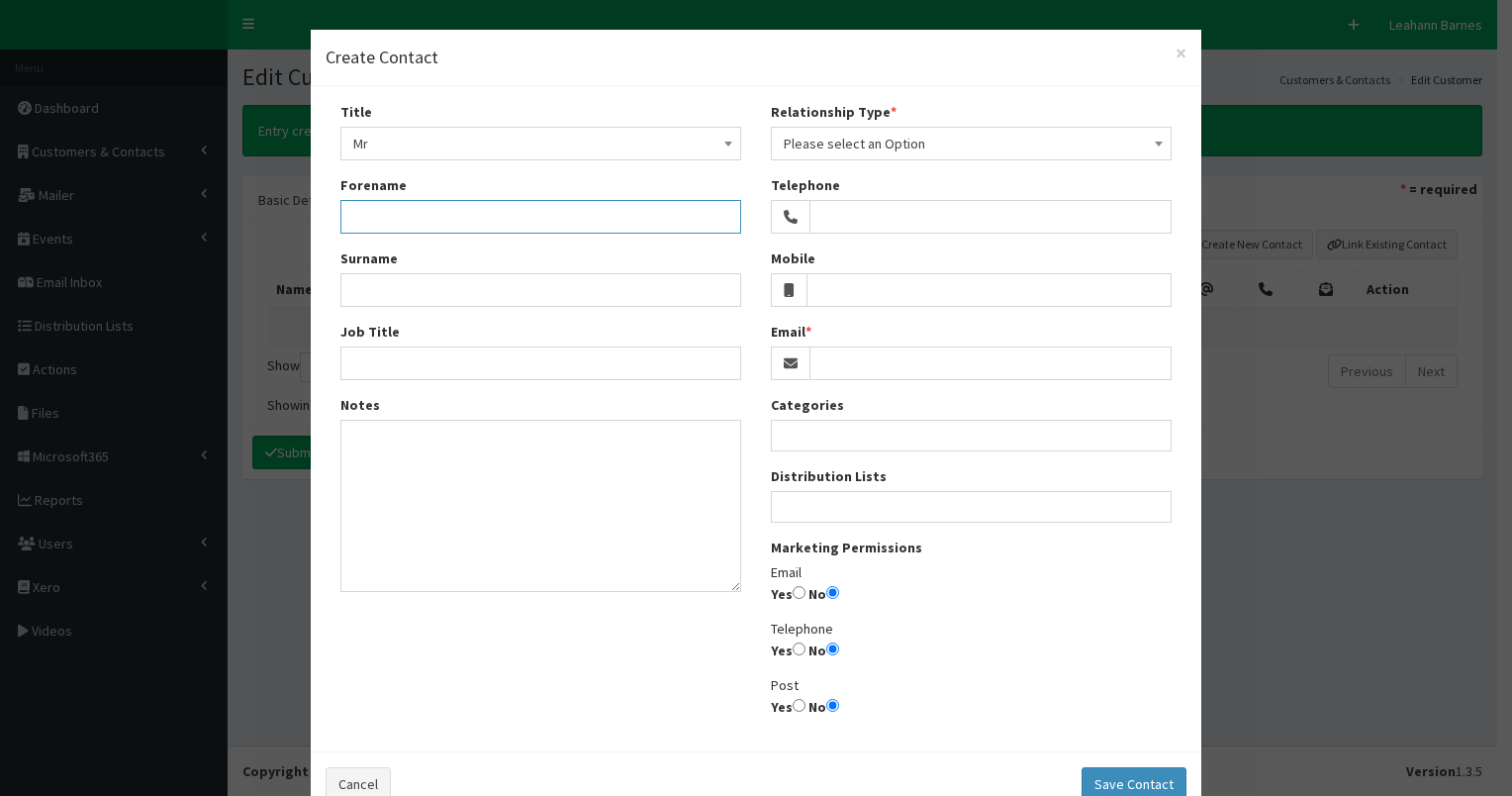 click on "Forename" at bounding box center (540, 217) 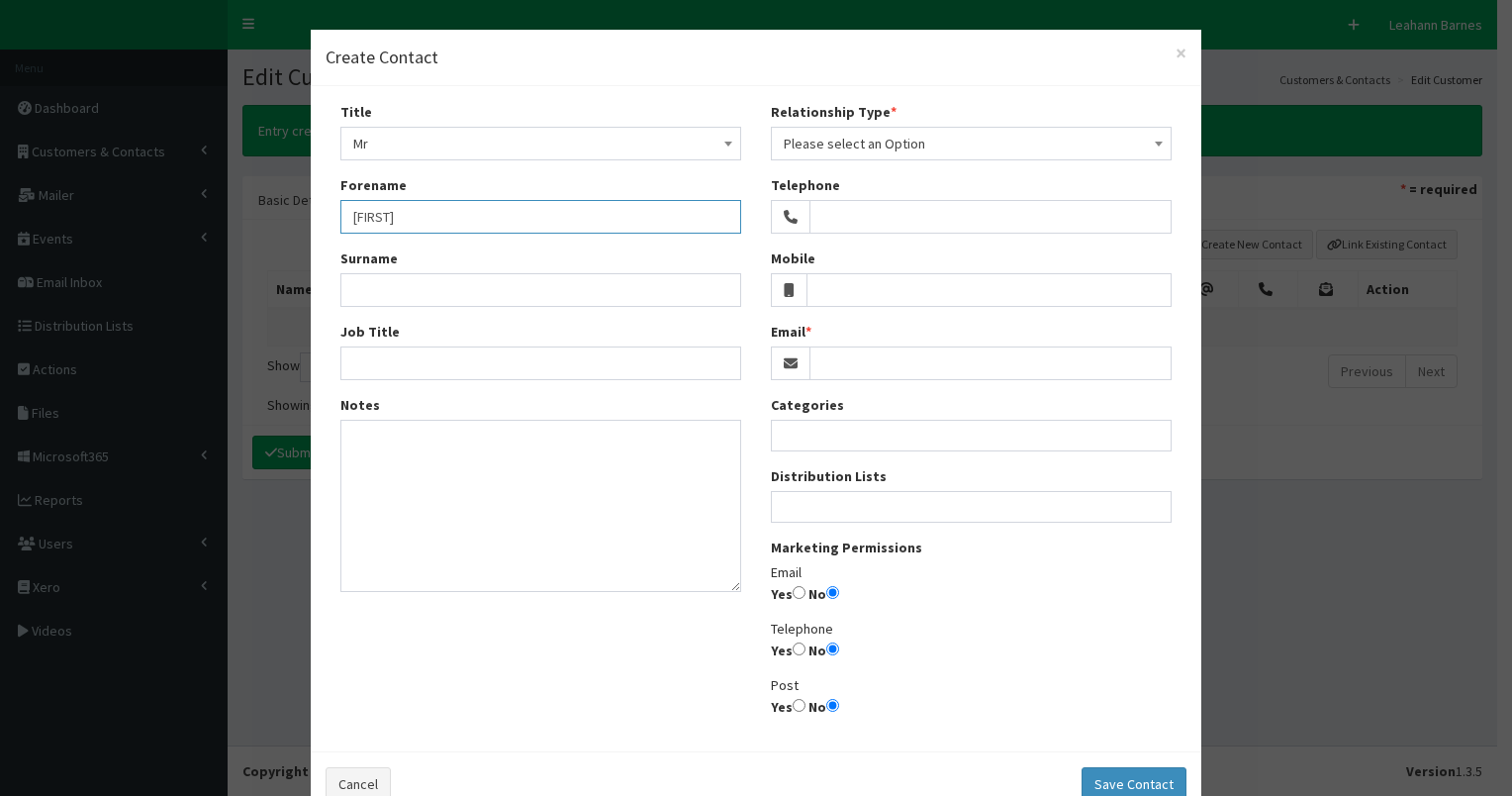 type on "Alex" 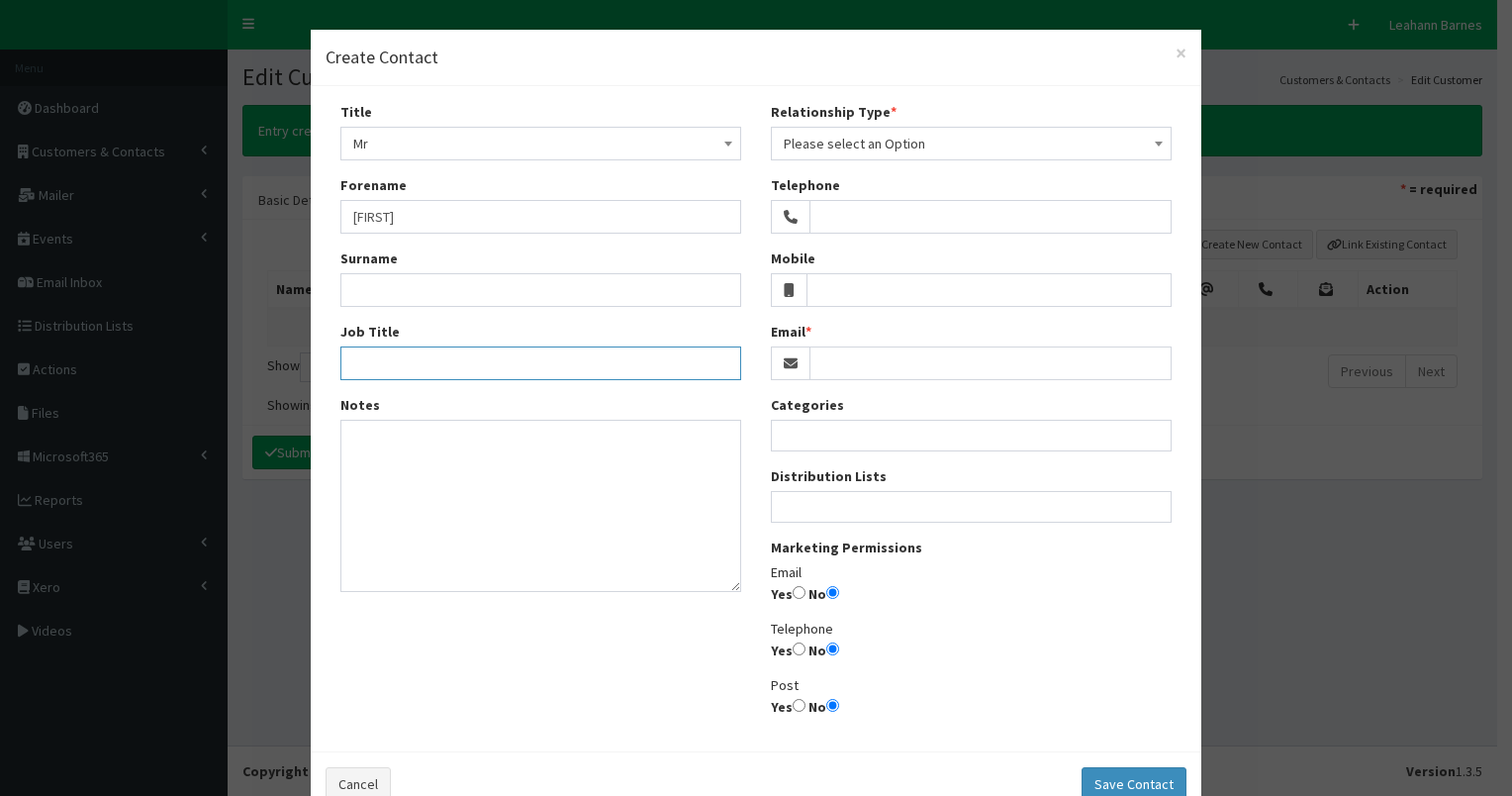 click on "Job Title" at bounding box center [540, 363] 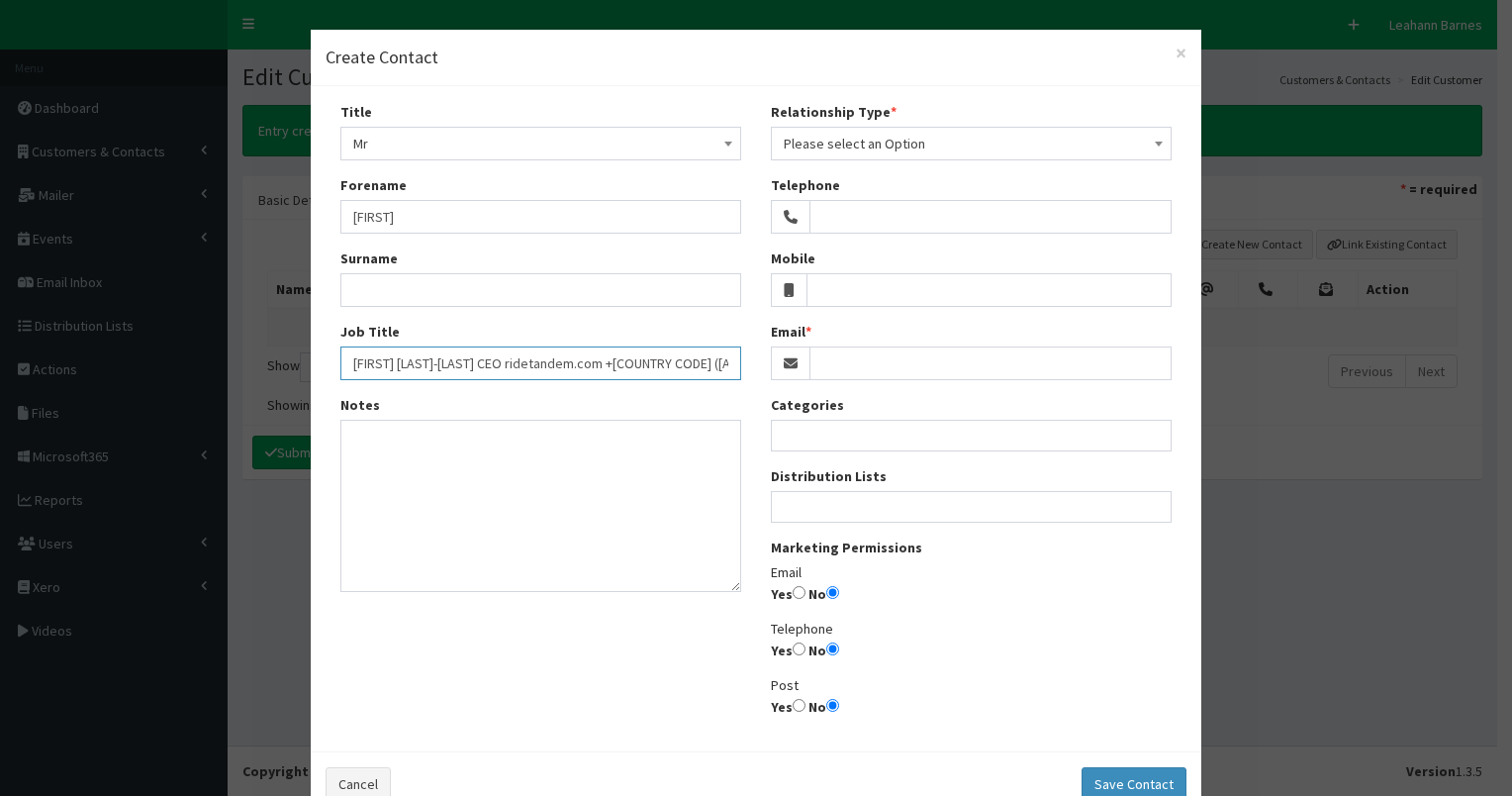 drag, startPoint x: 374, startPoint y: 360, endPoint x: 475, endPoint y: 357, distance: 101.044545 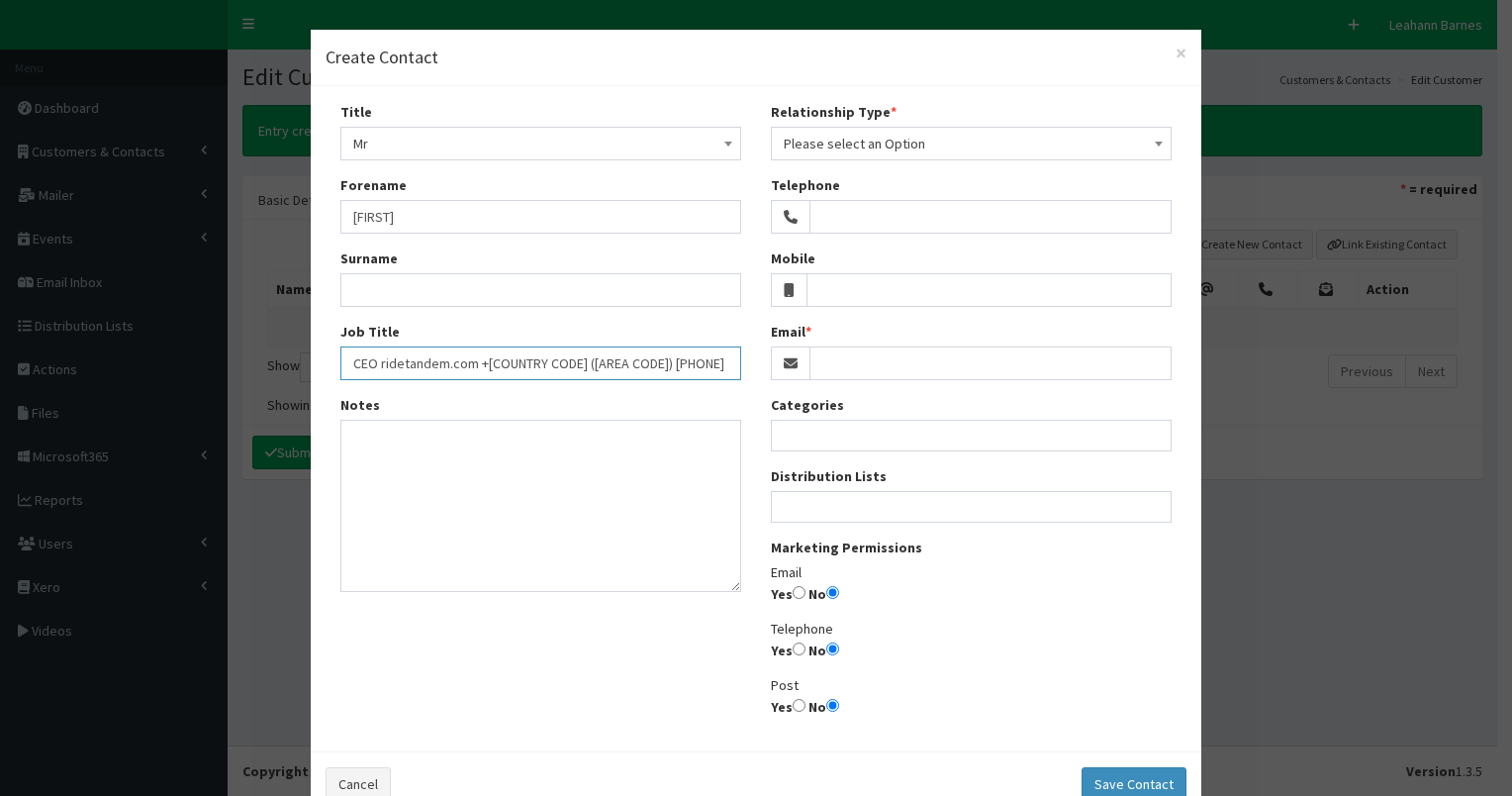 type on "CEO  ridetandem.com  +44 (0) 7989 737892" 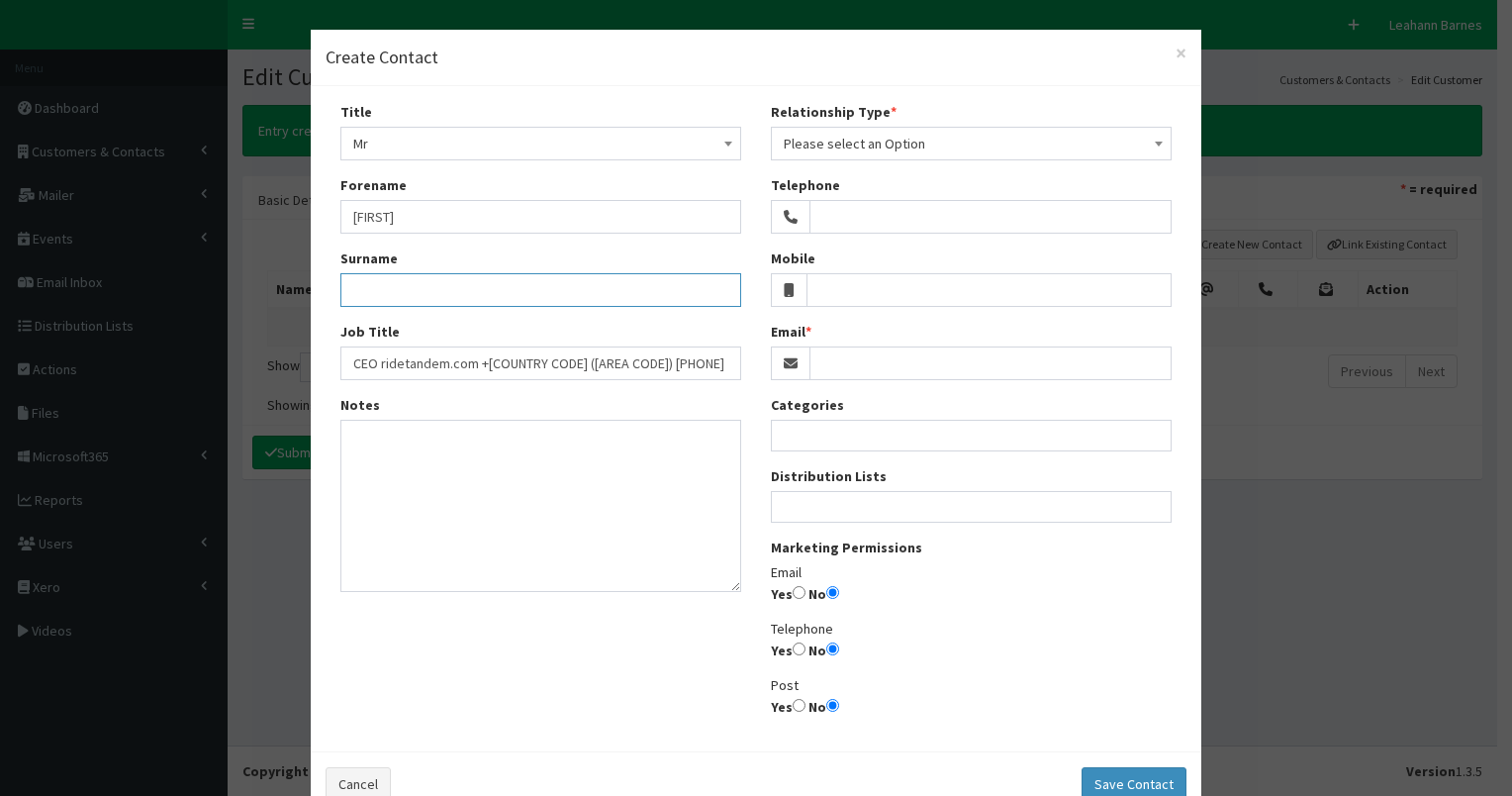 click on "Surname" at bounding box center (540, 290) 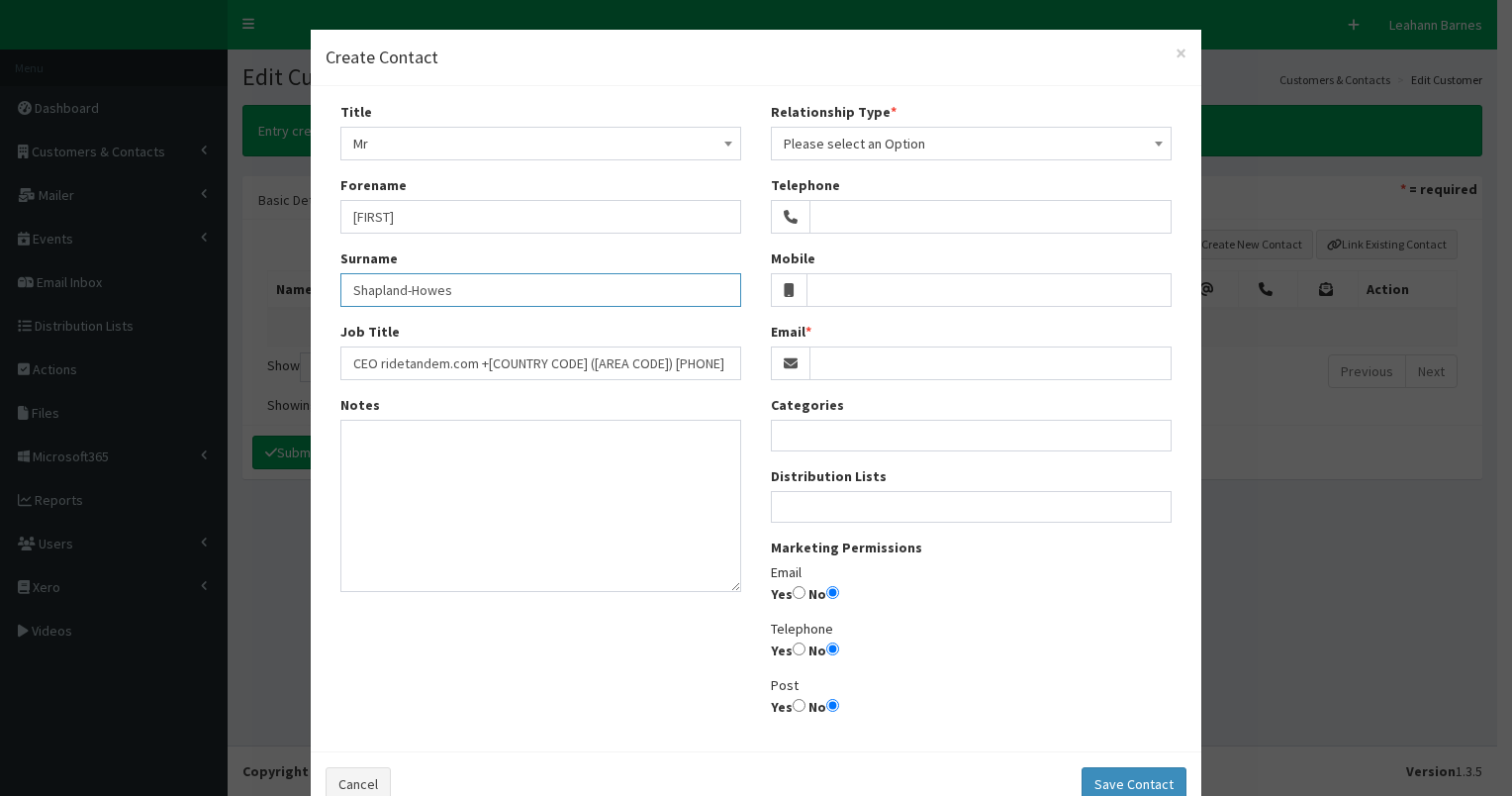 type on "Shapland-Howes" 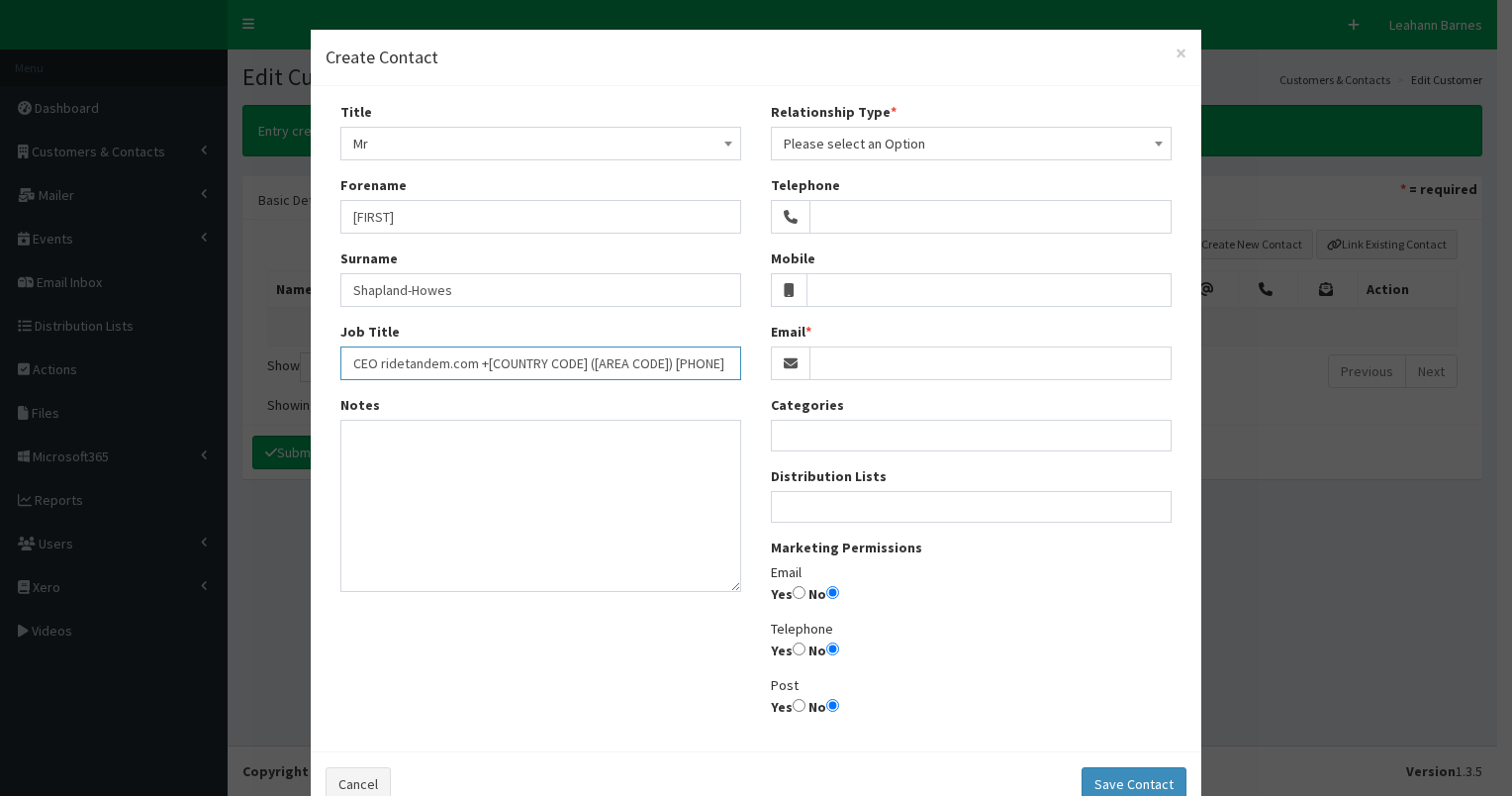 drag, startPoint x: 520, startPoint y: 362, endPoint x: 627, endPoint y: 357, distance: 107.11676 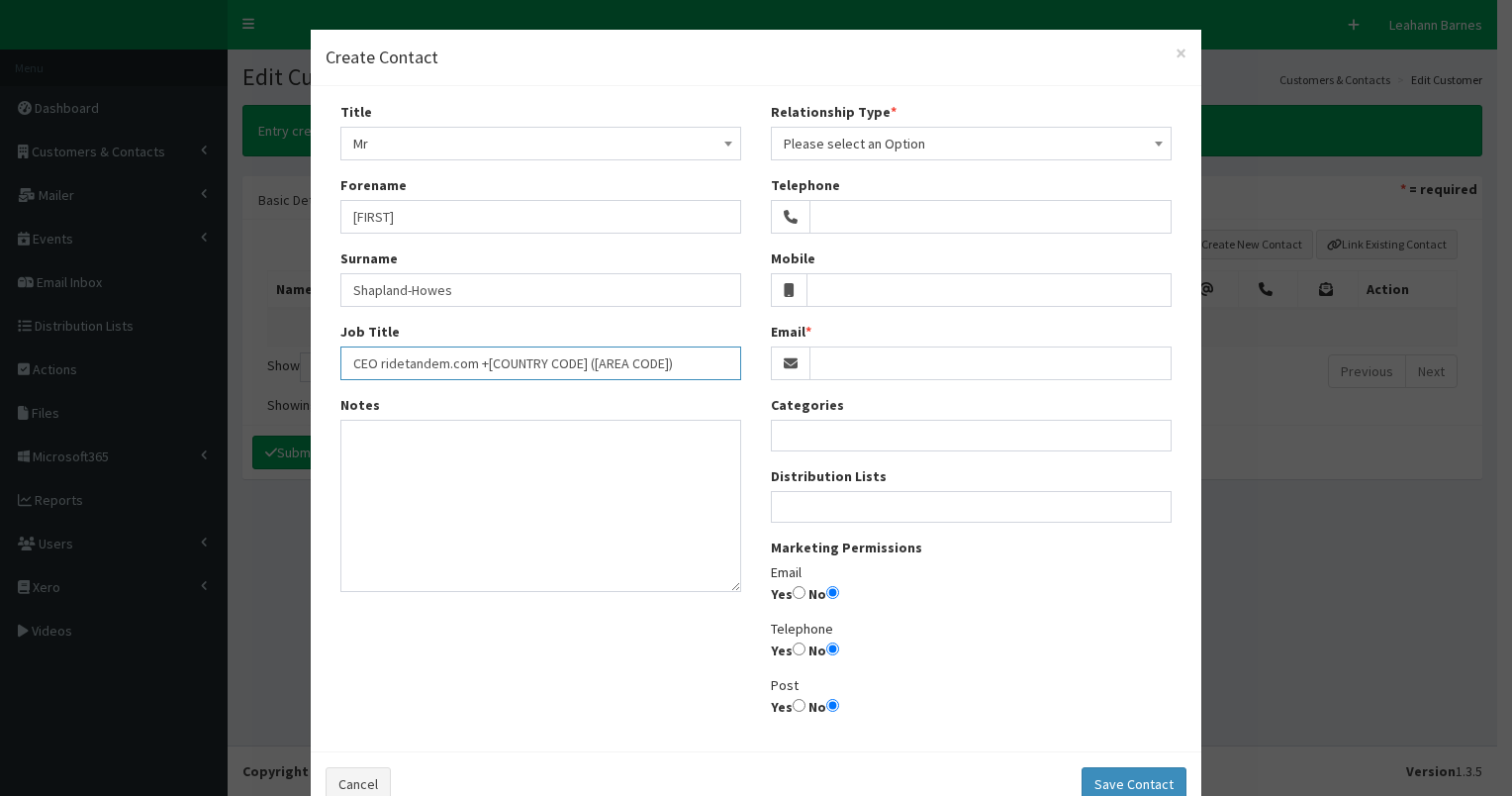 type on "CEO  ridetandem.com  +44 (0)" 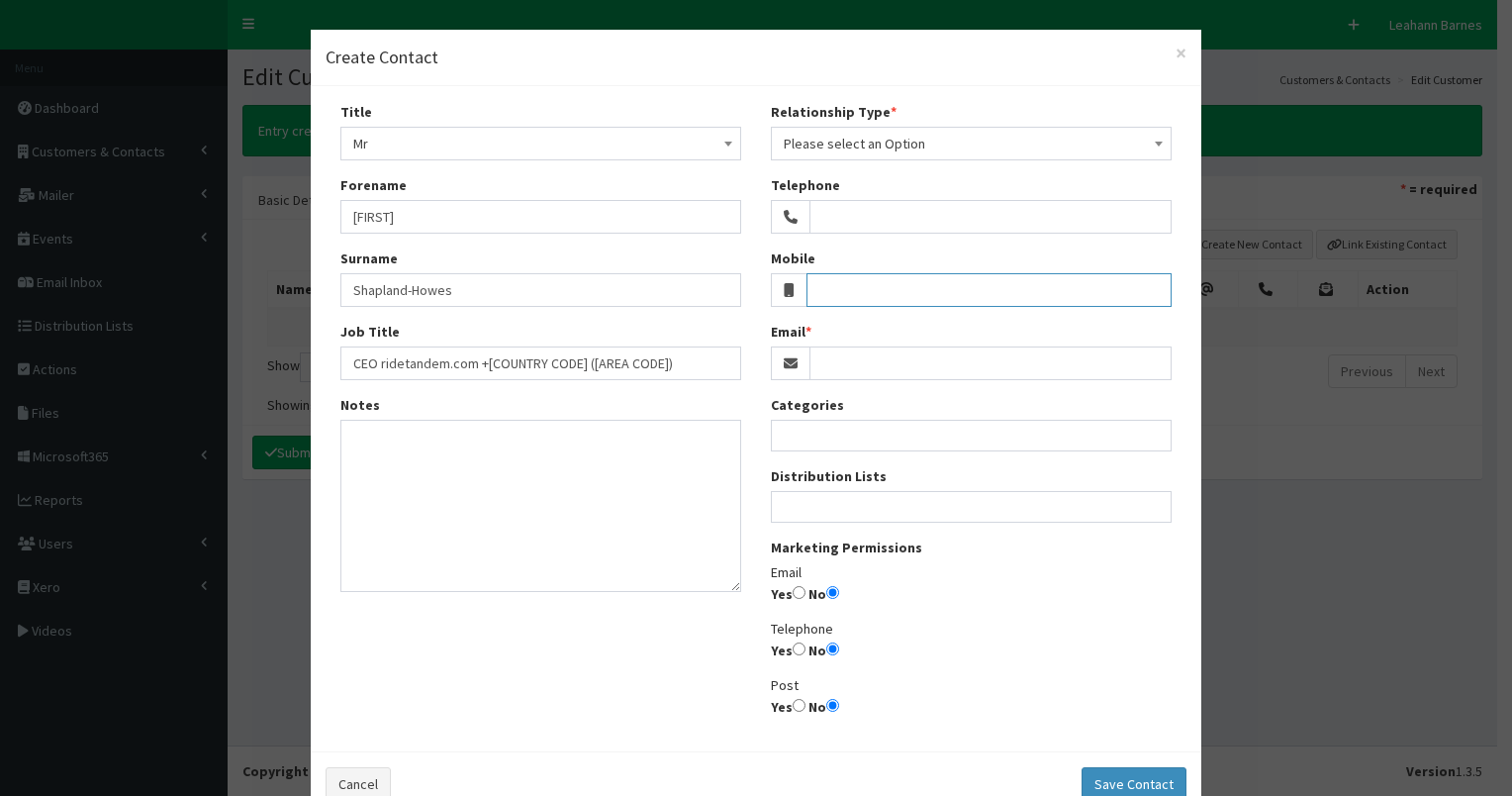 click on "Mobile" at bounding box center [990, 290] 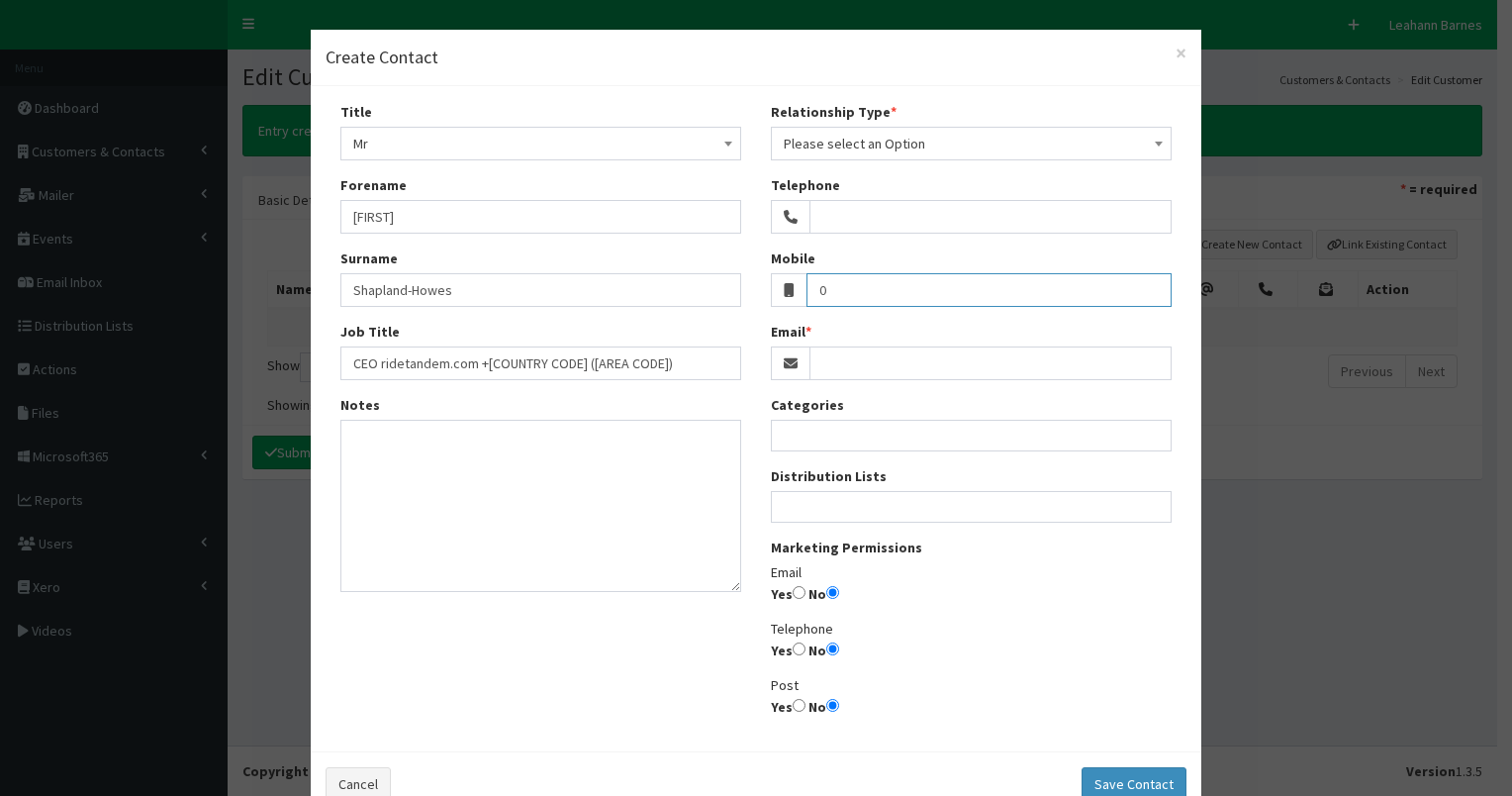 paste on "7989 737892" 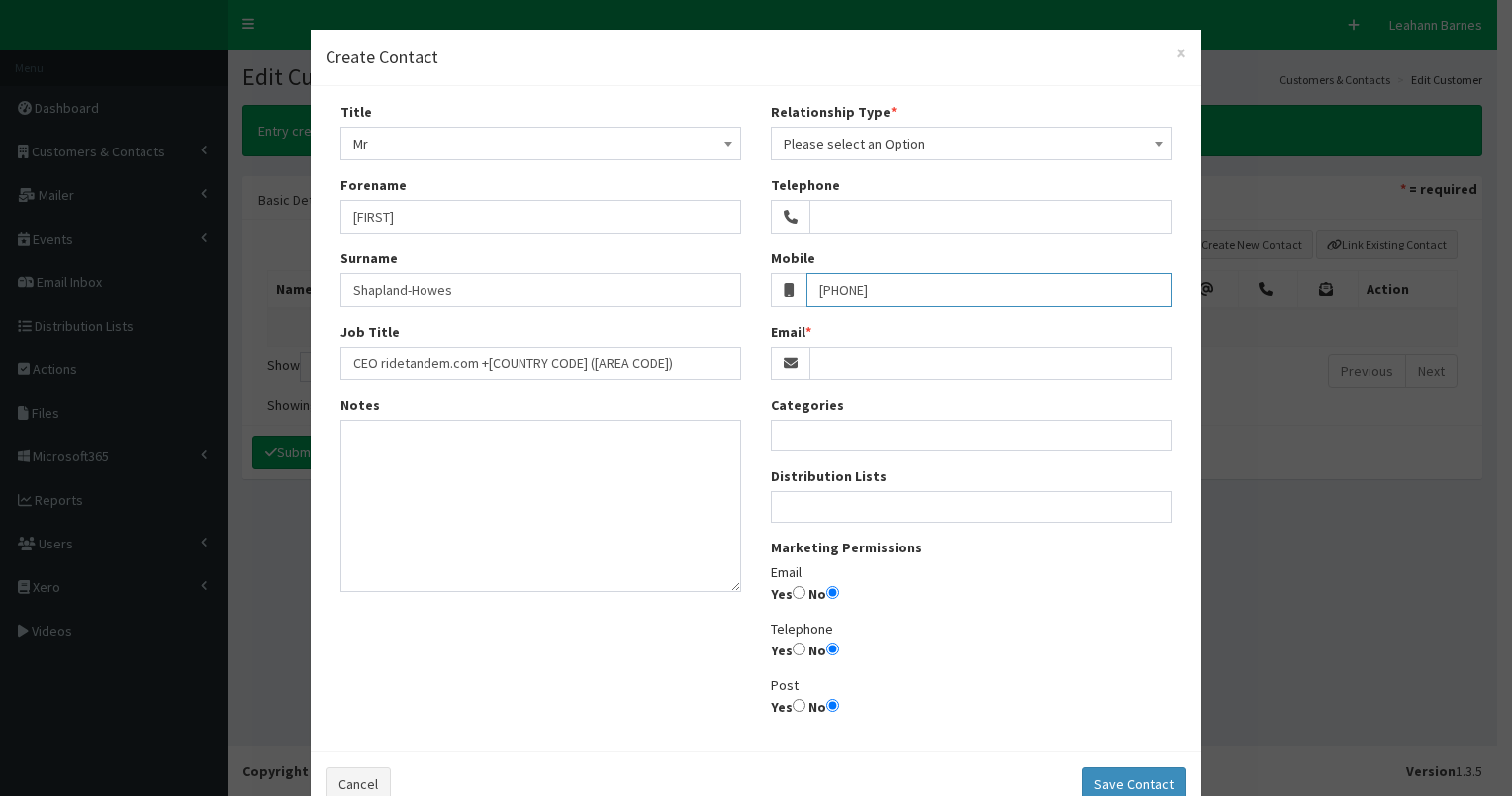 type on "07989 737892" 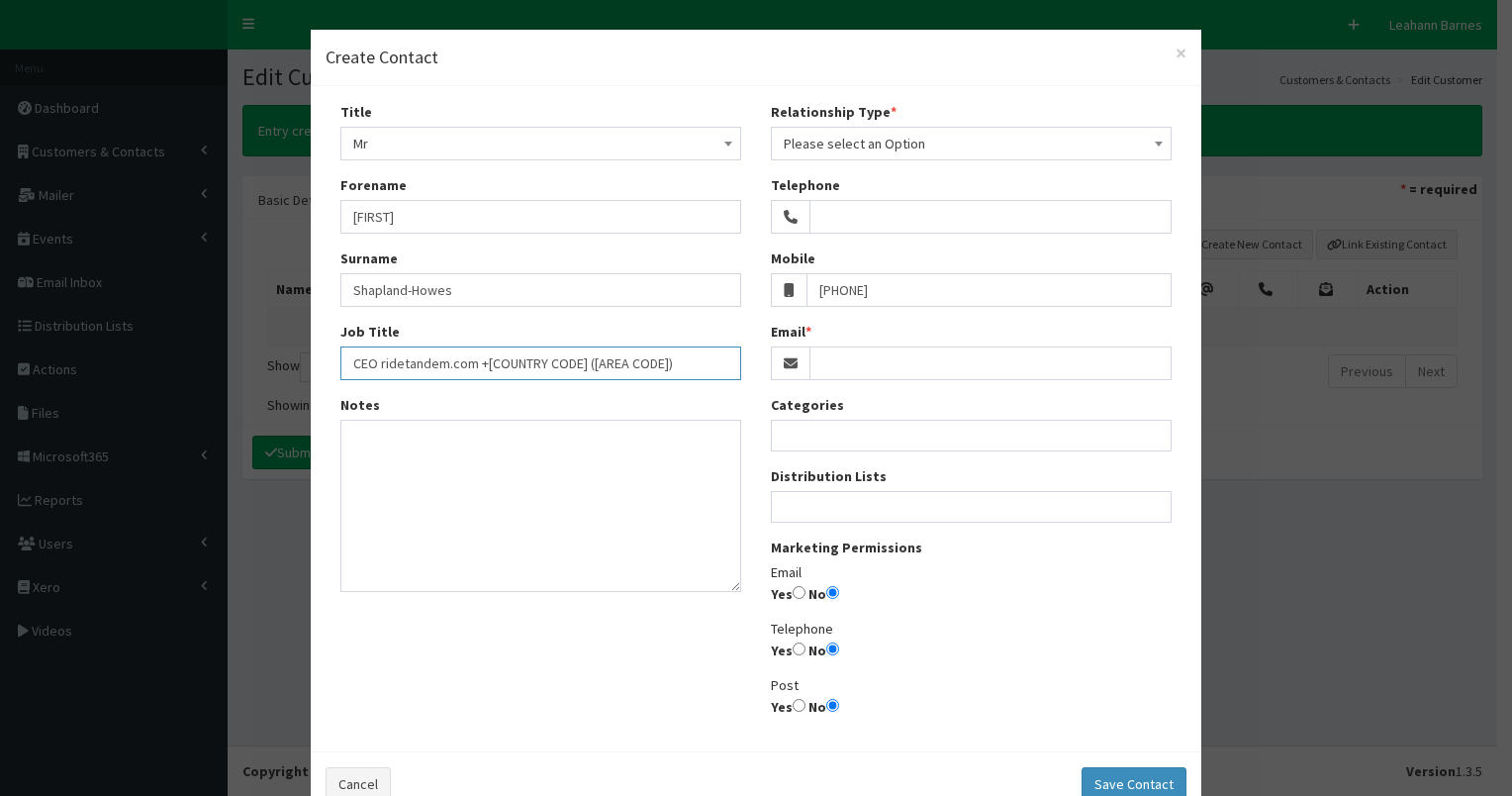 click on "CEO  ridetandem.com  +44 (0)" at bounding box center [540, 363] 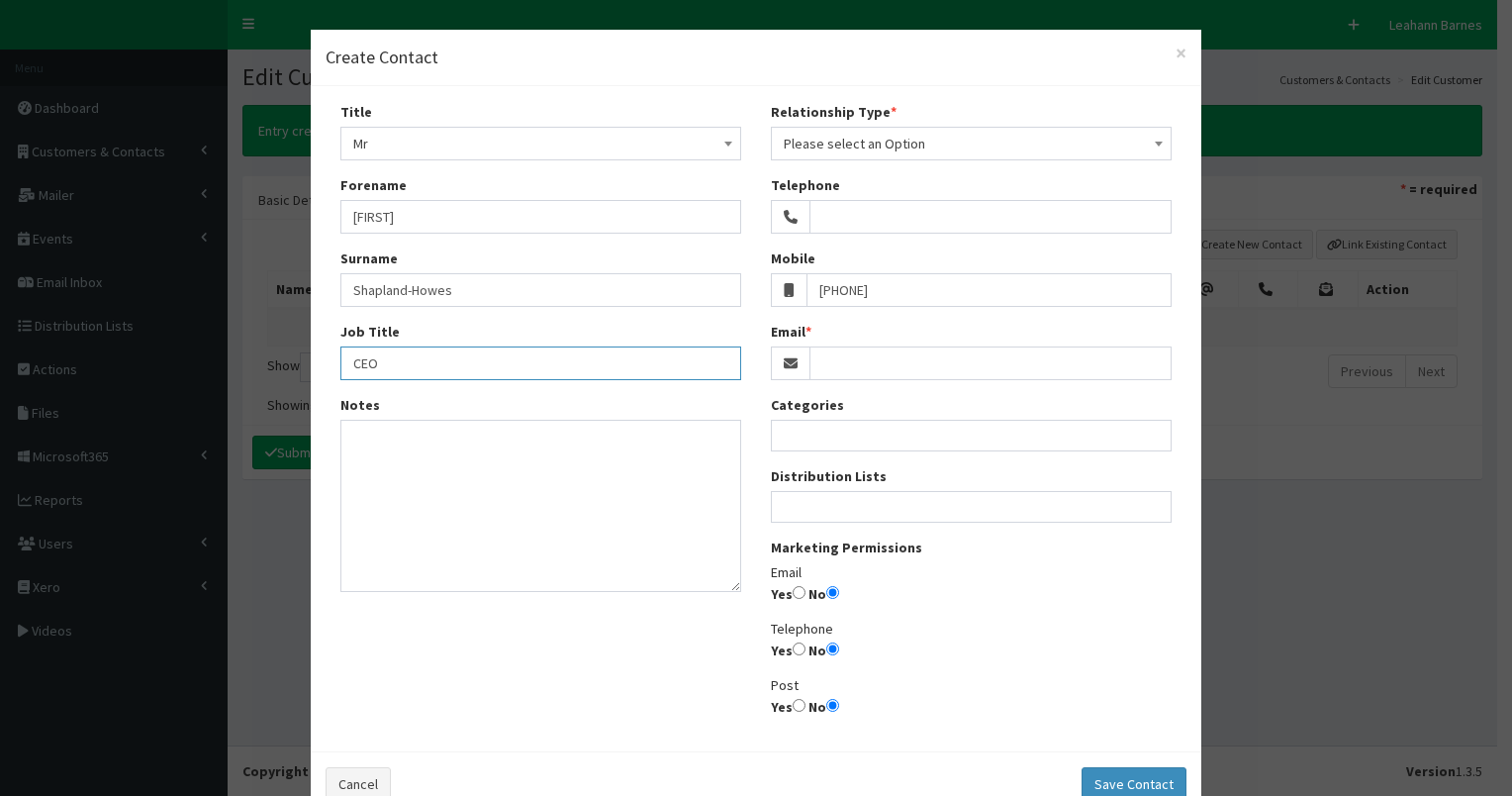 type on "CEO" 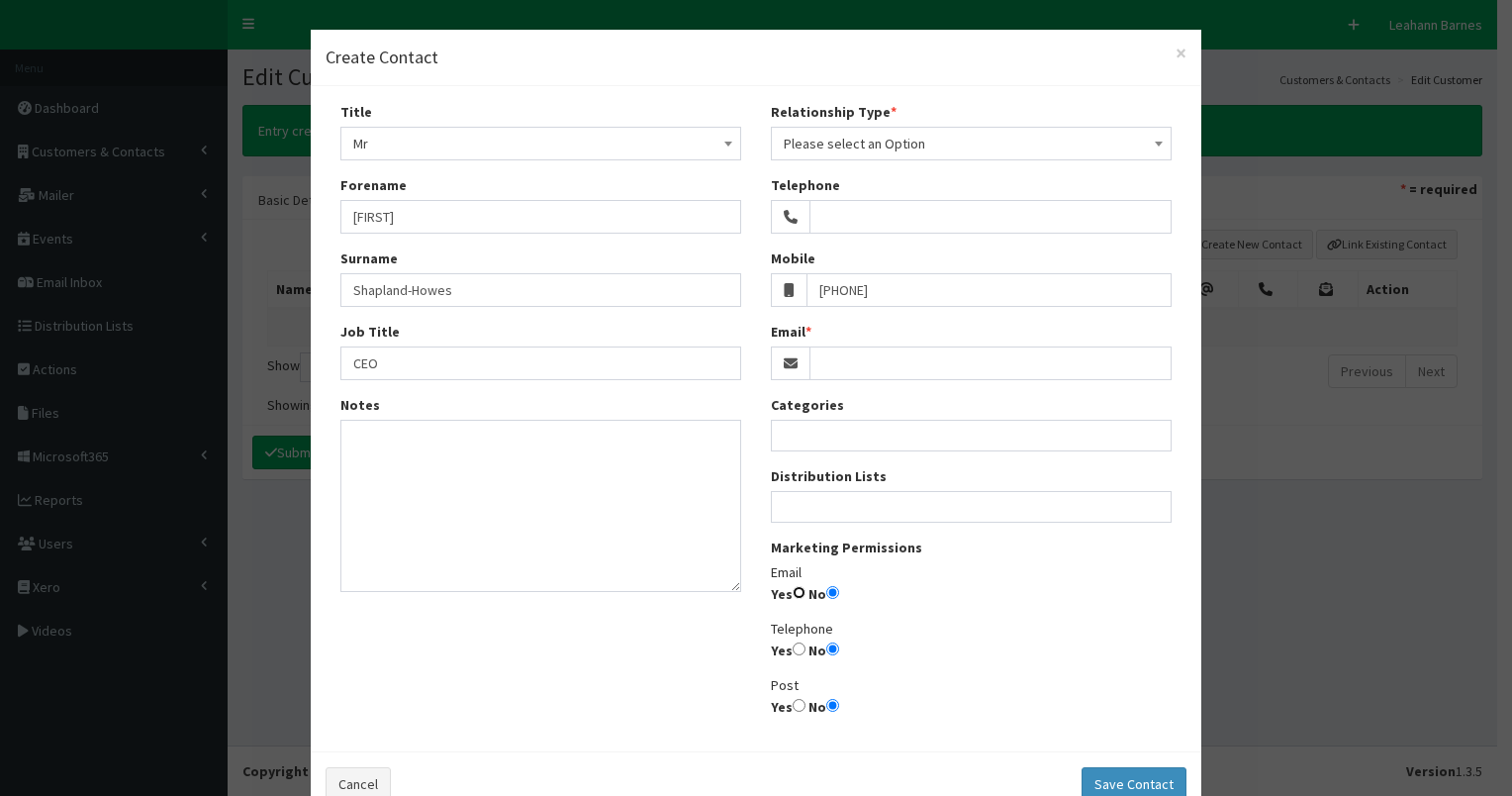 click on "Yes" at bounding box center (799, 592) 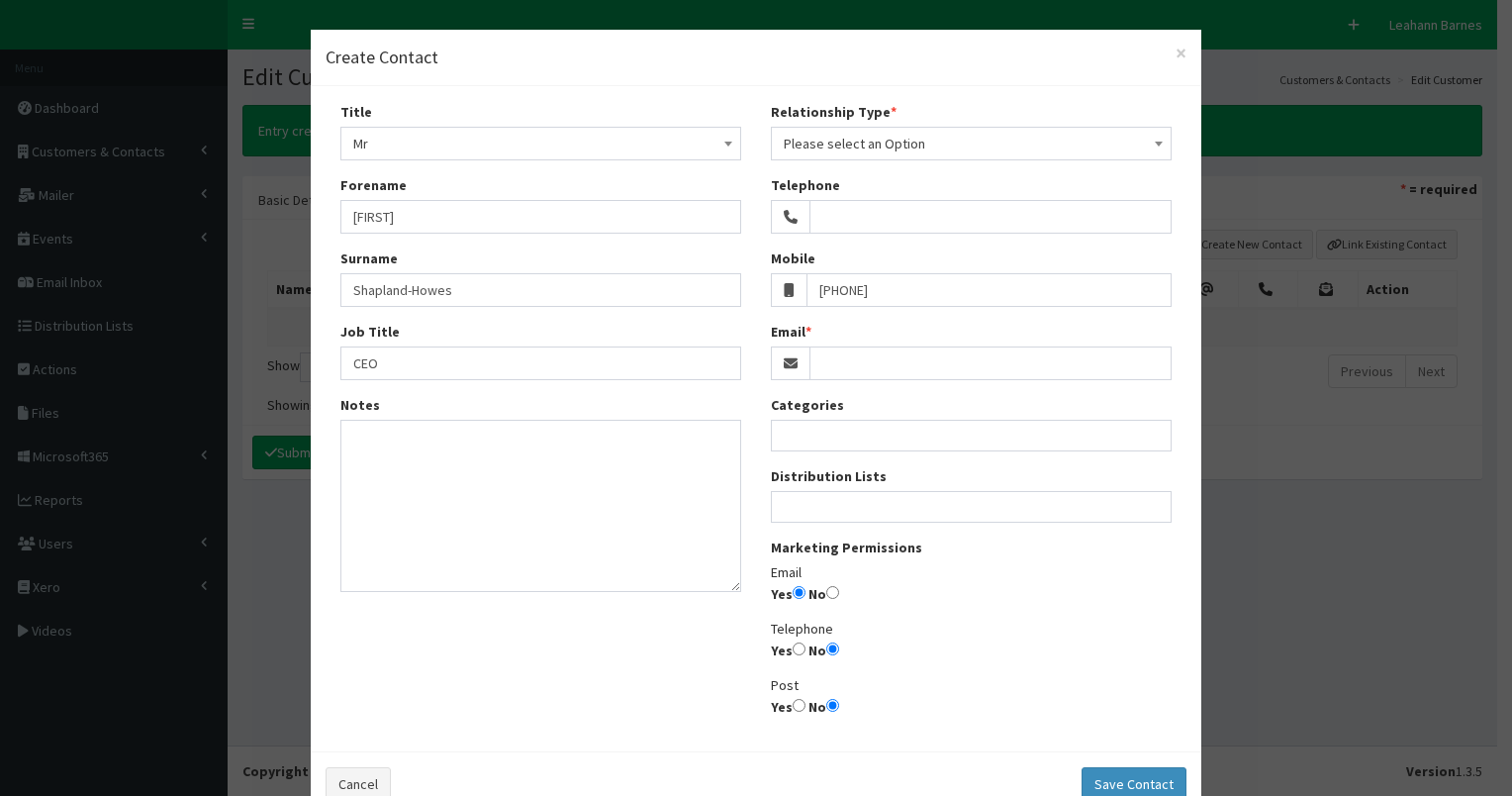 click at bounding box center [971, 504] 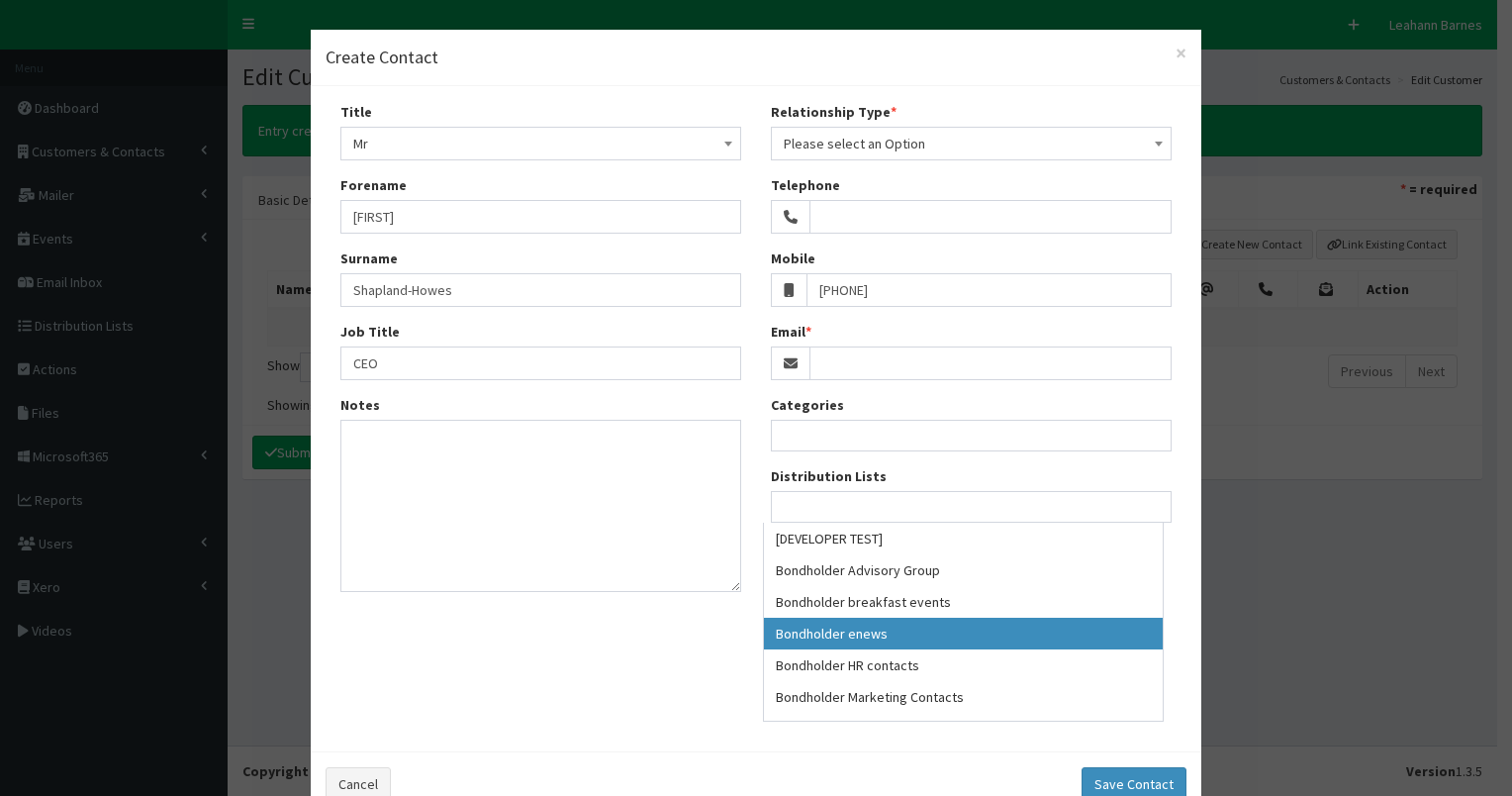 select on "79" 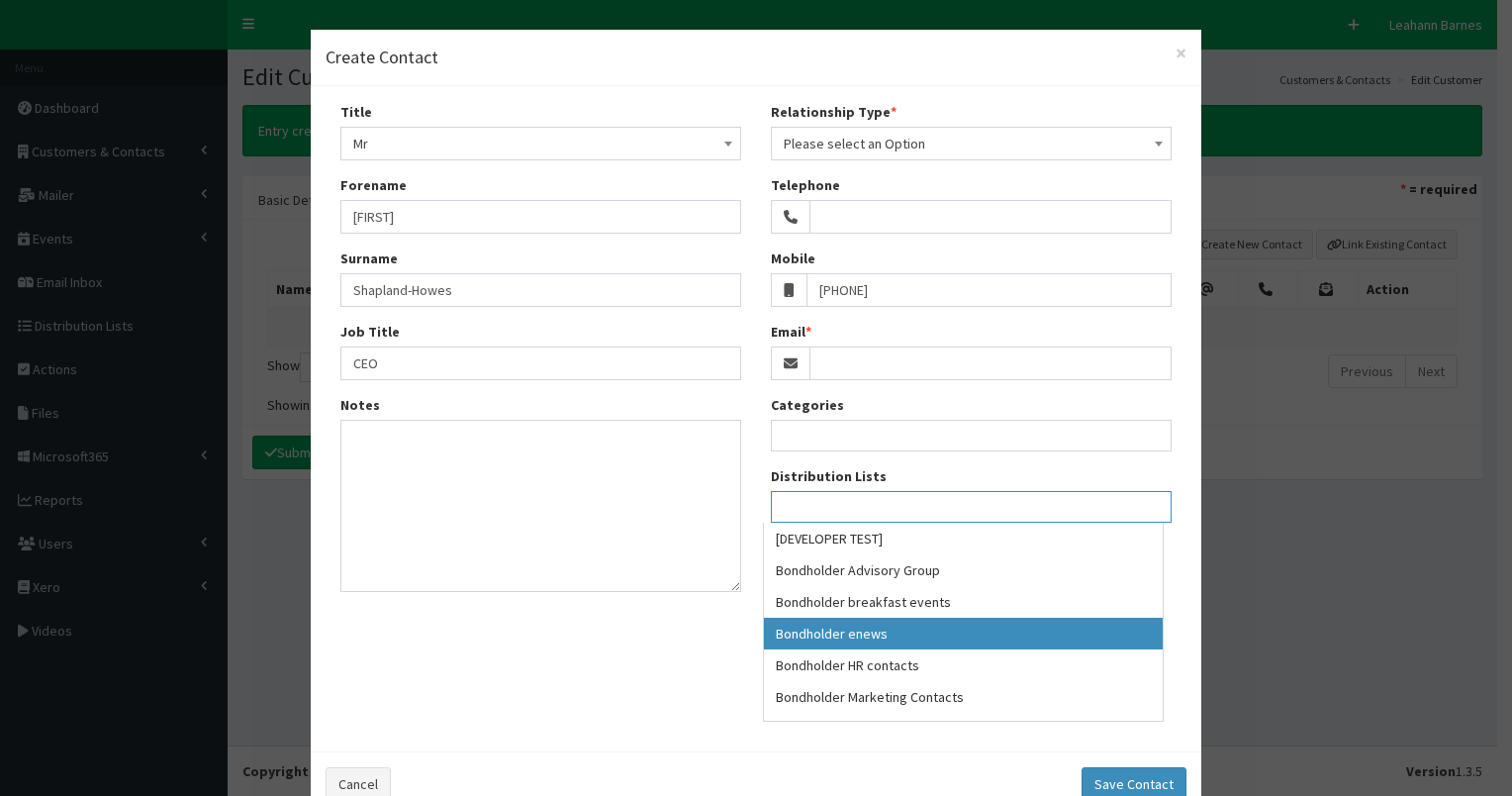 scroll, scrollTop: 55, scrollLeft: 0, axis: vertical 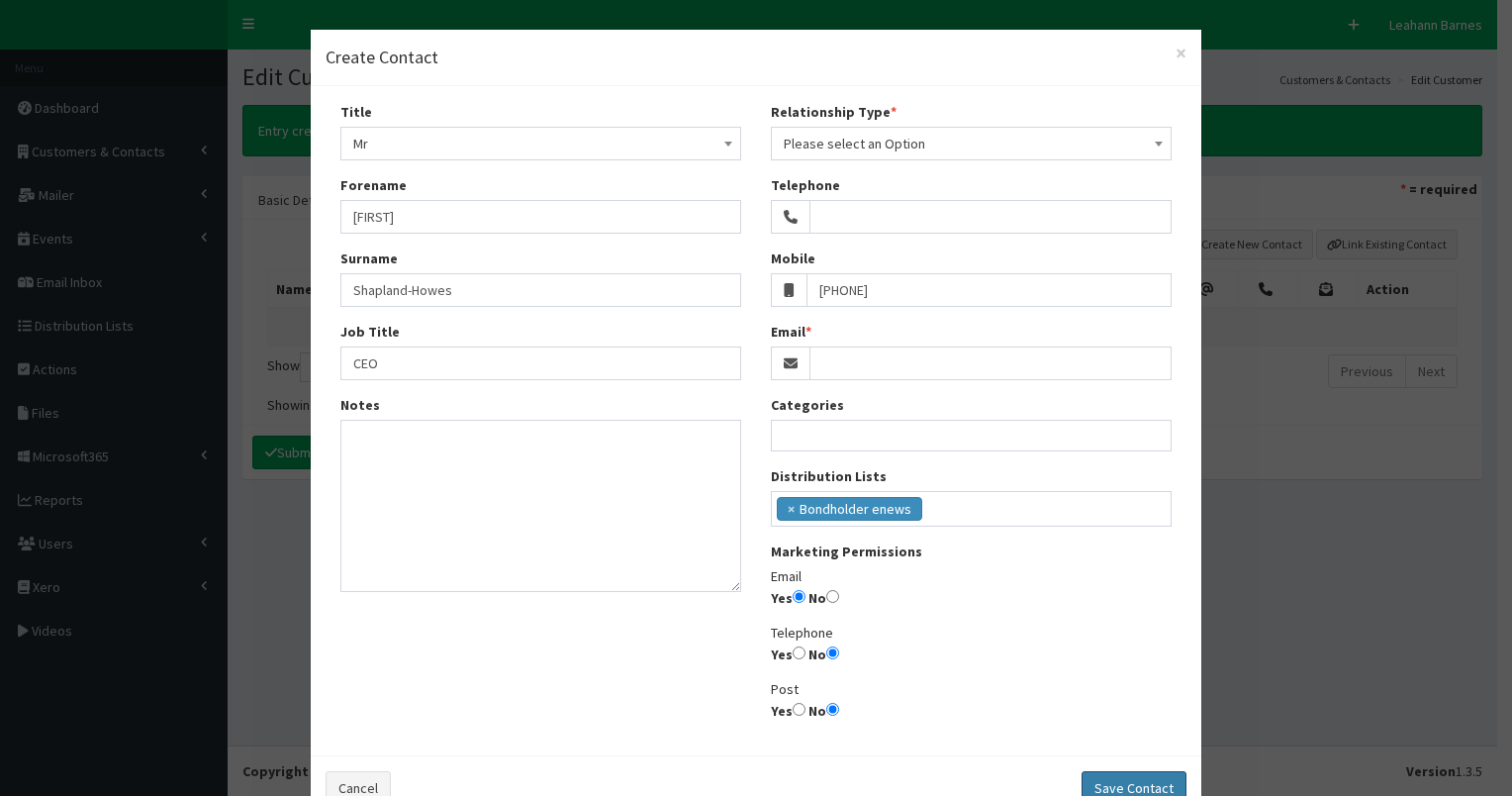 click on "Save Contact" at bounding box center [1134, 788] 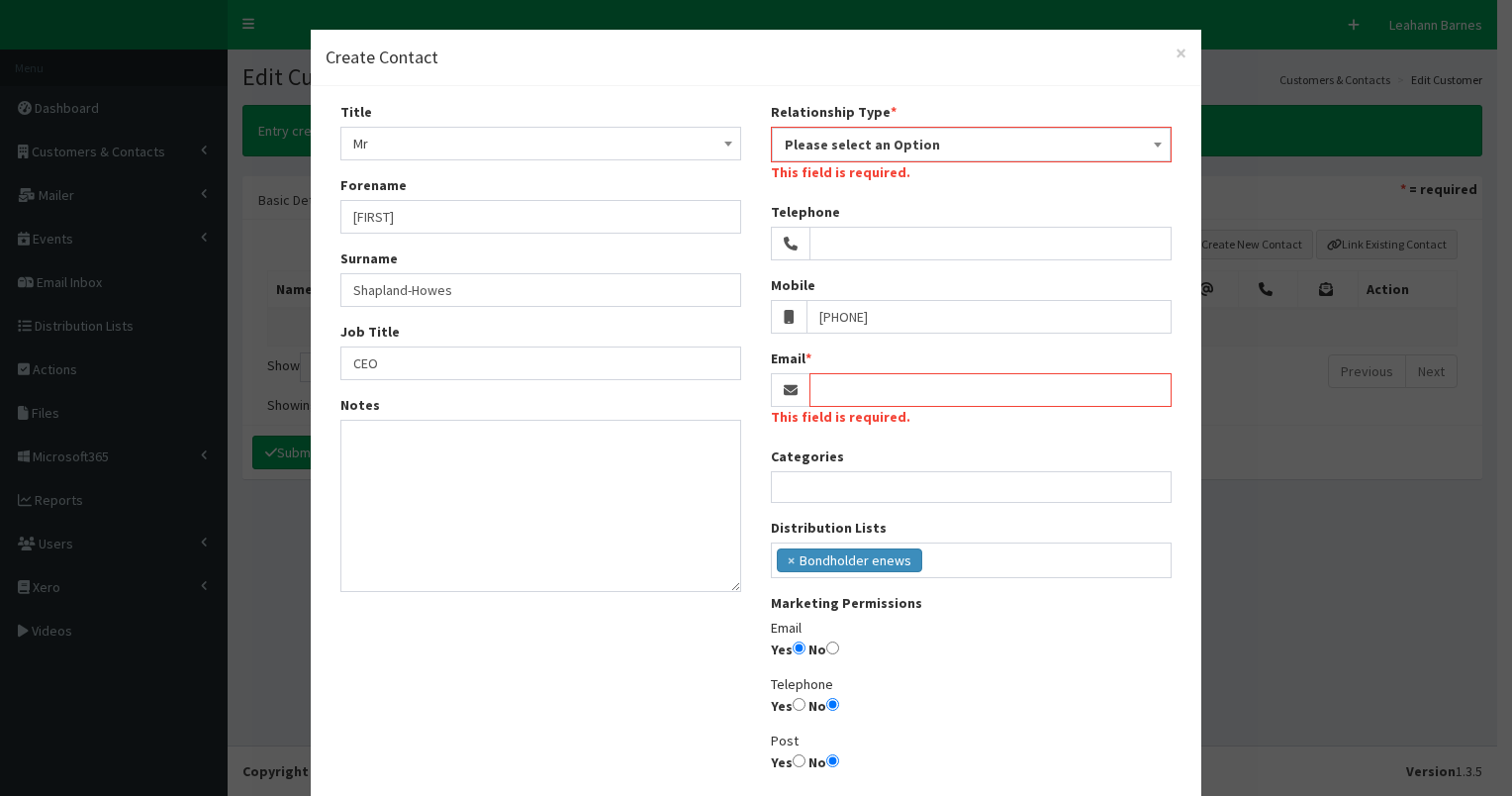 click on "Please select an Option" at bounding box center [971, 145] 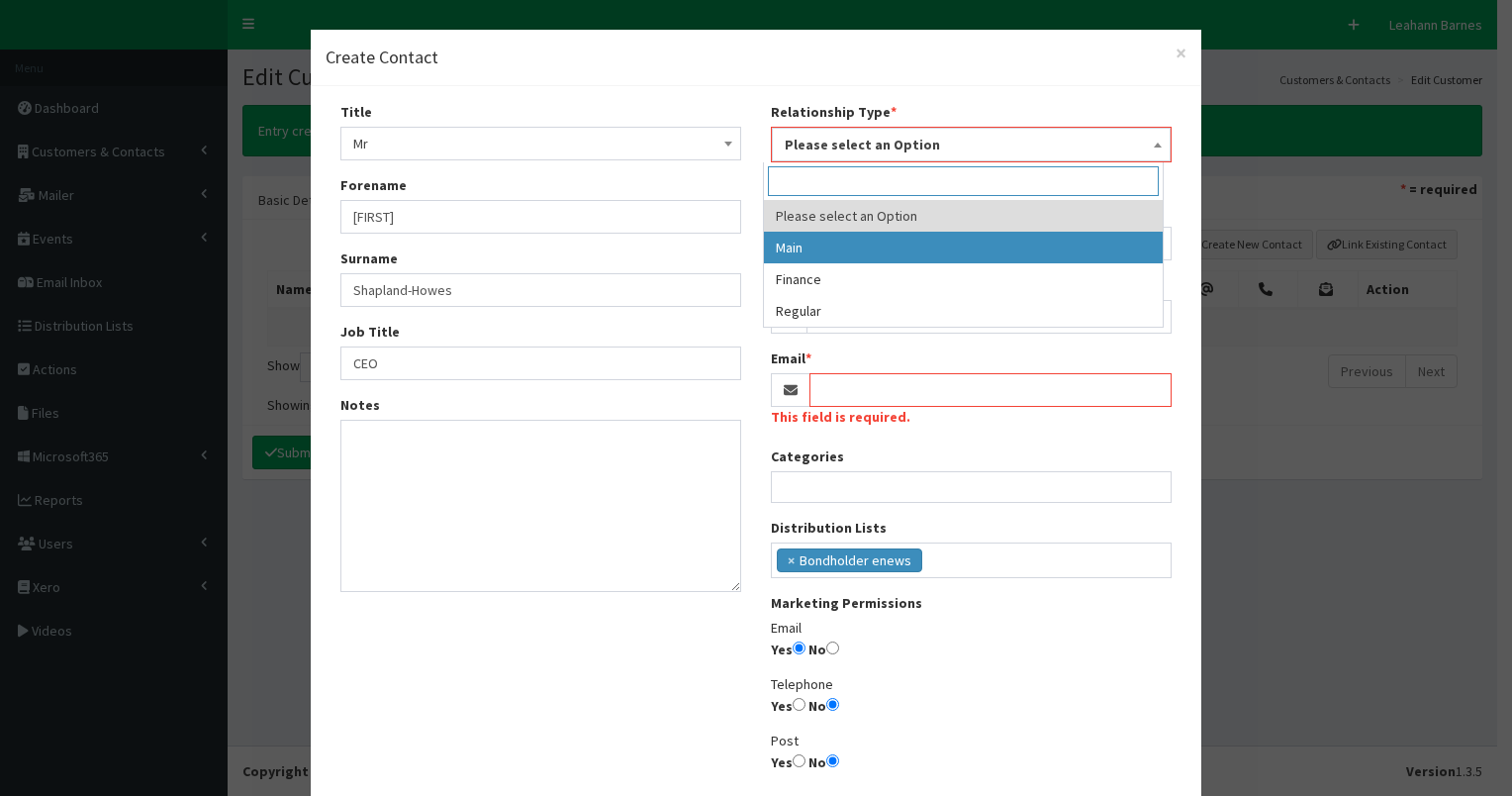 select on "1" 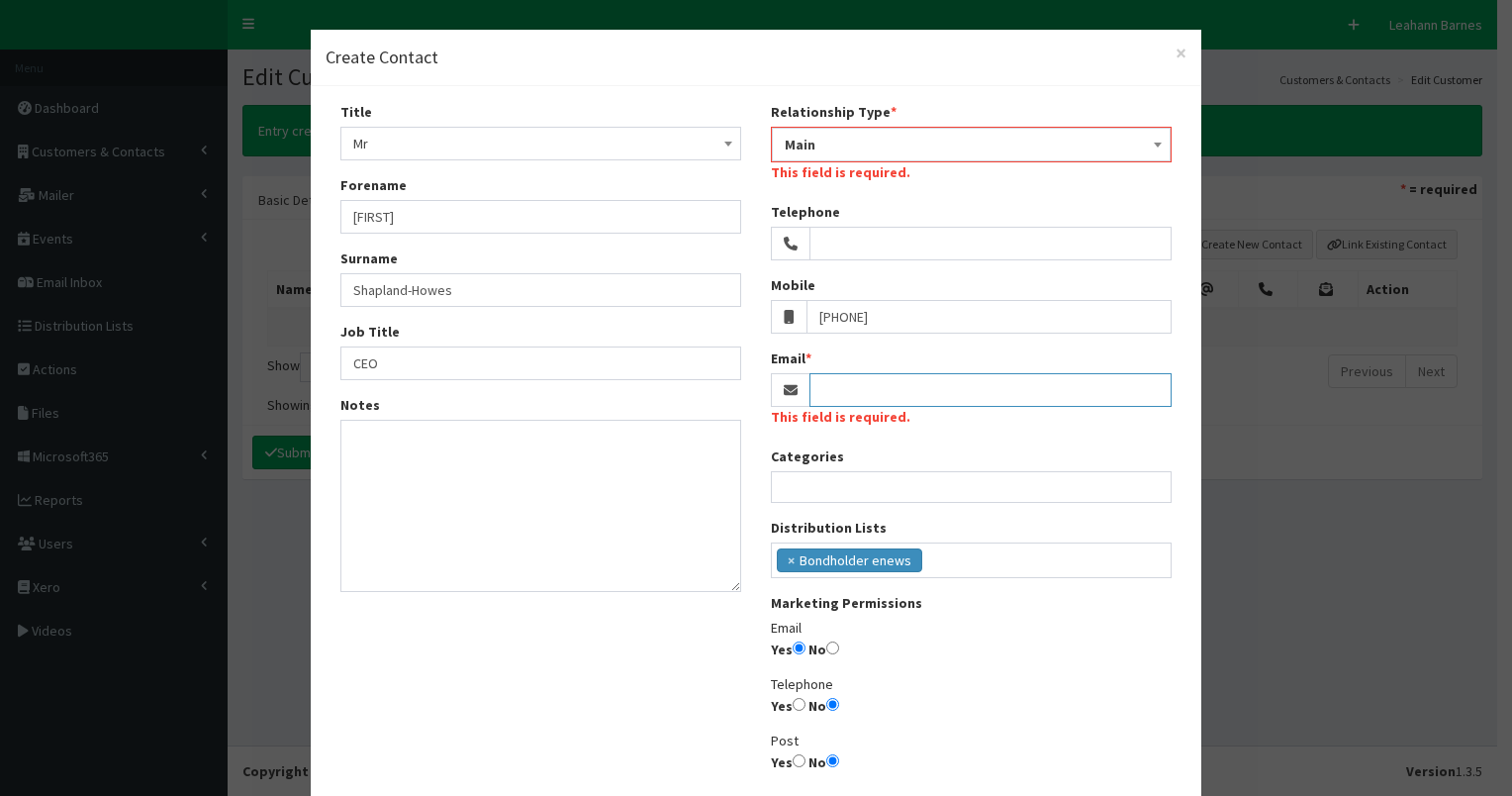 click on "Email" at bounding box center (991, 390) 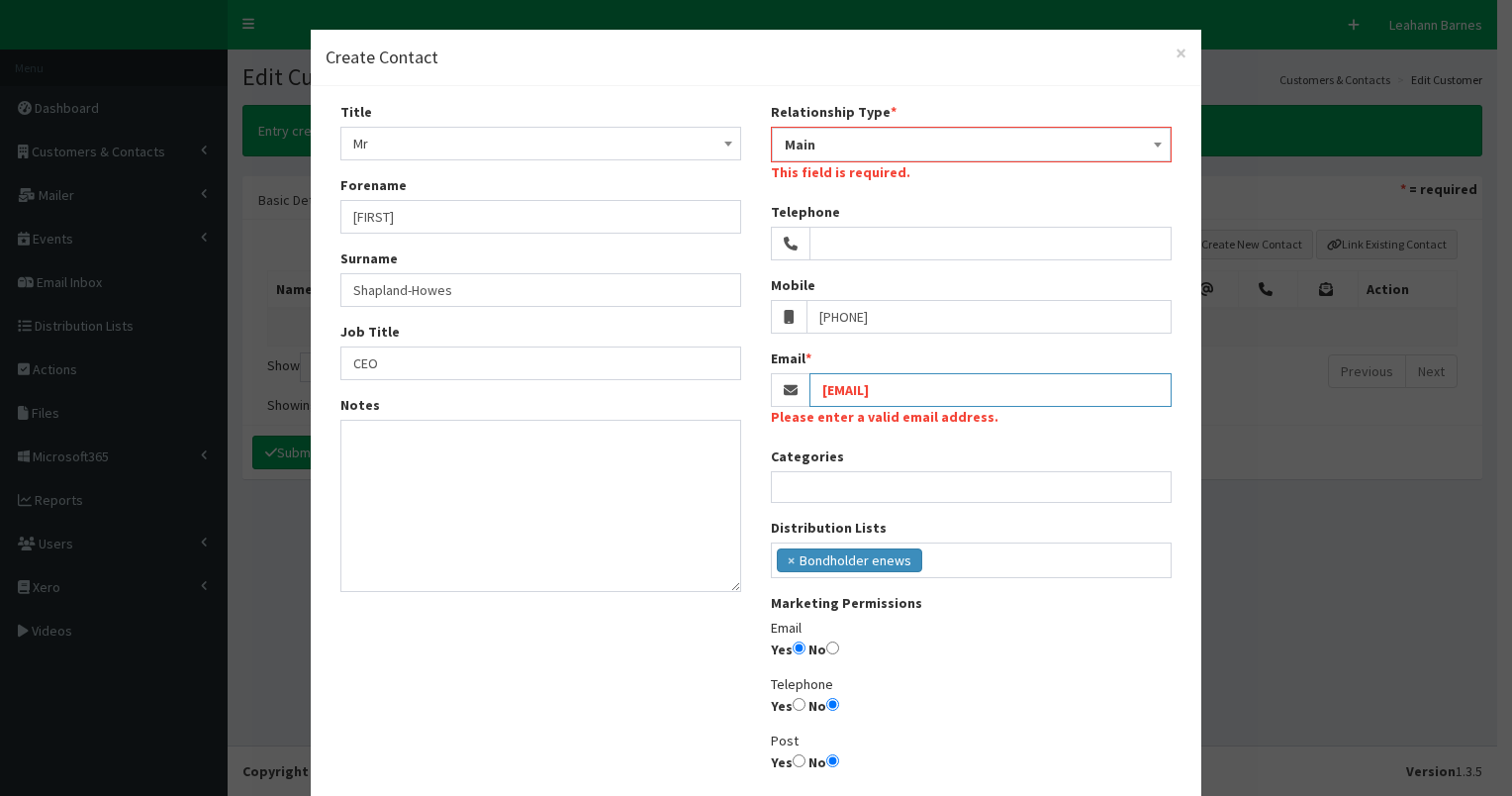 click on "alex@ridetandem.co>" at bounding box center [991, 390] 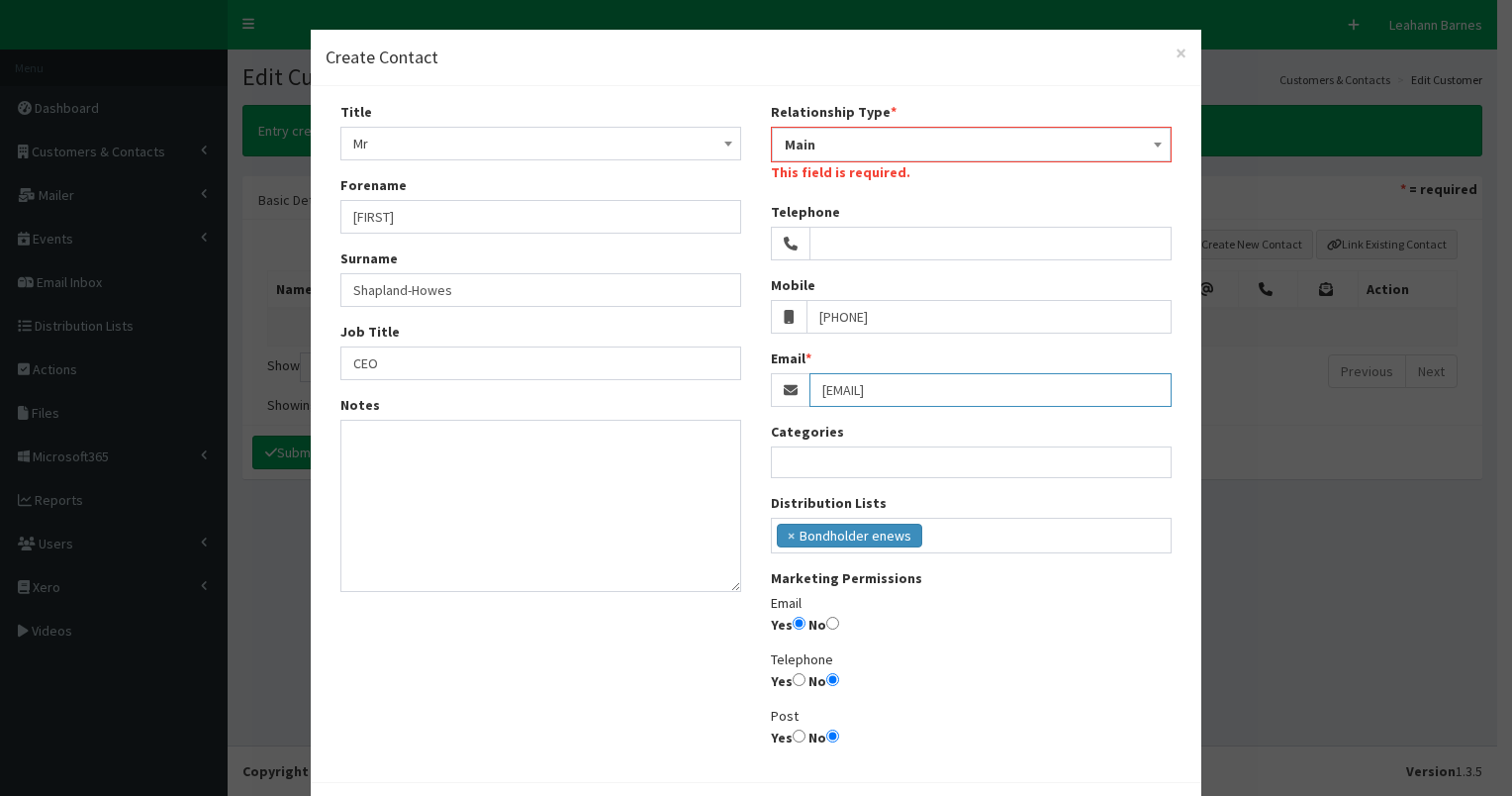 type on "alex@ridetandem.co" 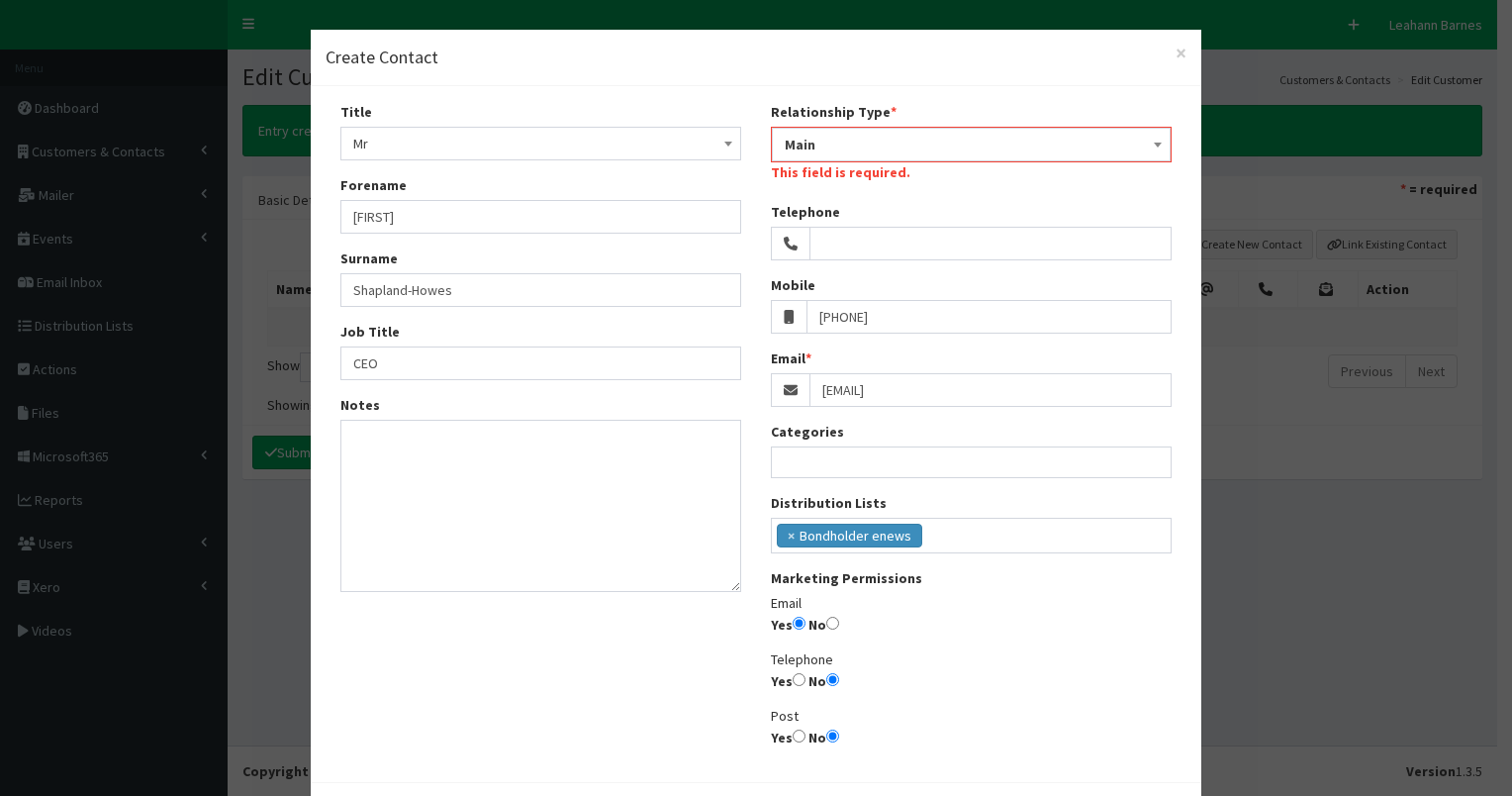 click on "Main" at bounding box center [971, 145] 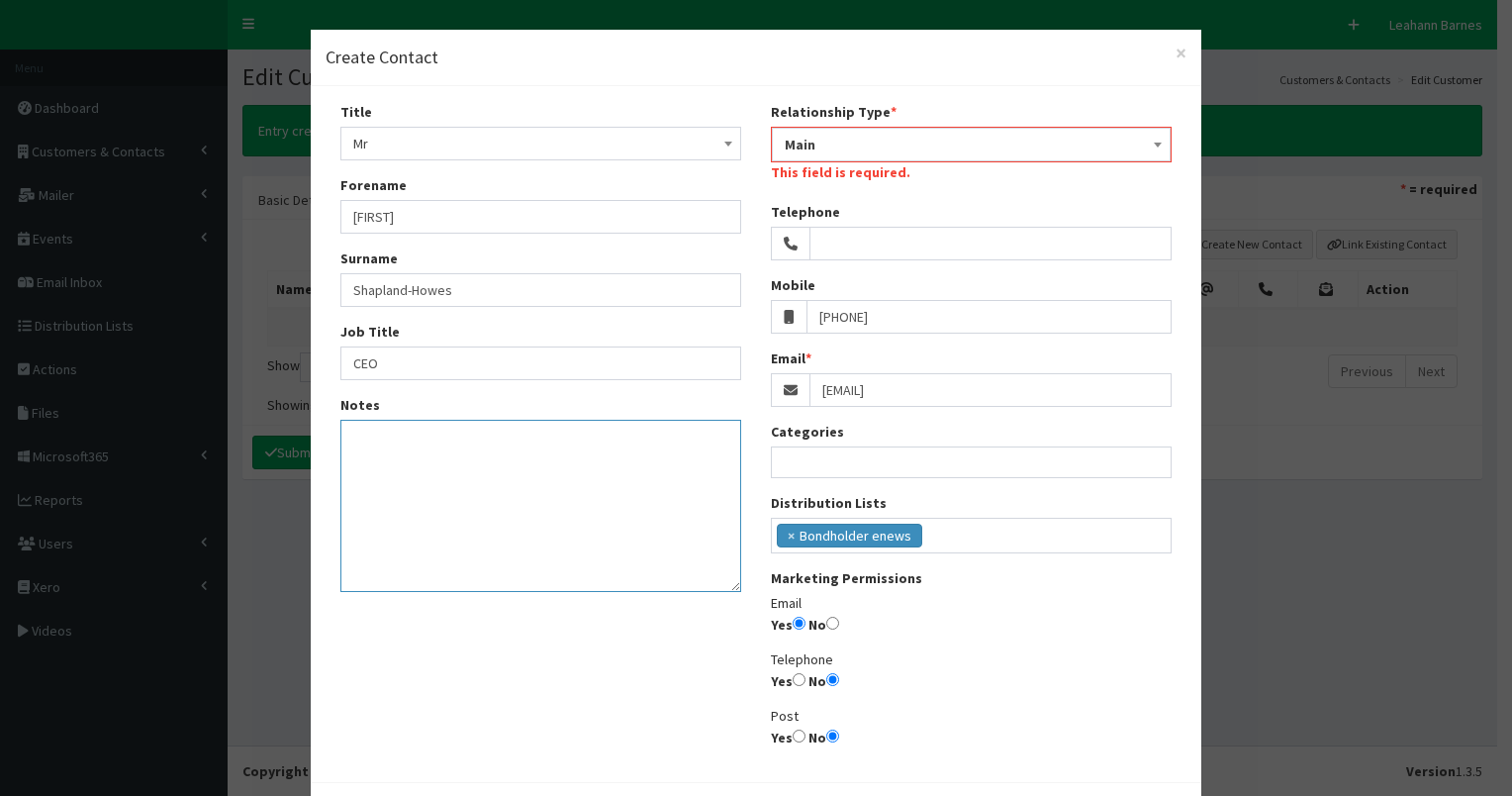 click on "Notes" at bounding box center (540, 506) 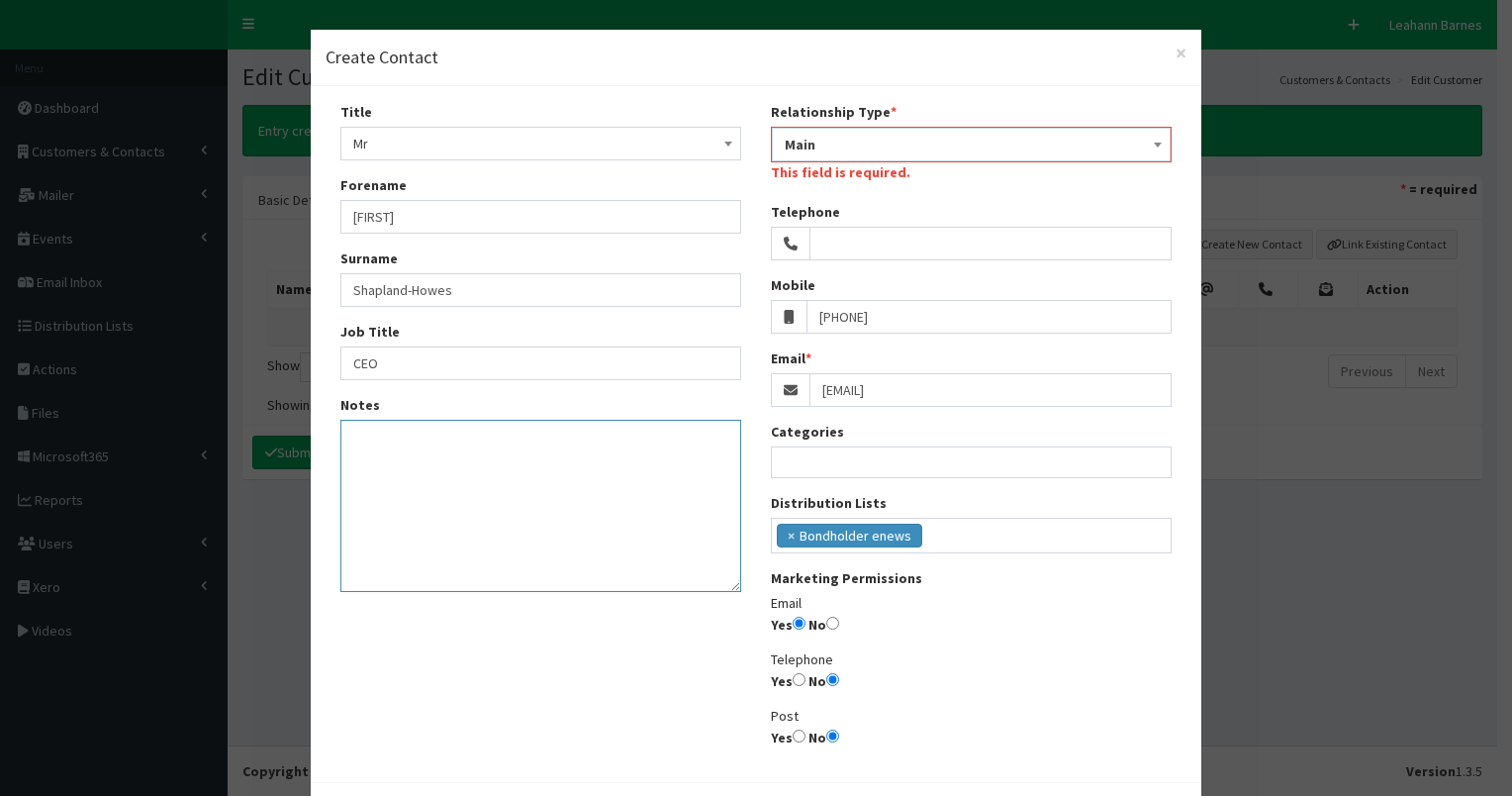 scroll, scrollTop: 80, scrollLeft: 0, axis: vertical 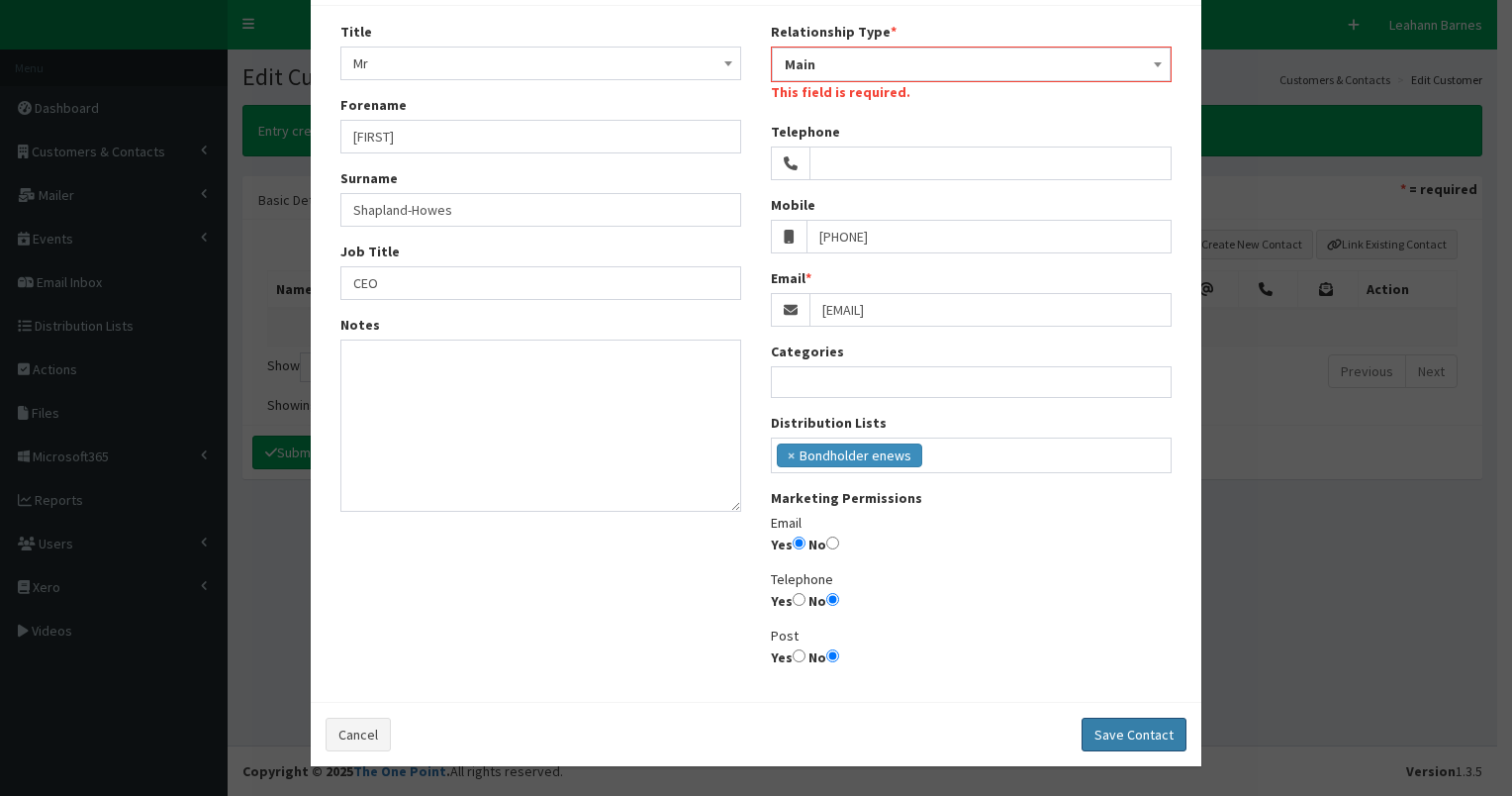 click on "Save Contact" at bounding box center [1134, 735] 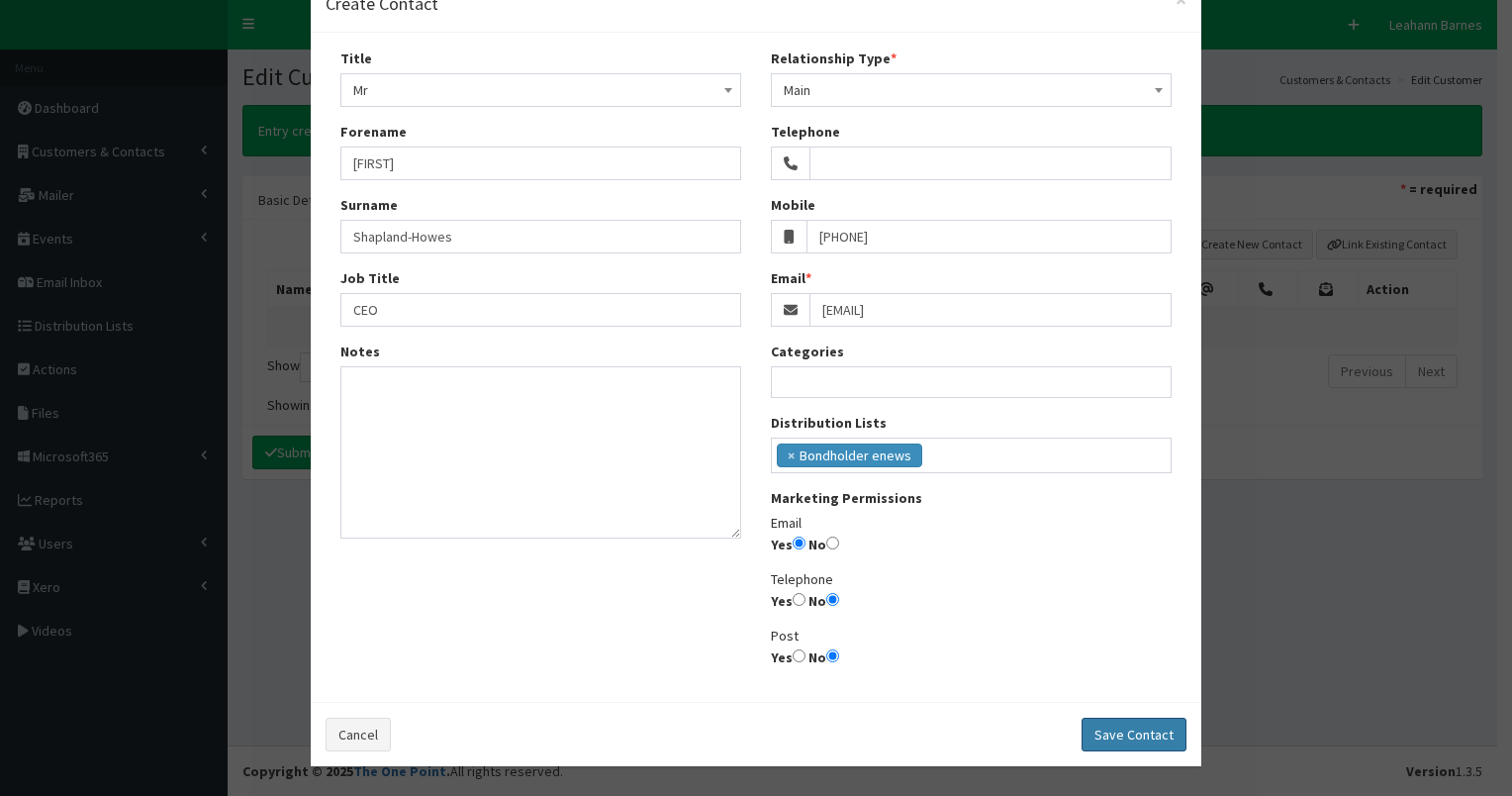 select 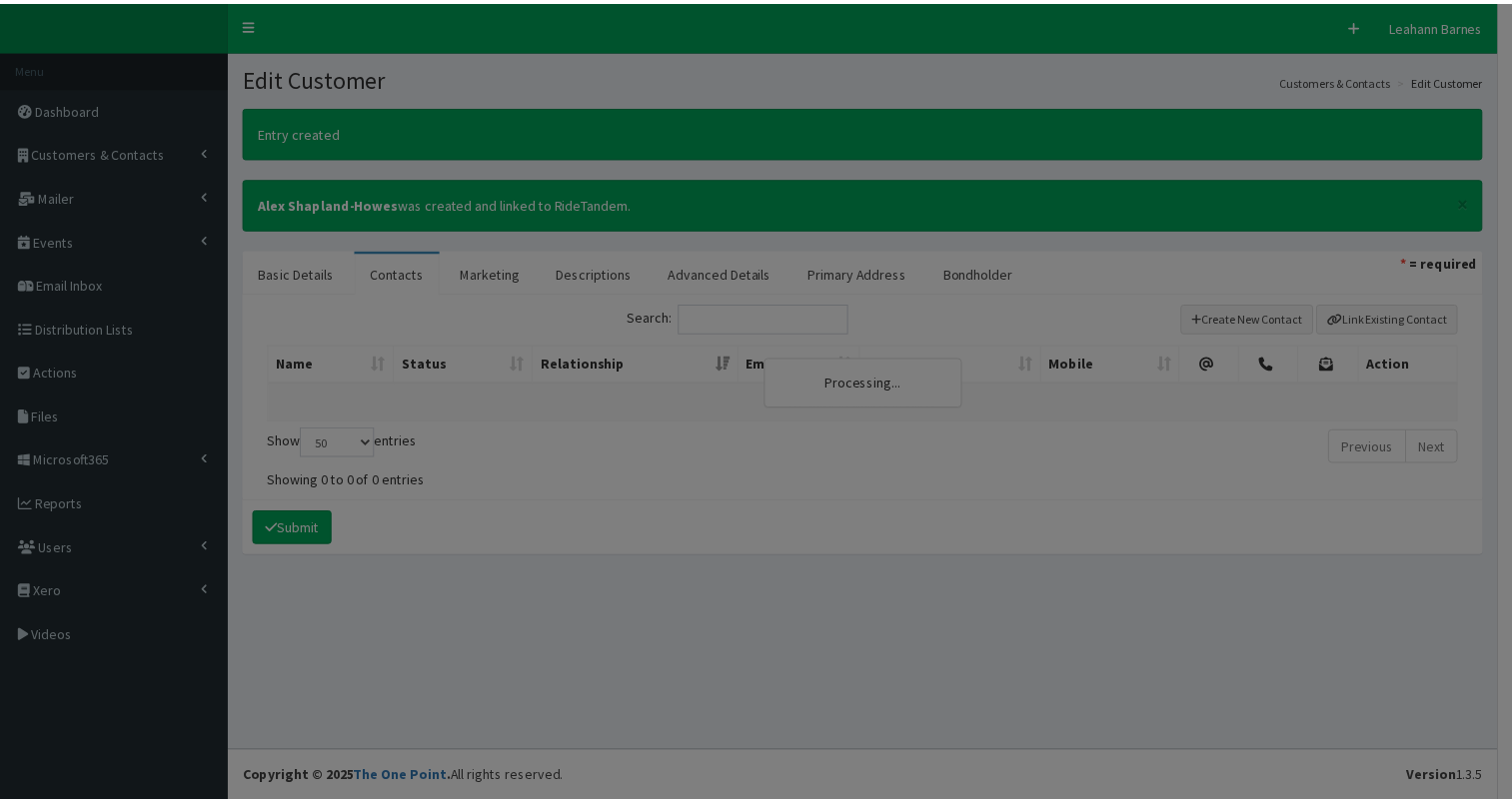 scroll, scrollTop: 51, scrollLeft: 0, axis: vertical 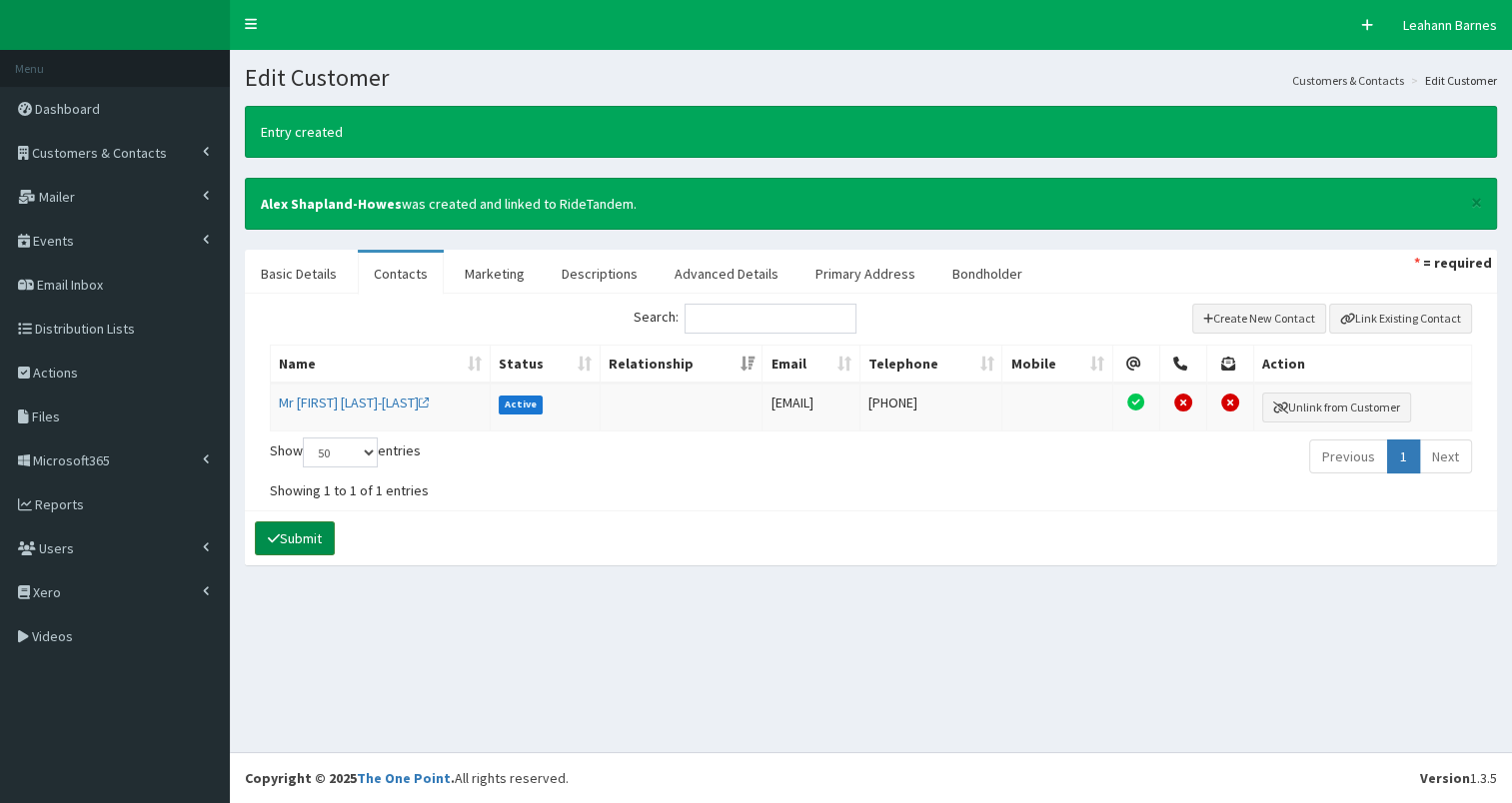 click on "Submit" at bounding box center [295, 538] 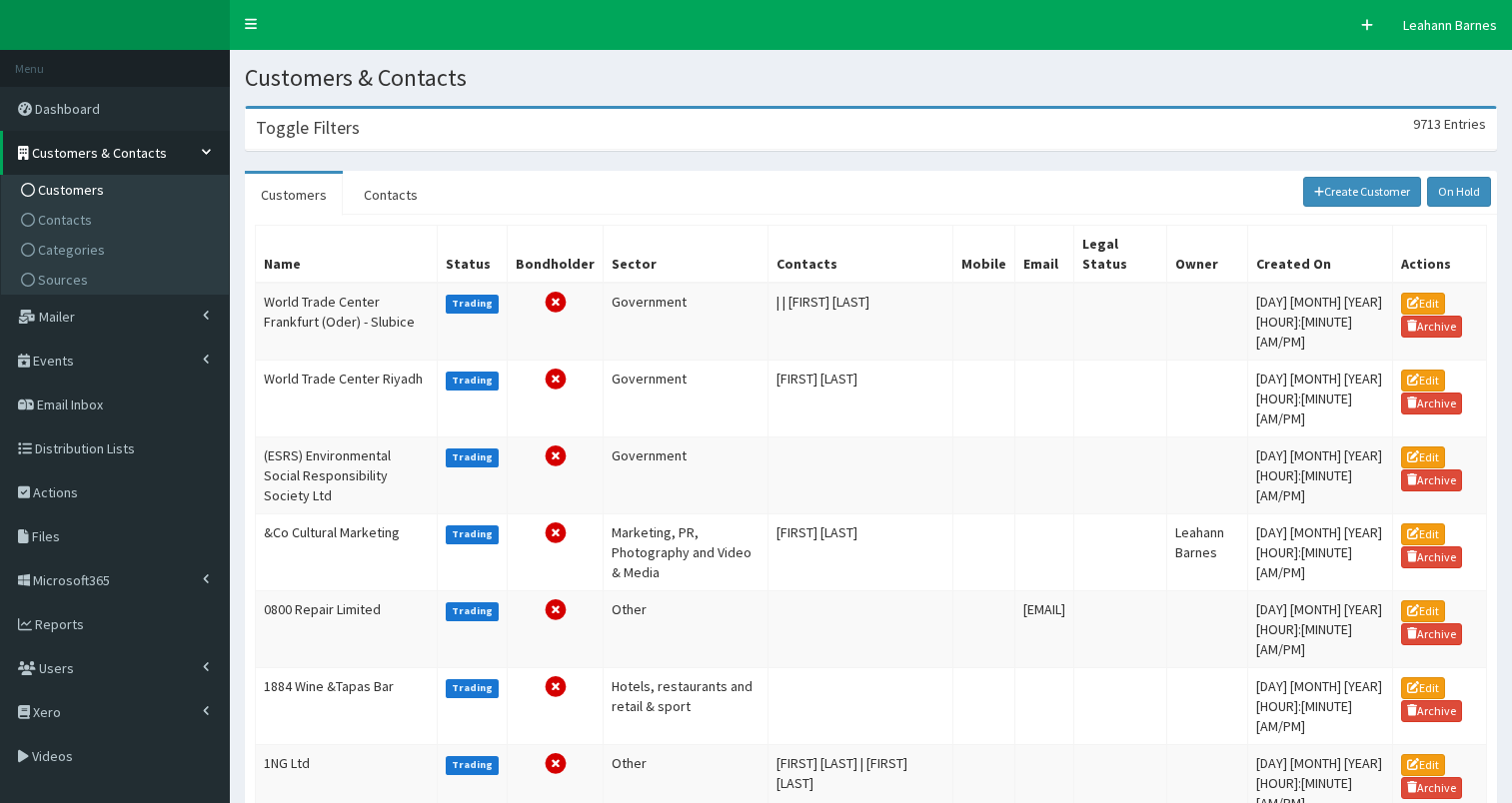 scroll, scrollTop: 0, scrollLeft: 0, axis: both 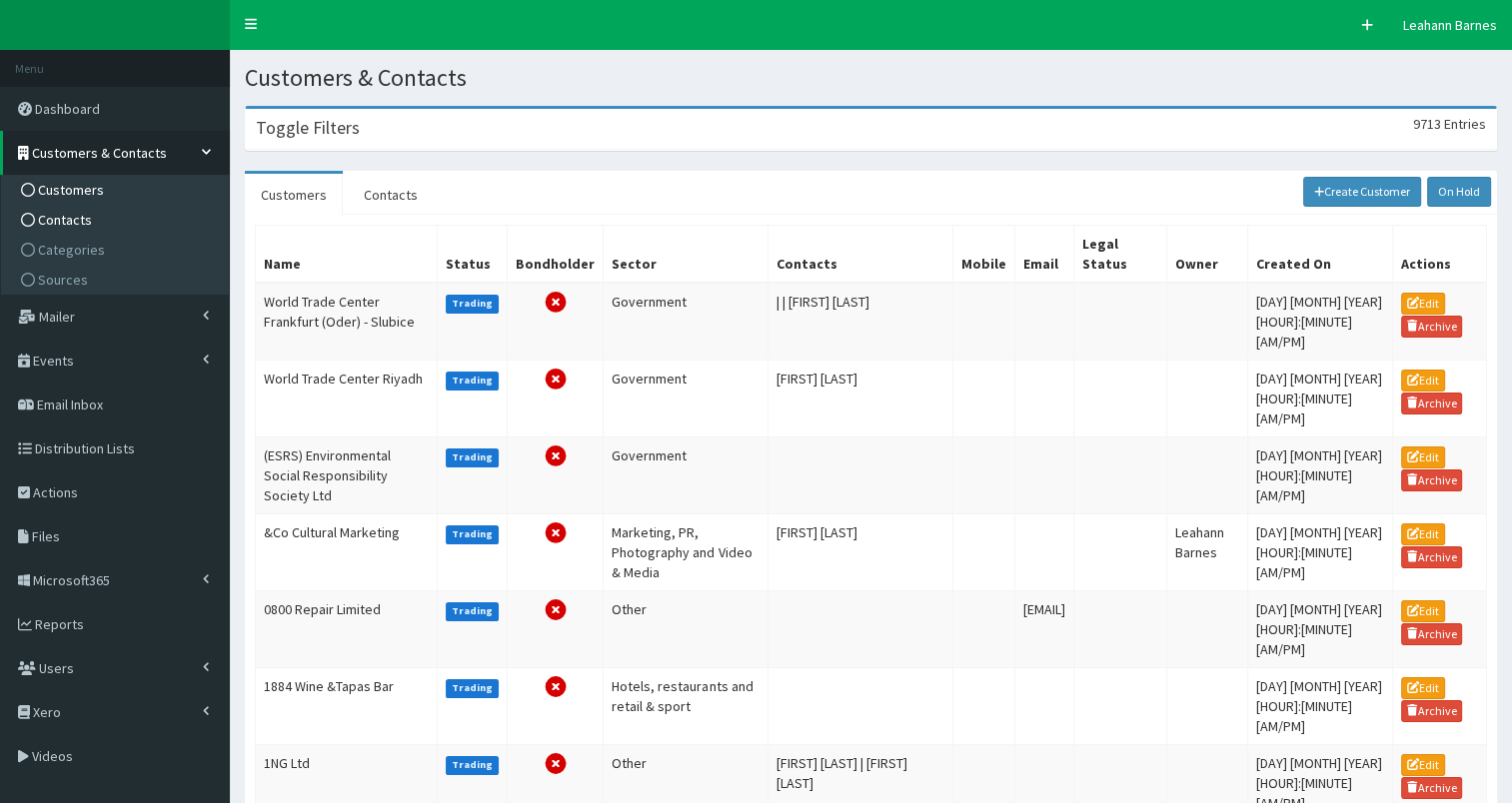 click on "Contacts" at bounding box center [65, 220] 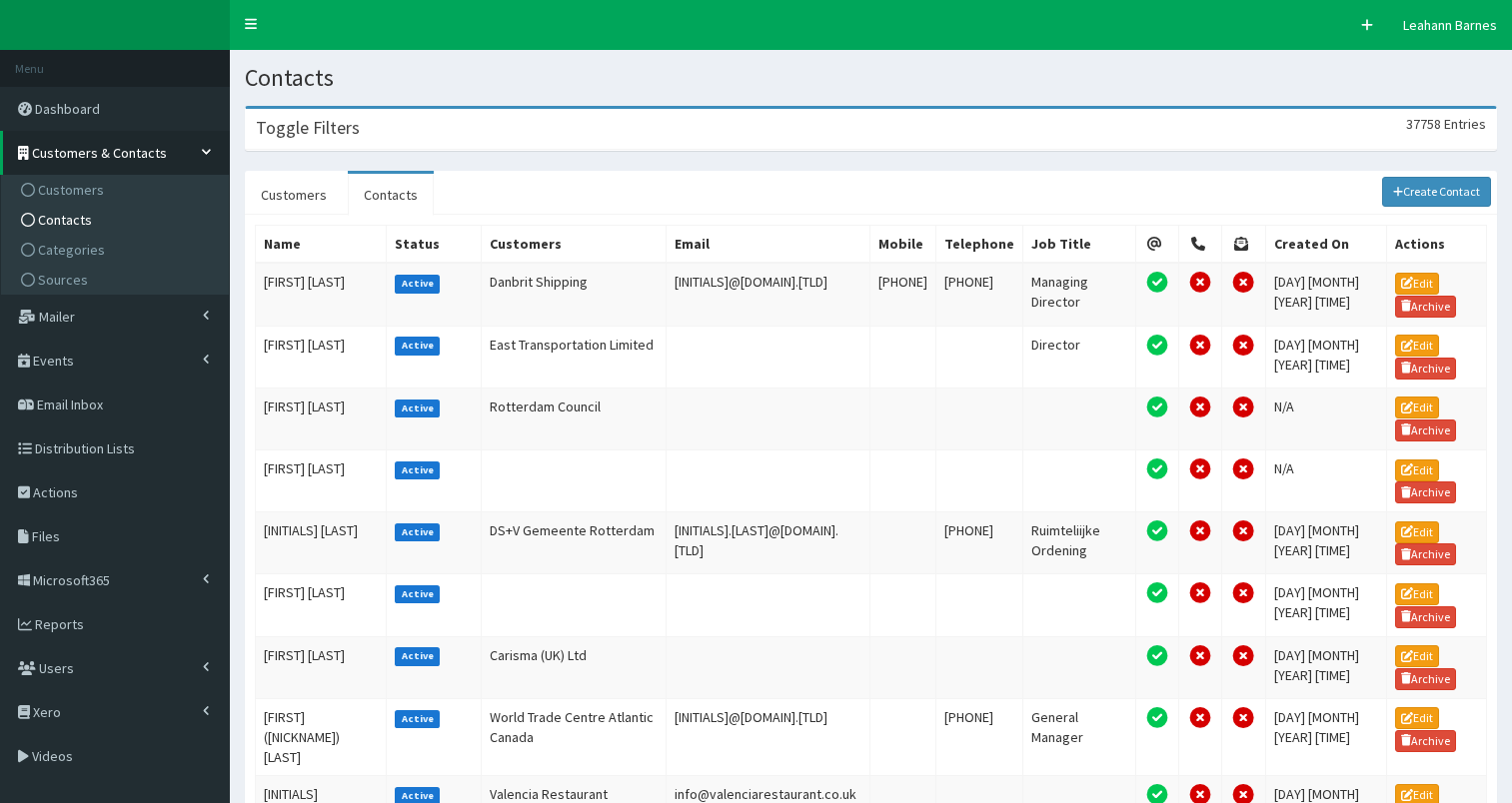 scroll, scrollTop: 0, scrollLeft: 0, axis: both 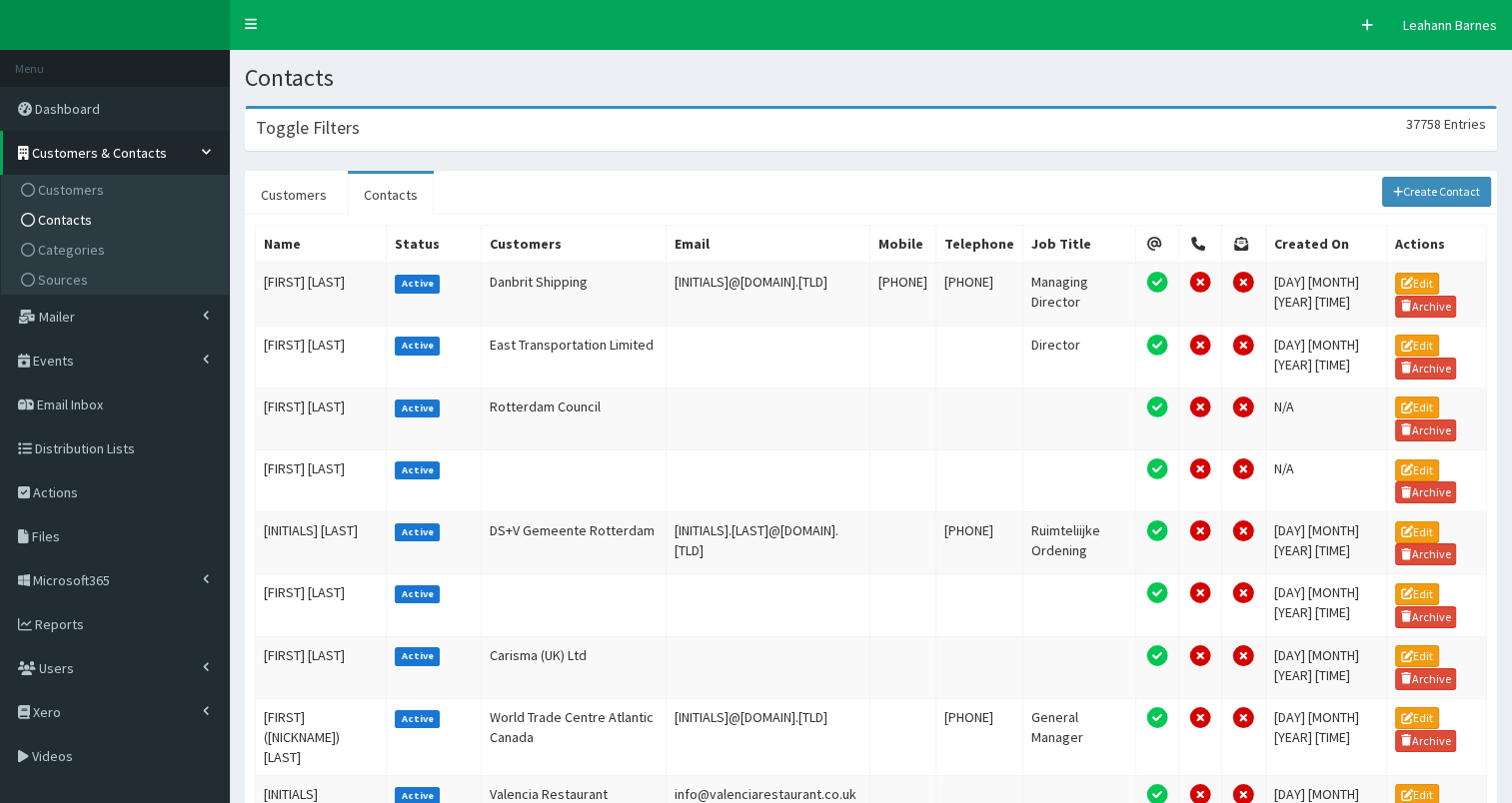 click on "Toggle Filters
37758   Entries" at bounding box center (870, 129) 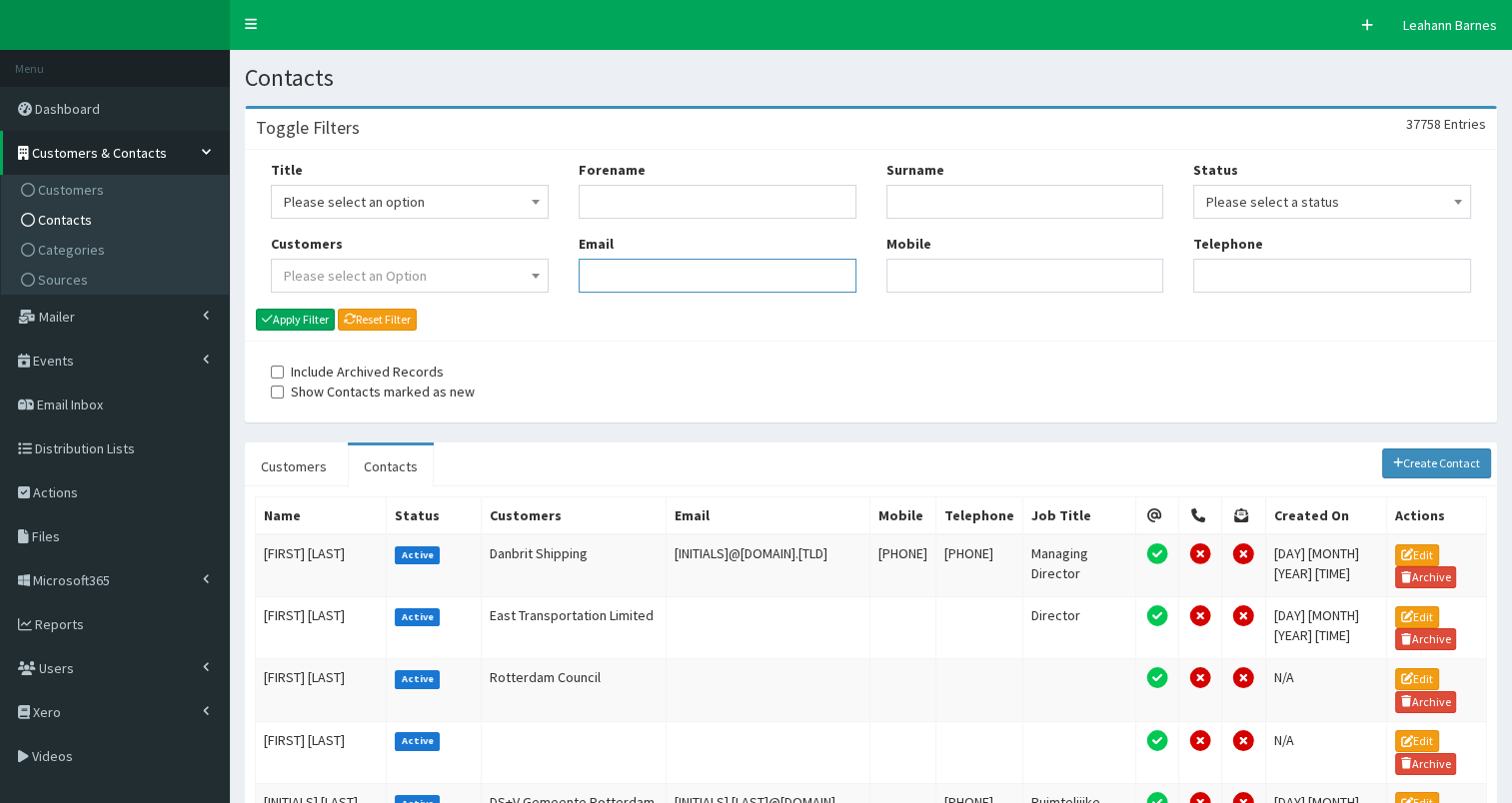 click on "Email" at bounding box center (718, 276) 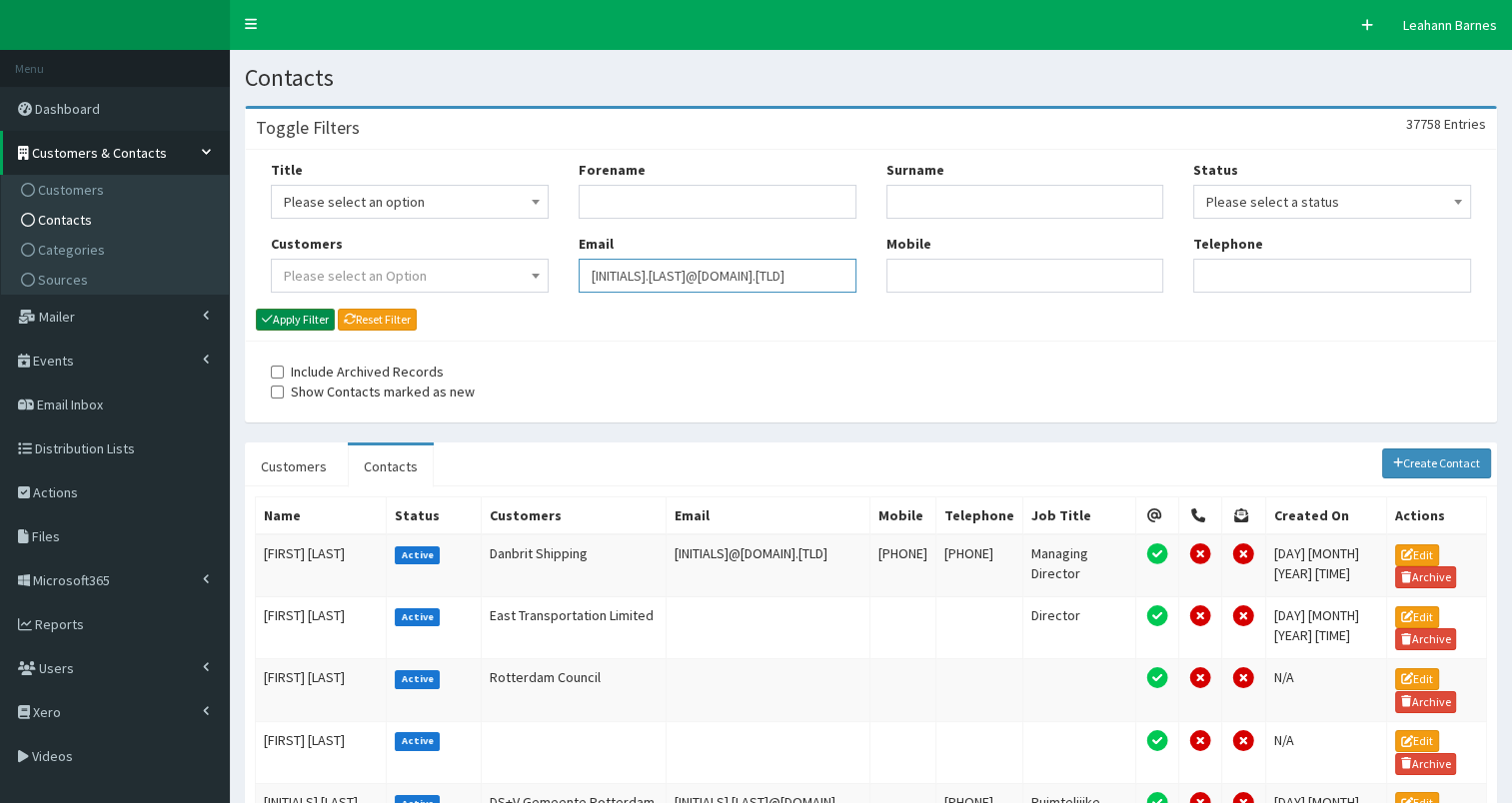 type on "[INITIALS].[LAST]@[DOMAIN].[TLD]" 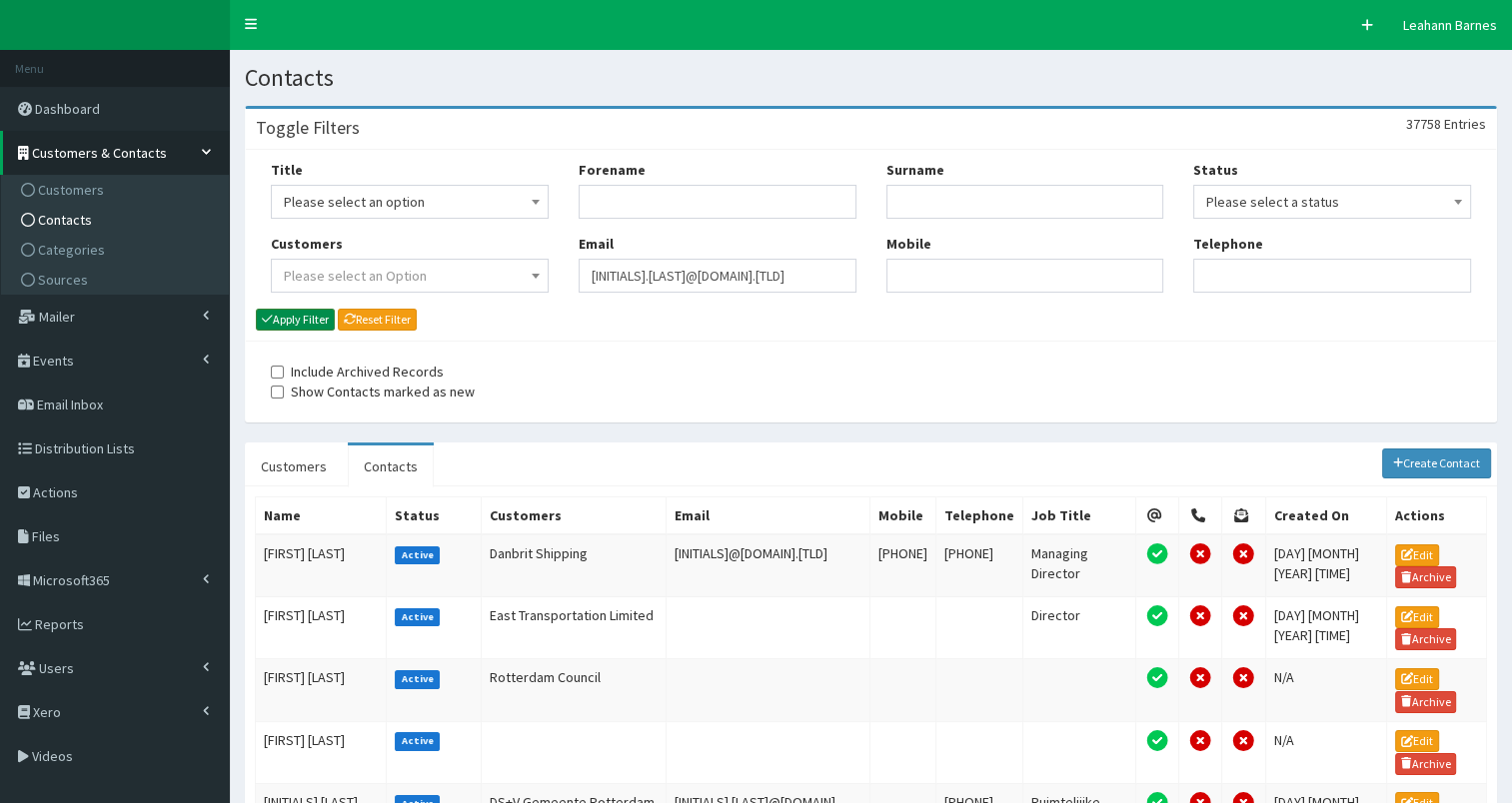 click on "Apply Filter" at bounding box center (295, 320) 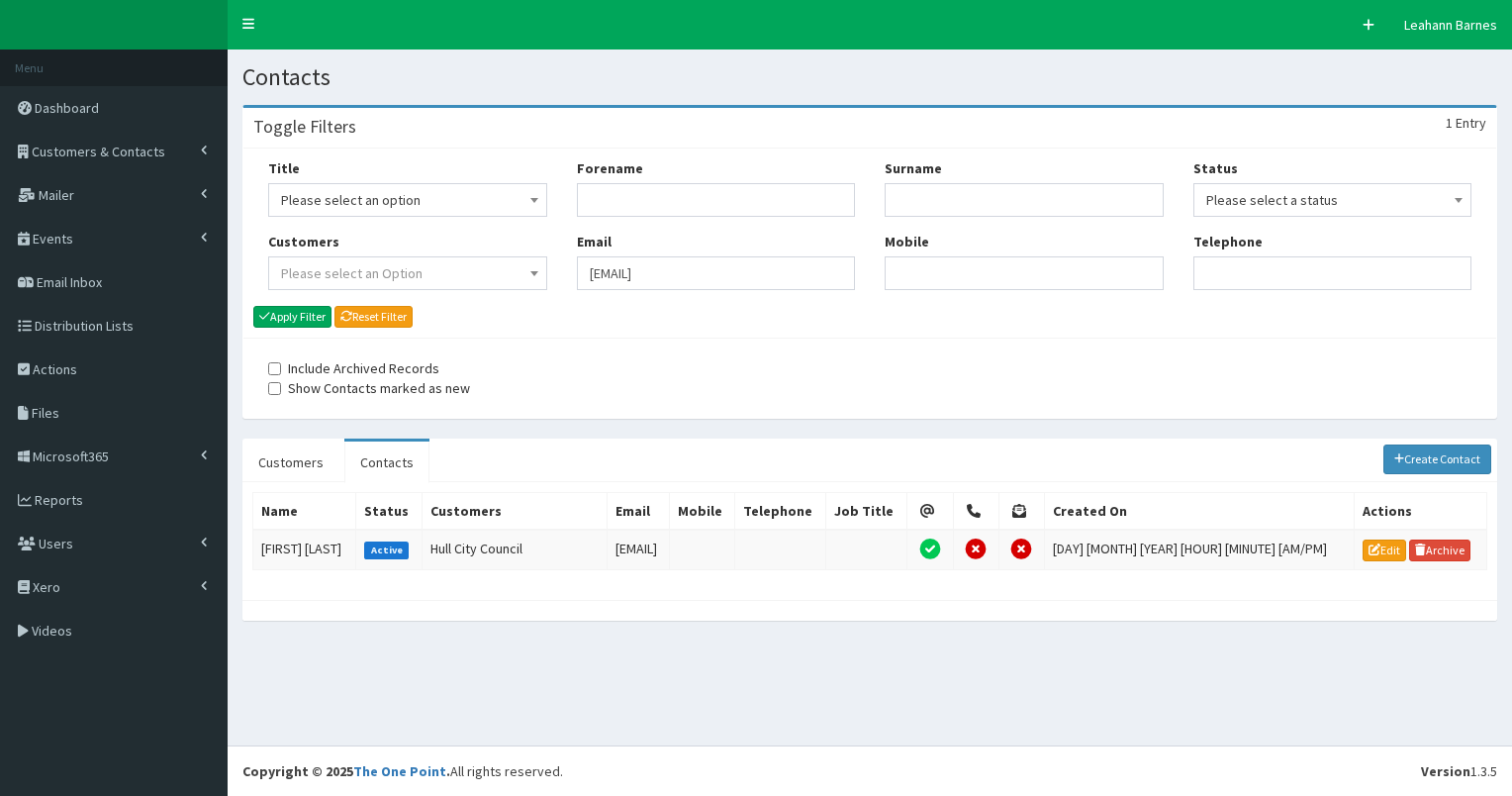 scroll, scrollTop: 0, scrollLeft: 0, axis: both 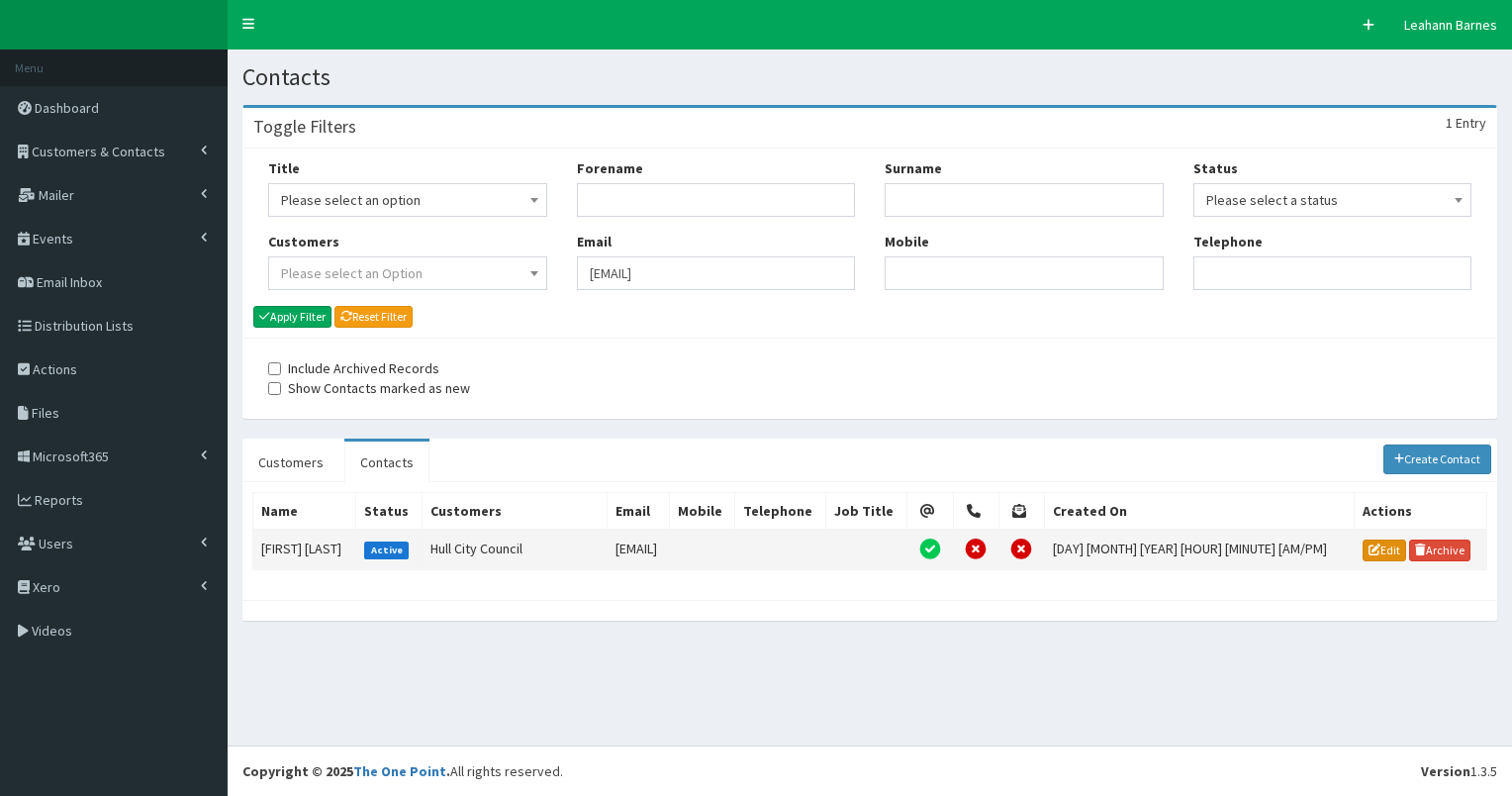 click on "Edit" at bounding box center (1384, 550) 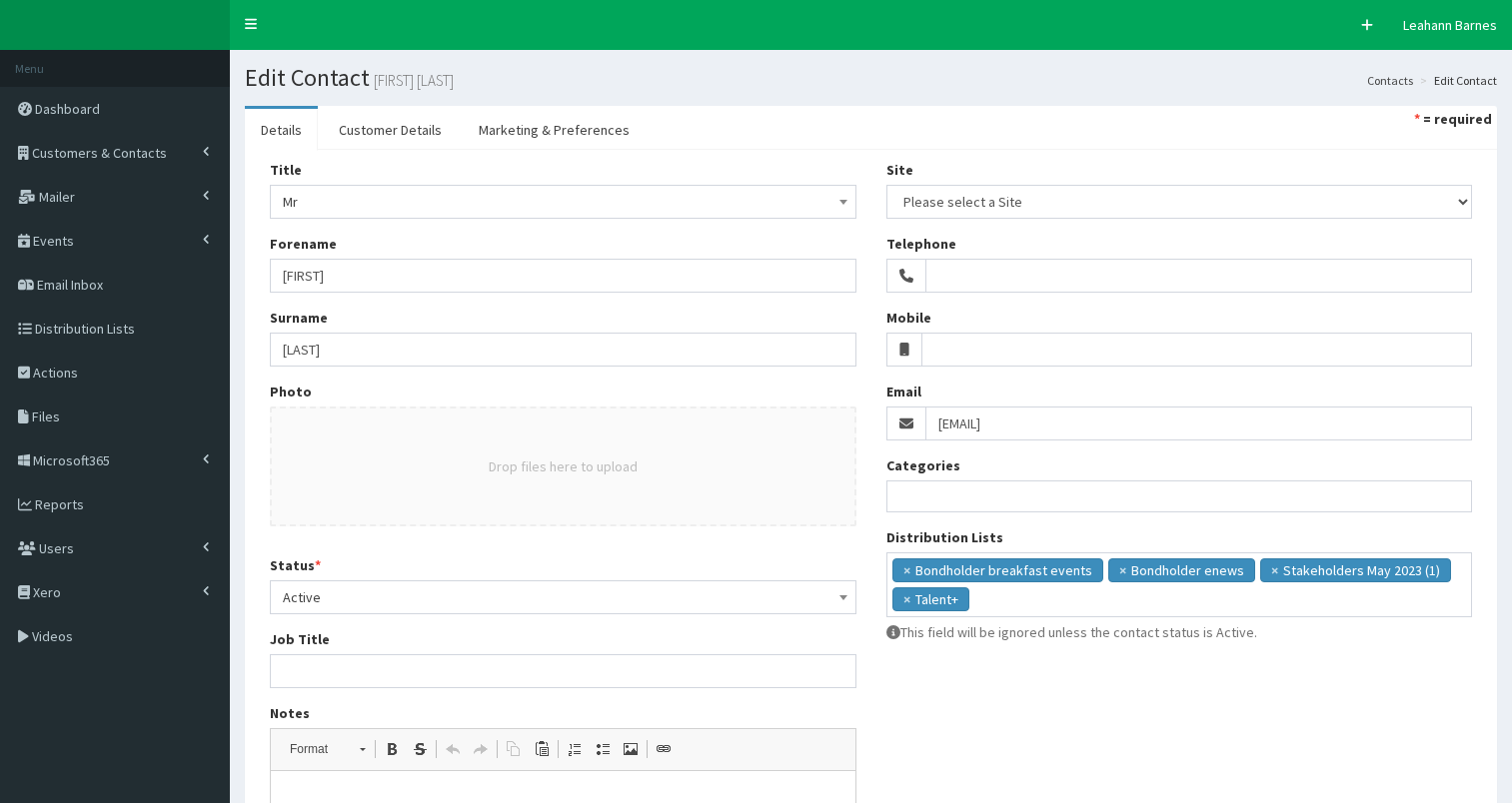 select 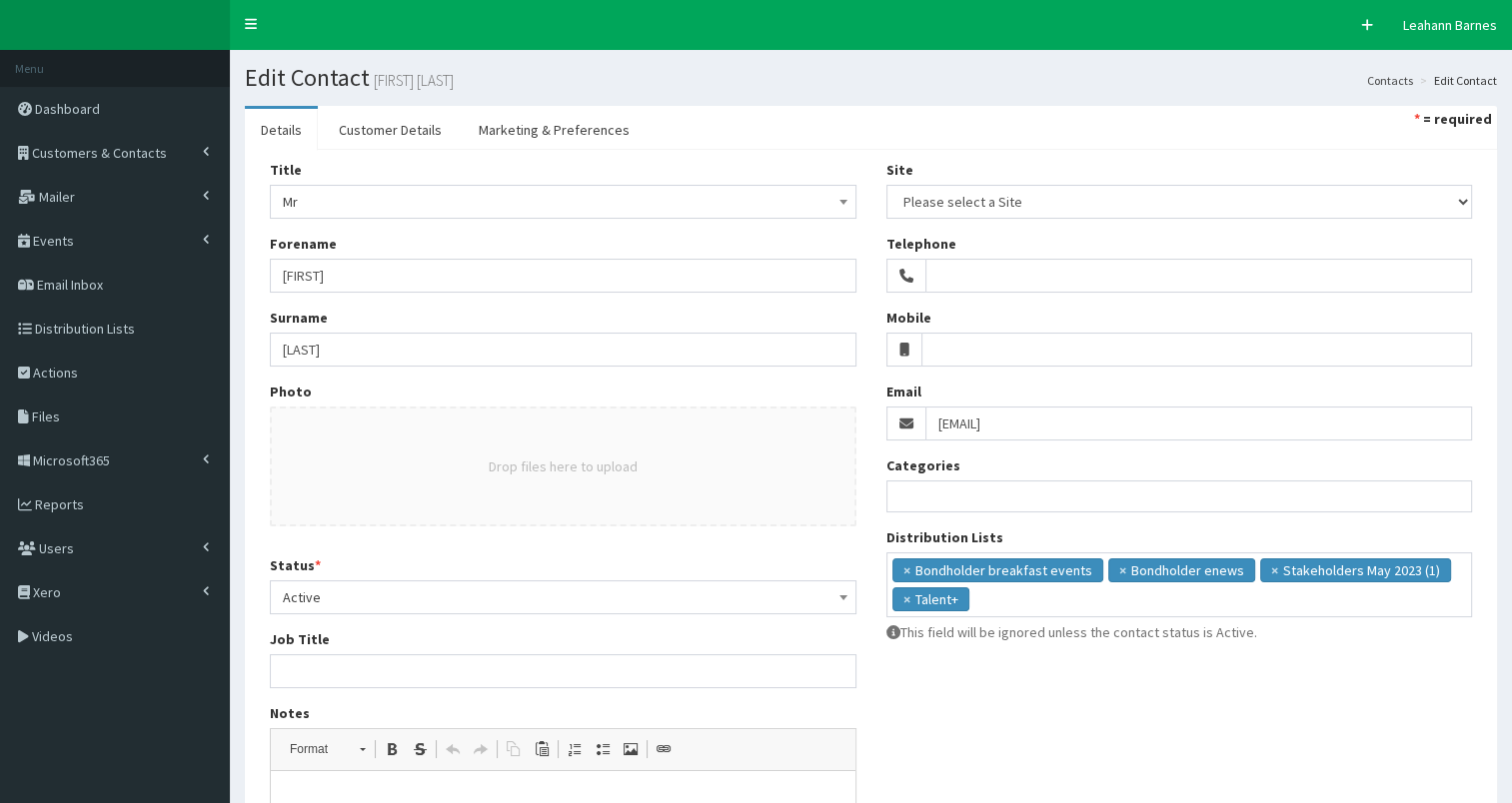 scroll, scrollTop: 0, scrollLeft: 0, axis: both 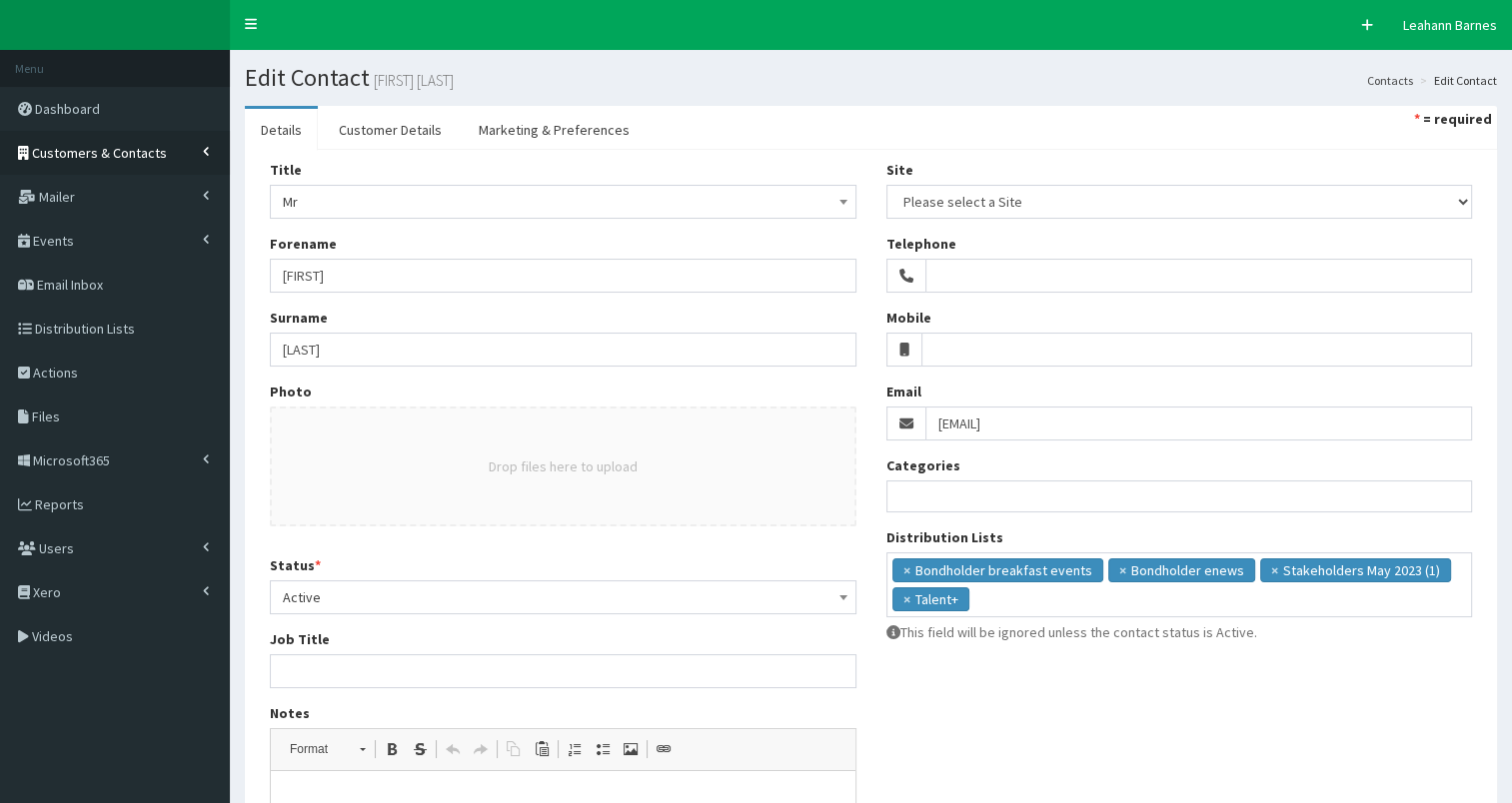 click on "Customers & Contacts" at bounding box center (99, 153) 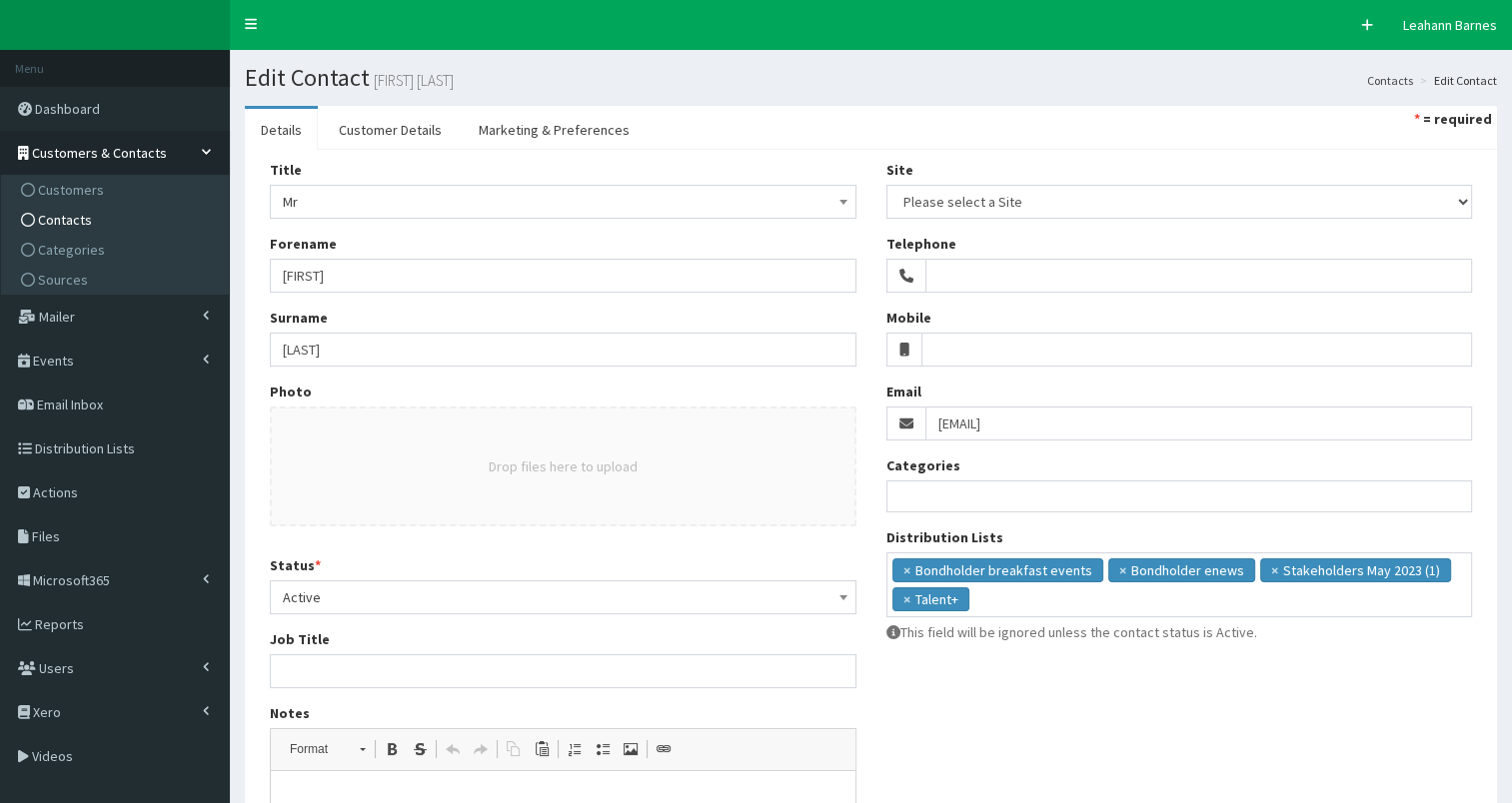 click on "Contacts" at bounding box center [117, 220] 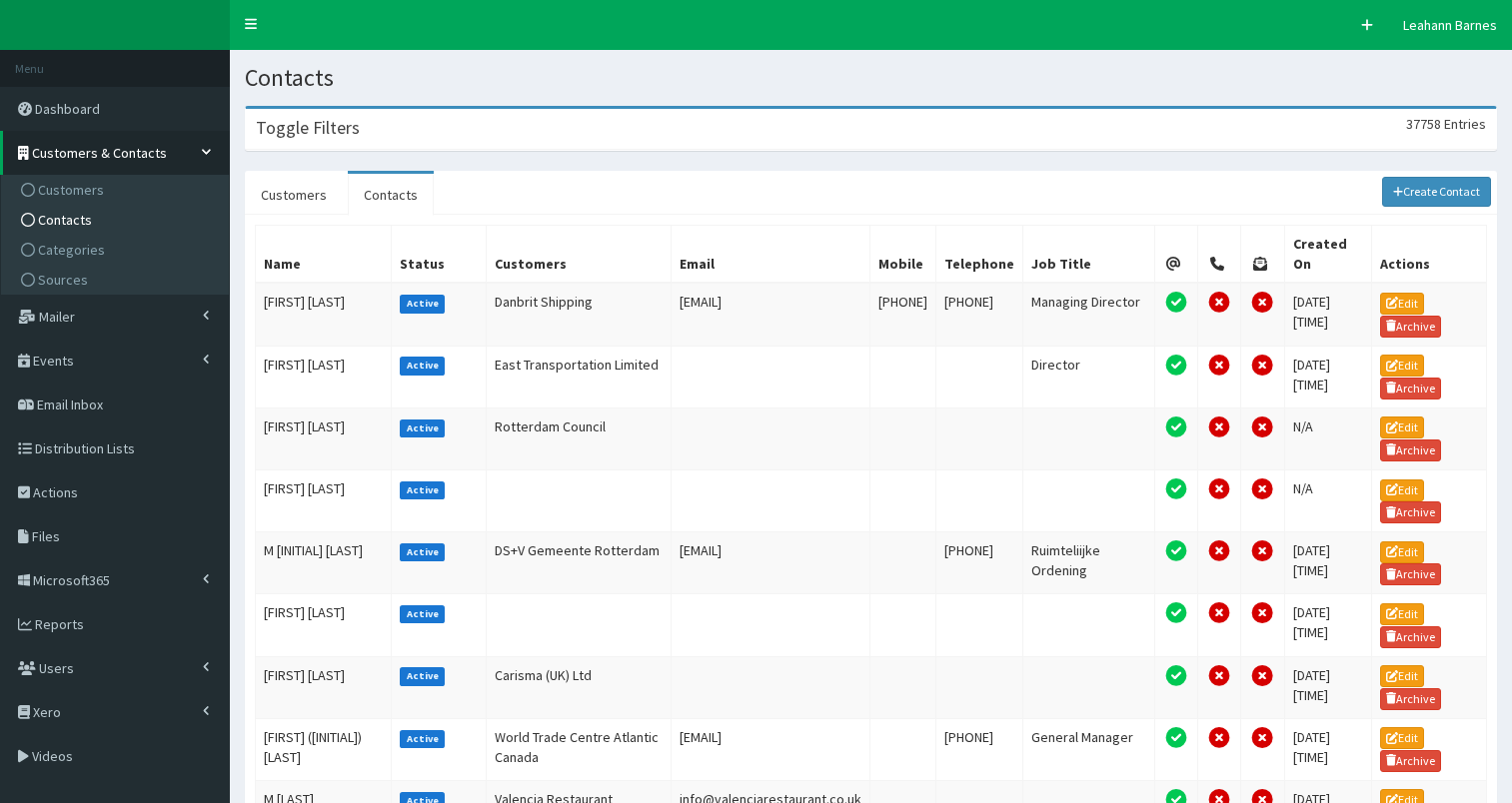 scroll, scrollTop: 0, scrollLeft: 0, axis: both 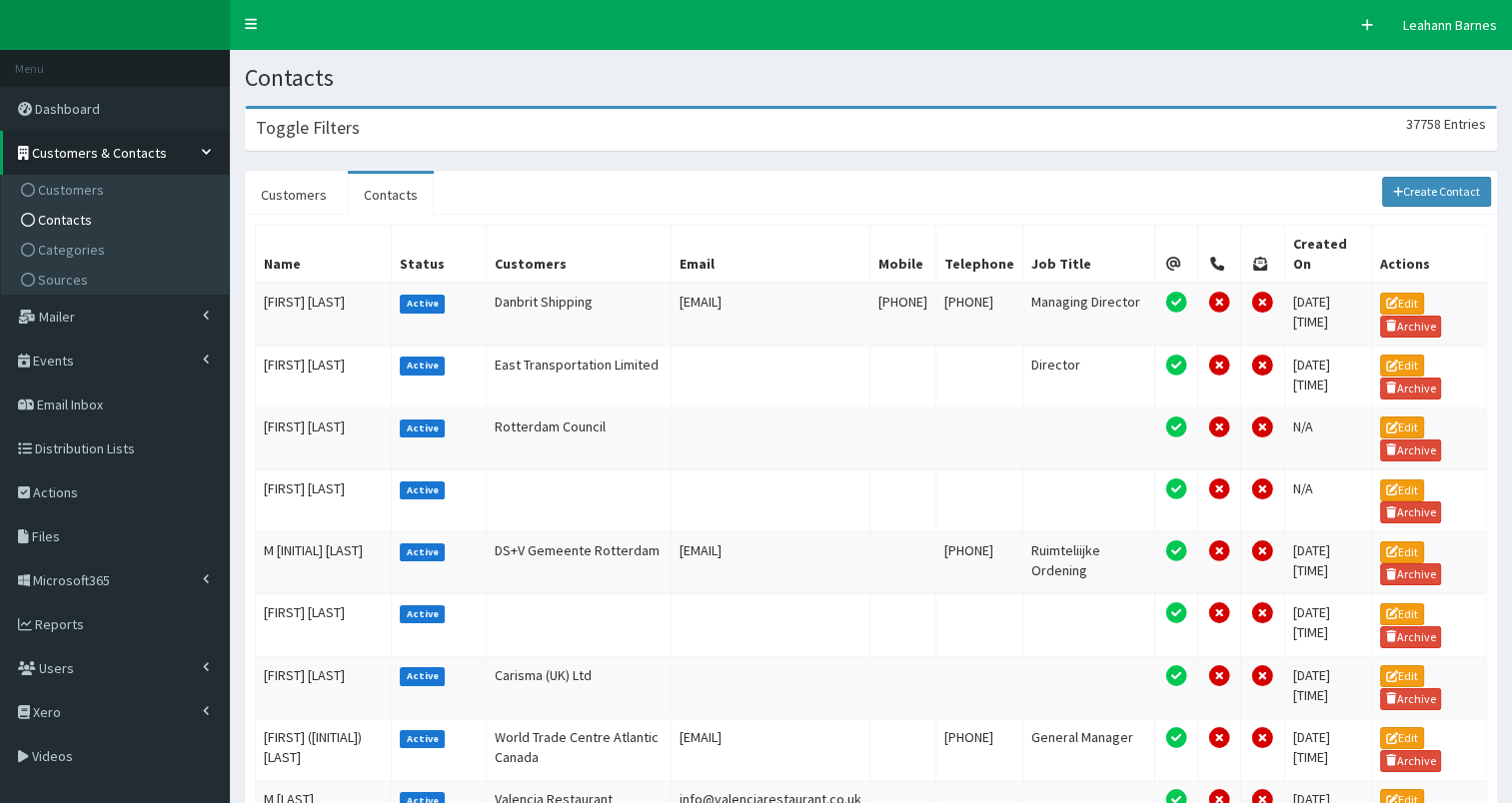click on "Toggle Filters
37758   Entries" at bounding box center (870, 129) 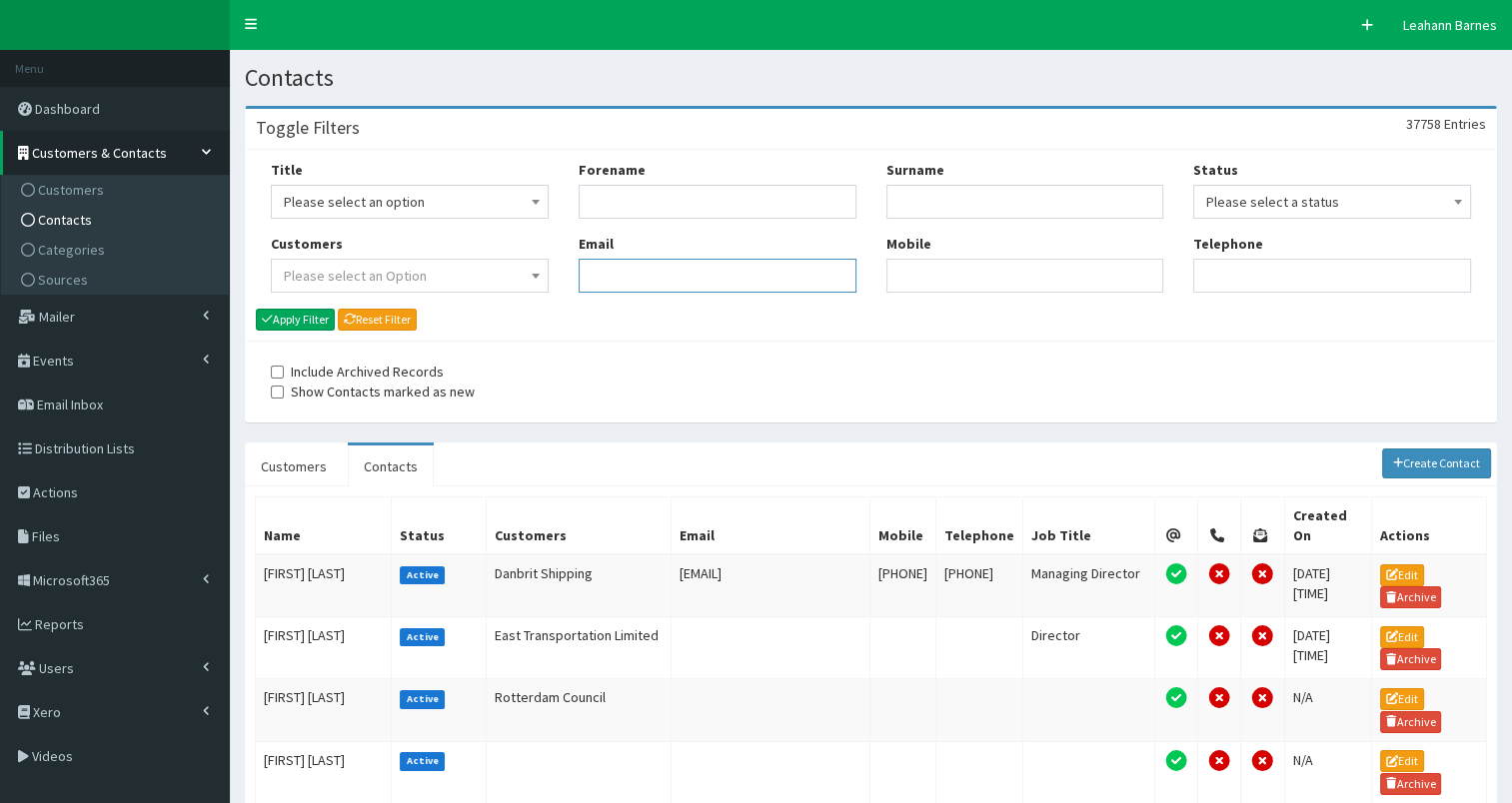click on "Email" at bounding box center (718, 276) 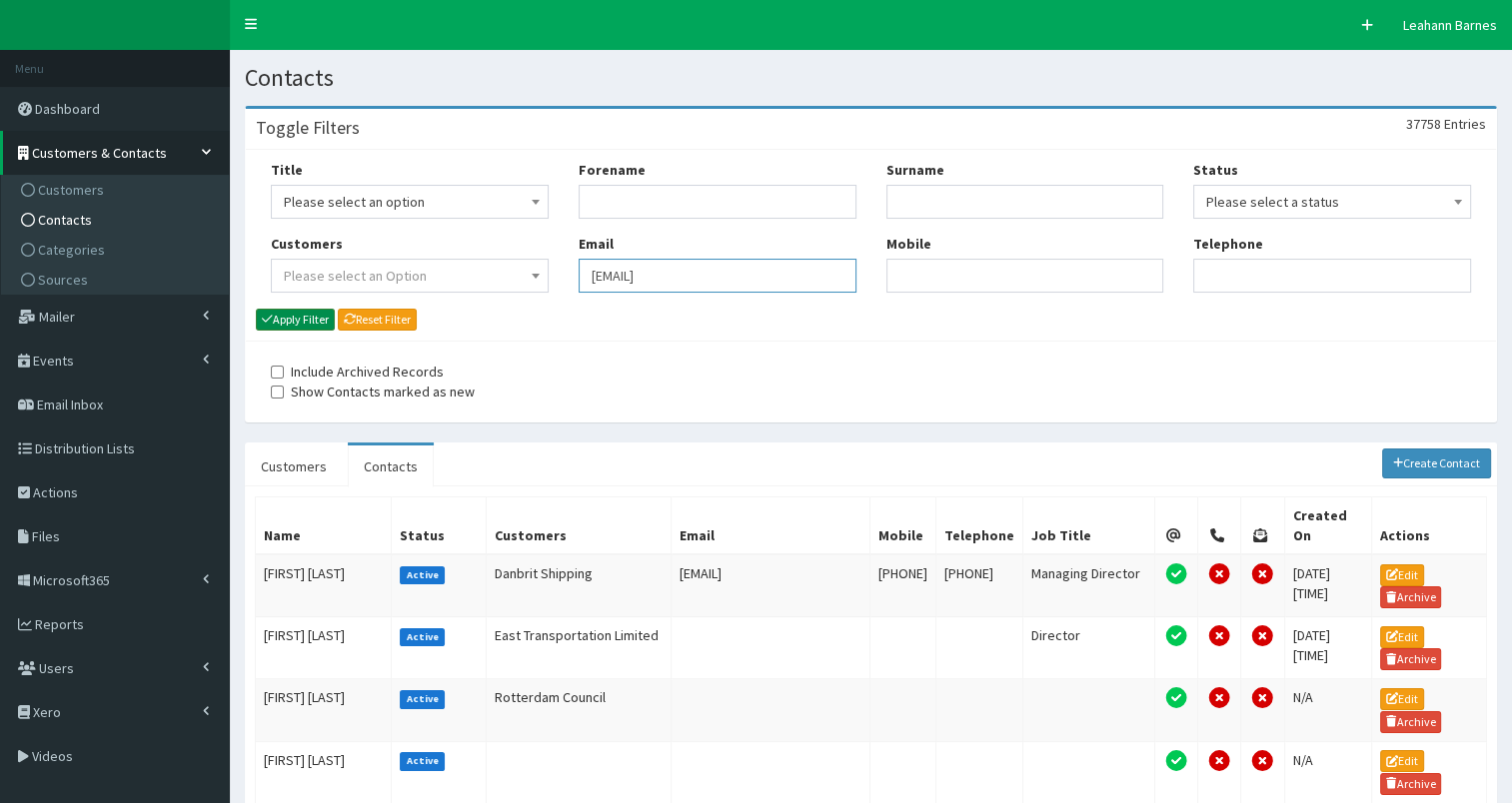 type on "[EMAIL]" 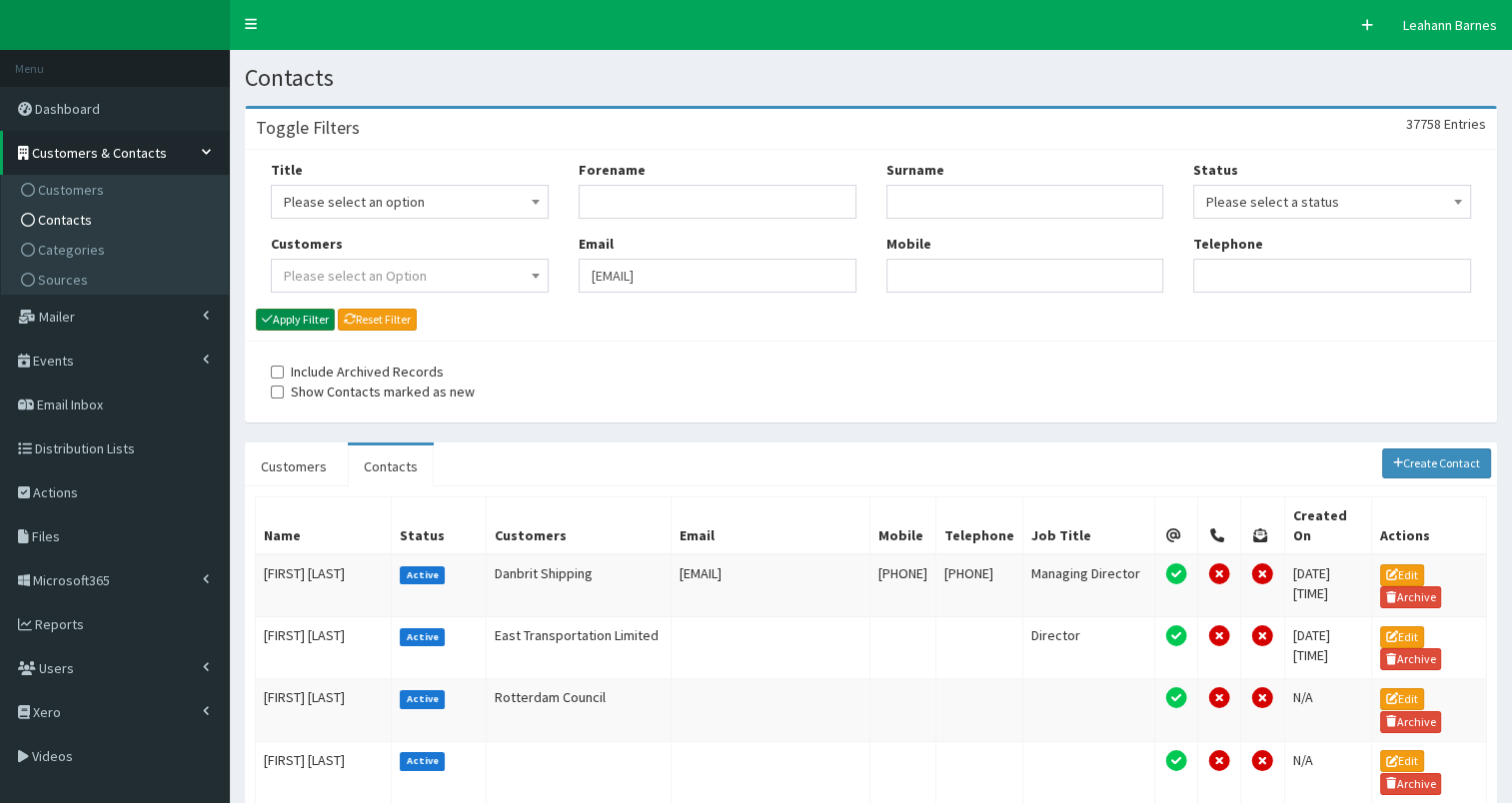 click on "Apply Filter" at bounding box center [295, 320] 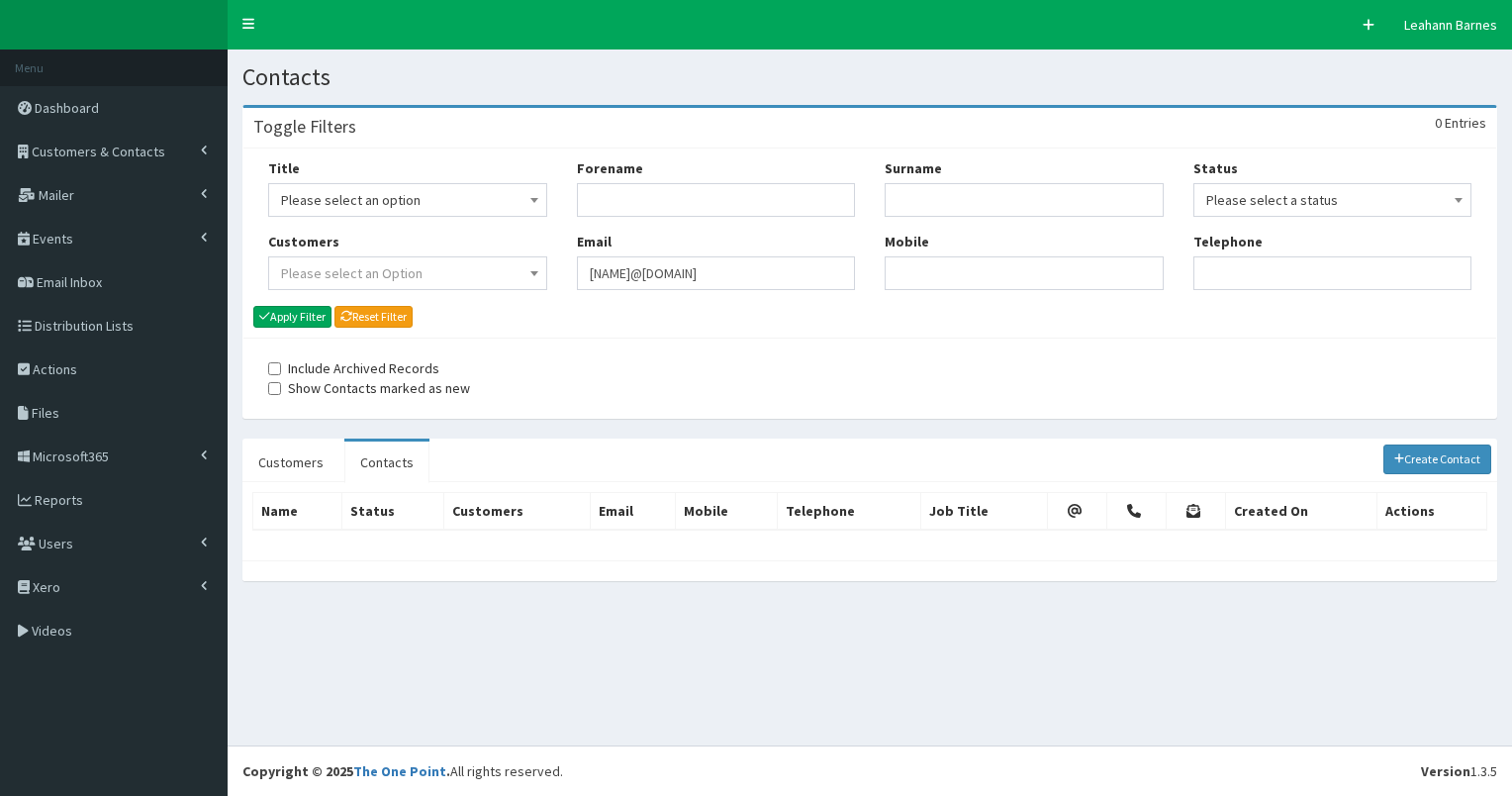 scroll, scrollTop: 0, scrollLeft: 0, axis: both 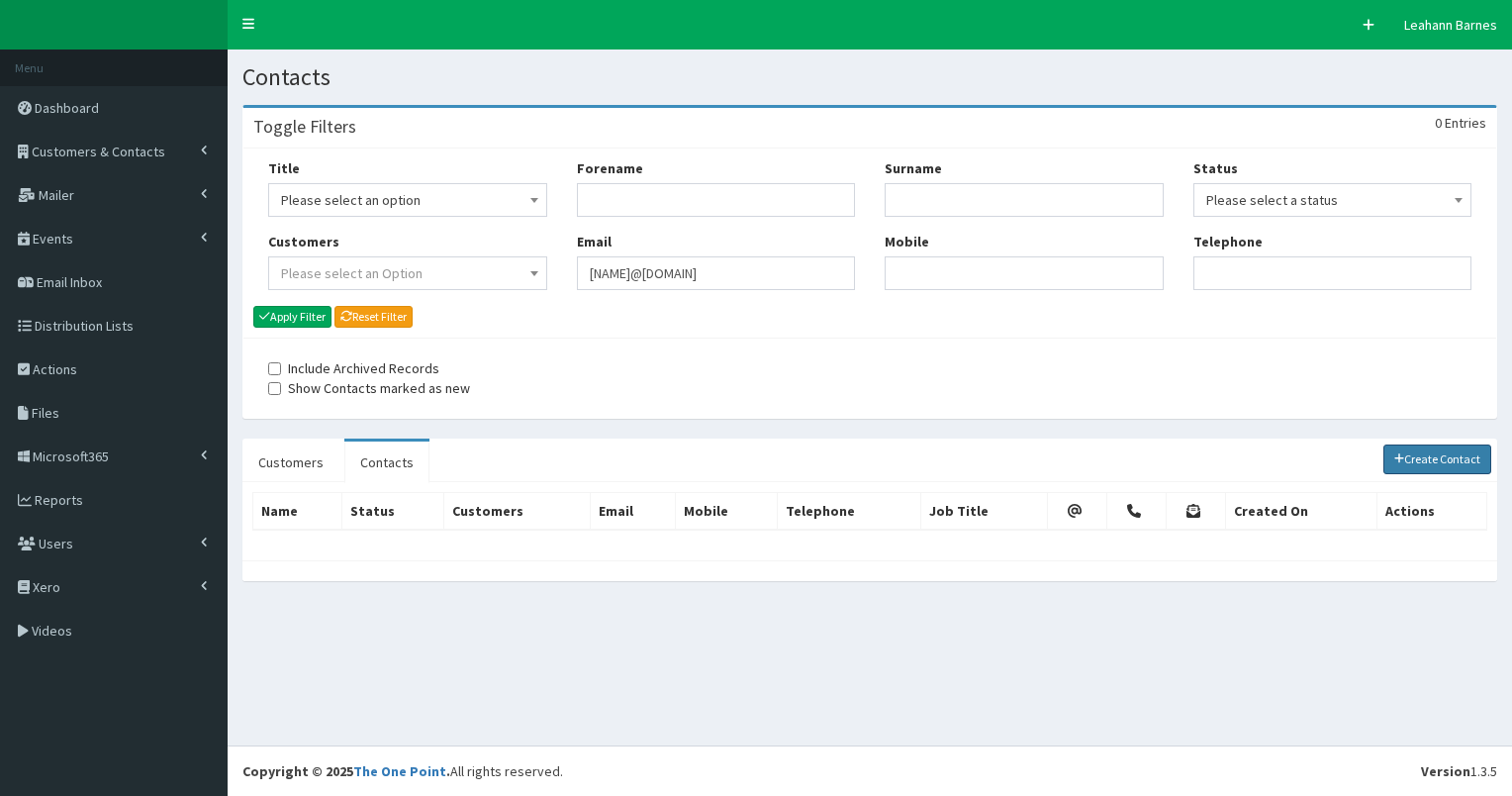 click on "Create Contact" at bounding box center [1438, 459] 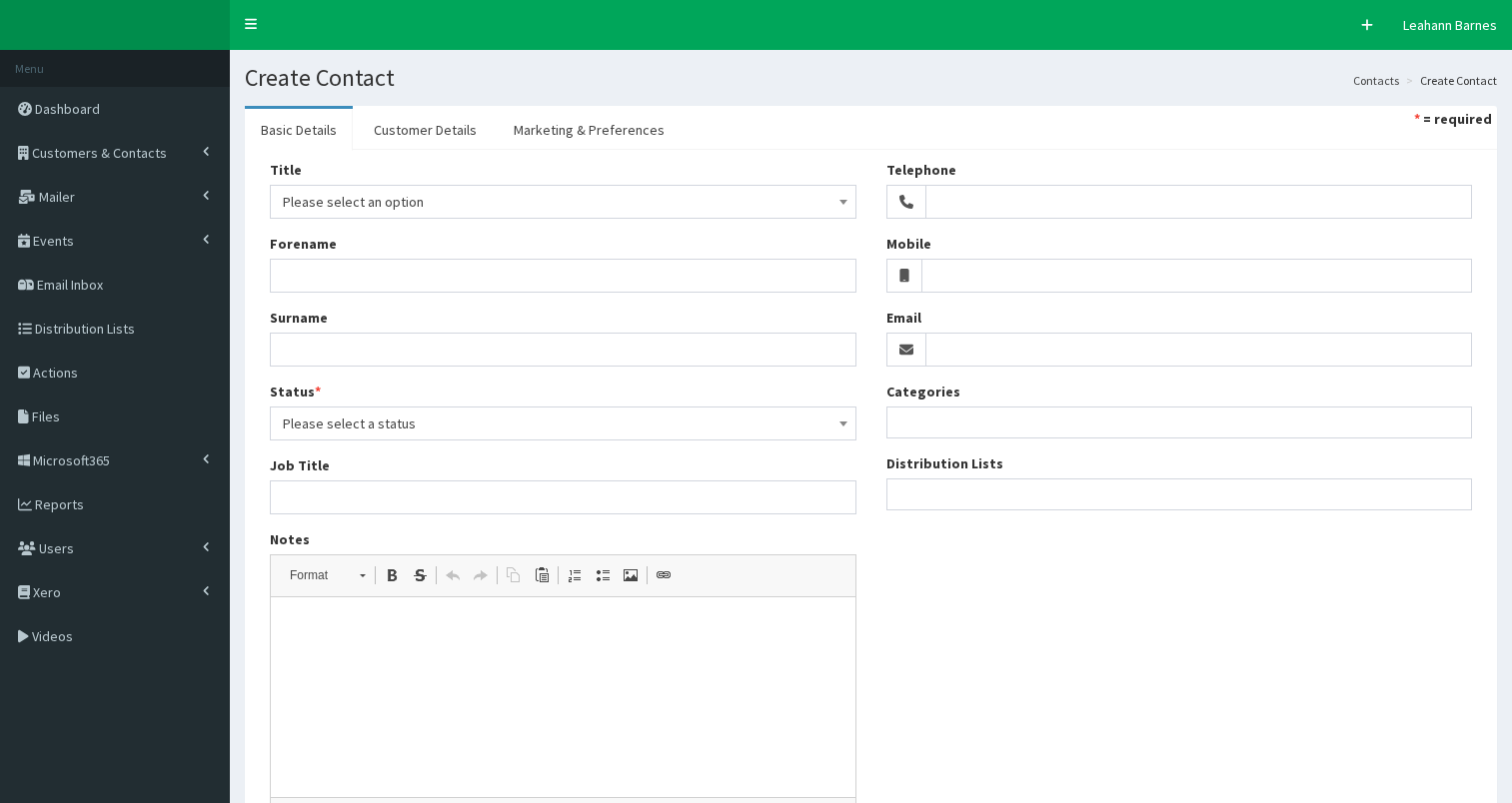 select 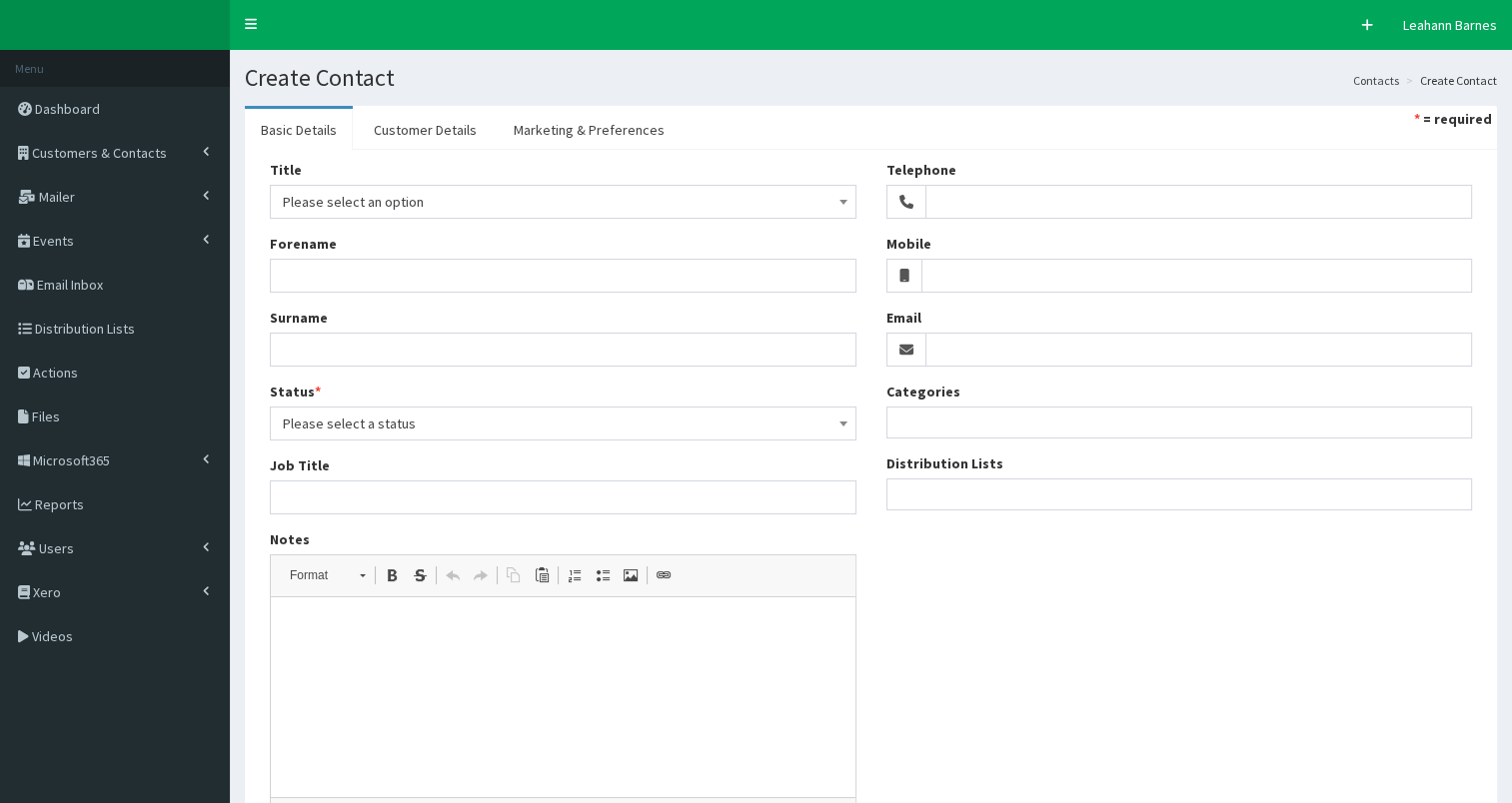 scroll, scrollTop: 0, scrollLeft: 0, axis: both 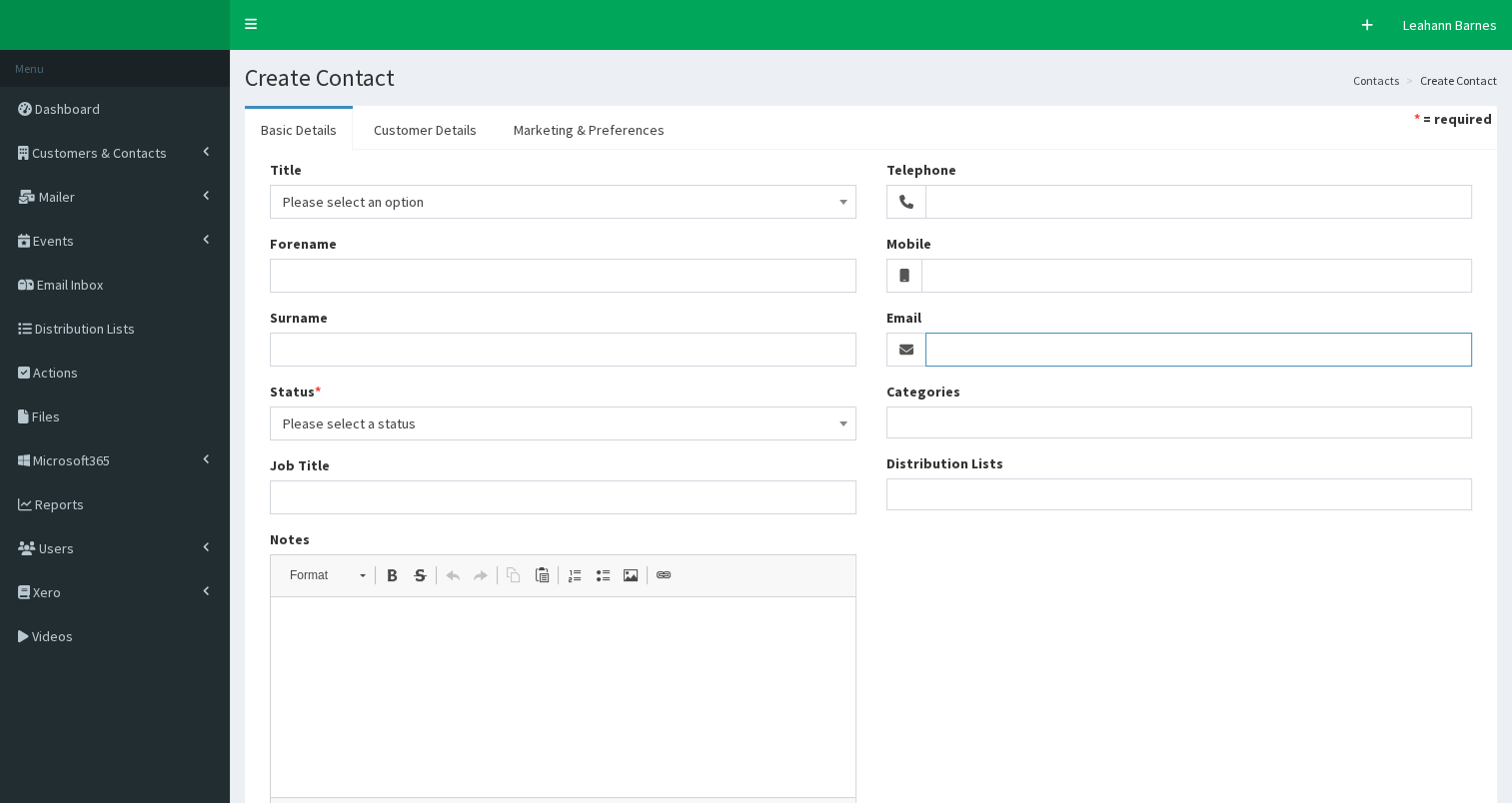 click on "Email" at bounding box center [1199, 350] 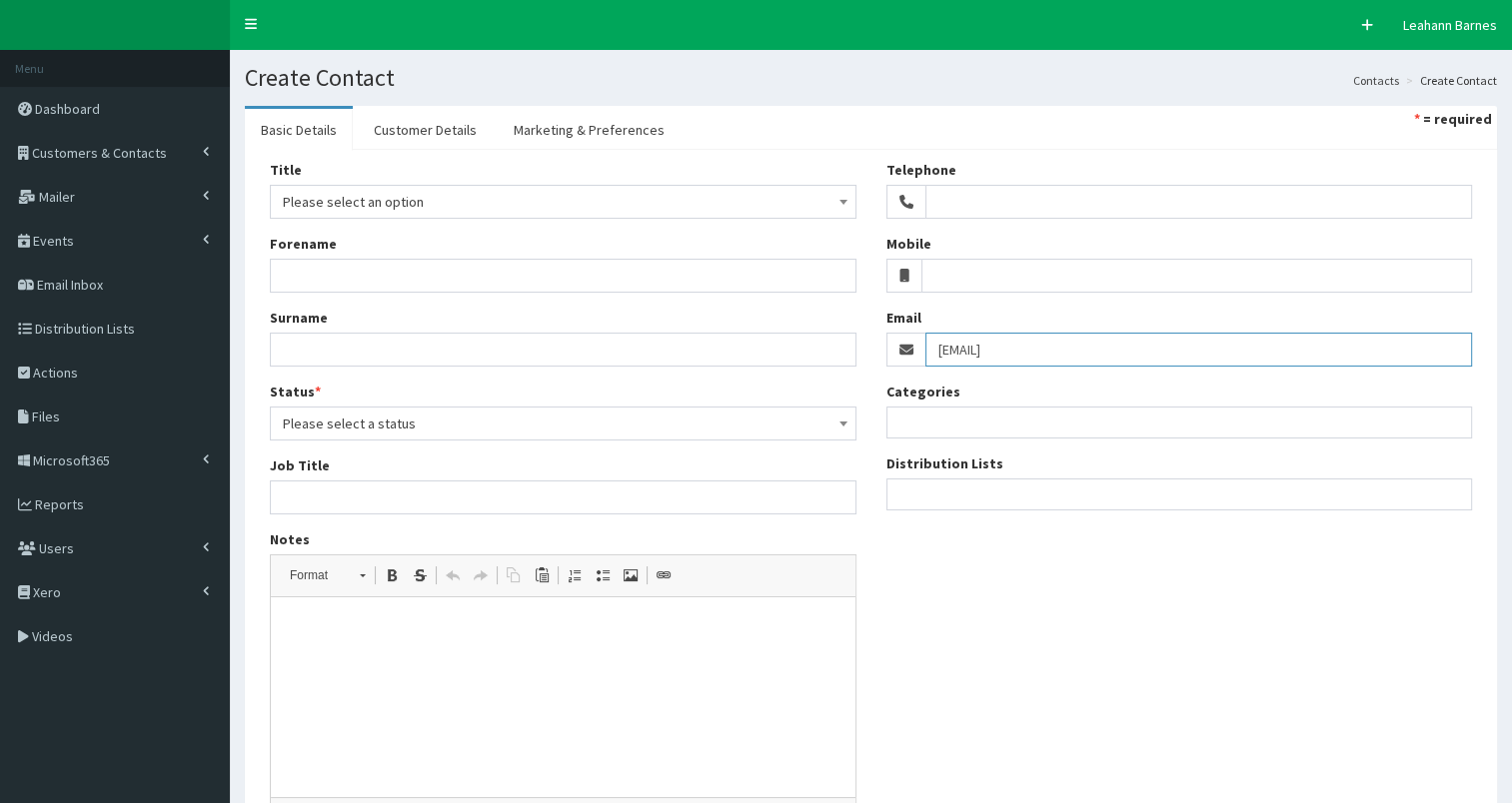 type on "Councillor.Ieronimo@hullcc.gov.uk" 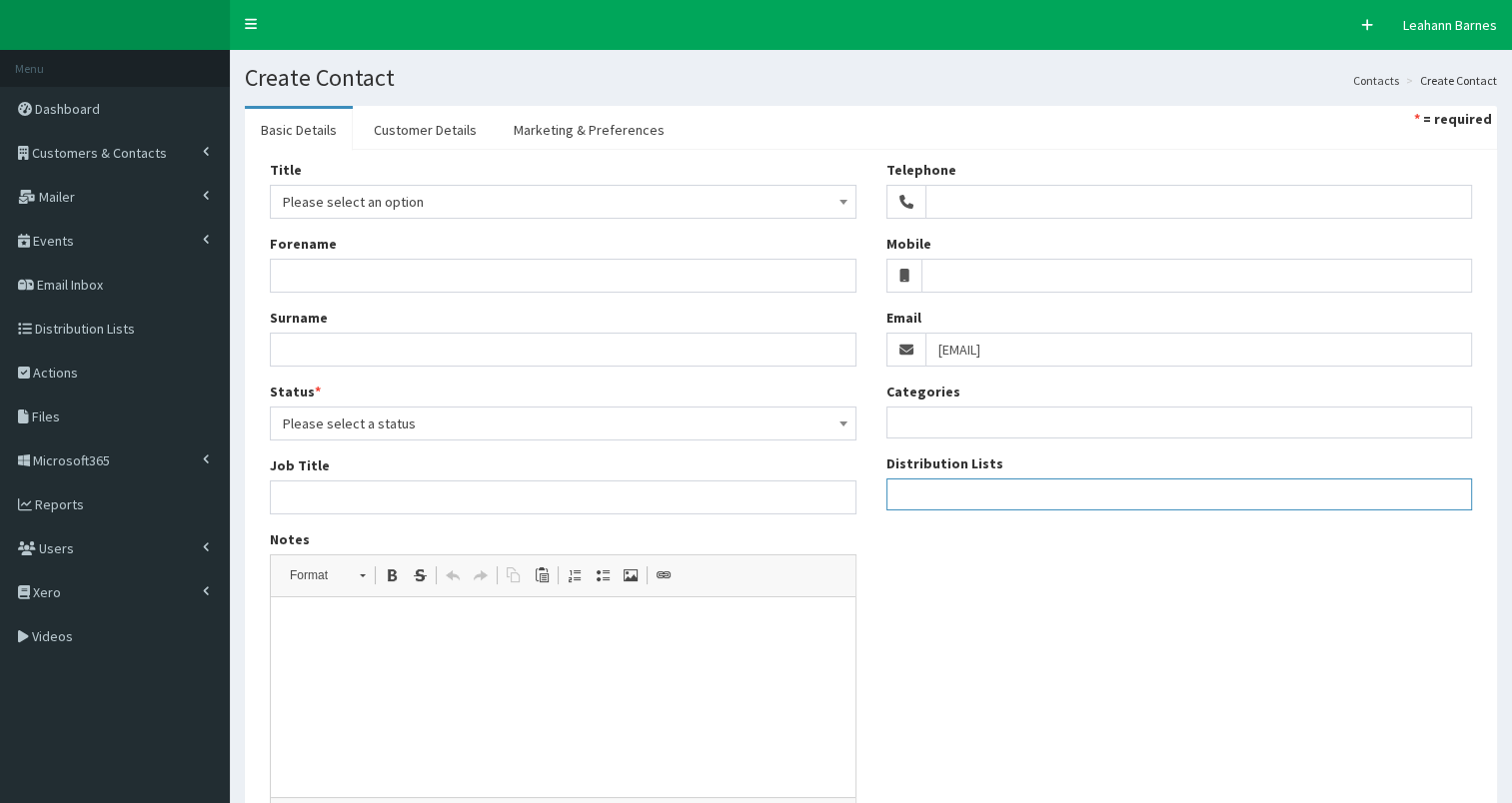click at bounding box center [1179, 491] 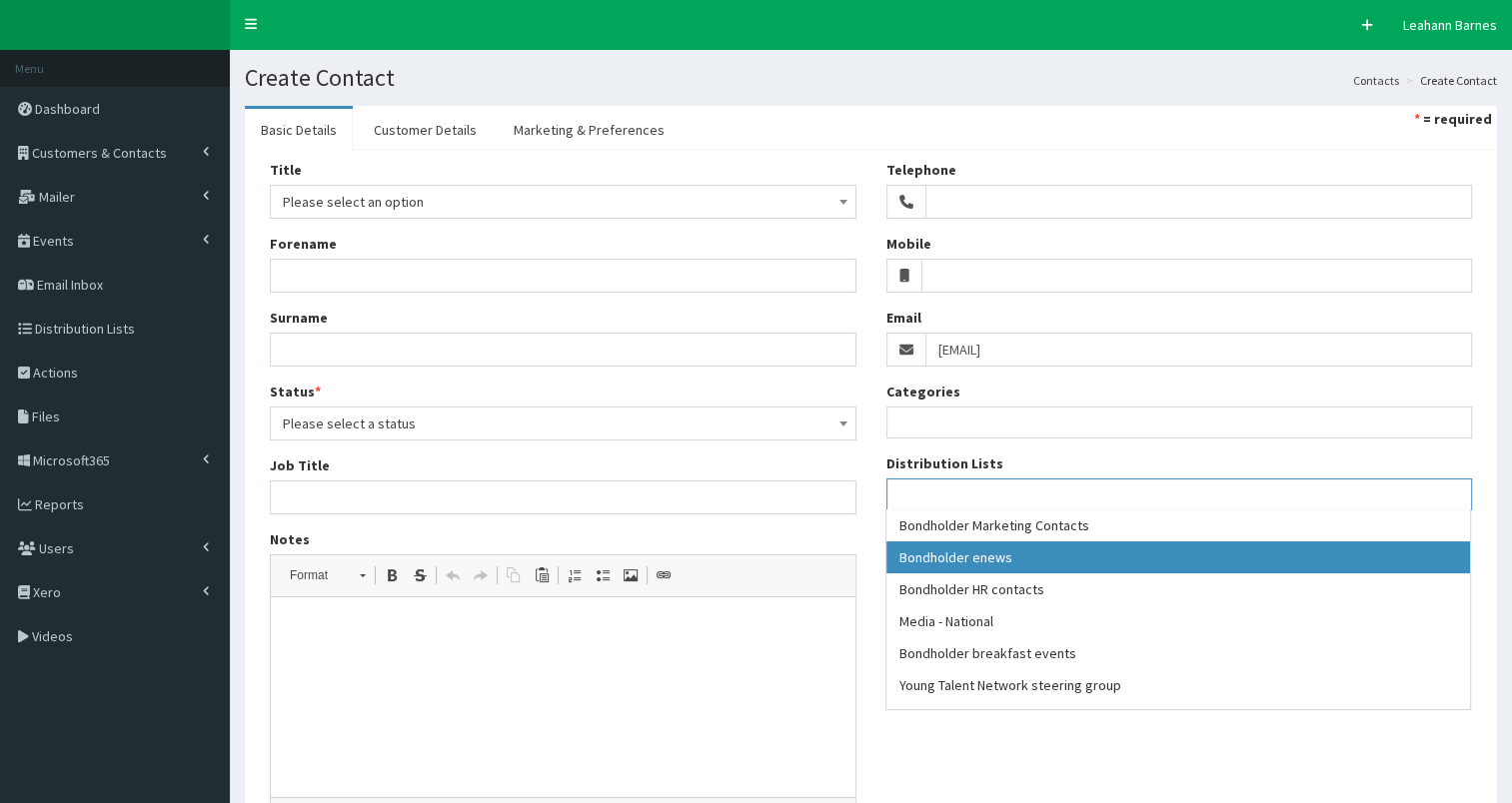select on "79" 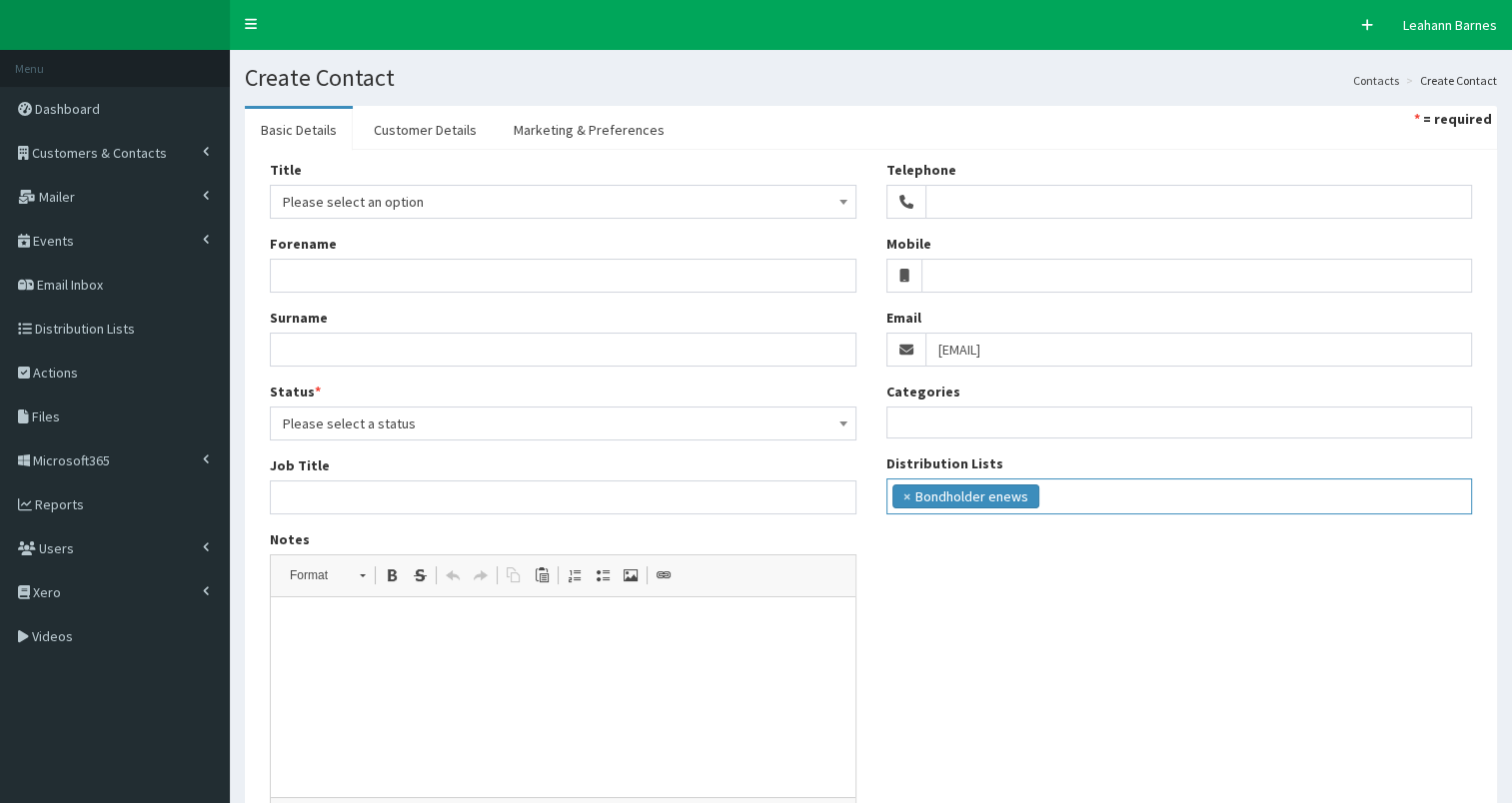 scroll, scrollTop: 18, scrollLeft: 0, axis: vertical 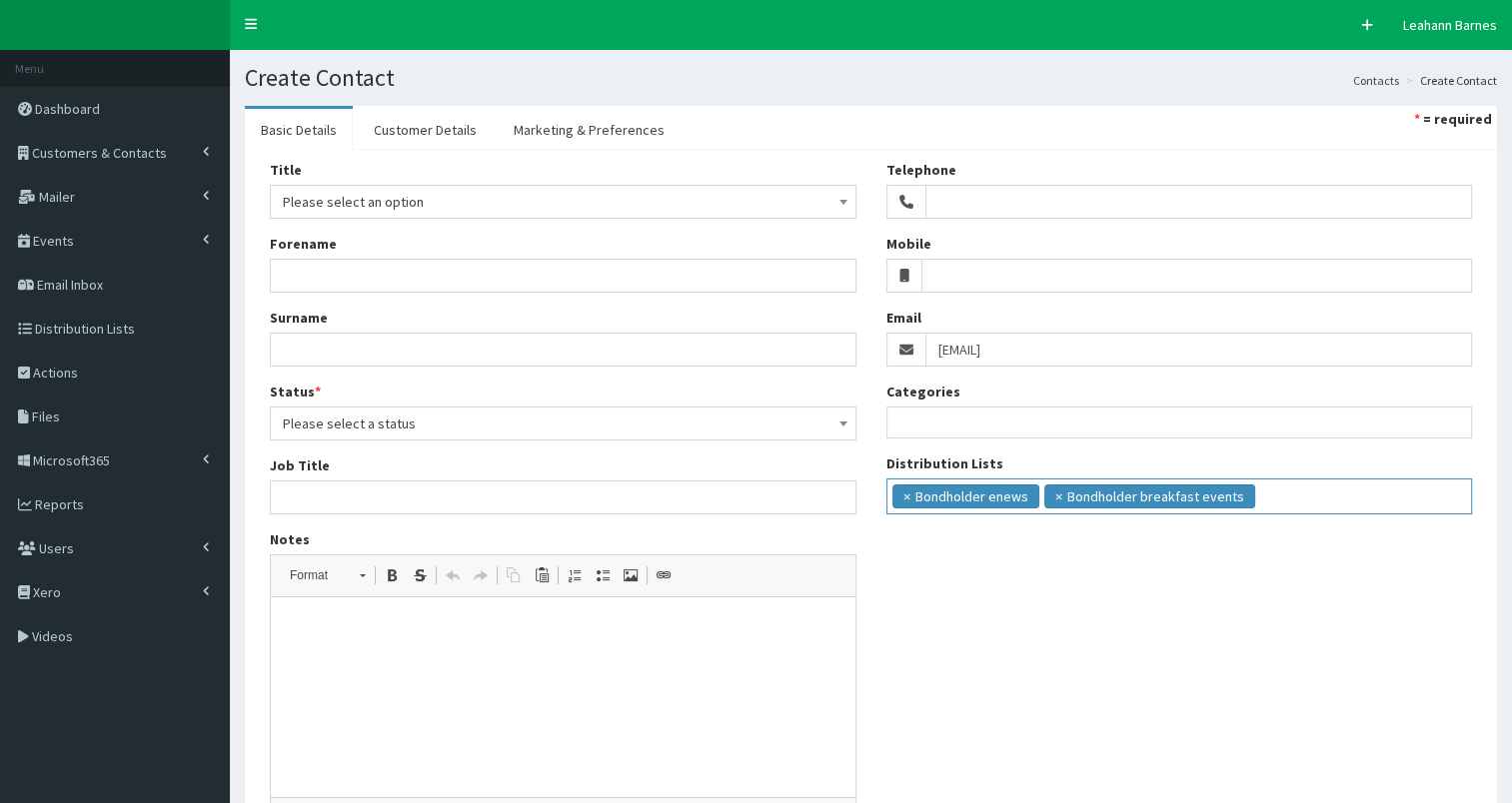 click on "Please select an option" at bounding box center [563, 202] 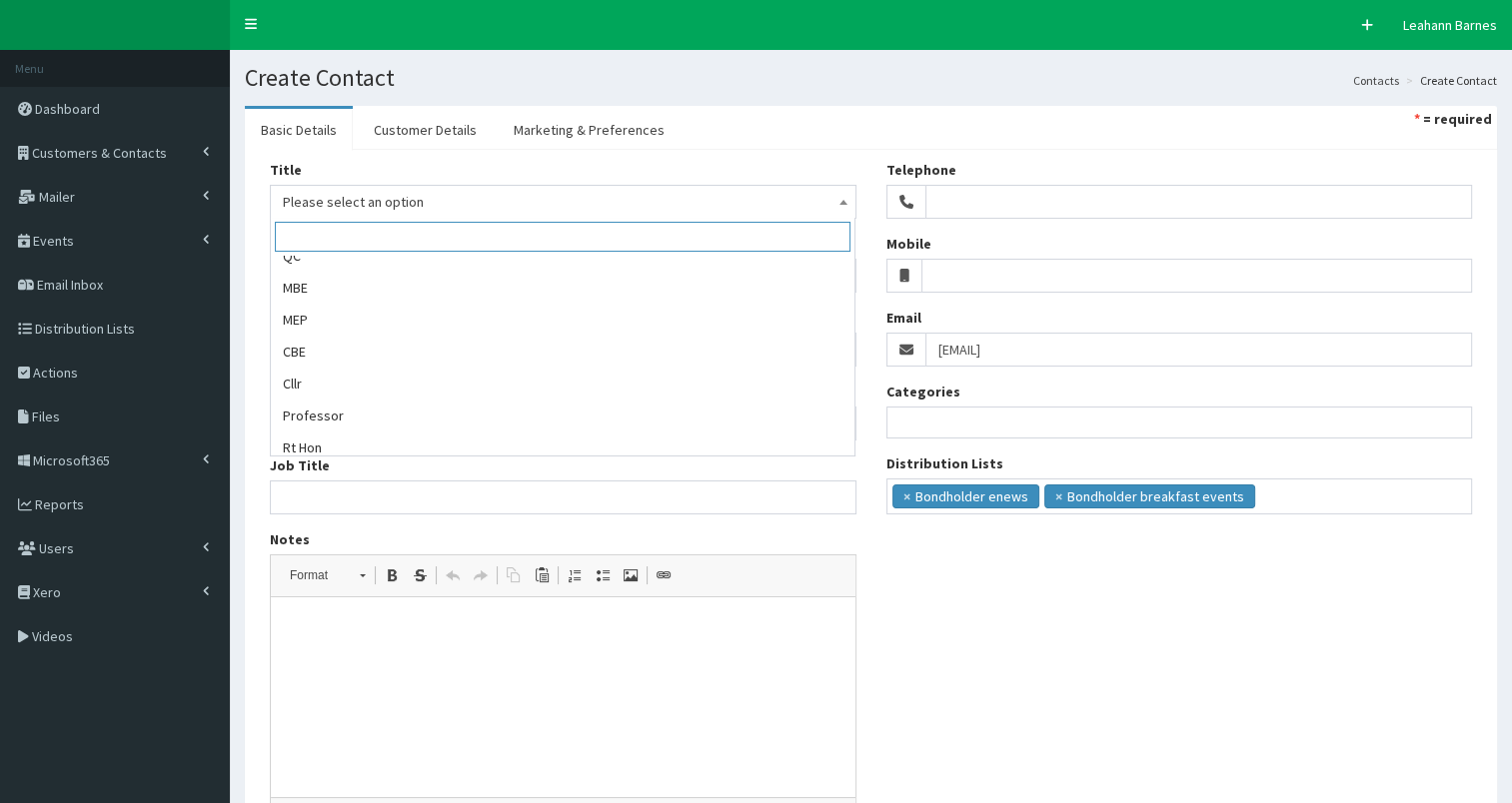 scroll, scrollTop: 243, scrollLeft: 0, axis: vertical 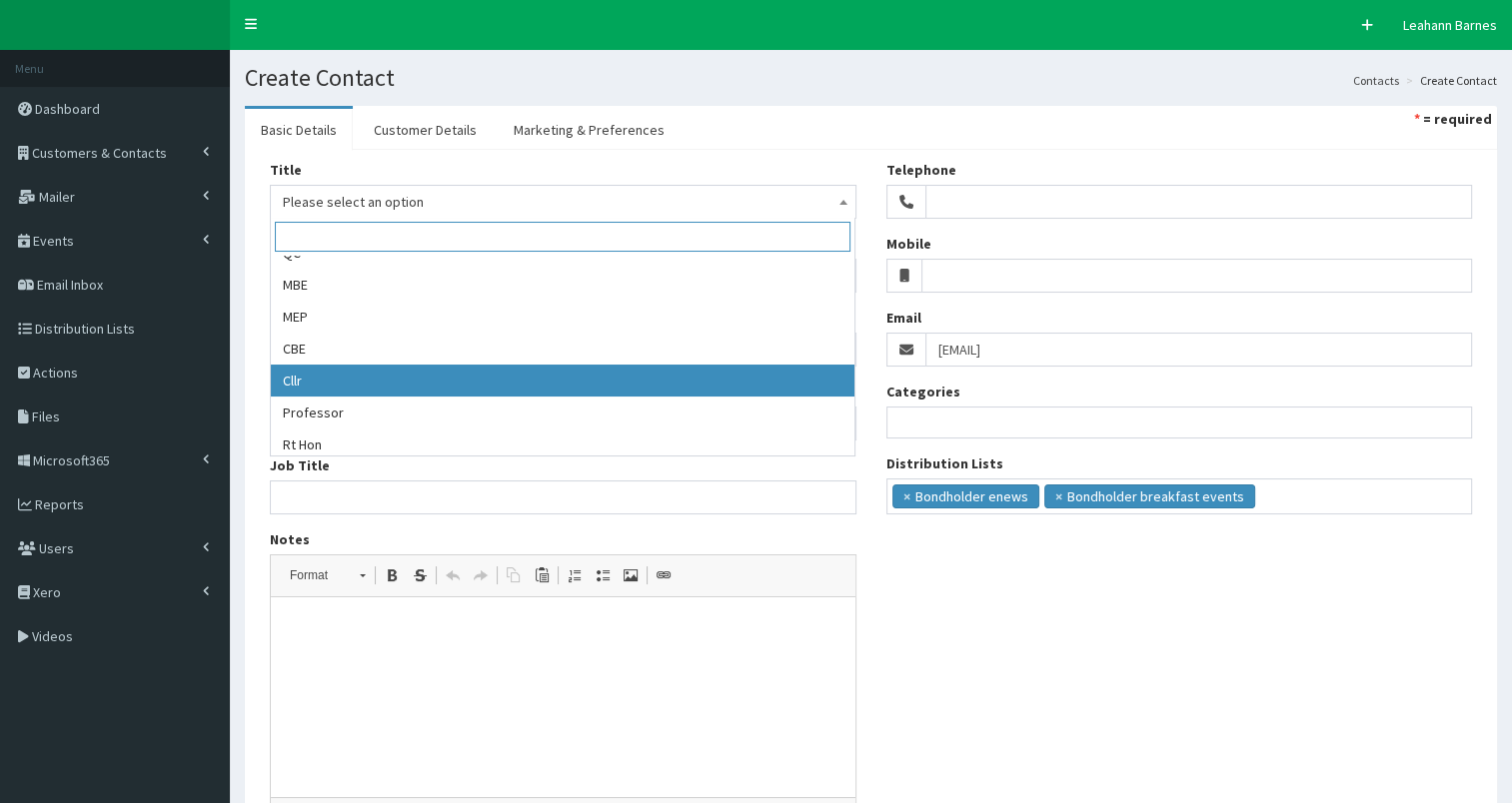 select on "11" 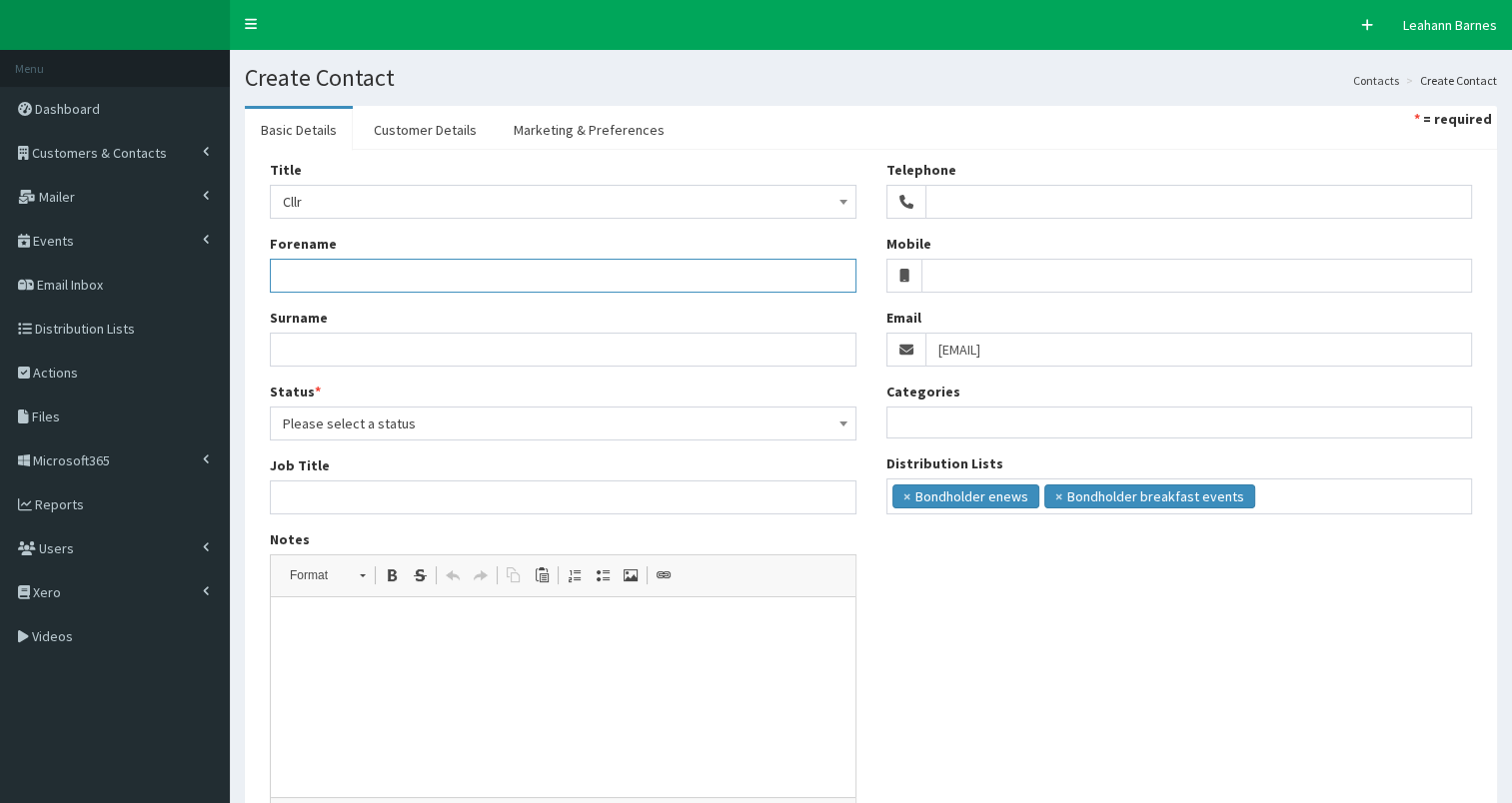 click on "Forename" at bounding box center (563, 276) 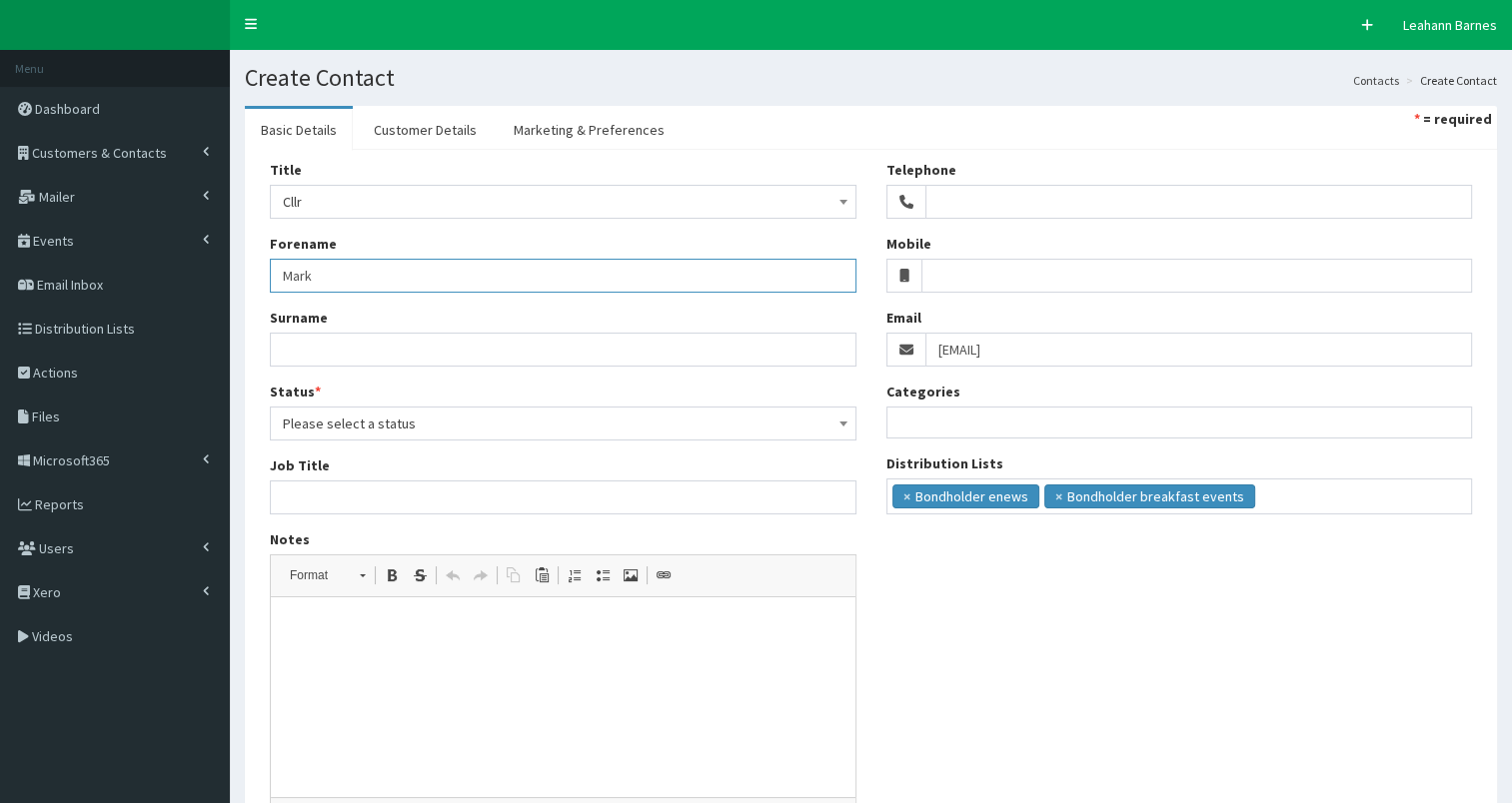 type on "Mark" 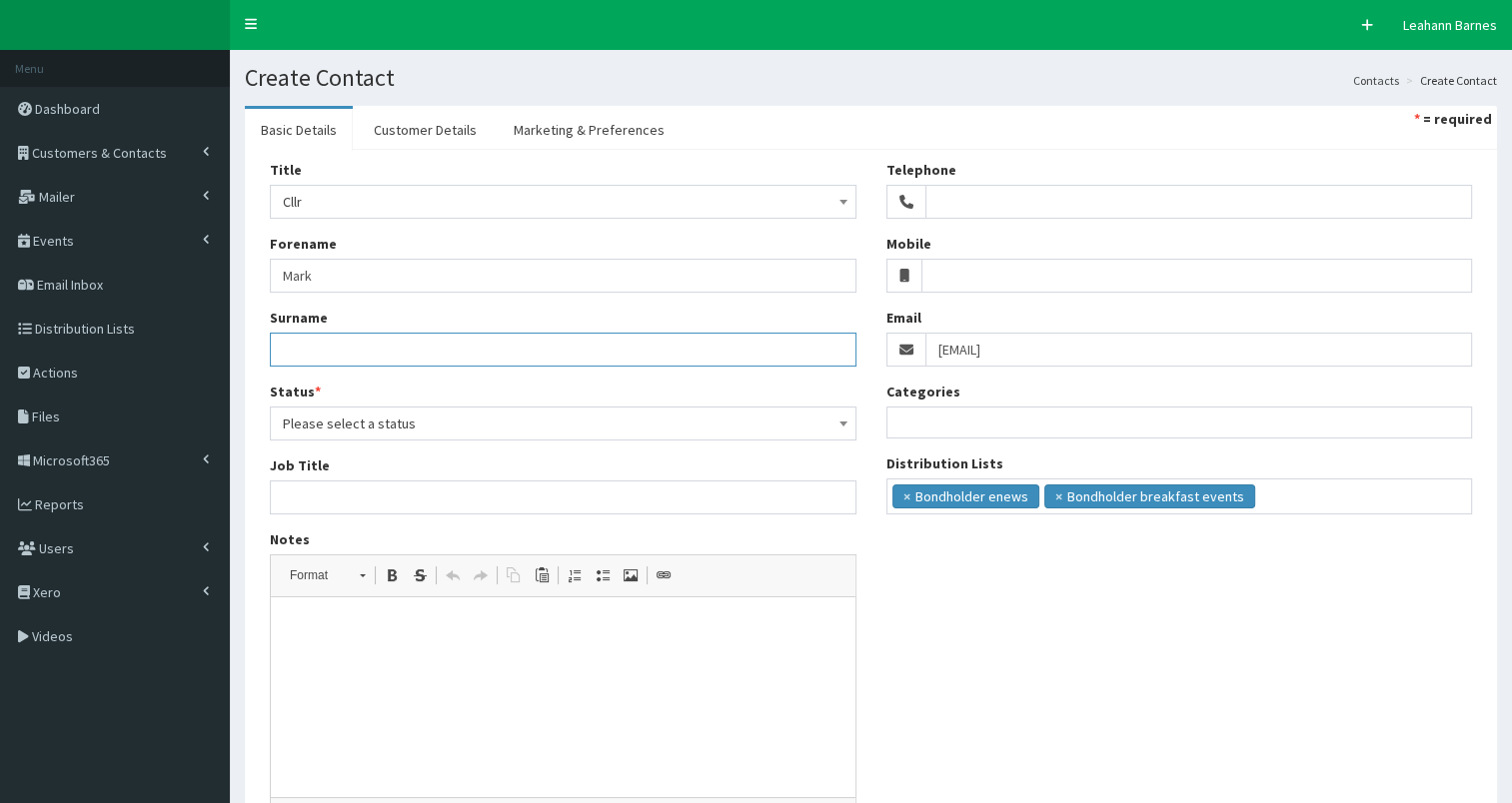 click on "Surname" at bounding box center (563, 350) 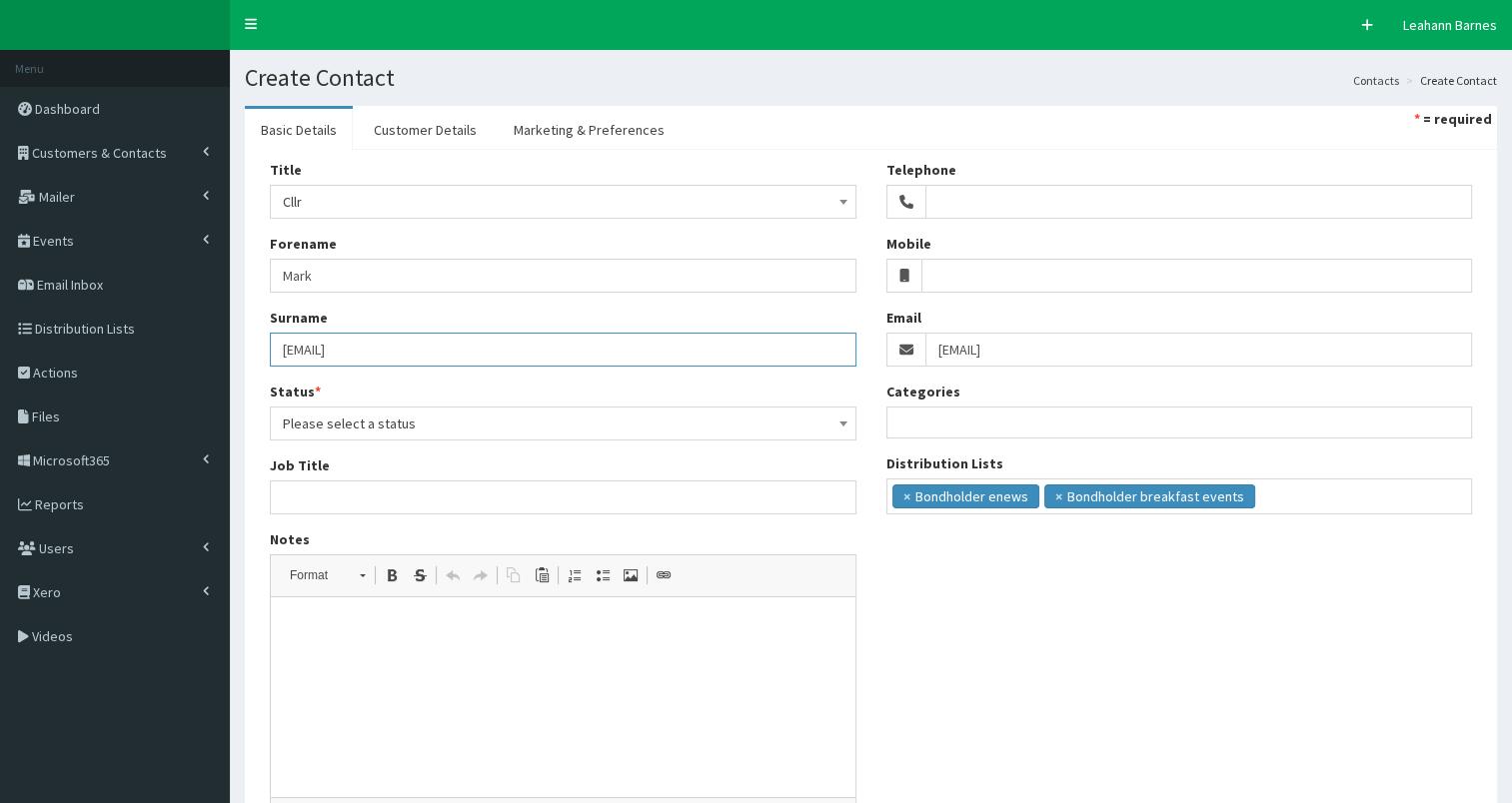 click on "Councillor.Ieronimo@hullcc.gov.uk" at bounding box center [563, 350] 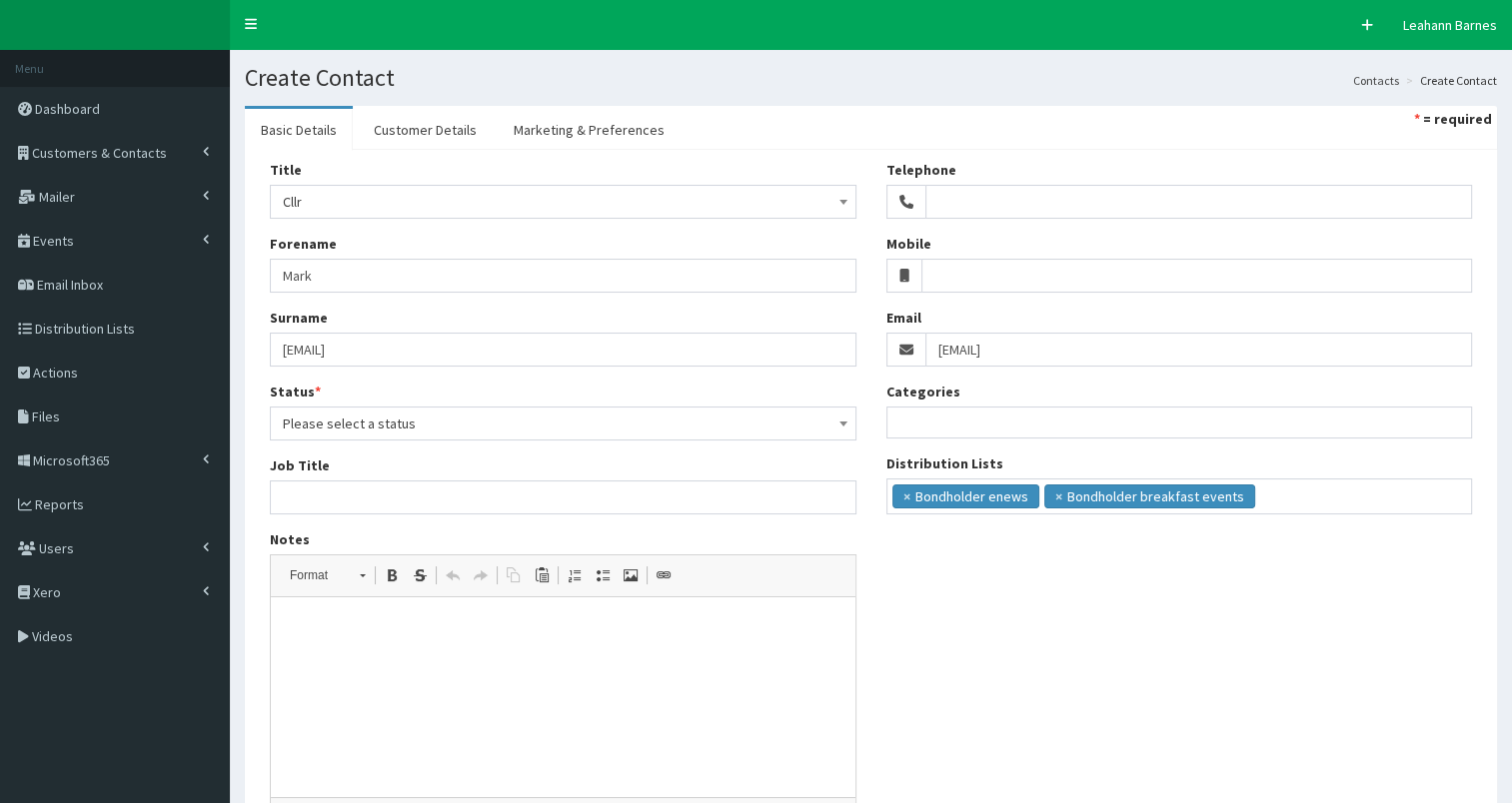click on "Please select a status" at bounding box center [563, 423] 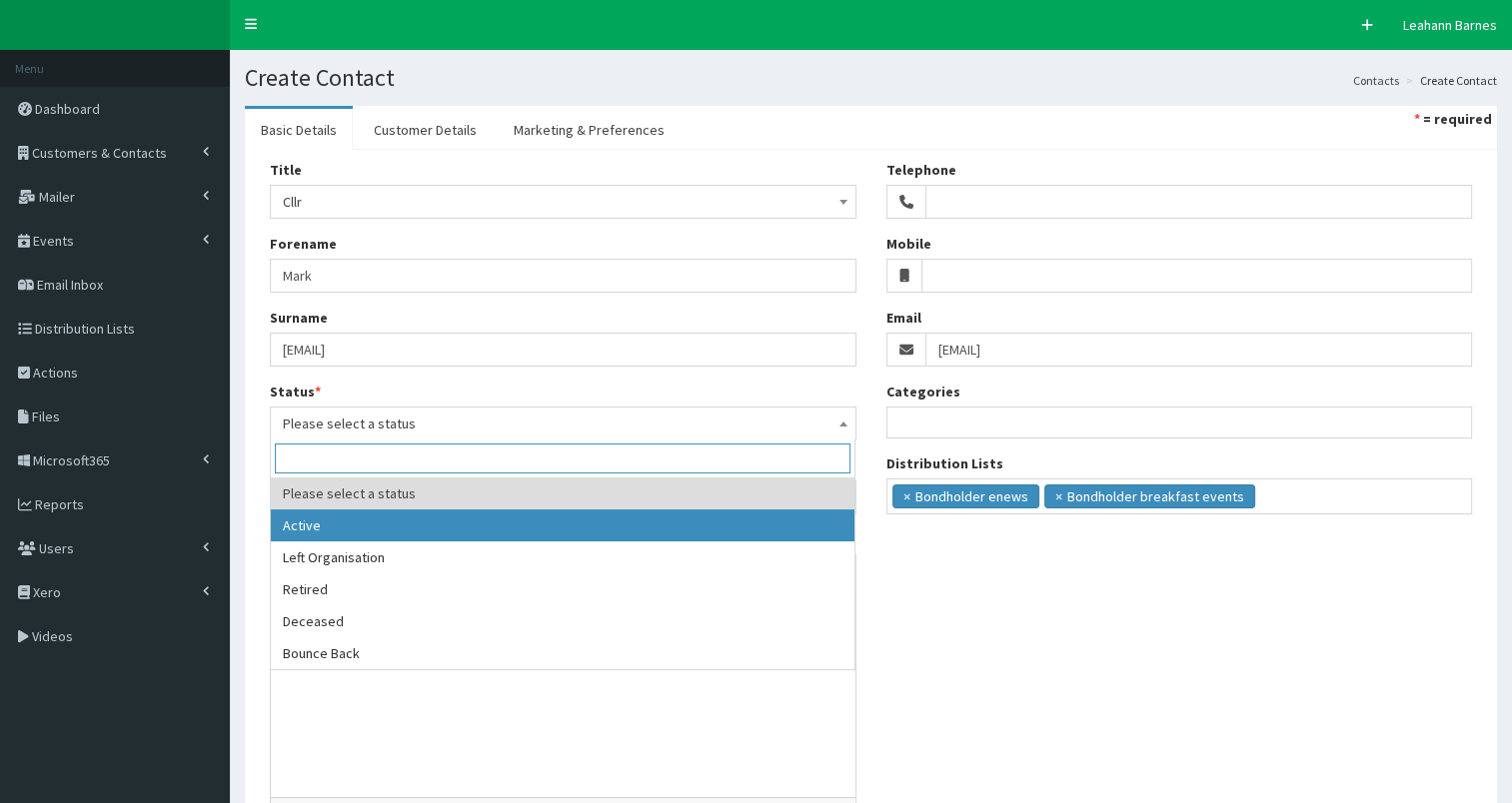select on "1" 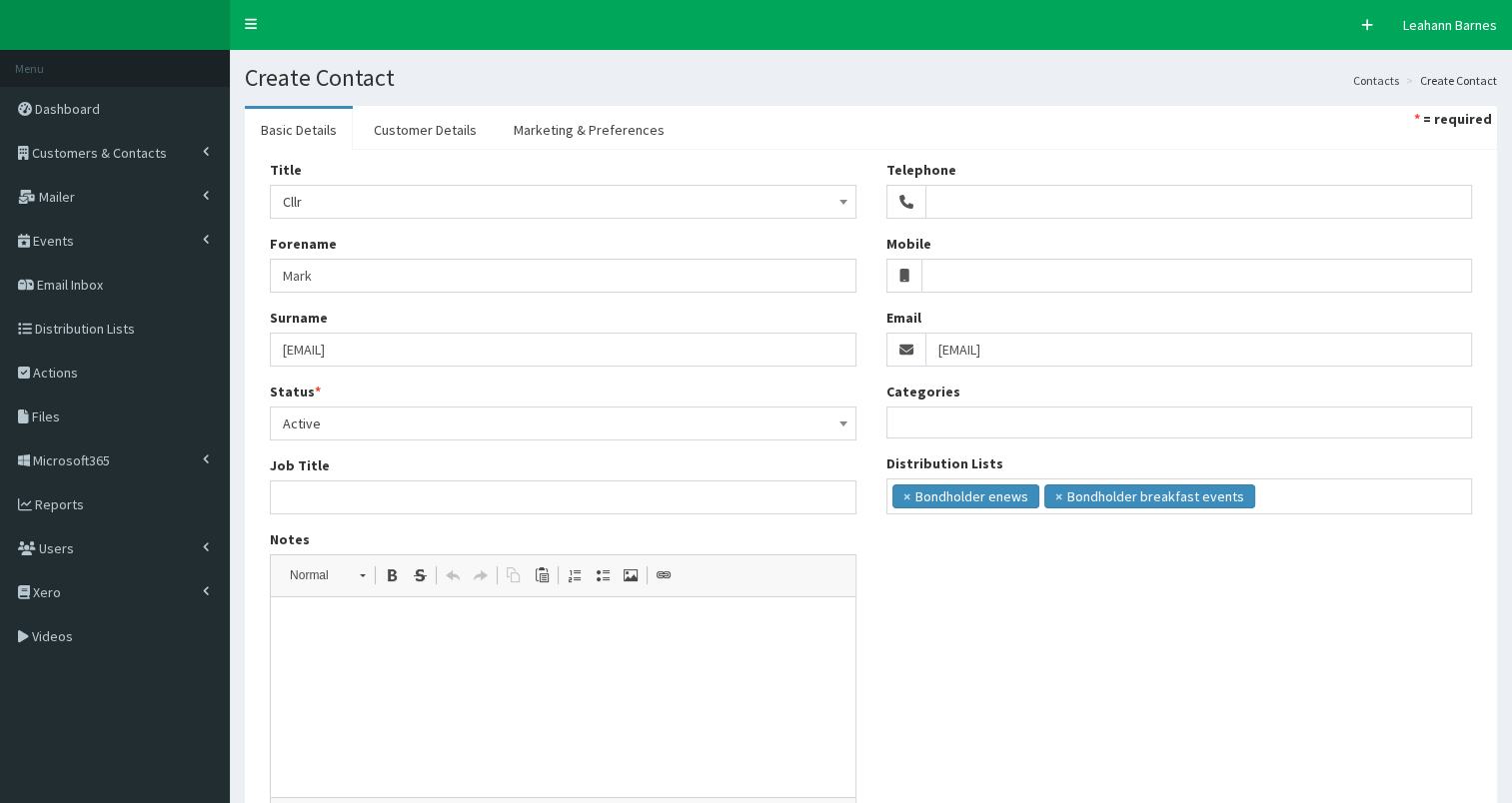 click at bounding box center (563, 627) 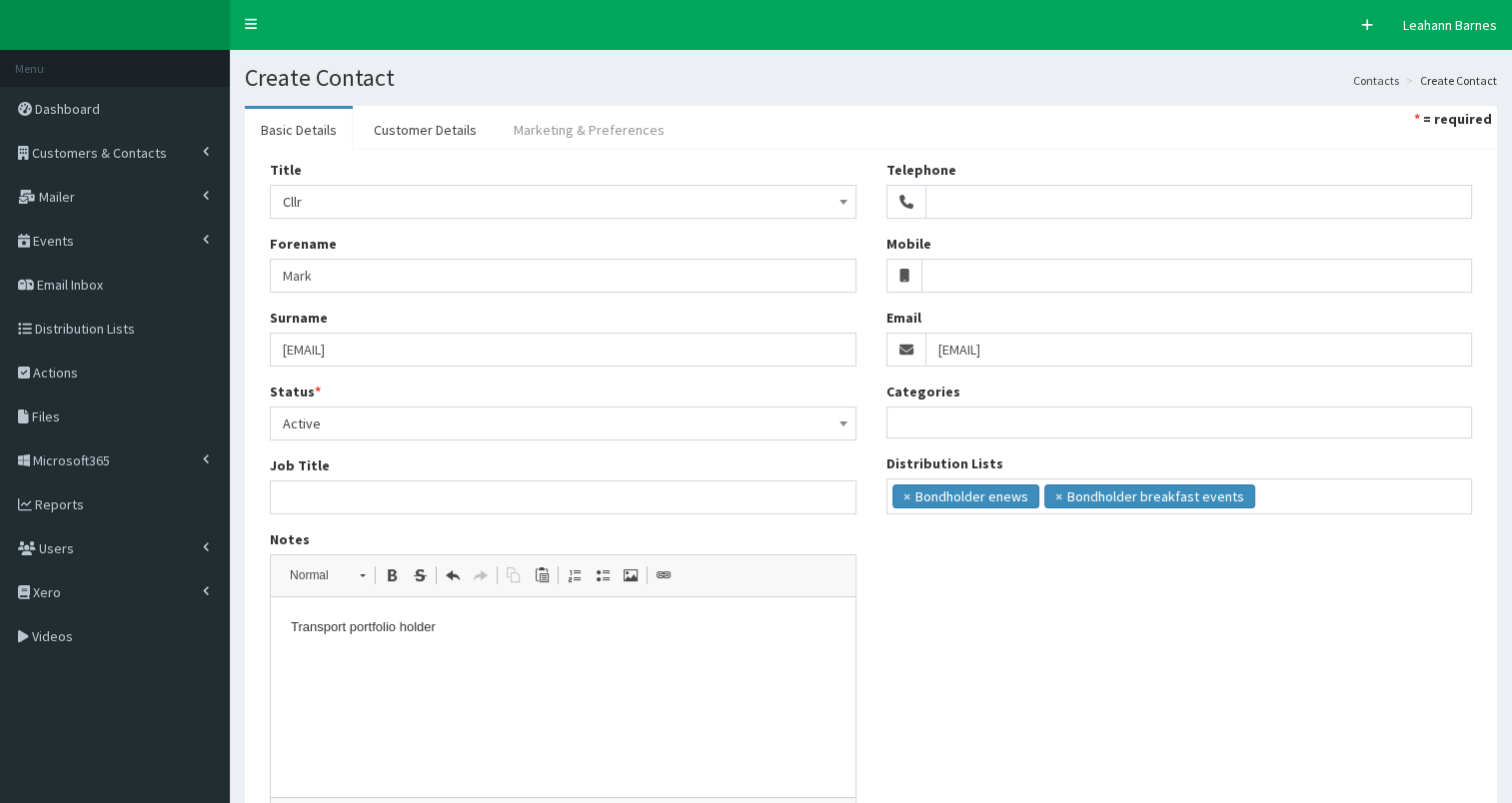 click on "Marketing & Preferences" at bounding box center [589, 130] 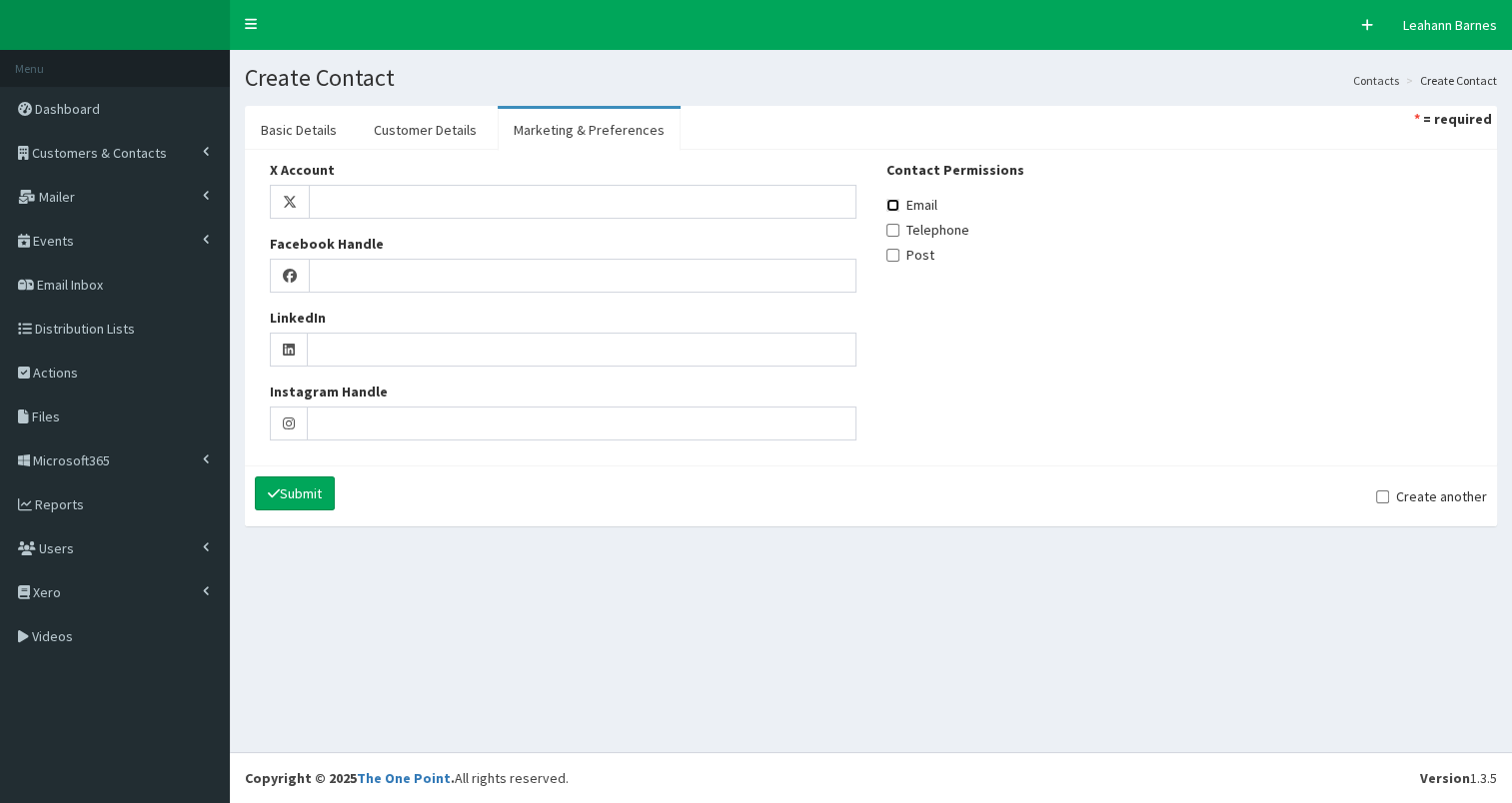 click on "Email" at bounding box center [892, 205] 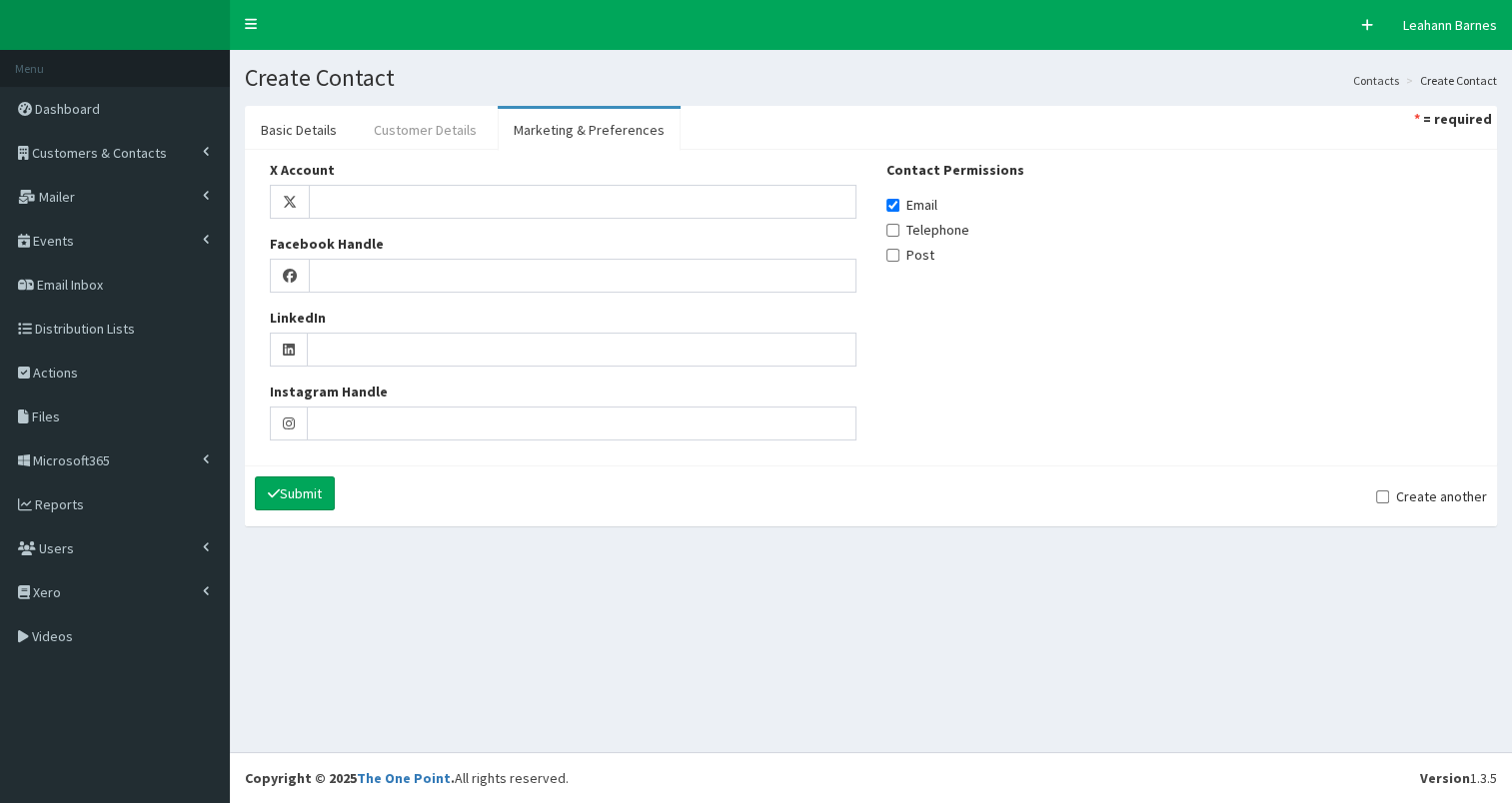 click on "Customer Details" at bounding box center (425, 130) 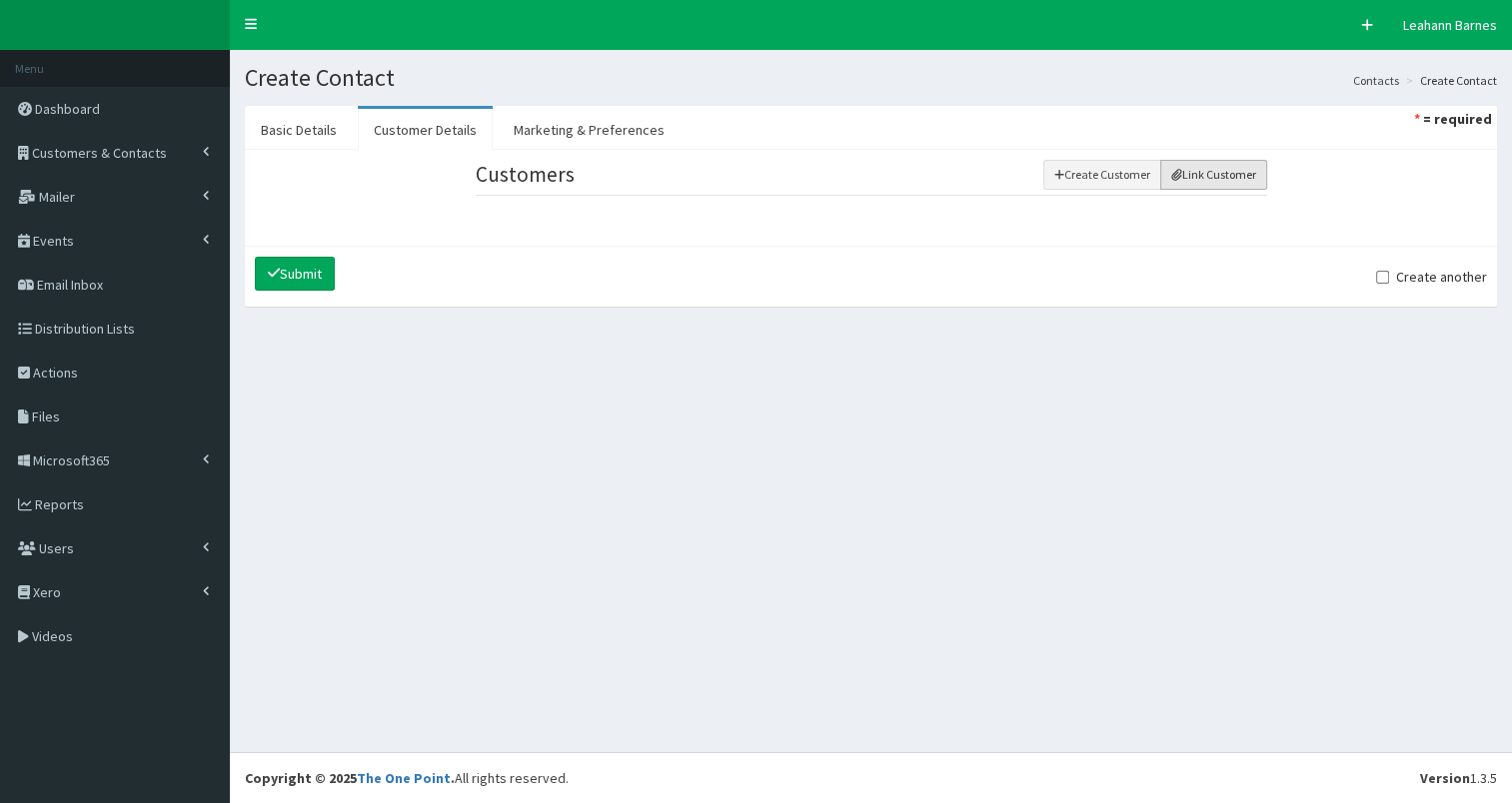 click on "Link Customer" at bounding box center [1213, 175] 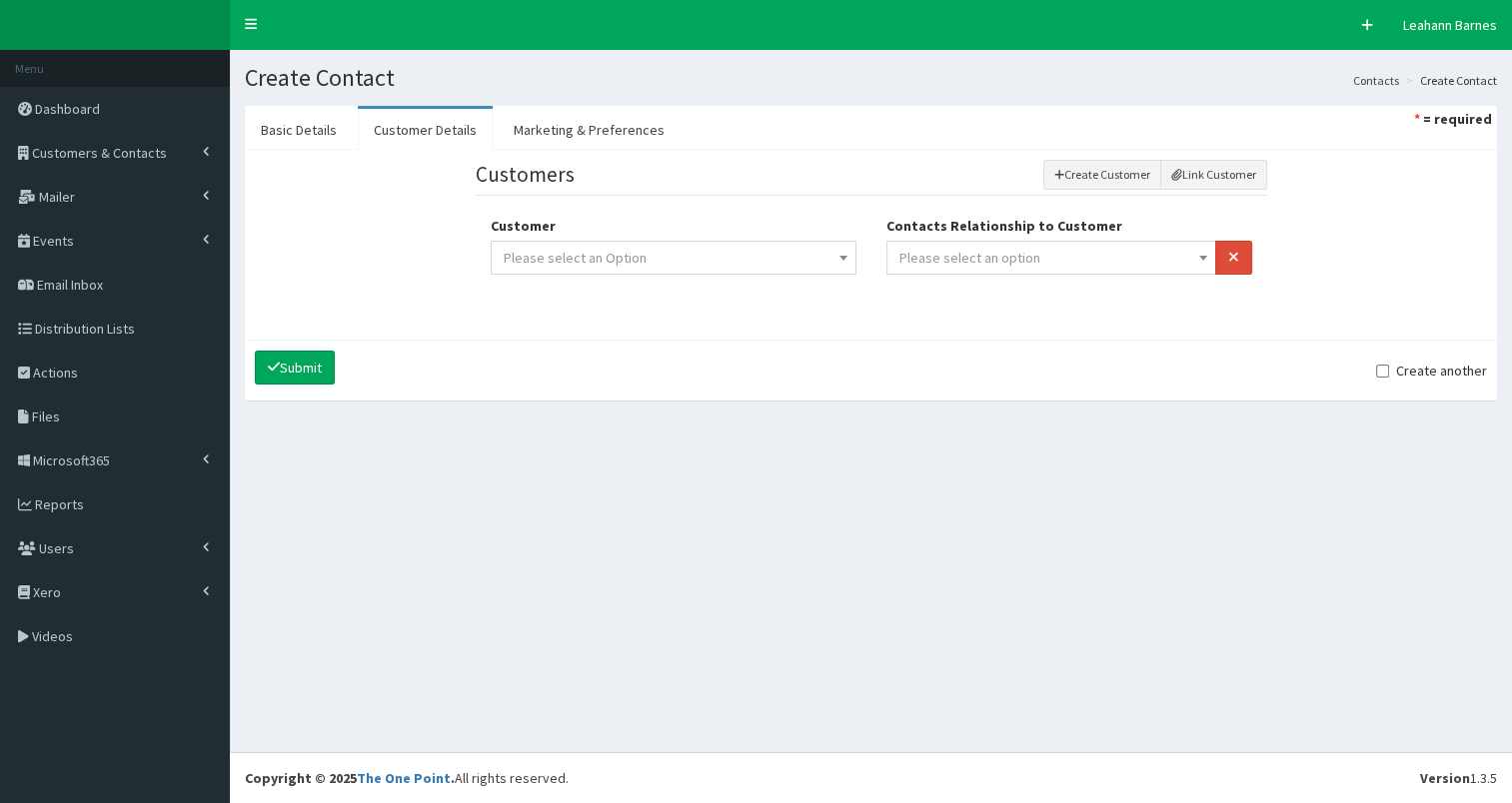 click on "Please select an option" at bounding box center [969, 258] 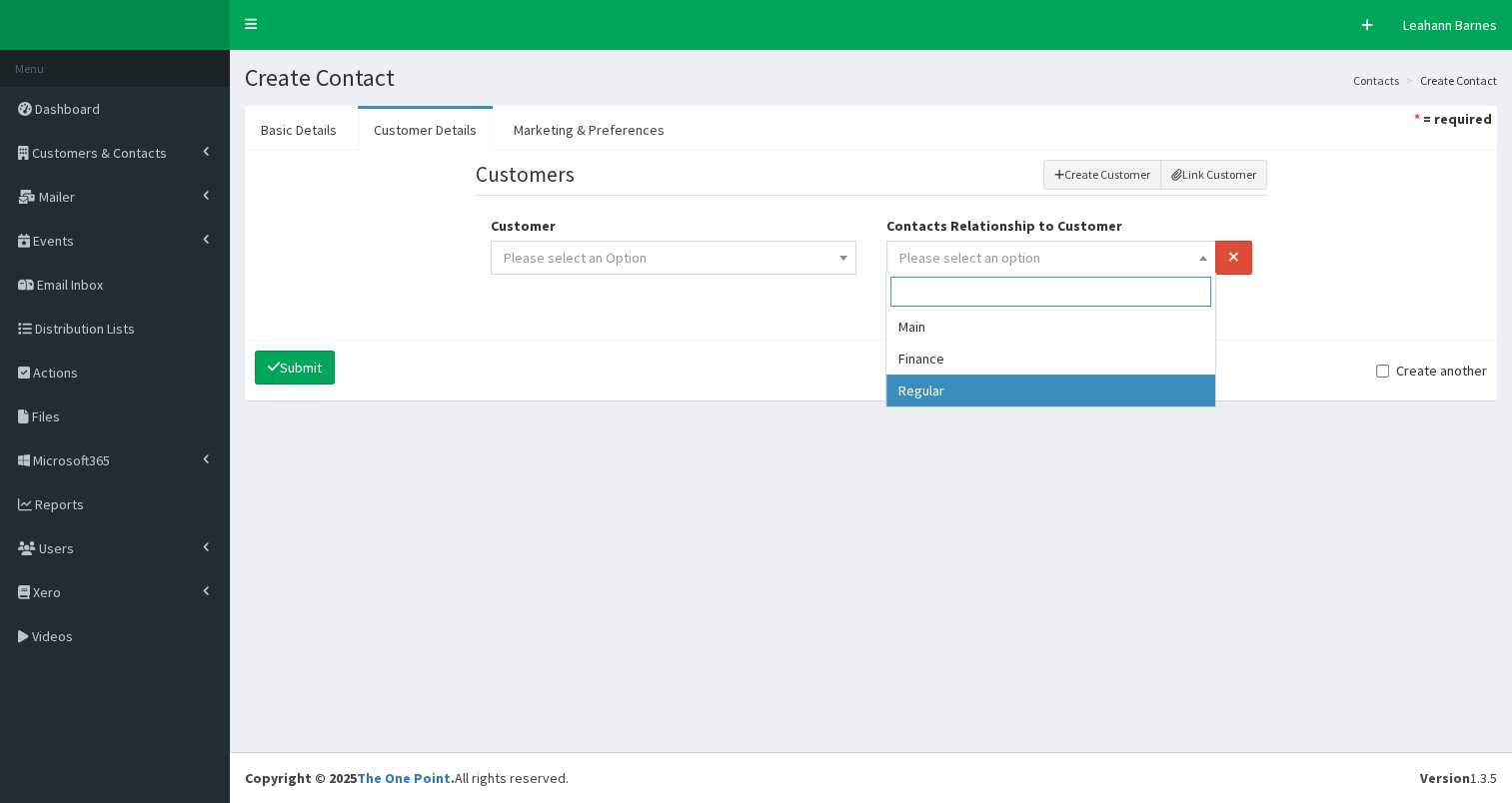 select on "3" 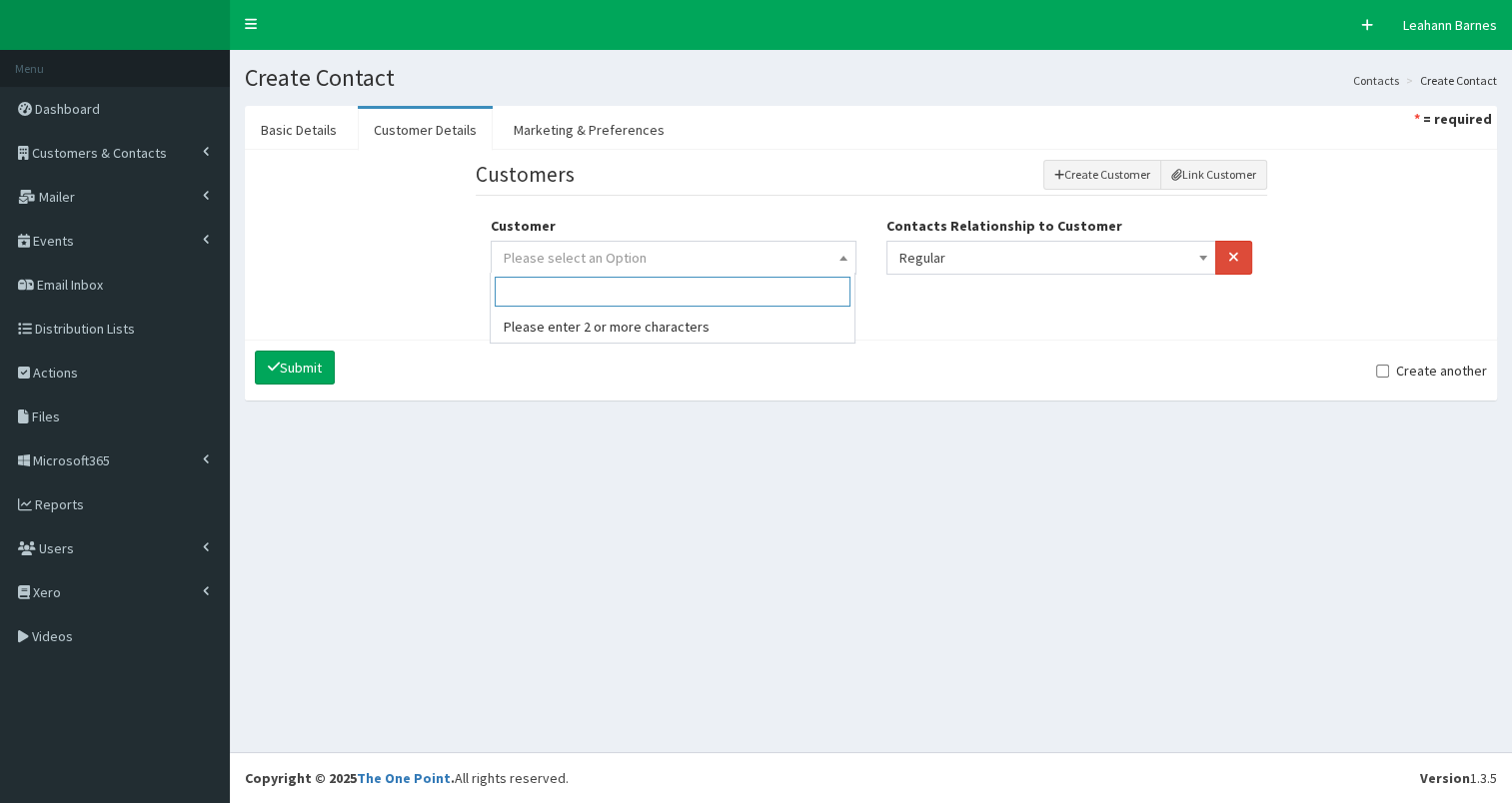 click on "Please select an Option" at bounding box center [674, 258] 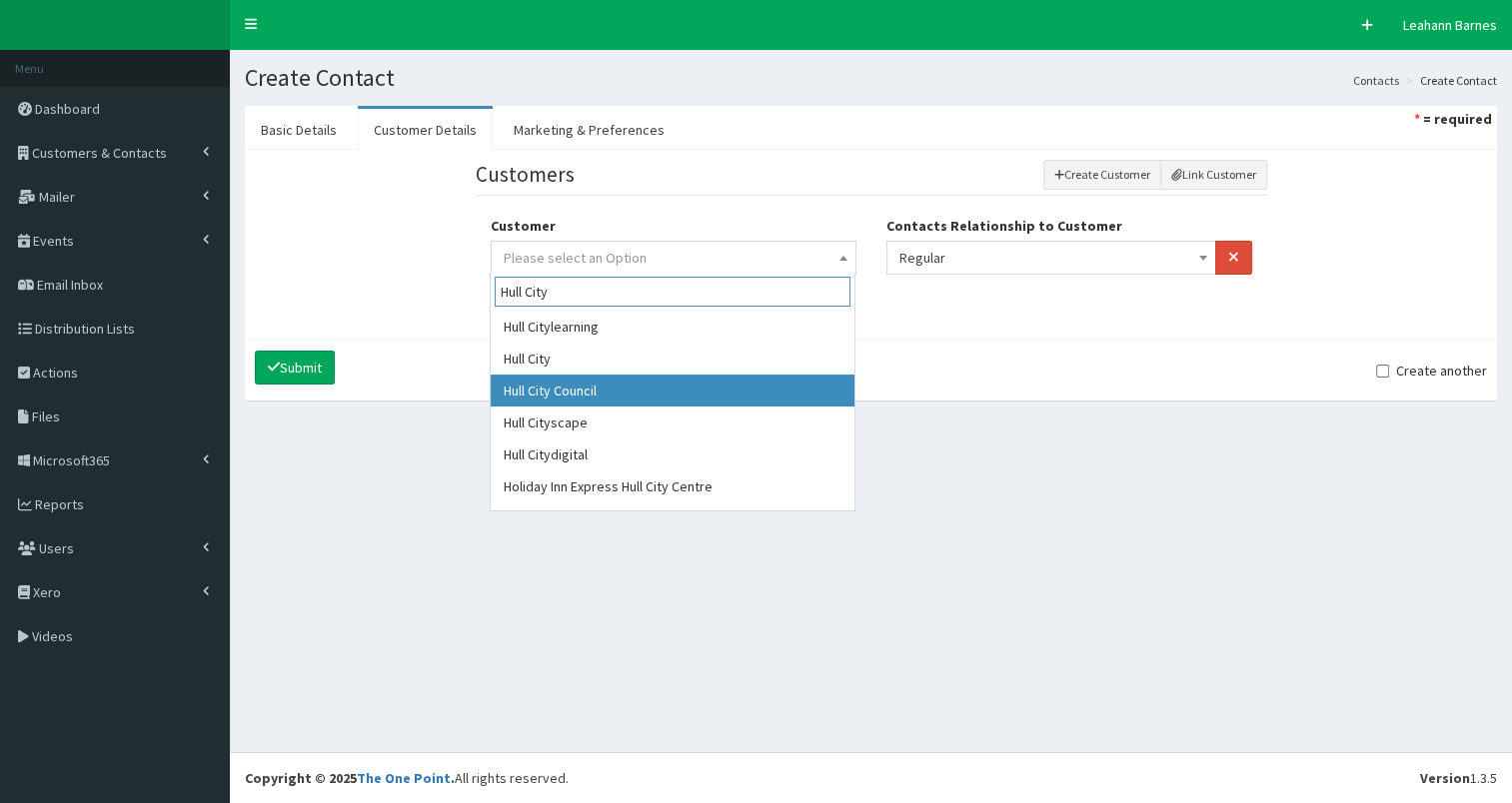 type on "Hull City" 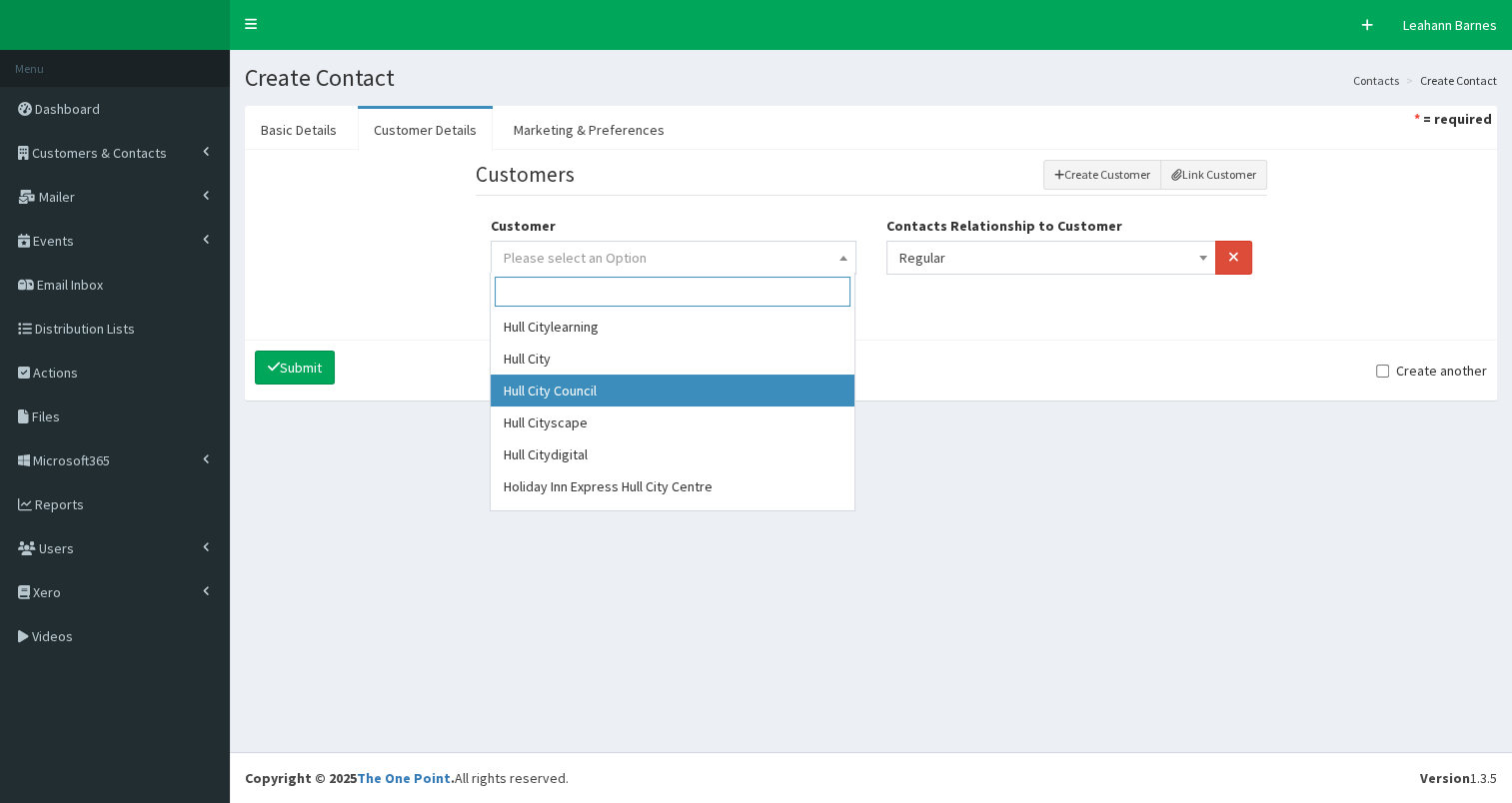 select on "324" 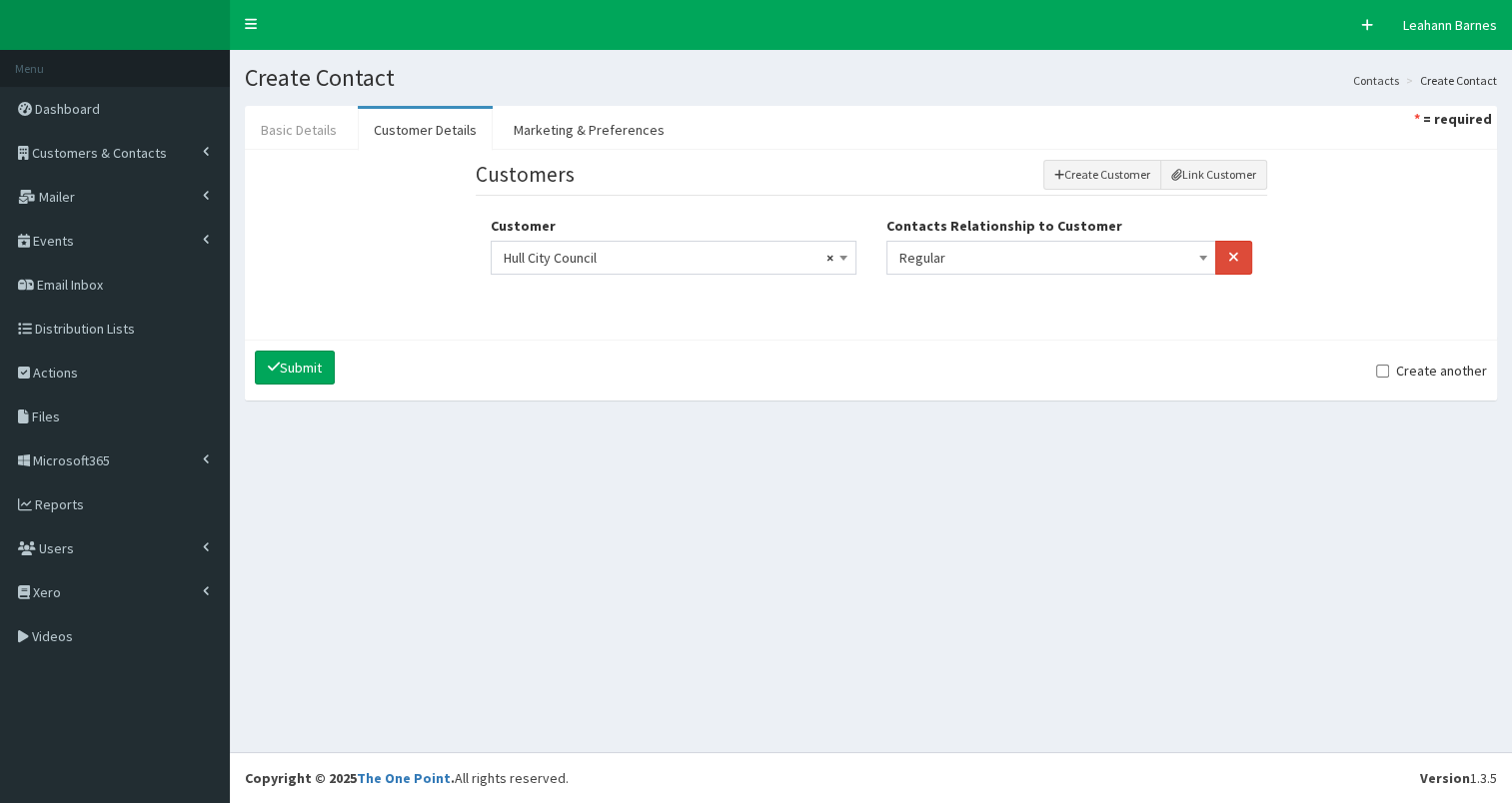 click on "Basic Details" at bounding box center (299, 130) 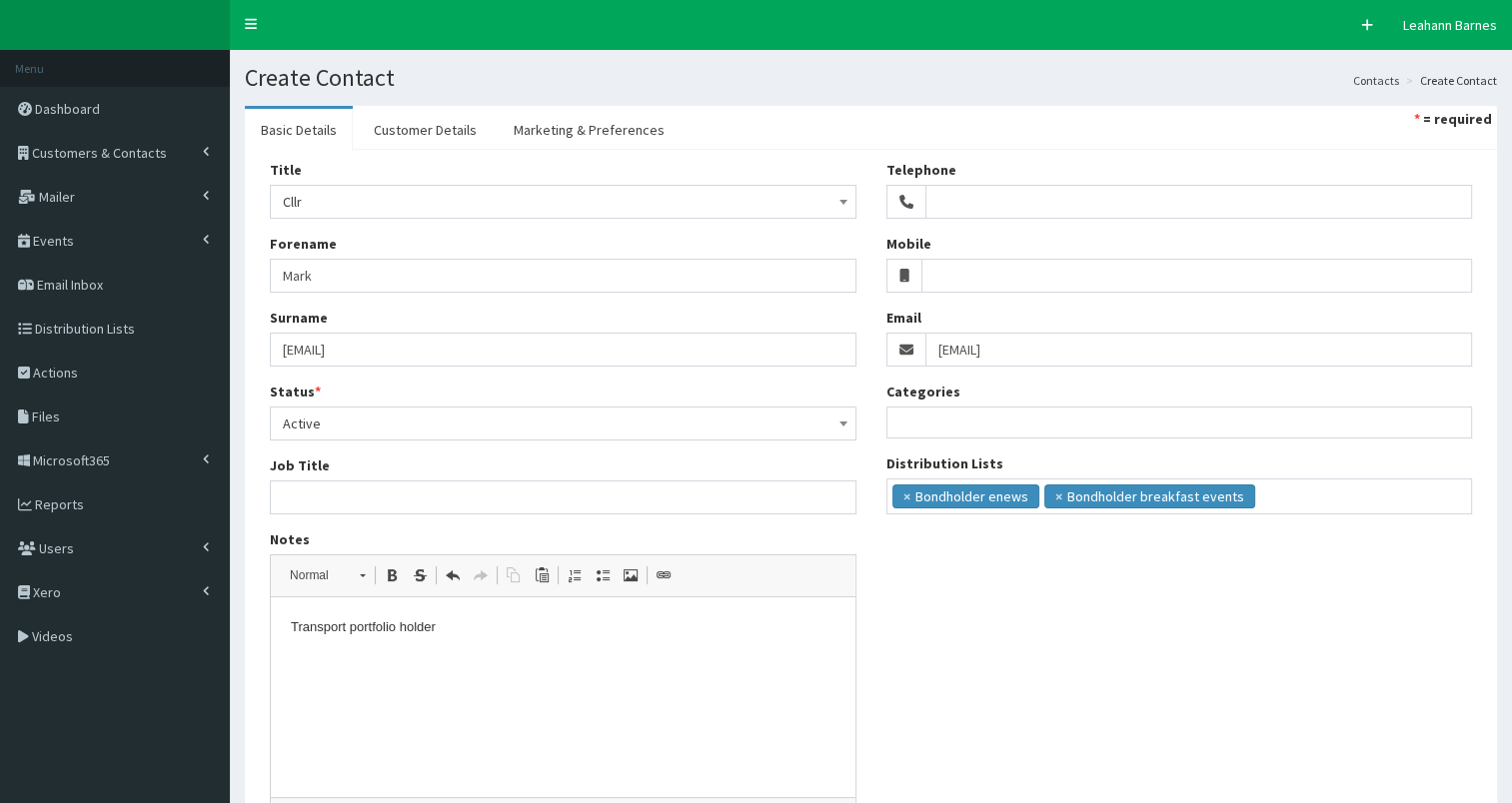 scroll, scrollTop: 192, scrollLeft: 0, axis: vertical 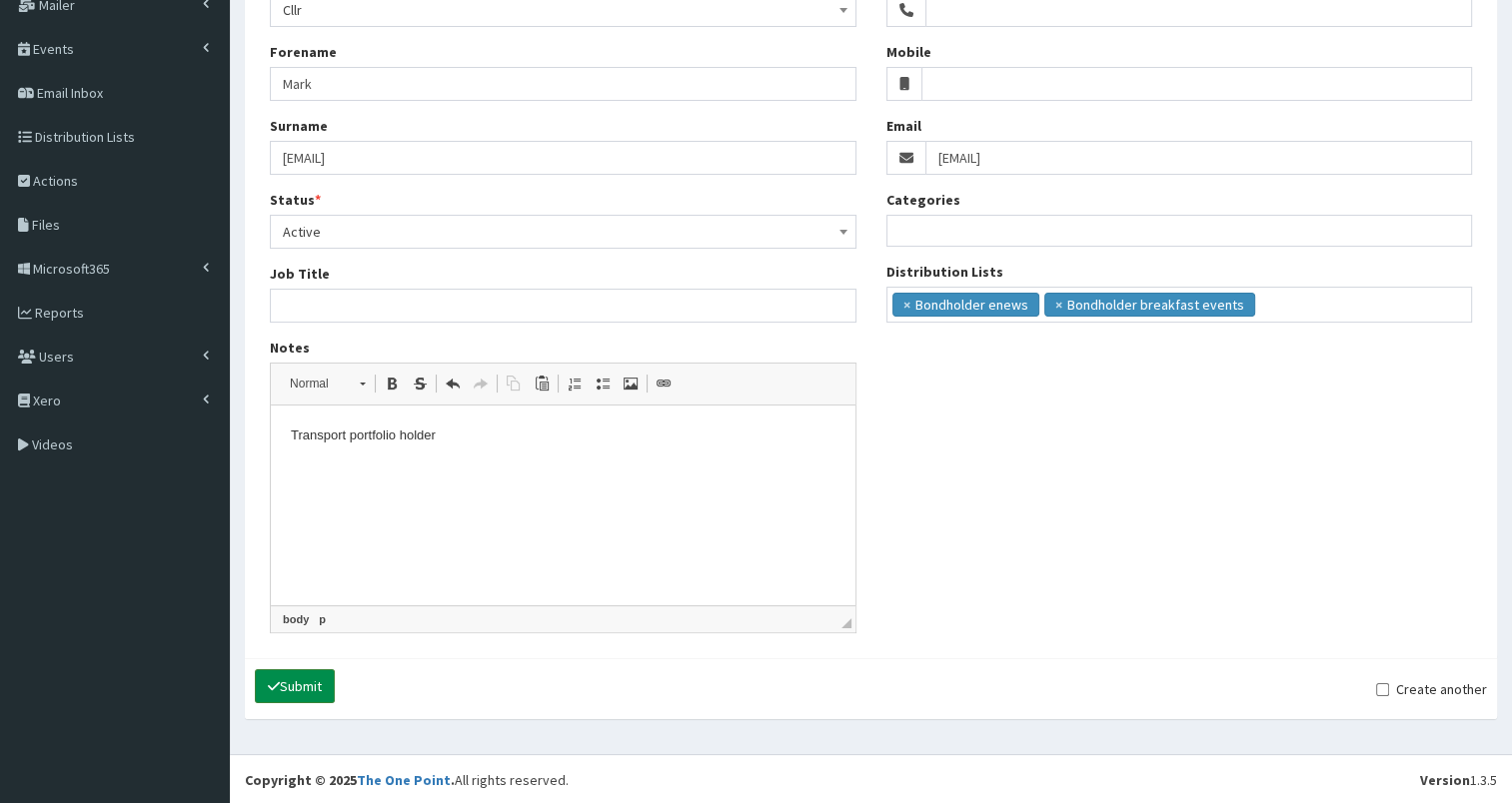 click on "Submit" at bounding box center [295, 686] 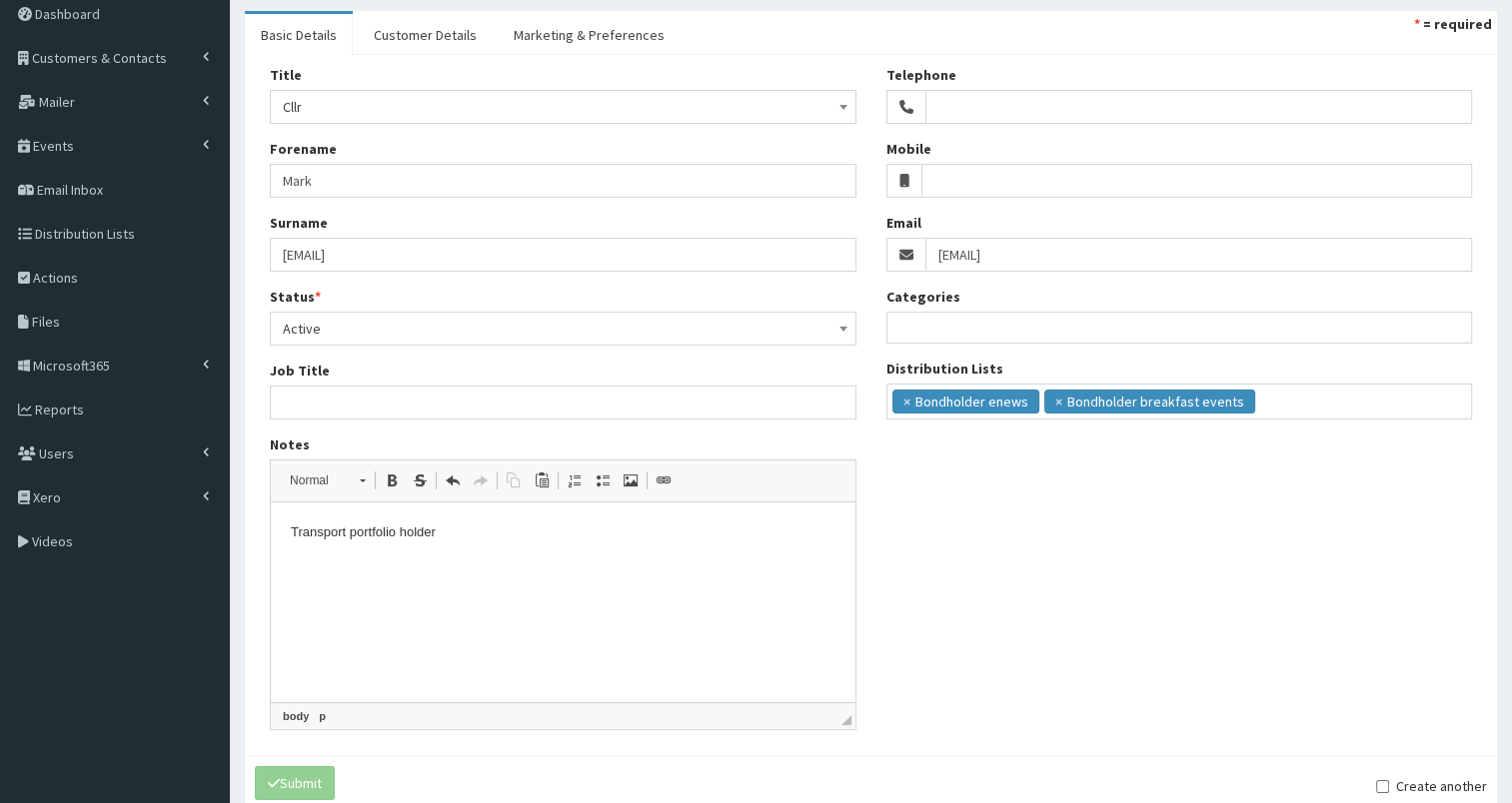 scroll, scrollTop: 92, scrollLeft: 0, axis: vertical 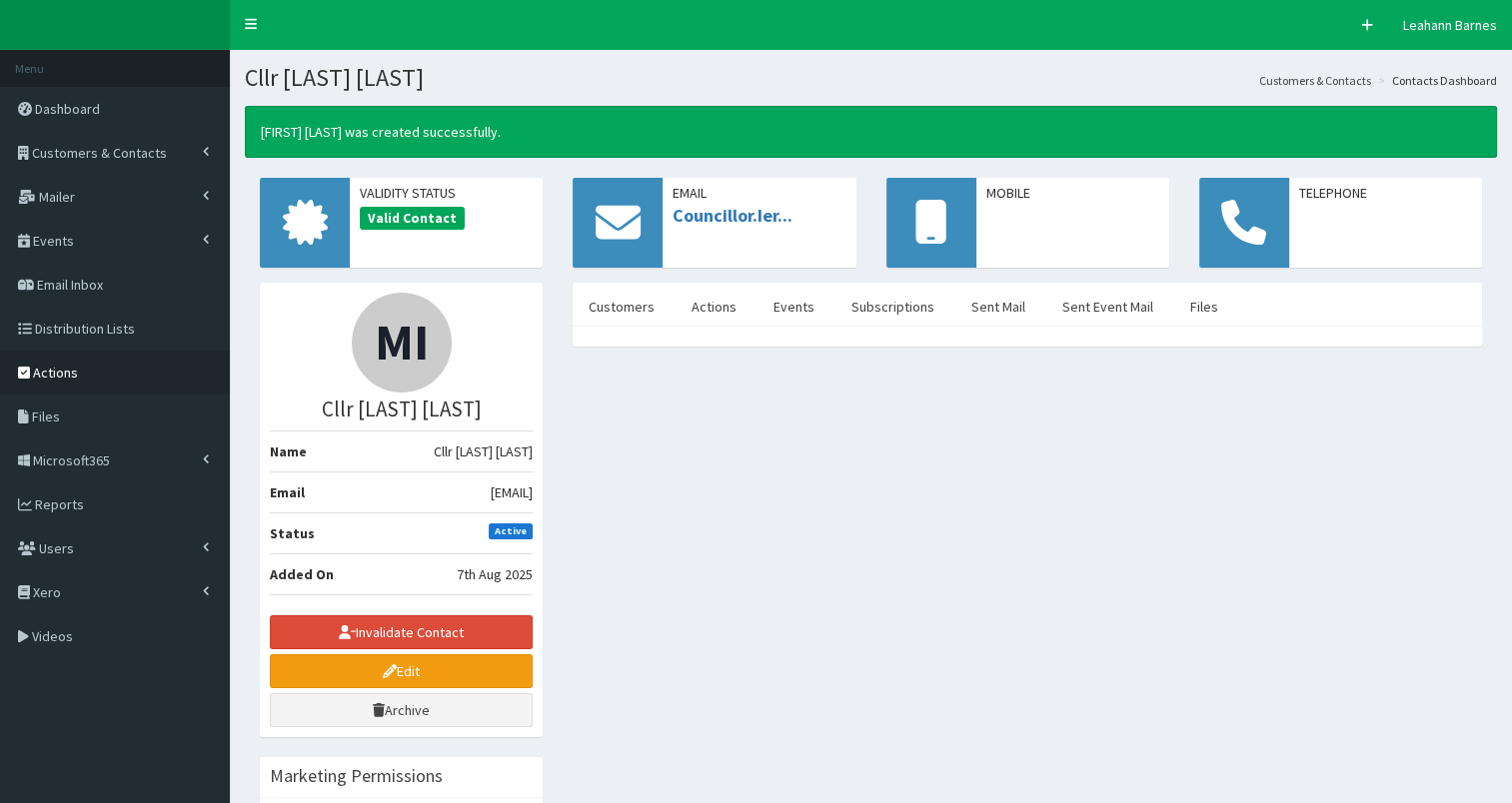click on "Actions" at bounding box center (55, 373) 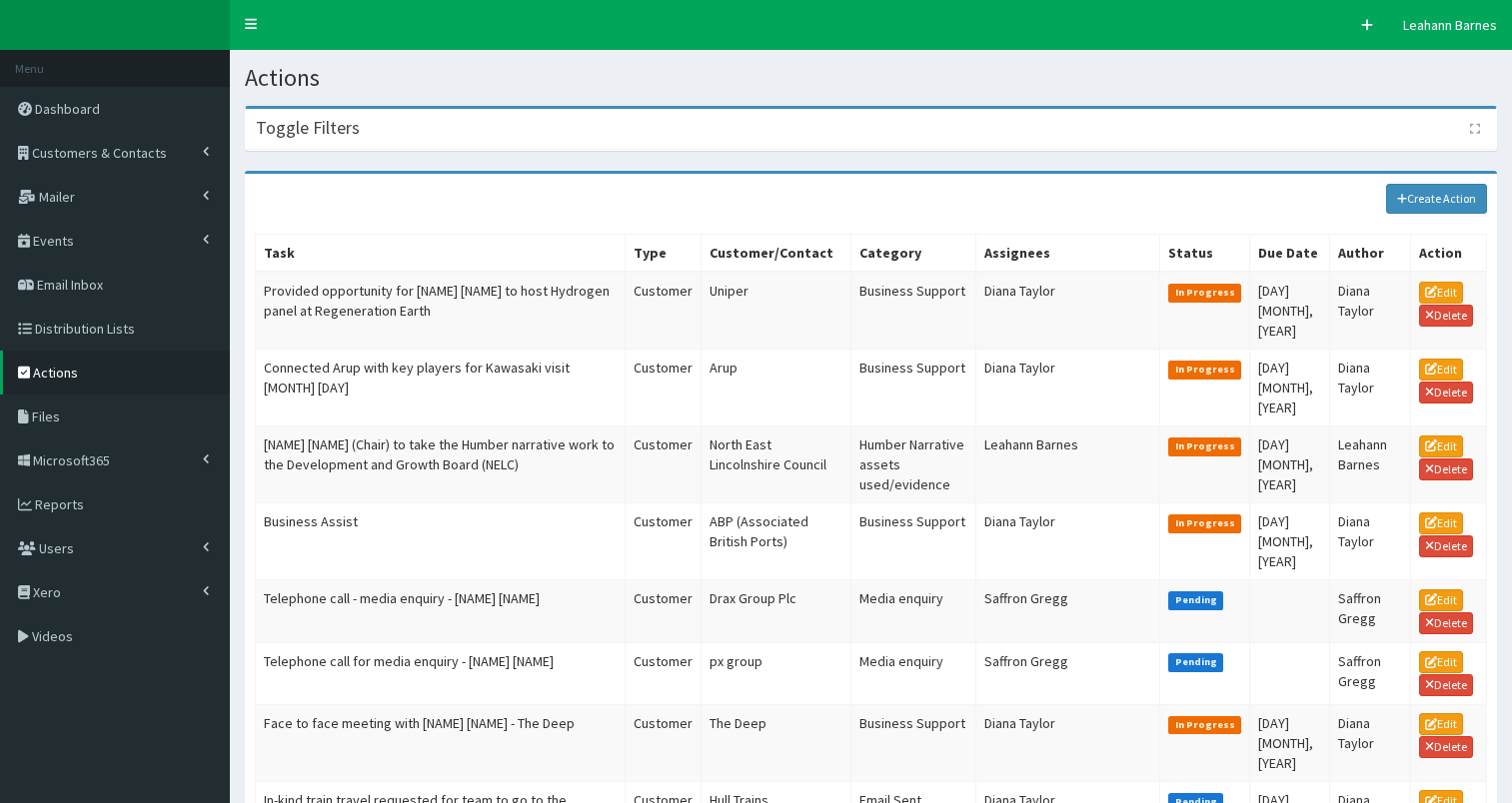 scroll, scrollTop: 0, scrollLeft: 0, axis: both 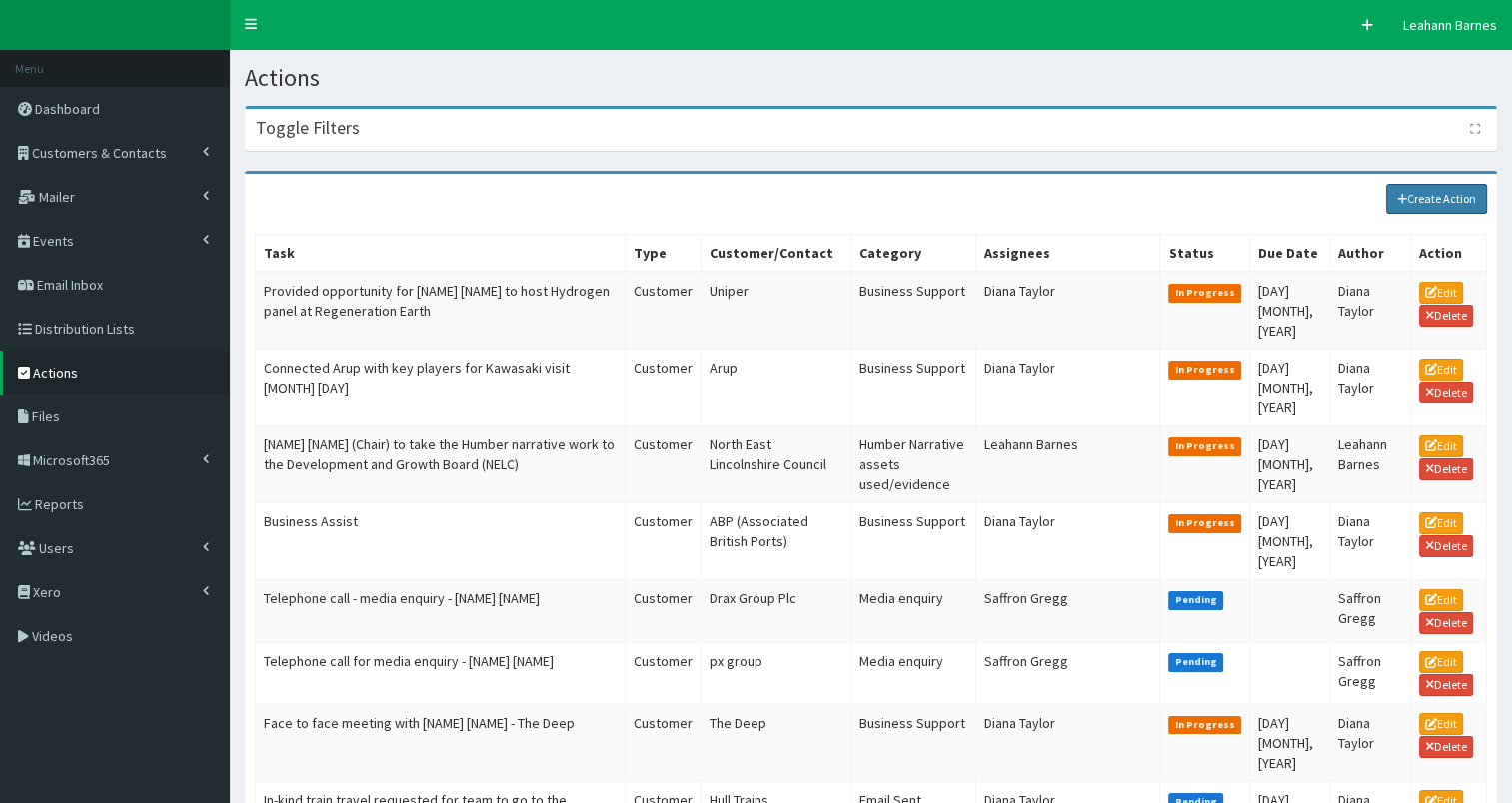 click on "Create Action" at bounding box center [1437, 199] 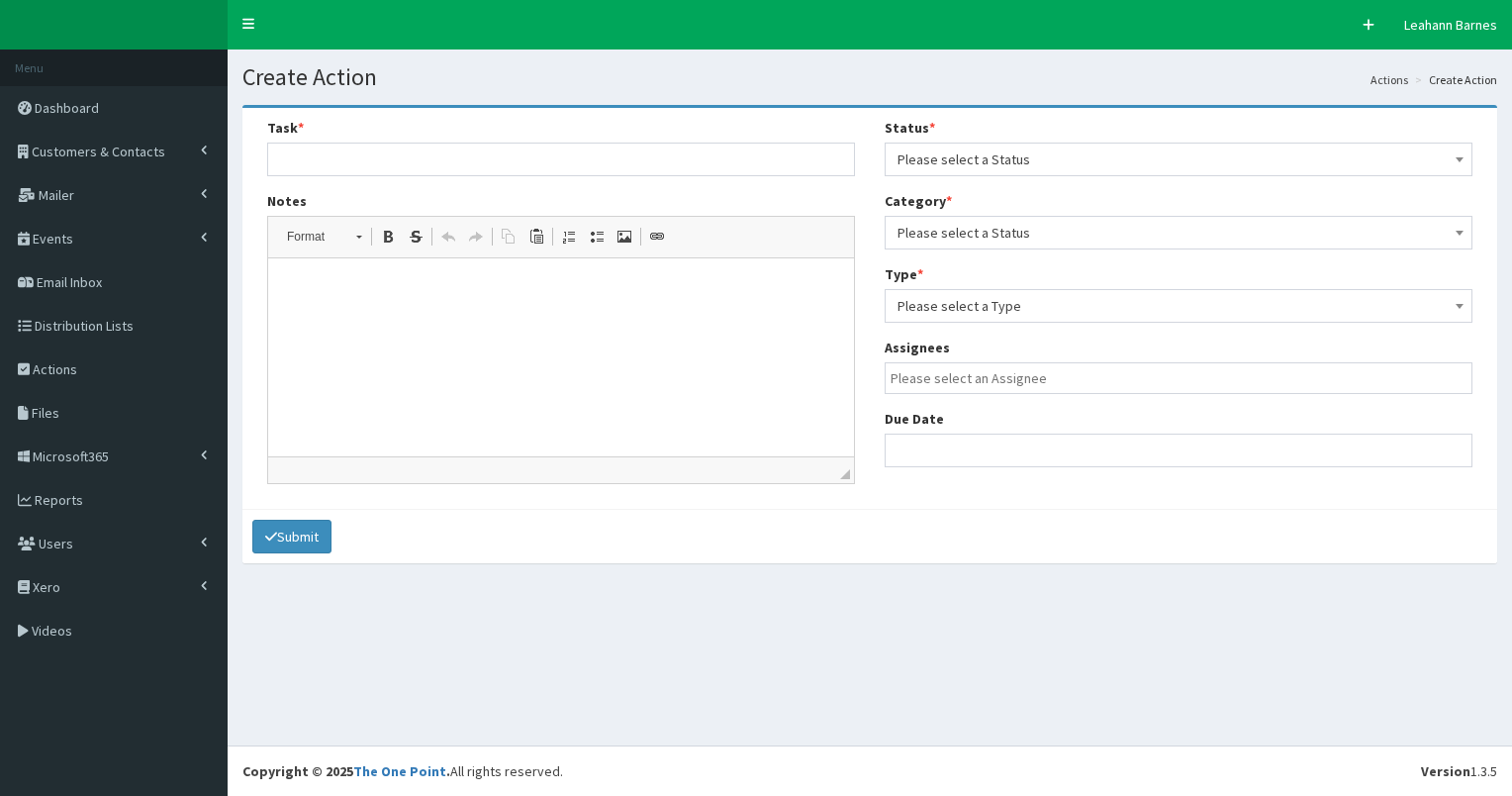 select 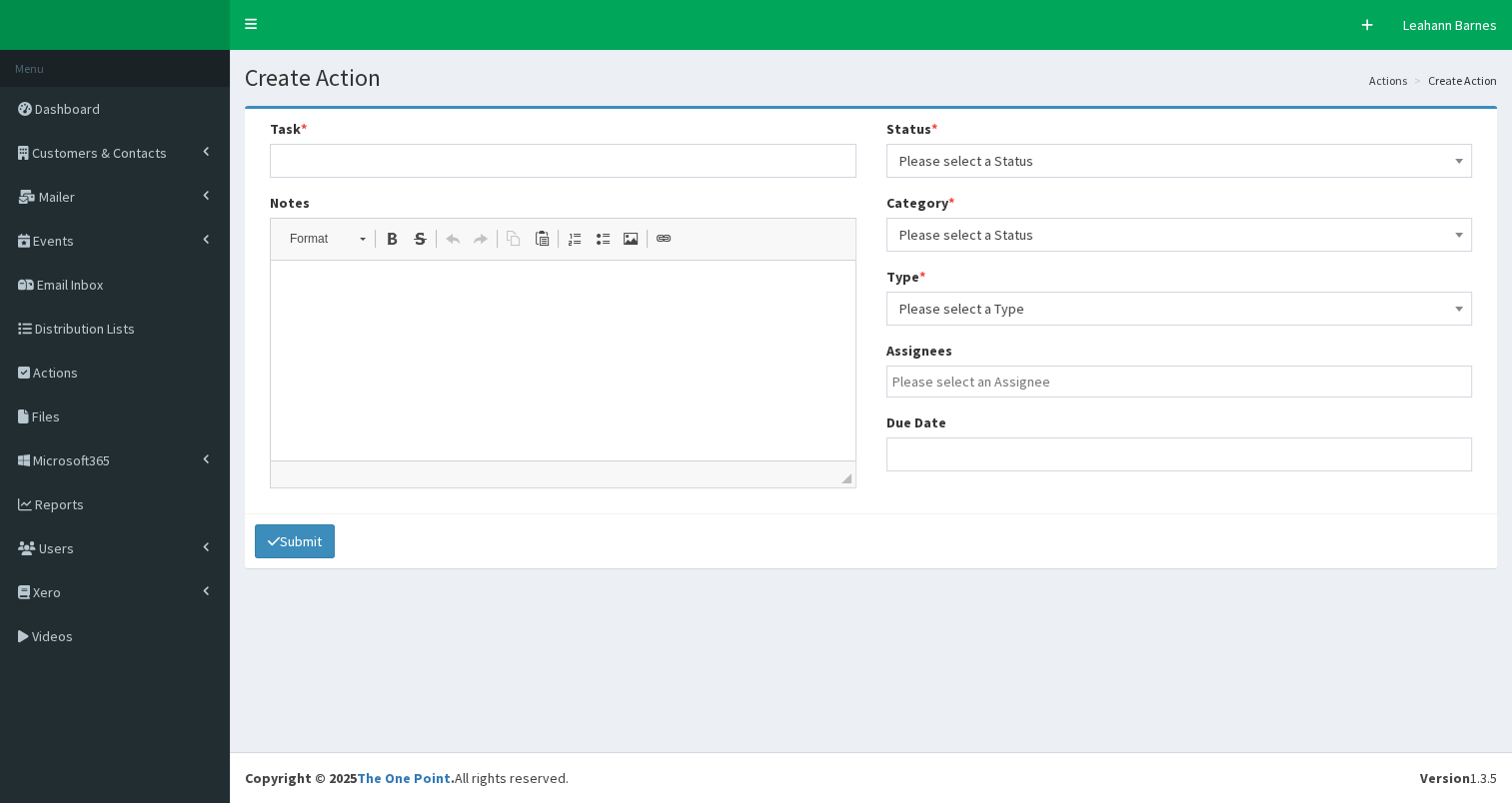 scroll, scrollTop: 0, scrollLeft: 0, axis: both 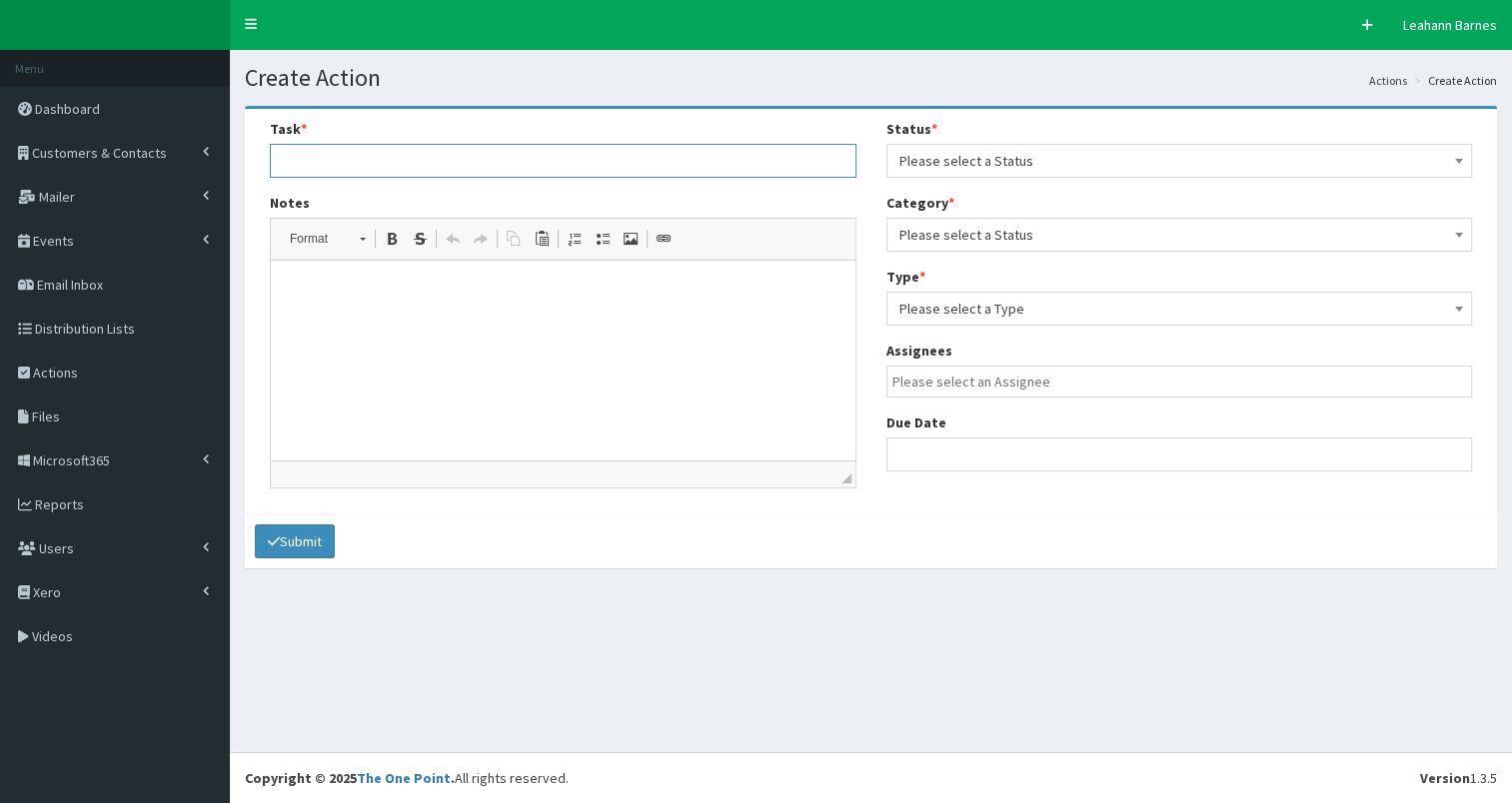 click at bounding box center (563, 161) 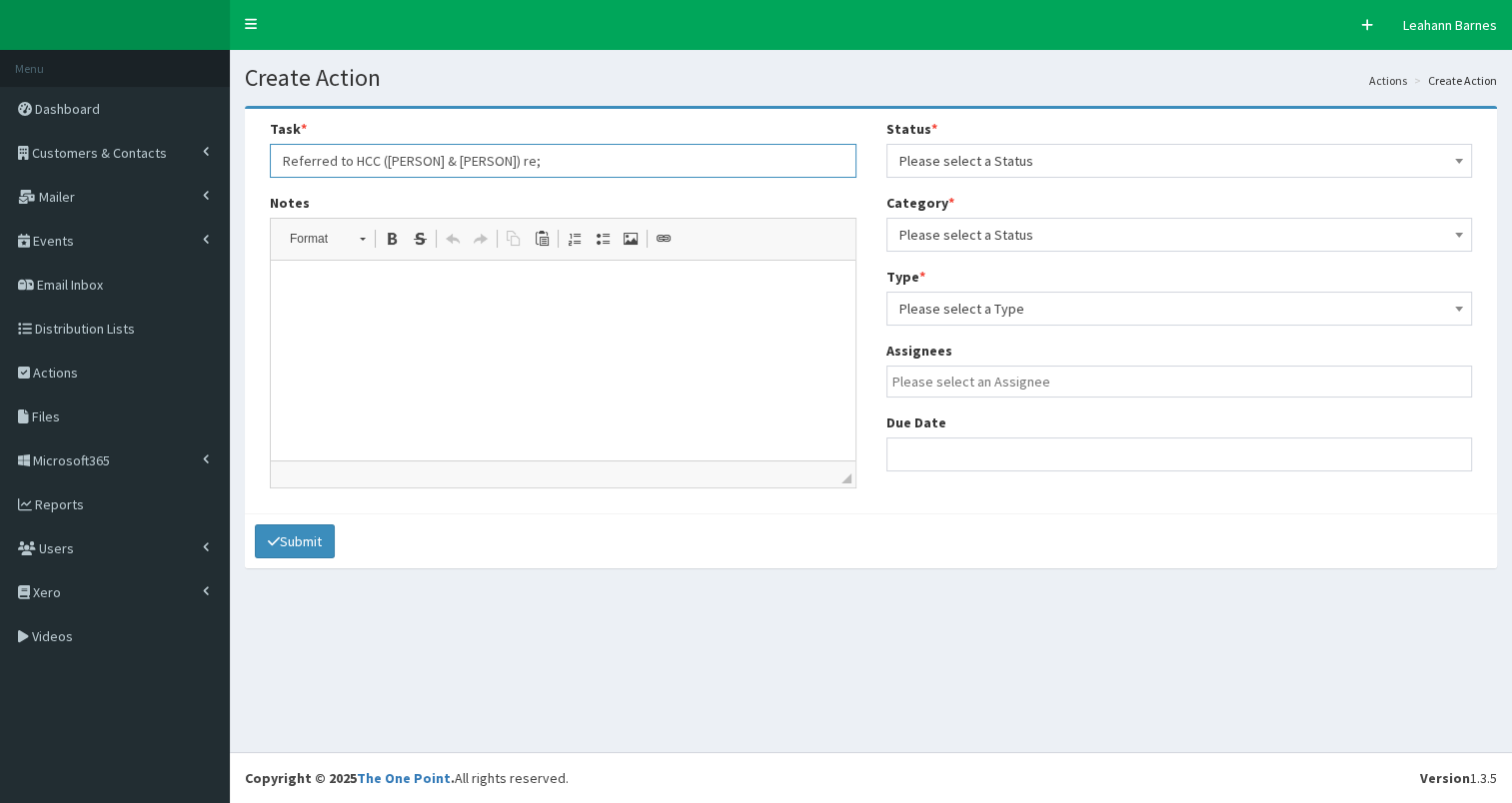 type on "Referred to HCC ([PERSON] & [PERSON]) re;" 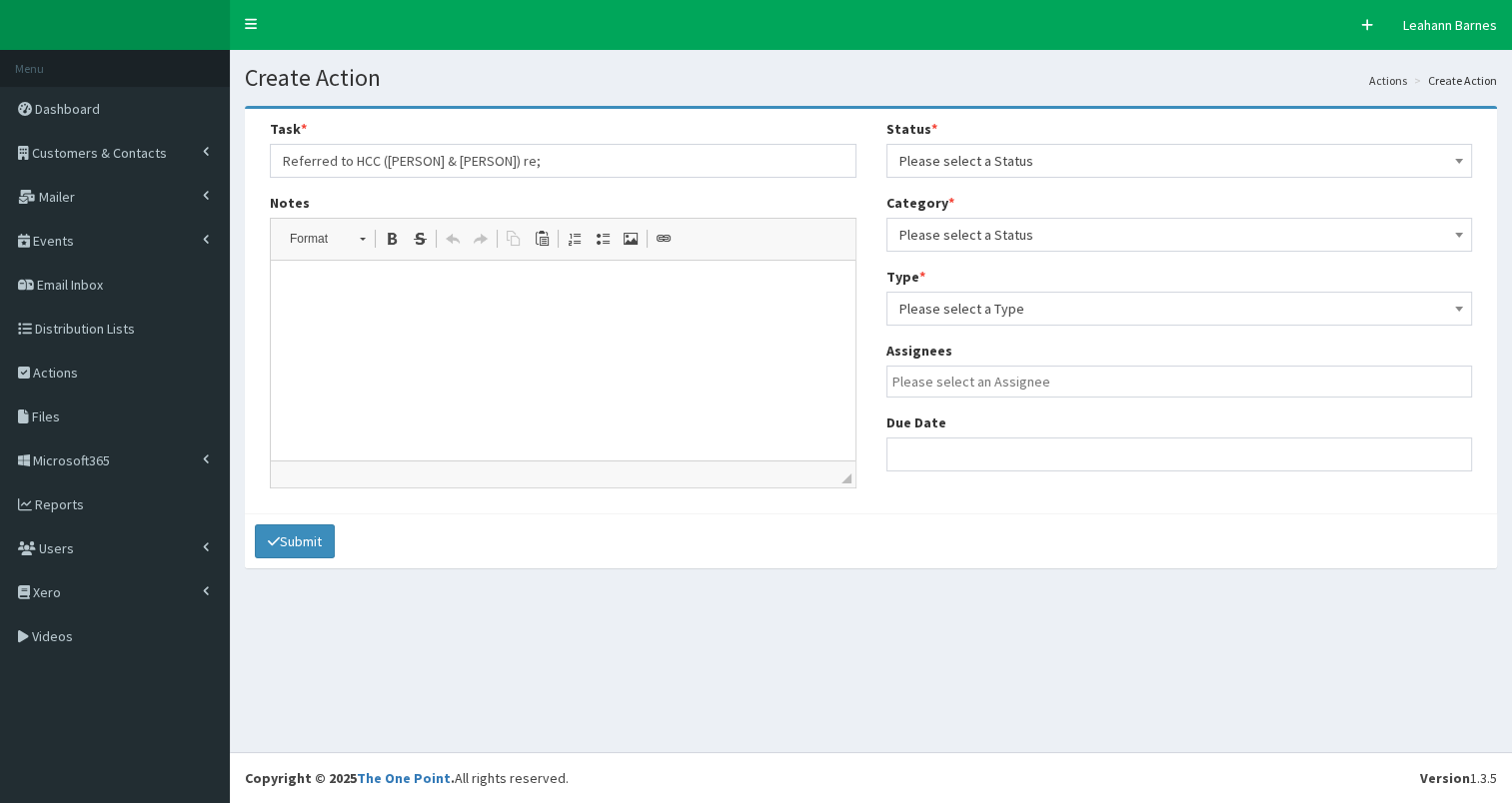 click at bounding box center [563, 291] 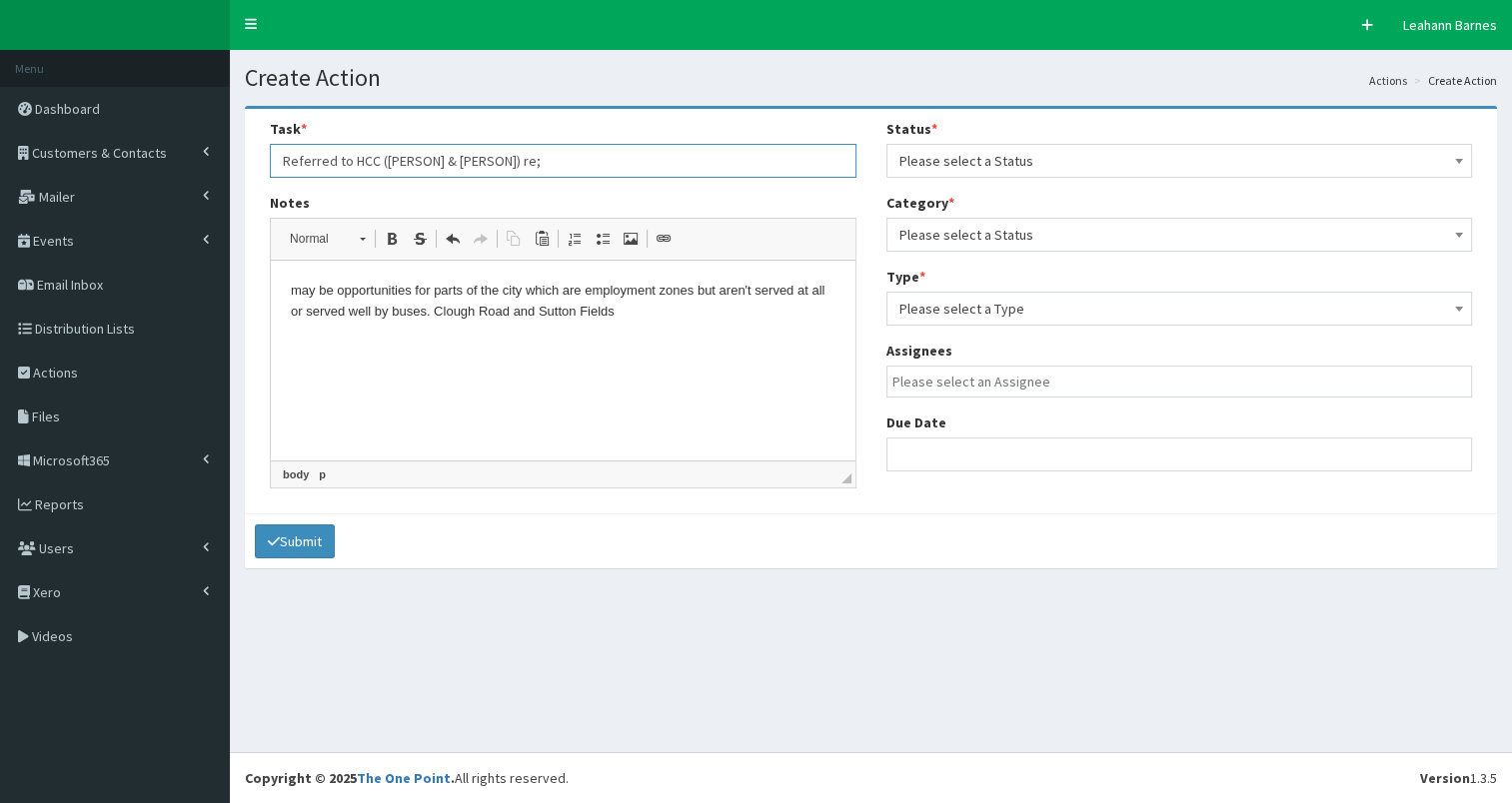click on "Referred to HCC (Andy Burton & Cllr Ireonimo) re;" at bounding box center [563, 161] 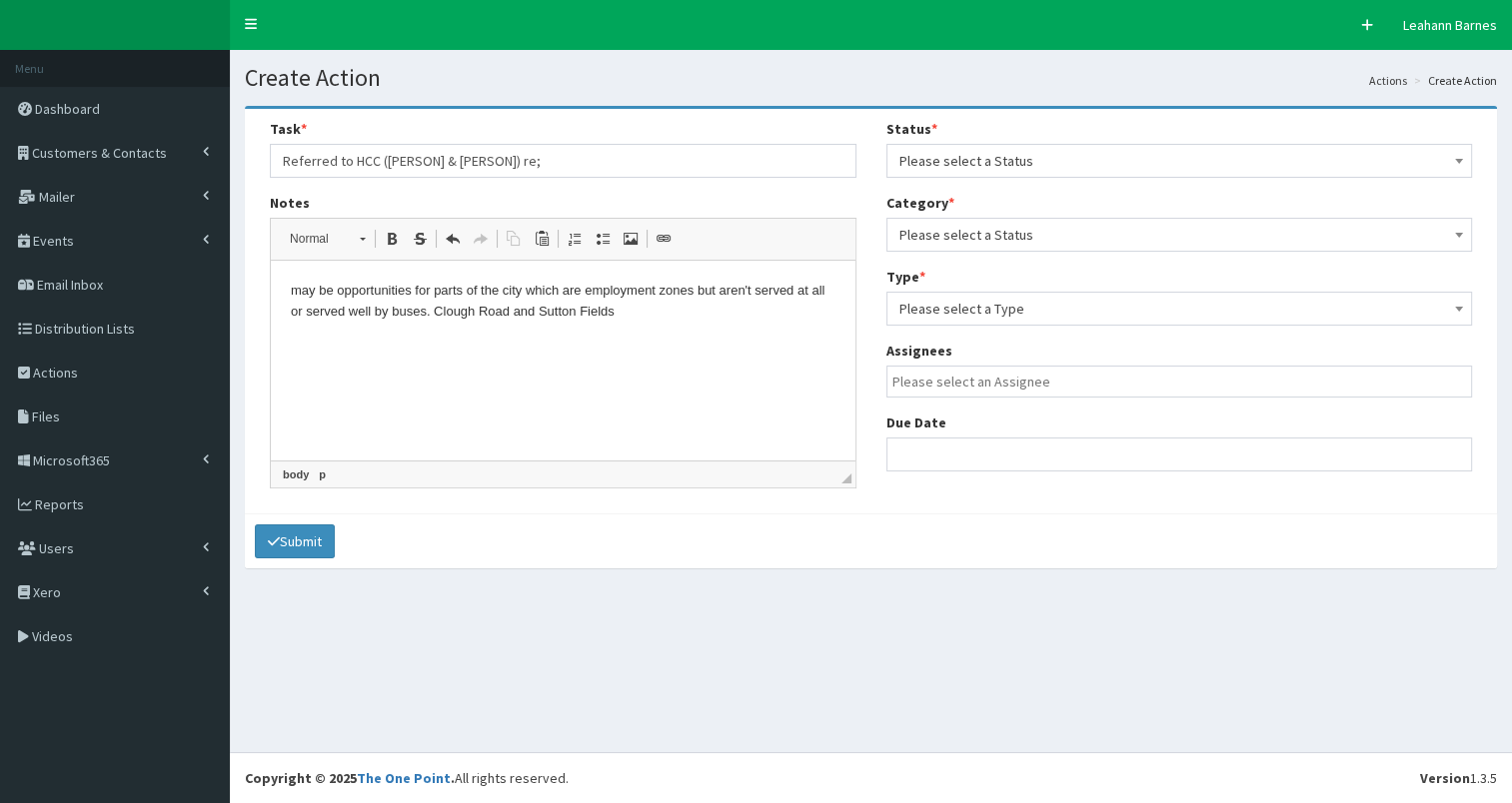 click on "may be opportunities for parts of the city which are employment zones but aren't served at all or served well by buses. Clough Road and Sutton Fields" at bounding box center [563, 302] 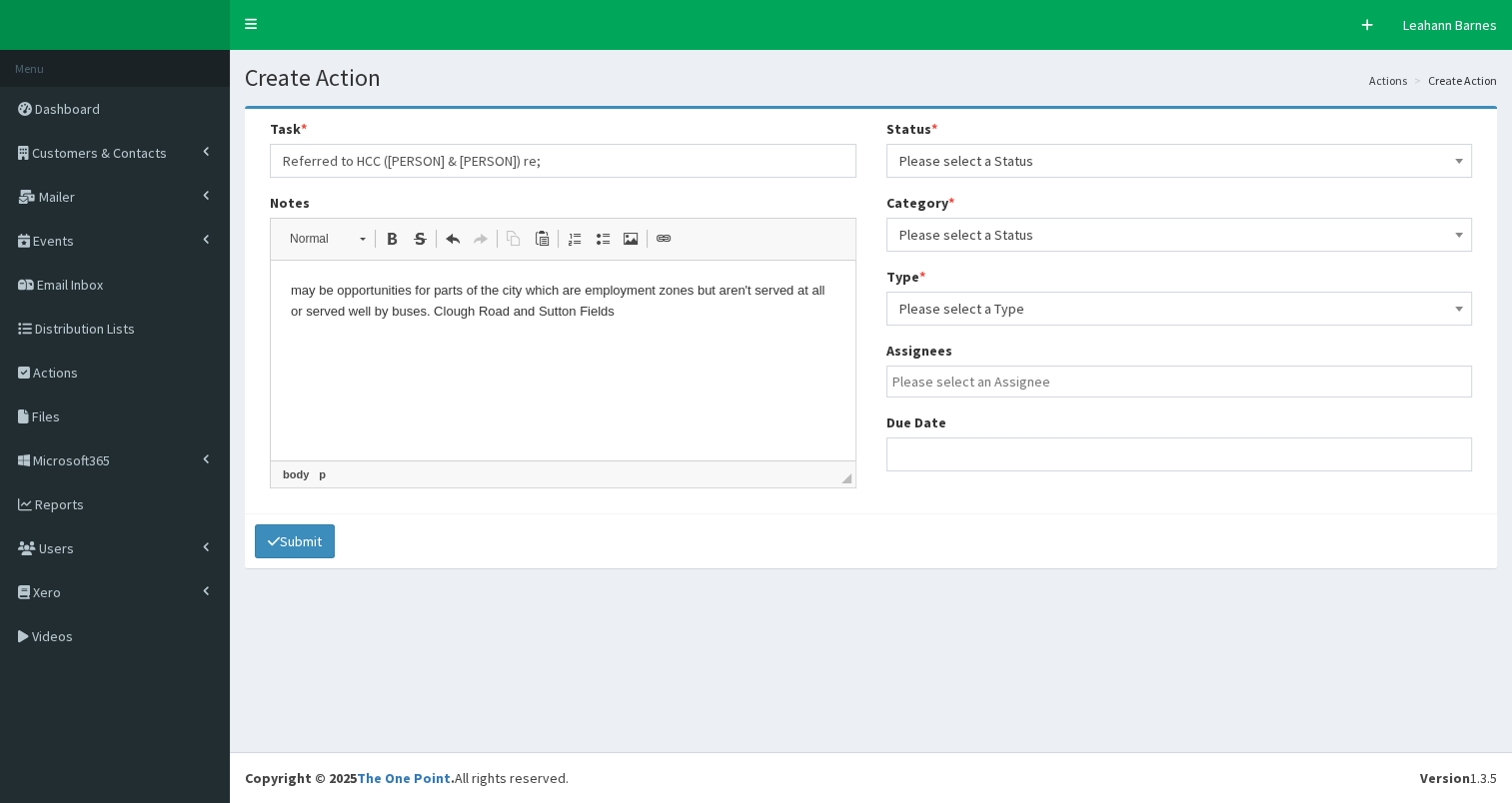 type 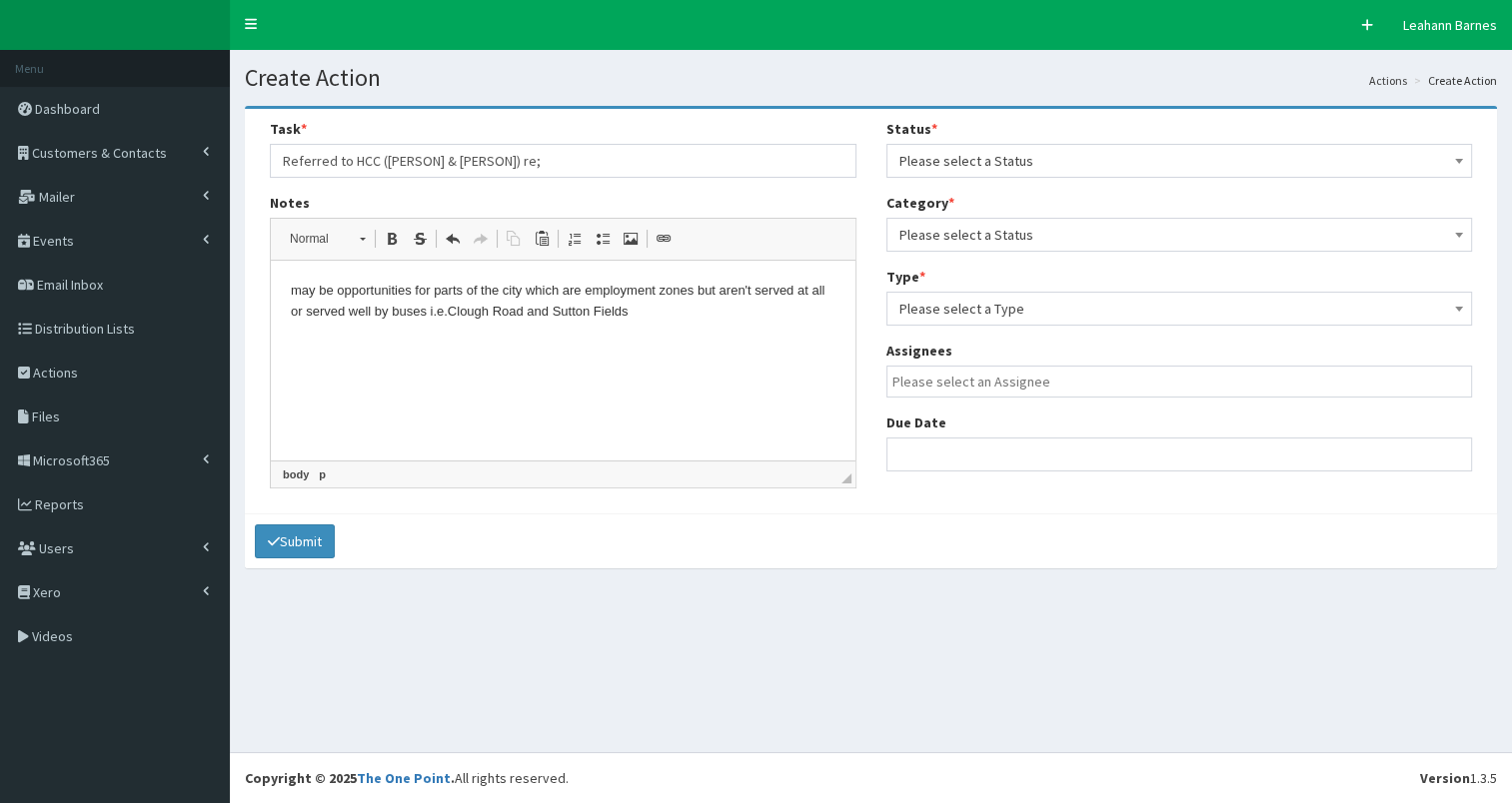 click on "may be opportunities for parts of the city which are employment zones but aren't served at all or served well by buses i.e. Clough Road and Sutton Fields" at bounding box center [563, 302] 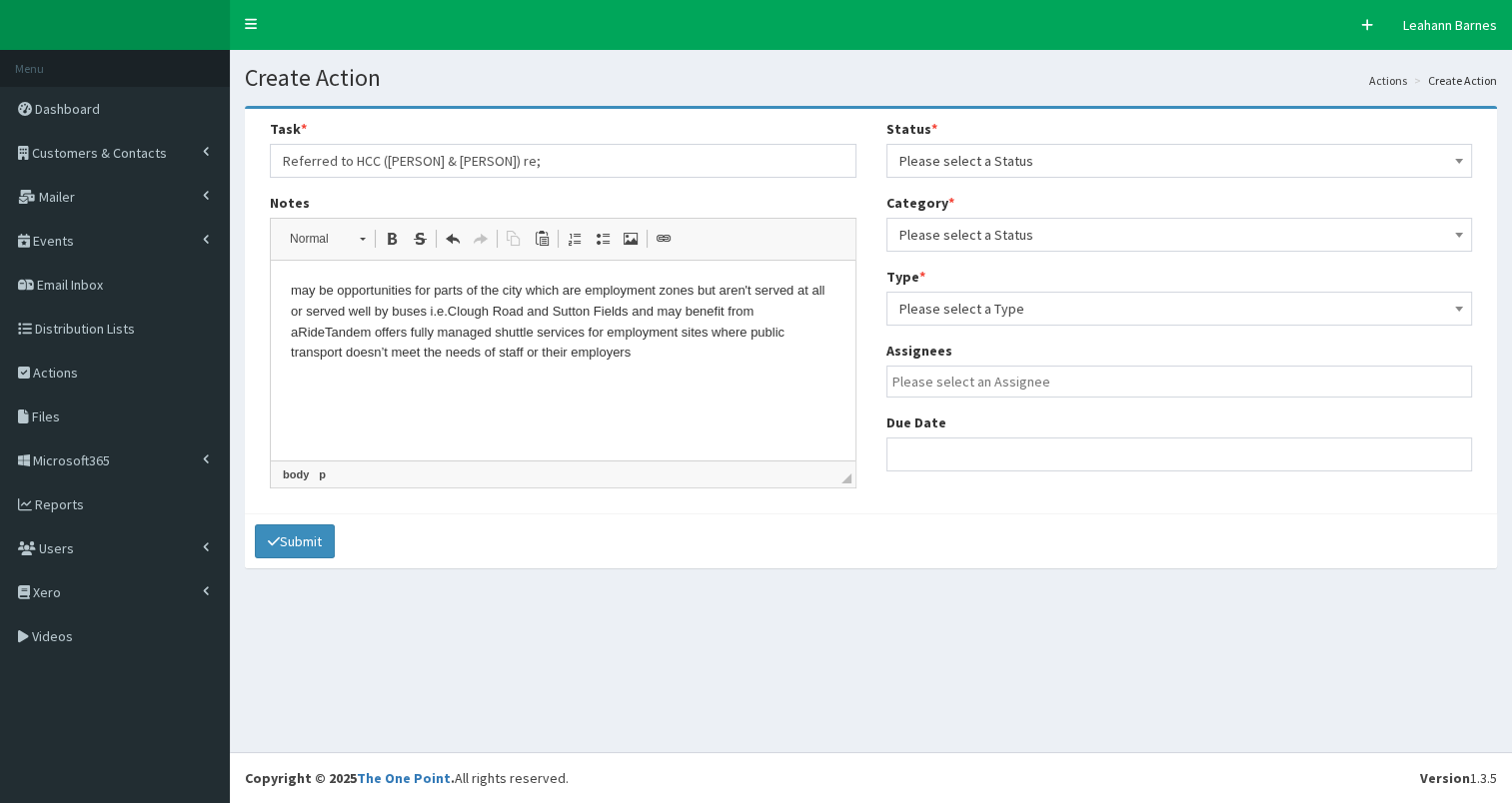 click on "may be opportunities for parts of the city which are employment zones but aren't served at all or served well by buses i.e. Clough Road and Sutton Fields and may benefit from a  RideTandem offers fully managed shuttle services for employment sites where public transport doesn’t meet the needs of staff or their employers" at bounding box center (563, 322) 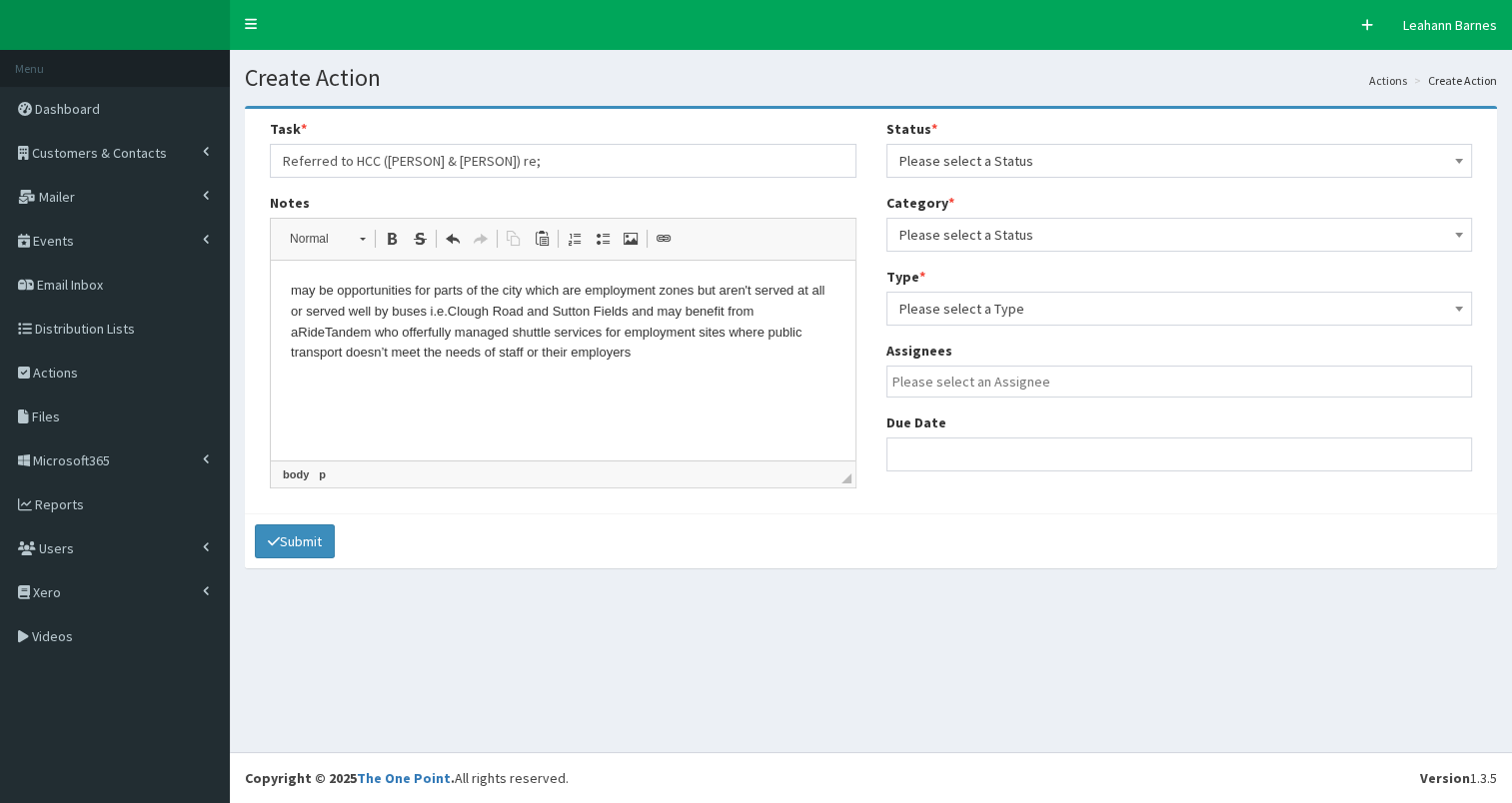 drag, startPoint x: 630, startPoint y: 356, endPoint x: 650, endPoint y: 358, distance: 20.09975 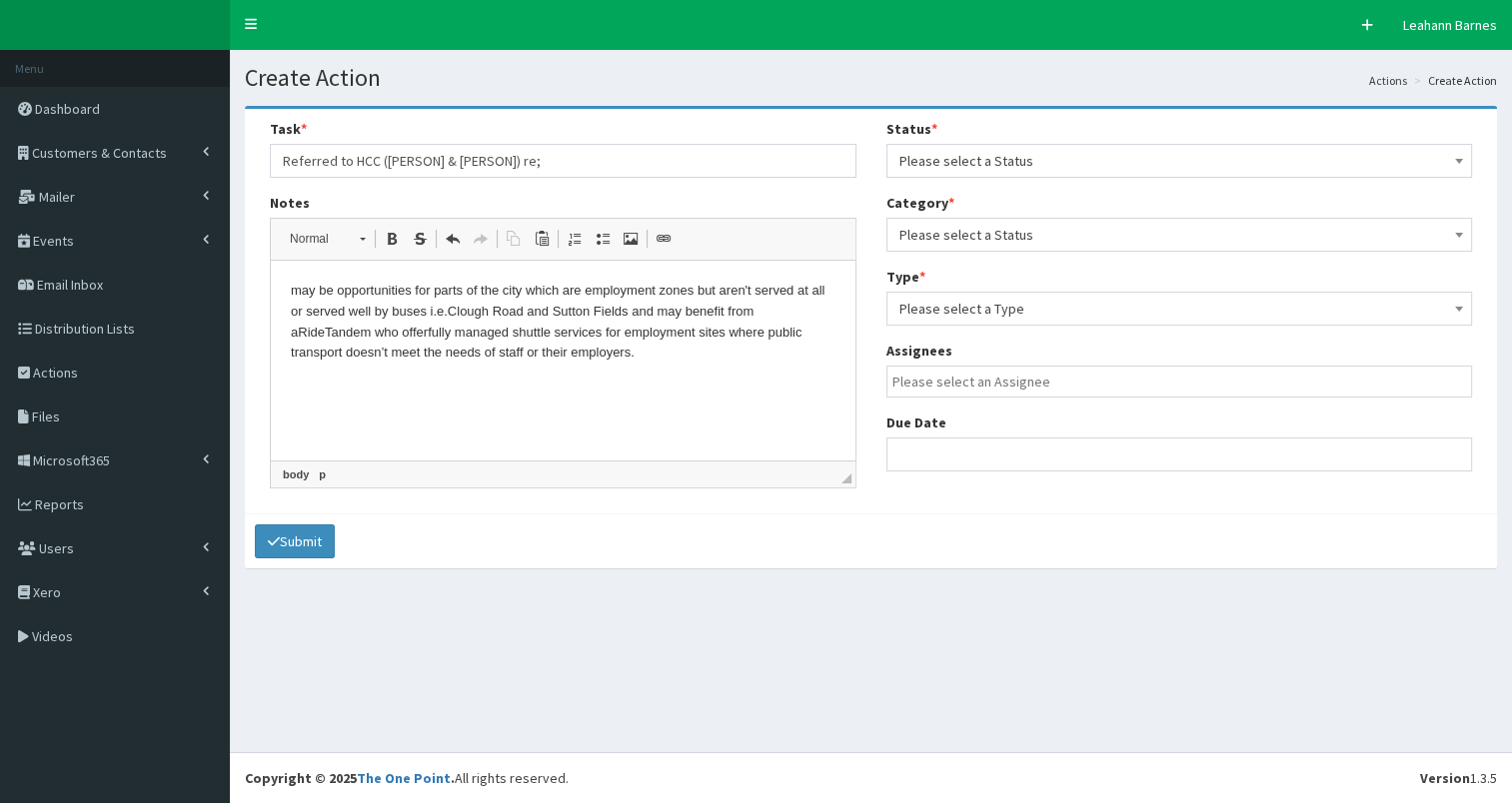 click on "may be opportunities for parts of the city which are employment zones but aren't served at all or served well by buses i.e. Clough Road and Sutton Fields and may benefit from a  RideTandem who offer  fully managed shuttle services for employment sites where public transport doesn’t meet the needs of staff or their employers." at bounding box center (563, 322) 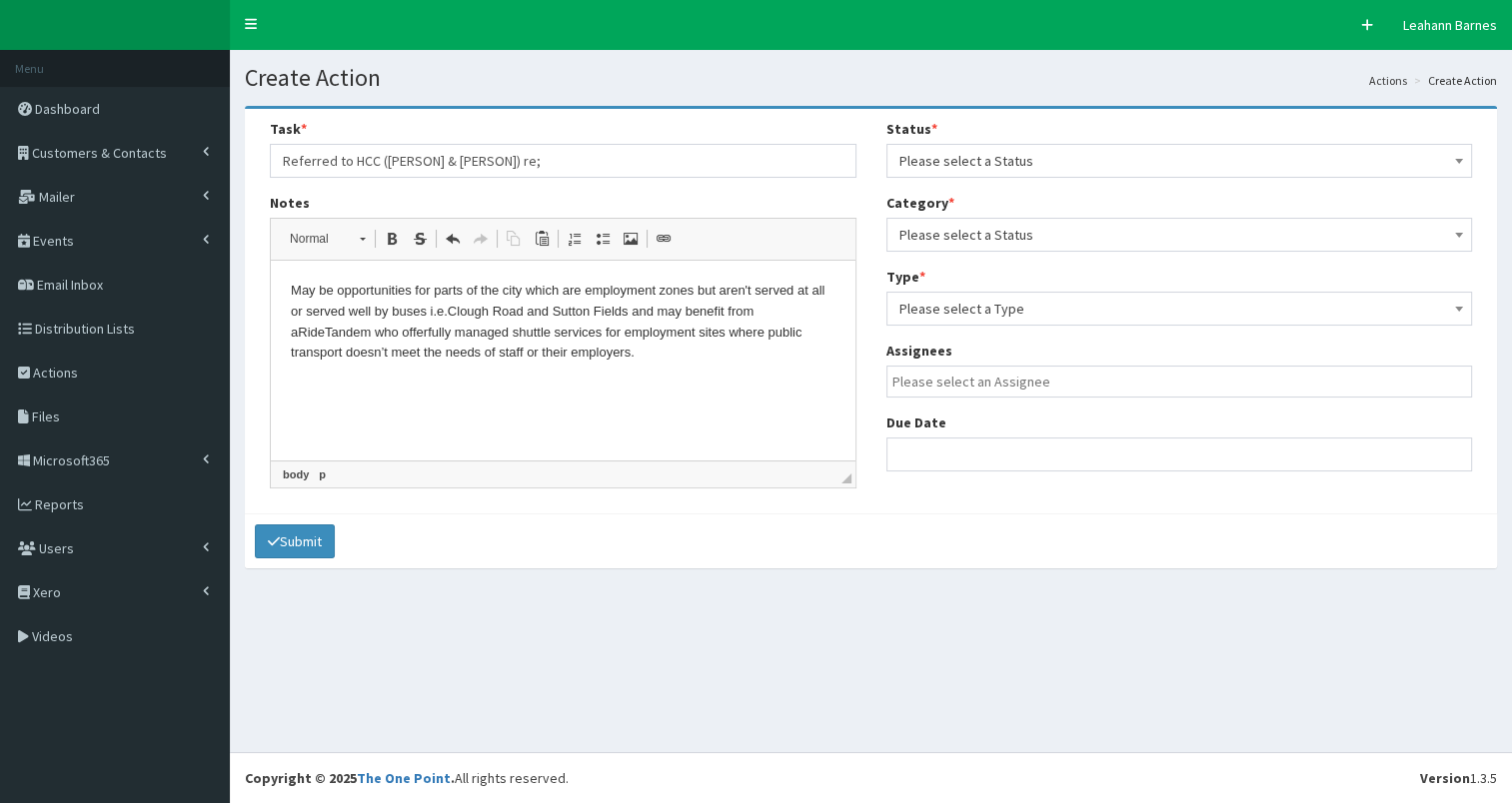 click on "M ay be opportunities for parts of the city which are employment zones but aren't served at all or served well by buses i.e. Clough Road and Sutton Fields and may benefit from a  RideTandem who offer  fully managed shuttle services for employment sites where public transport doesn’t meet the needs of staff or their employers." at bounding box center [563, 322] 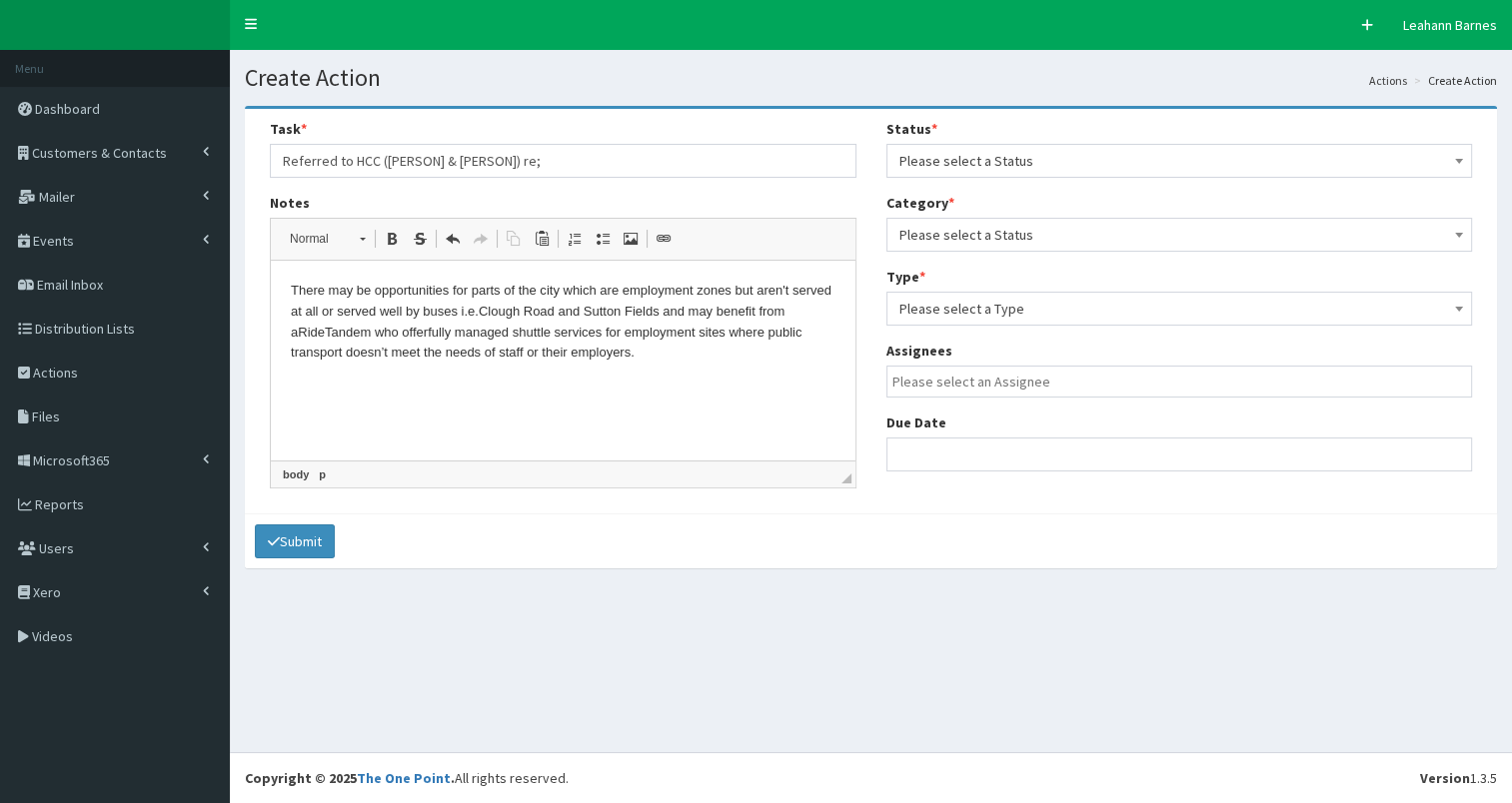 click on "There m ay be opportunities for parts of the city which are employment zones but aren't served at all or served well by buses i.e. Clough Road and Sutton Fields and may benefit from a  RideTandem who offer  fully managed shuttle services for employment sites where public transport doesn’t meet the needs of staff or their employers." at bounding box center [563, 322] 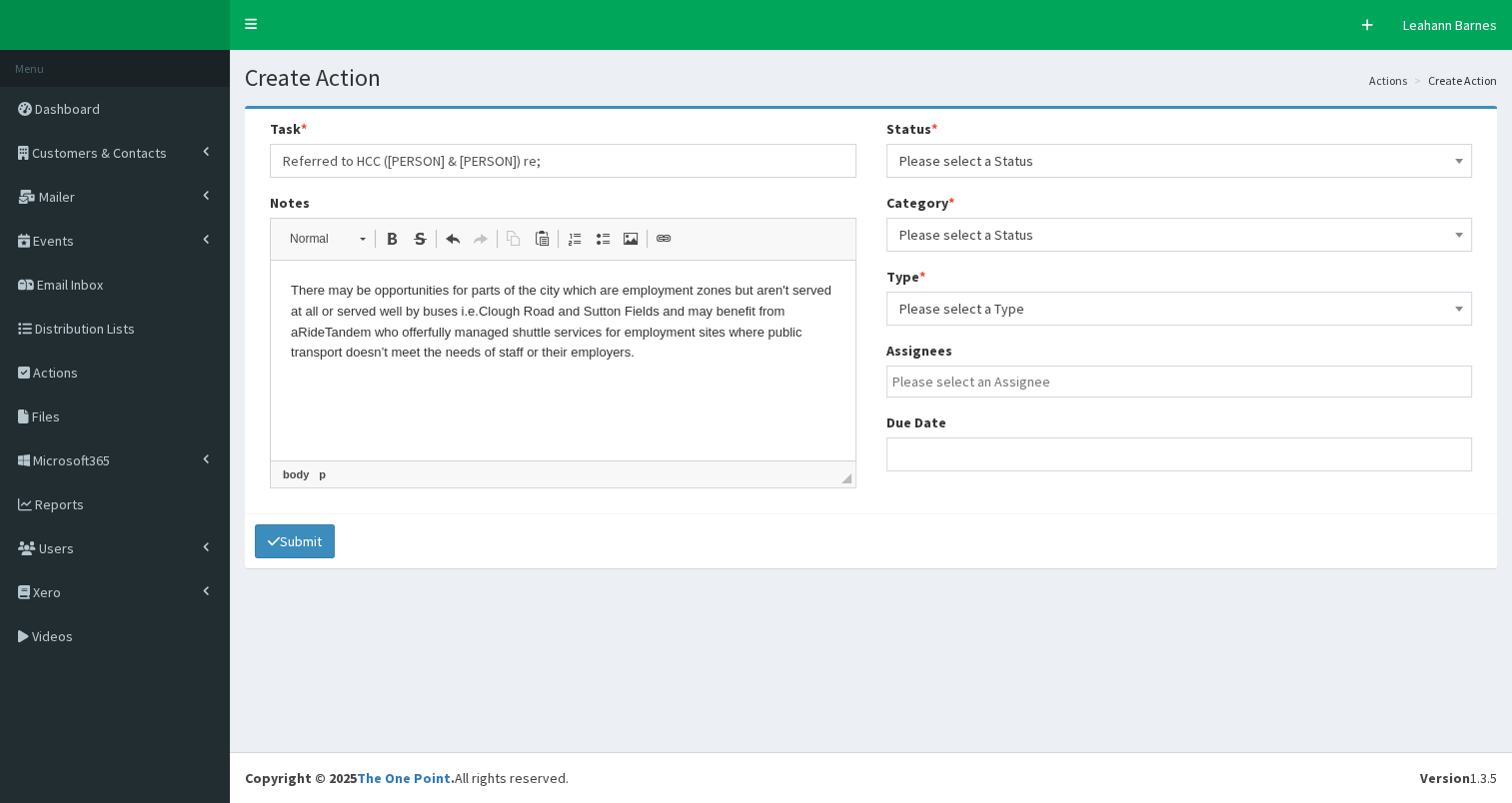 drag, startPoint x: 292, startPoint y: 288, endPoint x: 652, endPoint y: 352, distance: 365.64464 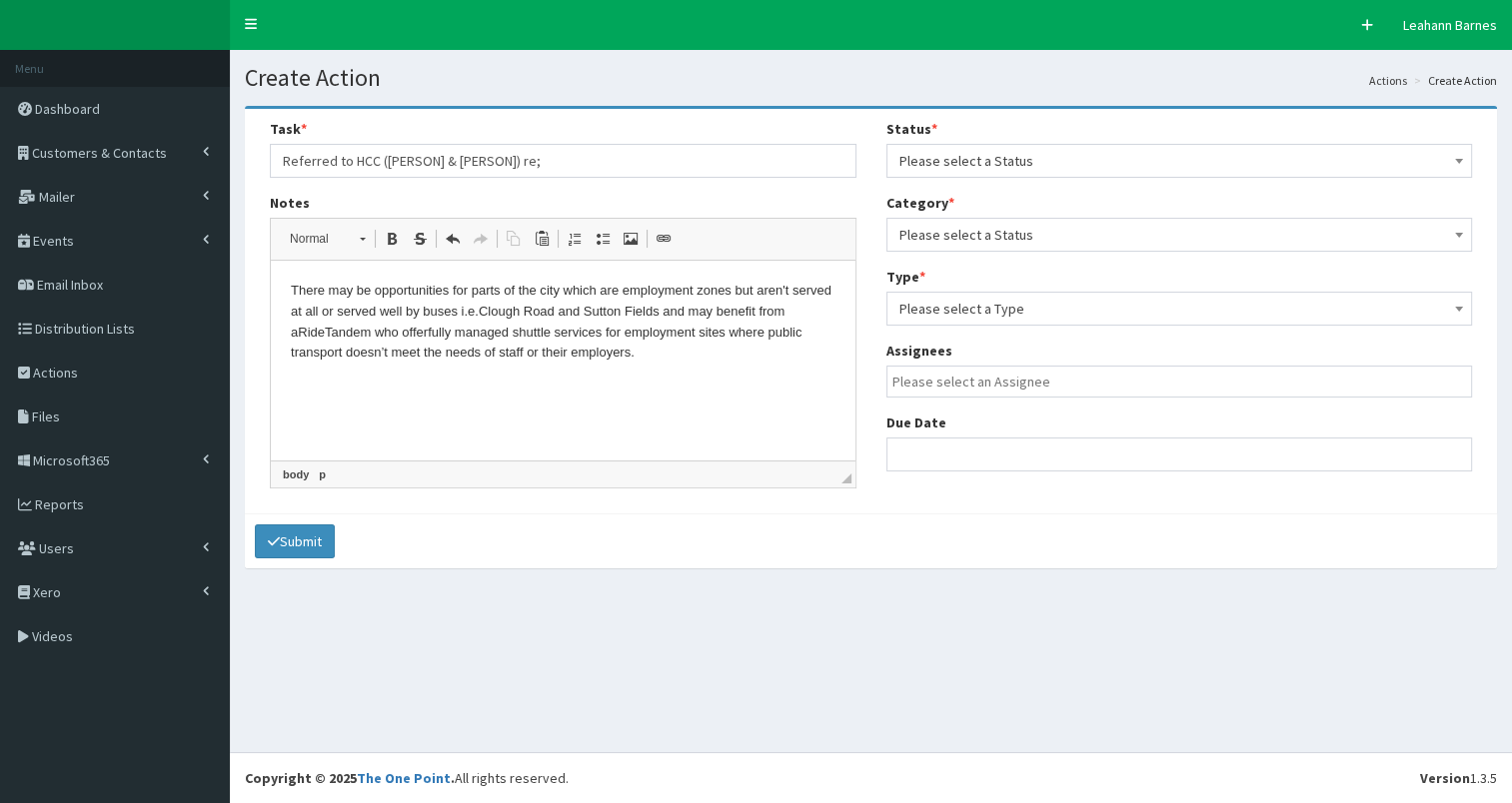 click on "There m ay be opportunities for parts of the city which are employment zones but aren't served at all or served well by buses i.e. Clough Road and Sutton Fields and may benefit from a  RideTandem who offer  fully managed shuttle services for employment sites where public transport doesn’t meet the needs of staff or their employers." at bounding box center [563, 322] 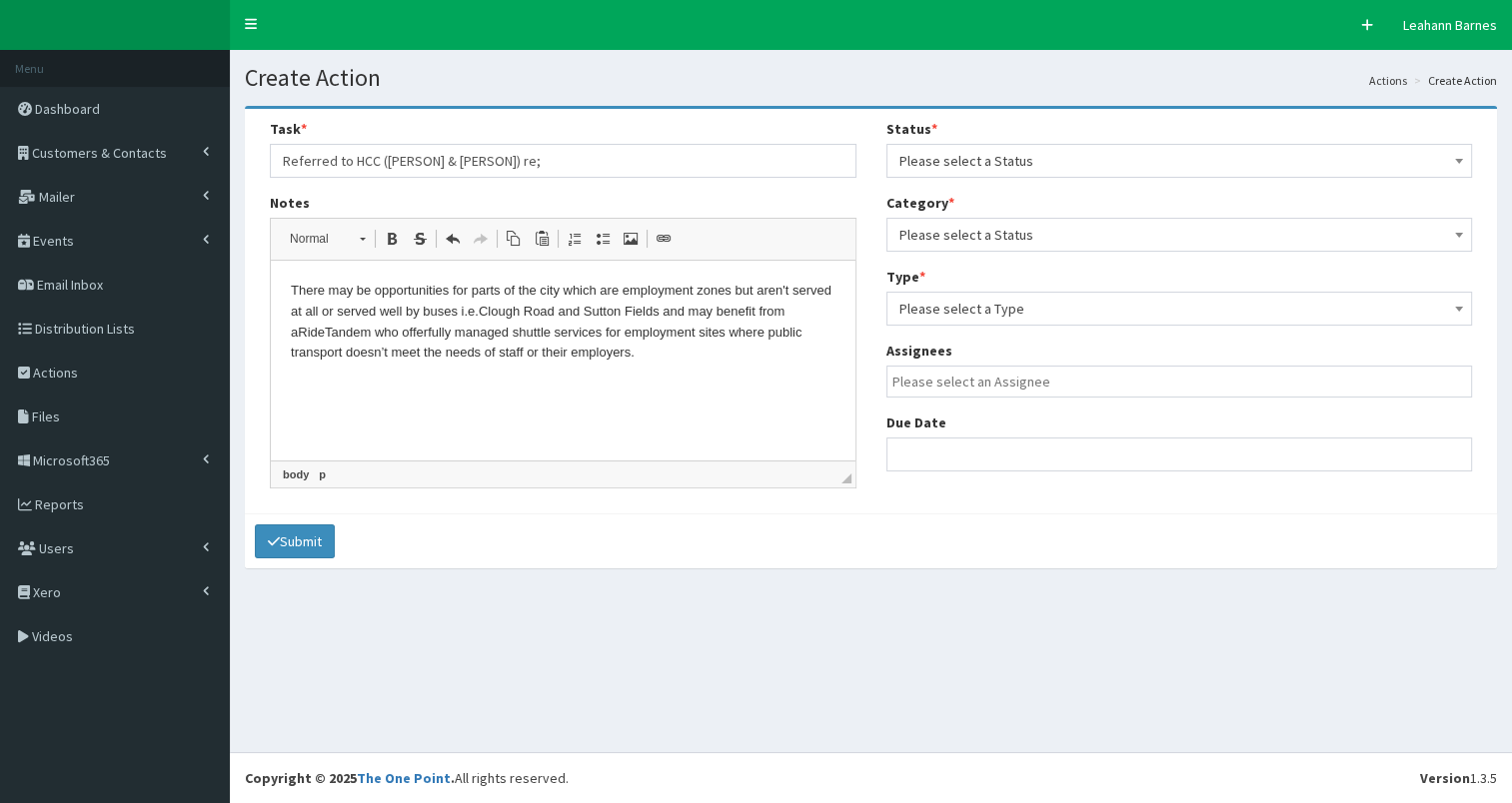 copy on "There m ay be opportunities for parts of the city which are employment zones but aren't served at all or served well by buses i.e. Clough Road and Sutton Fields and may benefit from a  RideTandem who offer  fully managed shuttle services for employment sites where public transport doesn’t meet the needs of staff or their employers." 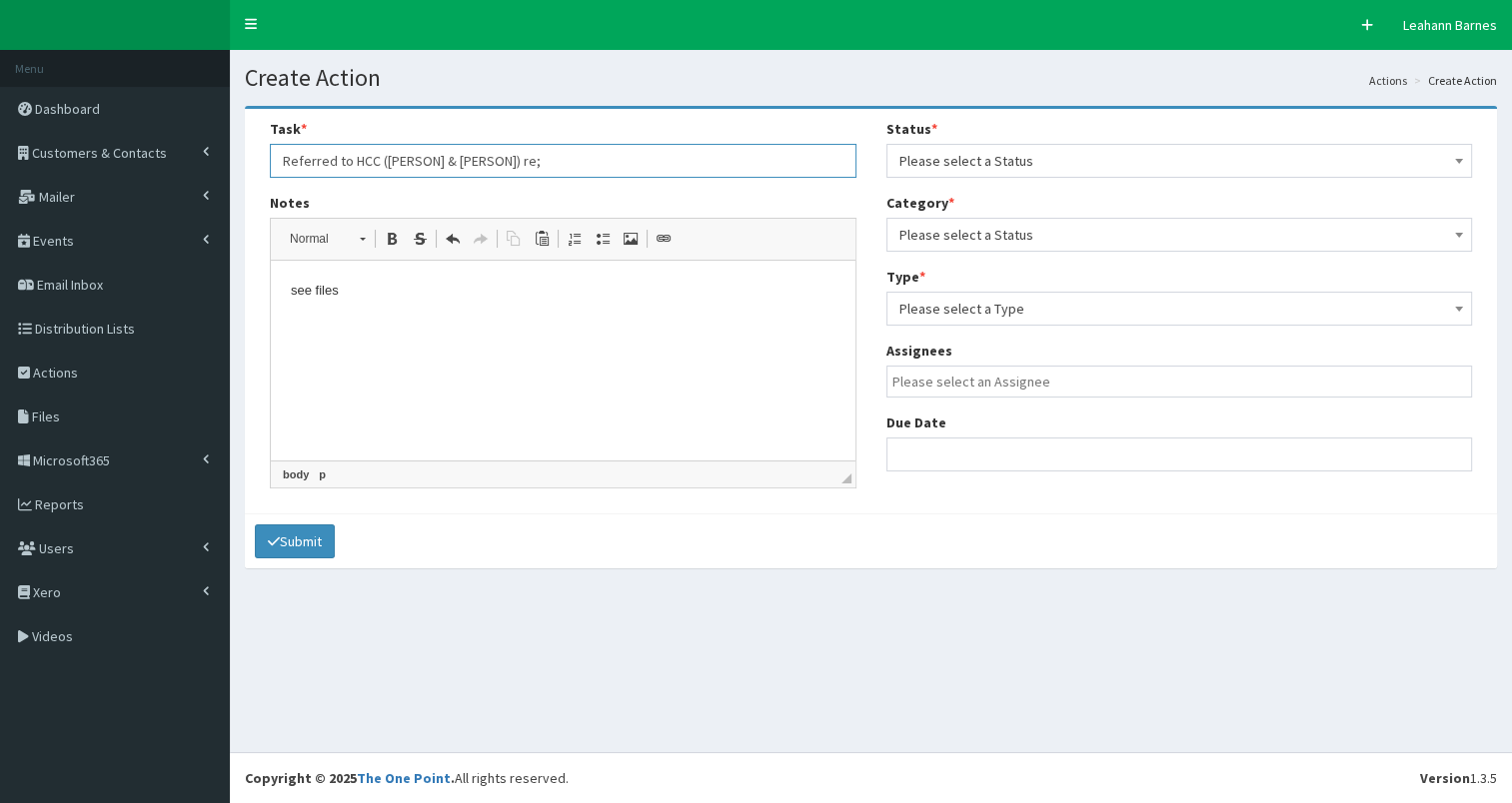 click on "Referred to HCC (Andy Burton & Cllr Ireonimo) re;" at bounding box center (563, 161) 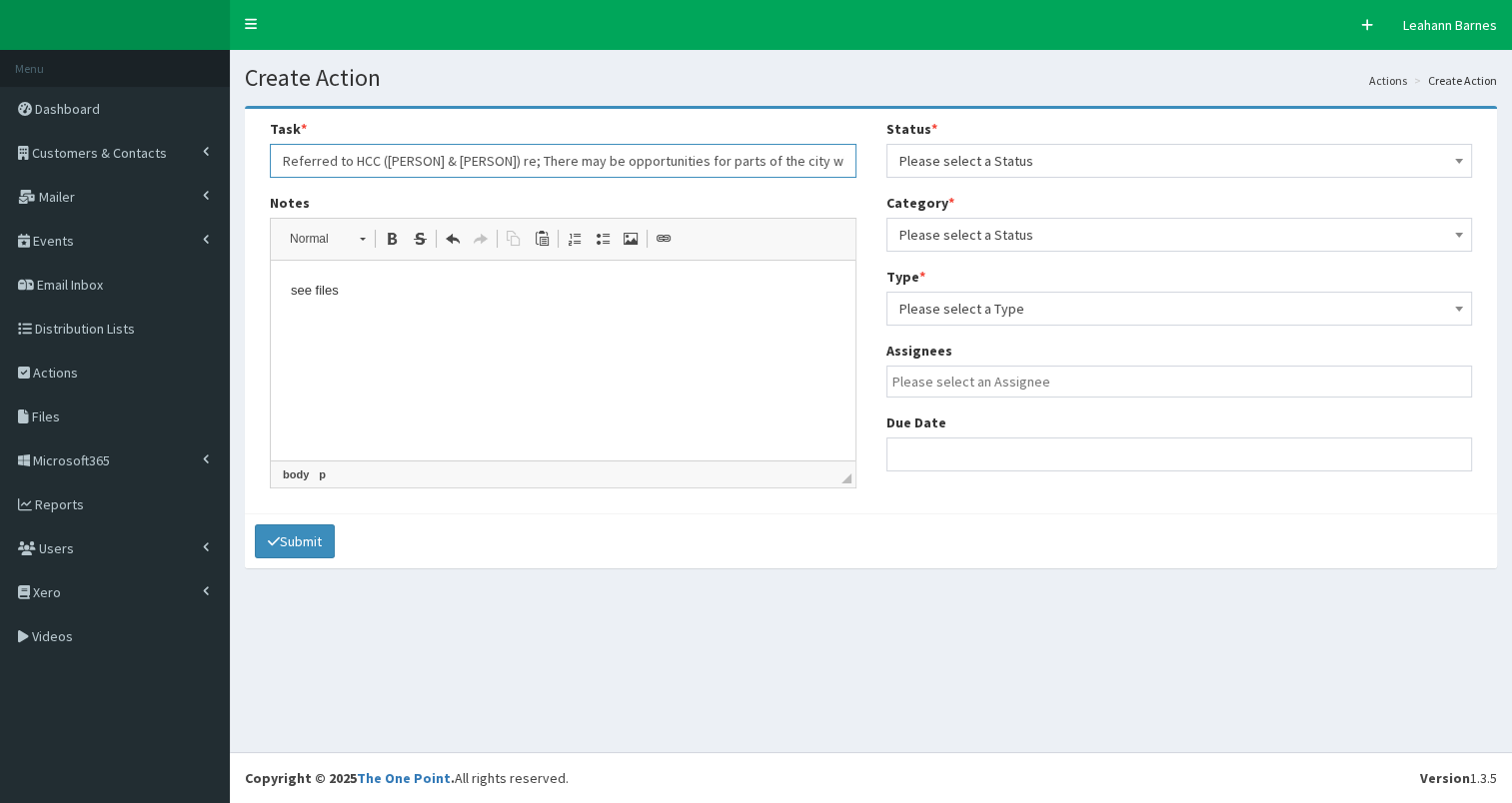 scroll, scrollTop: 0, scrollLeft: 1654, axis: horizontal 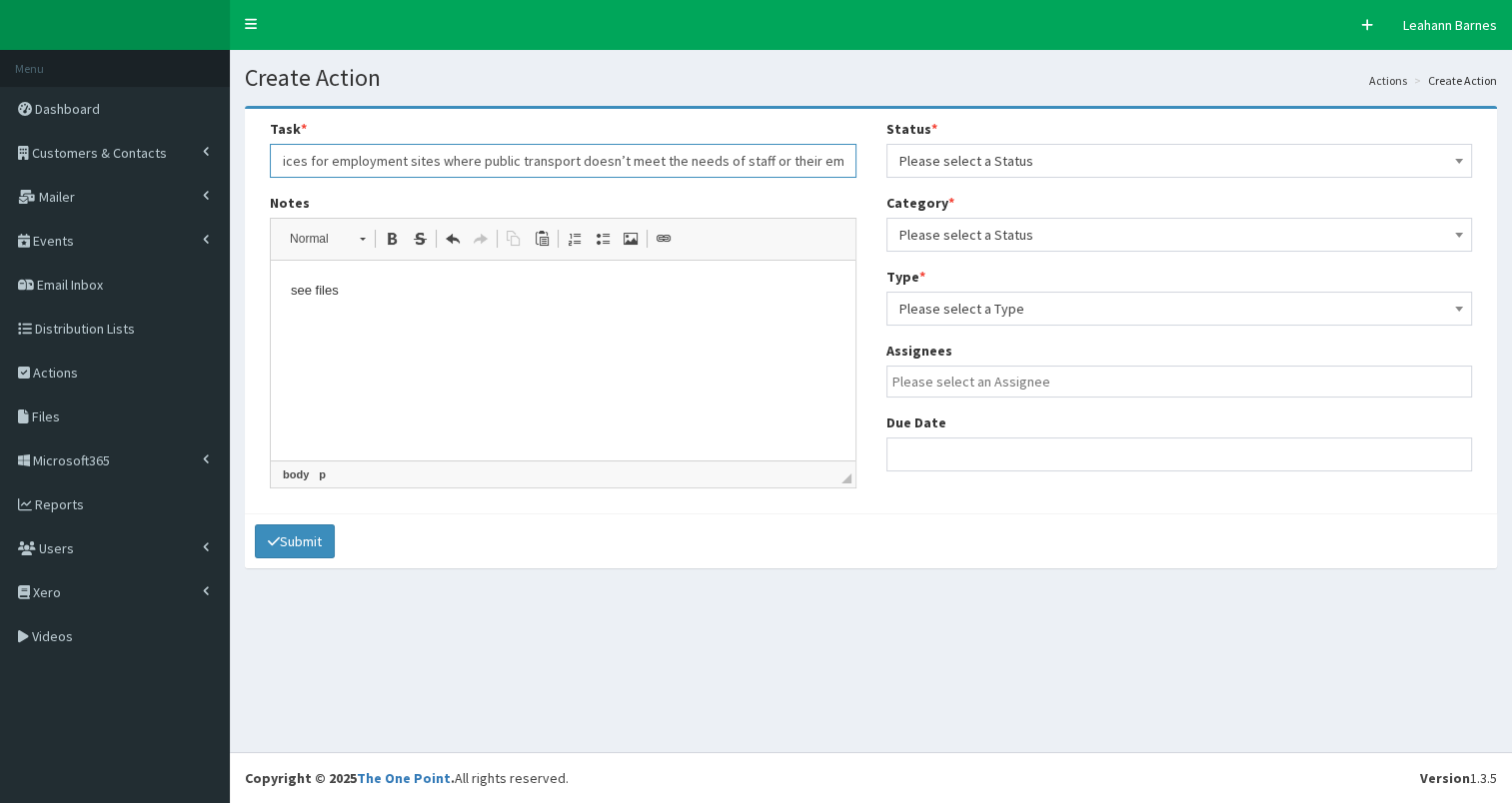 type on "Referred to HCC (Andy Burton & Cllr Ireonimo) re; There may be opportunities for parts of the city which are employment zones but aren't served at all or served well by buses i.e.Clough Road and Sutton Fields and may benefit from a RideTandem who offer fully managed shuttle services for employment sites where public transport doesn’t meet the needs of staff or their employers." 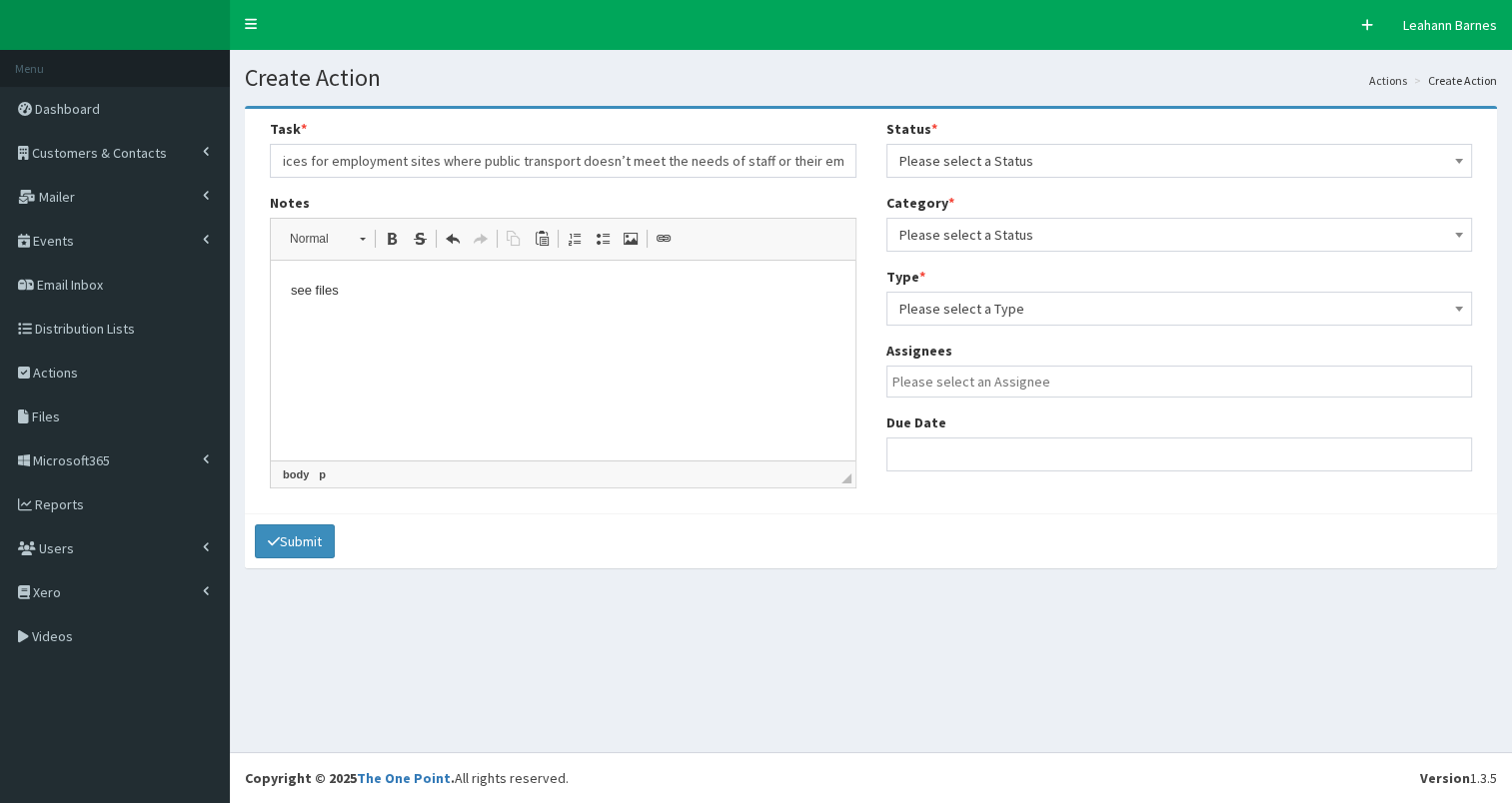 click on "see files" at bounding box center (563, 291) 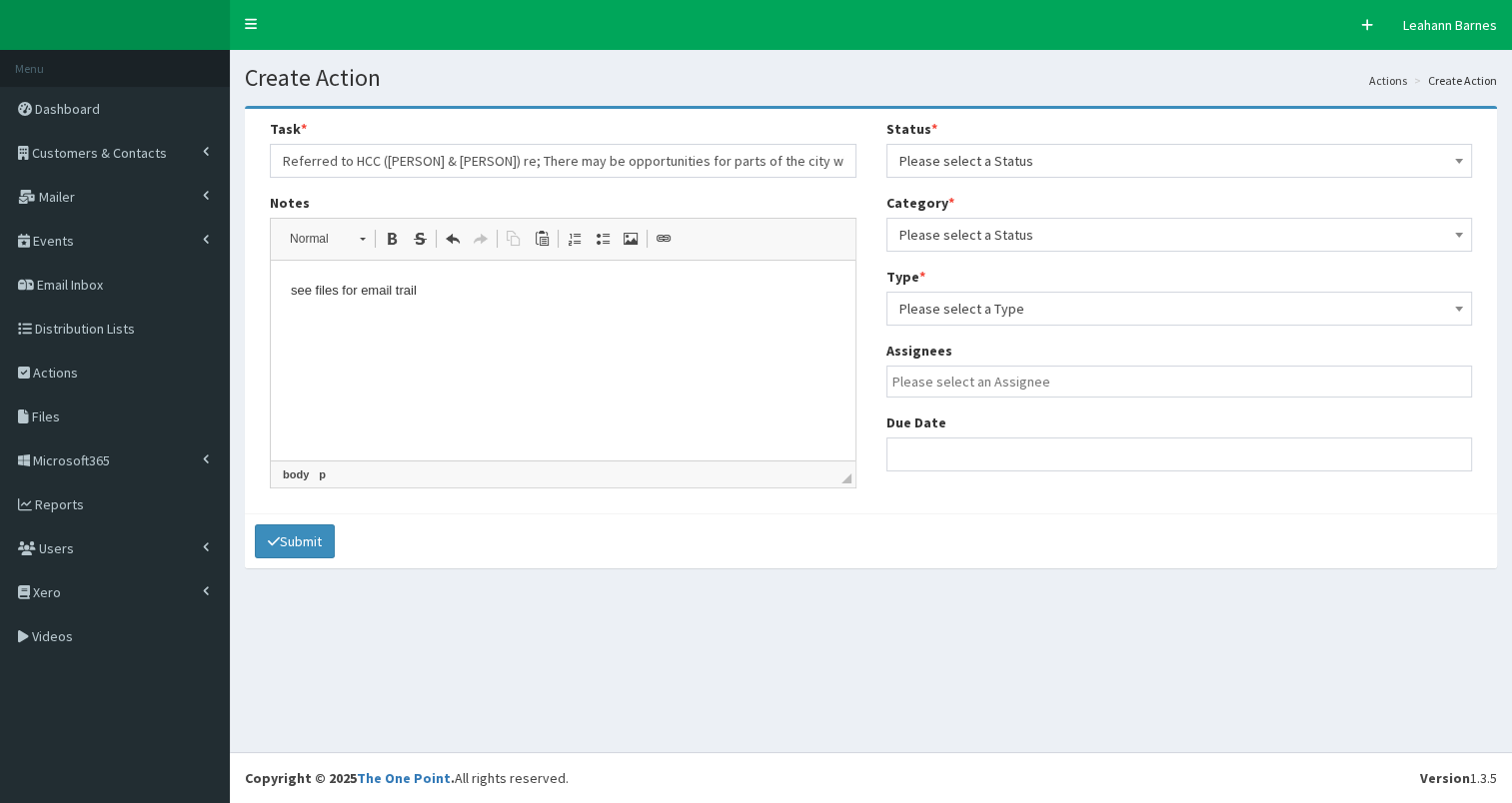 click on "Please select a Status" at bounding box center (1179, 161) 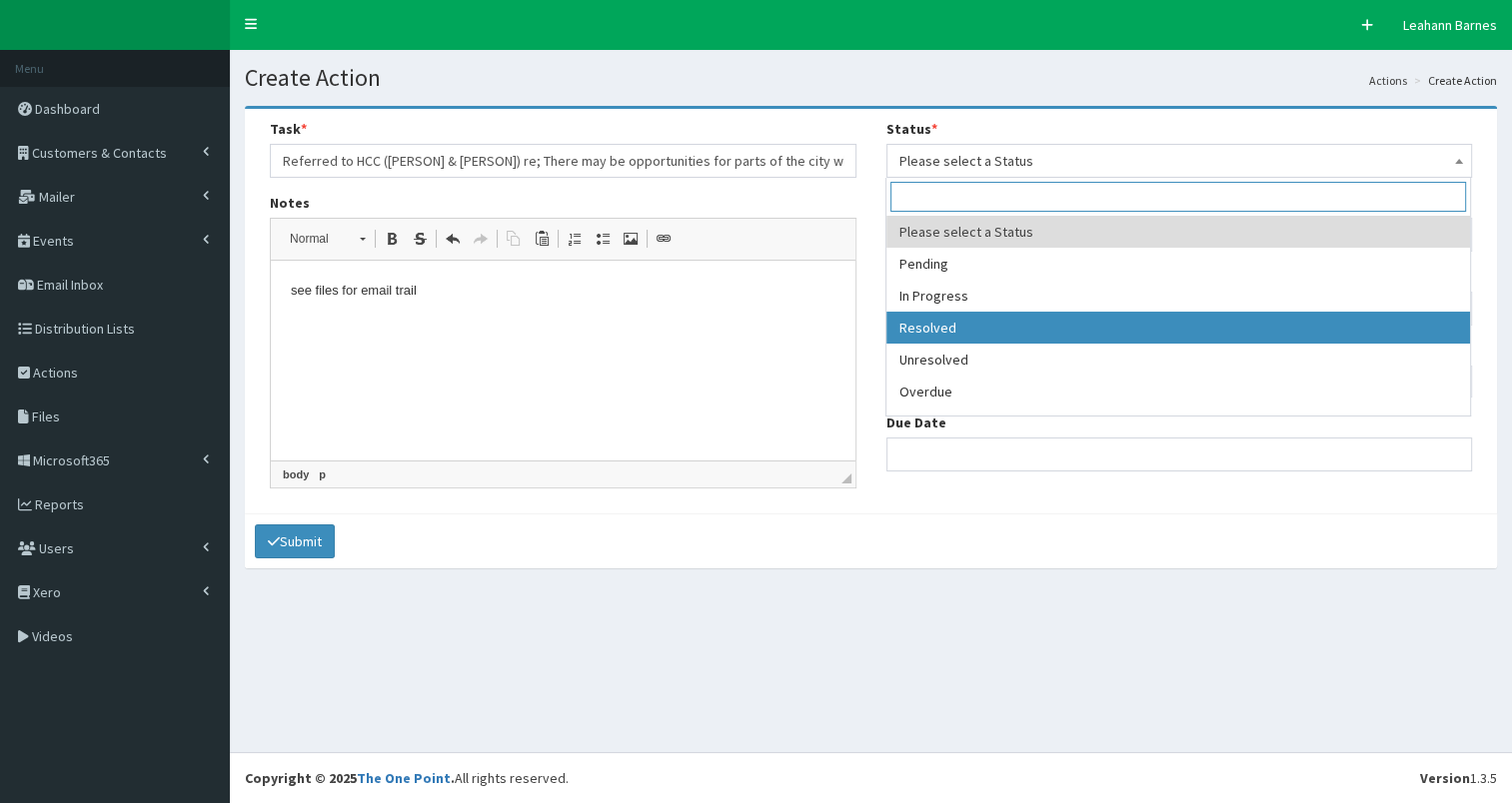 select on "3" 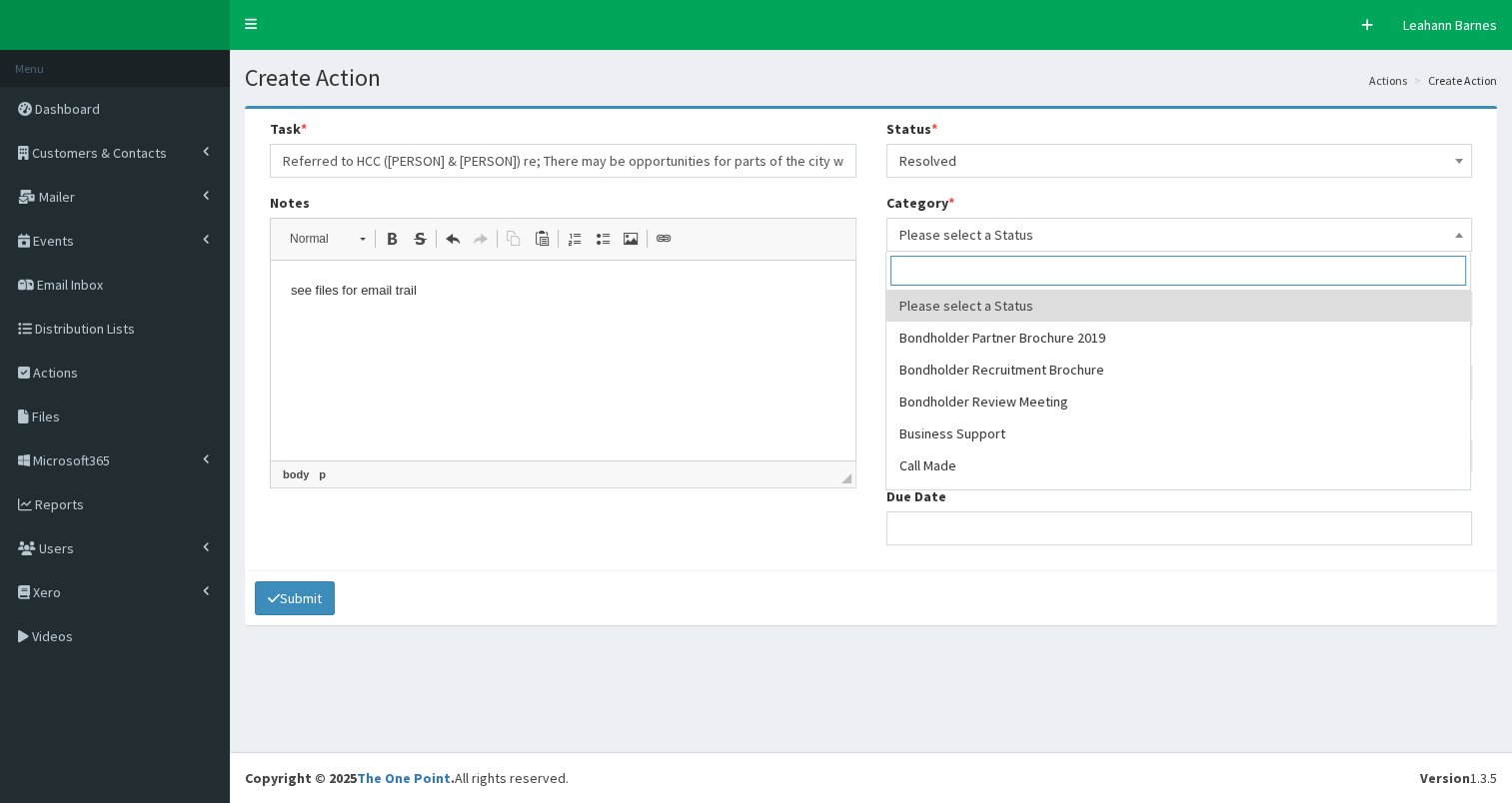 click on "Please select a Status" at bounding box center (1179, 235) 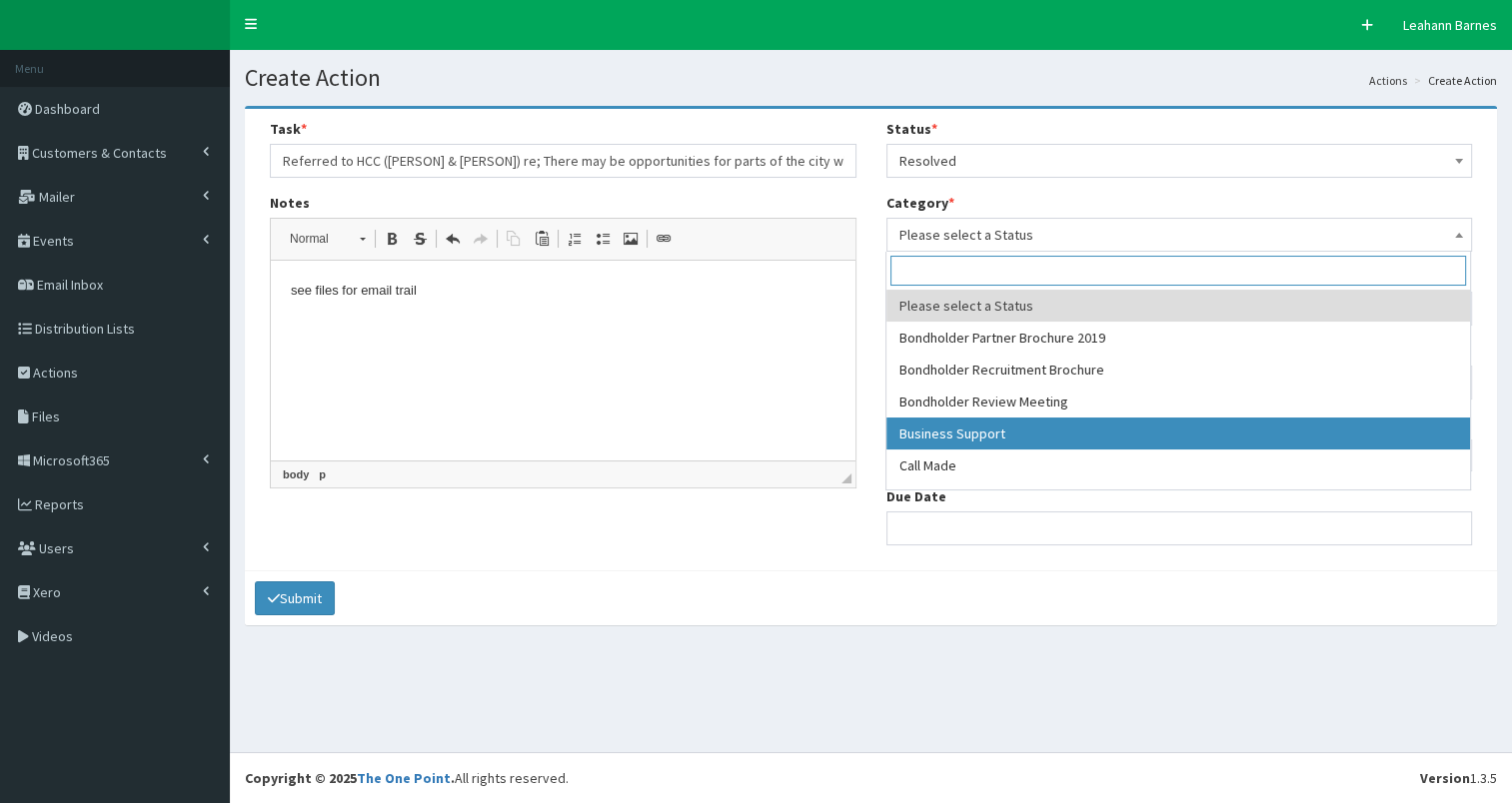 select on "17" 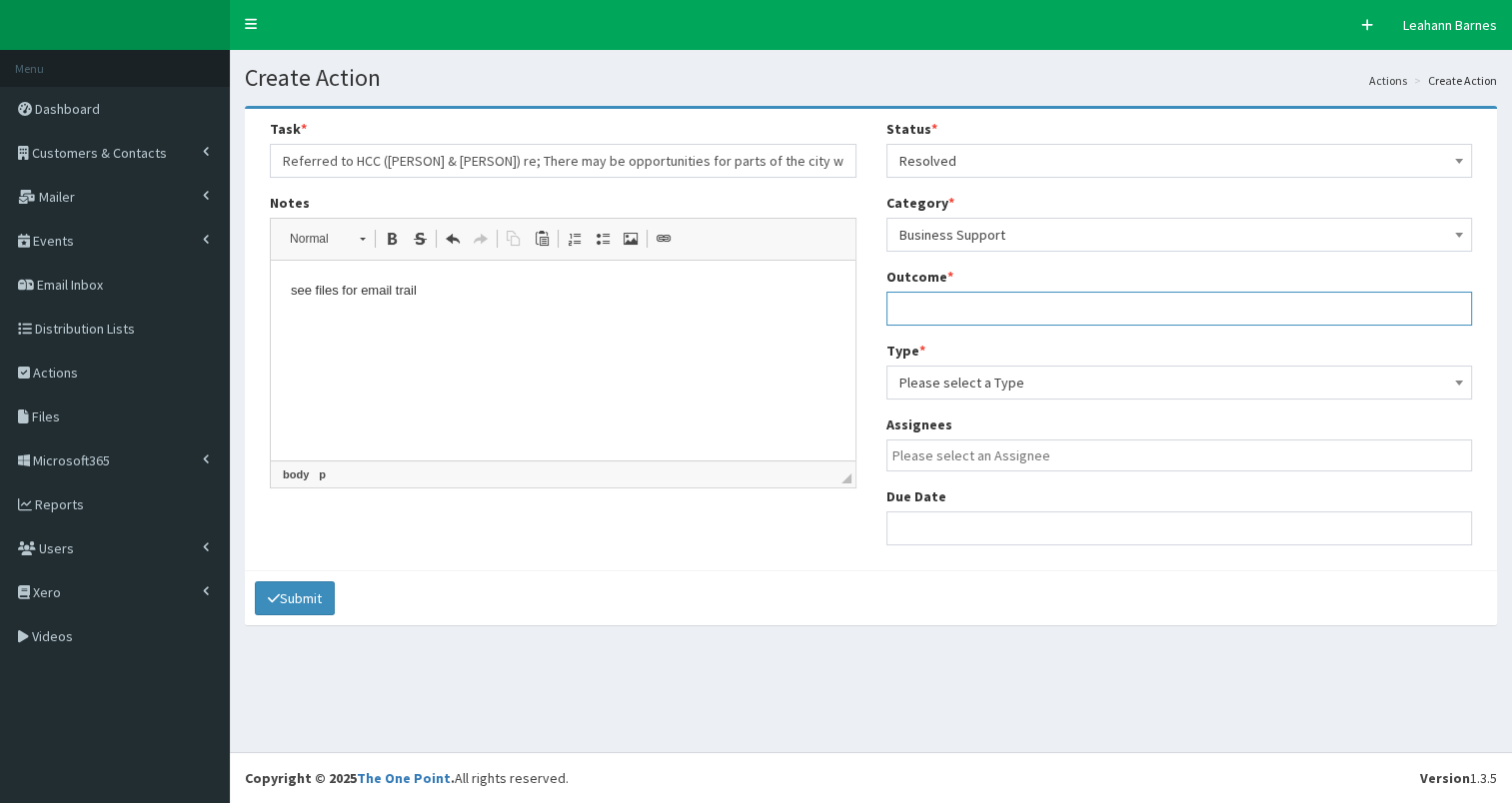 click at bounding box center (1179, 309) 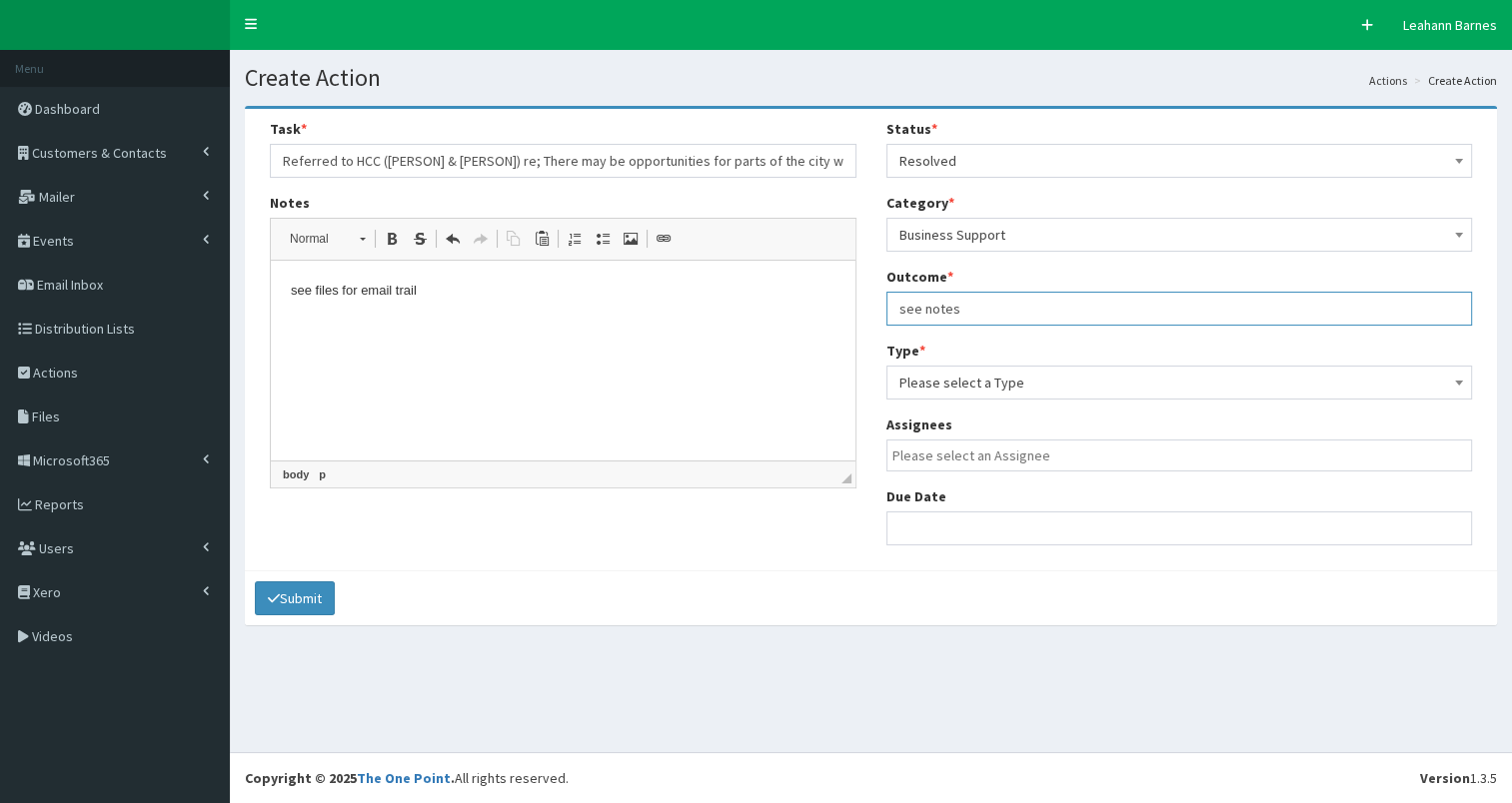 type on "see notes" 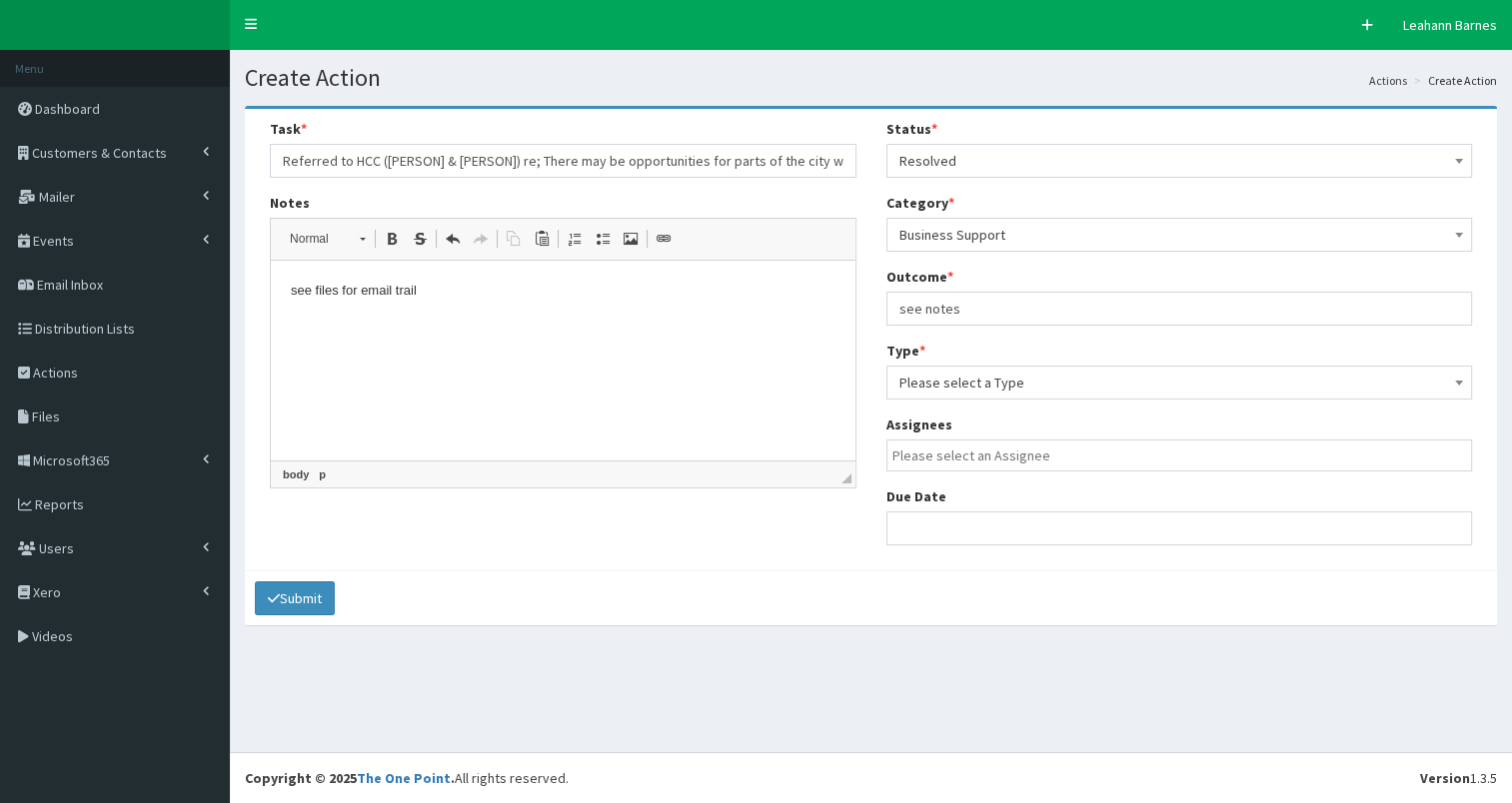 click on "Please select a Type" at bounding box center [1179, 383] 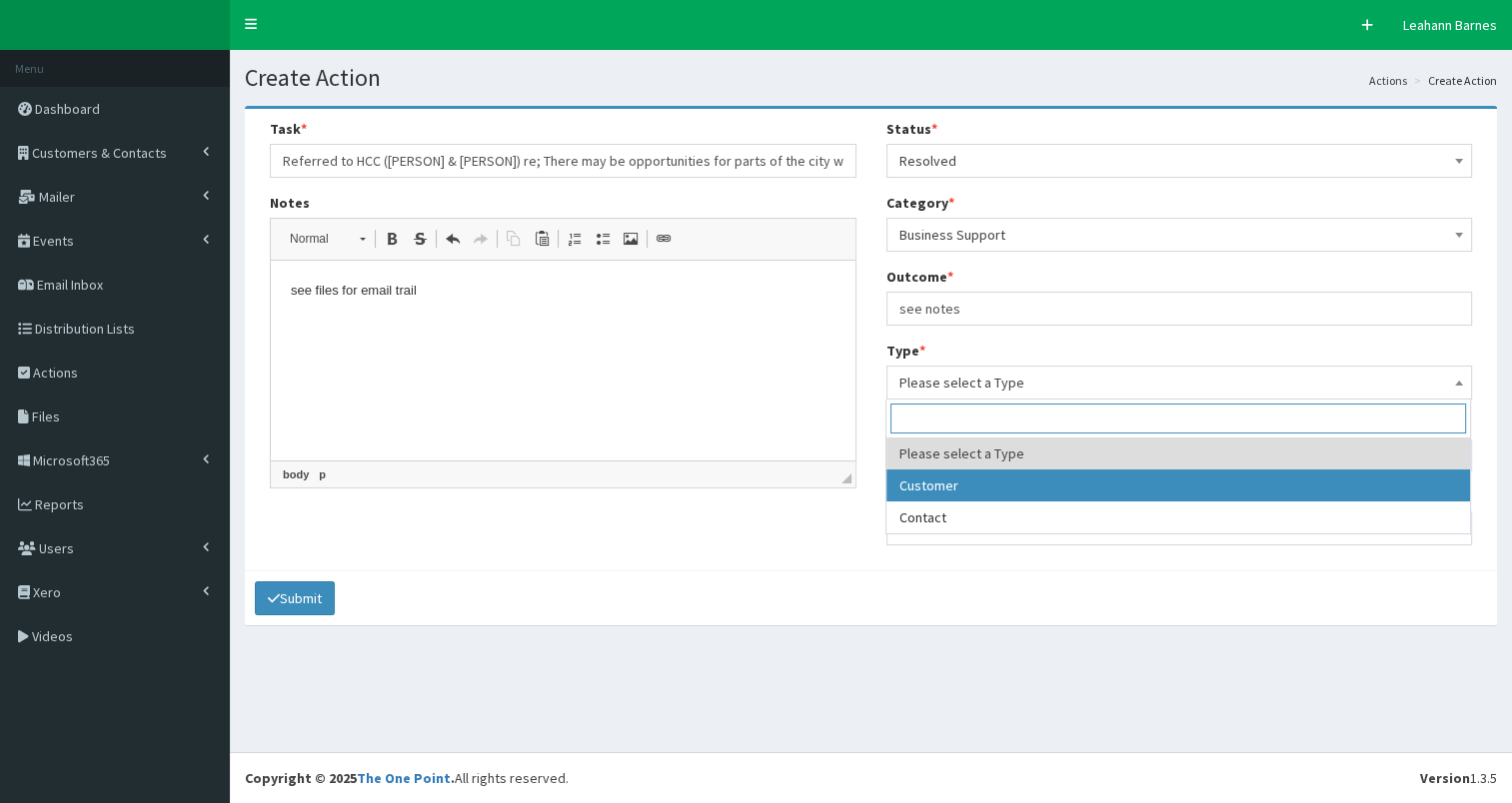 select on "customer" 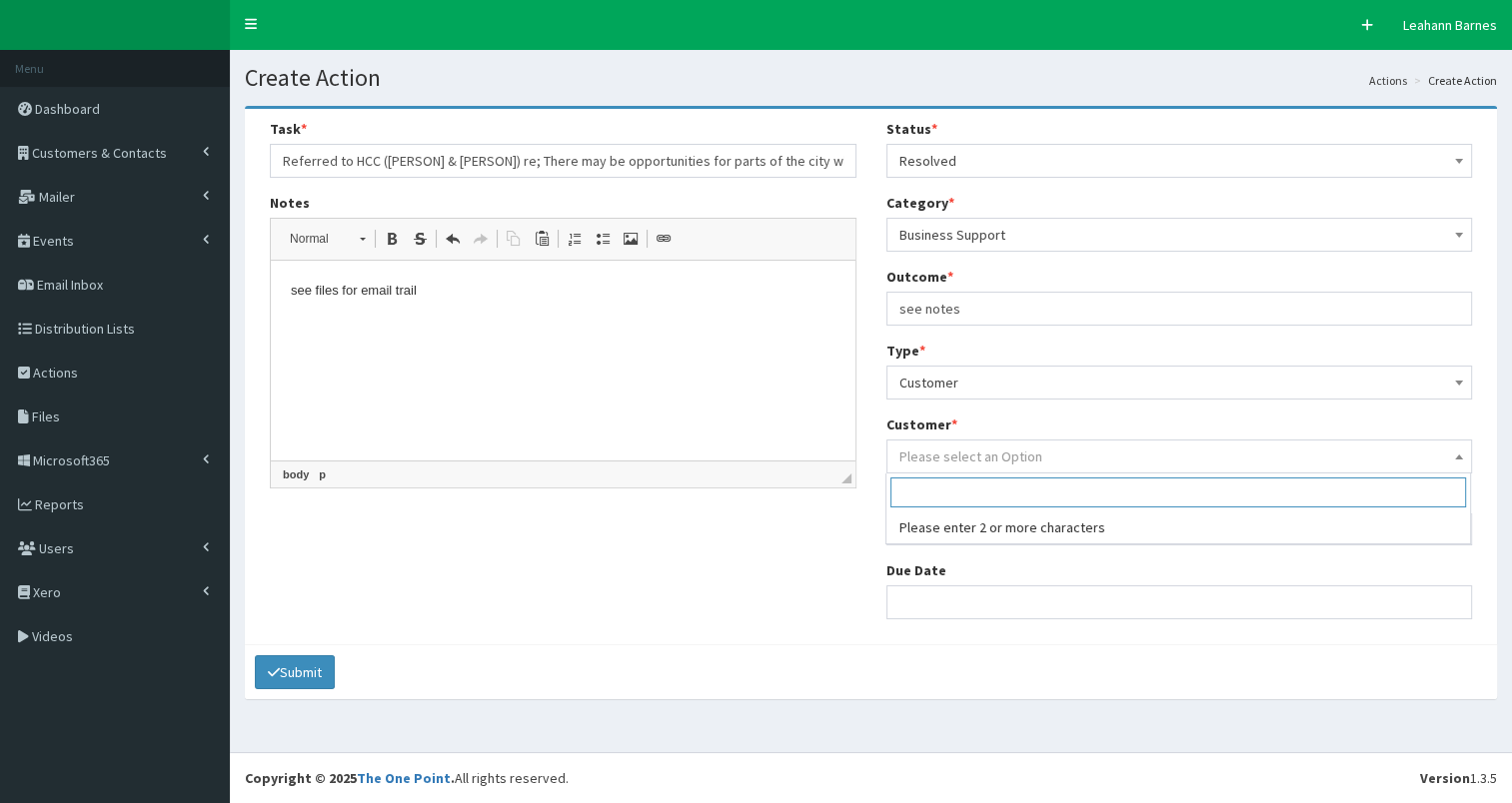 click on "Please select an Option" at bounding box center (970, 456) 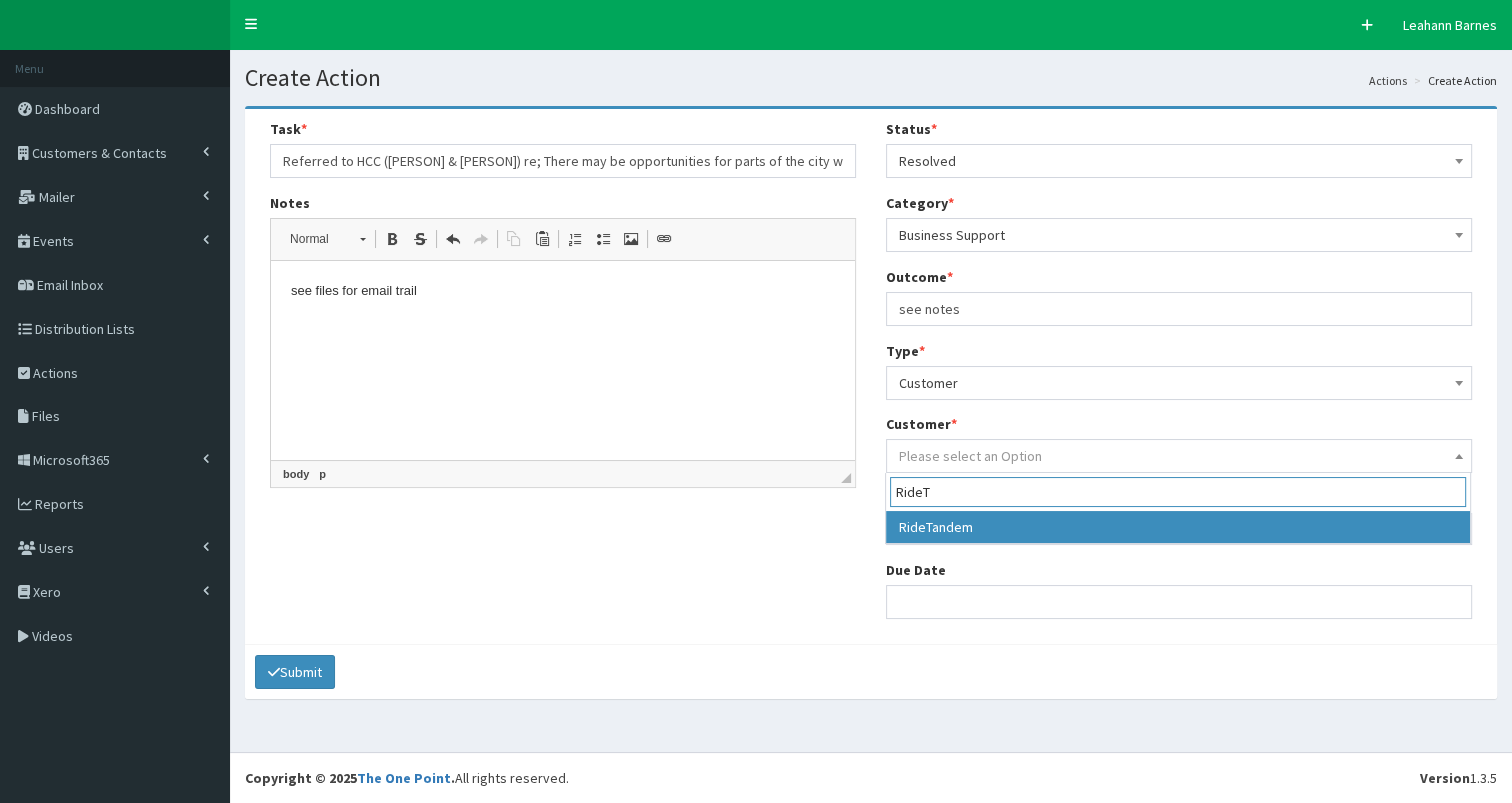 type on "RideT" 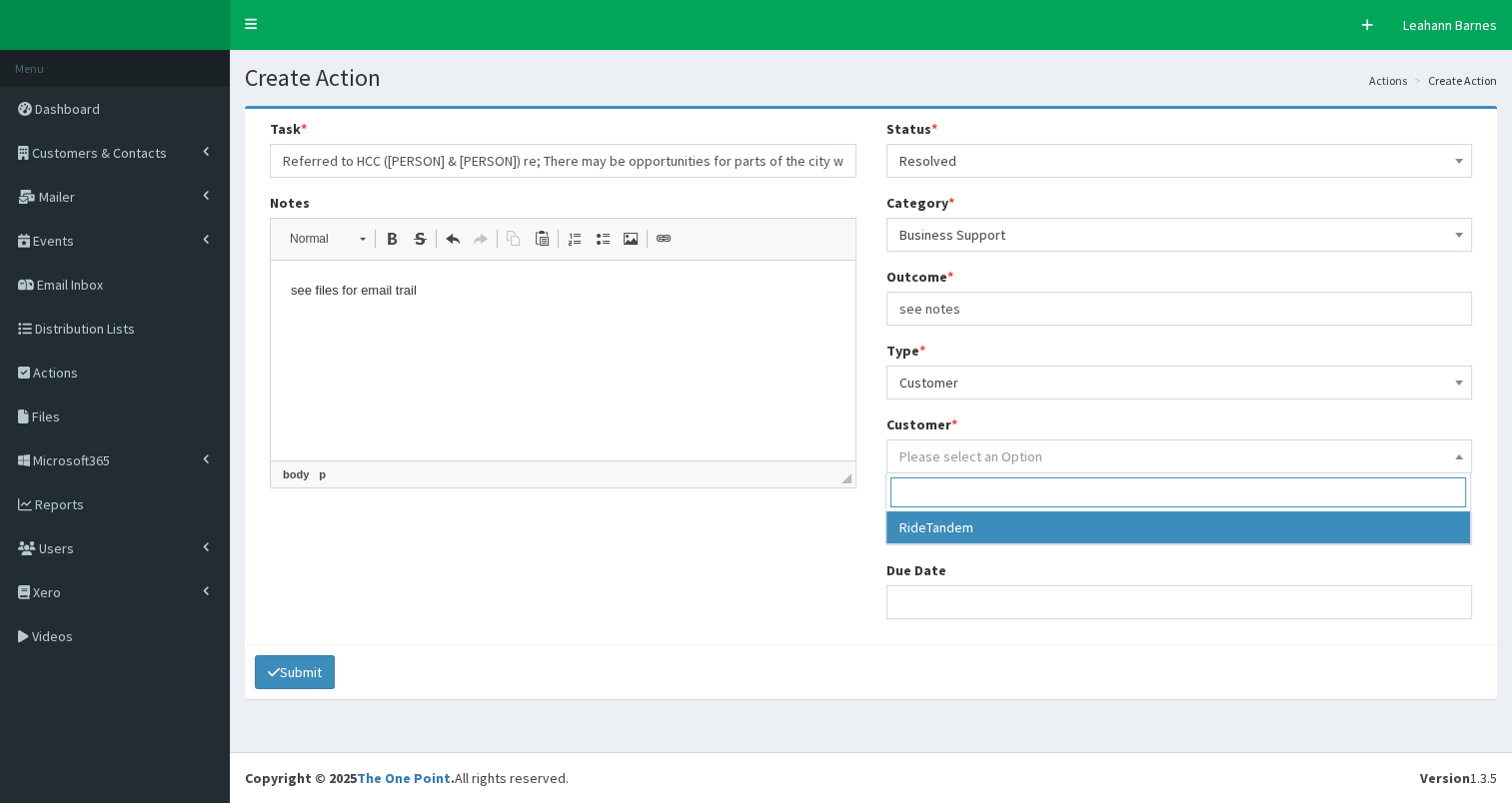 select on "49259" 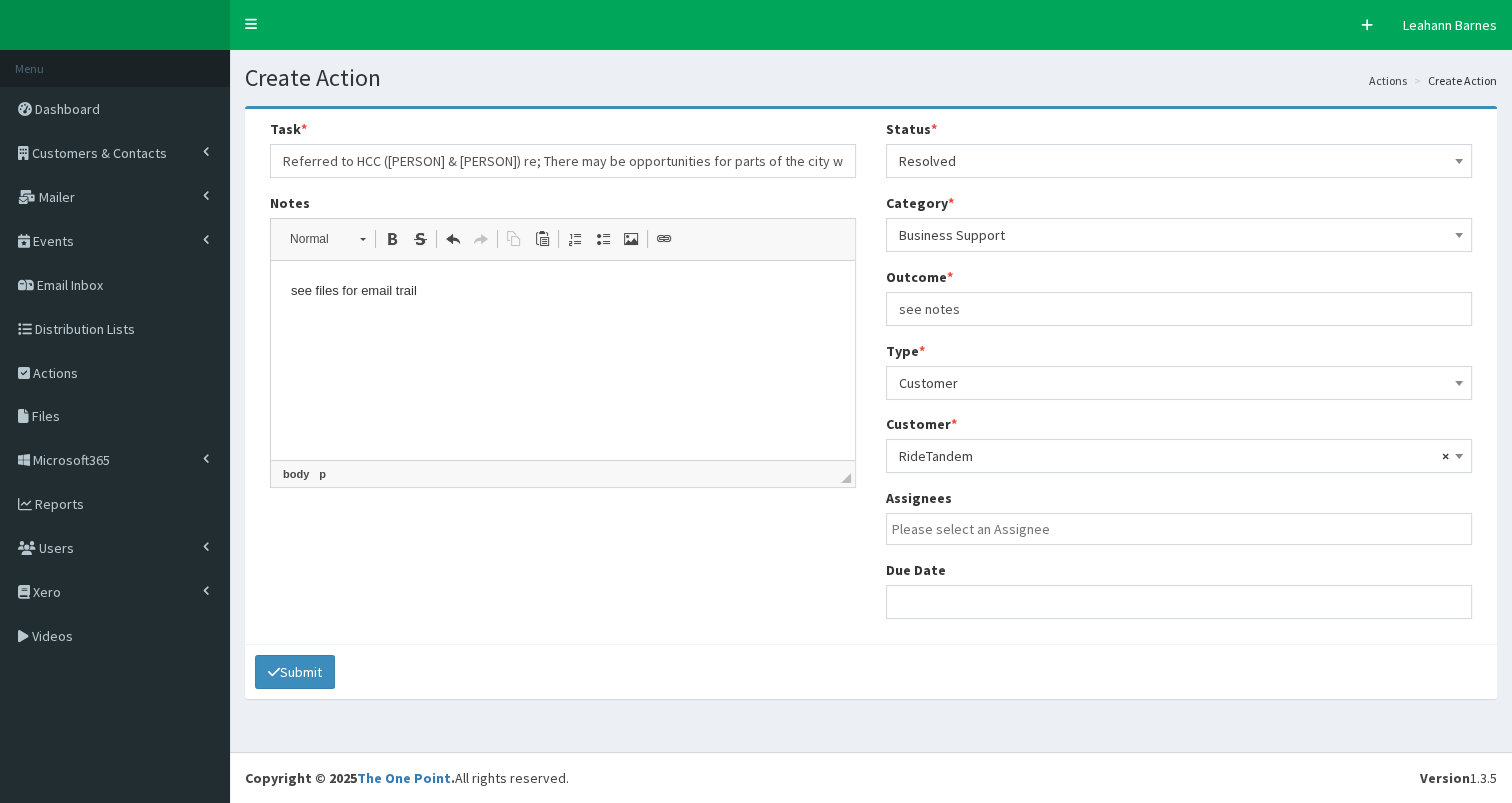 click at bounding box center (1184, 529) 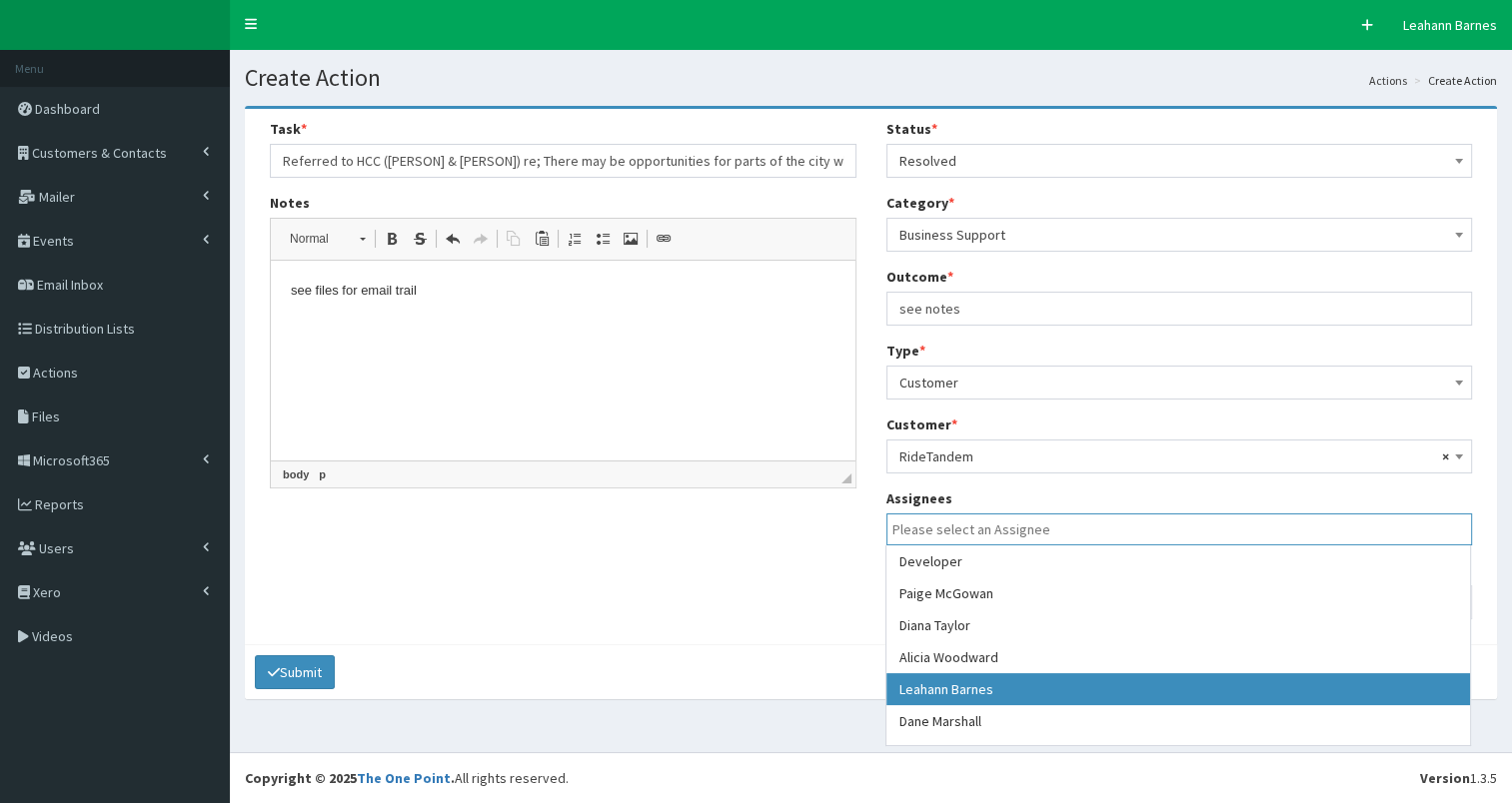 select on "7" 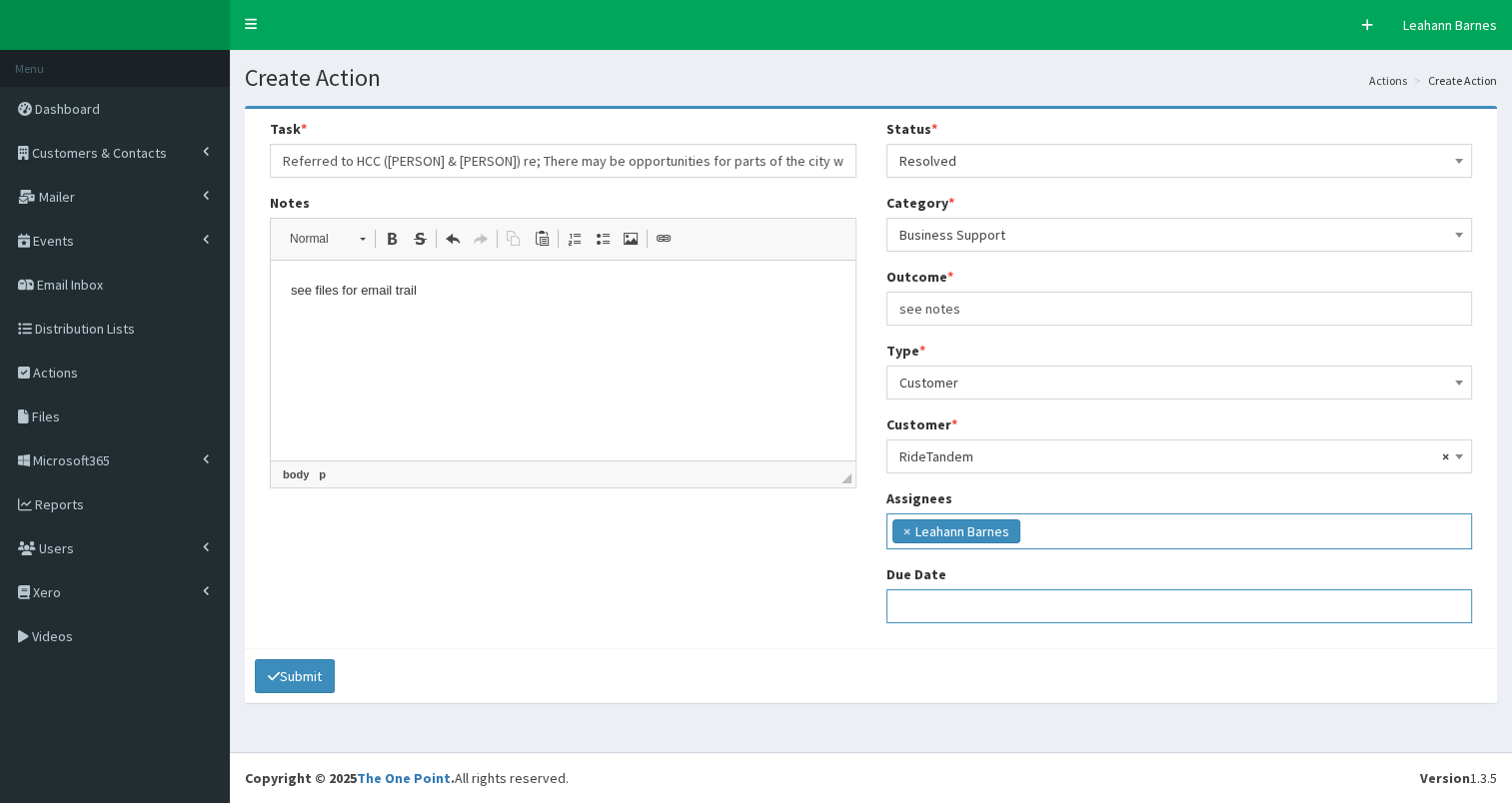 click at bounding box center (1179, 606) 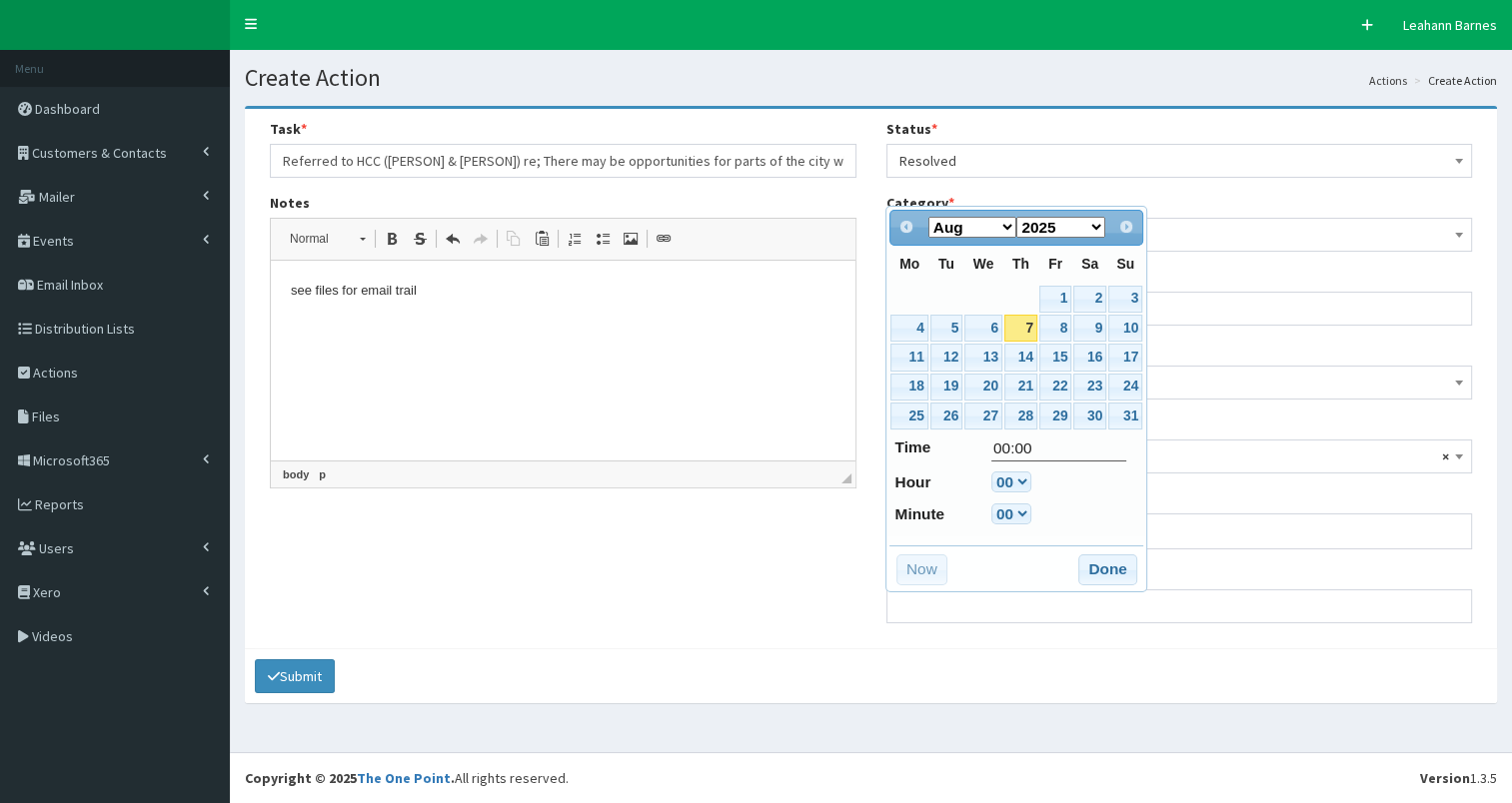 click on "7" at bounding box center (1020, 328) 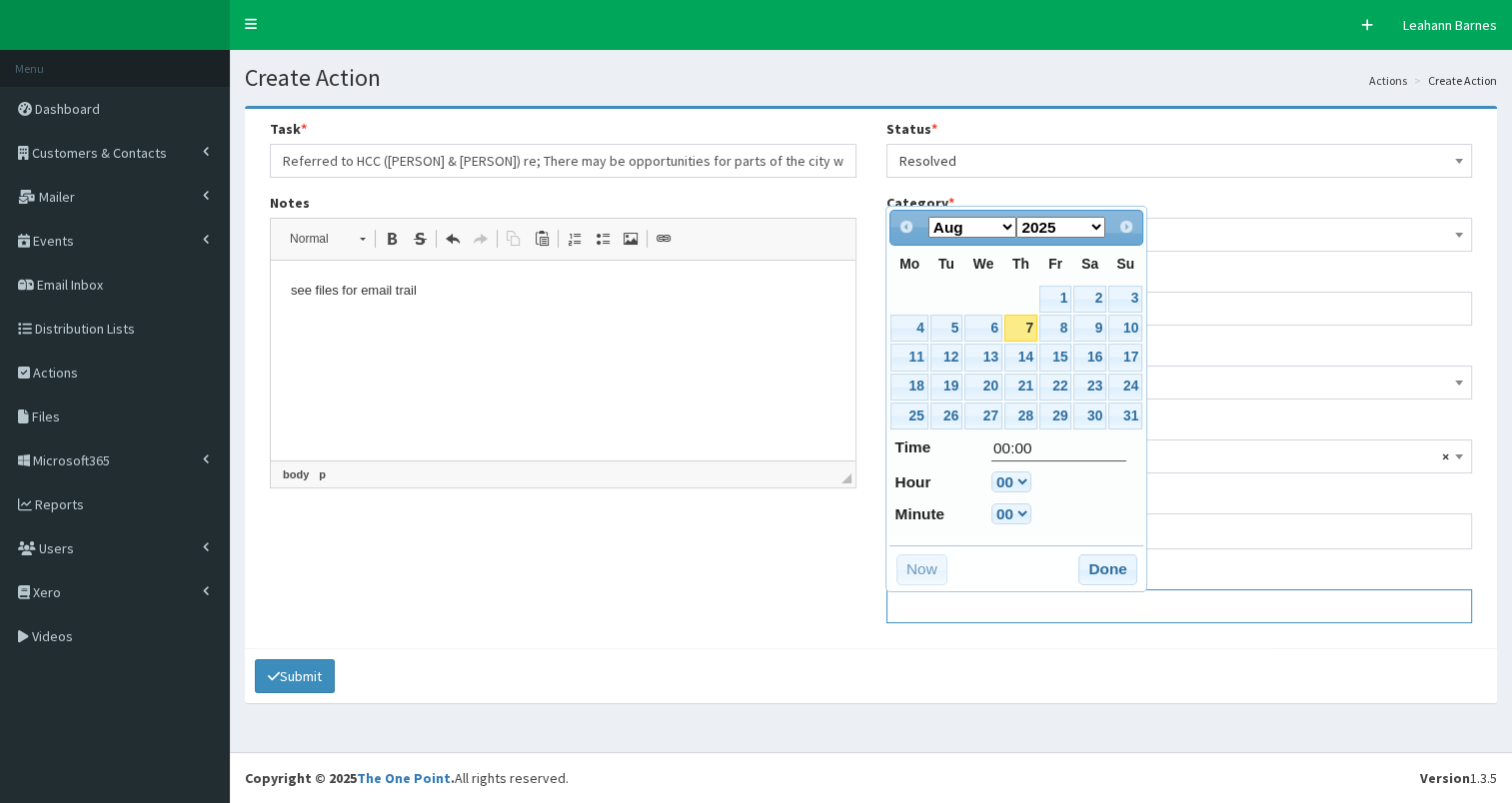 type on "07-08-2025 00:00" 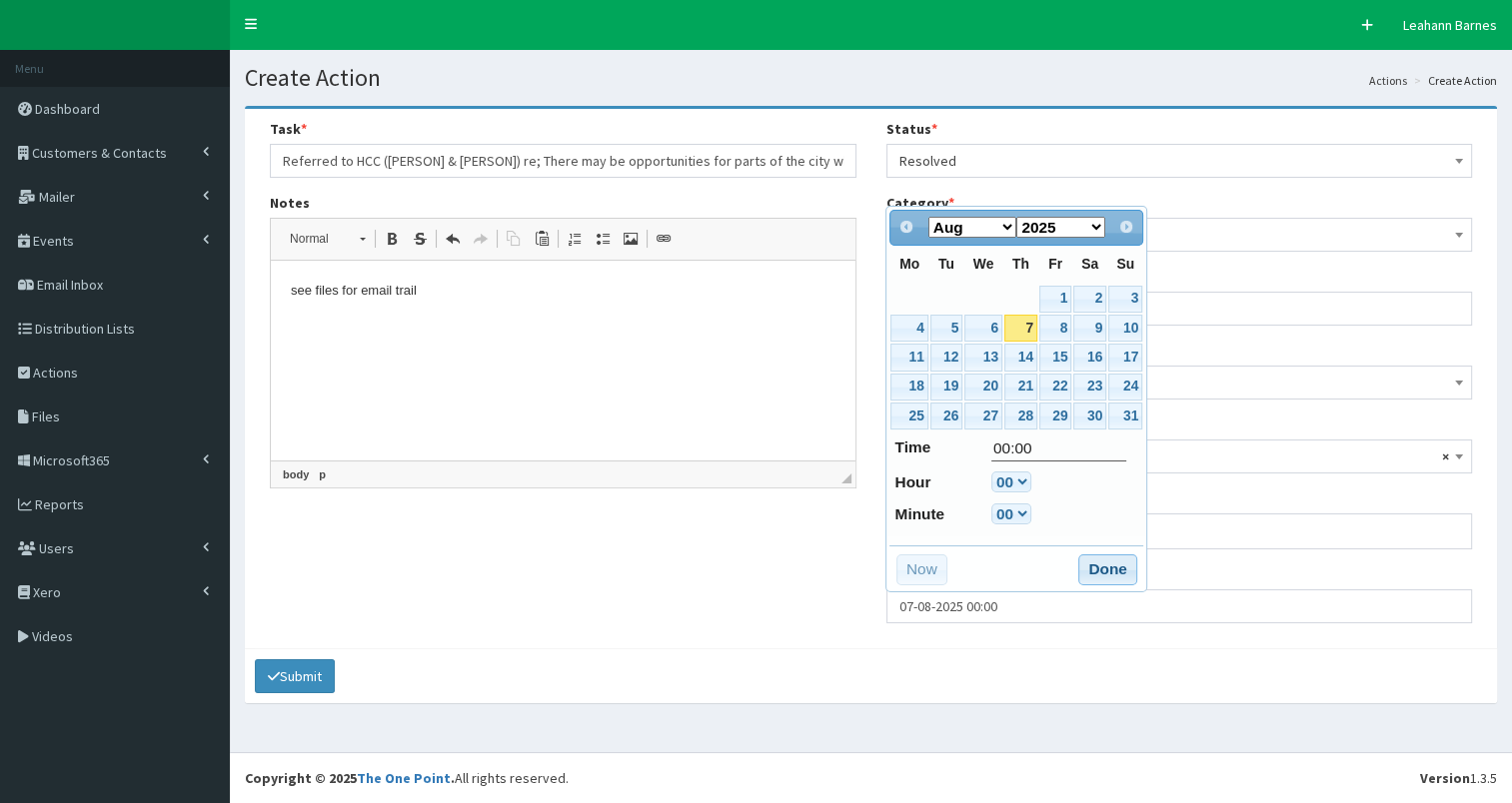 click on "Done" at bounding box center (1107, 570) 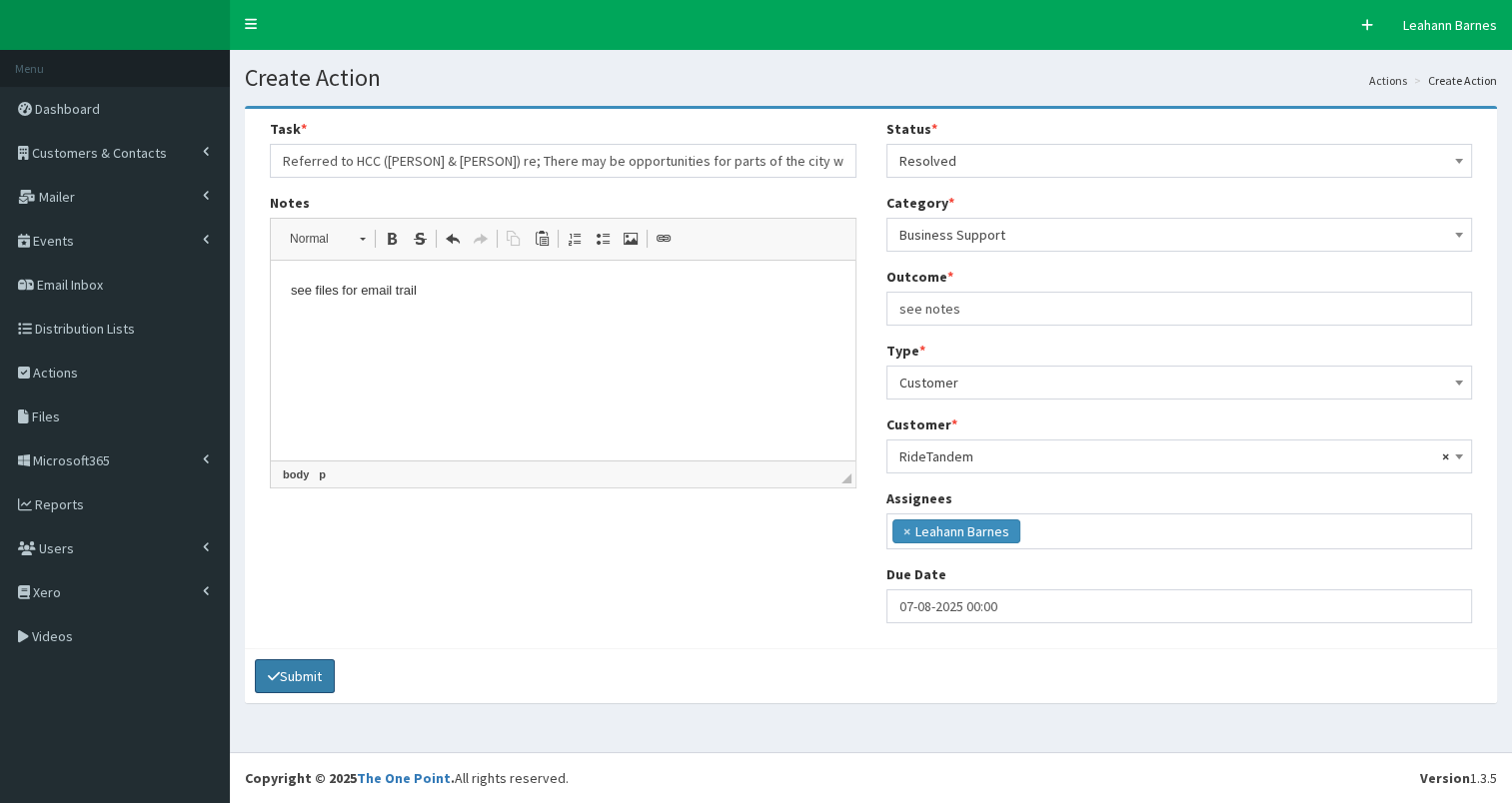 click on "Submit" at bounding box center [295, 676] 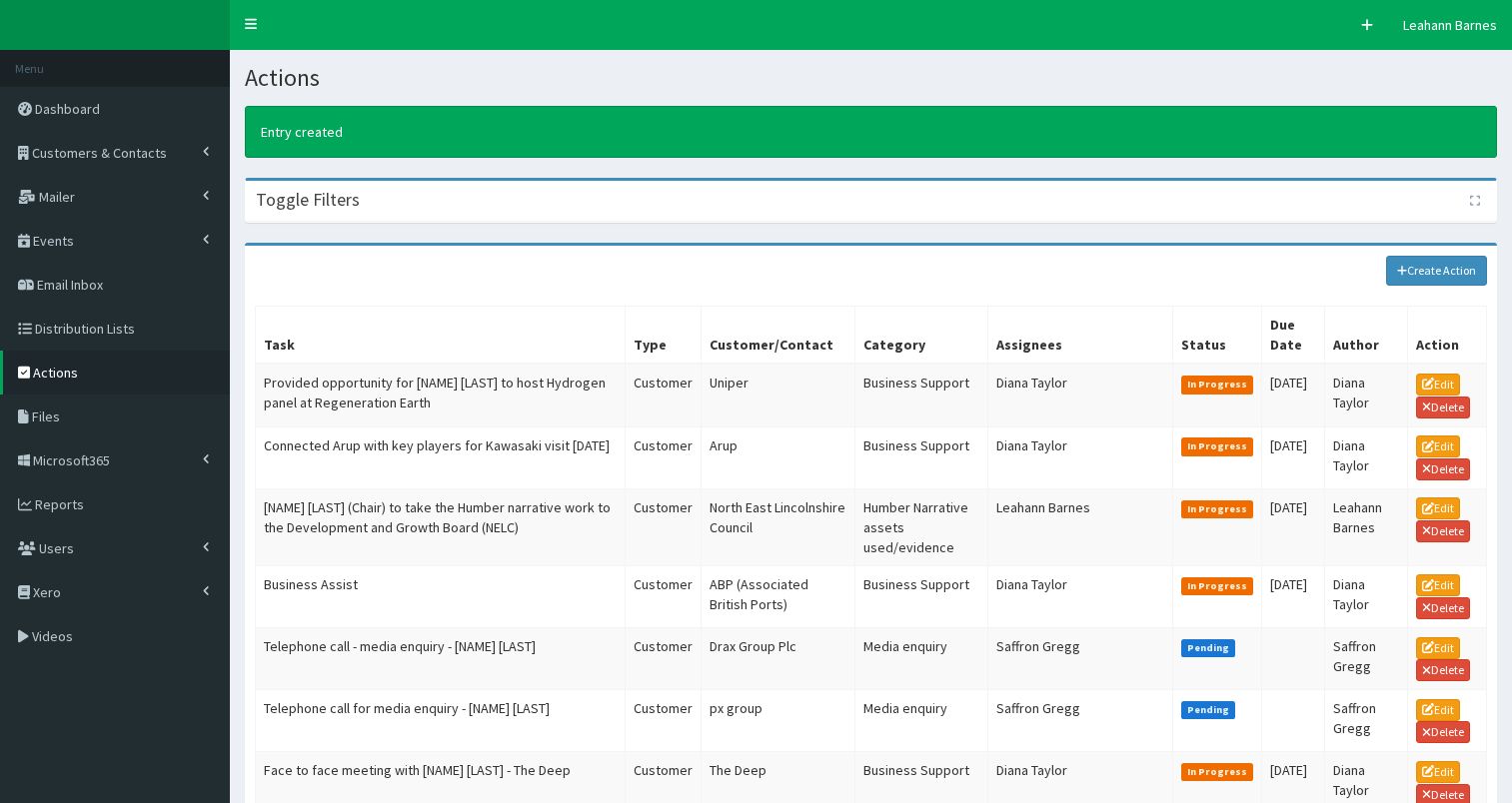 scroll, scrollTop: 0, scrollLeft: 0, axis: both 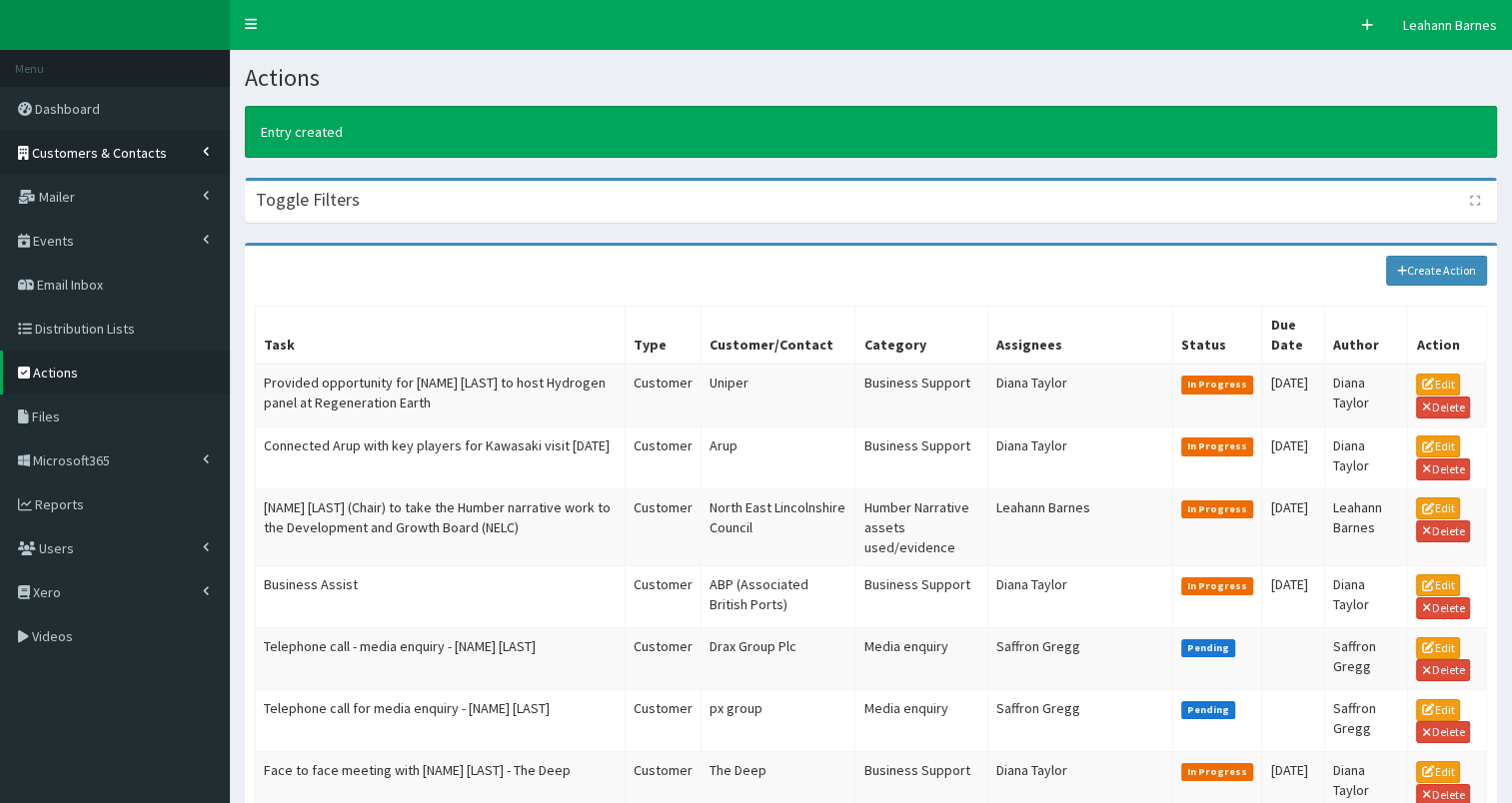 click on "Customers & Contacts" at bounding box center [99, 153] 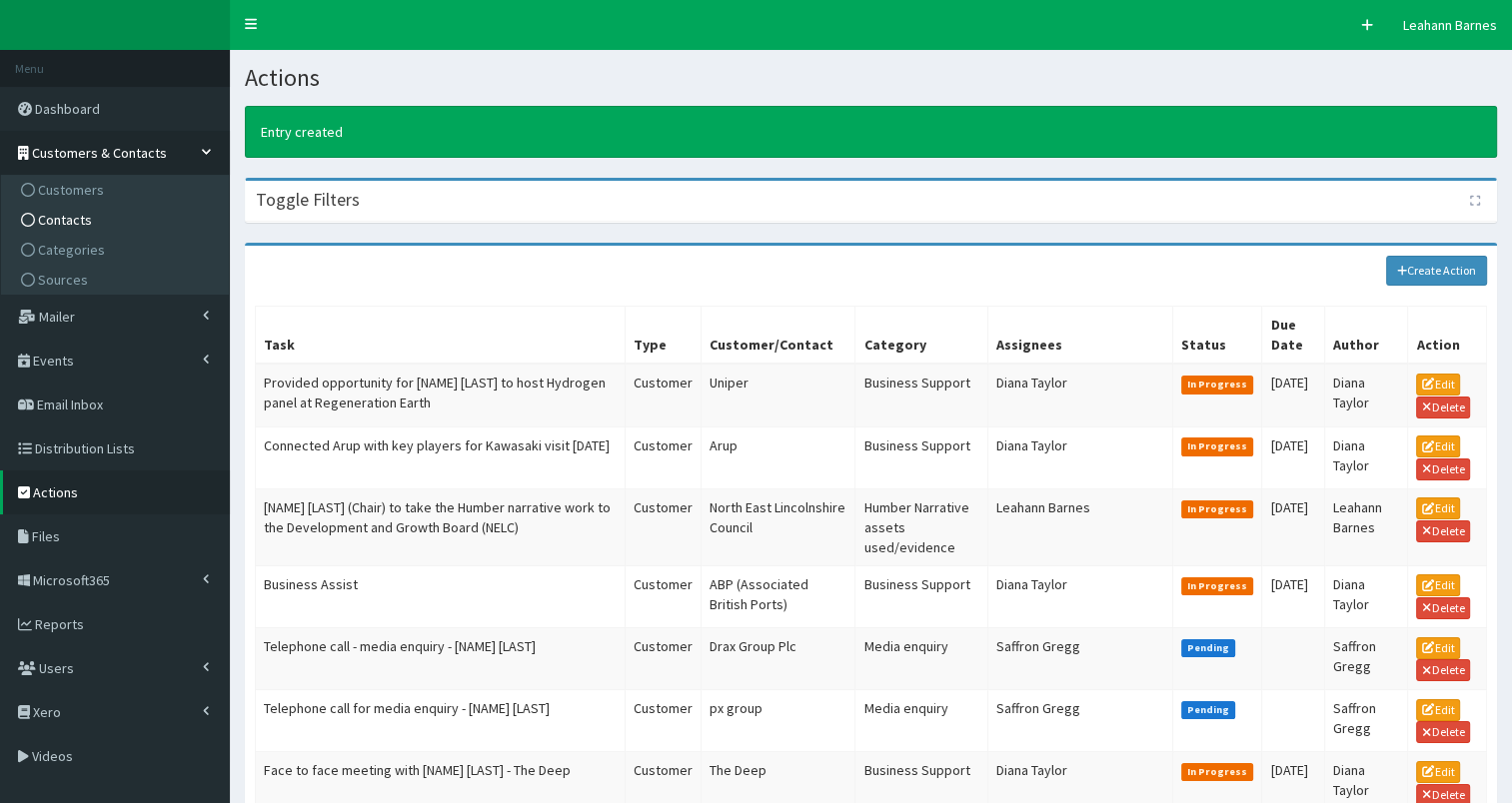 click on "Contacts" at bounding box center (65, 220) 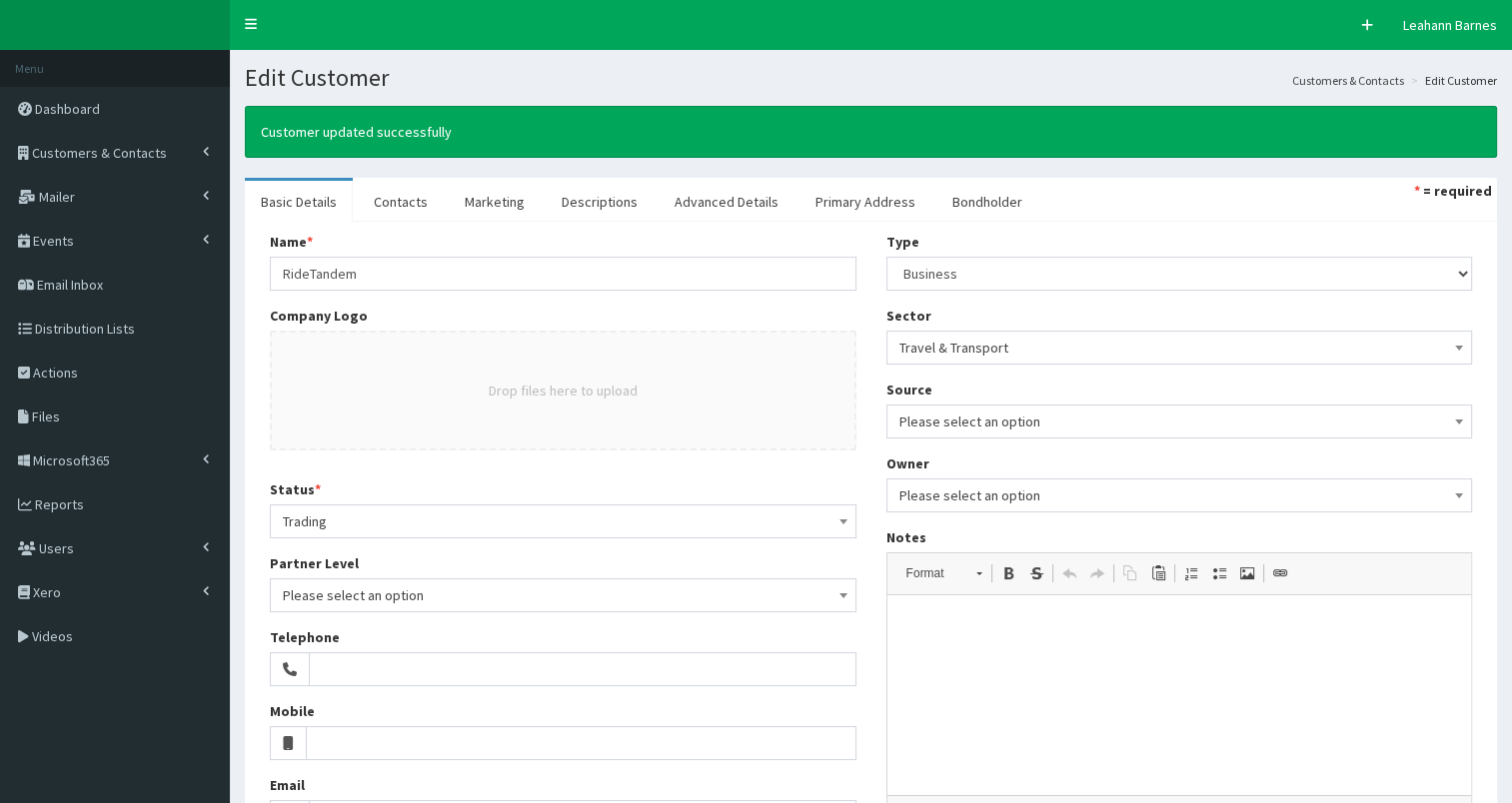 scroll, scrollTop: 0, scrollLeft: 0, axis: both 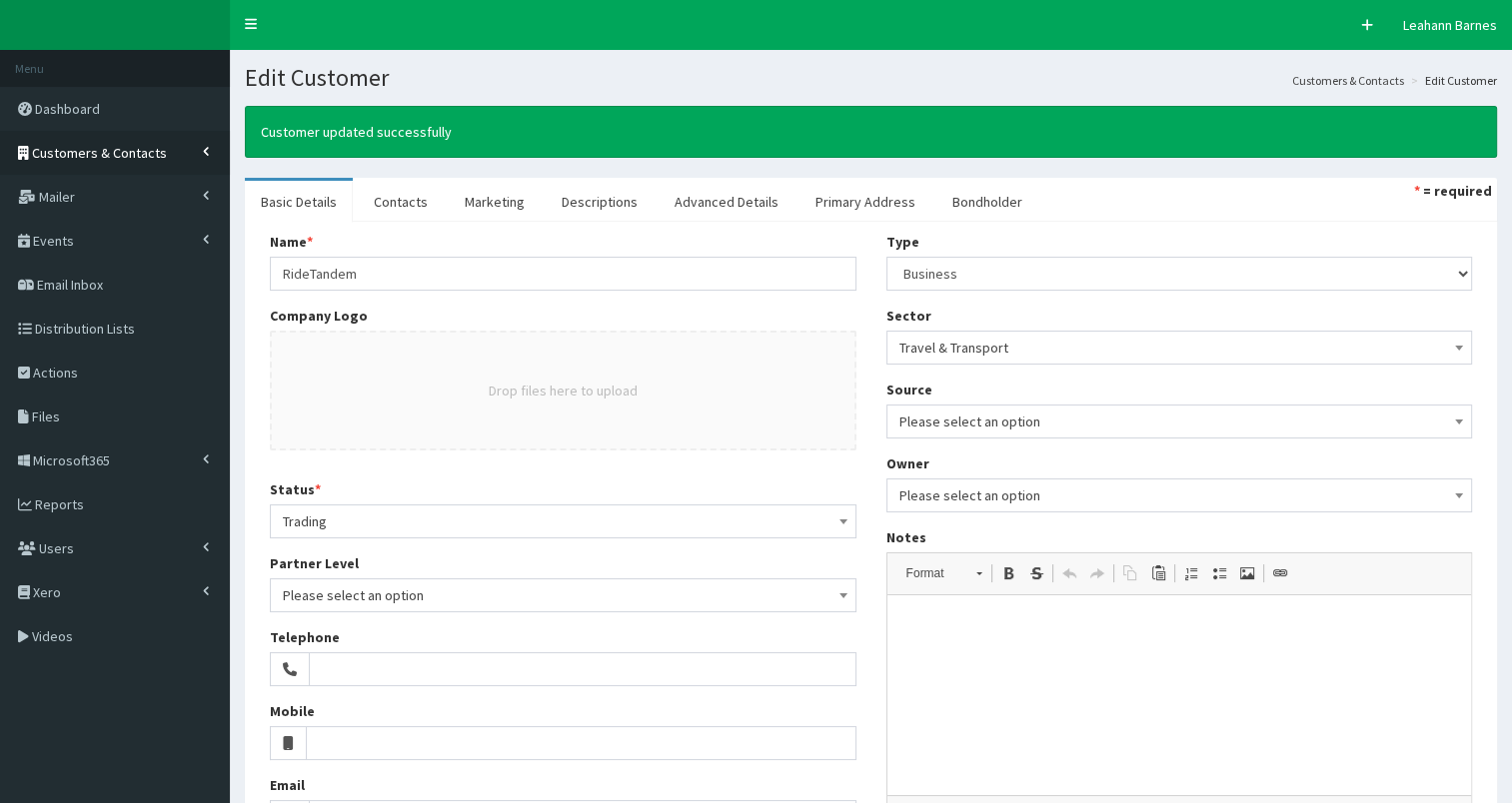 click on "Customers & Contacts" at bounding box center (99, 153) 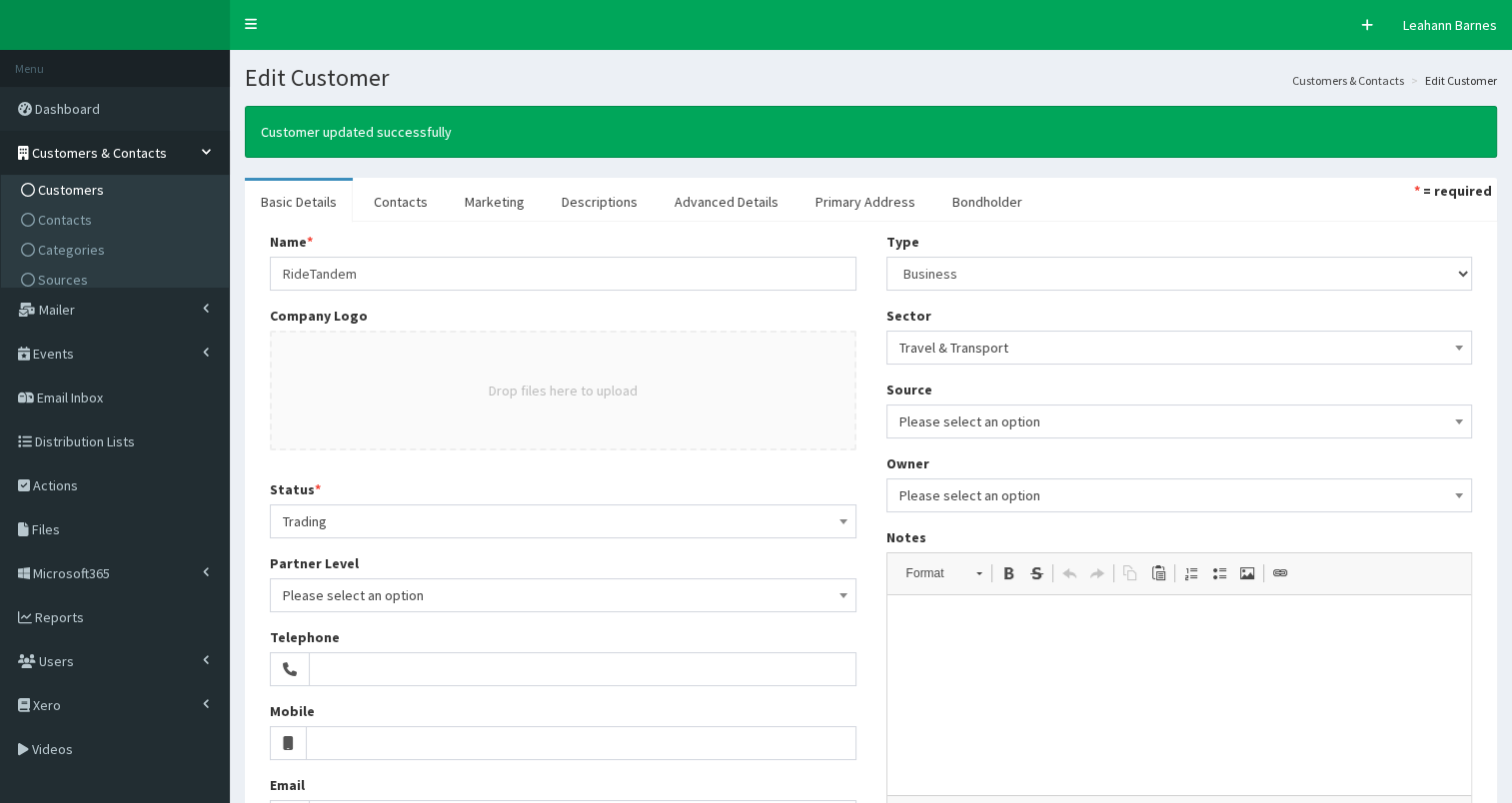 click on "Customers" at bounding box center (71, 190) 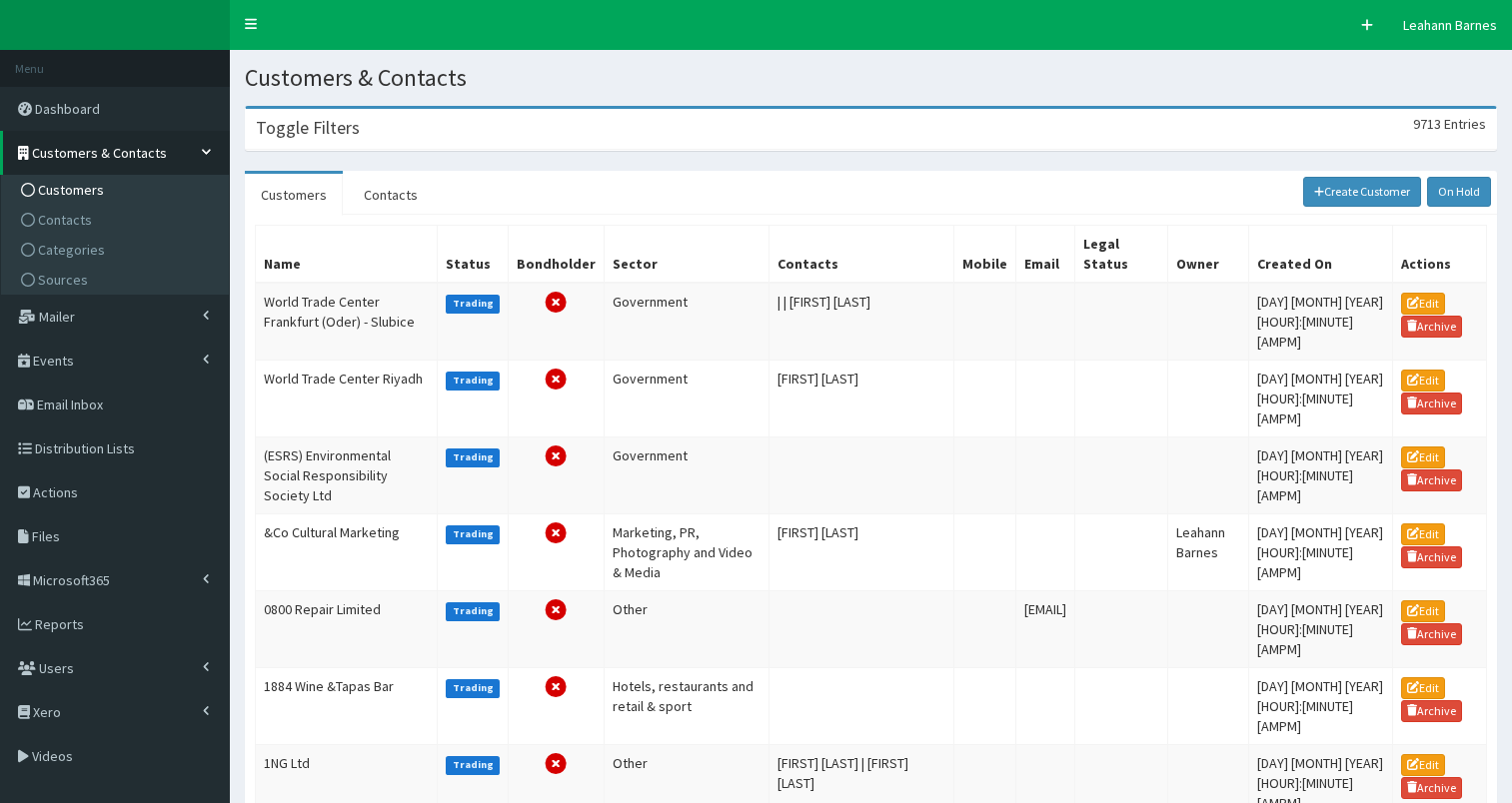 scroll, scrollTop: 0, scrollLeft: 0, axis: both 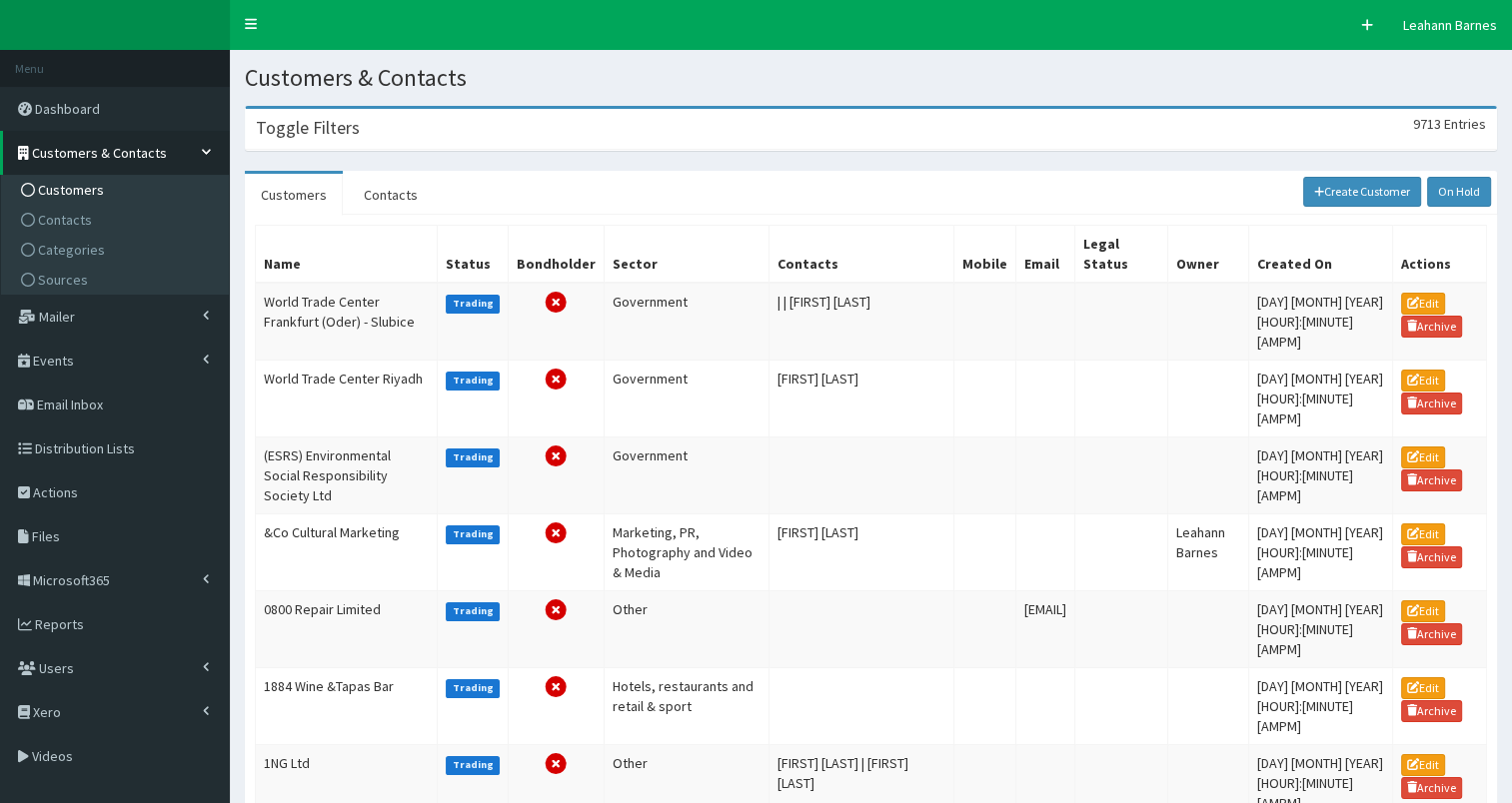 click on "Toggle Filters" at bounding box center [308, 128] 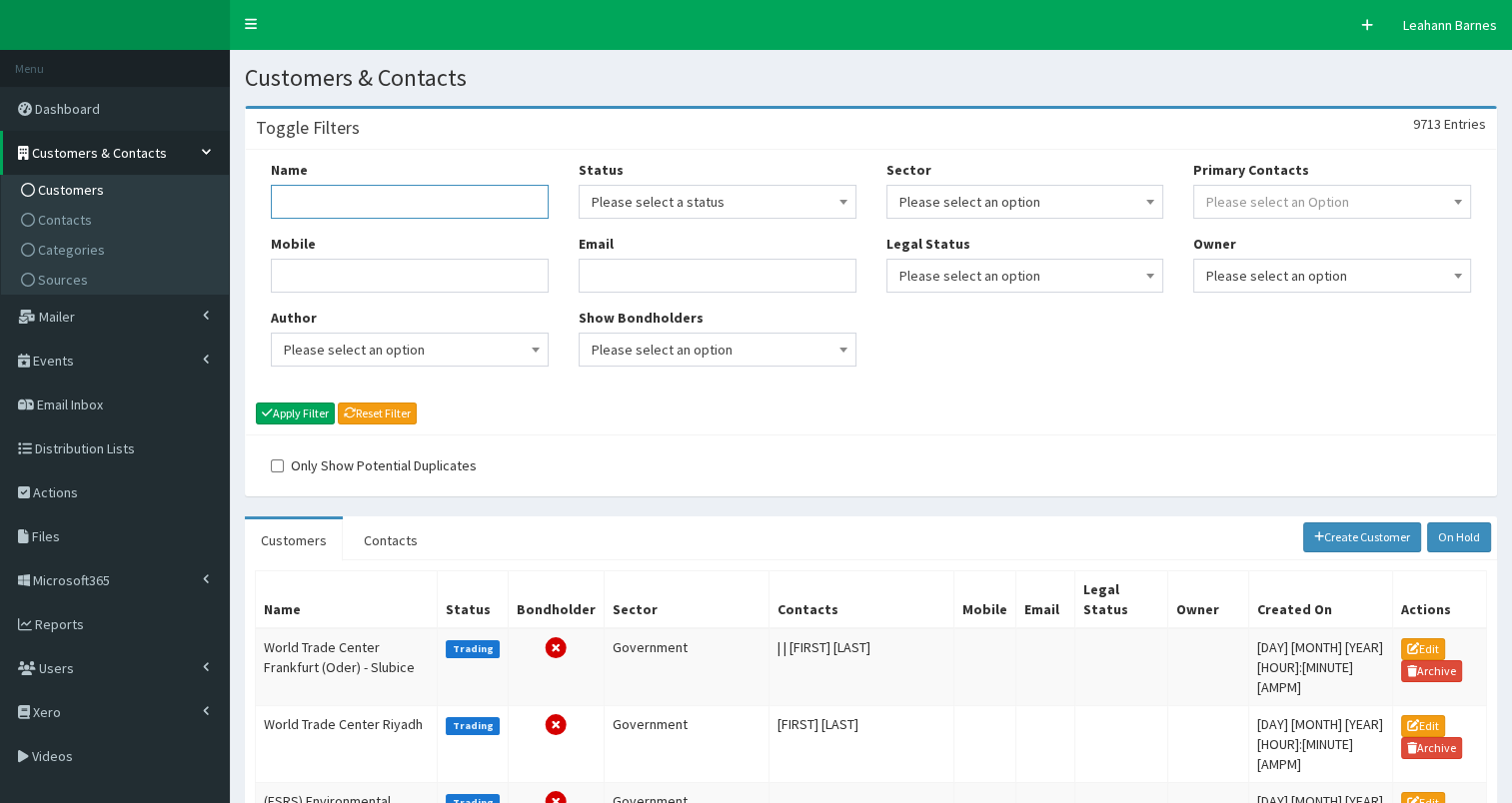 click on "Name" at bounding box center (410, 202) 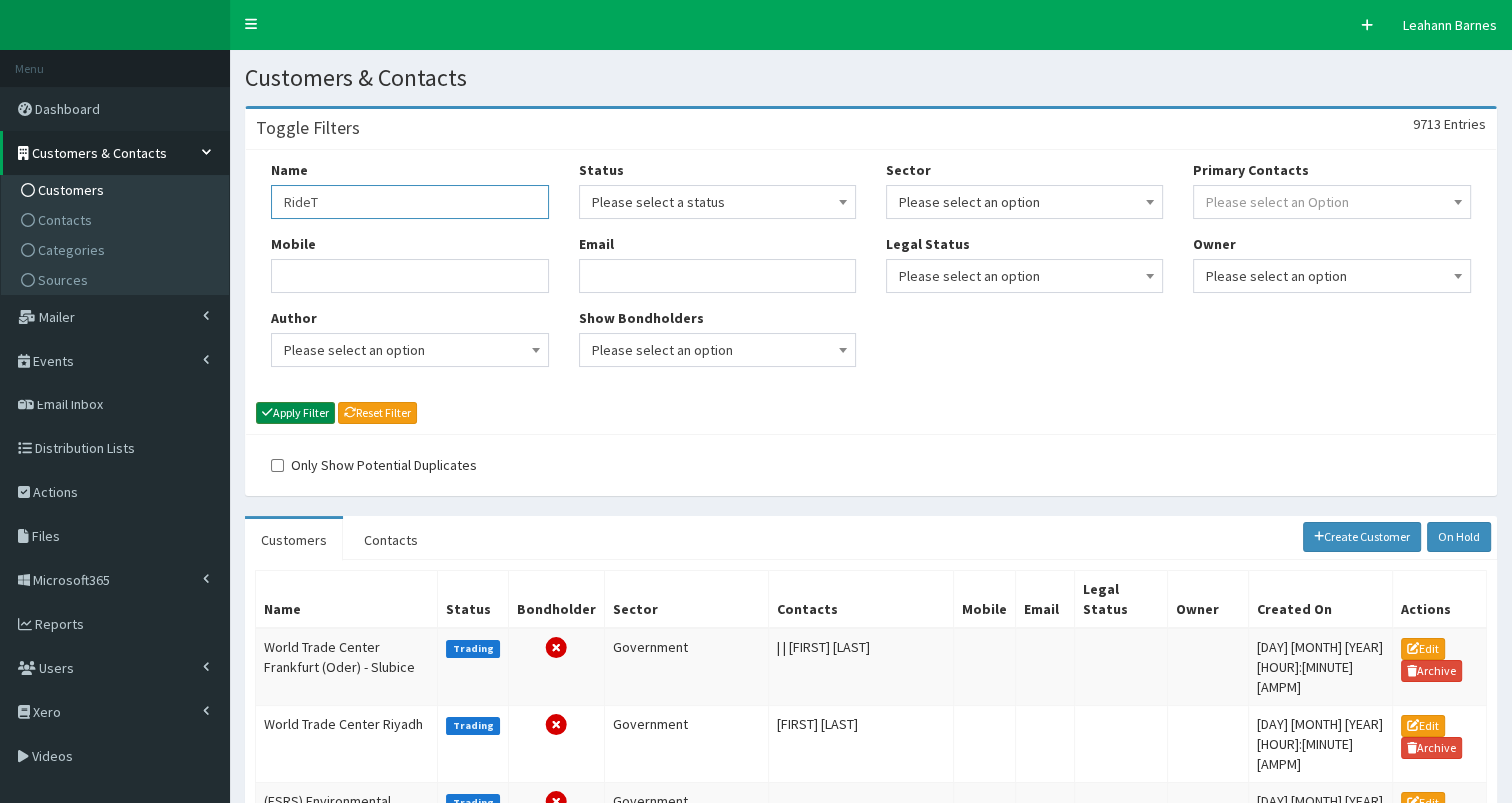 type on "RideT" 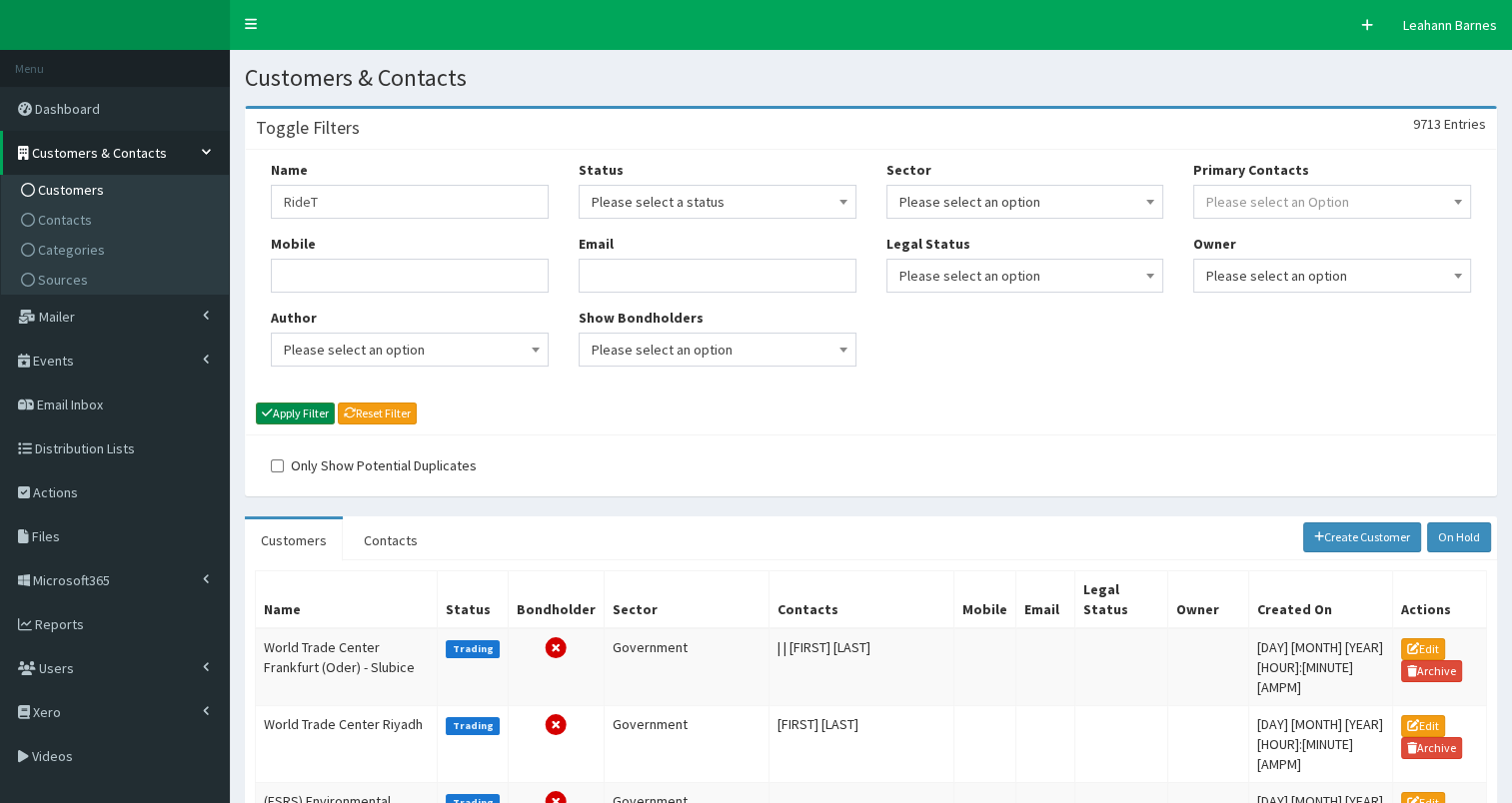 click on "Apply Filter" at bounding box center (295, 413) 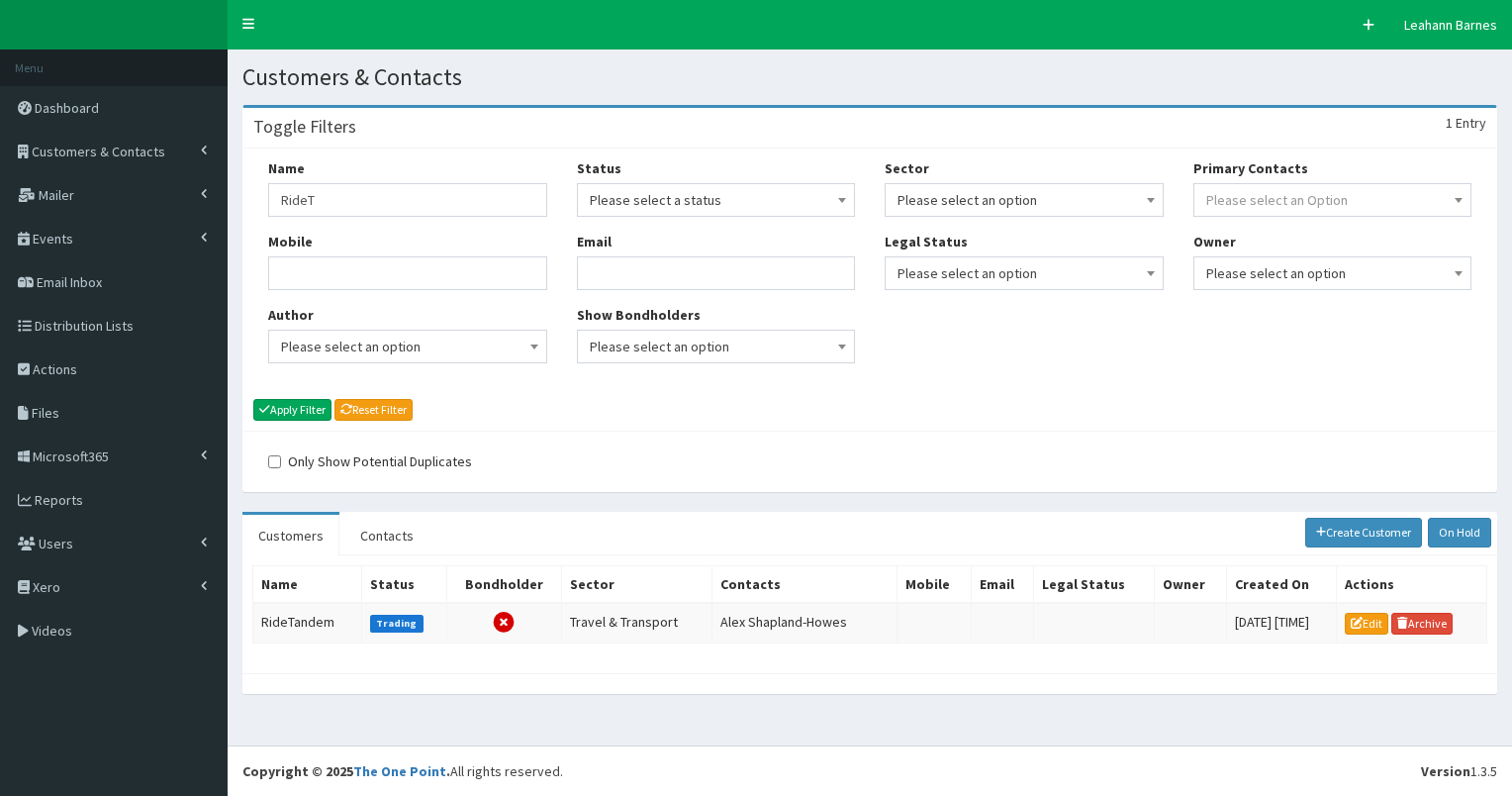scroll, scrollTop: 0, scrollLeft: 0, axis: both 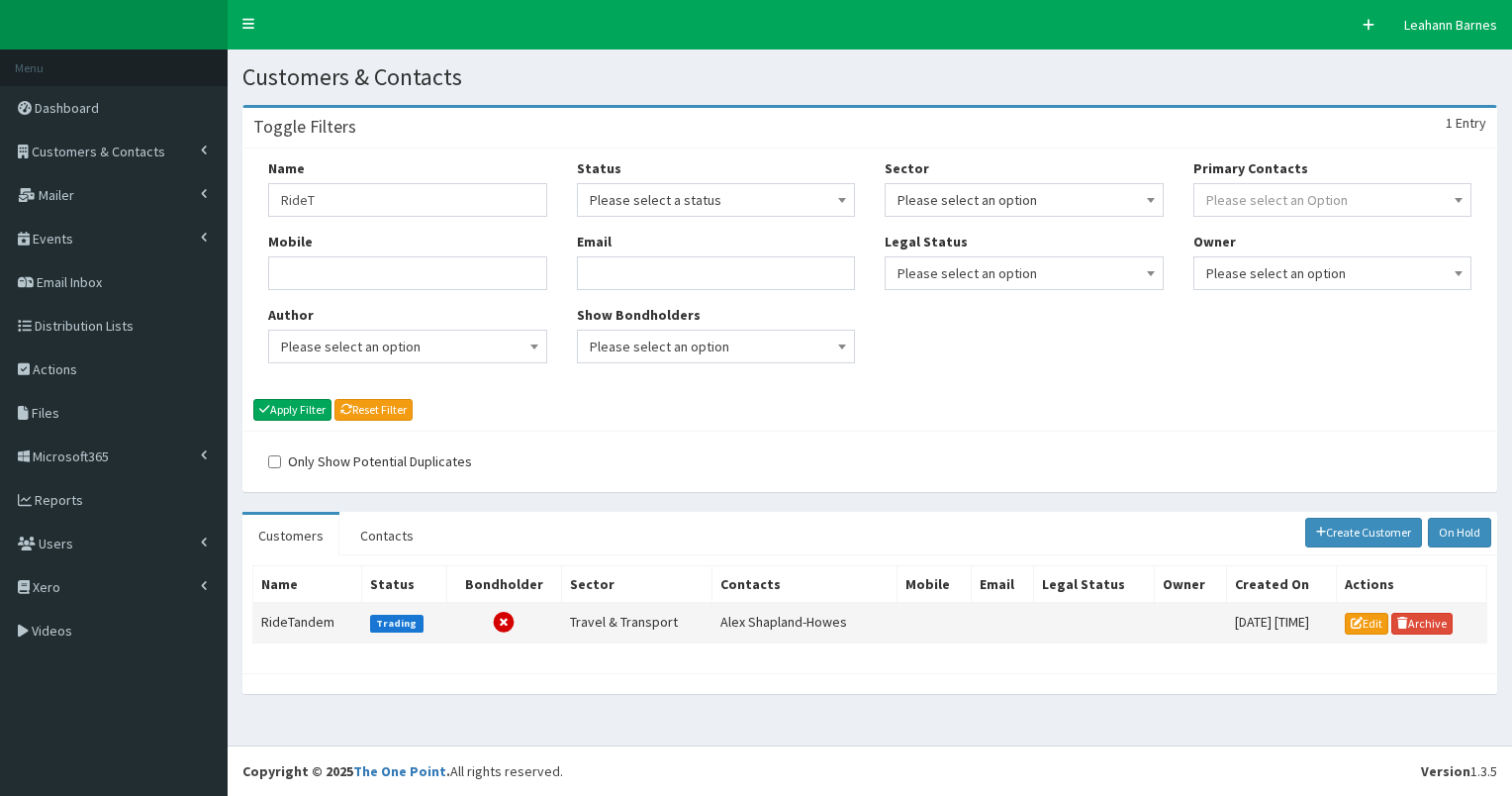click on "RideTandem" at bounding box center (308, 623) 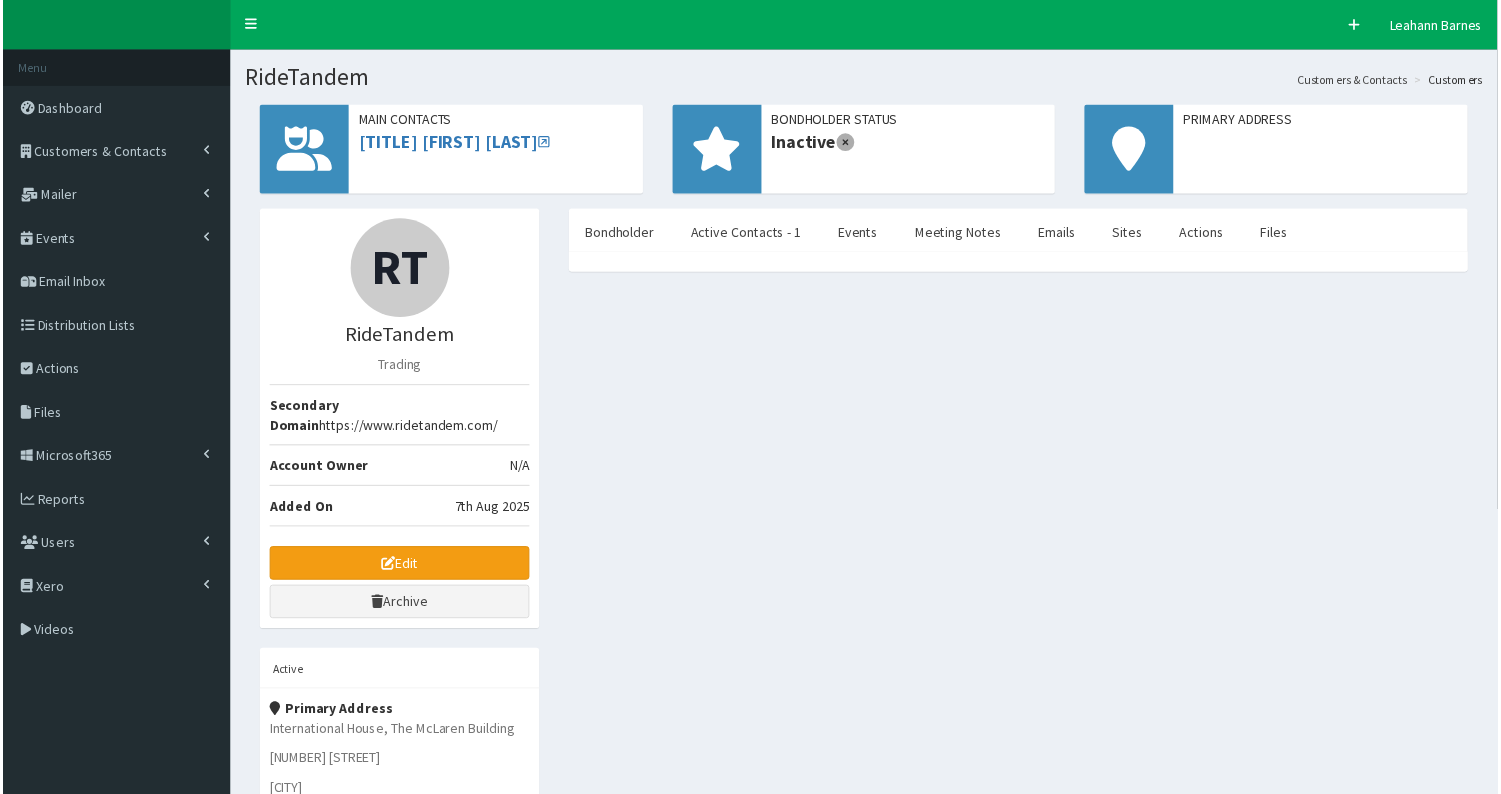 scroll, scrollTop: 0, scrollLeft: 0, axis: both 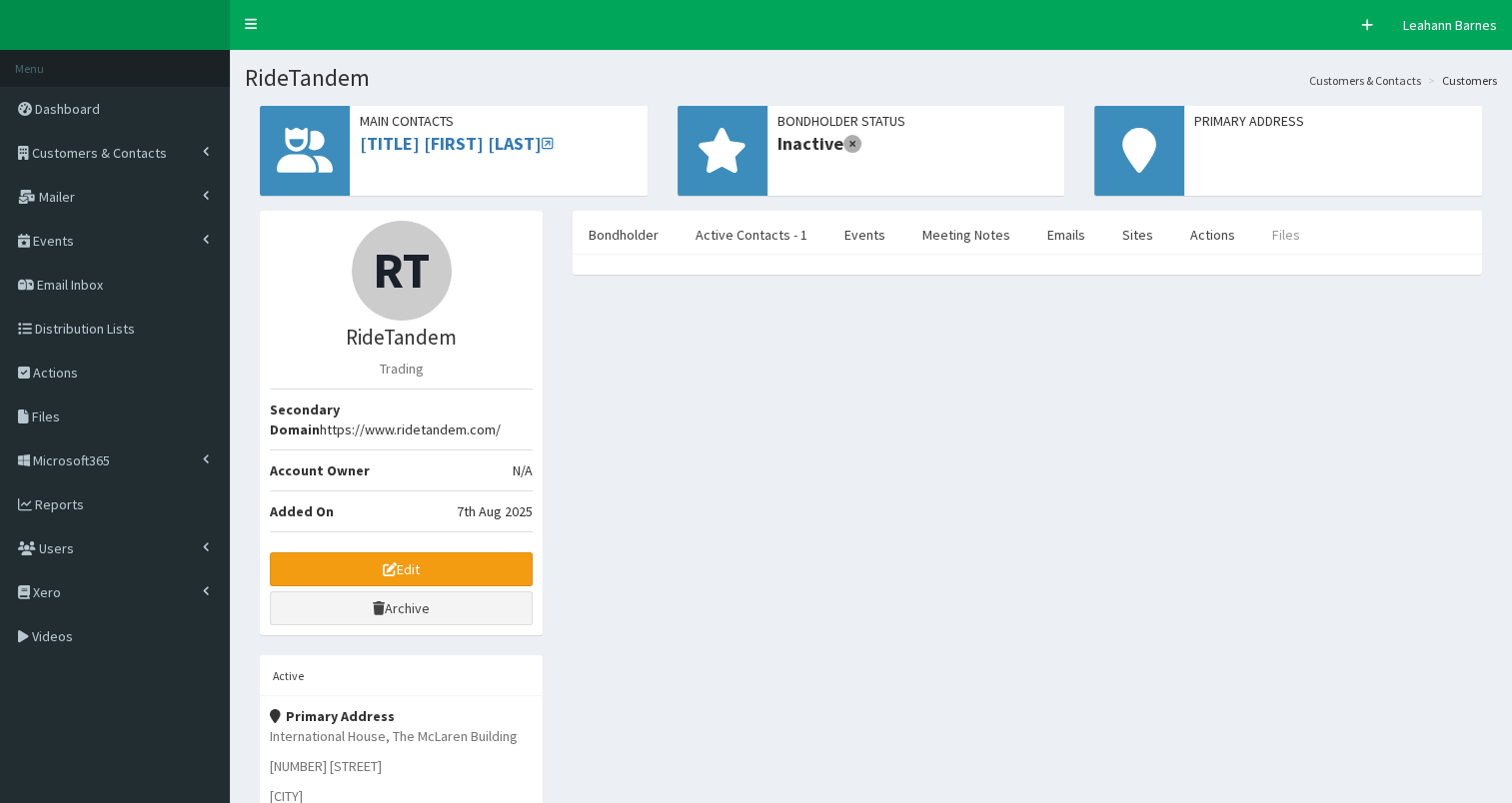 click on "Files" at bounding box center (1286, 235) 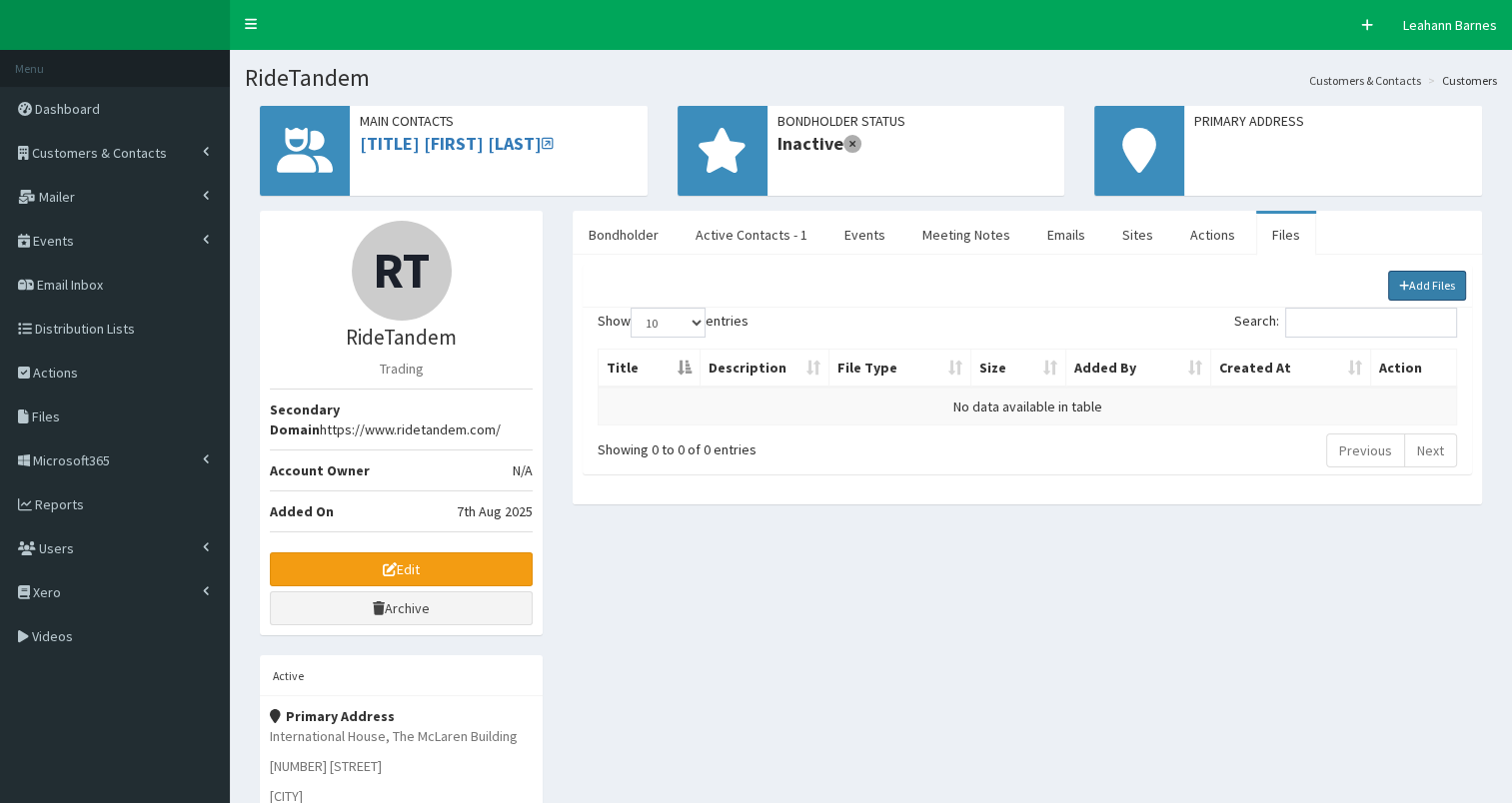 click on "Add Files" at bounding box center (1427, 286) 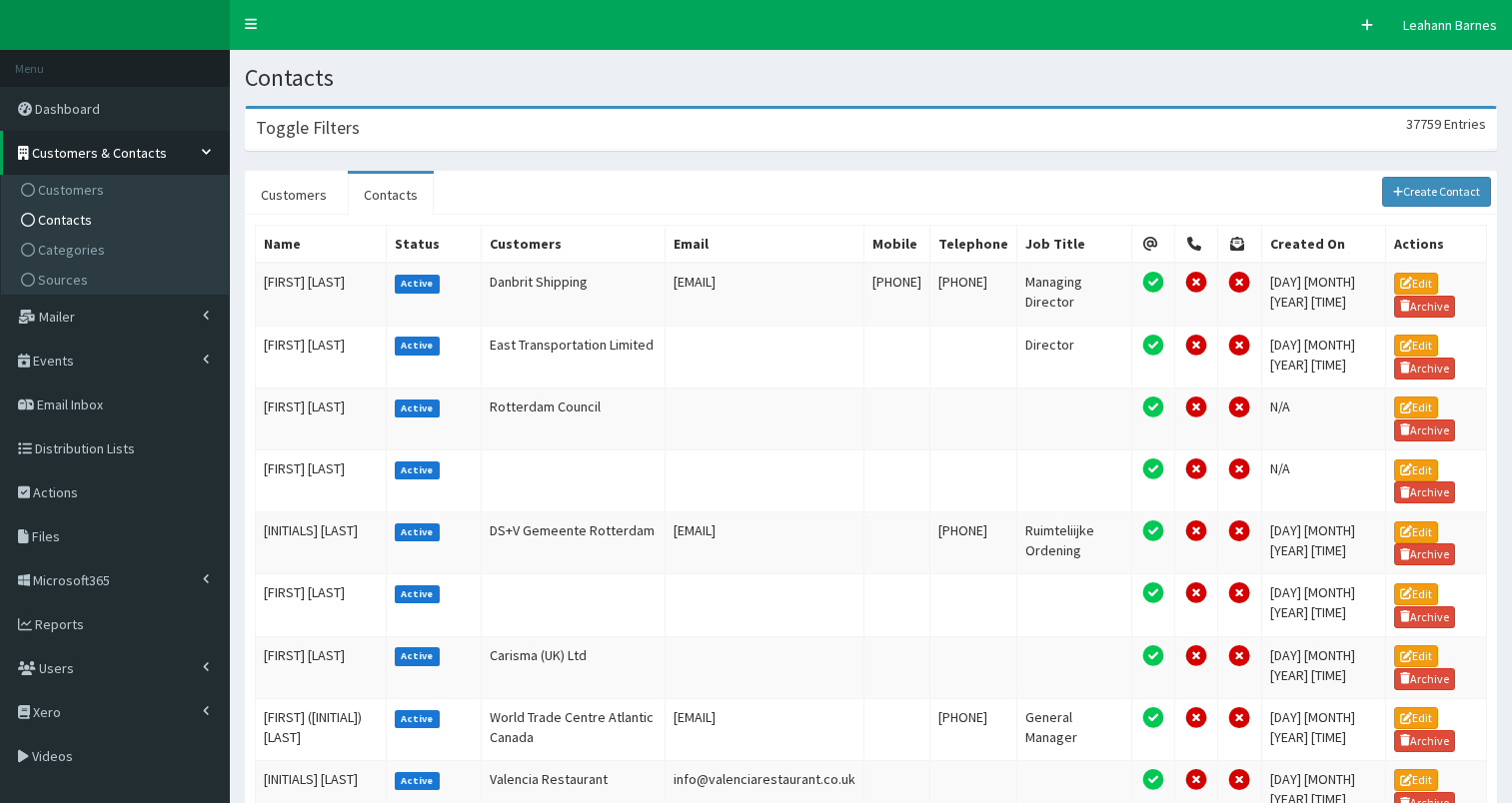 scroll, scrollTop: 0, scrollLeft: 0, axis: both 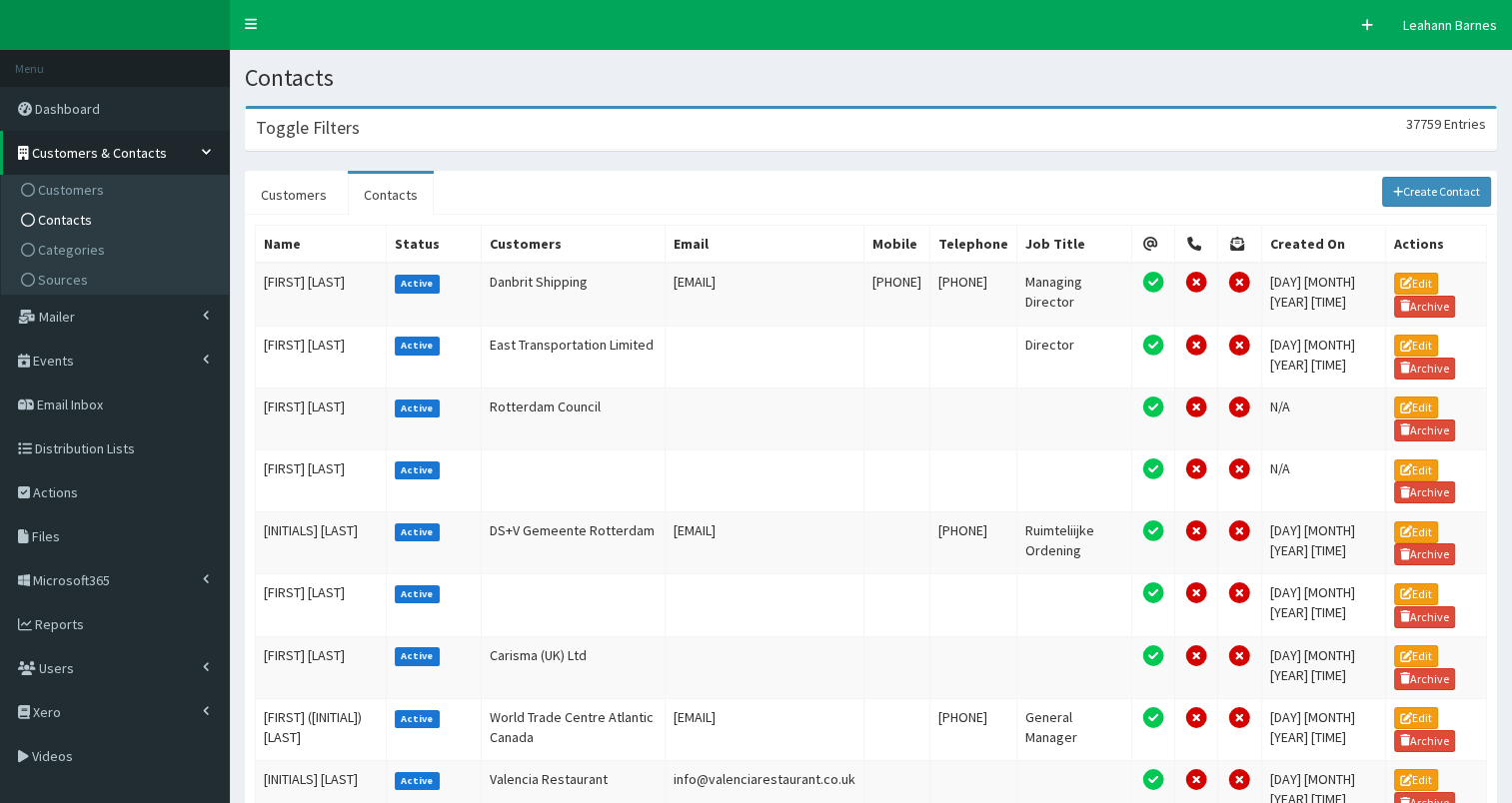 click on "Toggle Filters
37759   Entries" at bounding box center [870, 129] 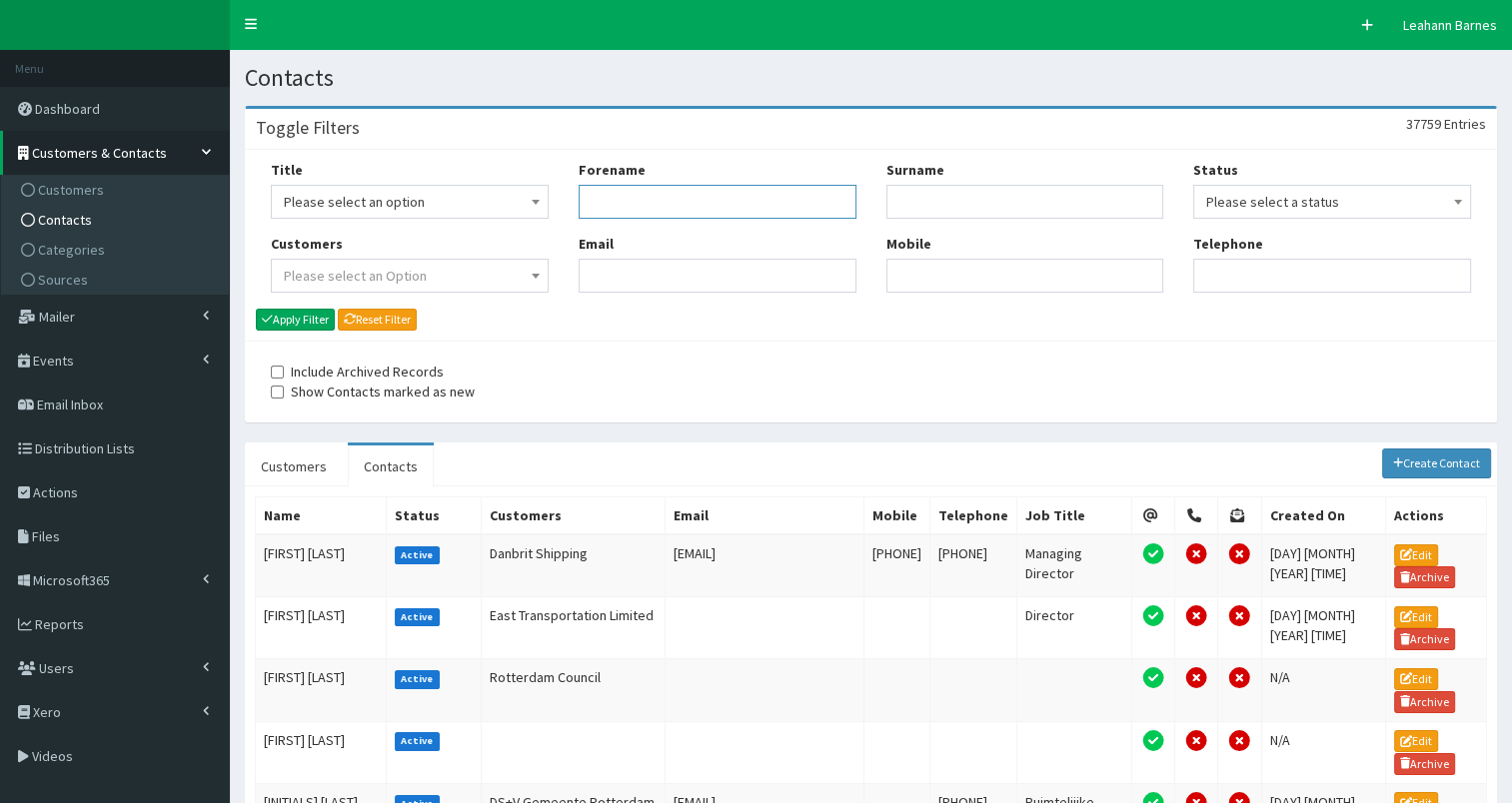 click on "Forename" at bounding box center (718, 202) 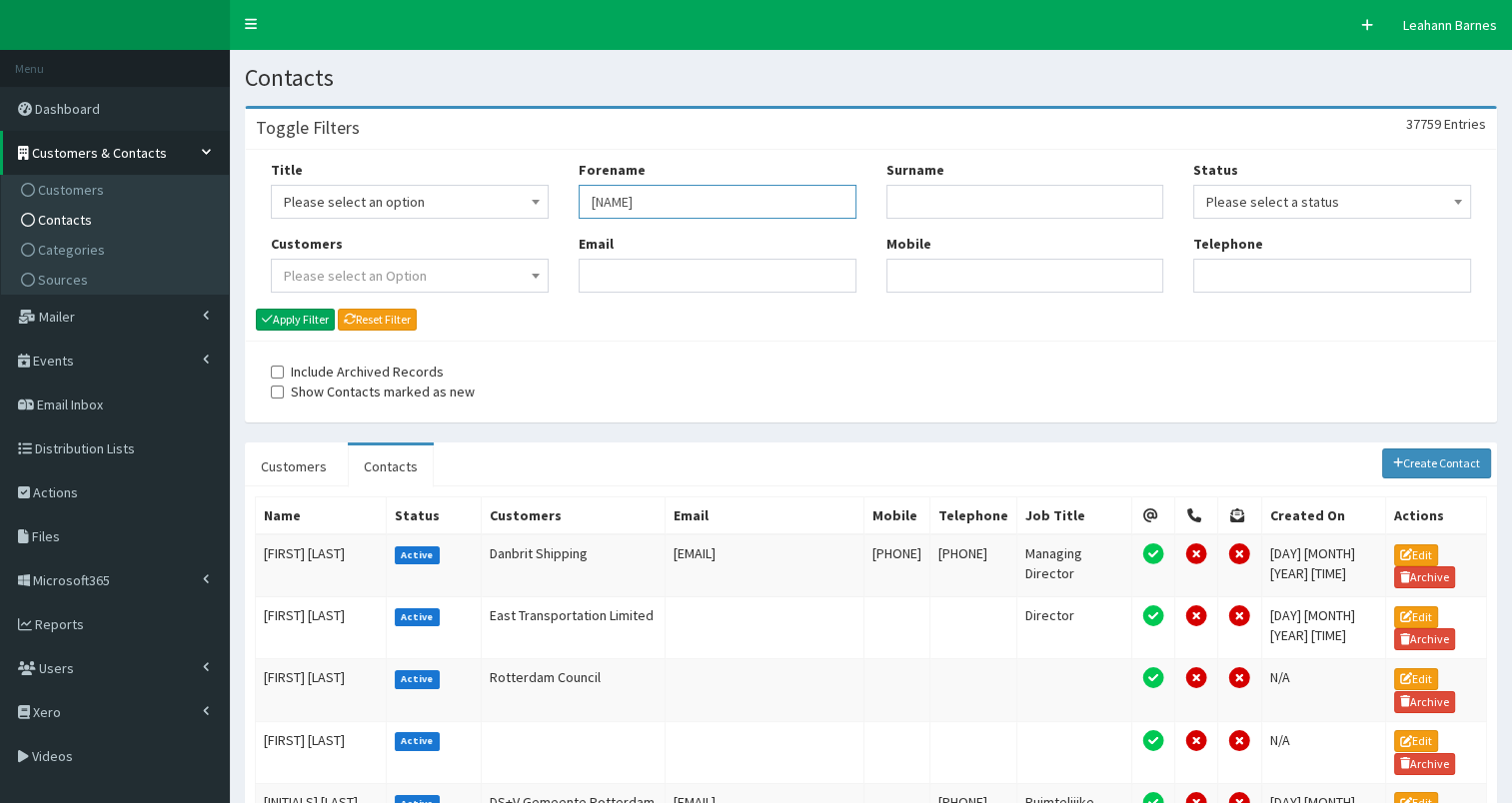type on "[NAME]" 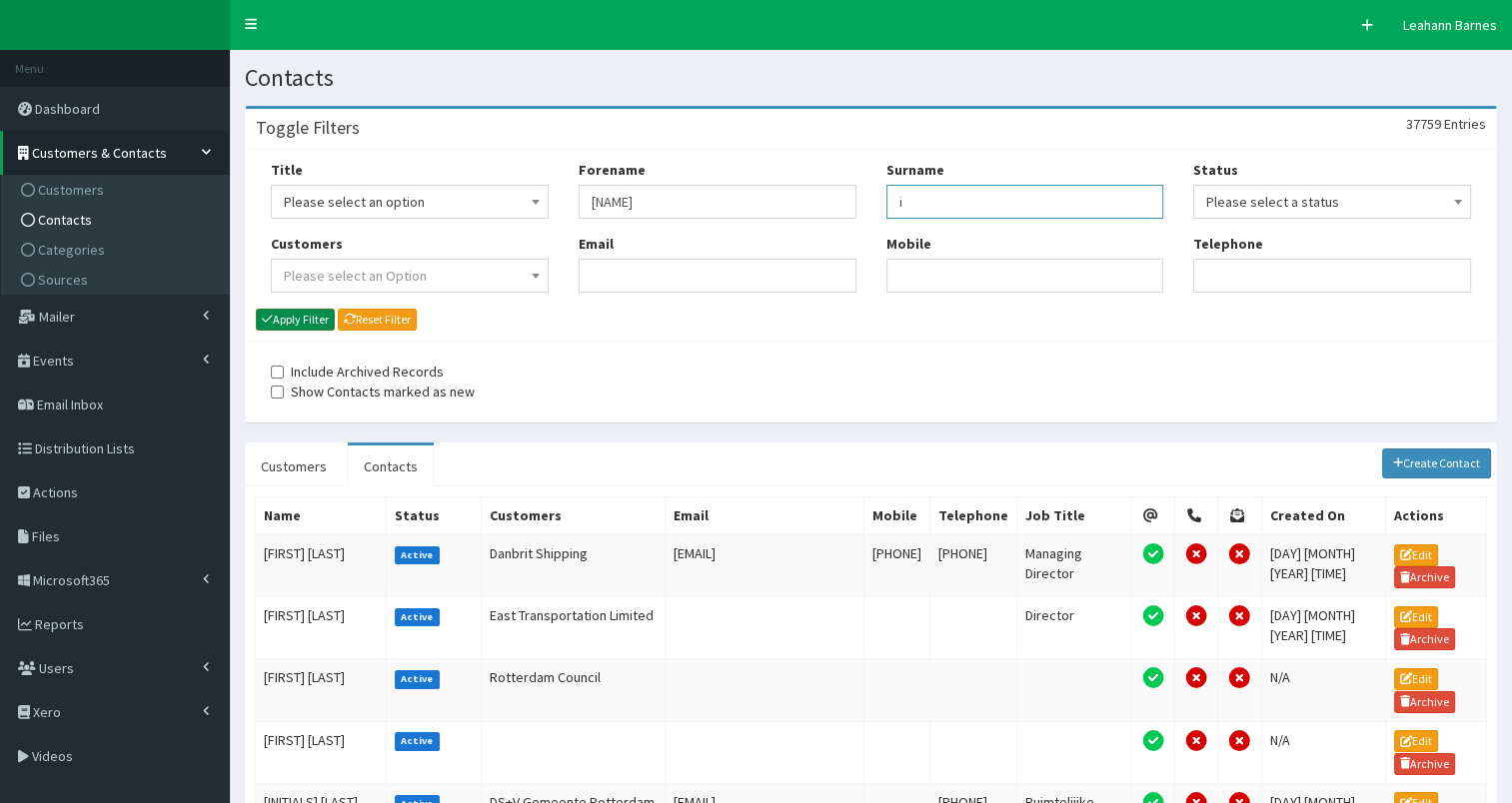 type on "i" 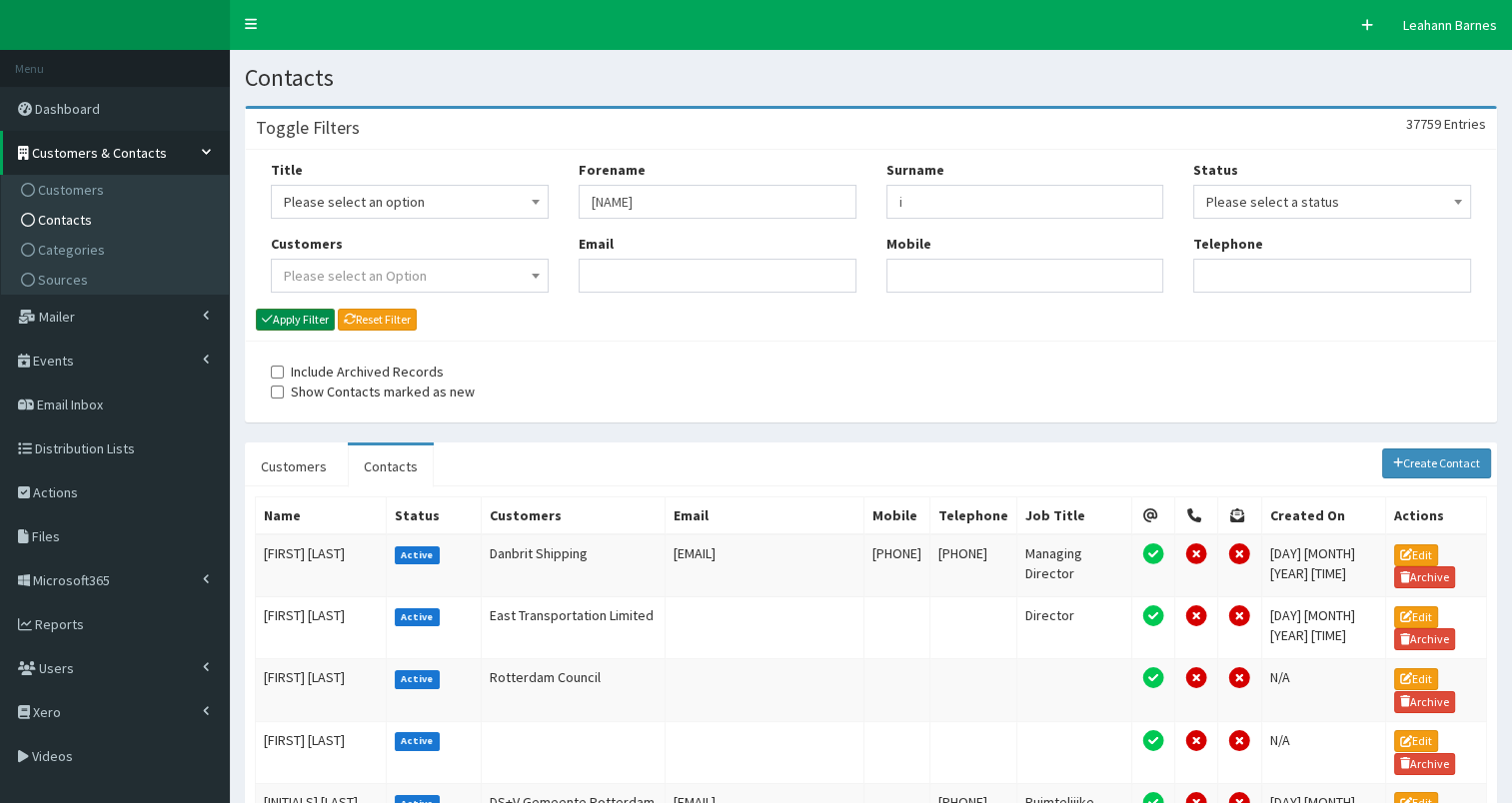 click on "Apply Filter" at bounding box center [295, 320] 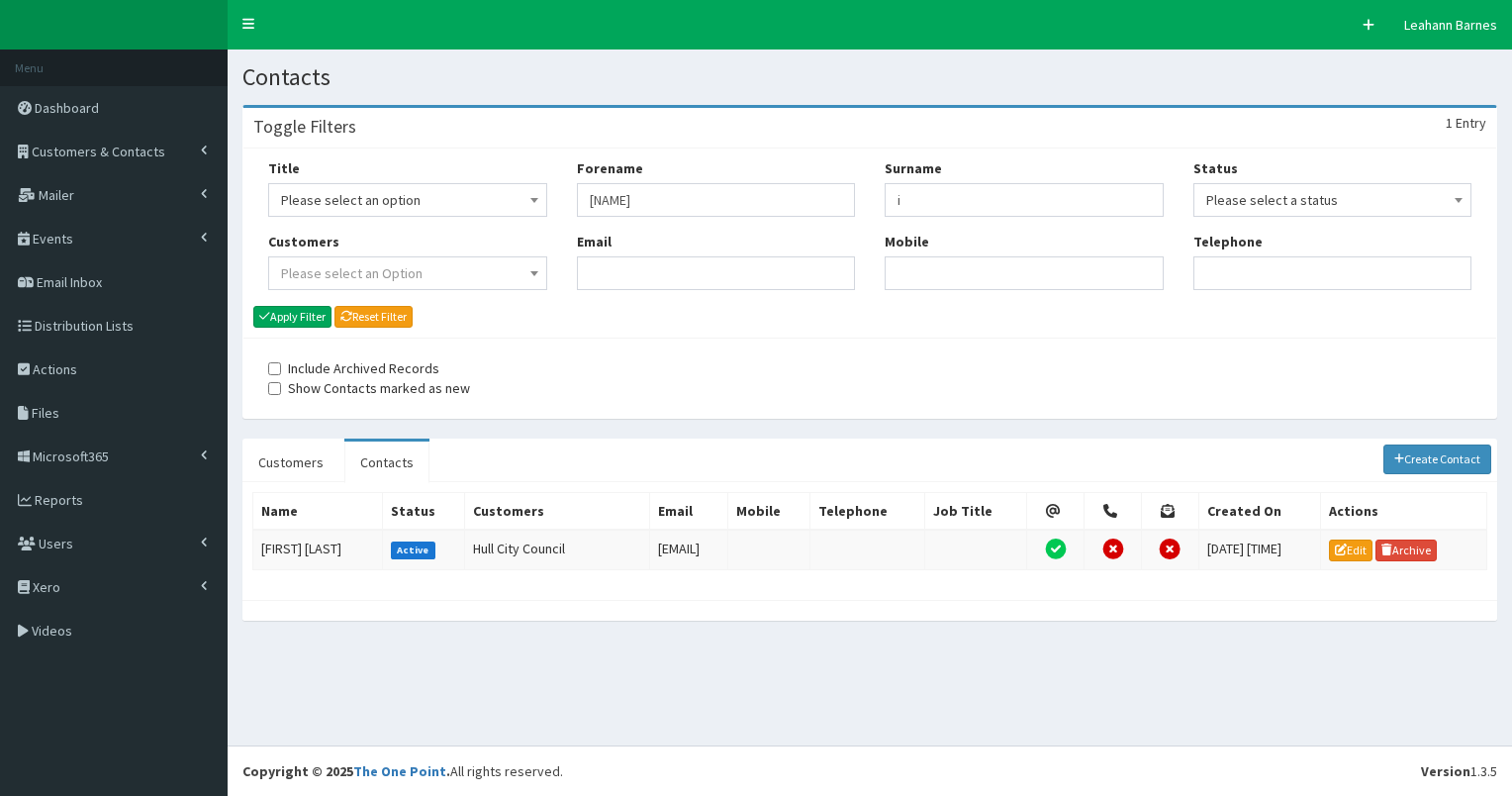 scroll, scrollTop: 0, scrollLeft: 0, axis: both 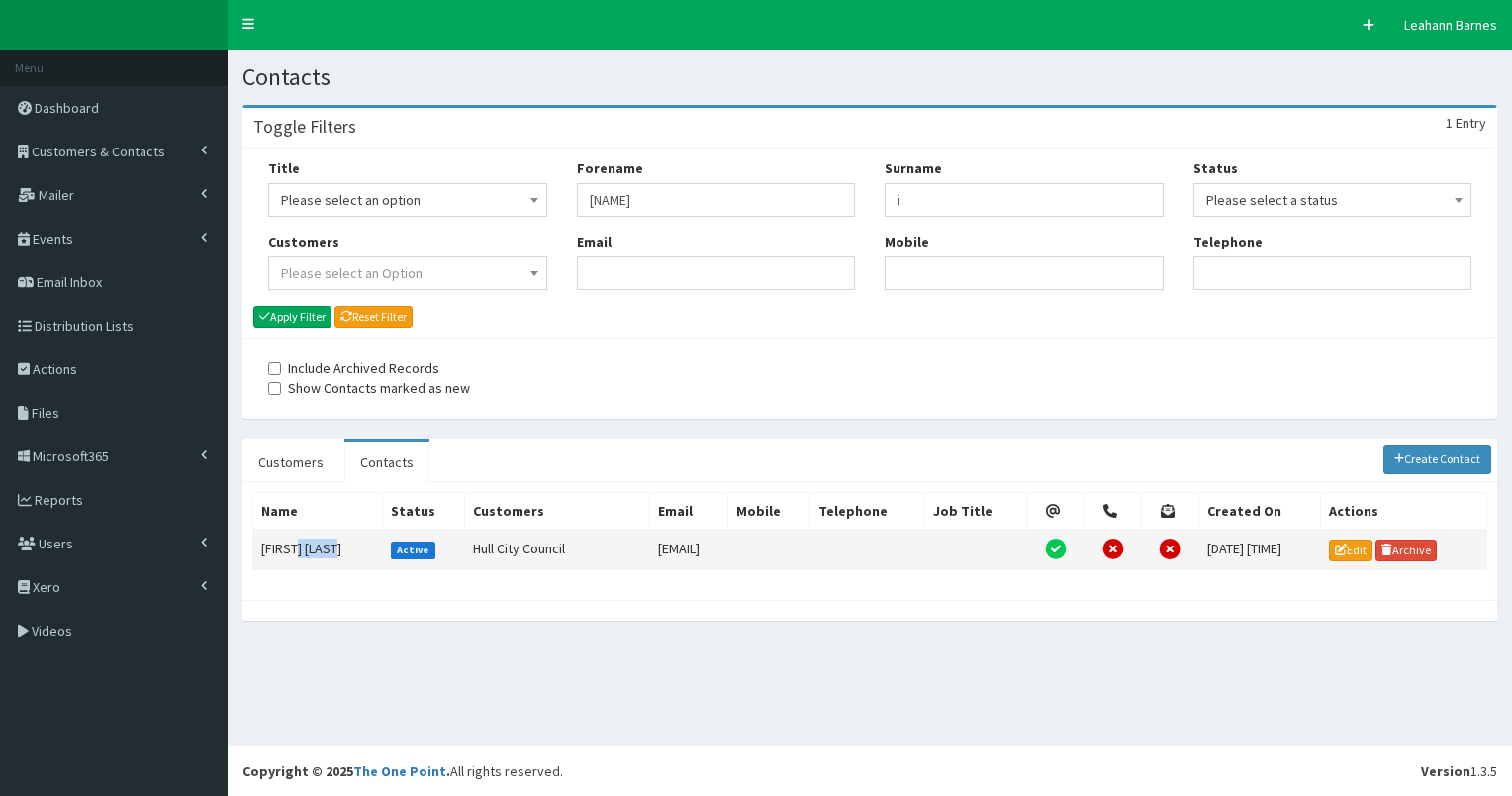 drag, startPoint x: 294, startPoint y: 543, endPoint x: 344, endPoint y: 543, distance: 50 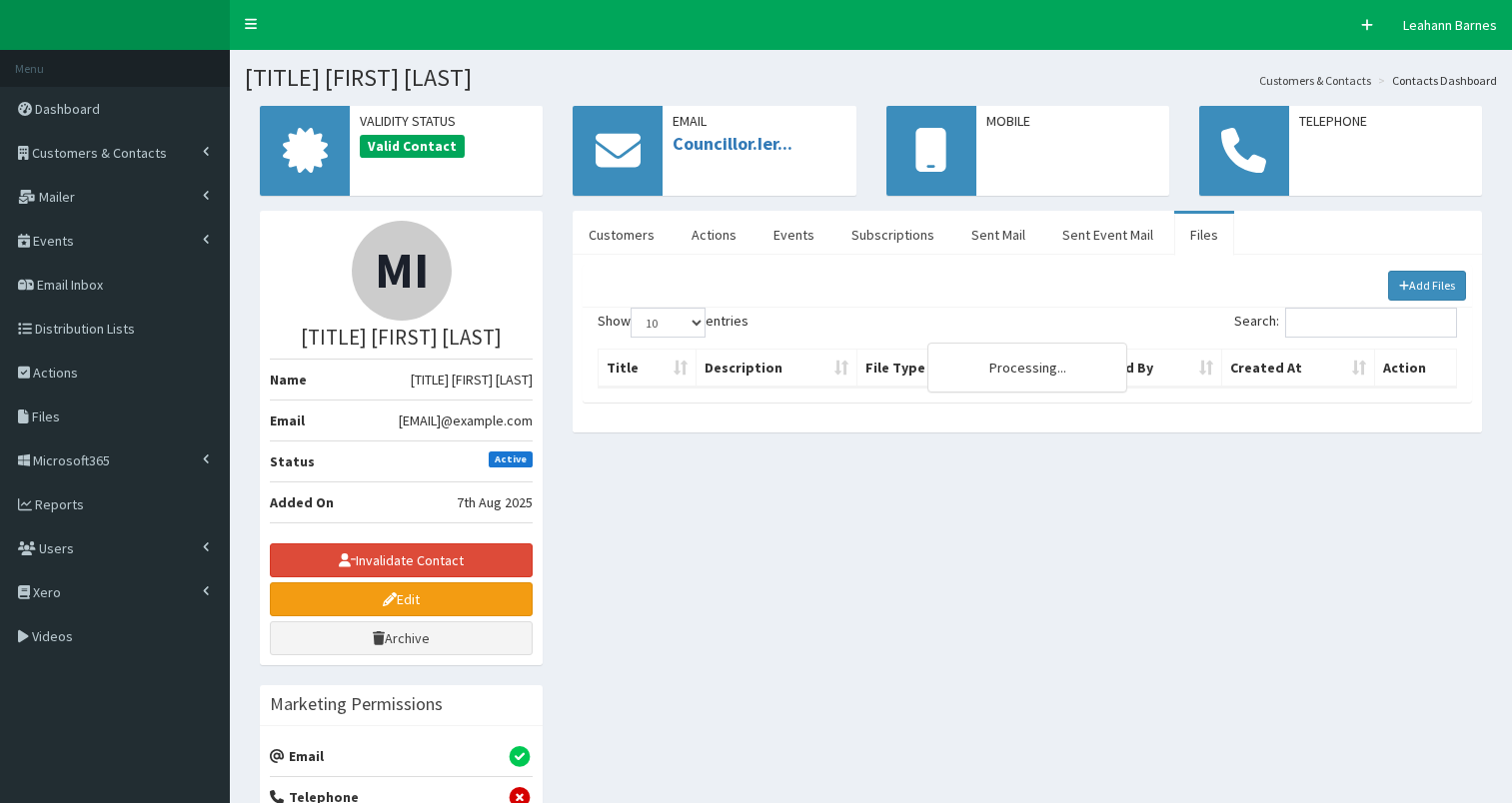 scroll, scrollTop: 0, scrollLeft: 0, axis: both 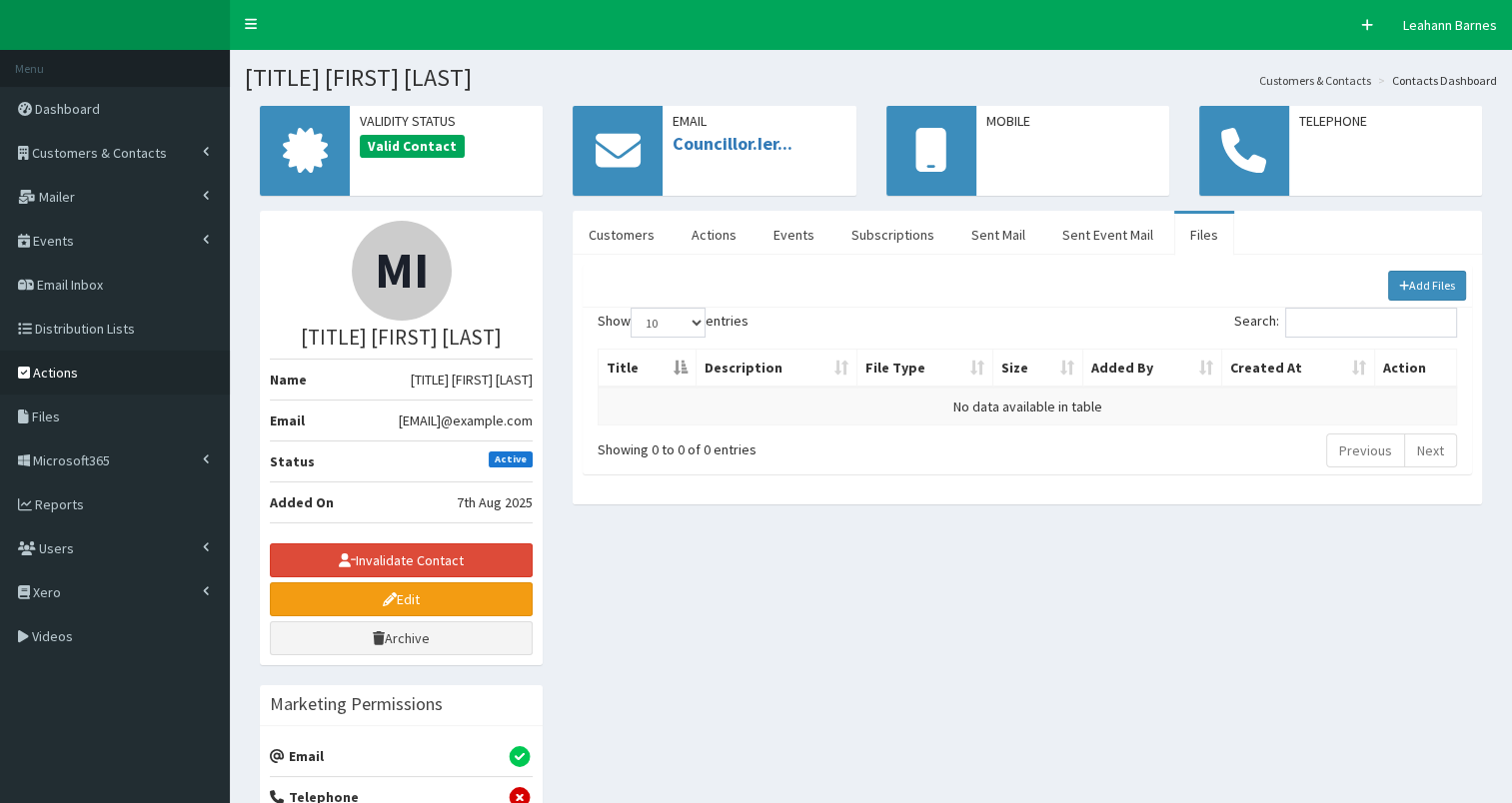 click on "Actions" at bounding box center [55, 373] 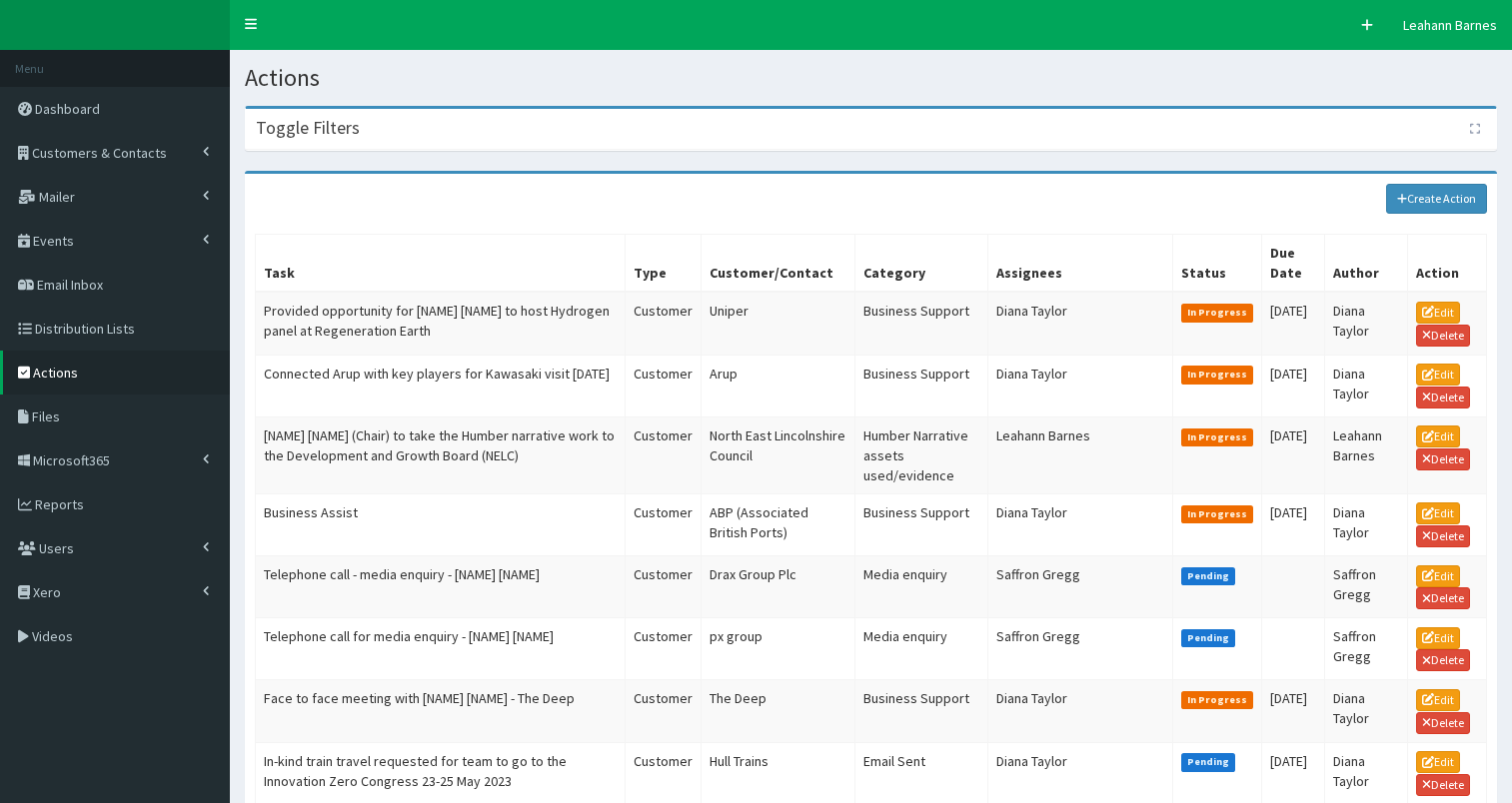 scroll, scrollTop: 0, scrollLeft: 0, axis: both 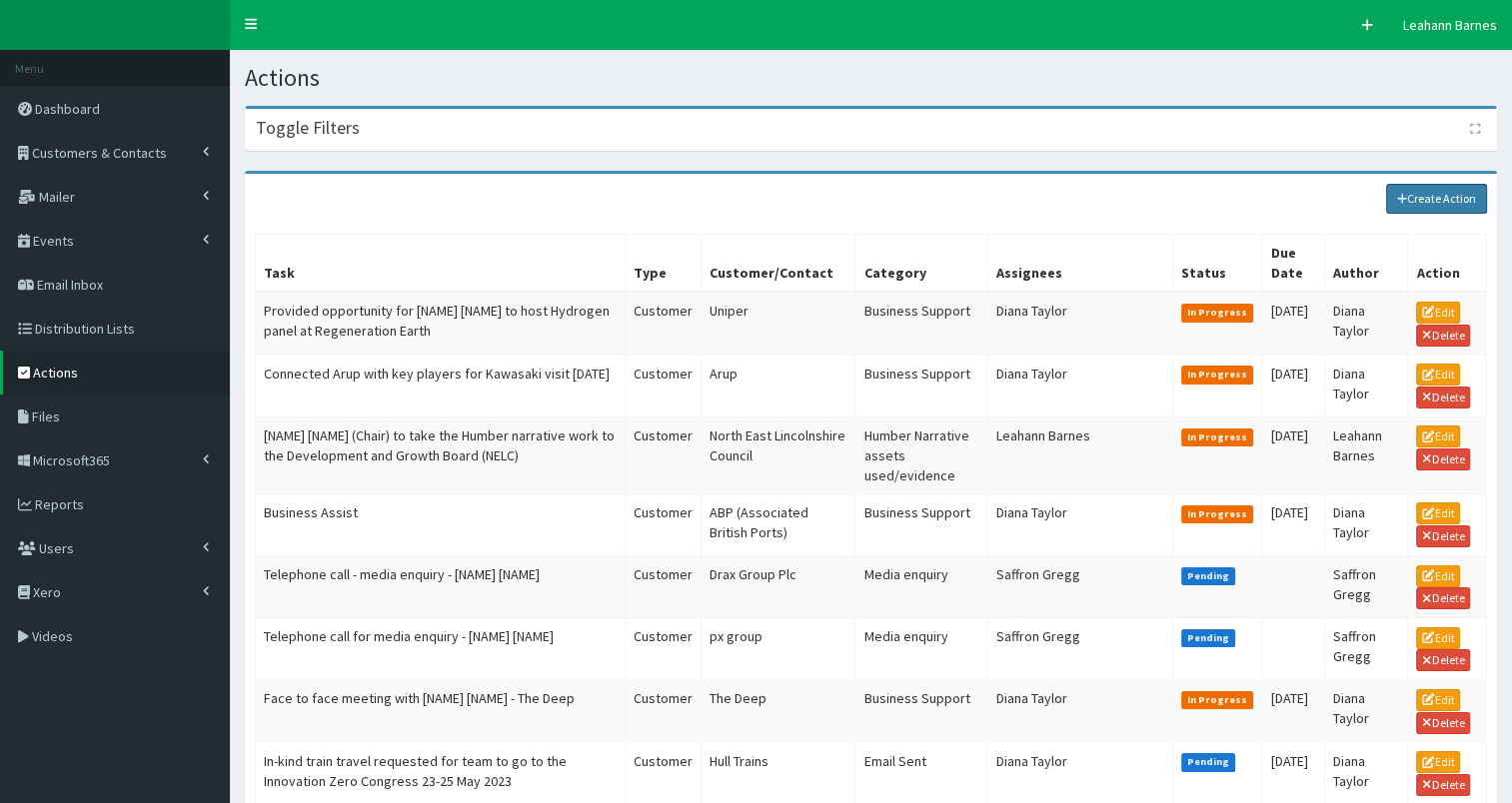 click on "Create Action" at bounding box center [1437, 199] 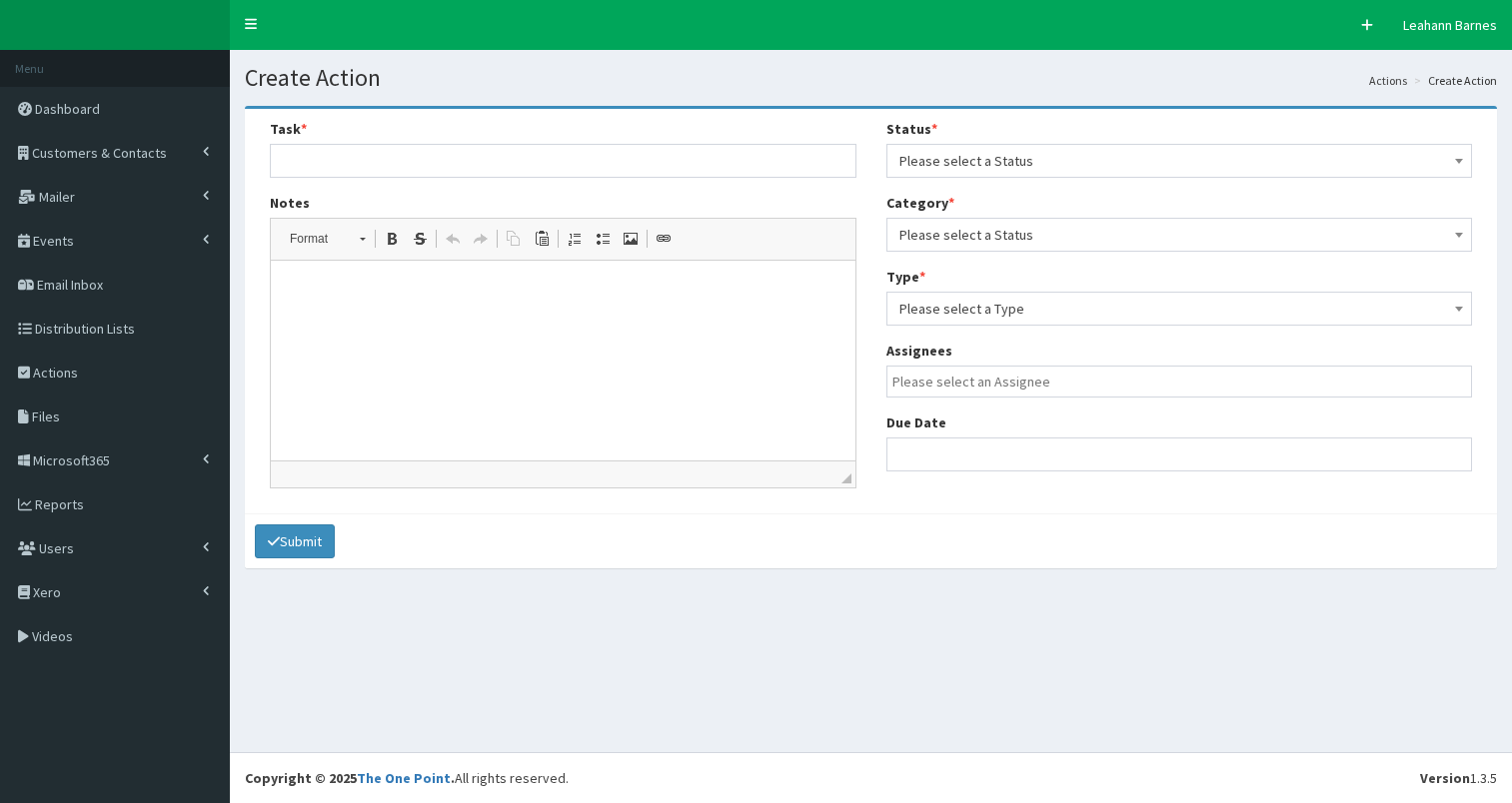select 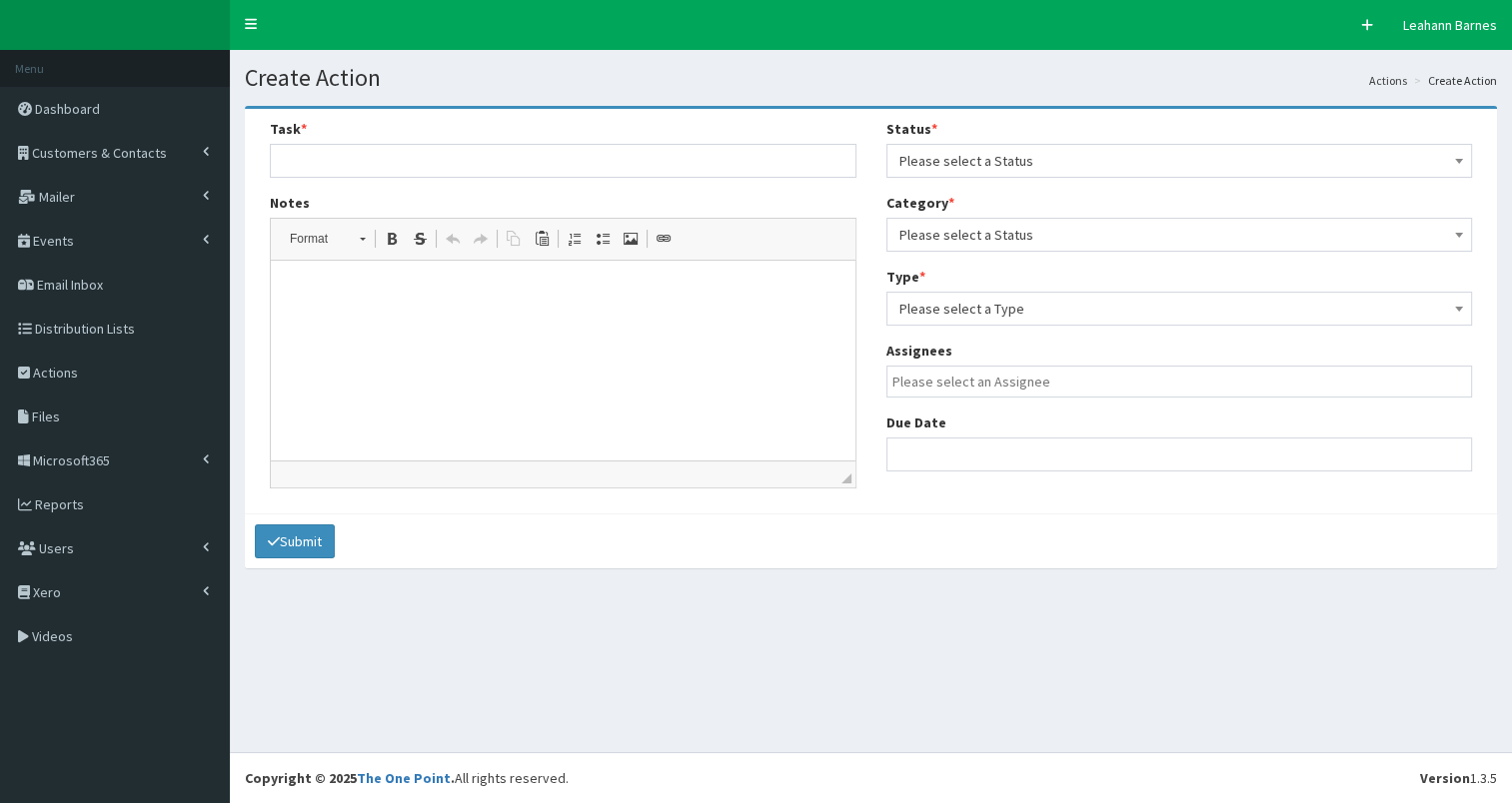 scroll, scrollTop: 0, scrollLeft: 0, axis: both 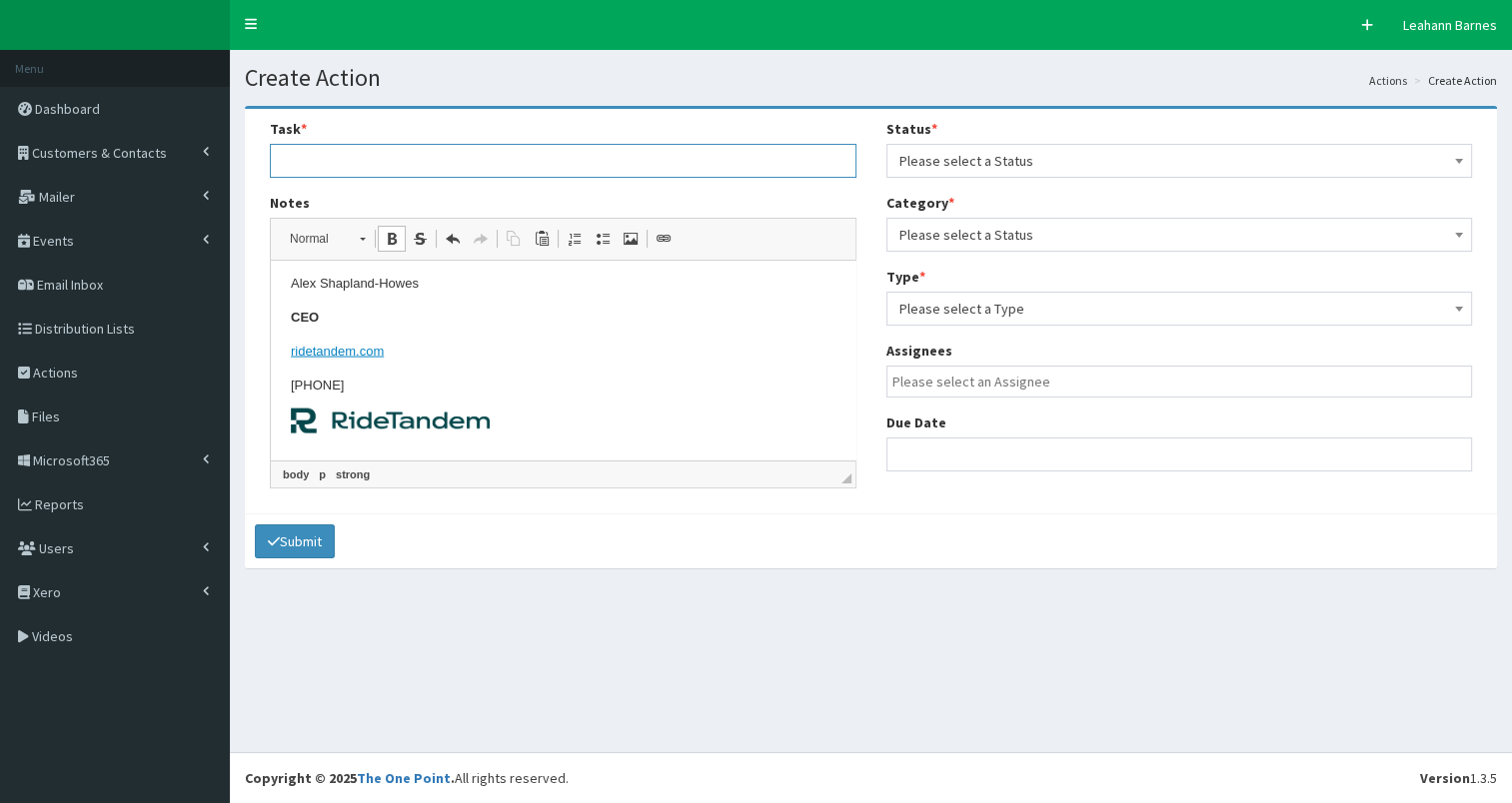 click at bounding box center [563, 161] 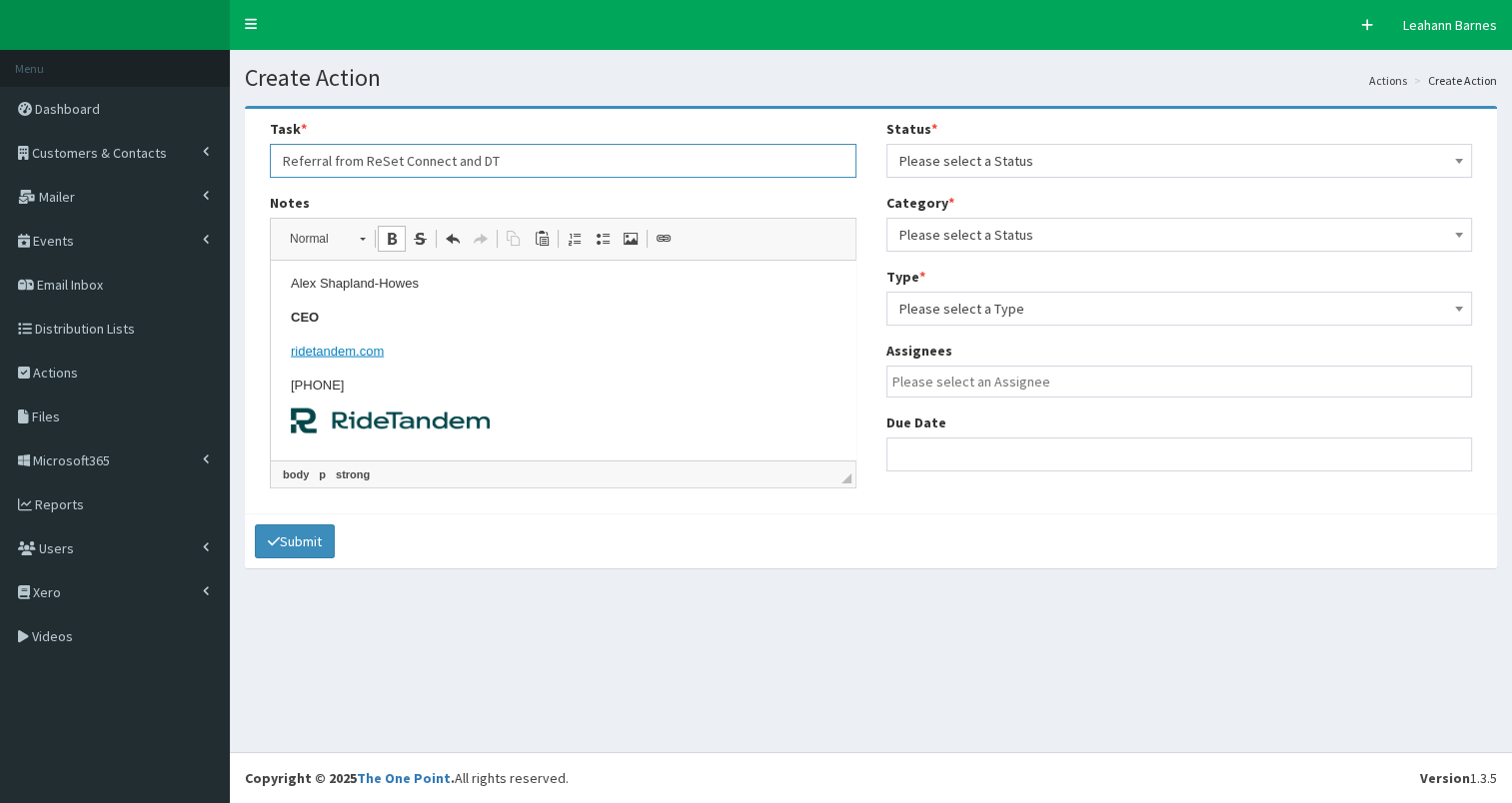 type on "Referral from ReSet Connect and DT" 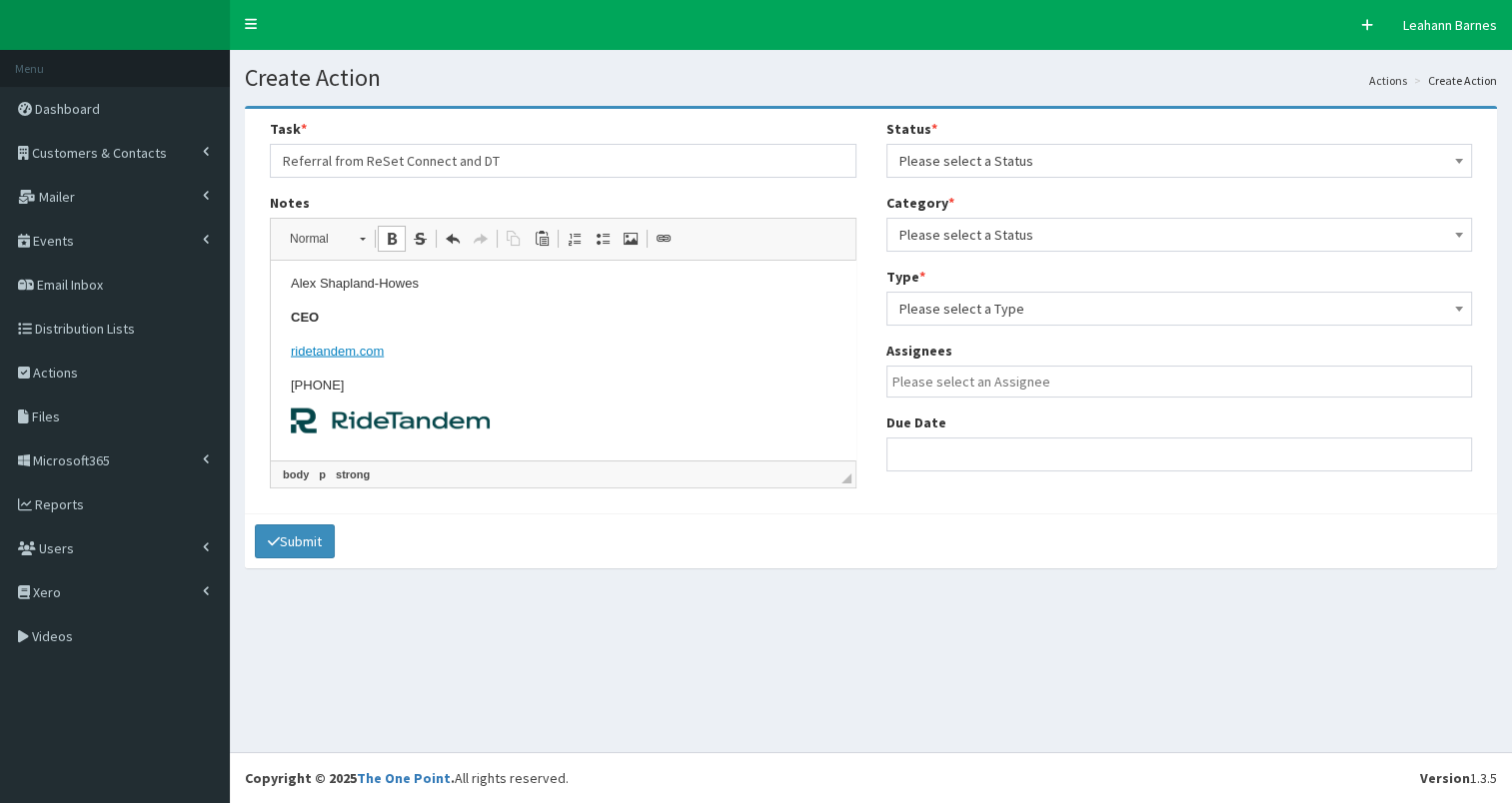 scroll, scrollTop: 0, scrollLeft: 0, axis: both 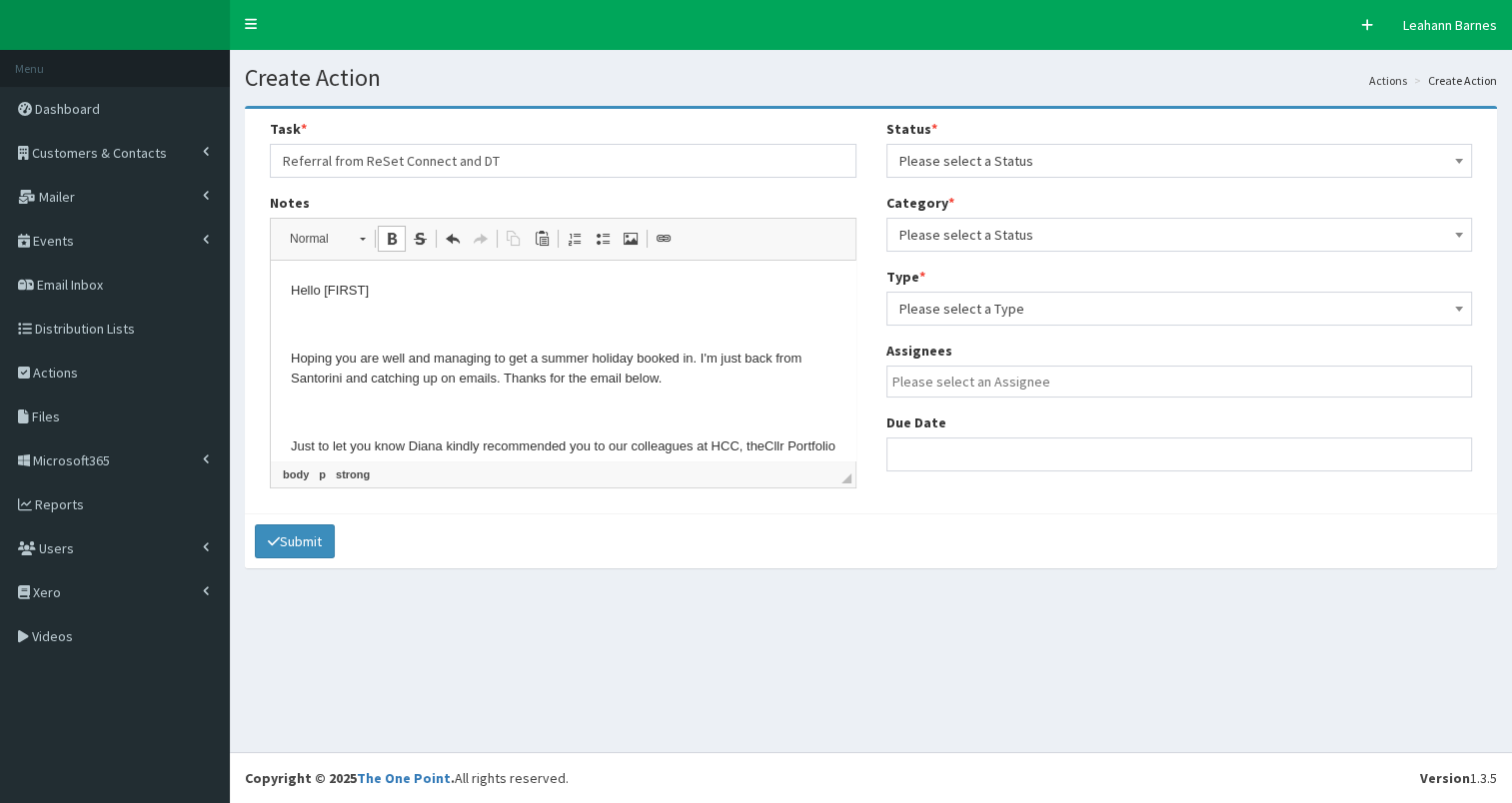 drag, startPoint x: 847, startPoint y: 410, endPoint x: 1118, endPoint y: 512, distance: 289.56 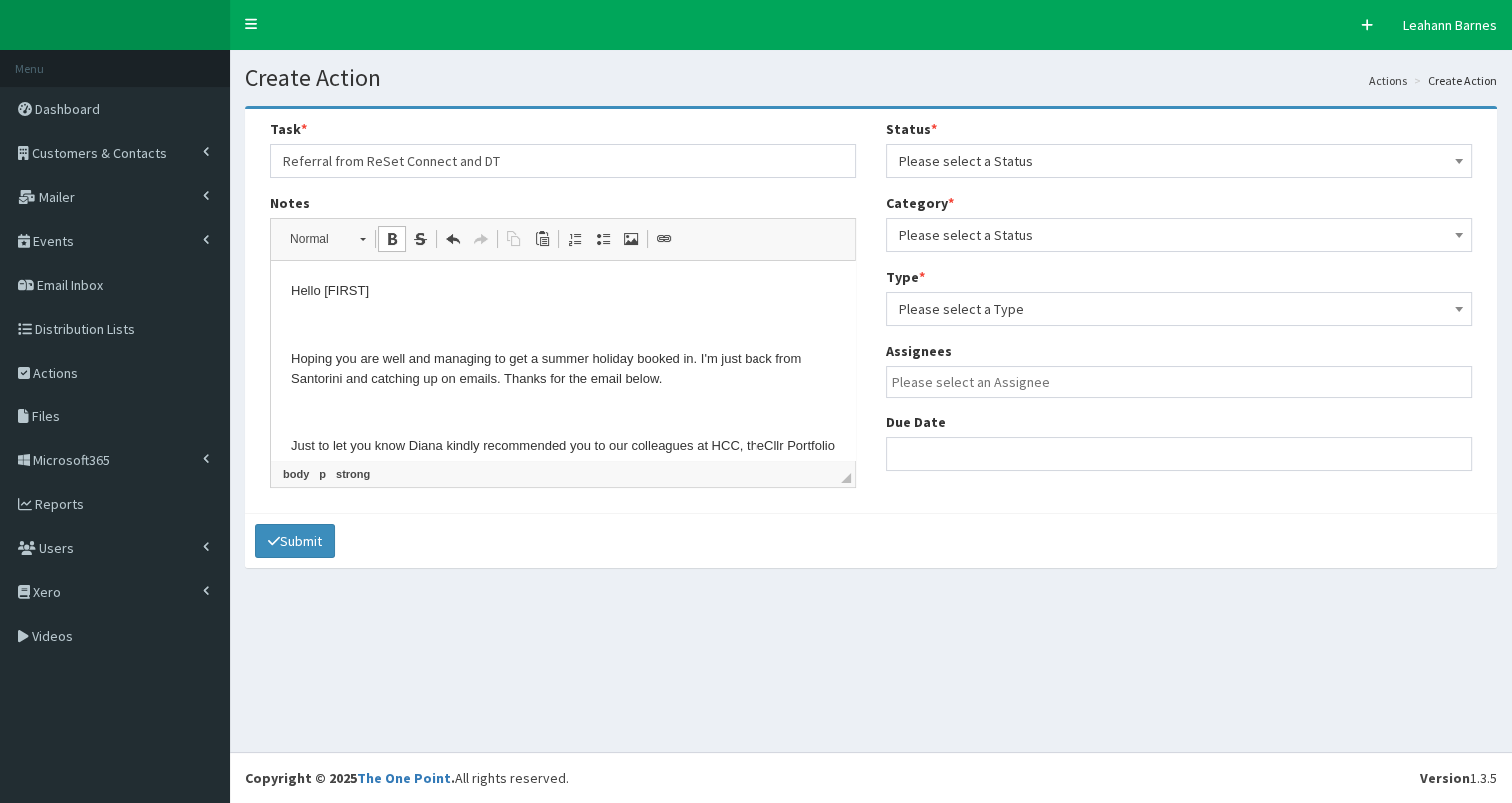 click on "Please select a Status" at bounding box center [1179, 161] 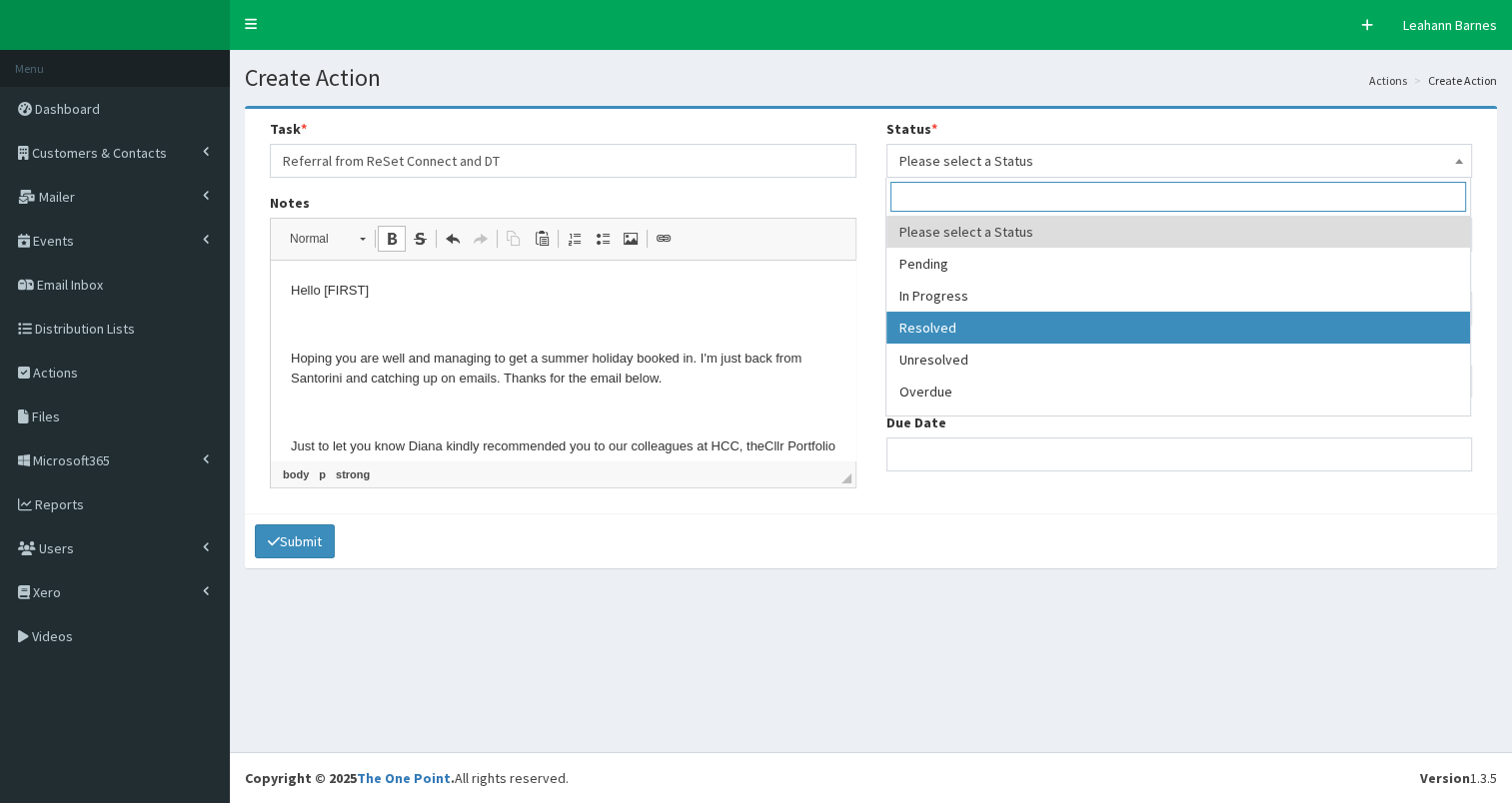 select on "3" 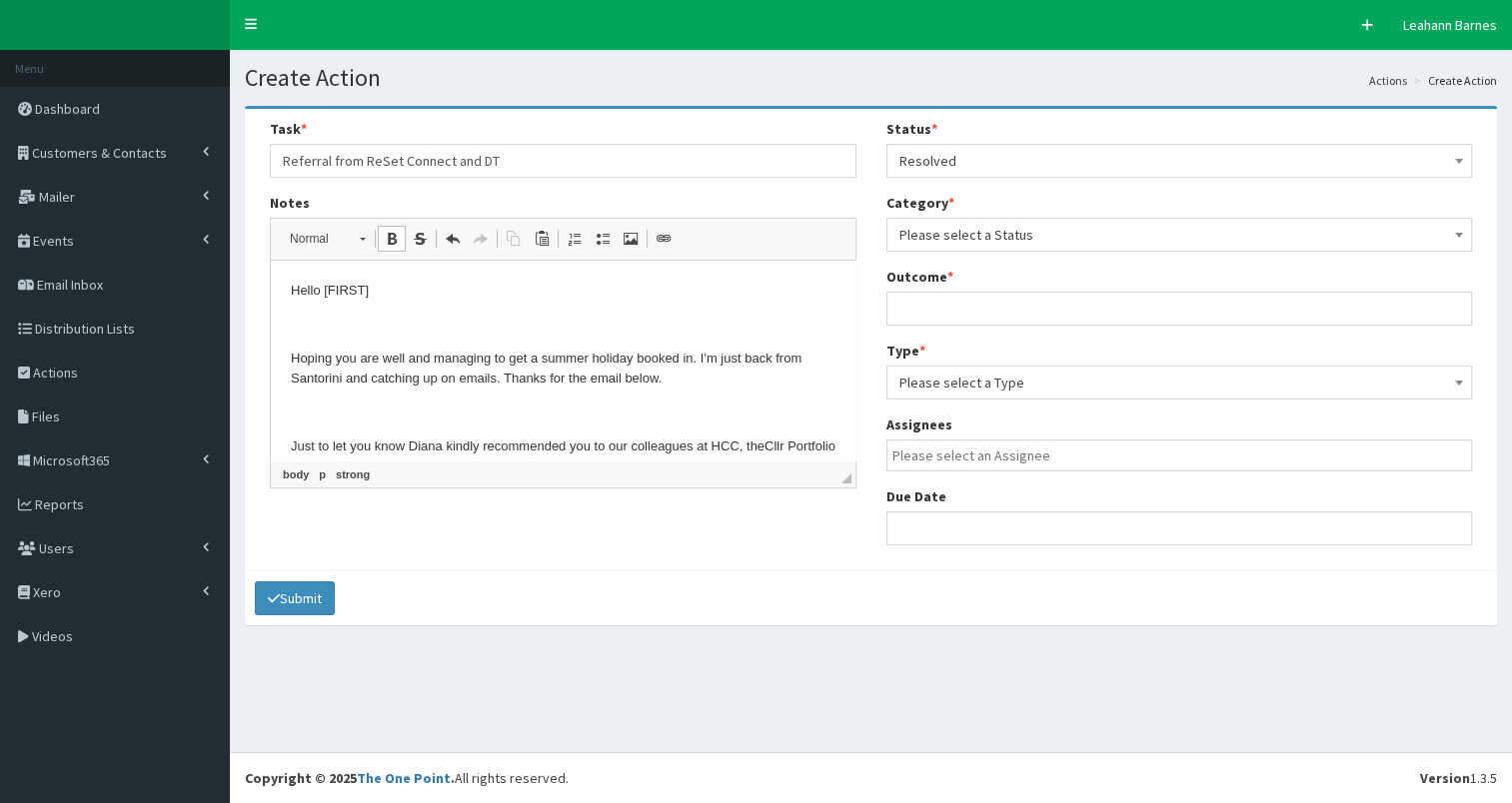 click on "Please select a Status" at bounding box center (1179, 235) 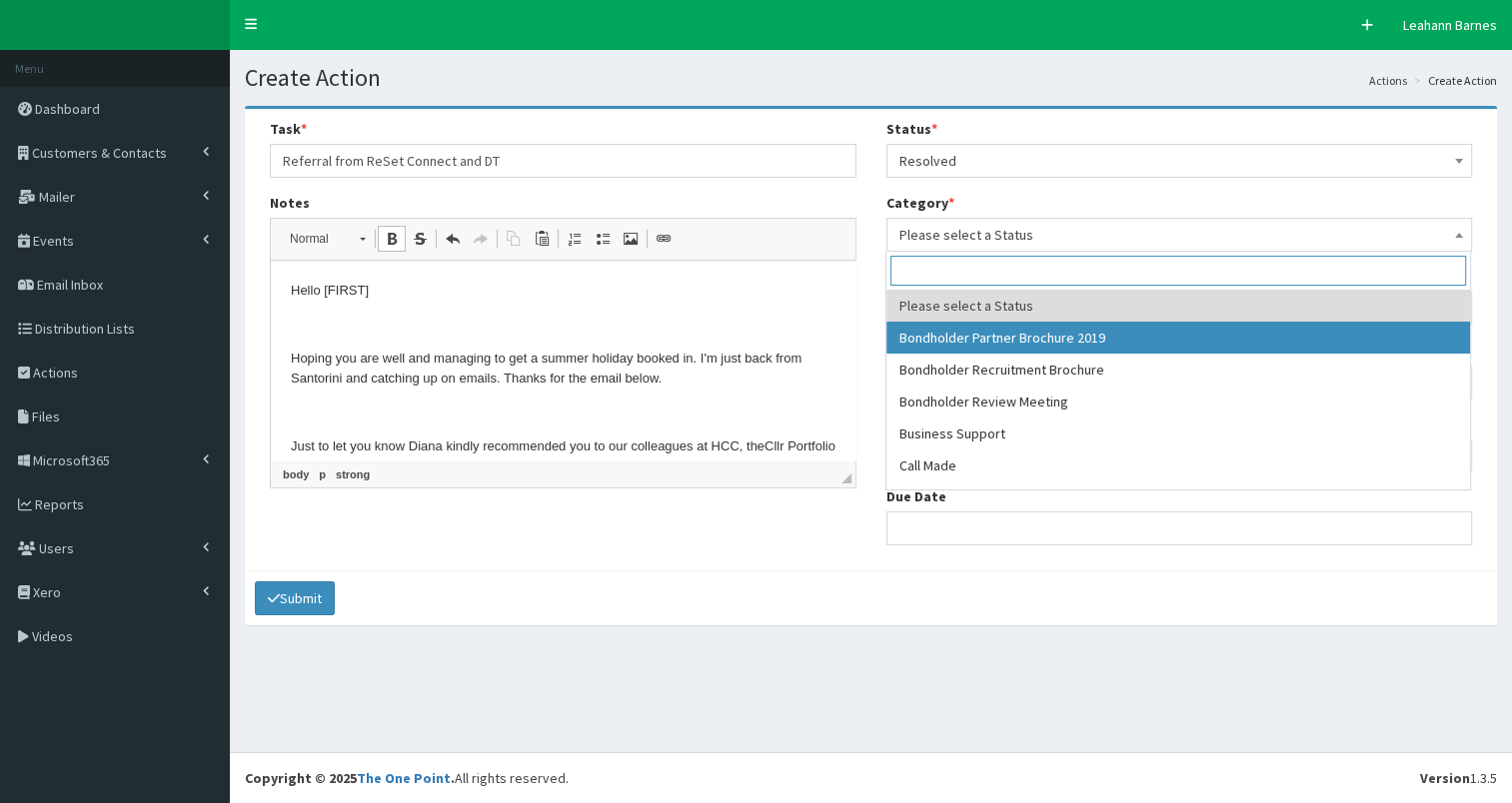 drag, startPoint x: 1049, startPoint y: 335, endPoint x: 992, endPoint y: 311, distance: 61.846584 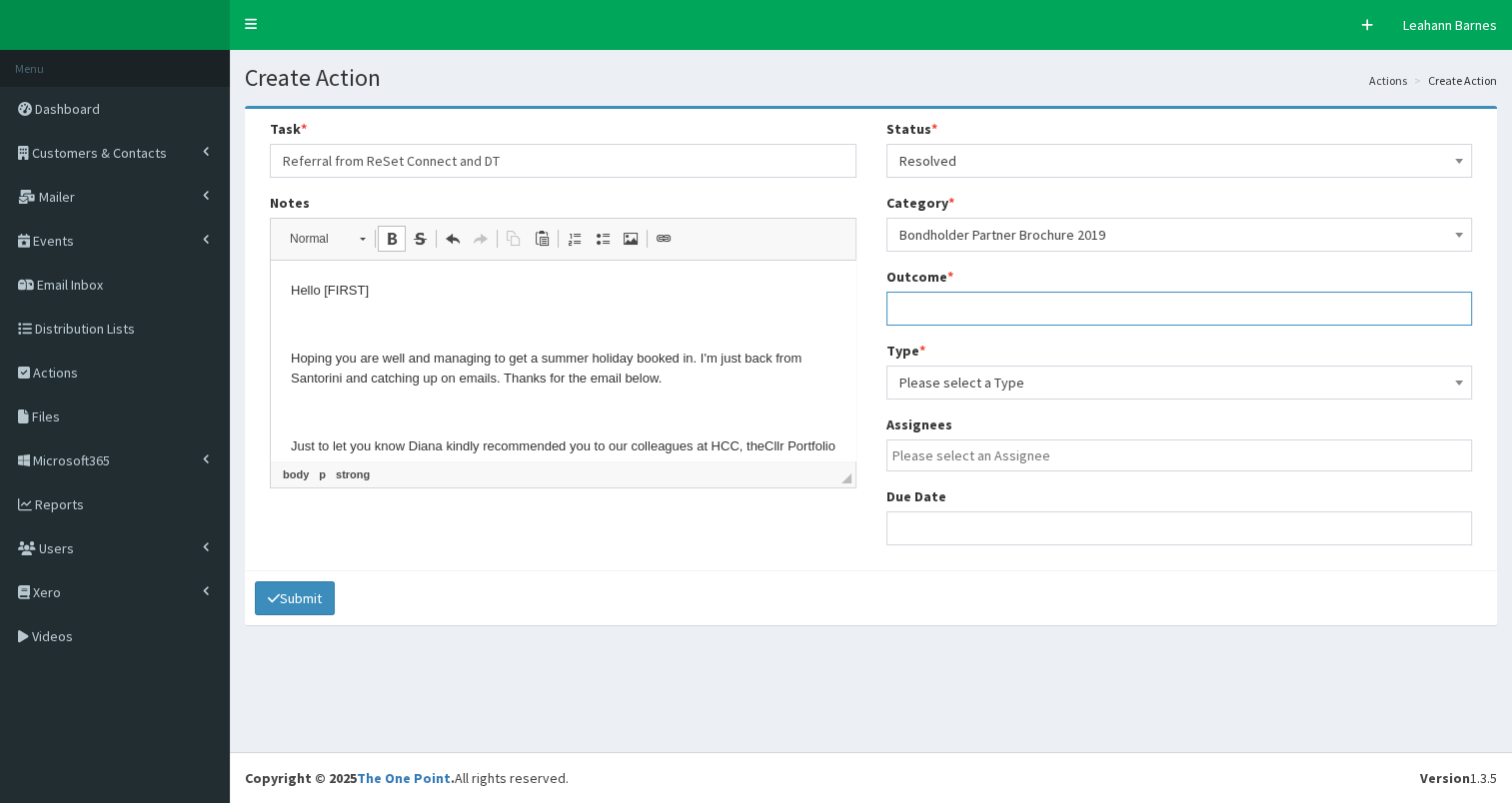 click at bounding box center (1179, 309) 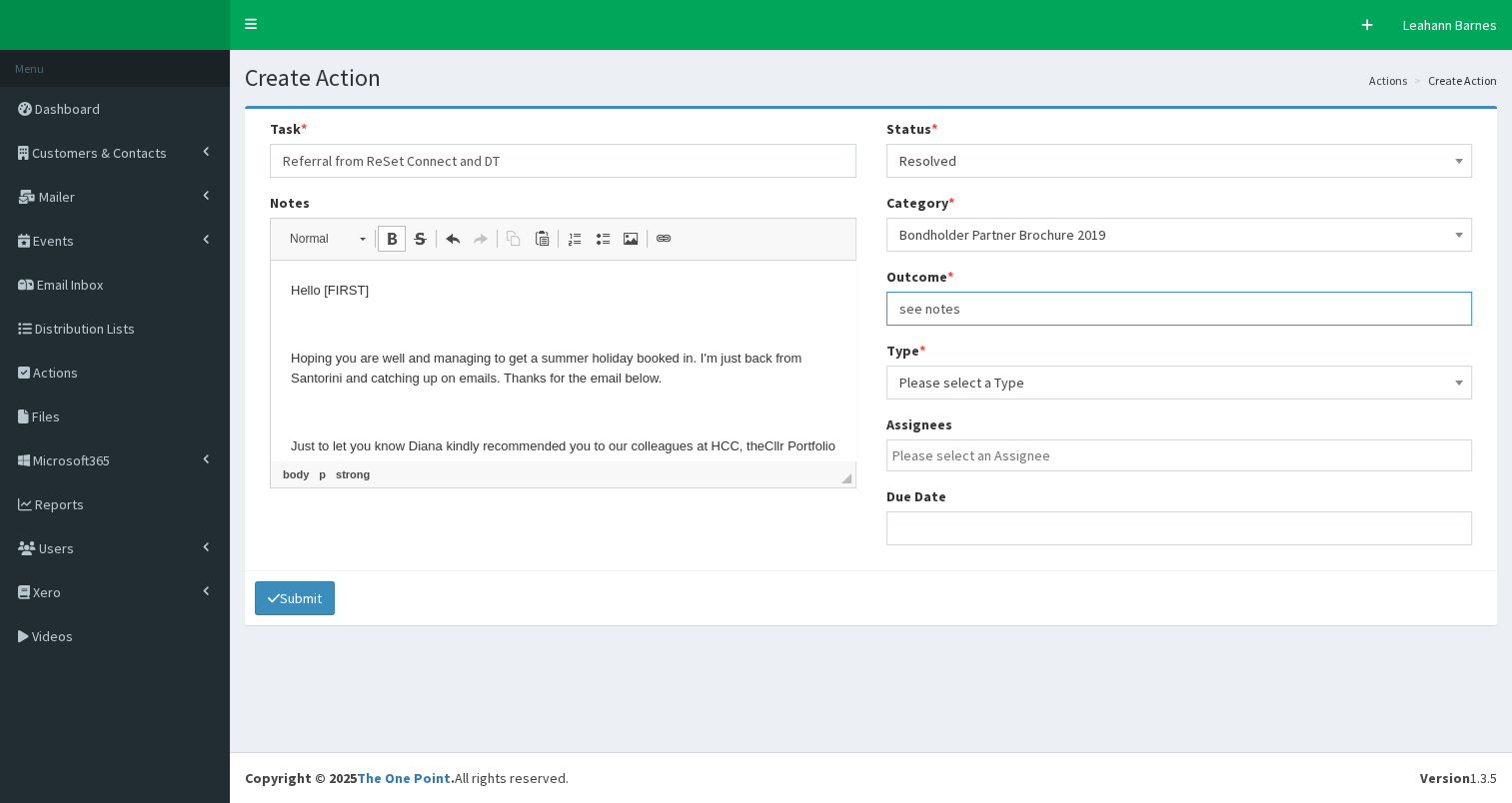 type on "see notes" 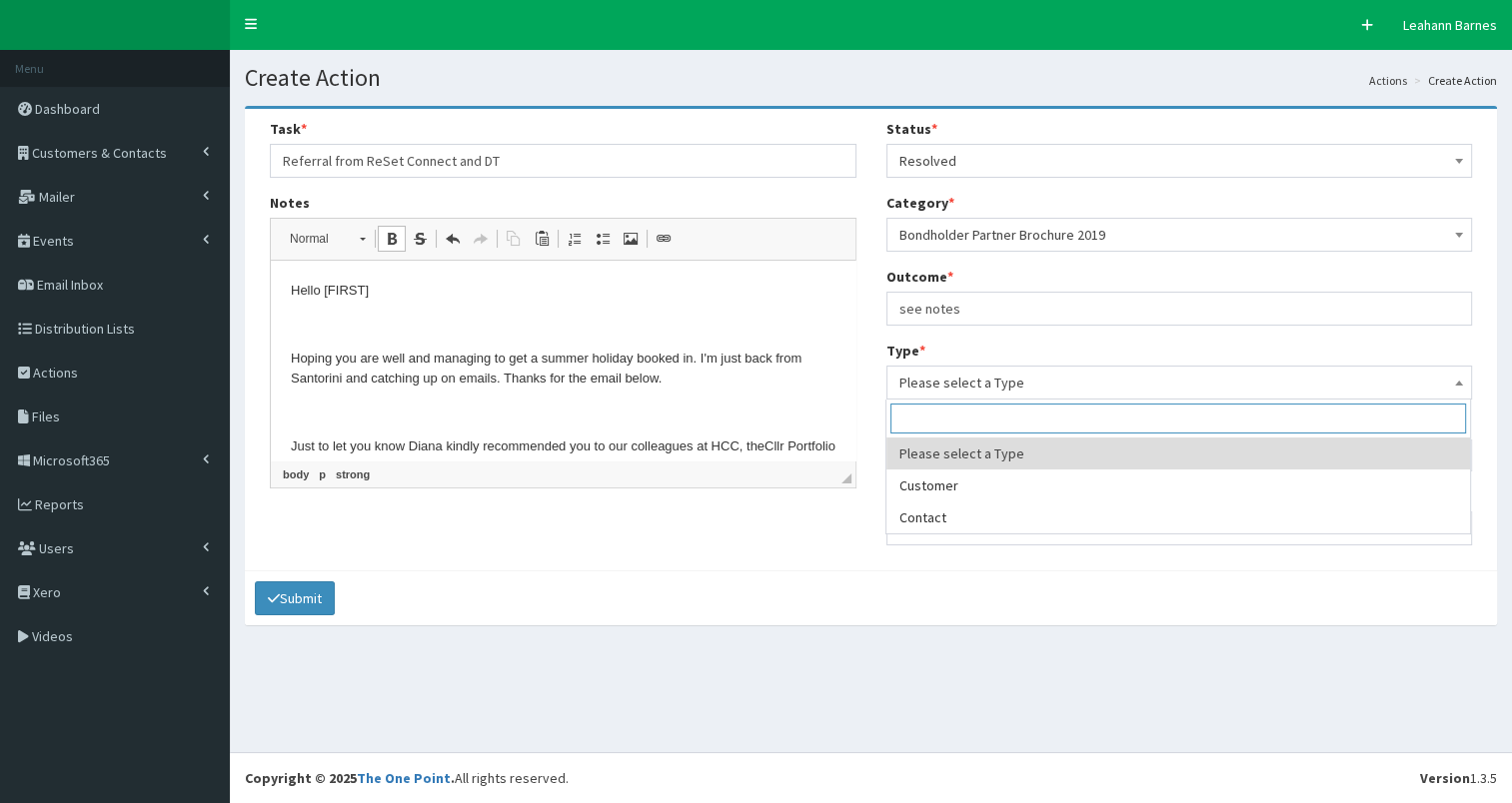 click on "Please select a Type" at bounding box center (1179, 383) 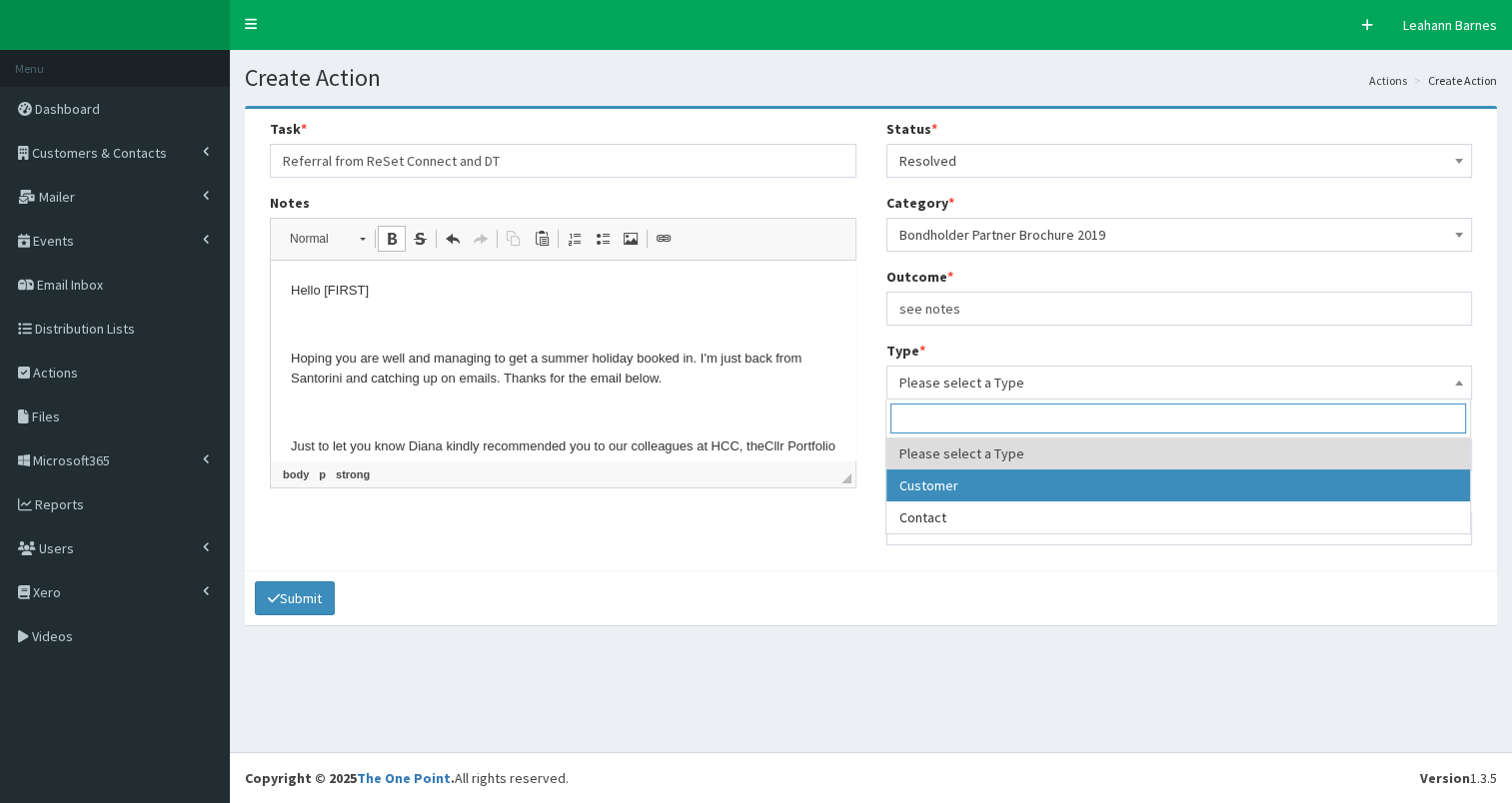 select on "customer" 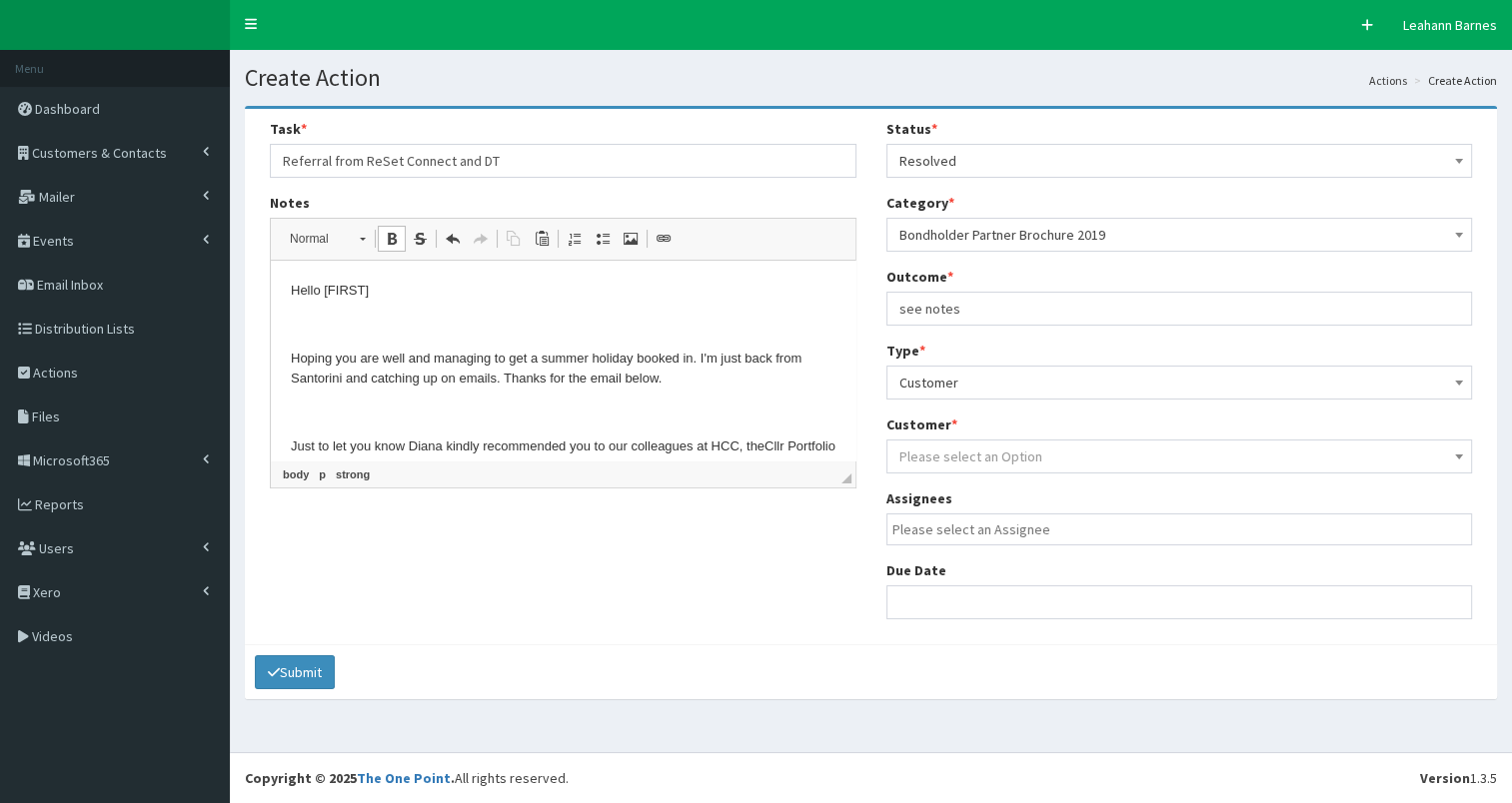 click on "Please select an Option" at bounding box center [970, 456] 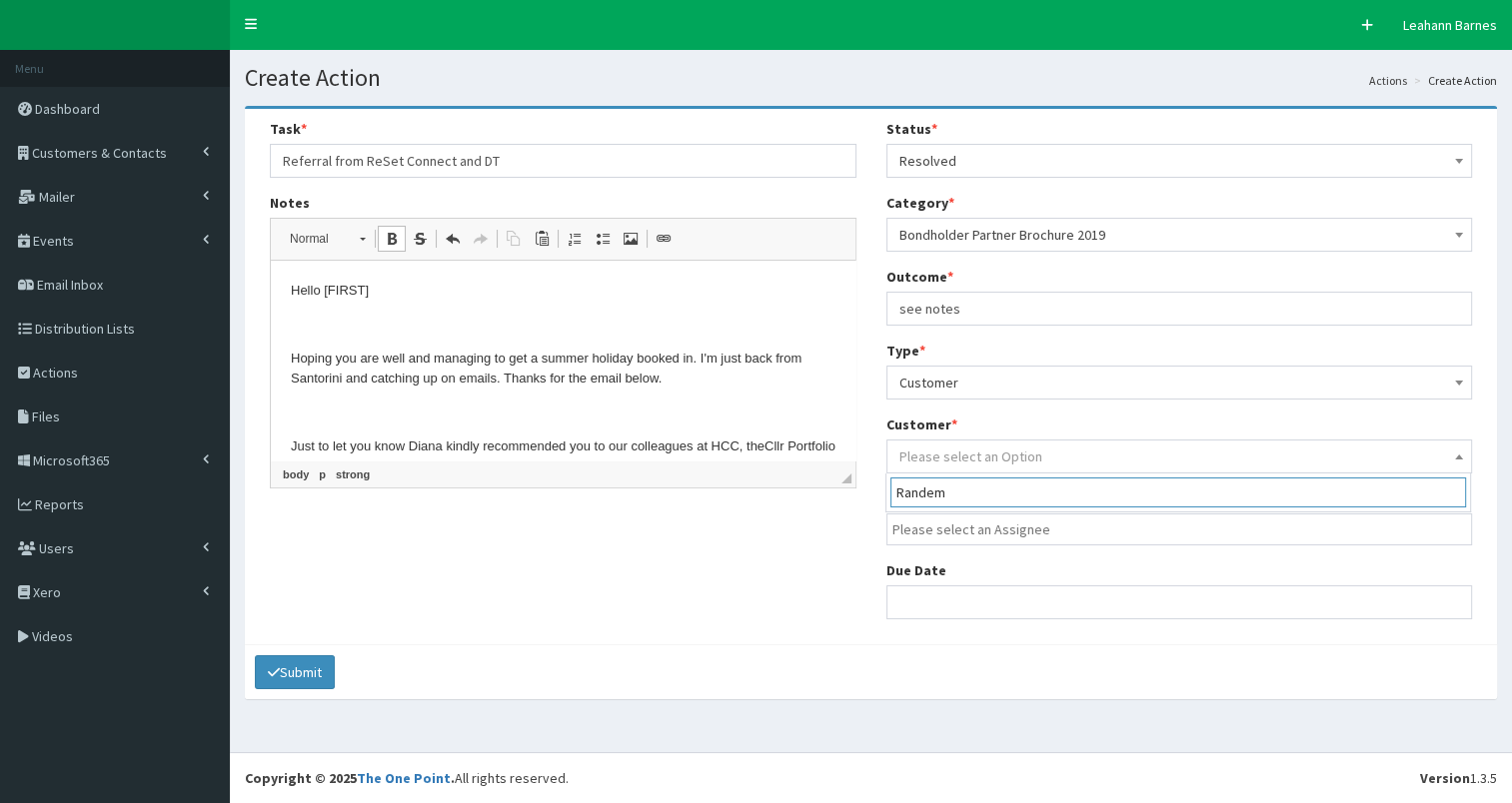 click on "Randem" at bounding box center (1178, 492) 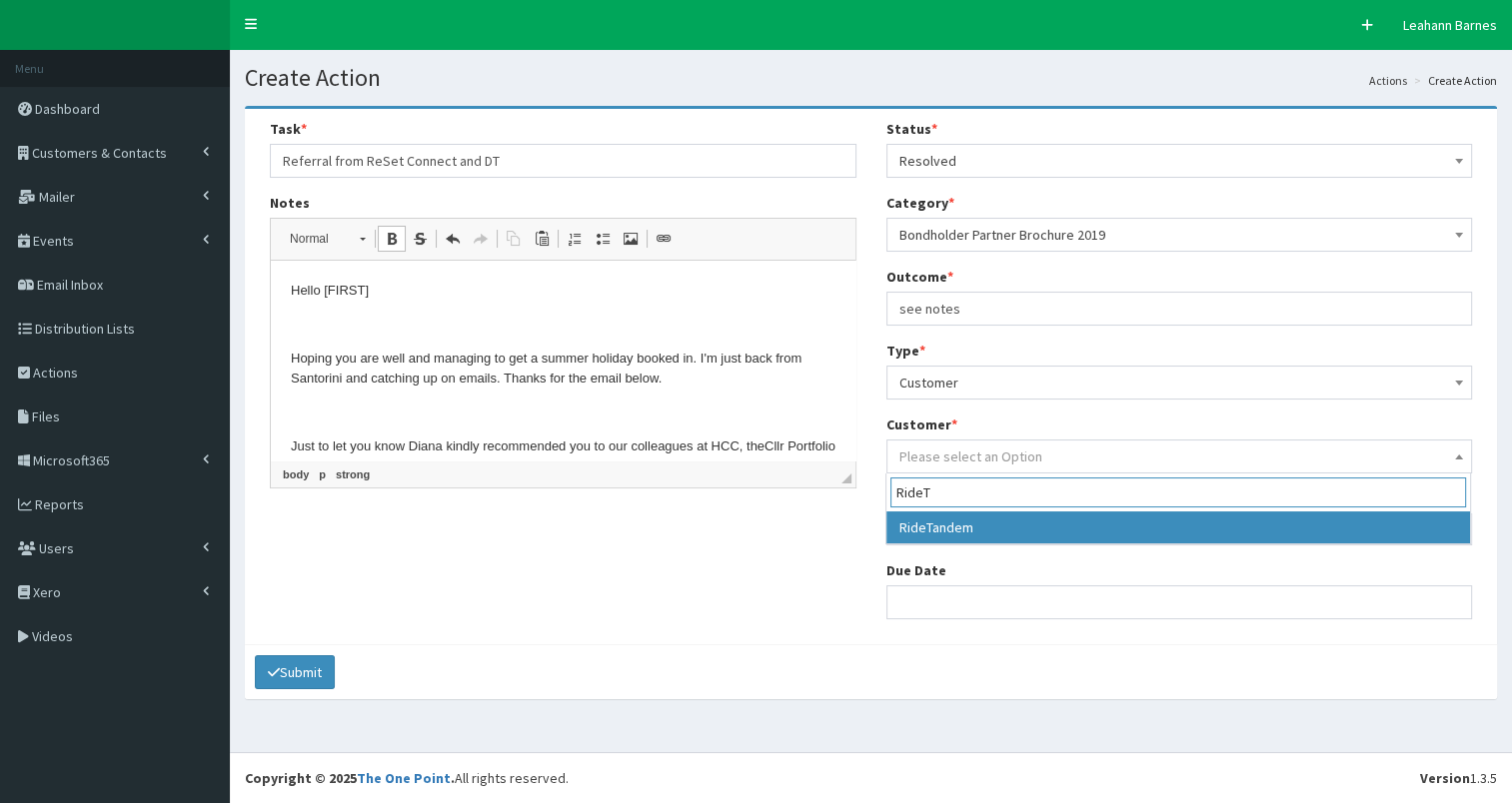 type on "RideT" 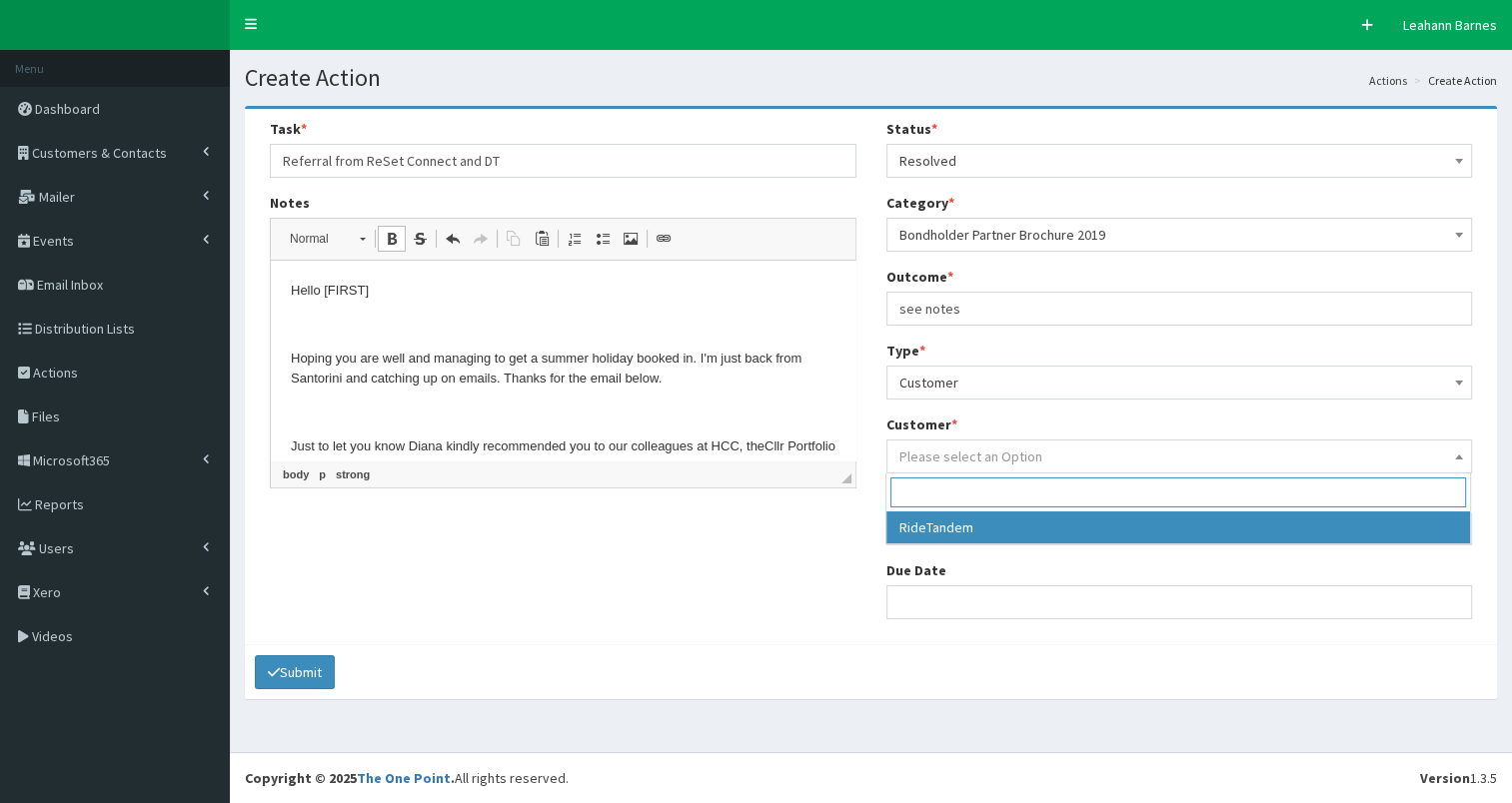 select on "49259" 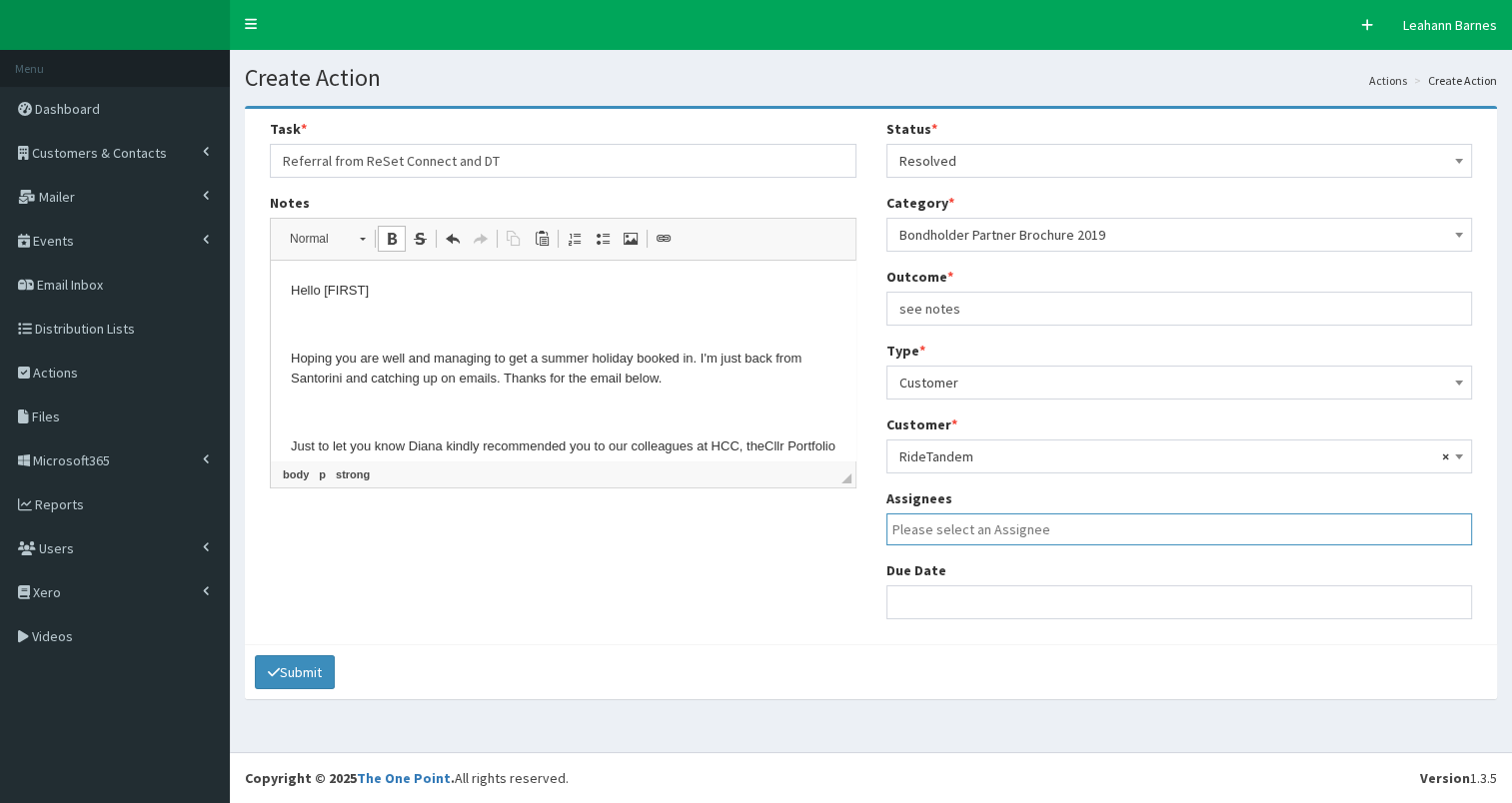 click at bounding box center (1184, 529) 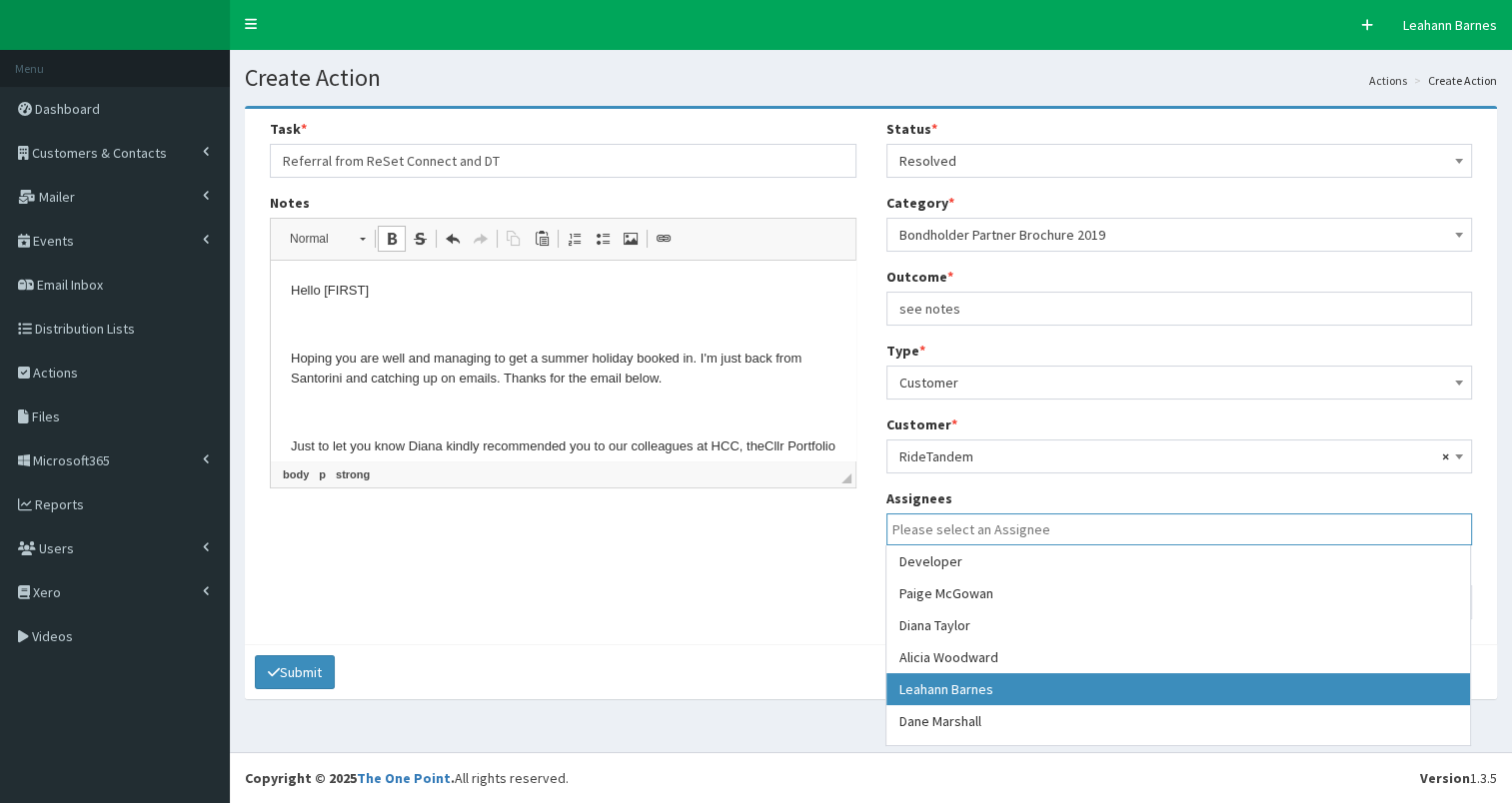 select on "7" 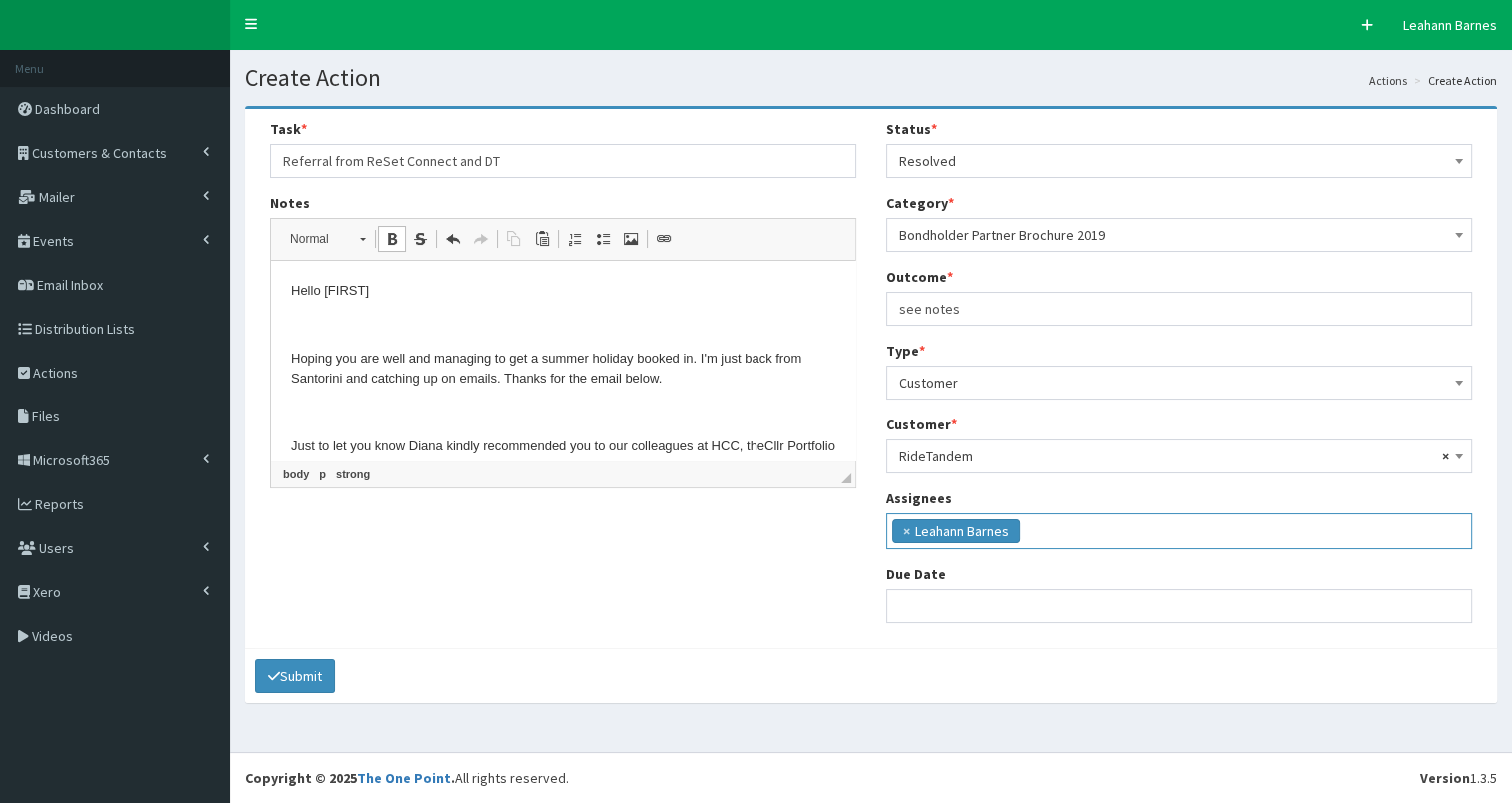 scroll, scrollTop: 74, scrollLeft: 0, axis: vertical 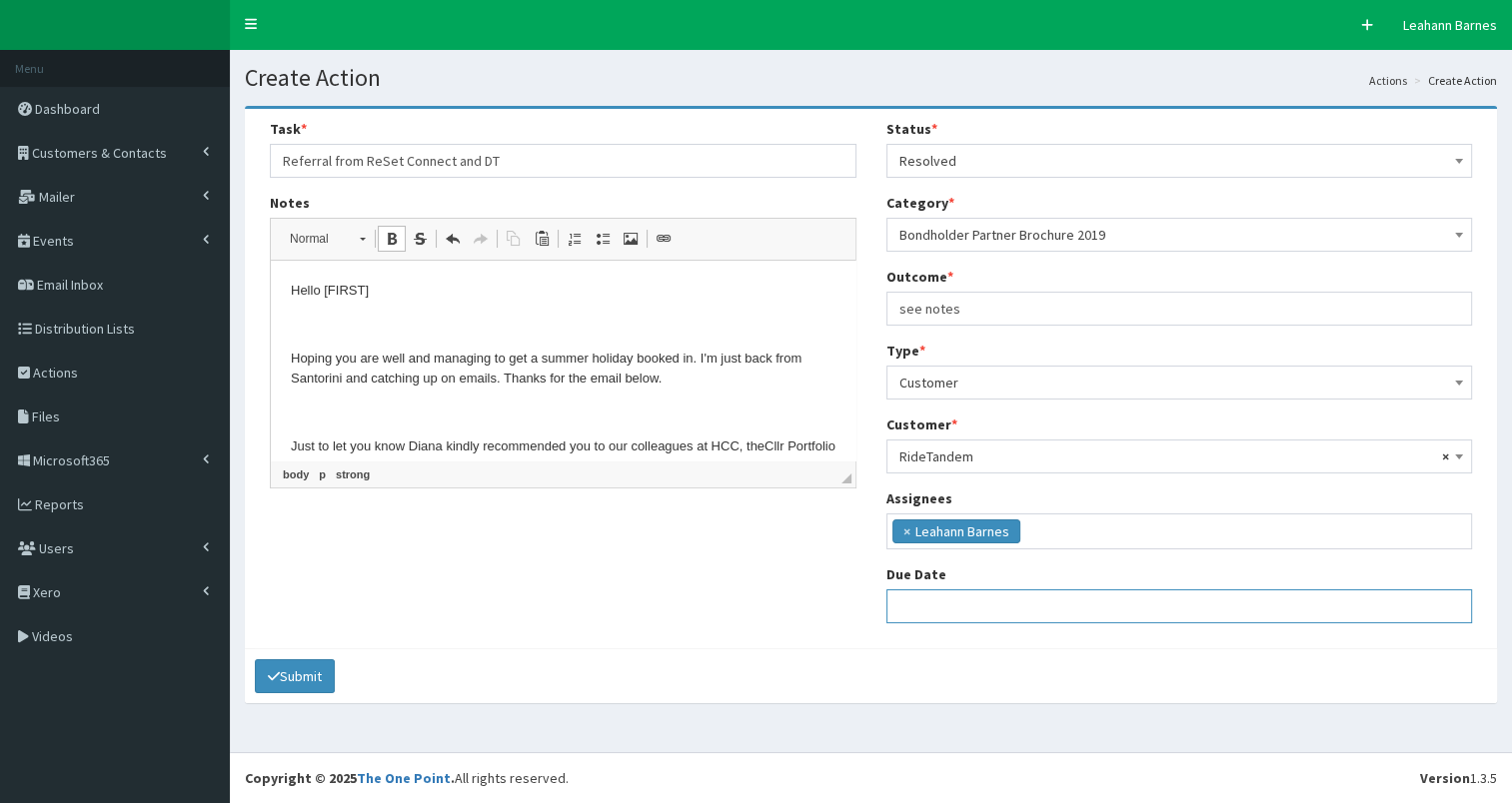 click at bounding box center (1179, 606) 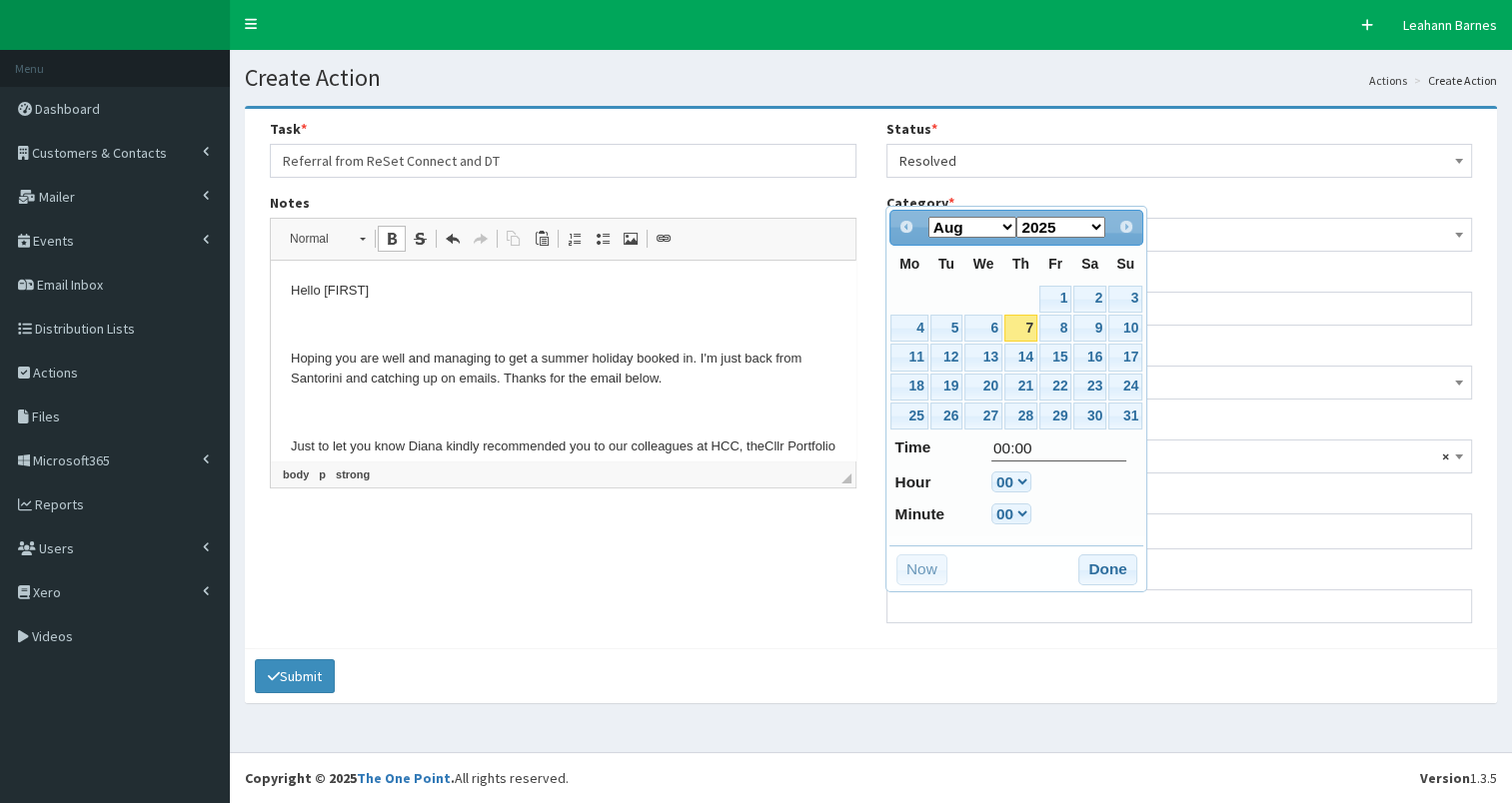 click on "7" at bounding box center [1020, 328] 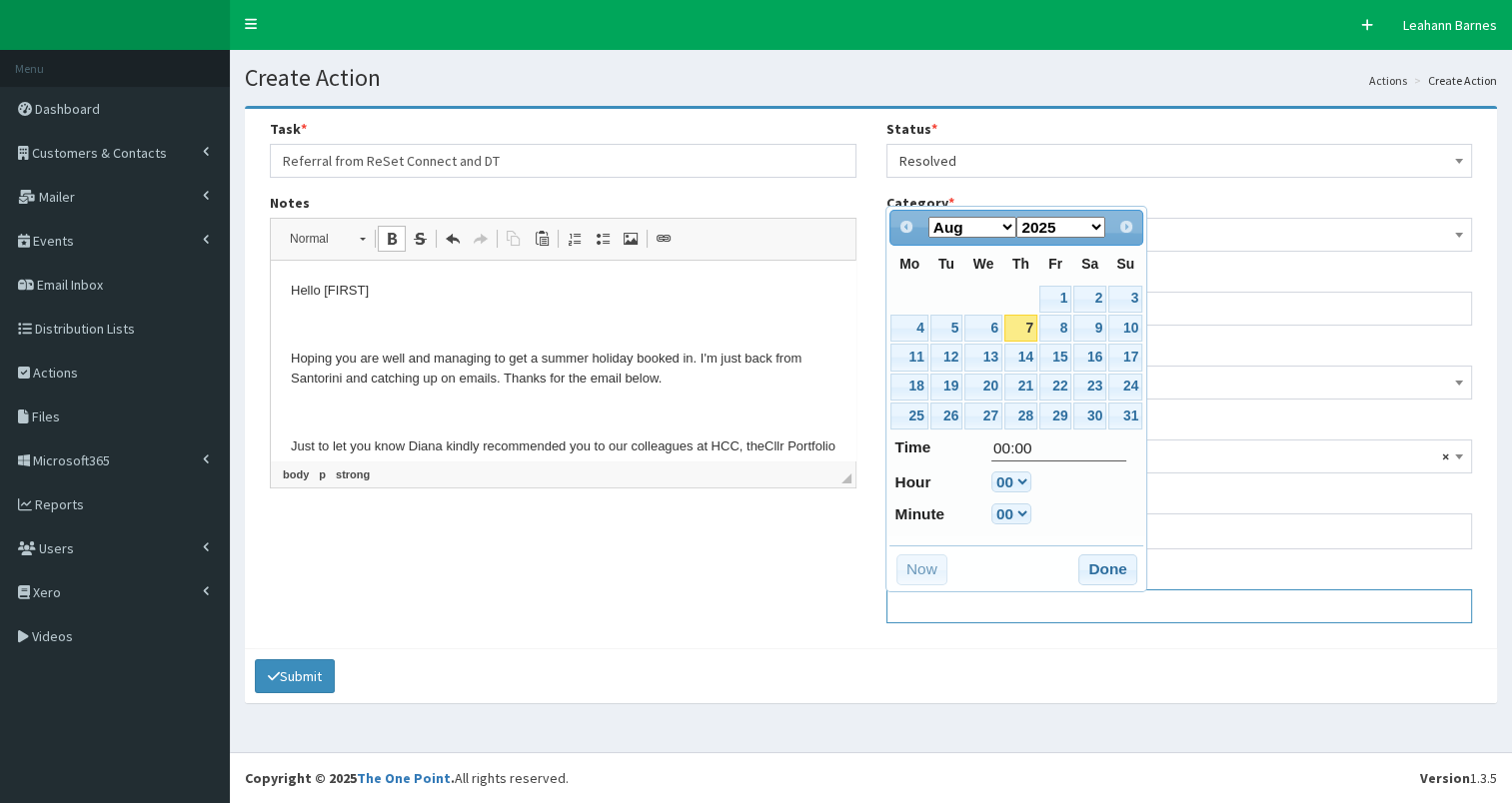 type on "07-08-2025 00:00" 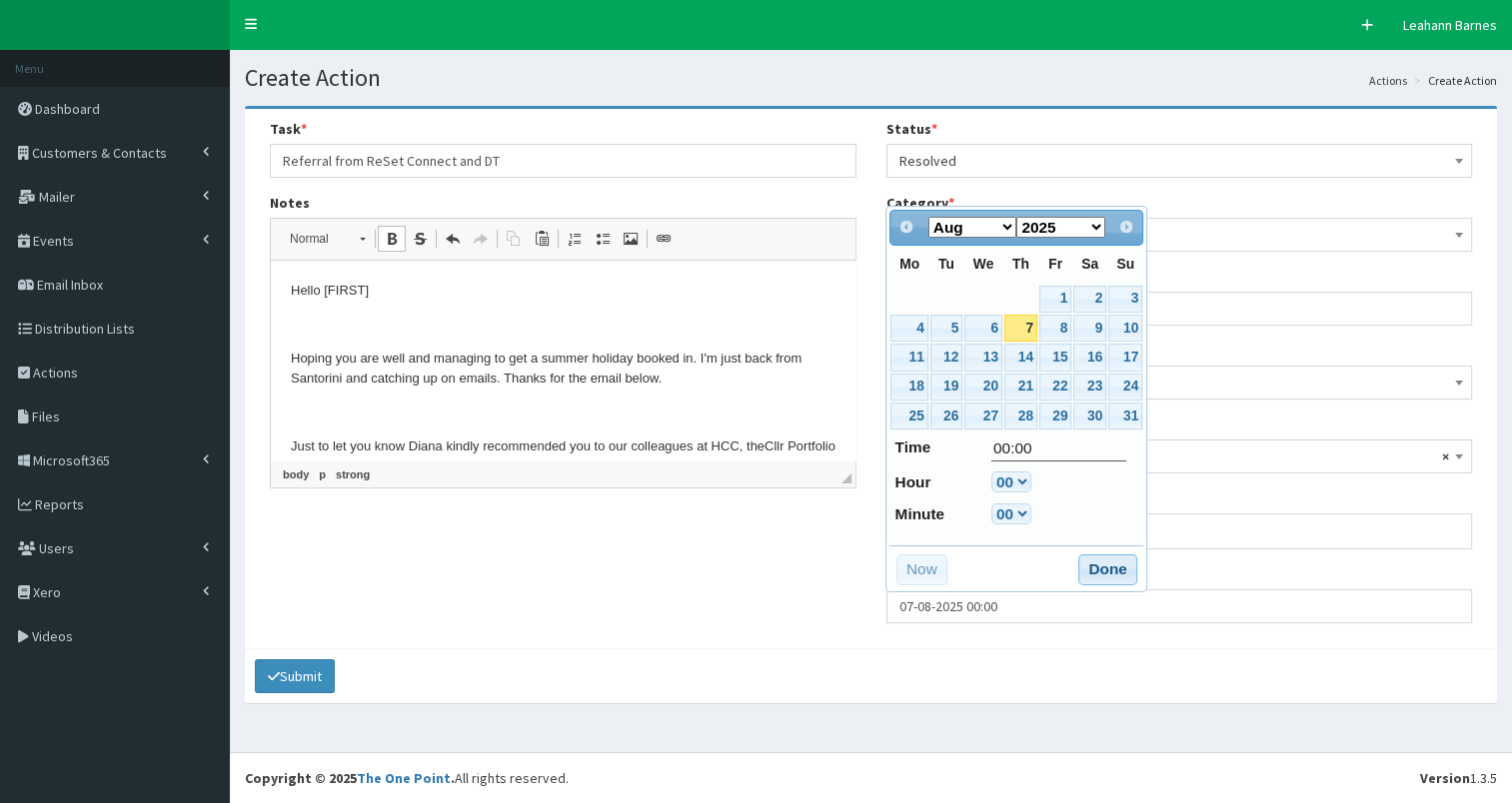click on "Done" at bounding box center [1107, 570] 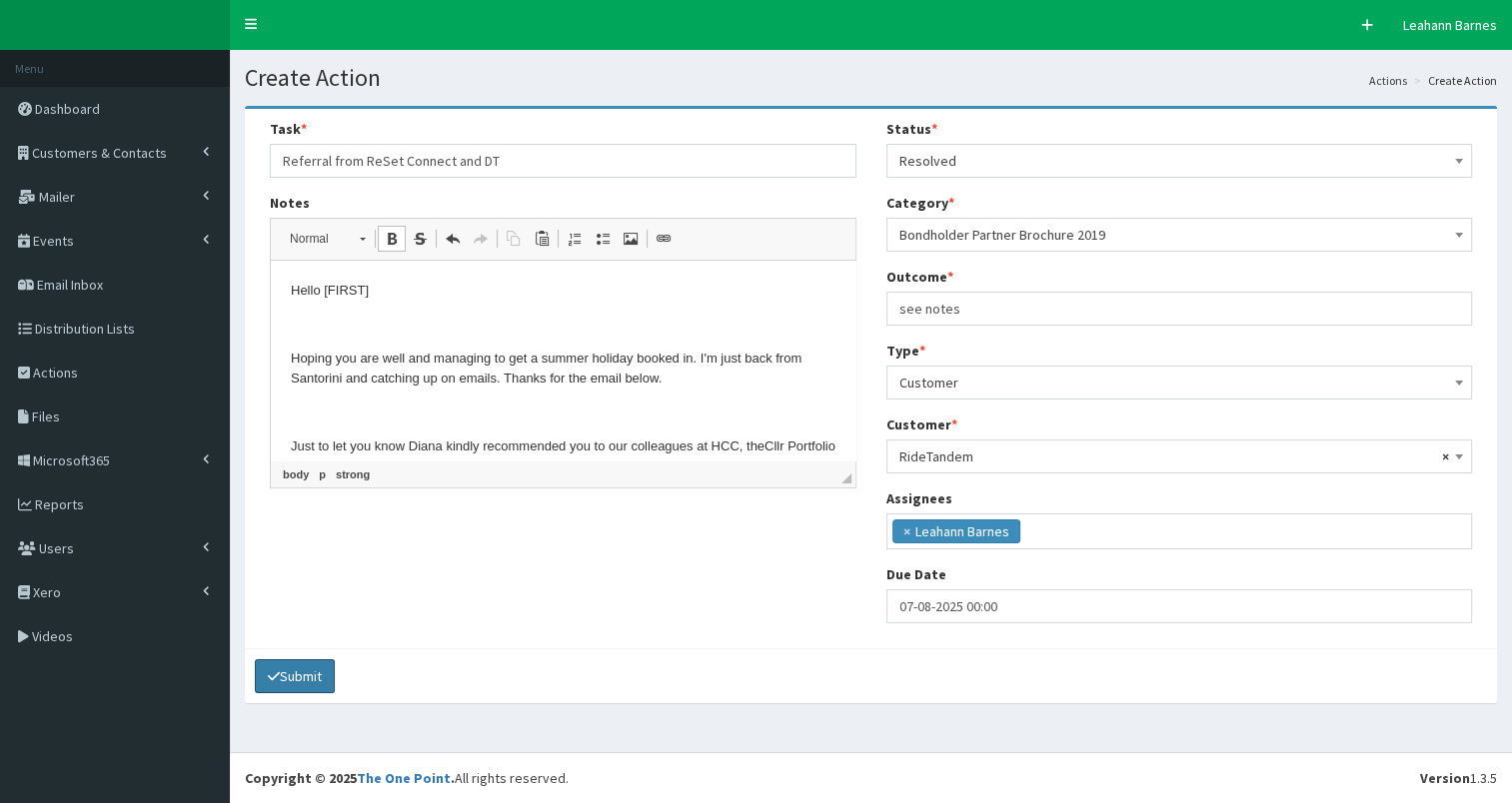click on "Submit" at bounding box center (295, 676) 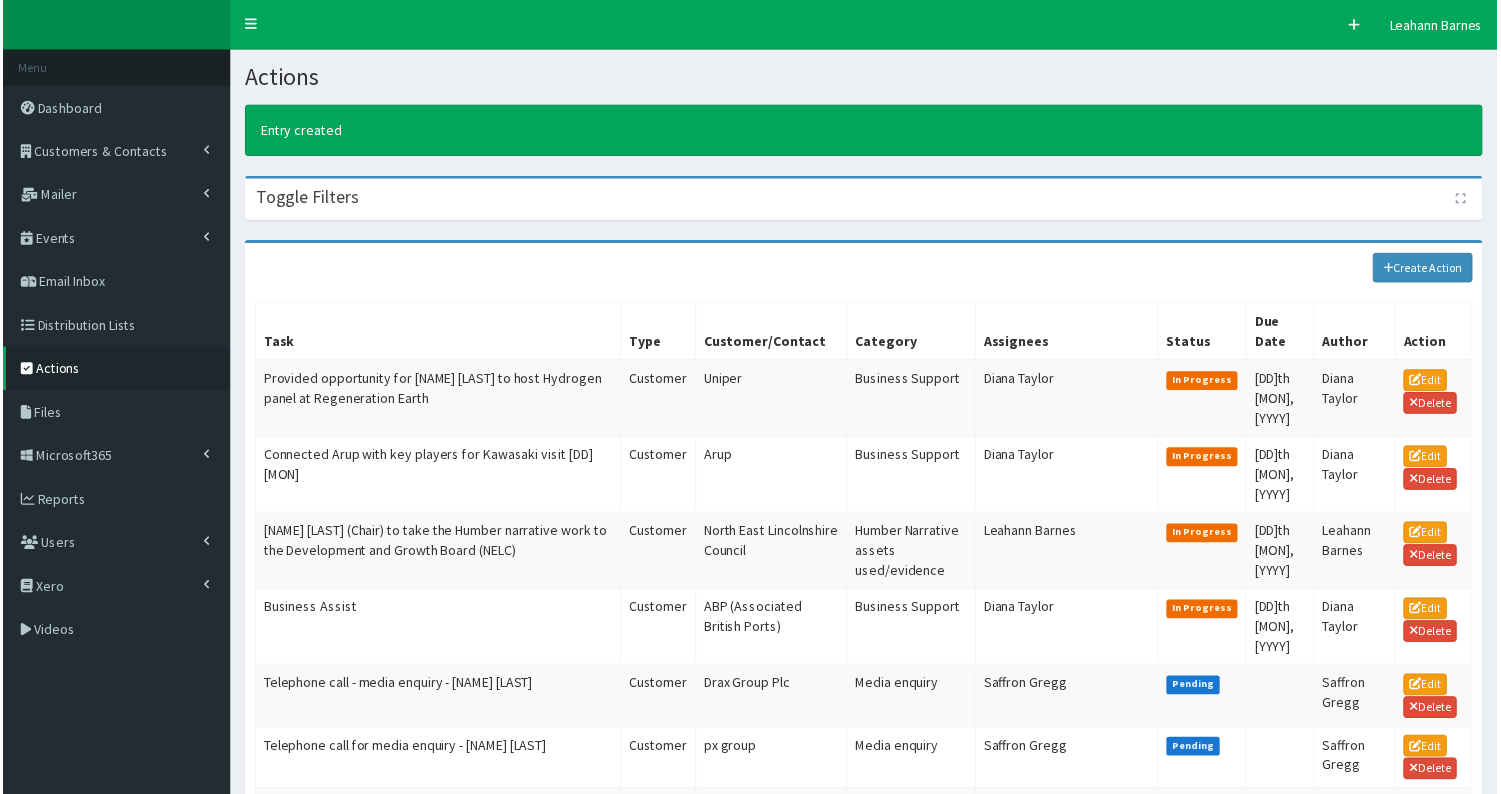 scroll, scrollTop: 0, scrollLeft: 0, axis: both 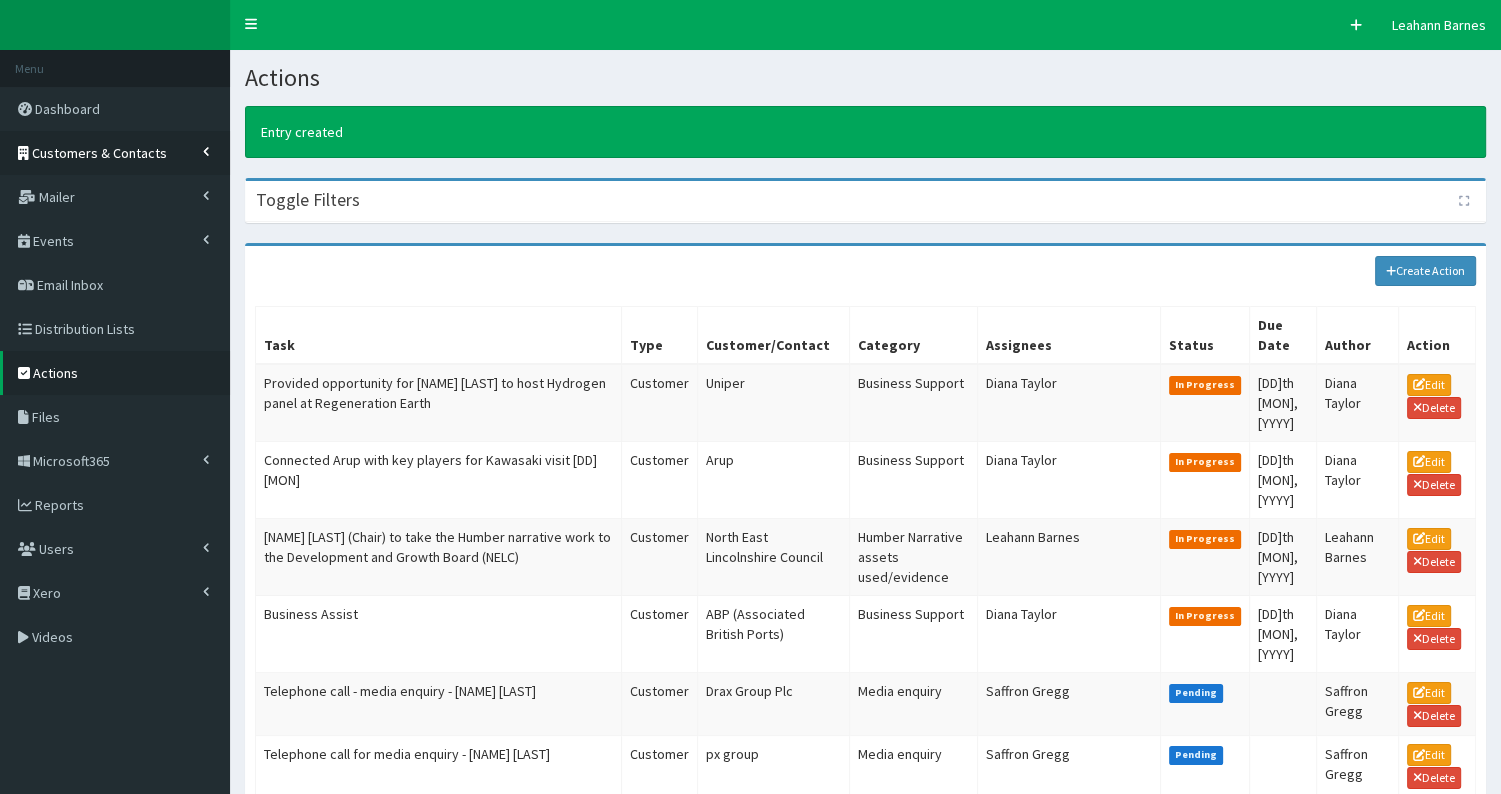 click on "Customers & Contacts" at bounding box center (99, 153) 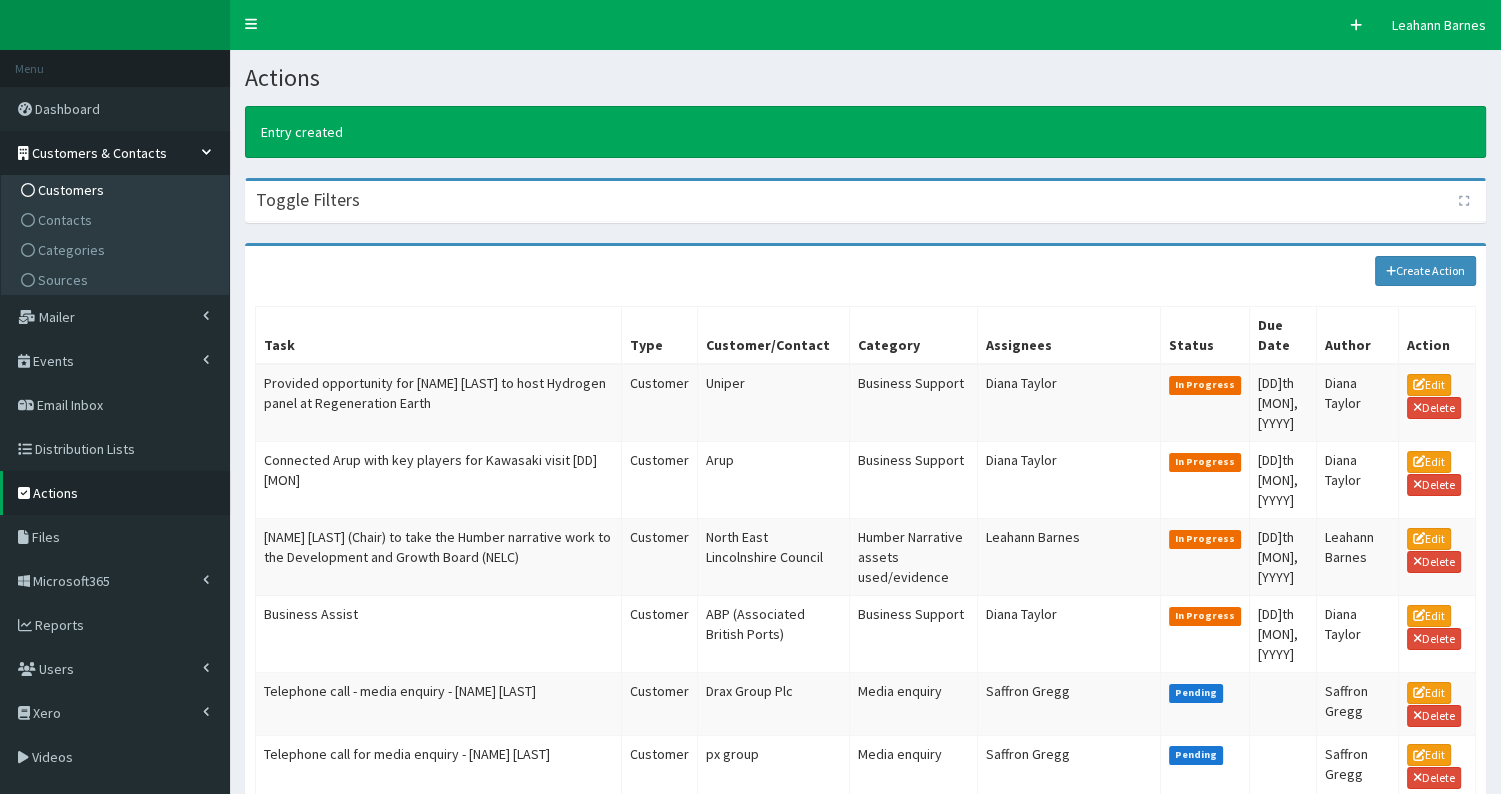 click on "Customers" at bounding box center [71, 190] 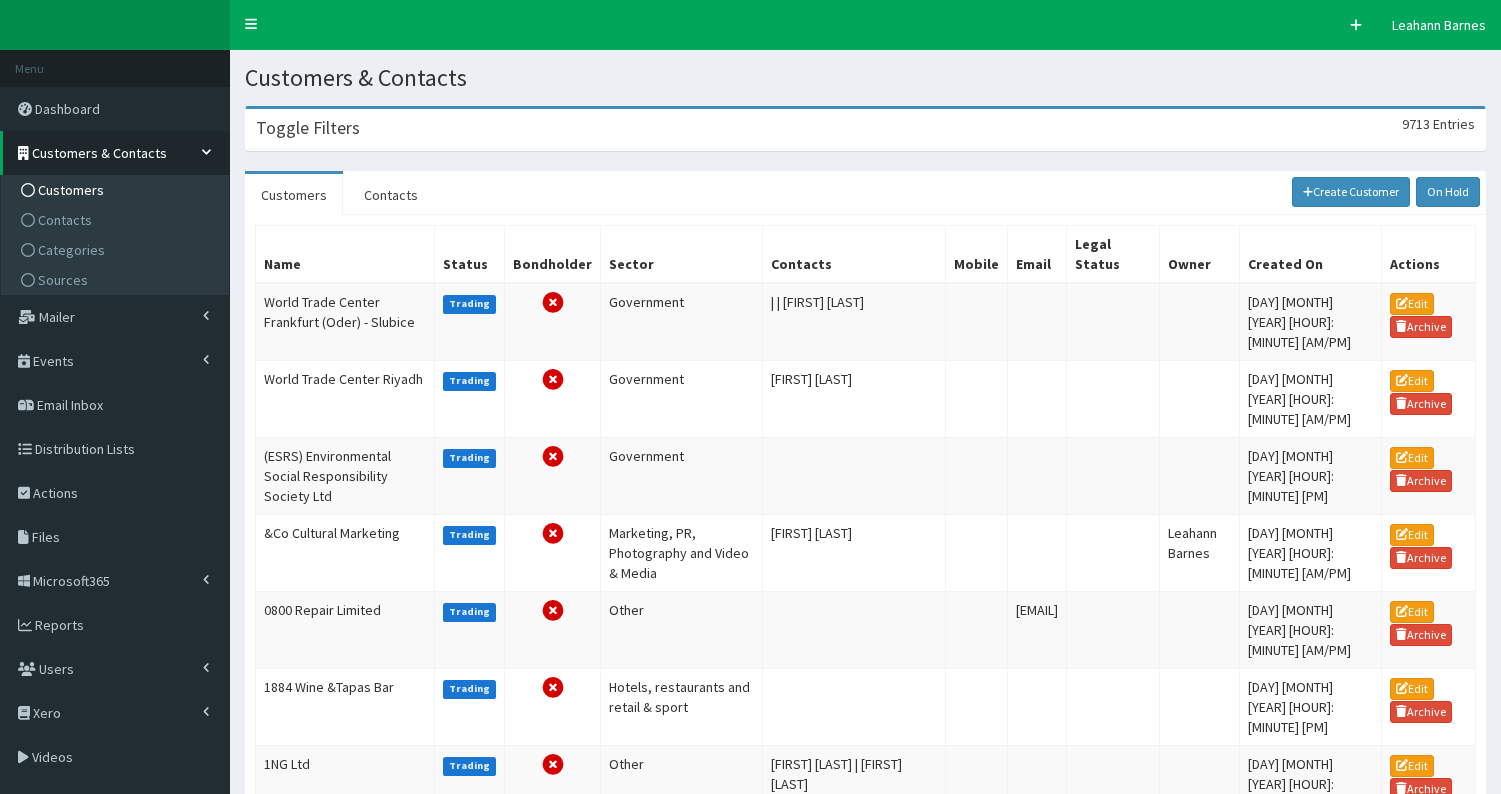 scroll, scrollTop: 0, scrollLeft: 0, axis: both 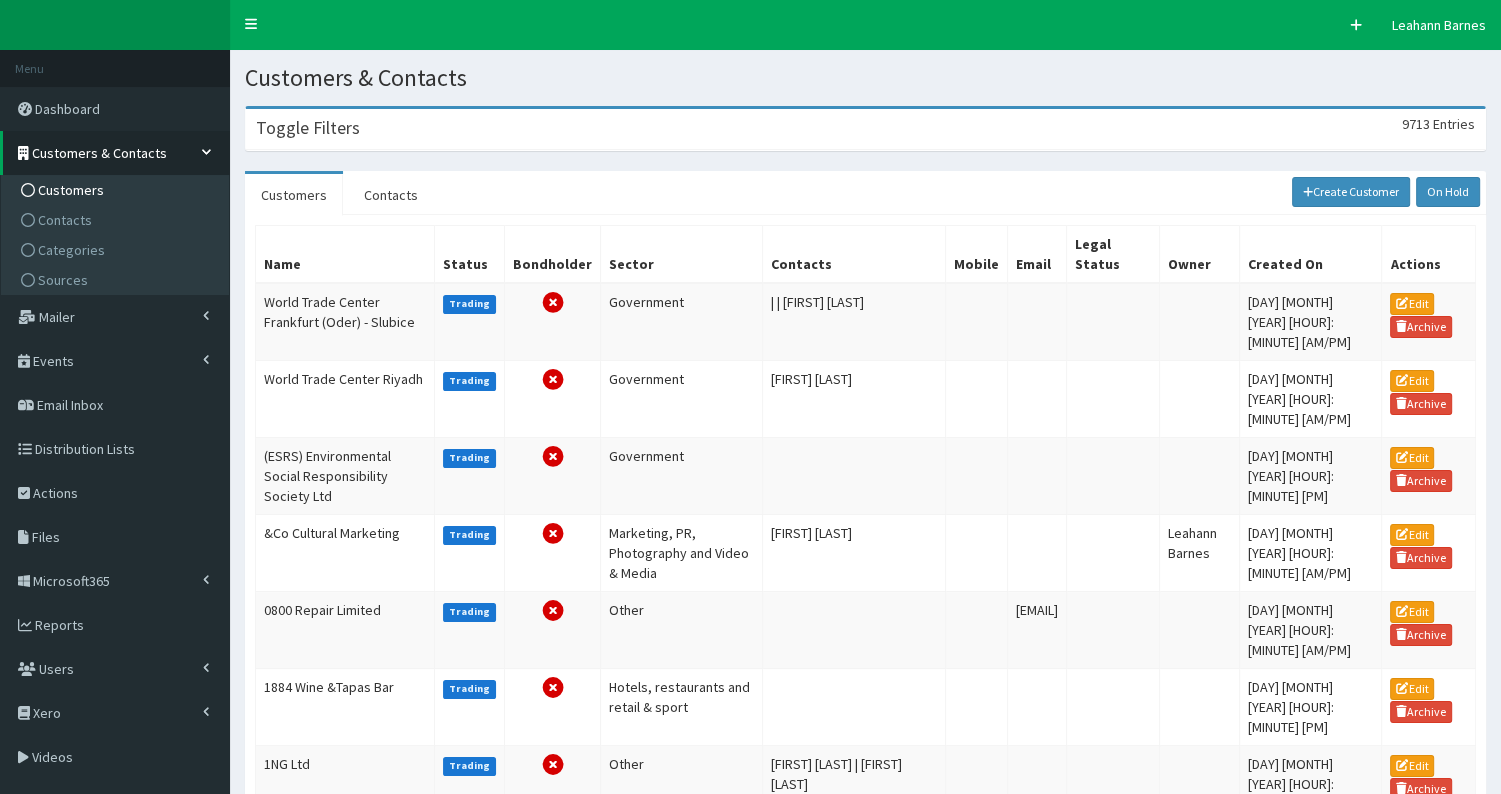 click on "Toggle Filters" at bounding box center (308, 128) 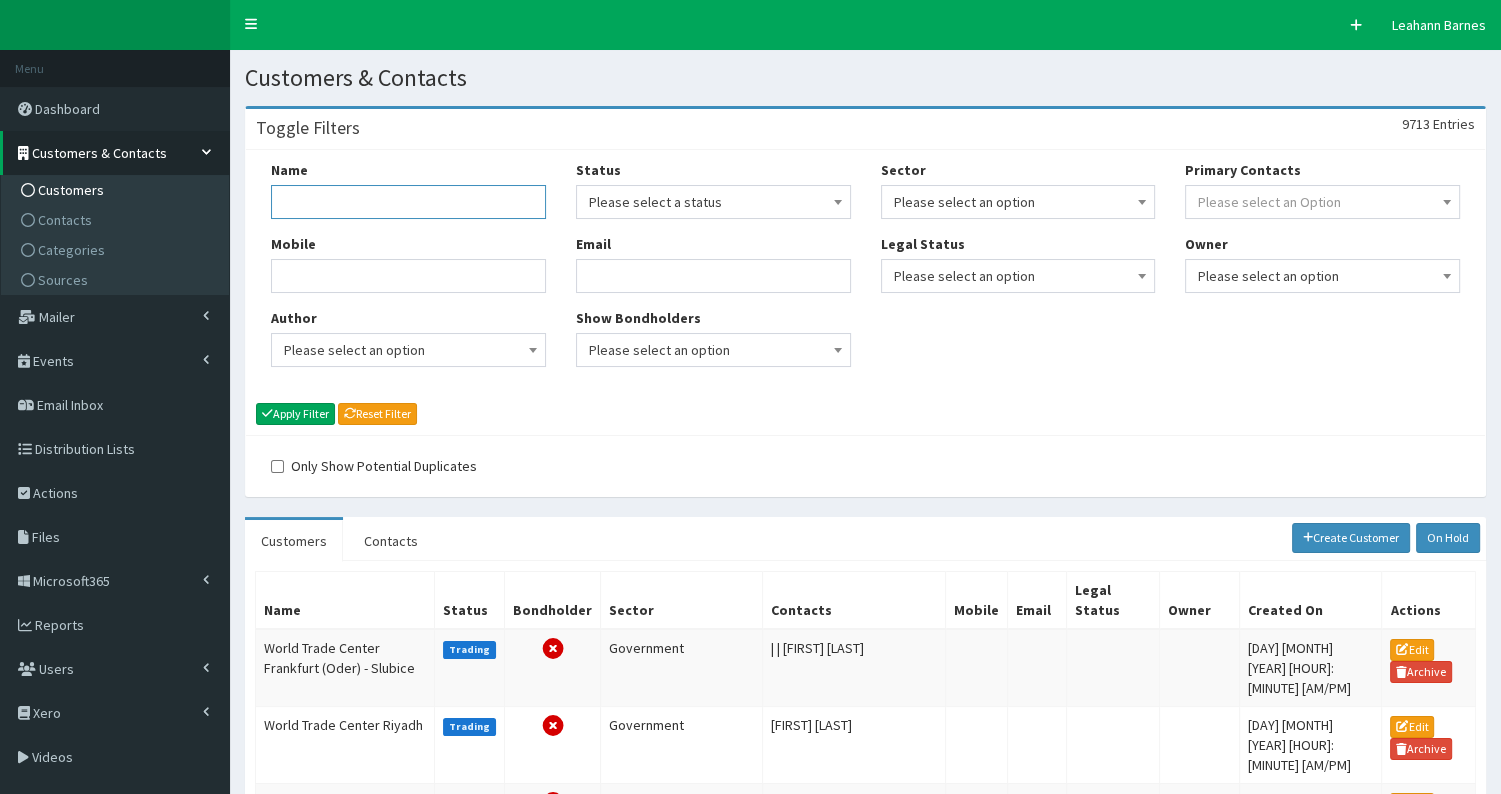 click on "Name" at bounding box center [408, 202] 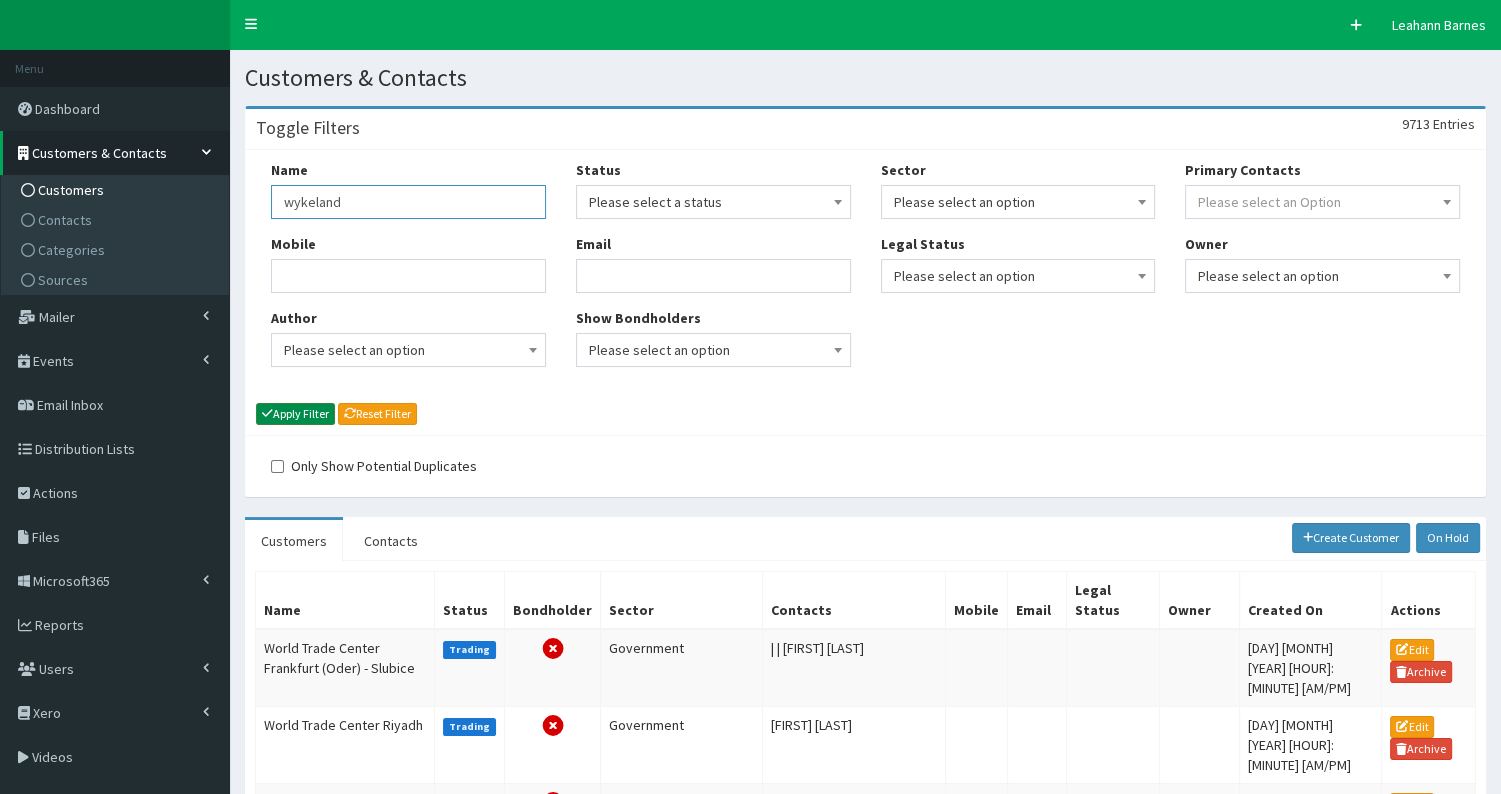 type on "wykeland" 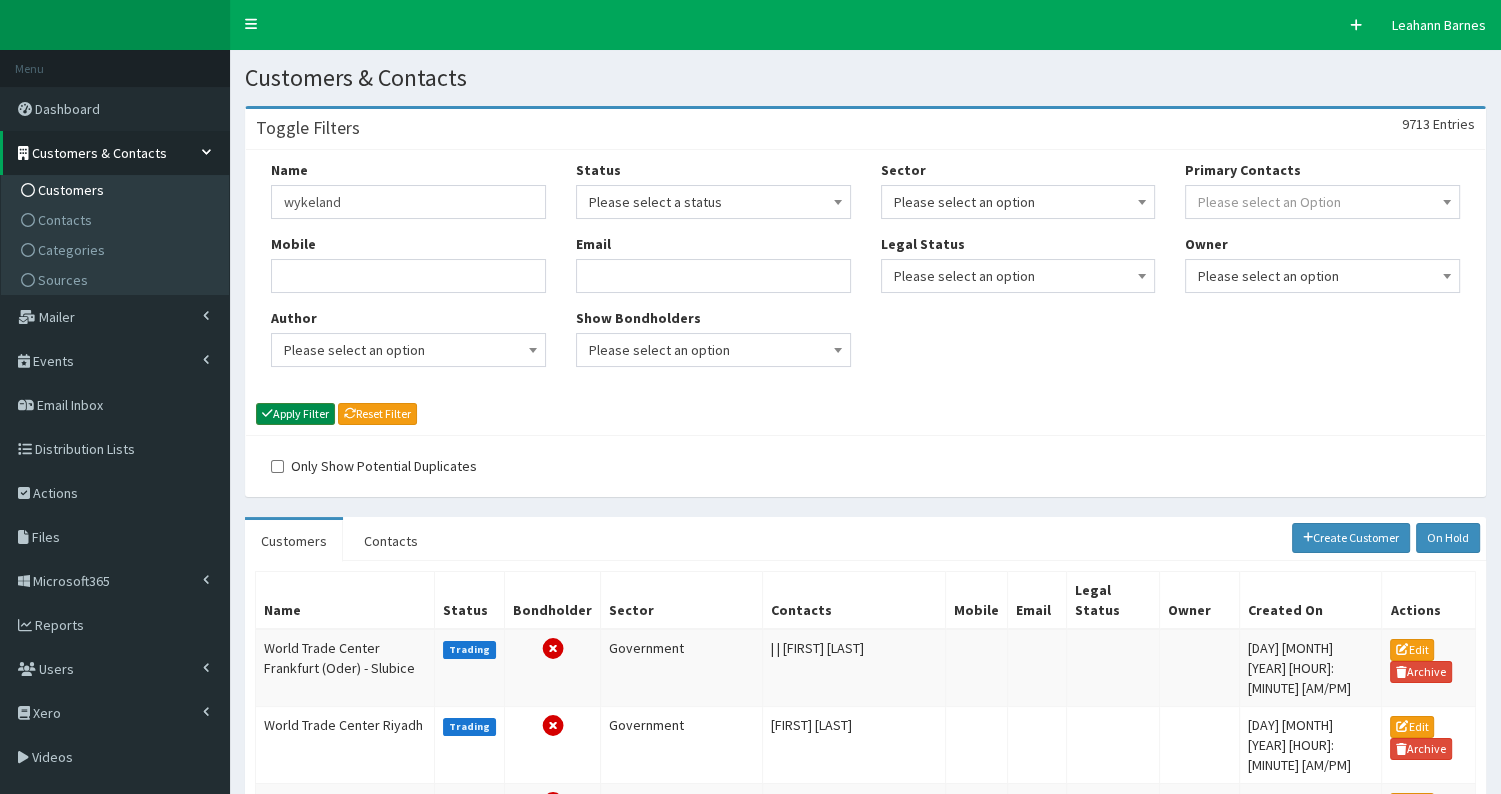 click on "Apply Filter" at bounding box center (295, 414) 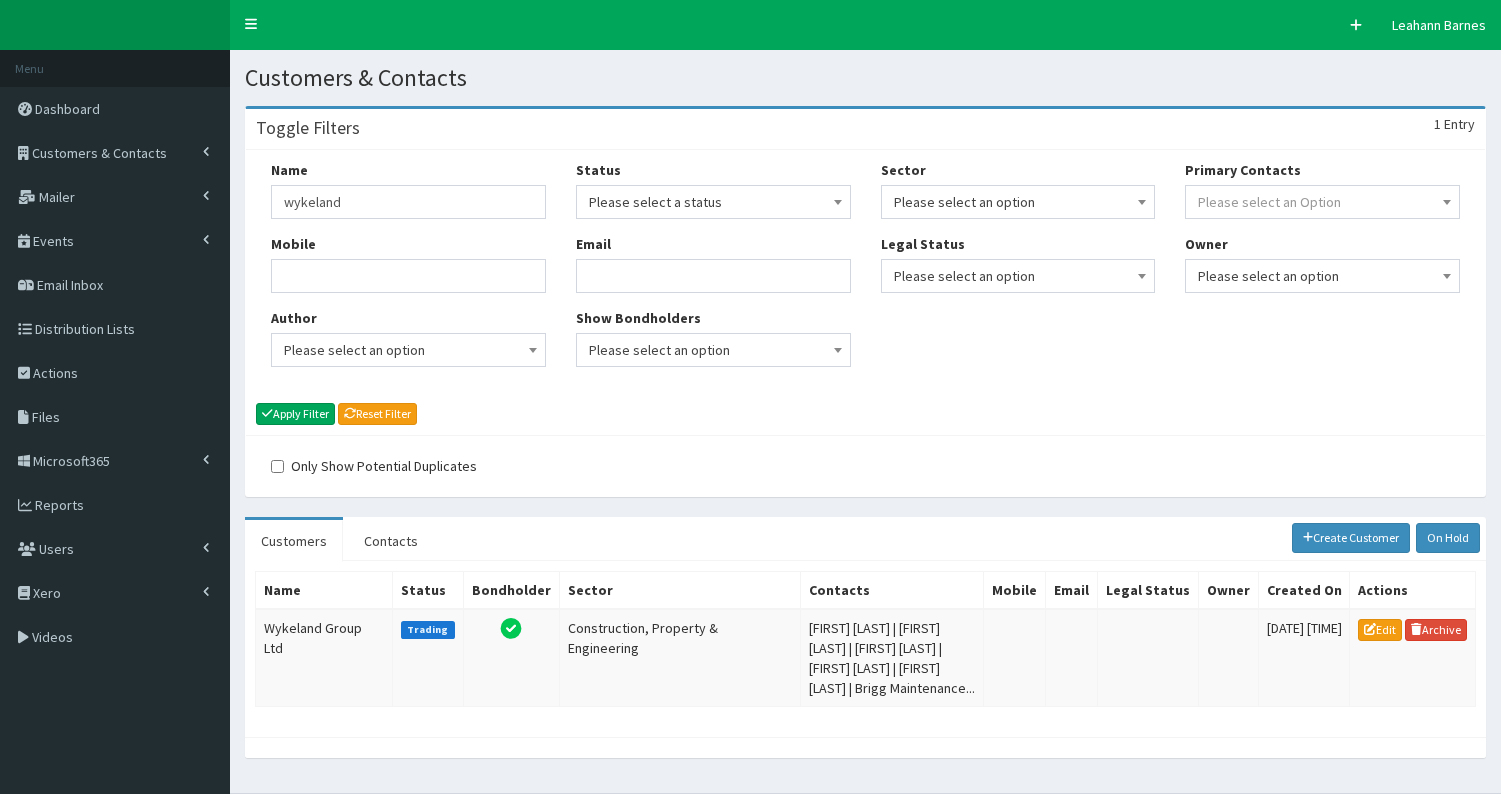 scroll, scrollTop: 0, scrollLeft: 0, axis: both 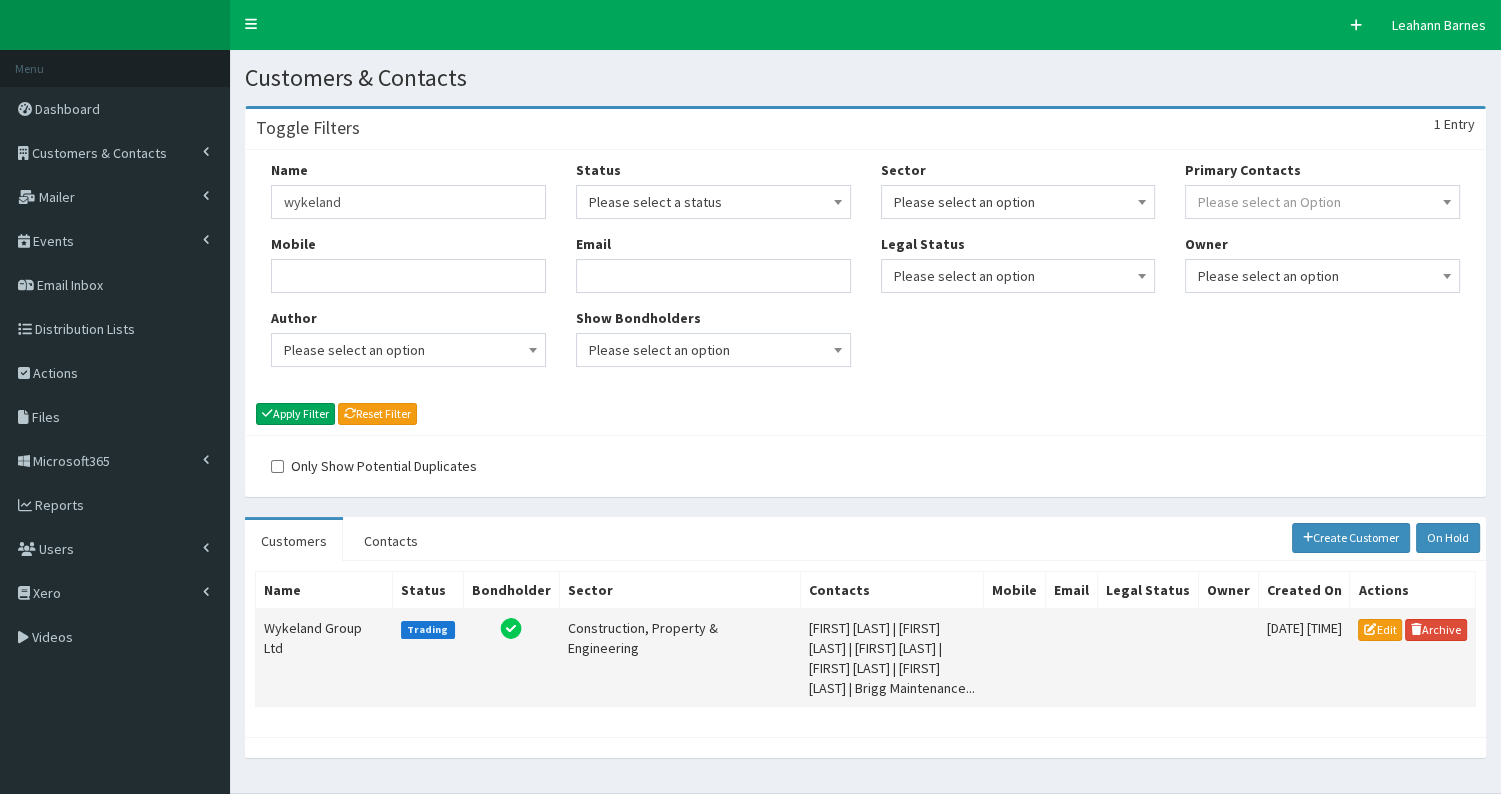 click on "Wykeland Group Ltd" at bounding box center [324, 658] 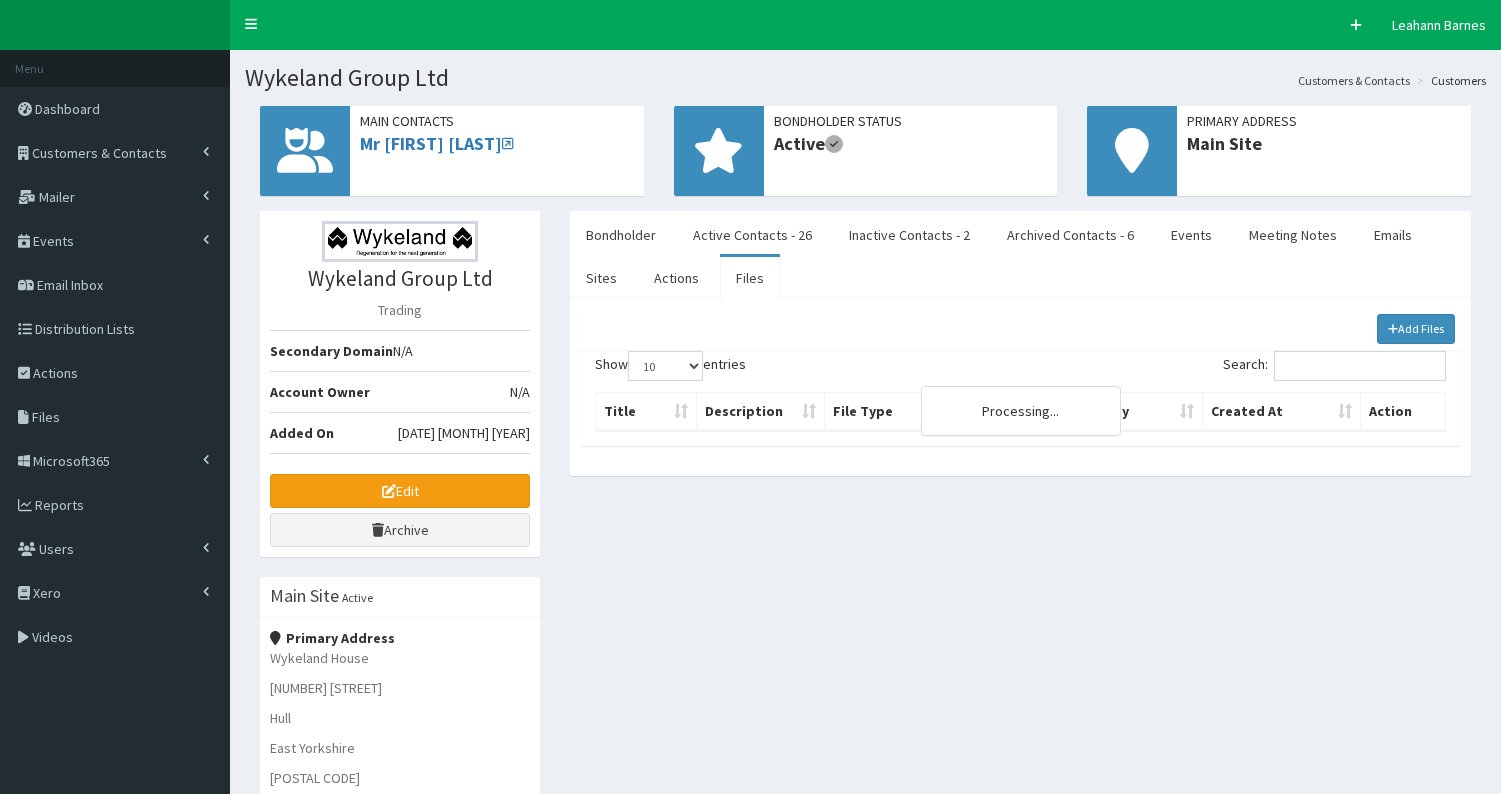 scroll, scrollTop: 0, scrollLeft: 0, axis: both 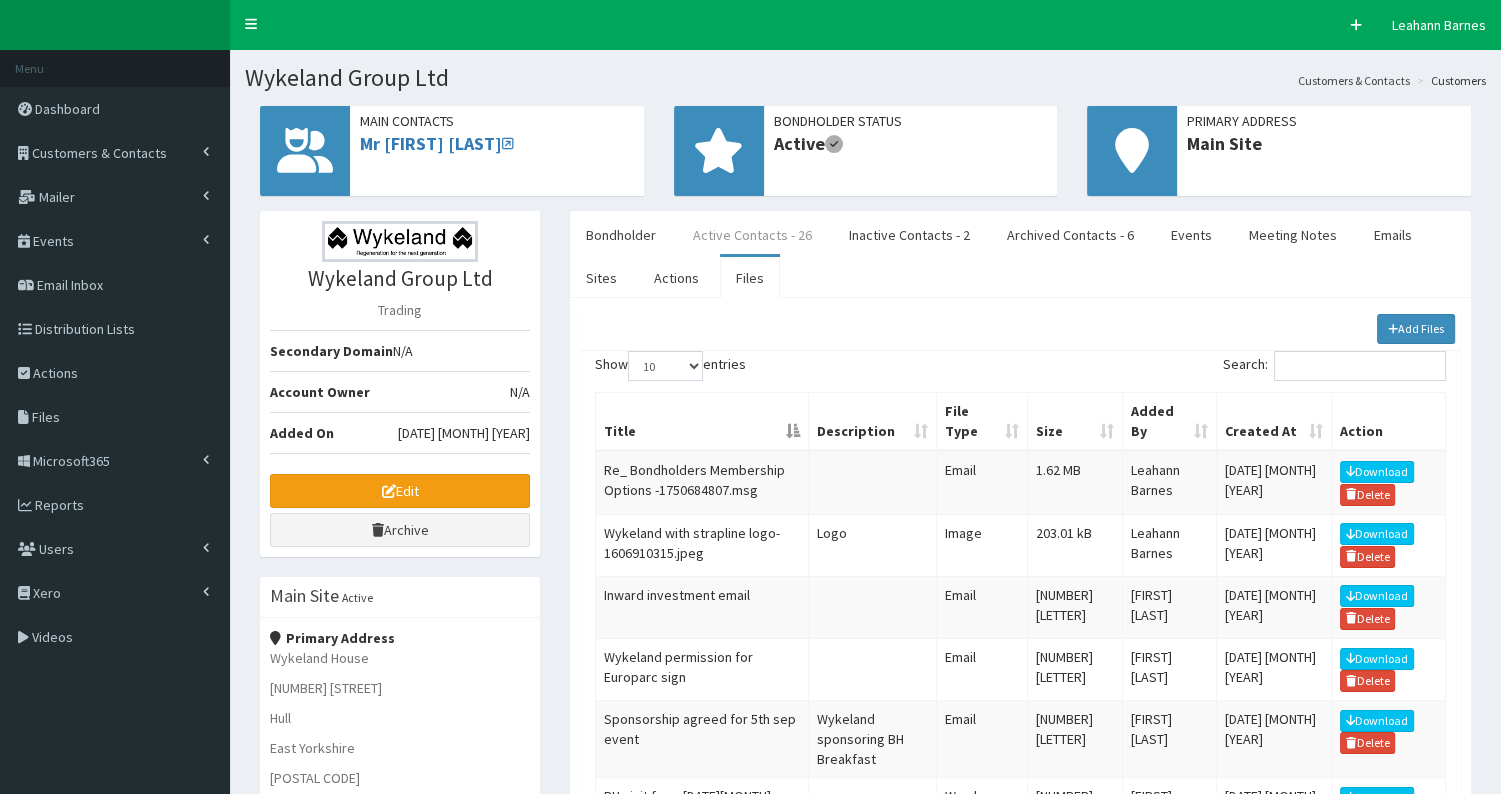 click on "Active Contacts - 26" at bounding box center (752, 235) 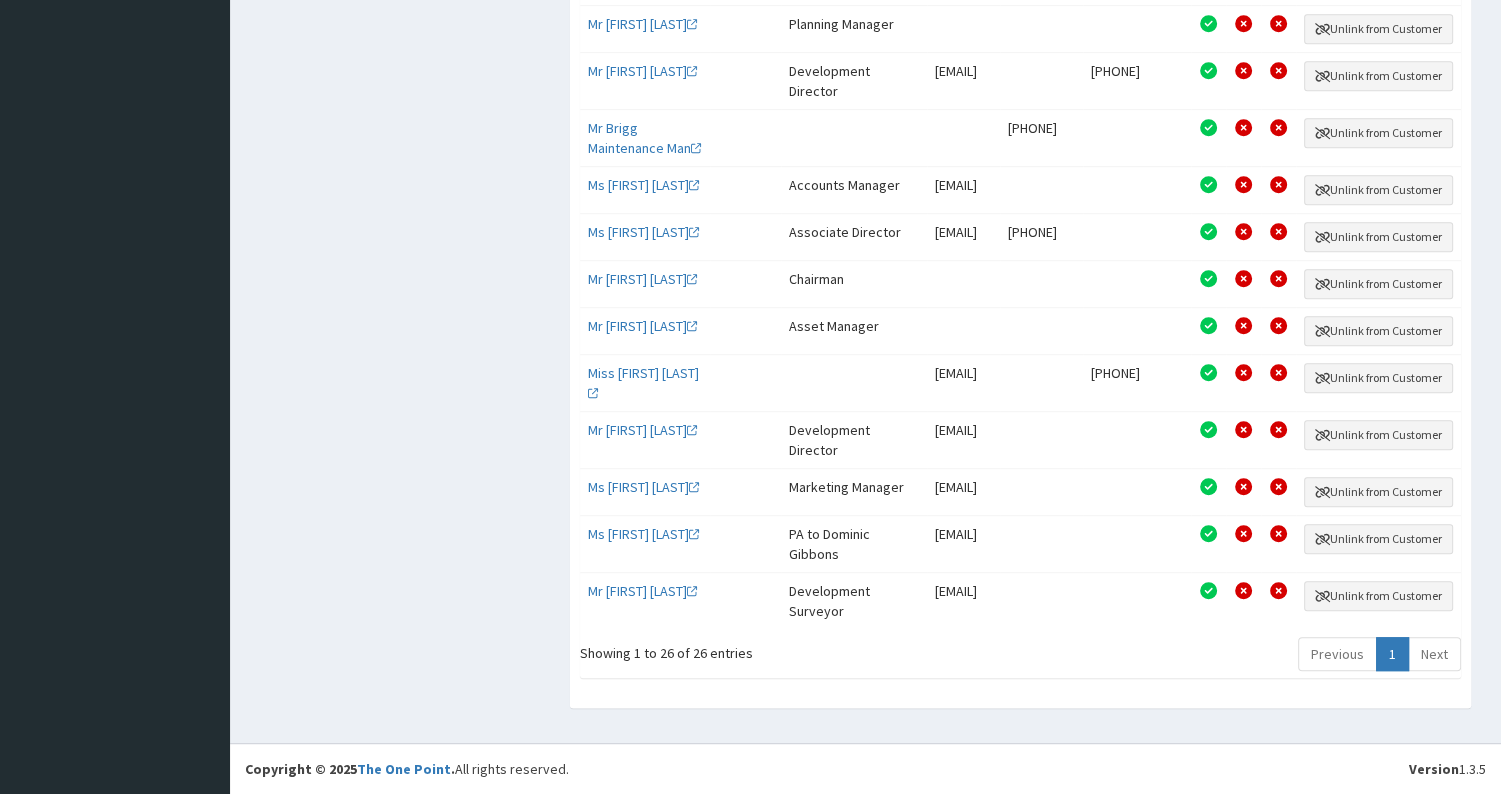 scroll, scrollTop: 1304, scrollLeft: 0, axis: vertical 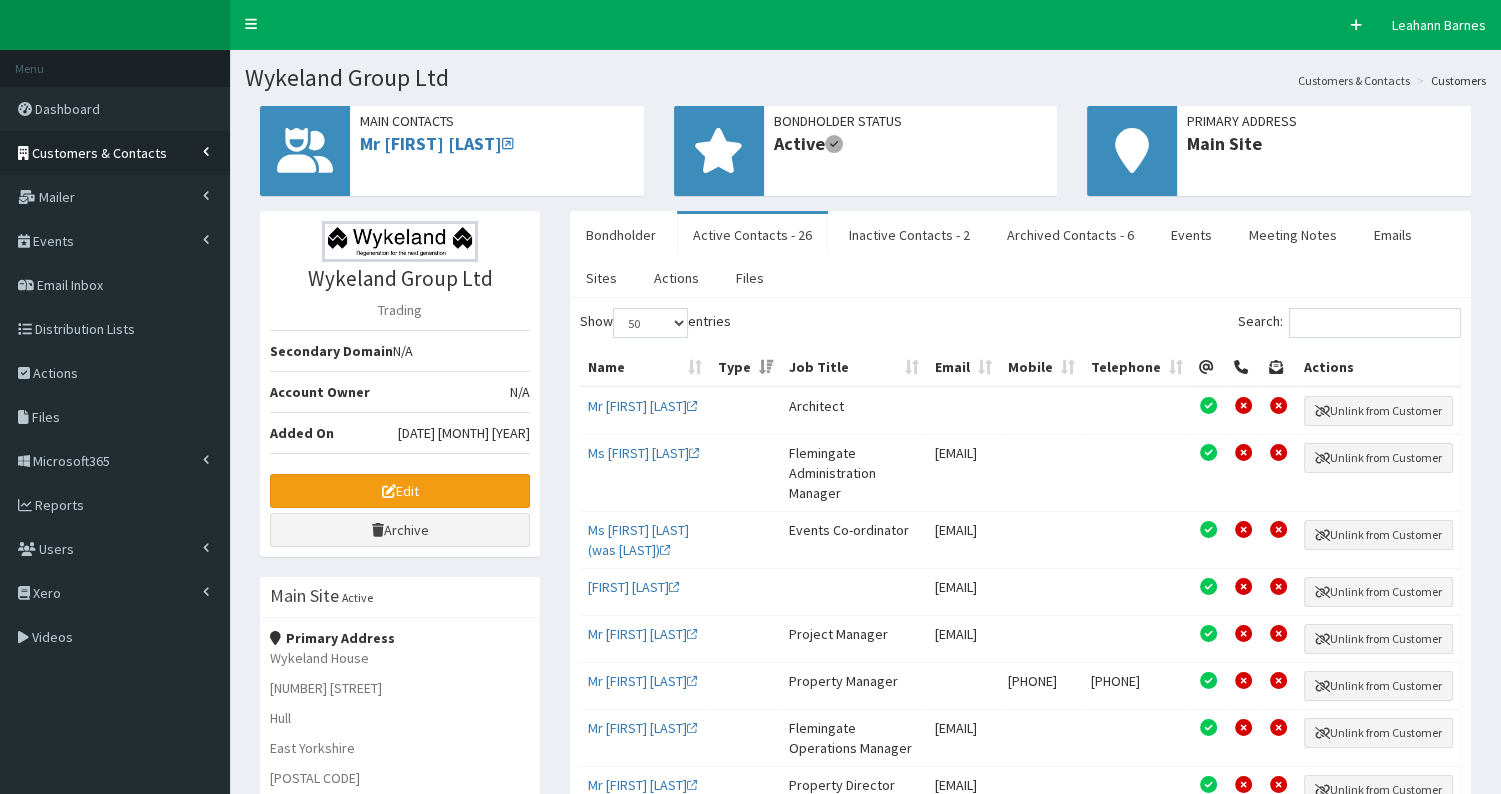 click on "Customers & Contacts" at bounding box center [99, 153] 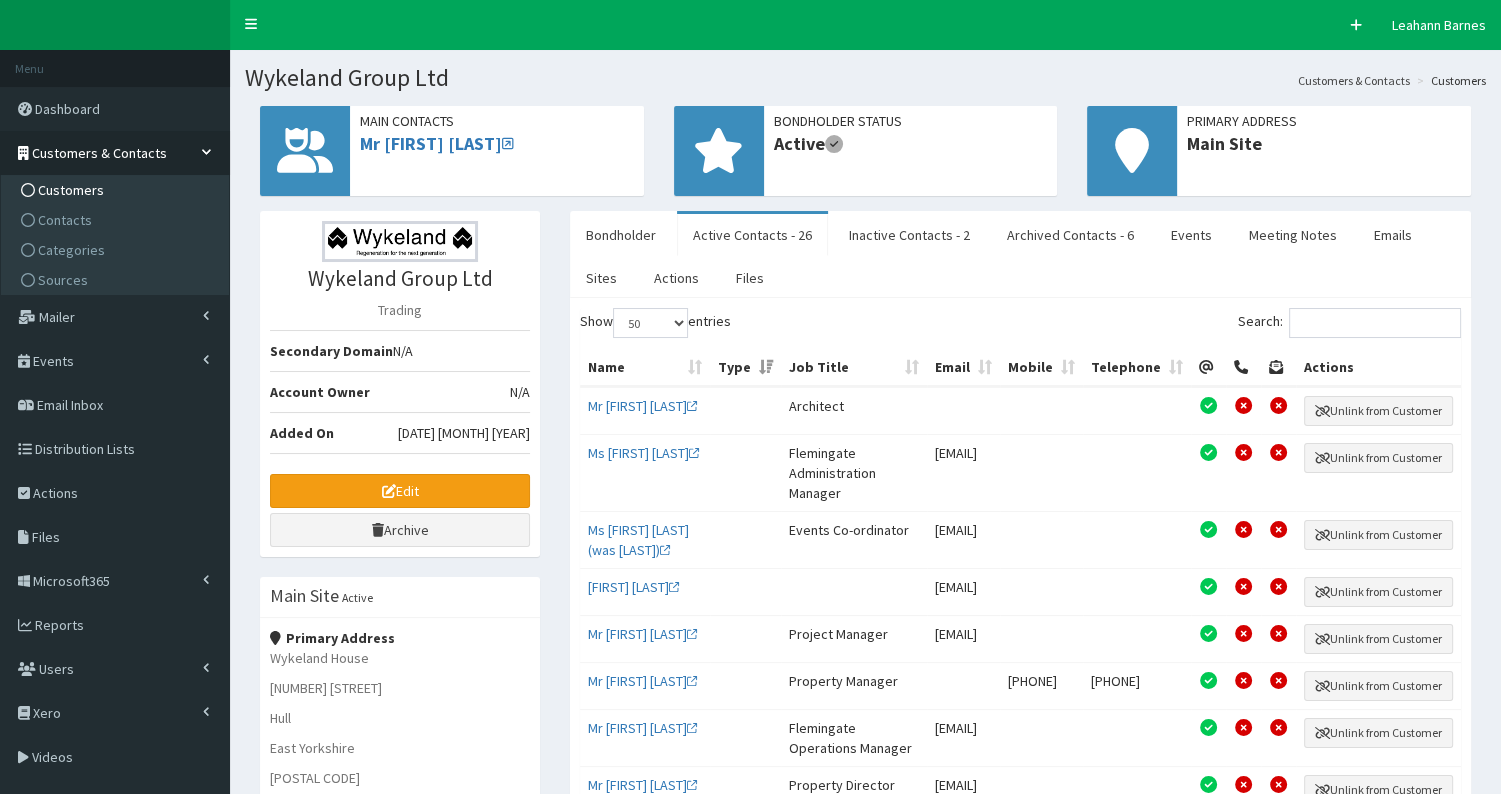 click on "Customers" at bounding box center [71, 190] 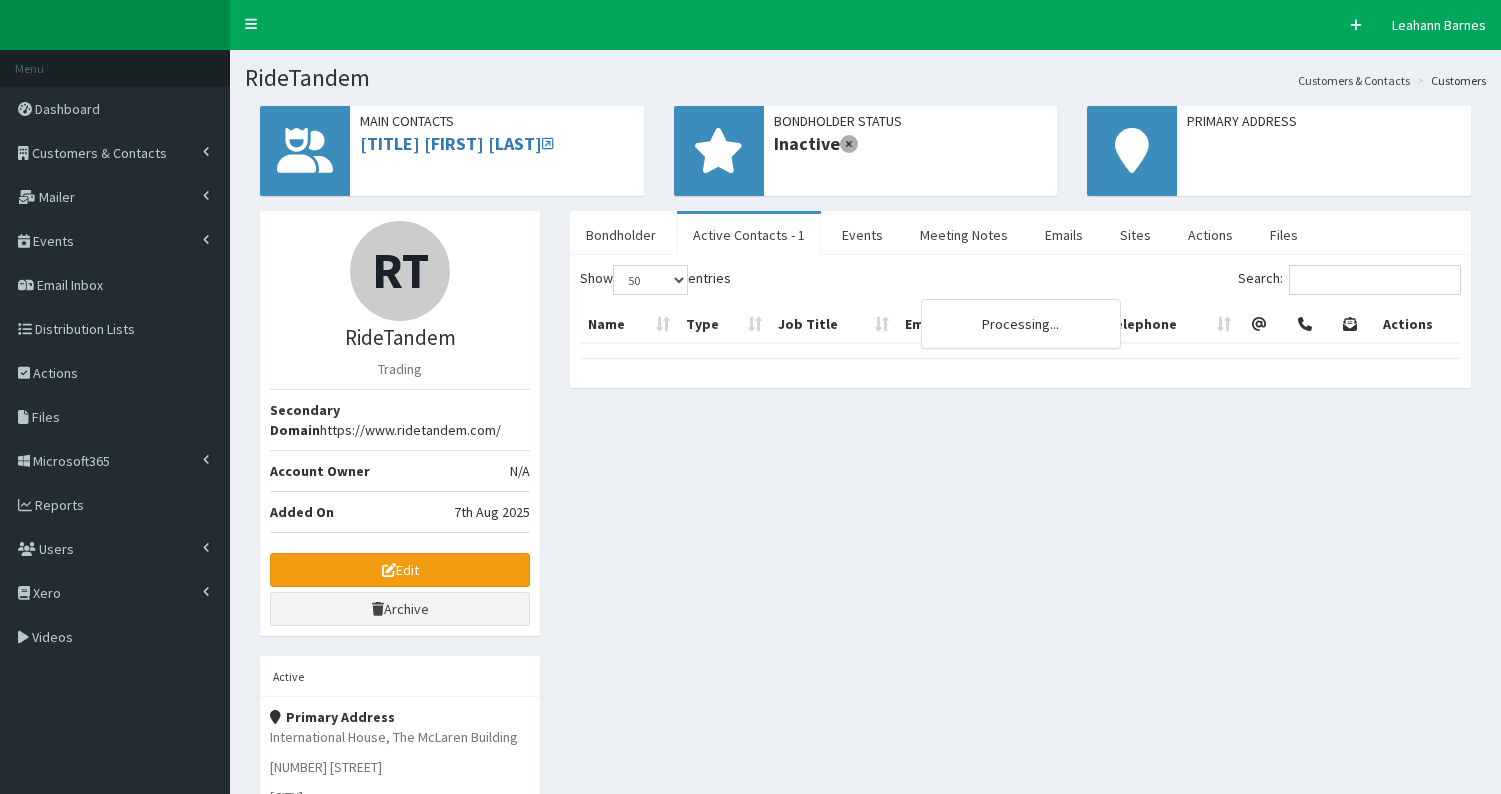 select on "50" 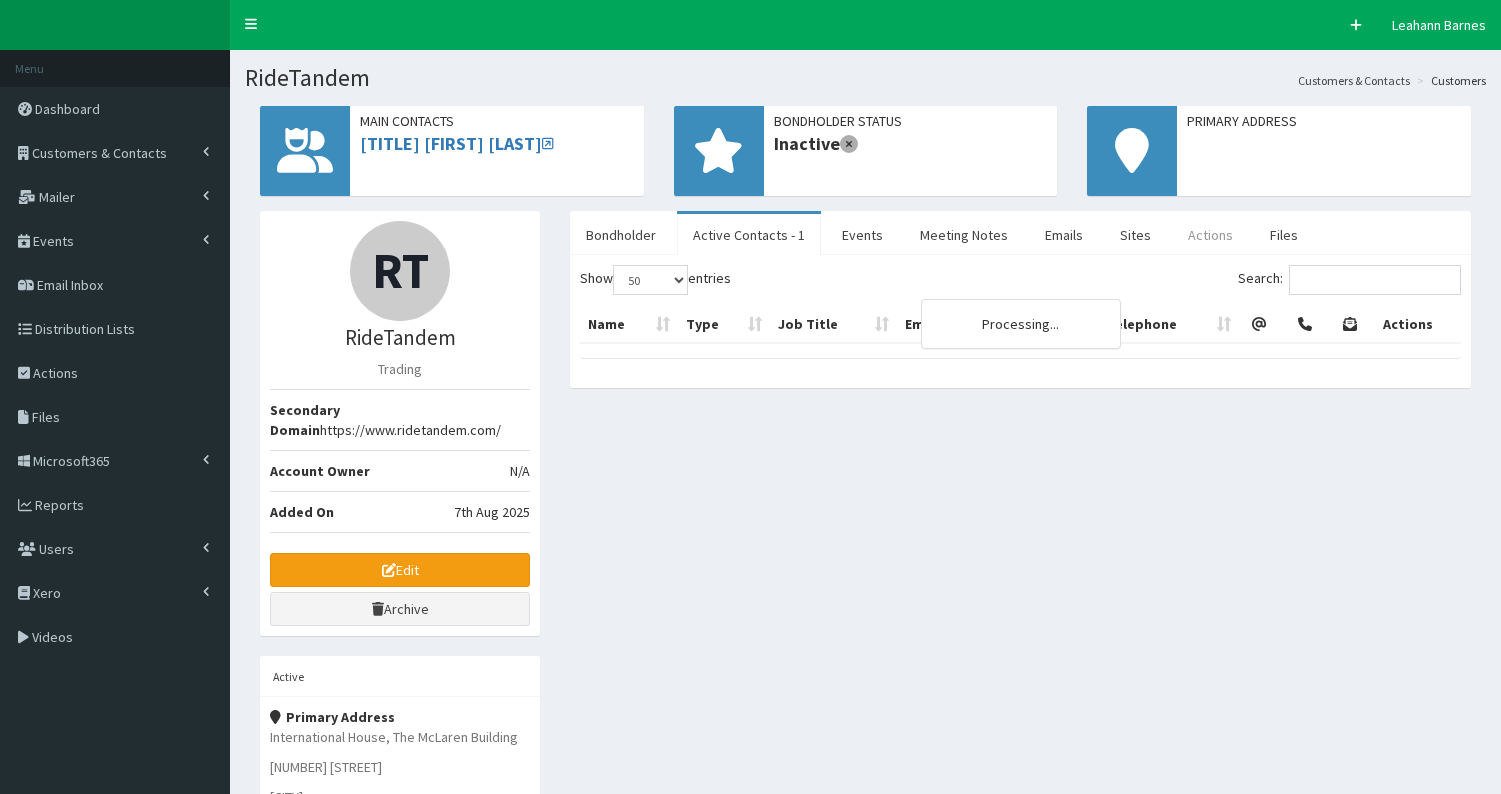 scroll, scrollTop: 0, scrollLeft: 0, axis: both 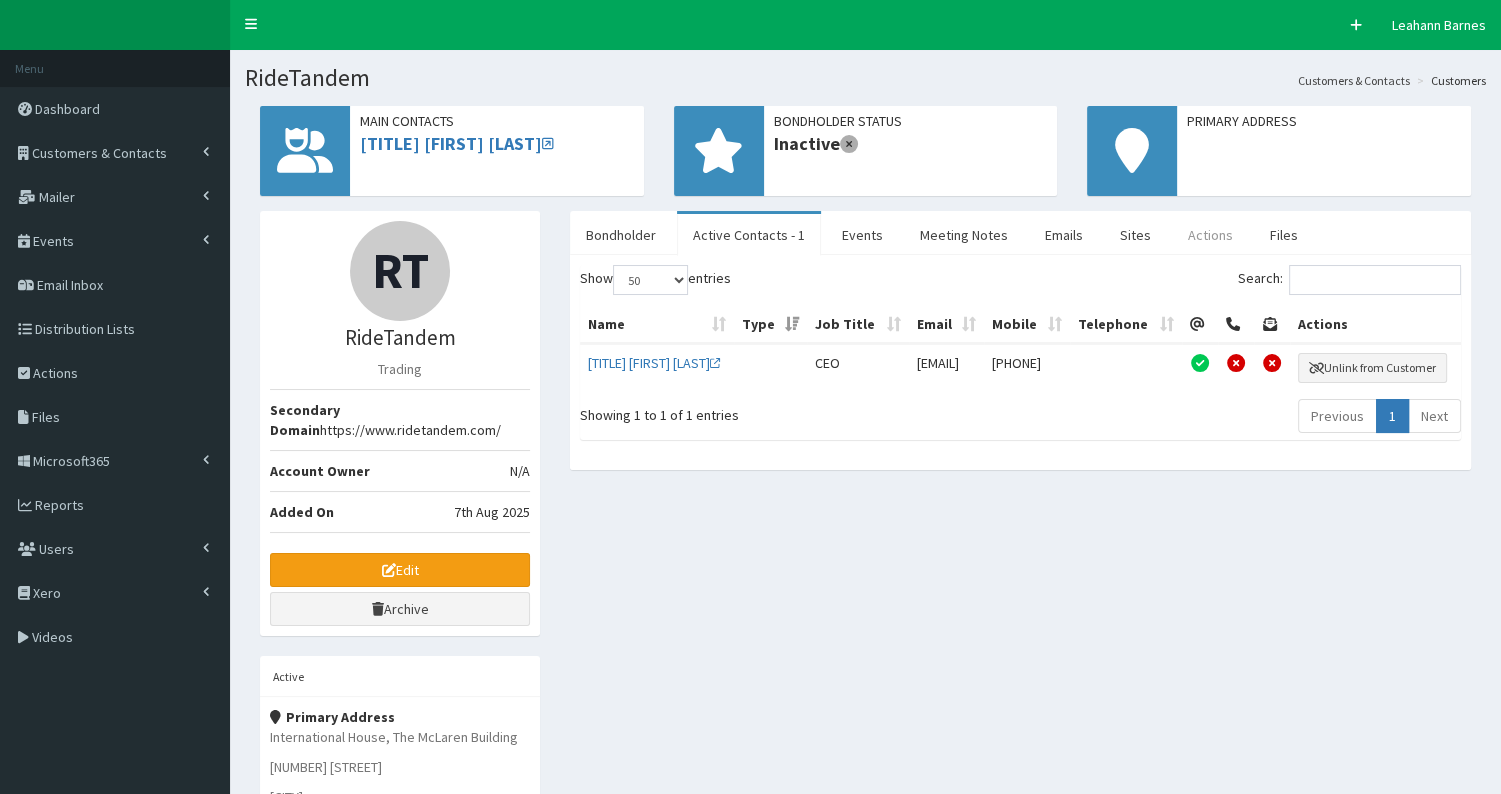 click on "Actions" at bounding box center [1210, 235] 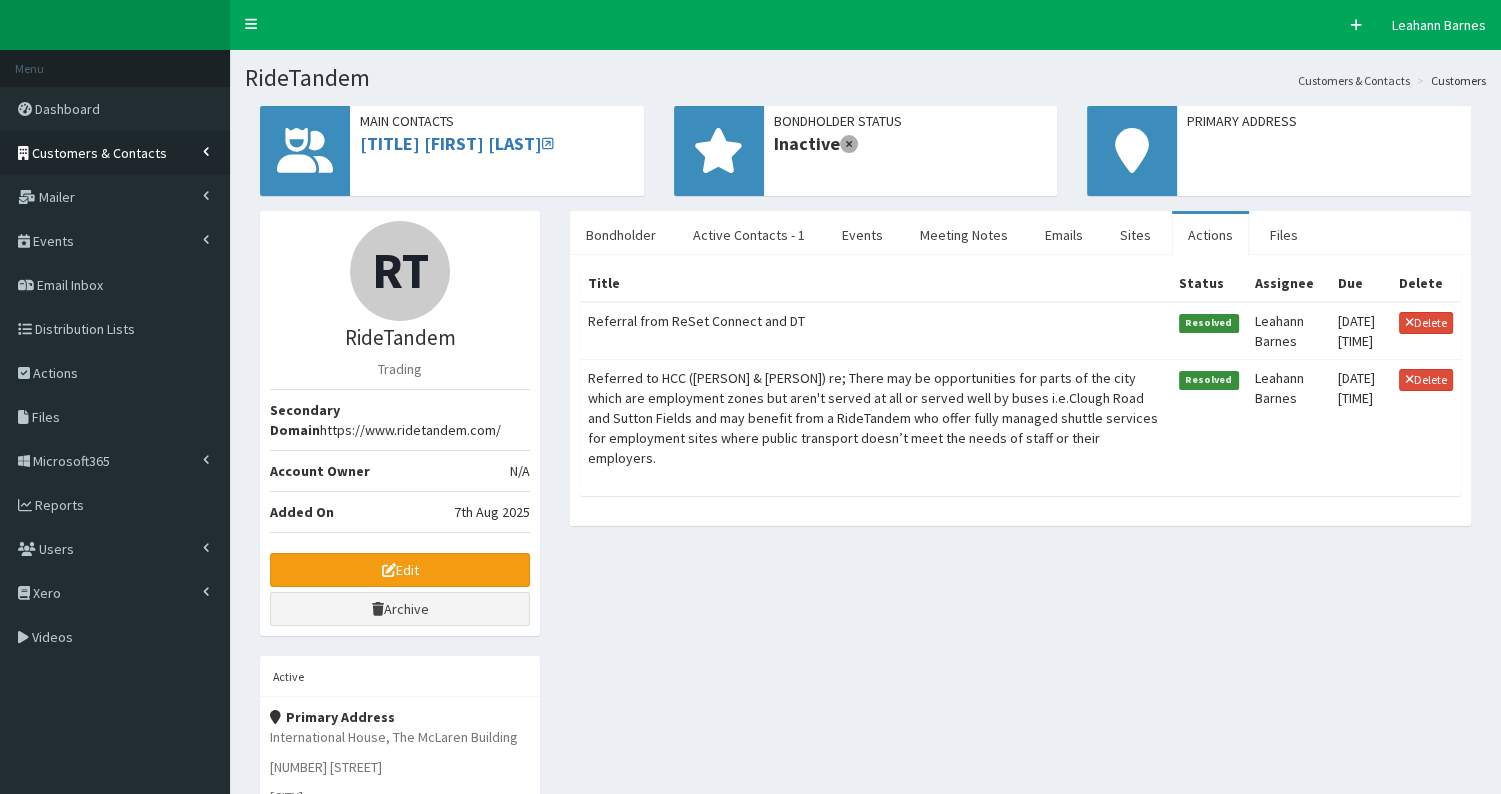 click on "Customers & Contacts" at bounding box center [99, 153] 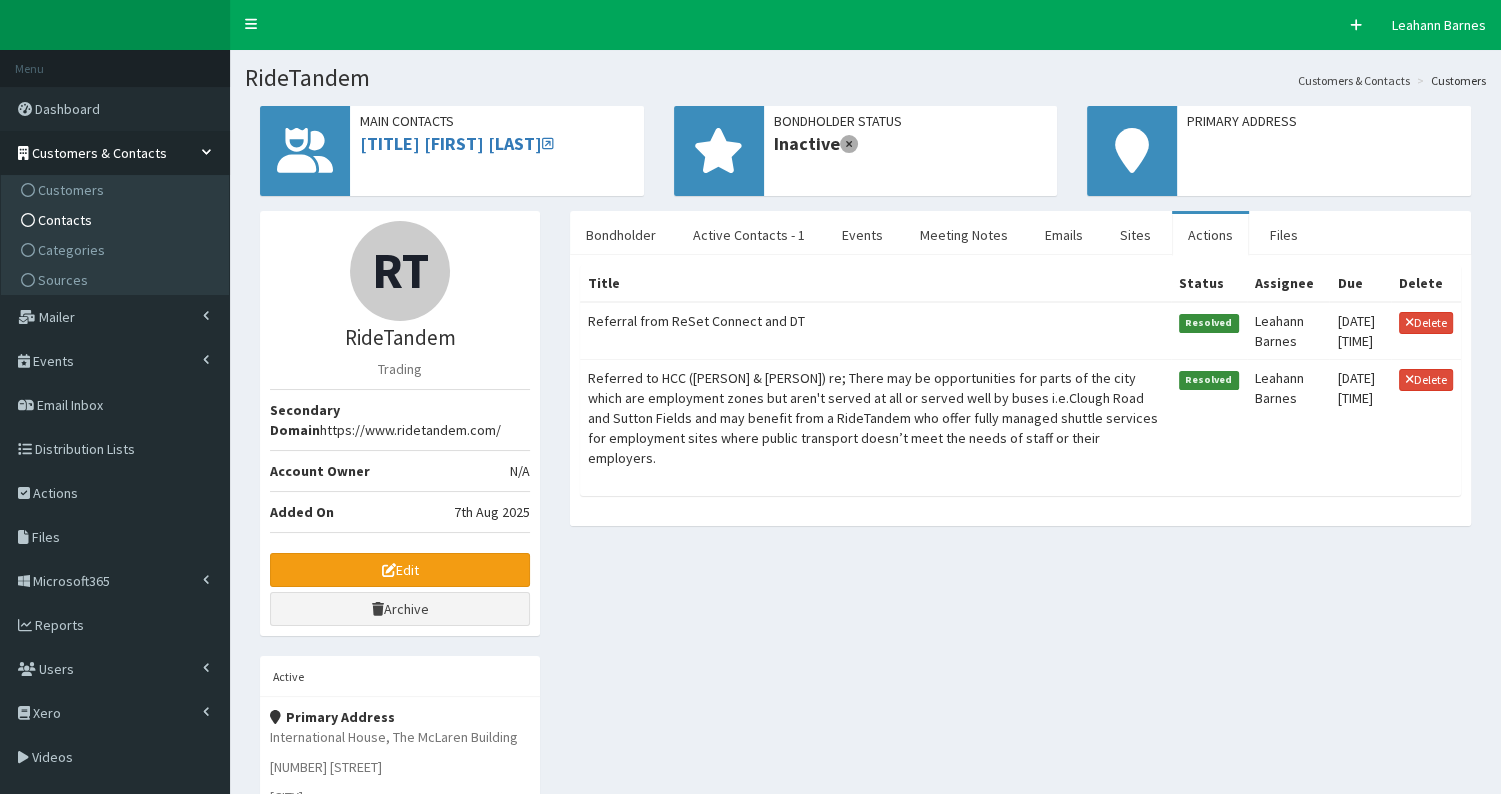 click on "Contacts" at bounding box center (65, 220) 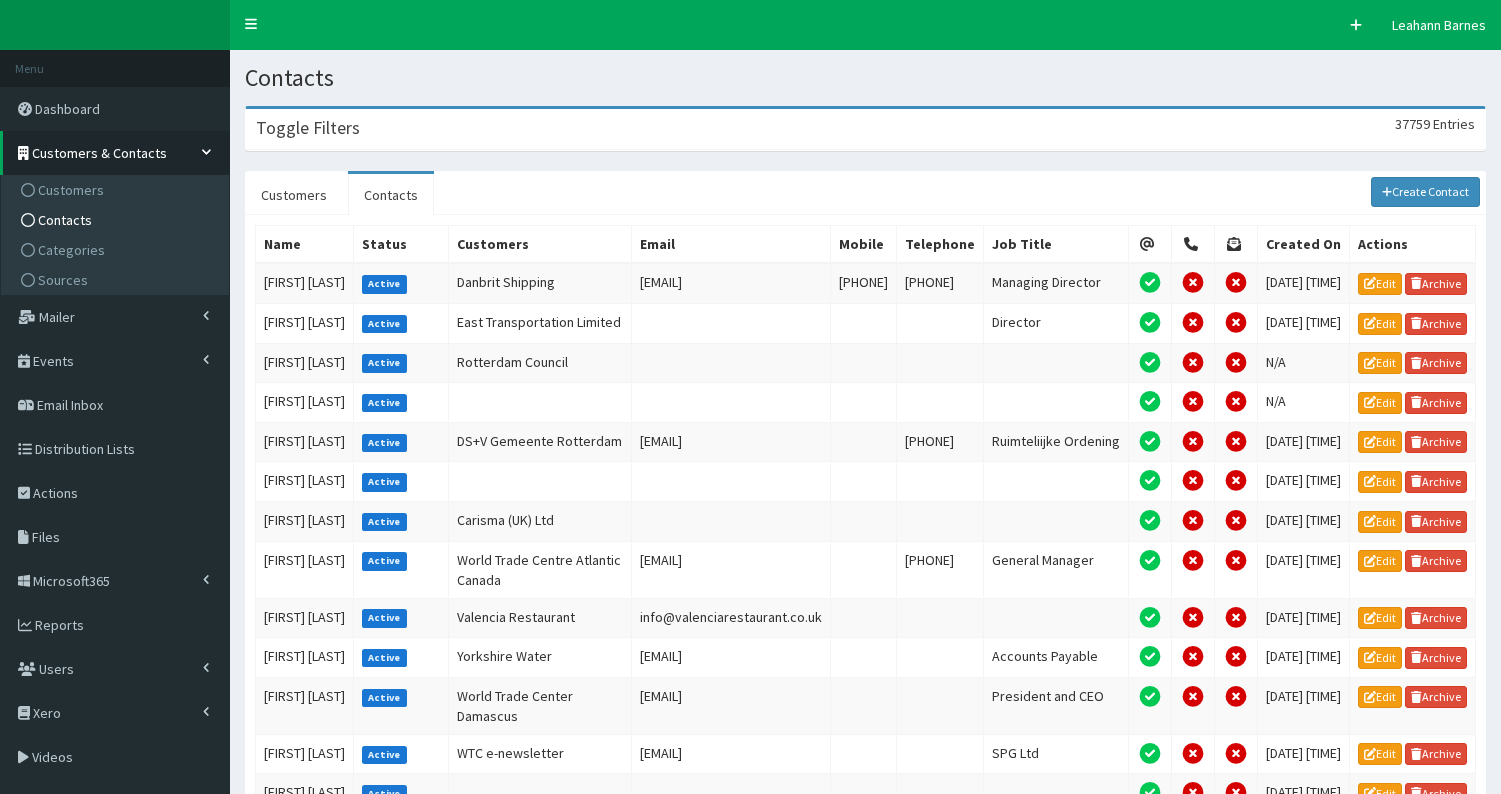 scroll, scrollTop: 0, scrollLeft: 0, axis: both 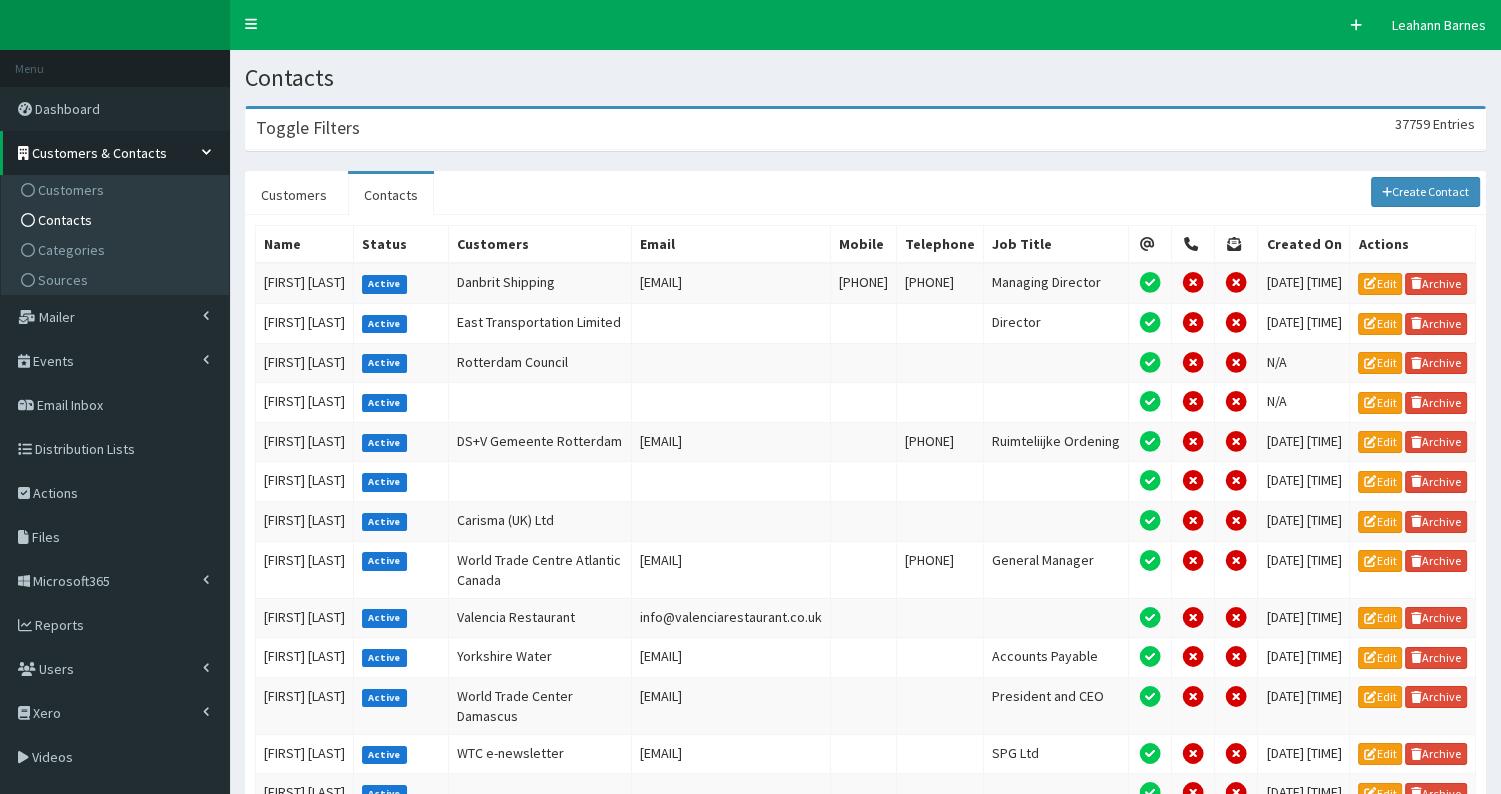 click on "Toggle Filters
37759   Entries" at bounding box center (865, 129) 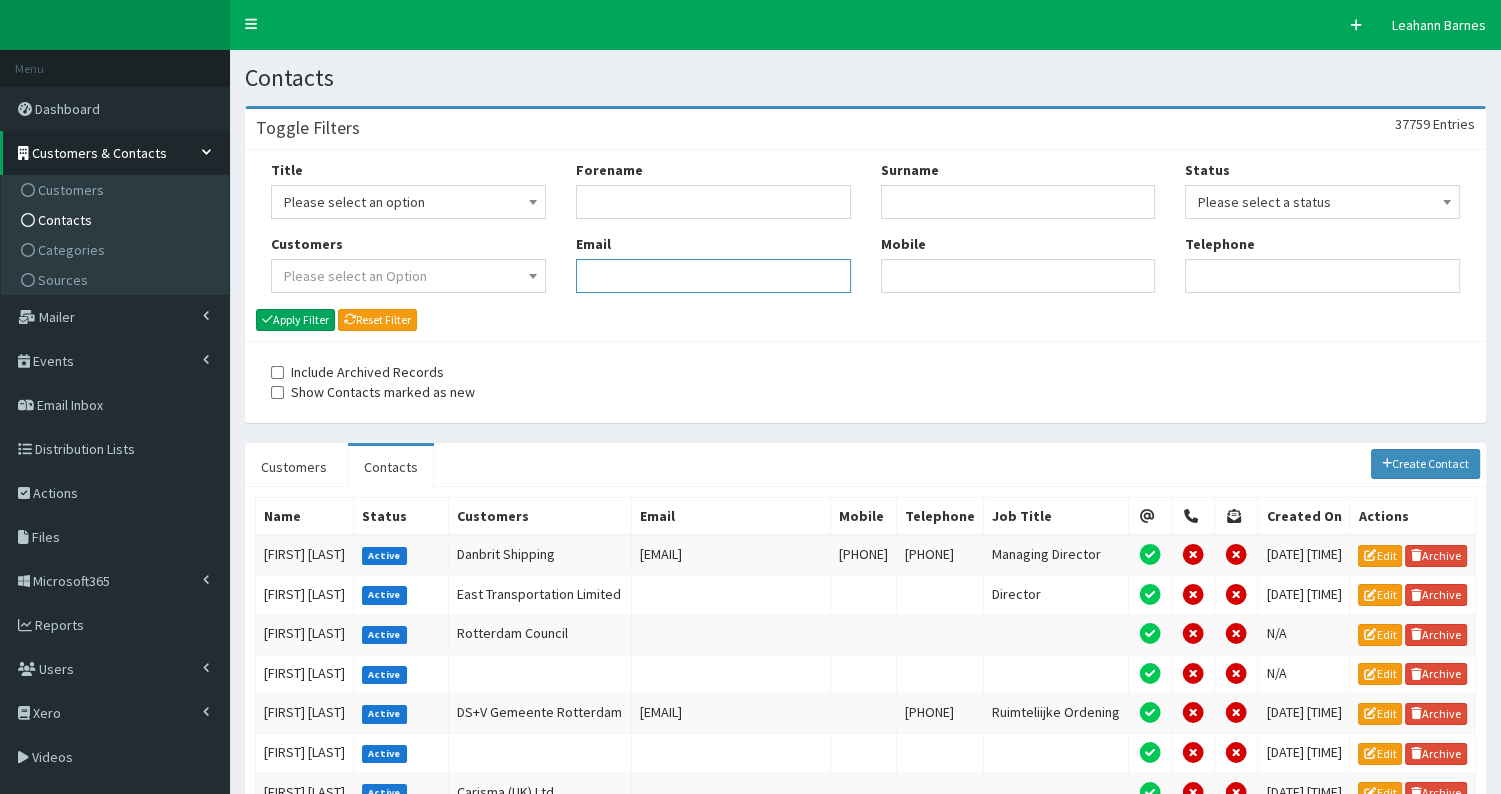 click on "Email" at bounding box center (713, 276) 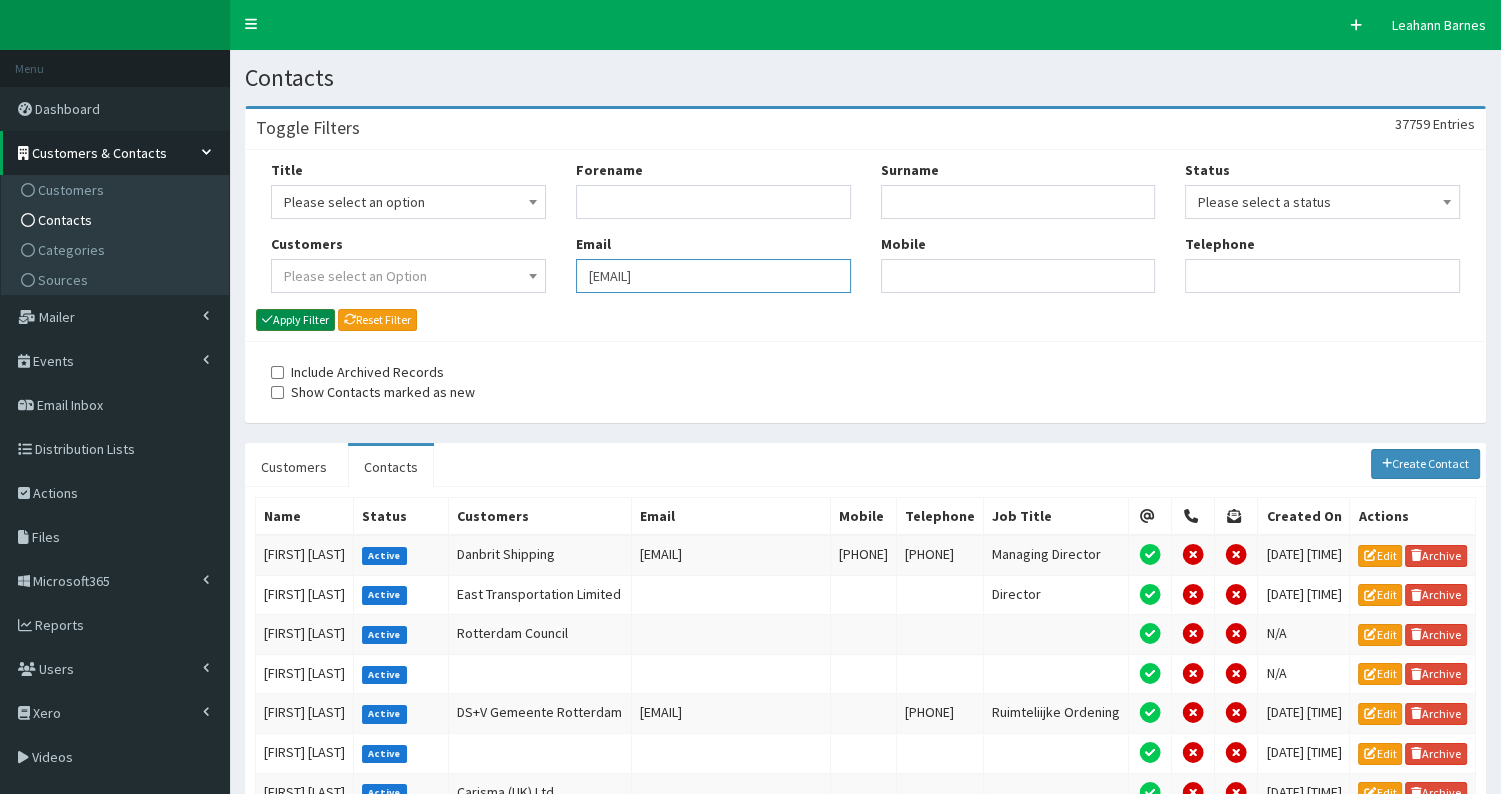 type on "[USERNAME]@example.com" 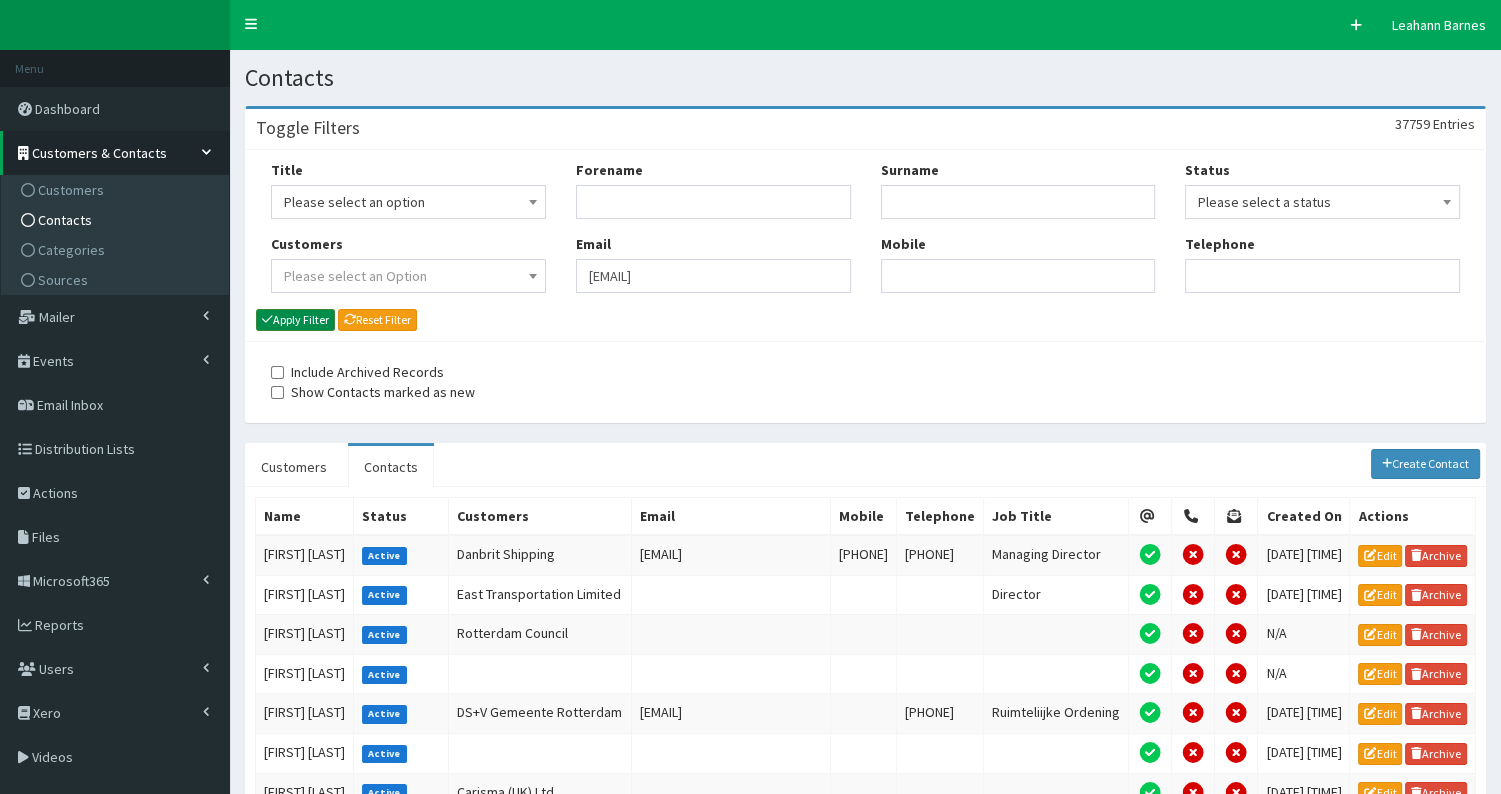 click on "Apply Filter" at bounding box center [295, 320] 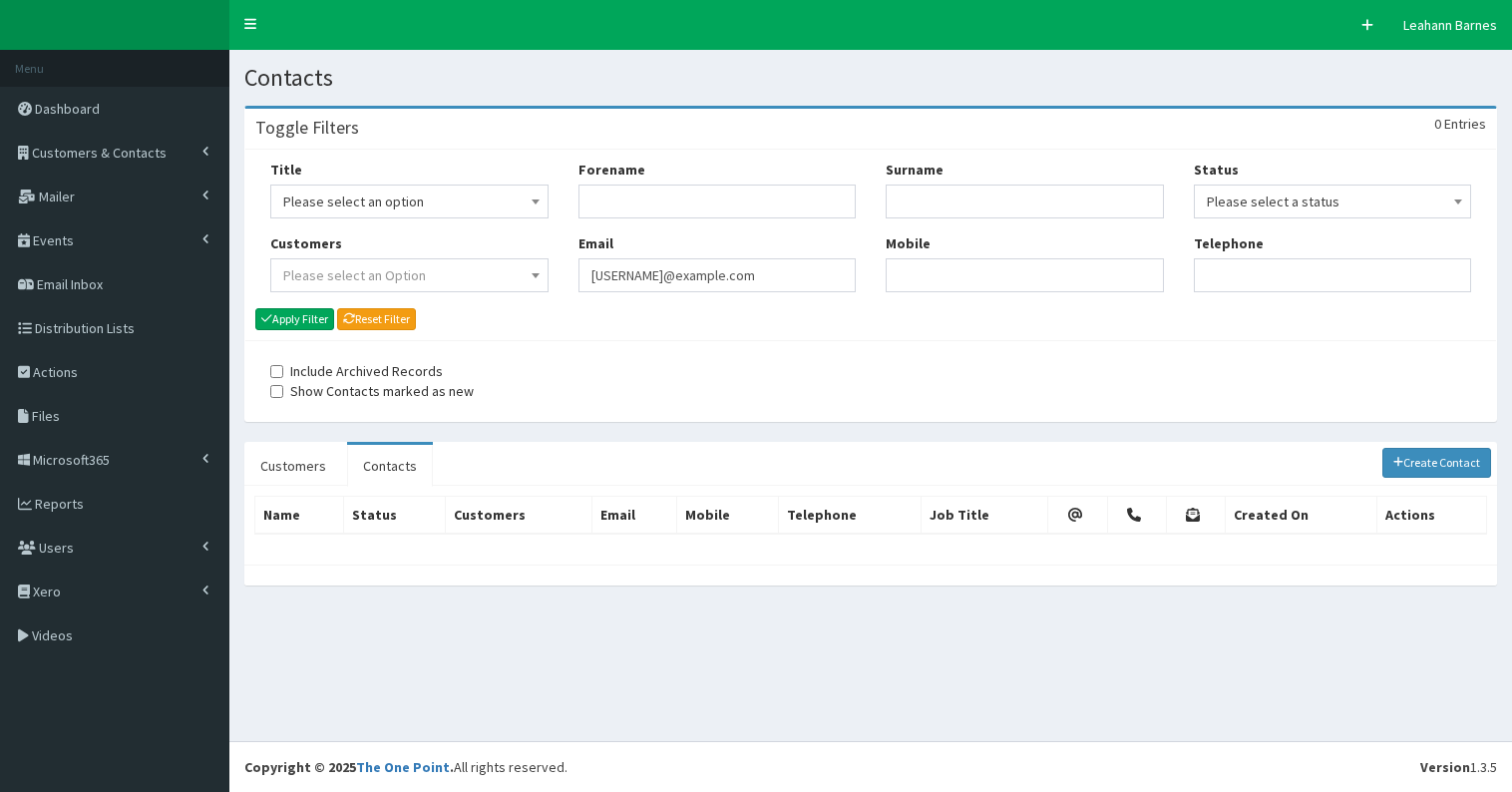 scroll, scrollTop: 0, scrollLeft: 0, axis: both 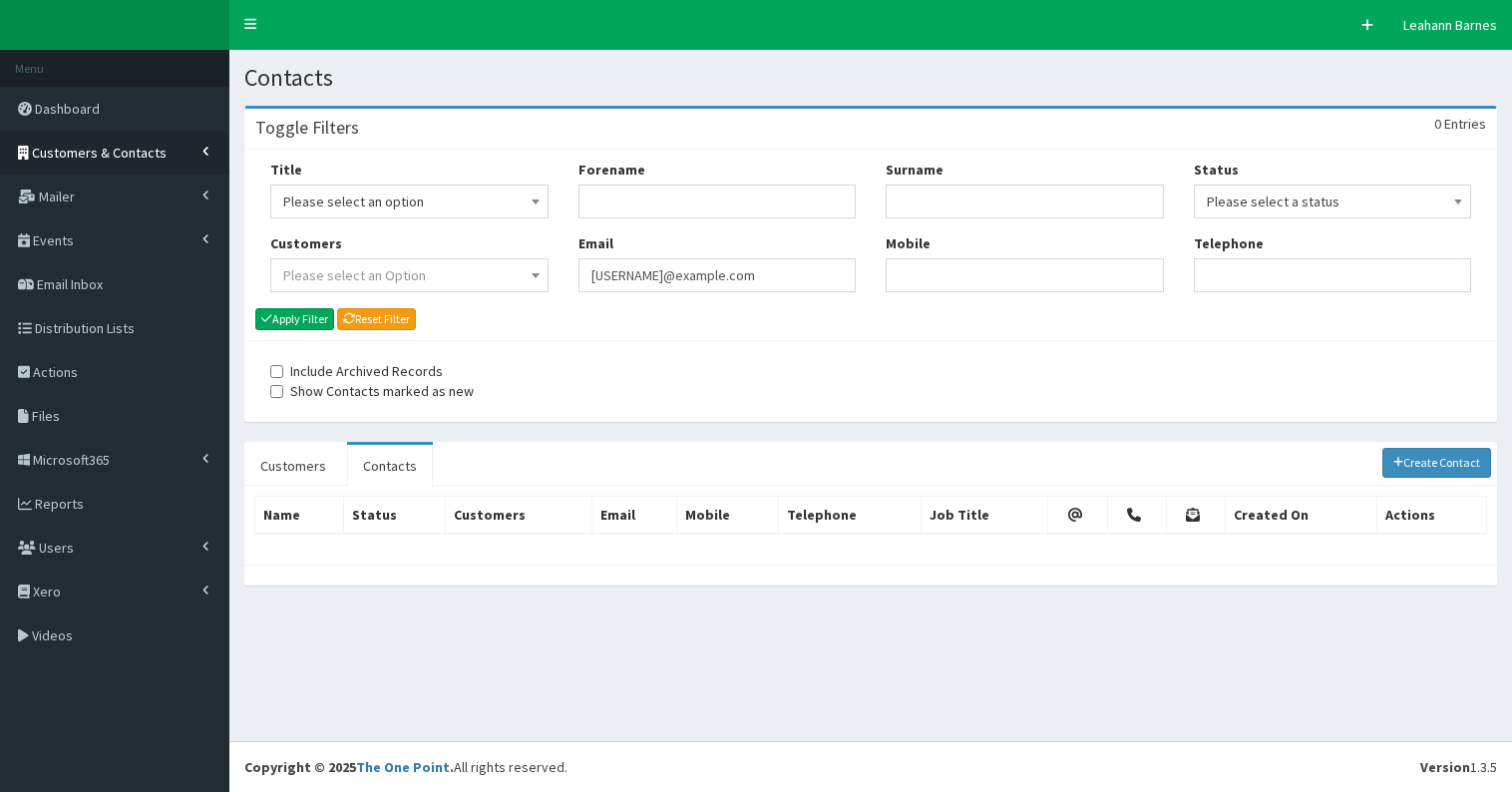 click on "Customers & Contacts" at bounding box center [99, 153] 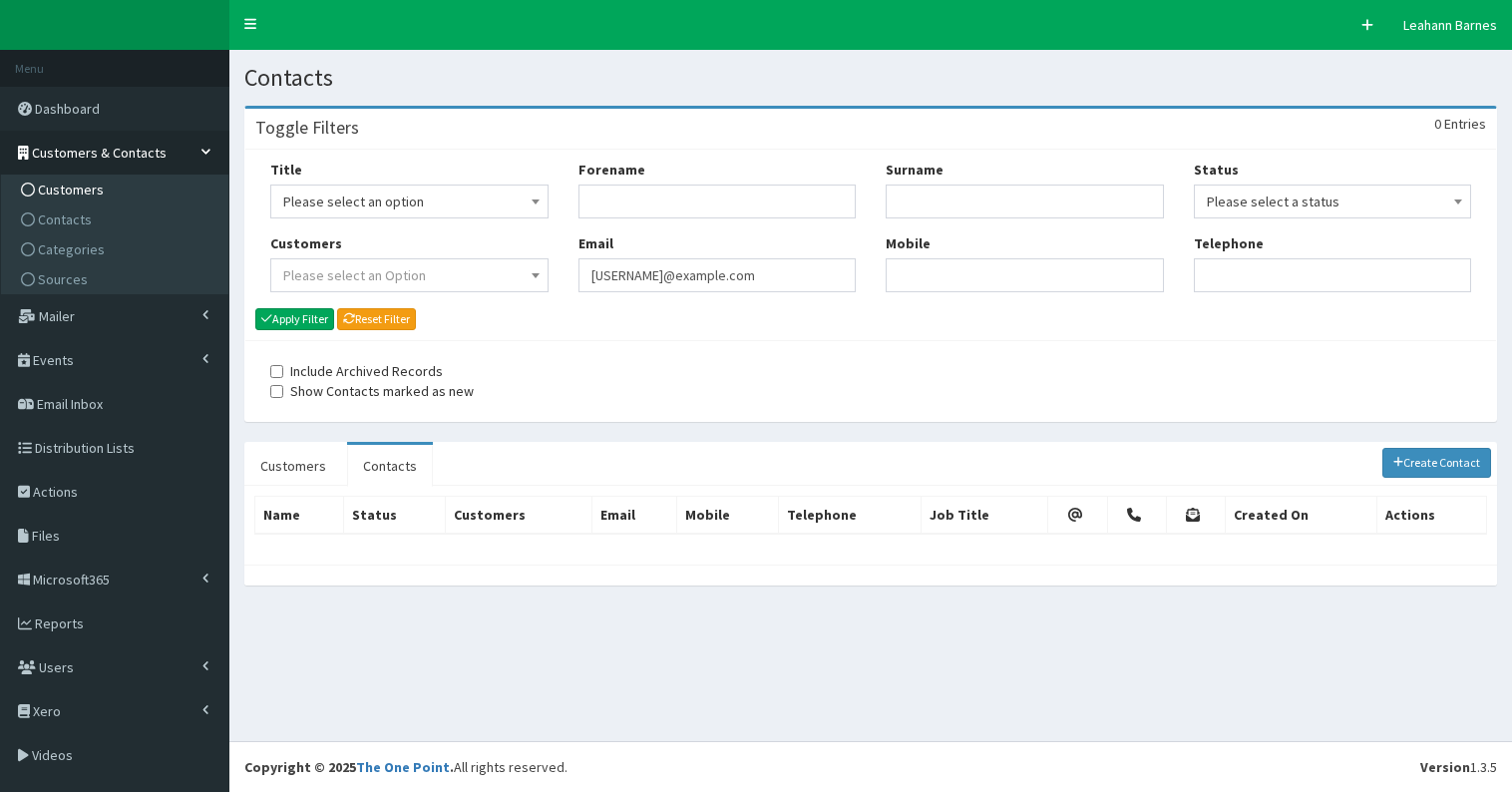 click on "Customers" at bounding box center (71, 190) 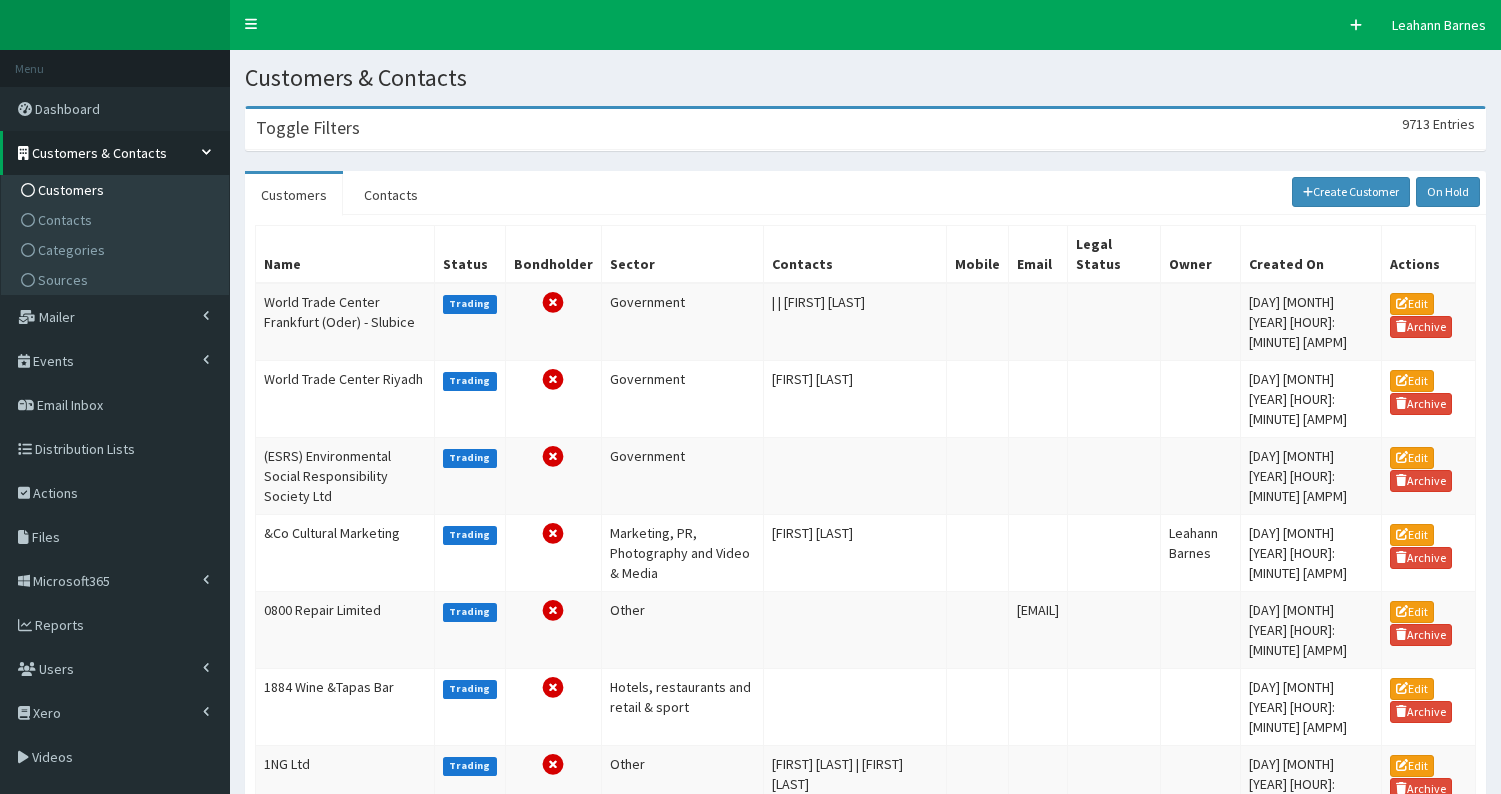 scroll, scrollTop: 0, scrollLeft: 0, axis: both 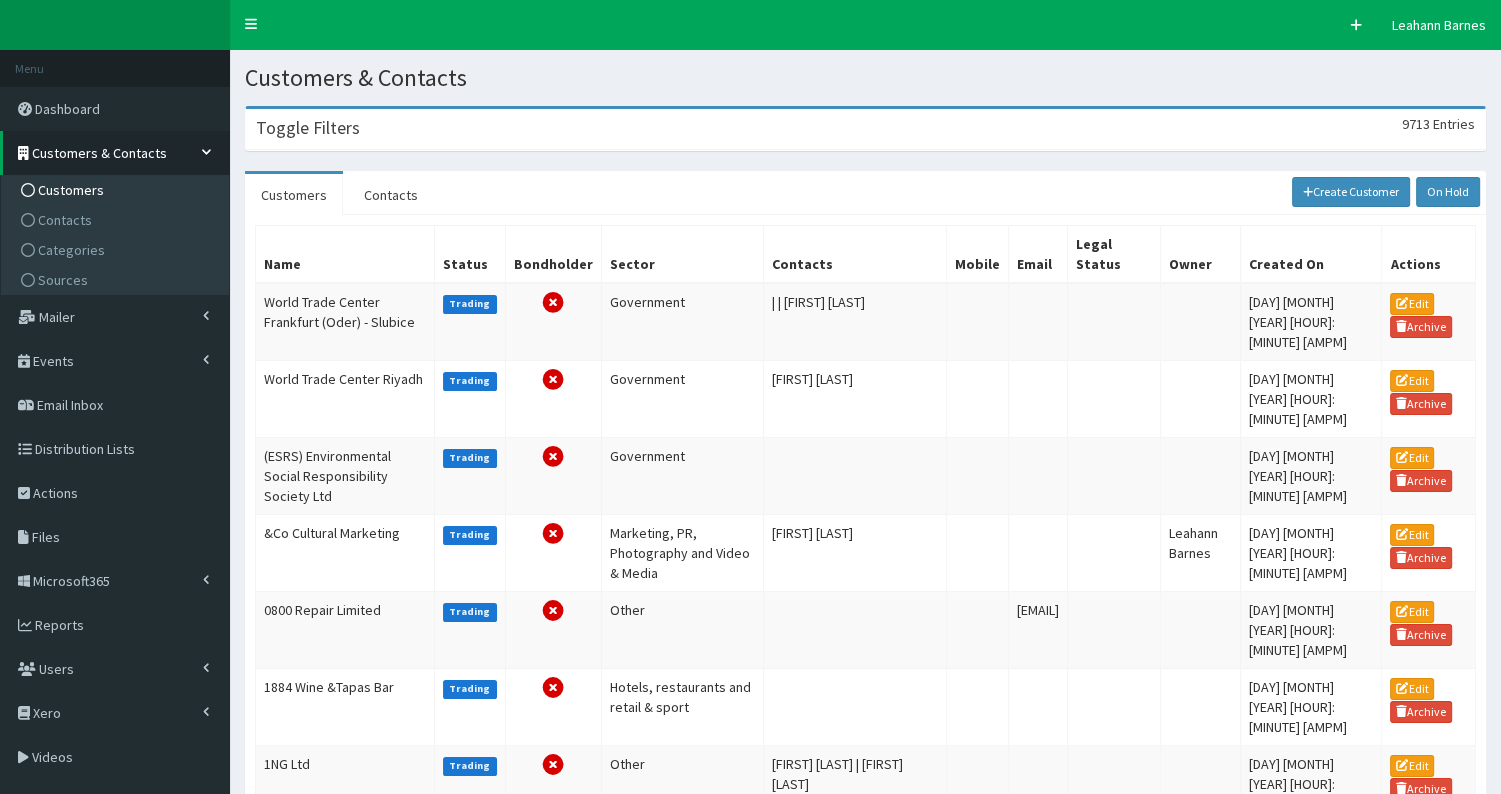 click on "Toggle Filters" at bounding box center (308, 128) 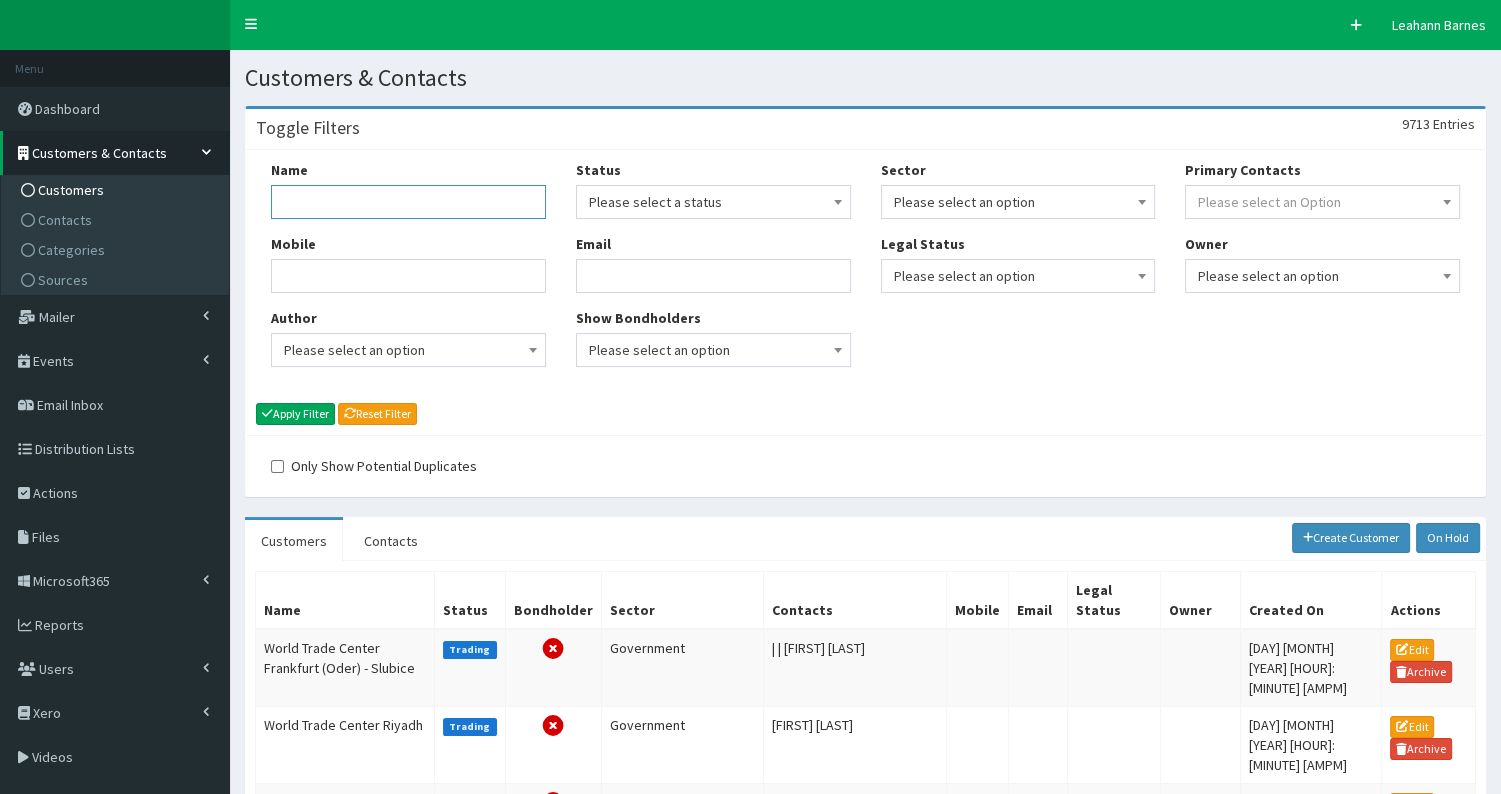 click on "Name" at bounding box center [408, 202] 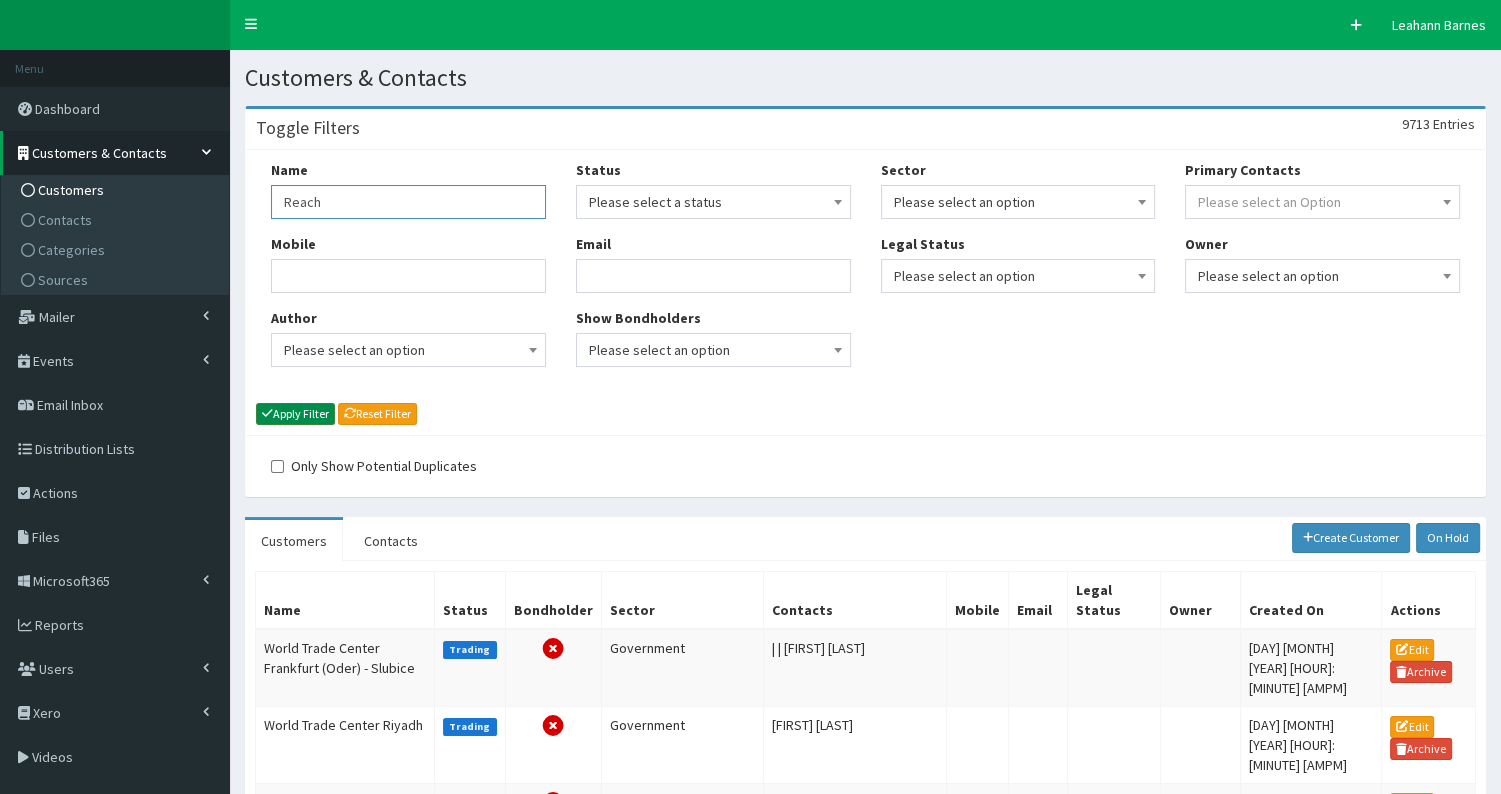 type on "Reach" 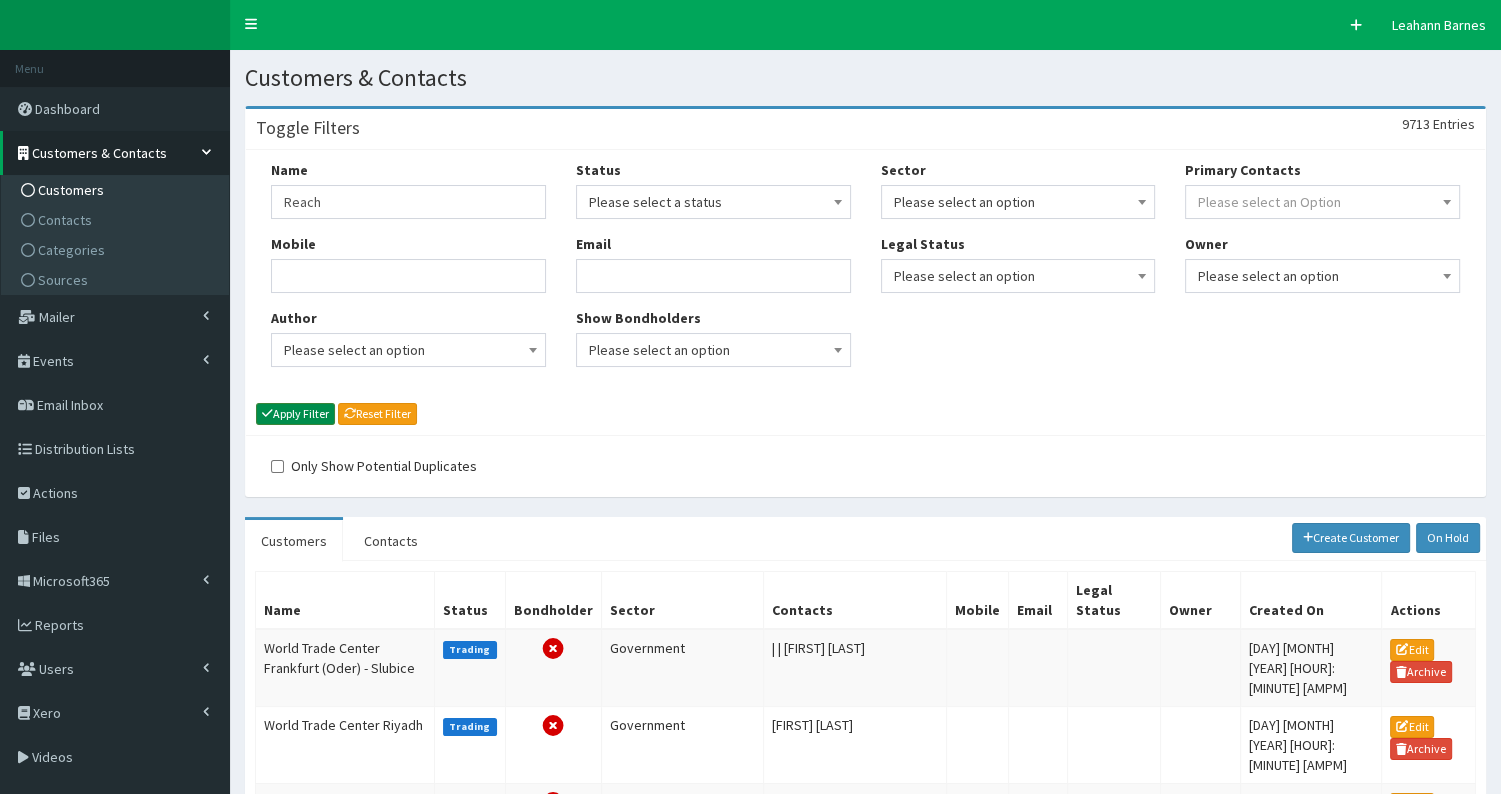 click on "Apply Filter" at bounding box center [295, 414] 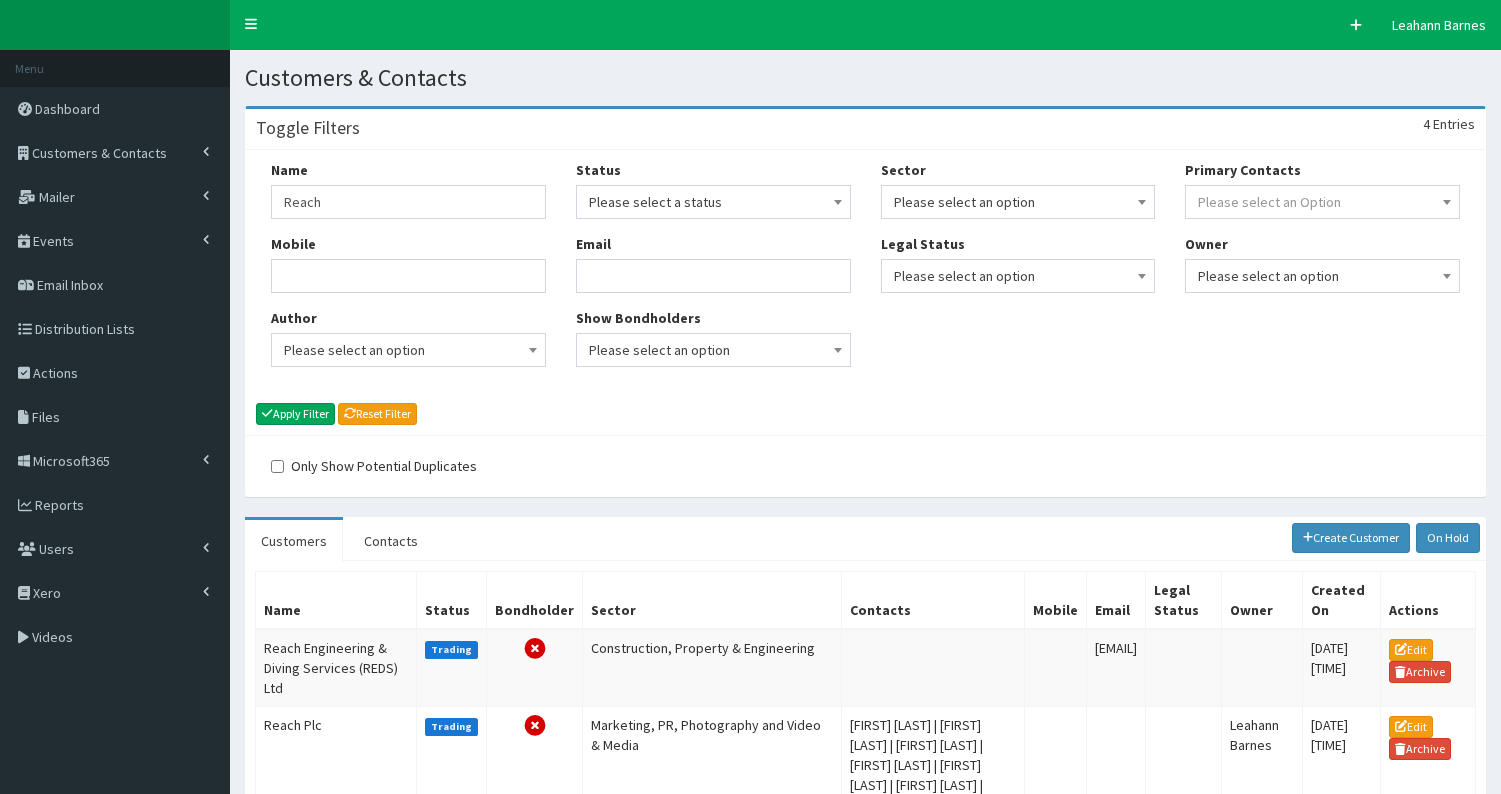scroll, scrollTop: 0, scrollLeft: 0, axis: both 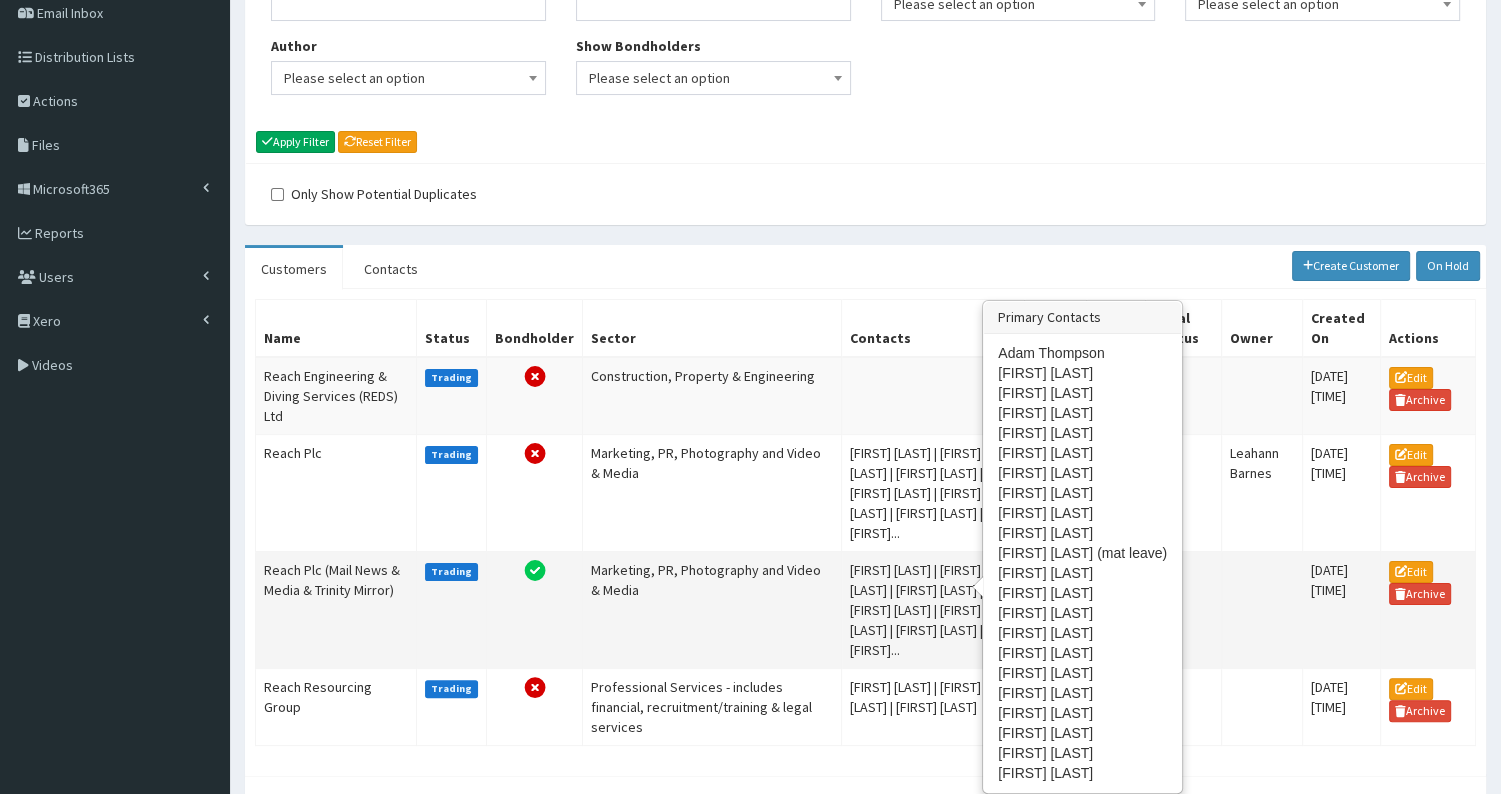 click on "[FIRST] [LAST] | [FIRST] [LAST] | [FIRST] [LAST] | [FIRST] [LAST] | [FIRST] [LAST] | [FIRST] [LAST] | [FIRST]..." at bounding box center [933, 609] 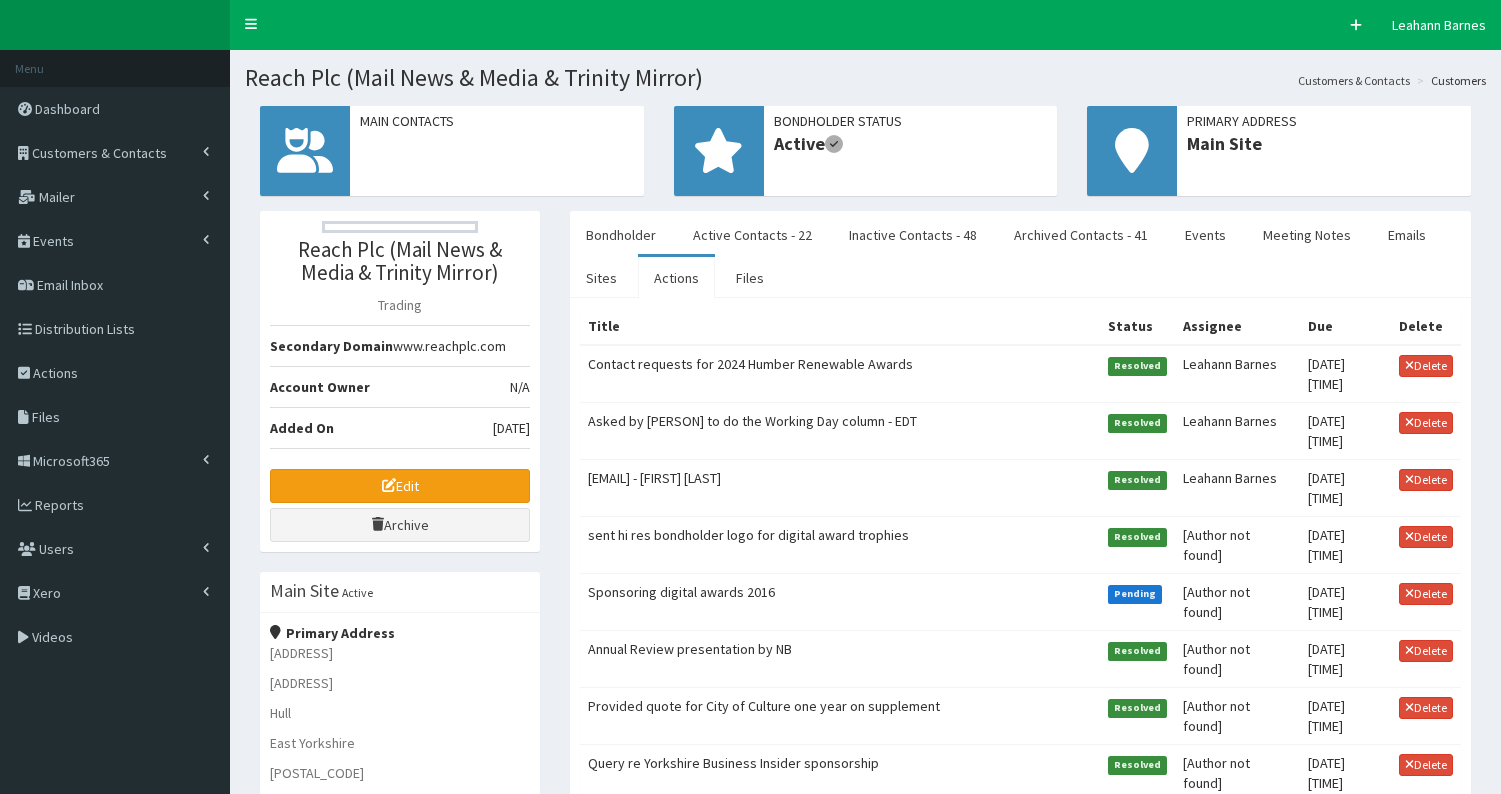 select on "50" 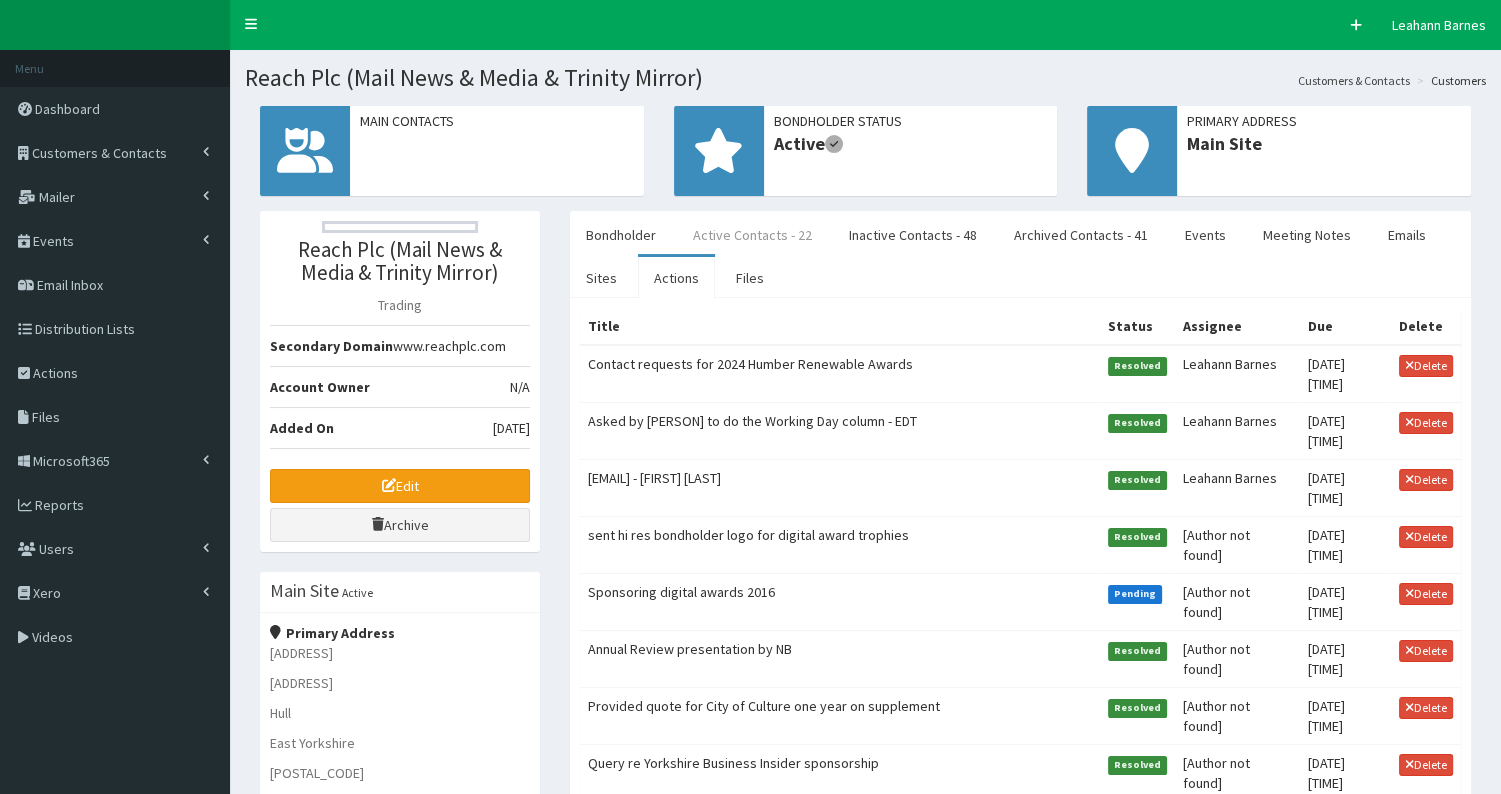 click on "Active Contacts - 22" at bounding box center [752, 235] 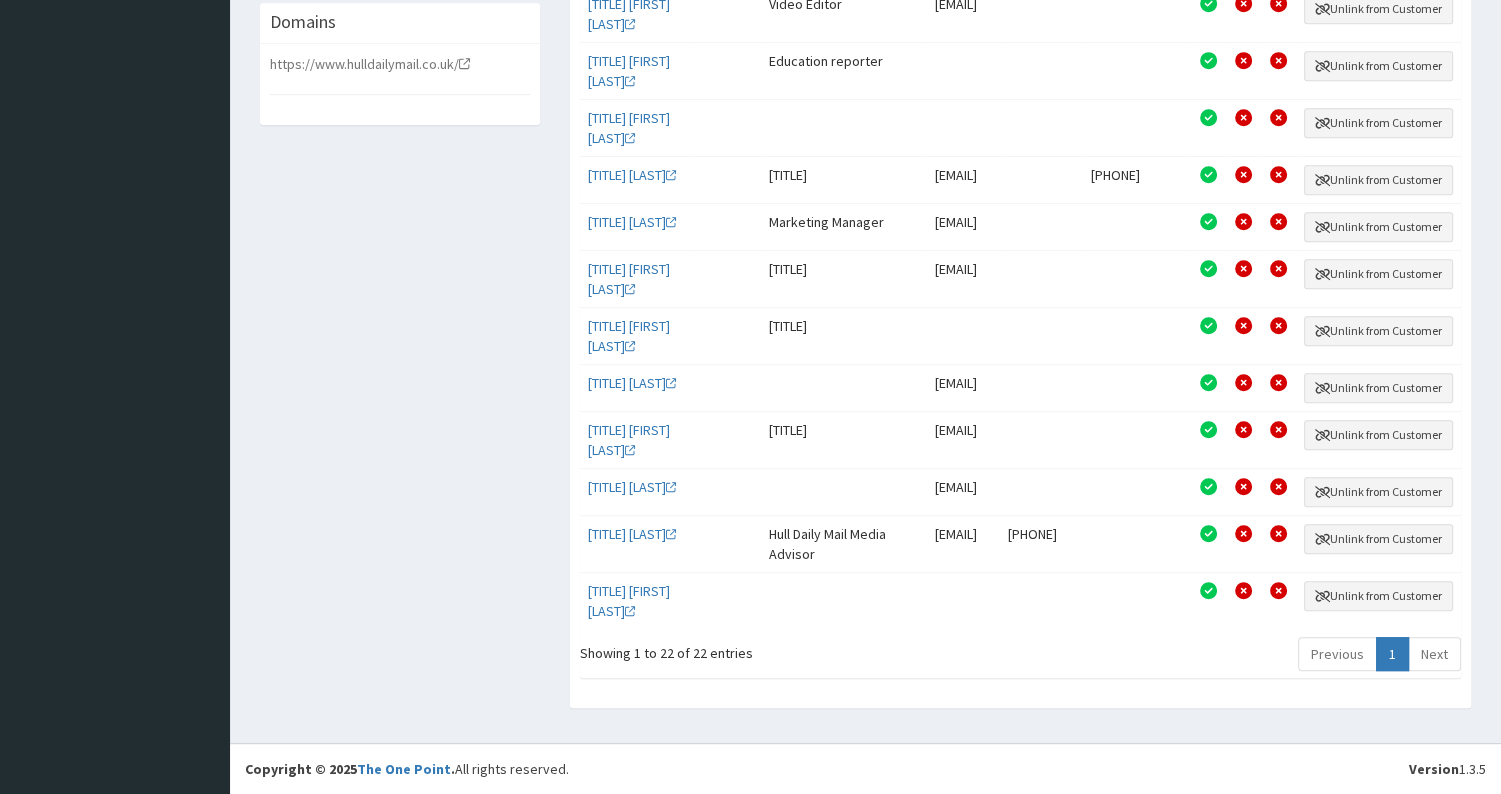 scroll, scrollTop: 1240, scrollLeft: 0, axis: vertical 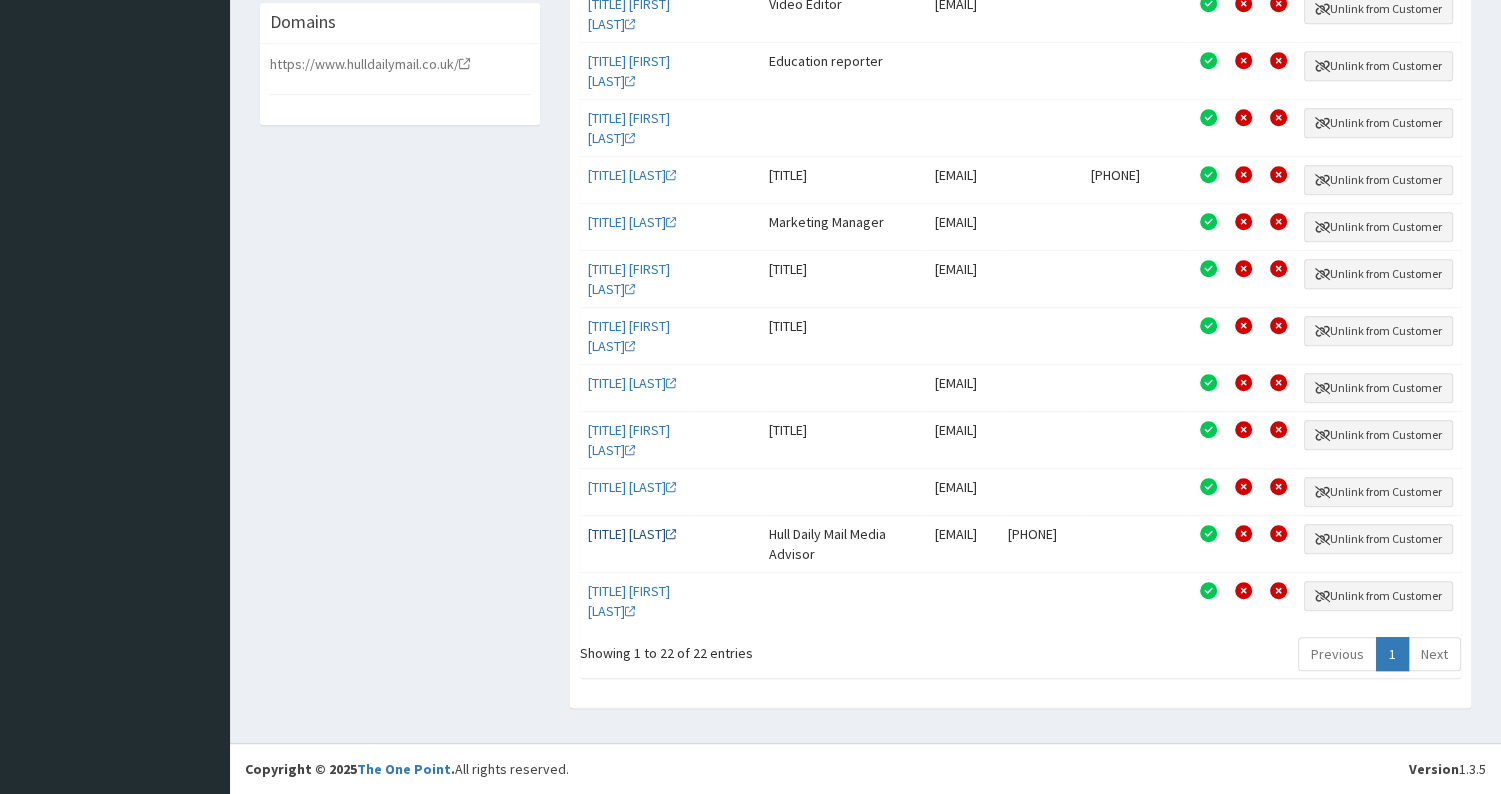 click on "[TITLE] [LAST]" at bounding box center (632, 534) 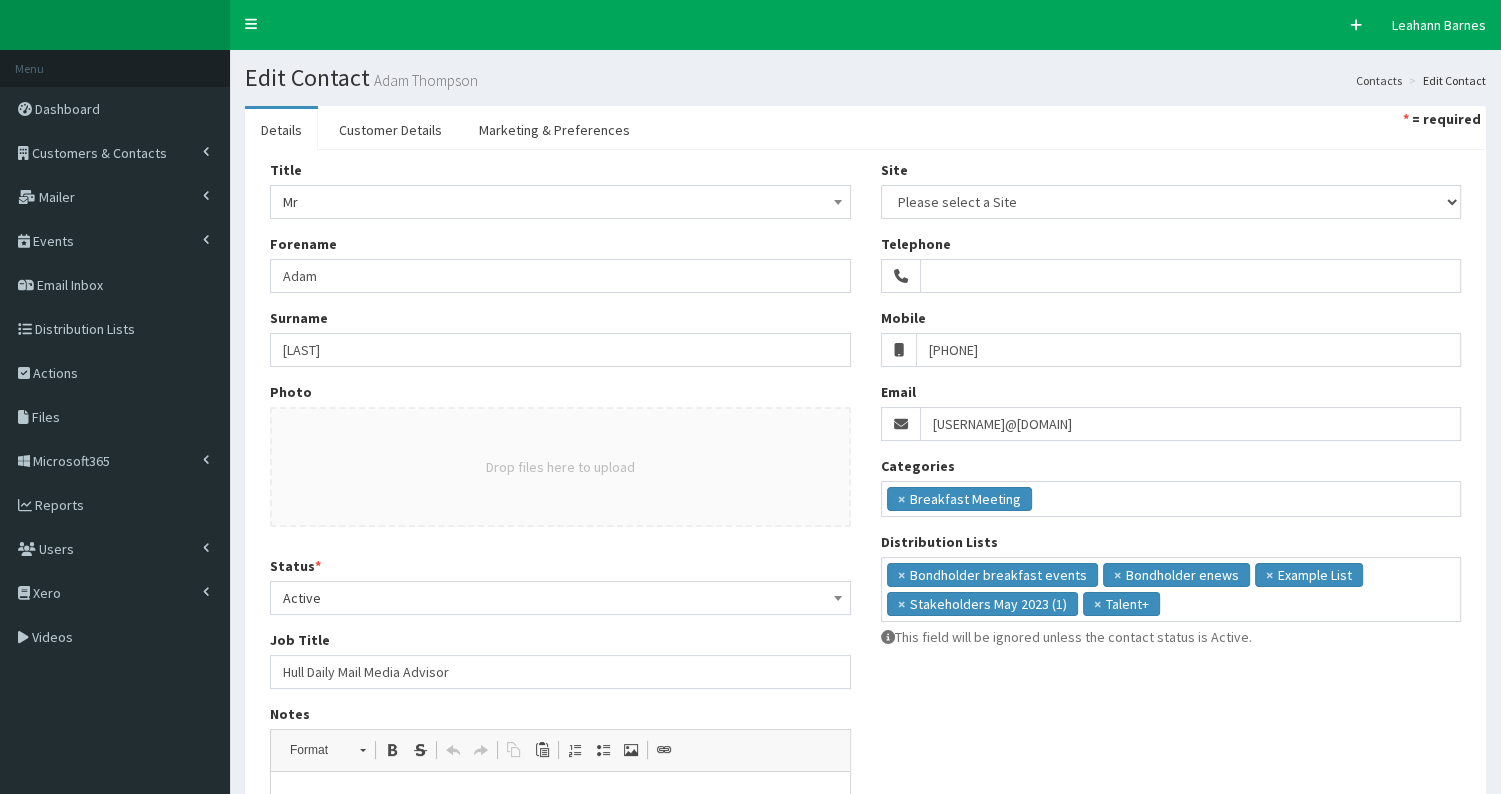 scroll, scrollTop: 0, scrollLeft: 0, axis: both 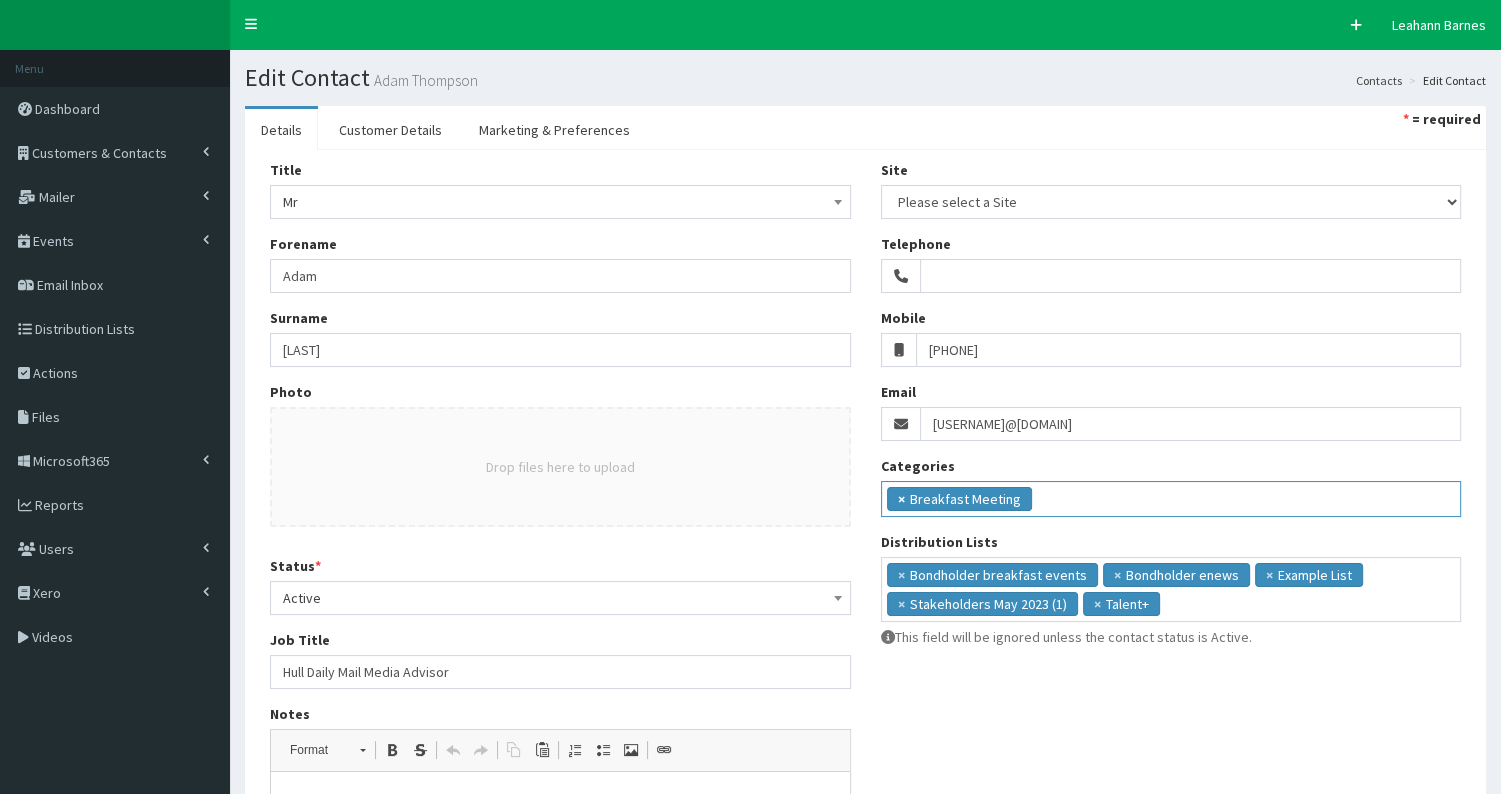 click on "×" at bounding box center (901, 499) 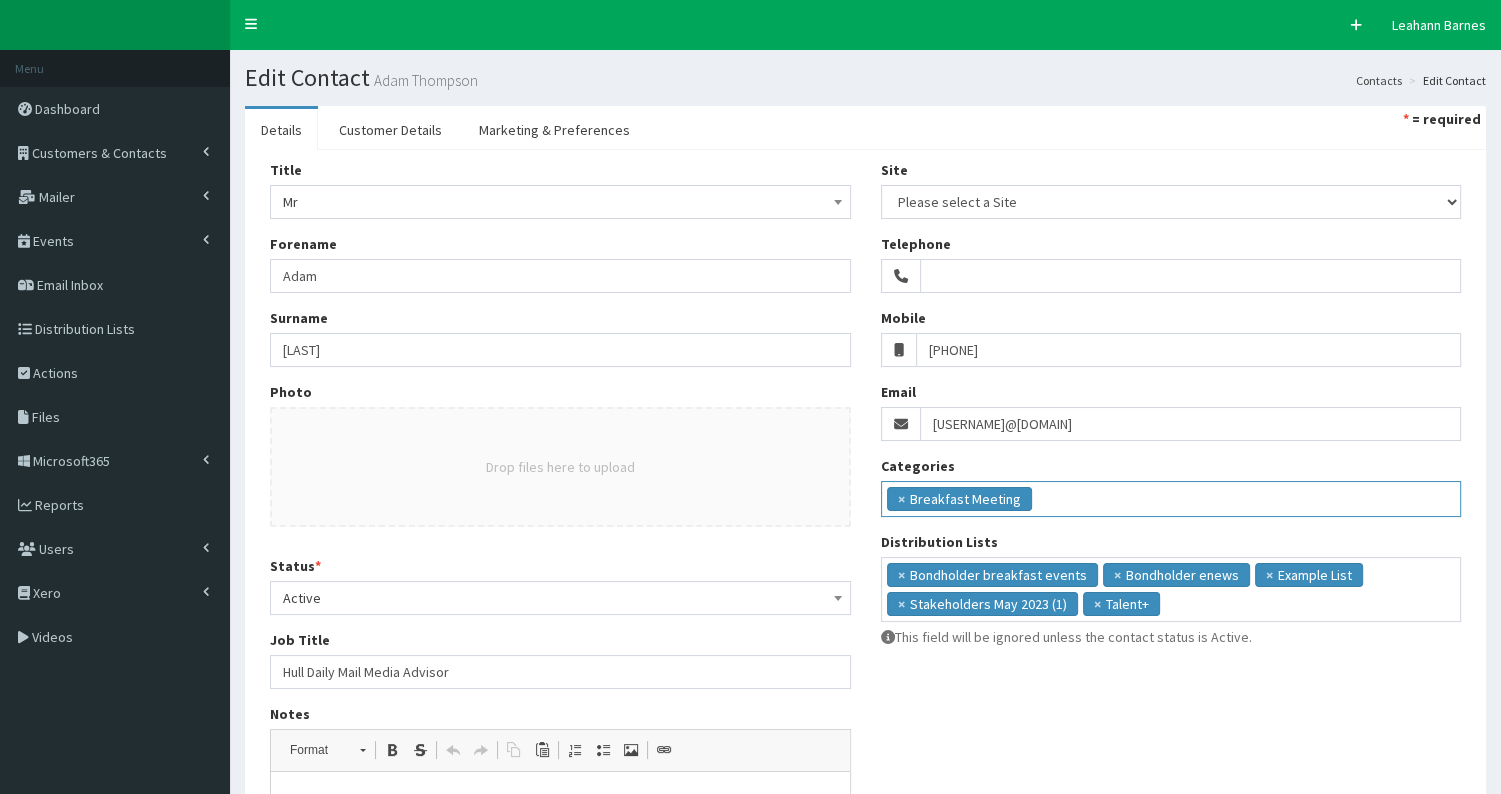 scroll, scrollTop: 112, scrollLeft: 0, axis: vertical 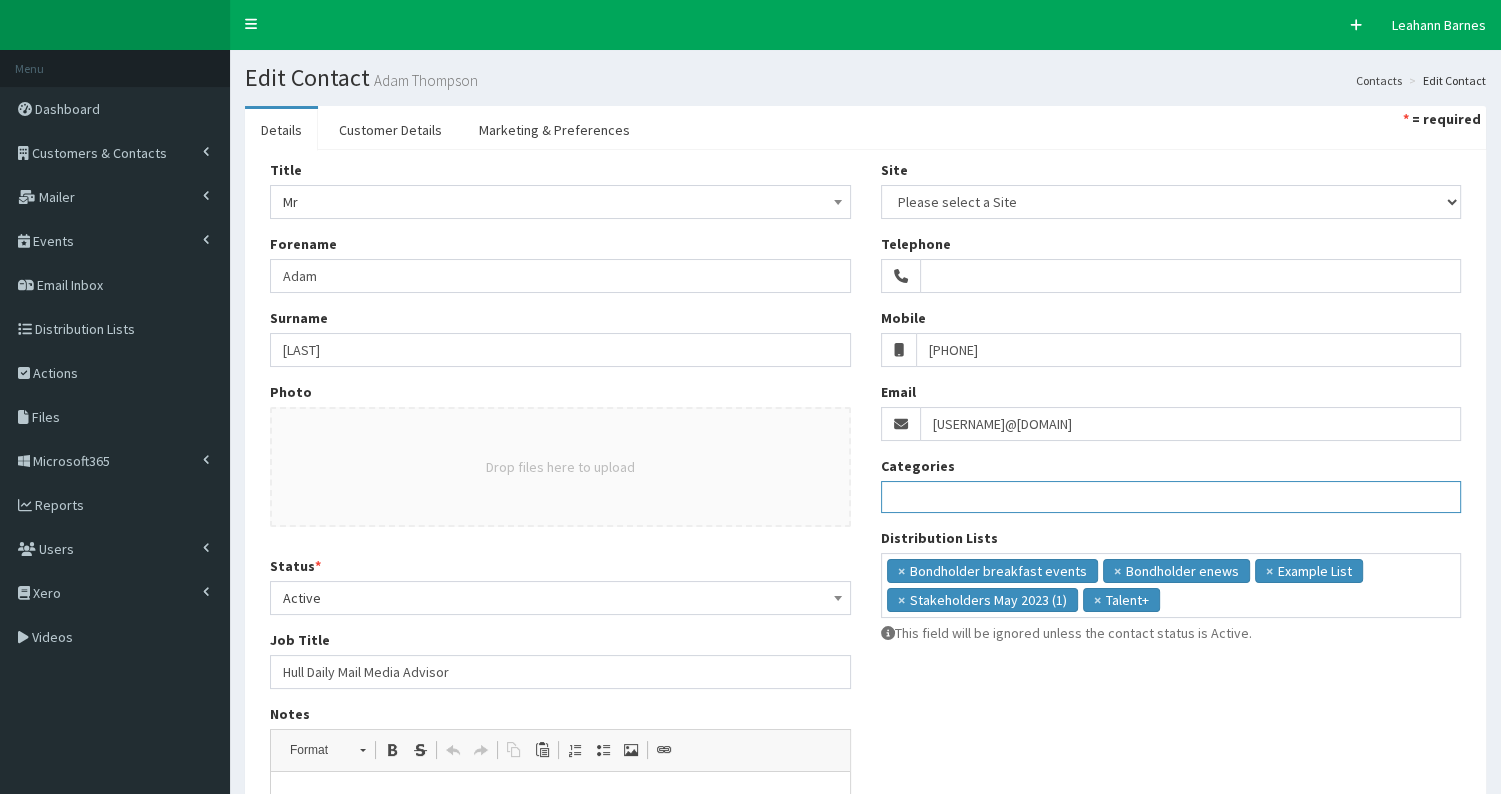 click on "Title
Please select an option
Mr
Mrs
Ms
Miss
Dr
MP
QC
MBE
MEP
CBE
Cllr
Professor
Rt Hon
Rt Hon Dame
Baroness
Sir
Reverend
*" at bounding box center [560, 587] 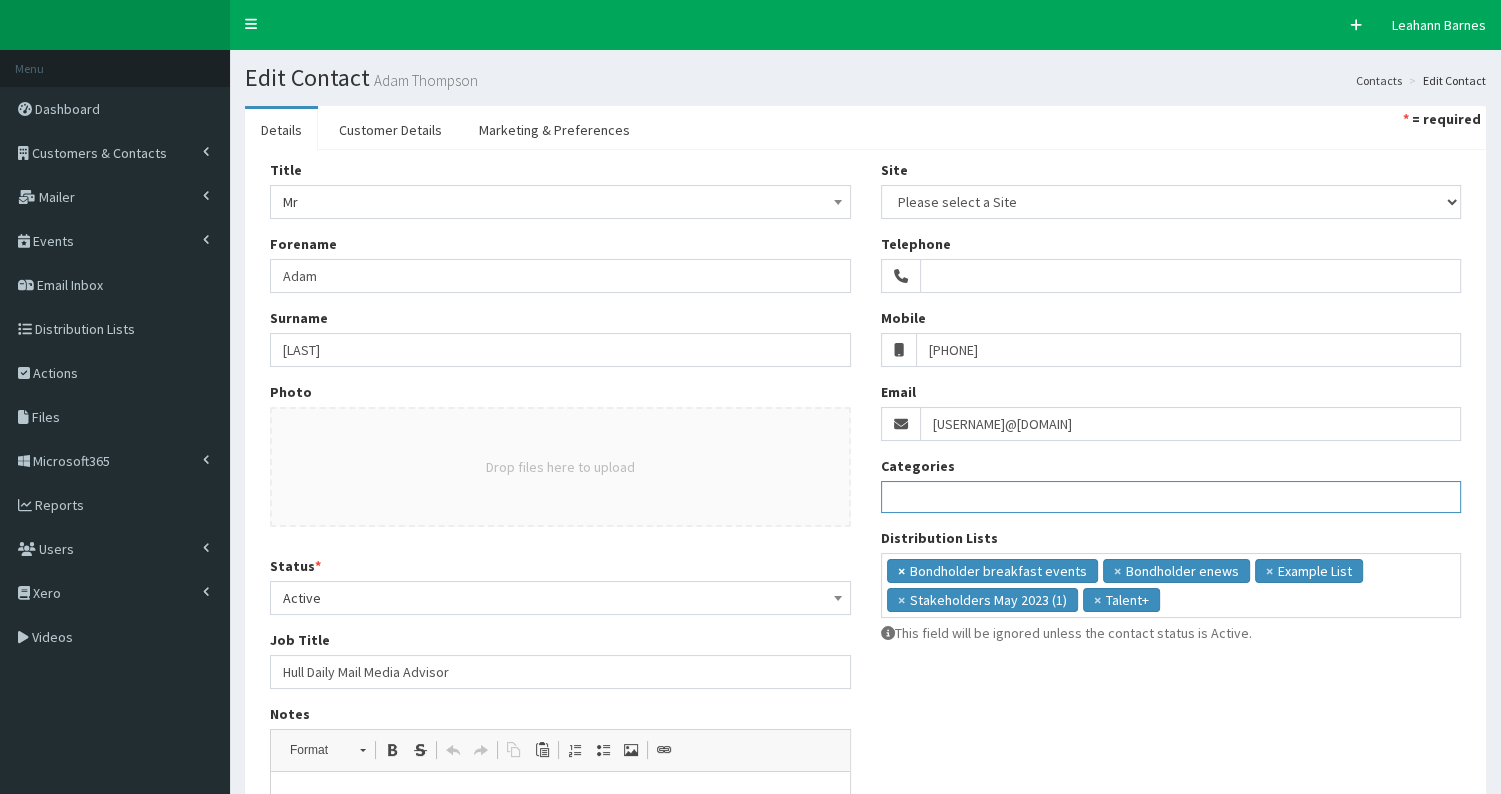 click on "×" at bounding box center [901, 571] 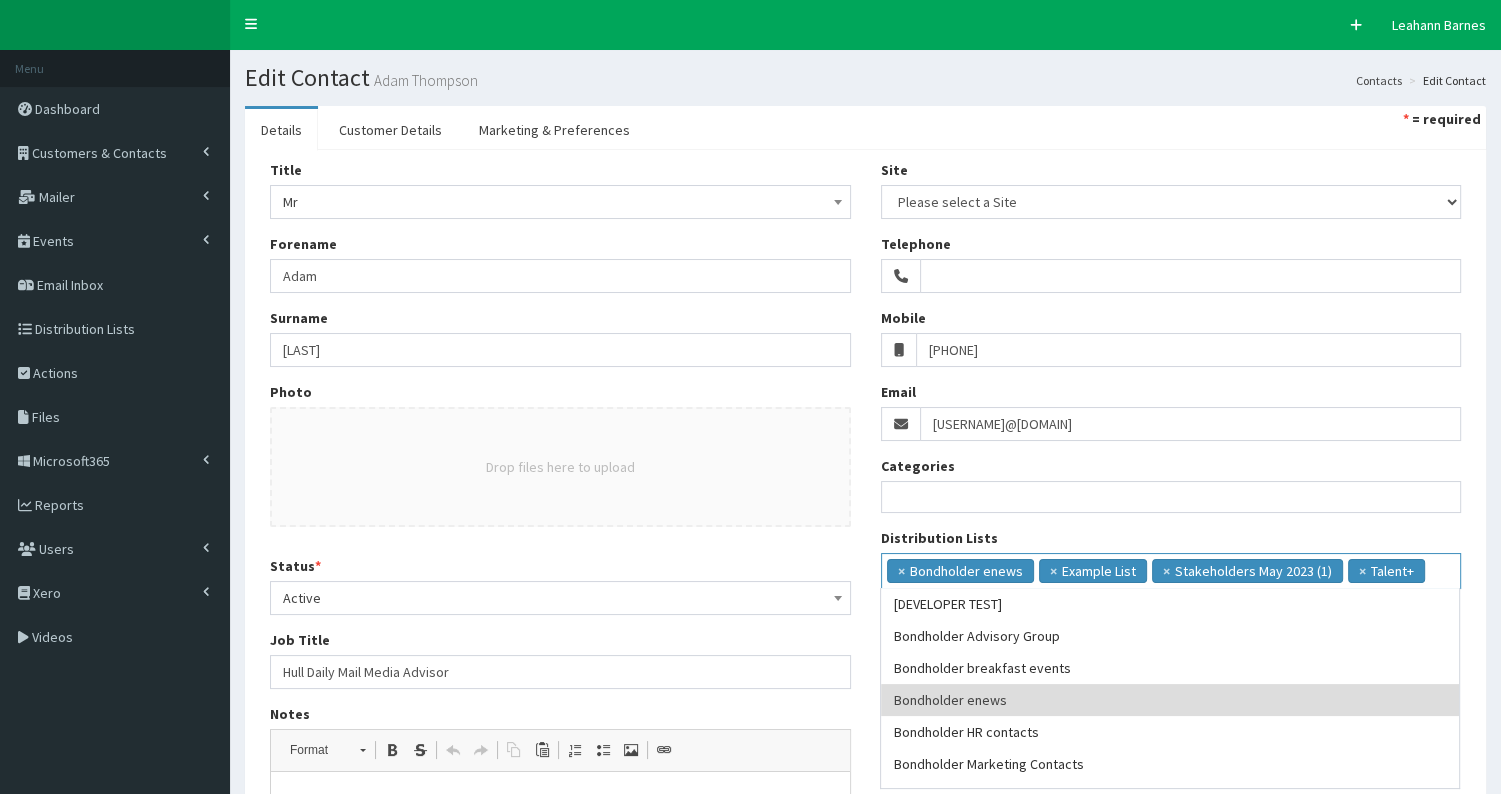 scroll, scrollTop: 37, scrollLeft: 0, axis: vertical 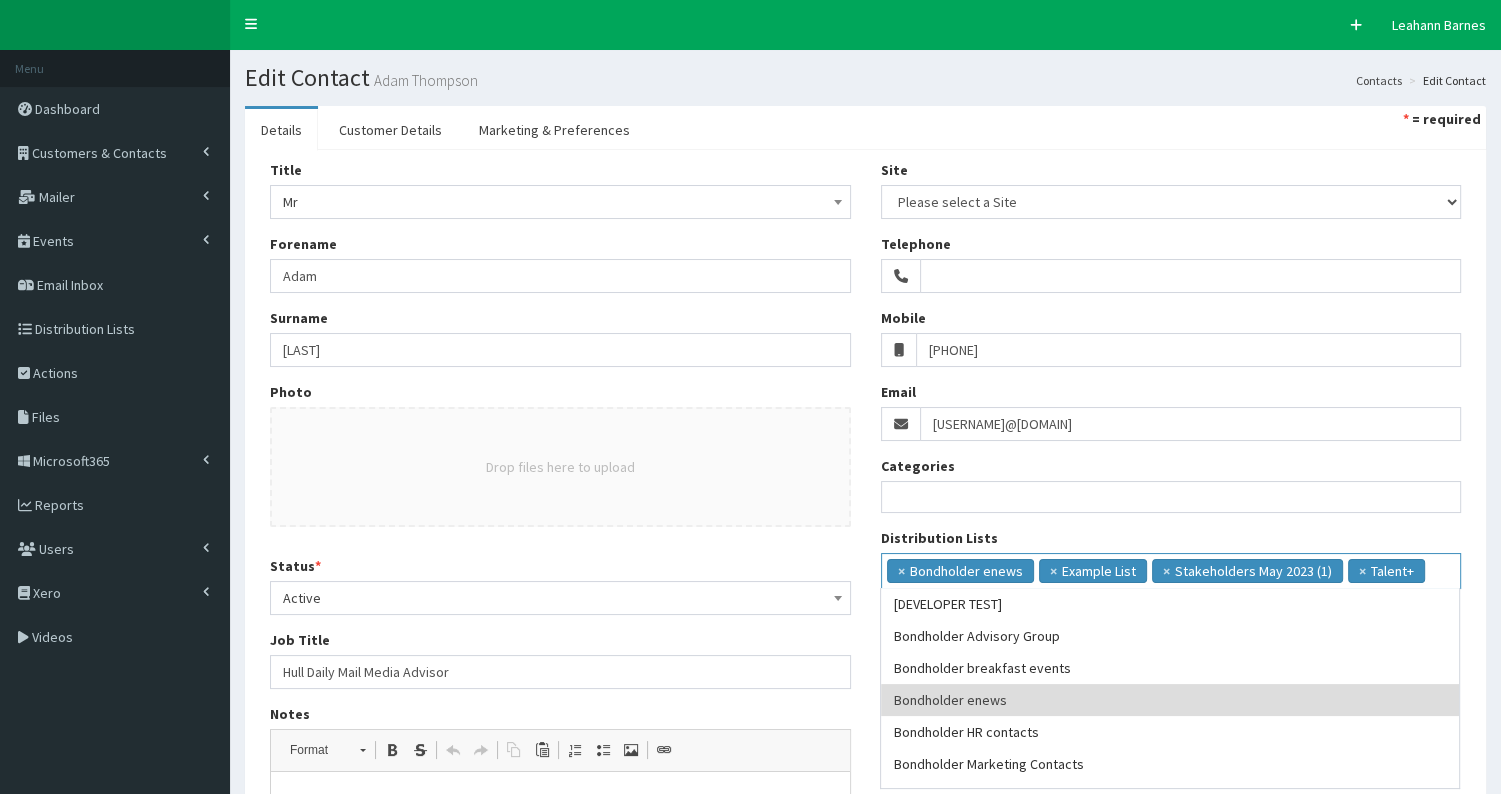 click on "Status  *
Please select a status
Active
Left Organisation
Retired
Deceased
Bounce Back
Active" at bounding box center [560, 585] 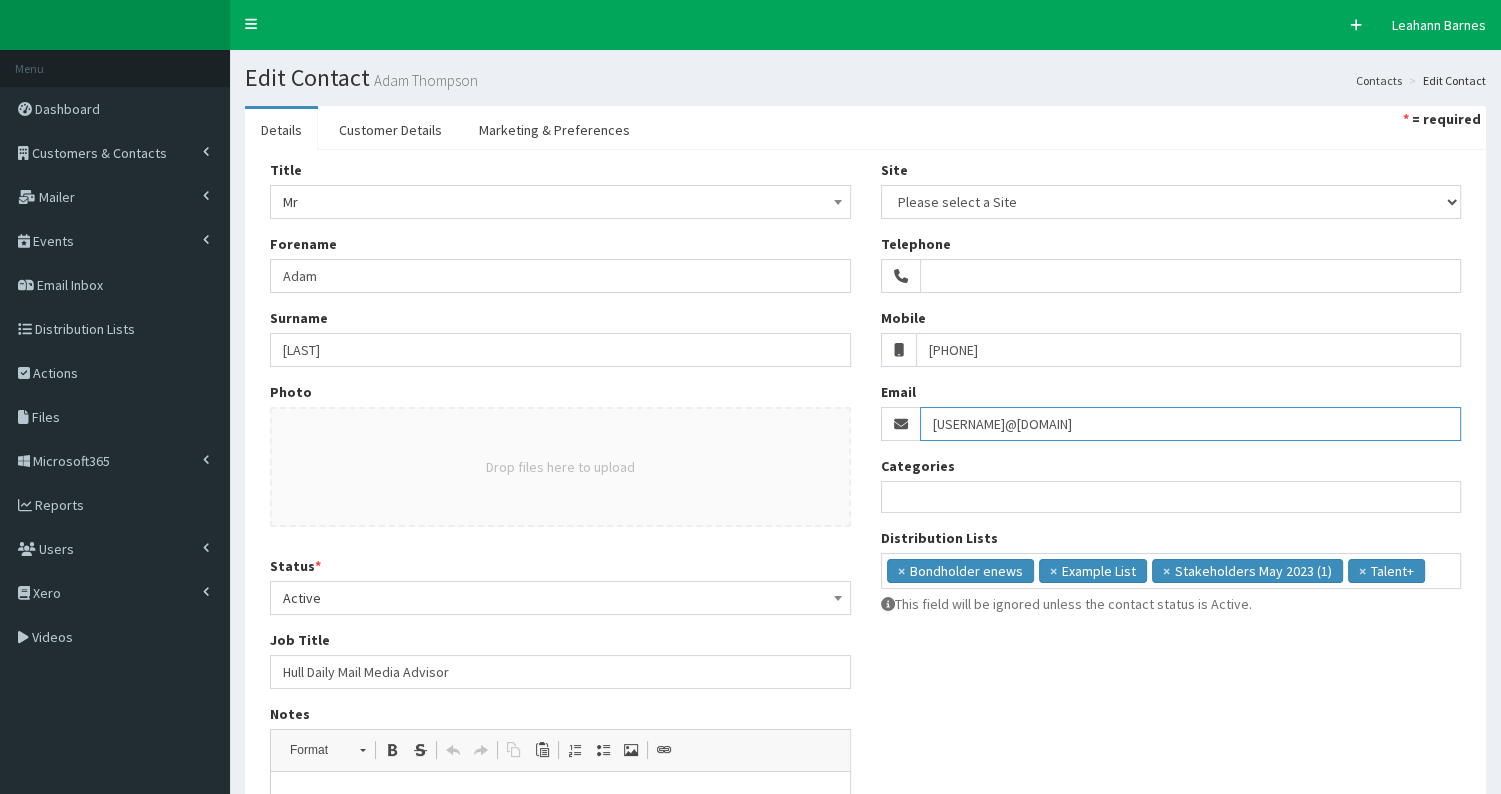drag, startPoint x: 929, startPoint y: 422, endPoint x: 1211, endPoint y: 424, distance: 282.00708 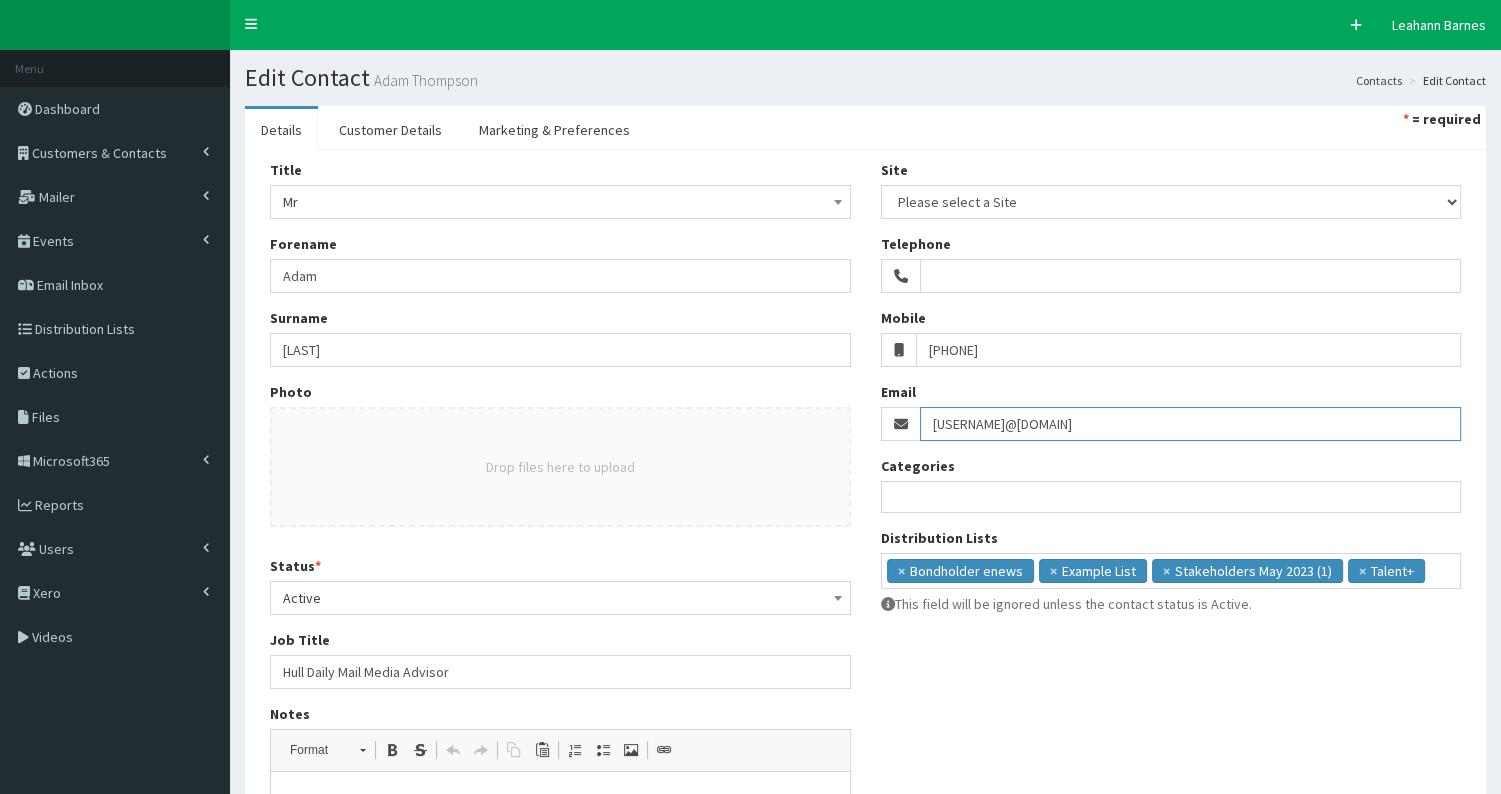 click on "[EMAIL]" at bounding box center [1191, 424] 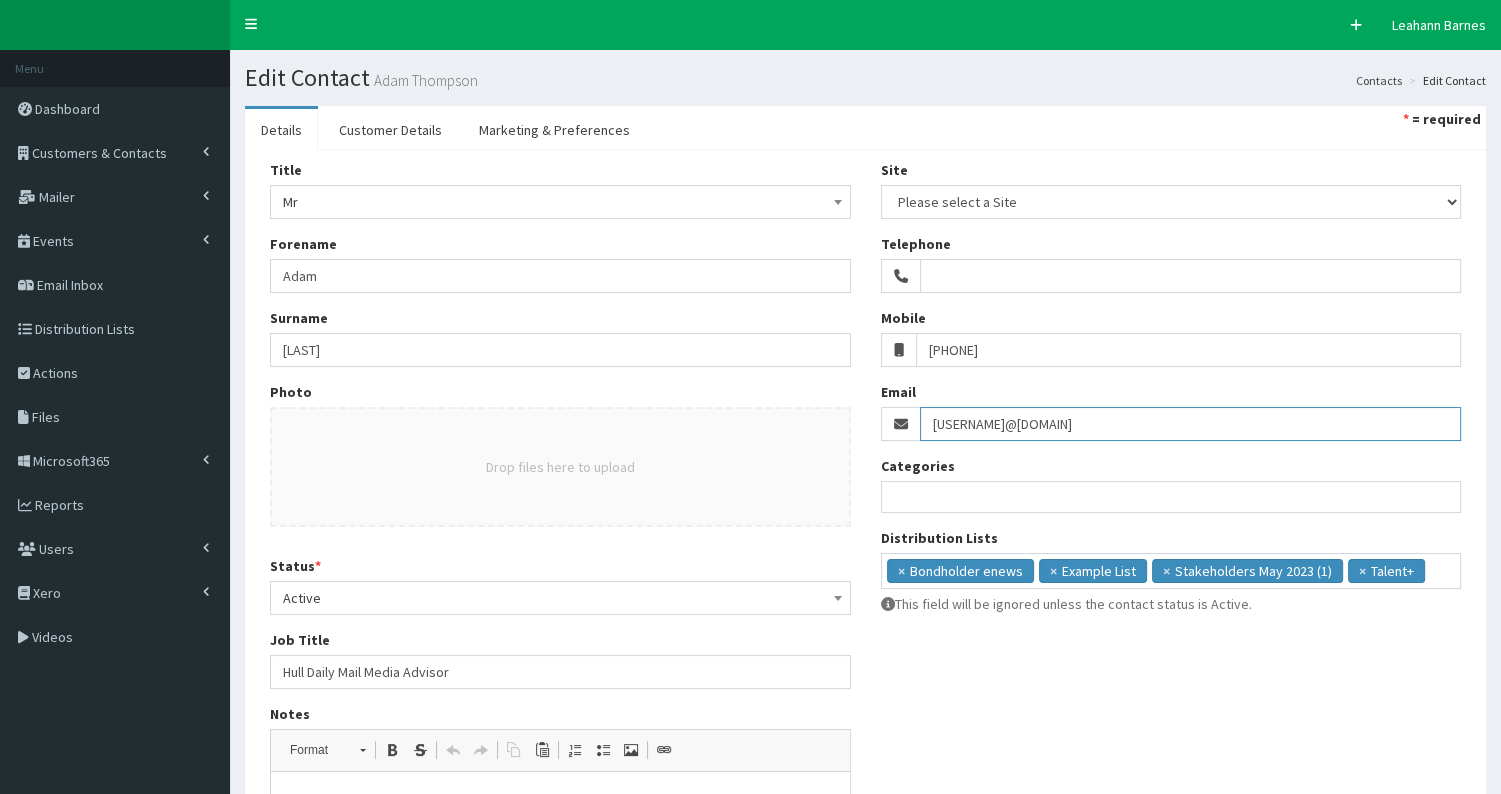 paste on "trinitymirror" 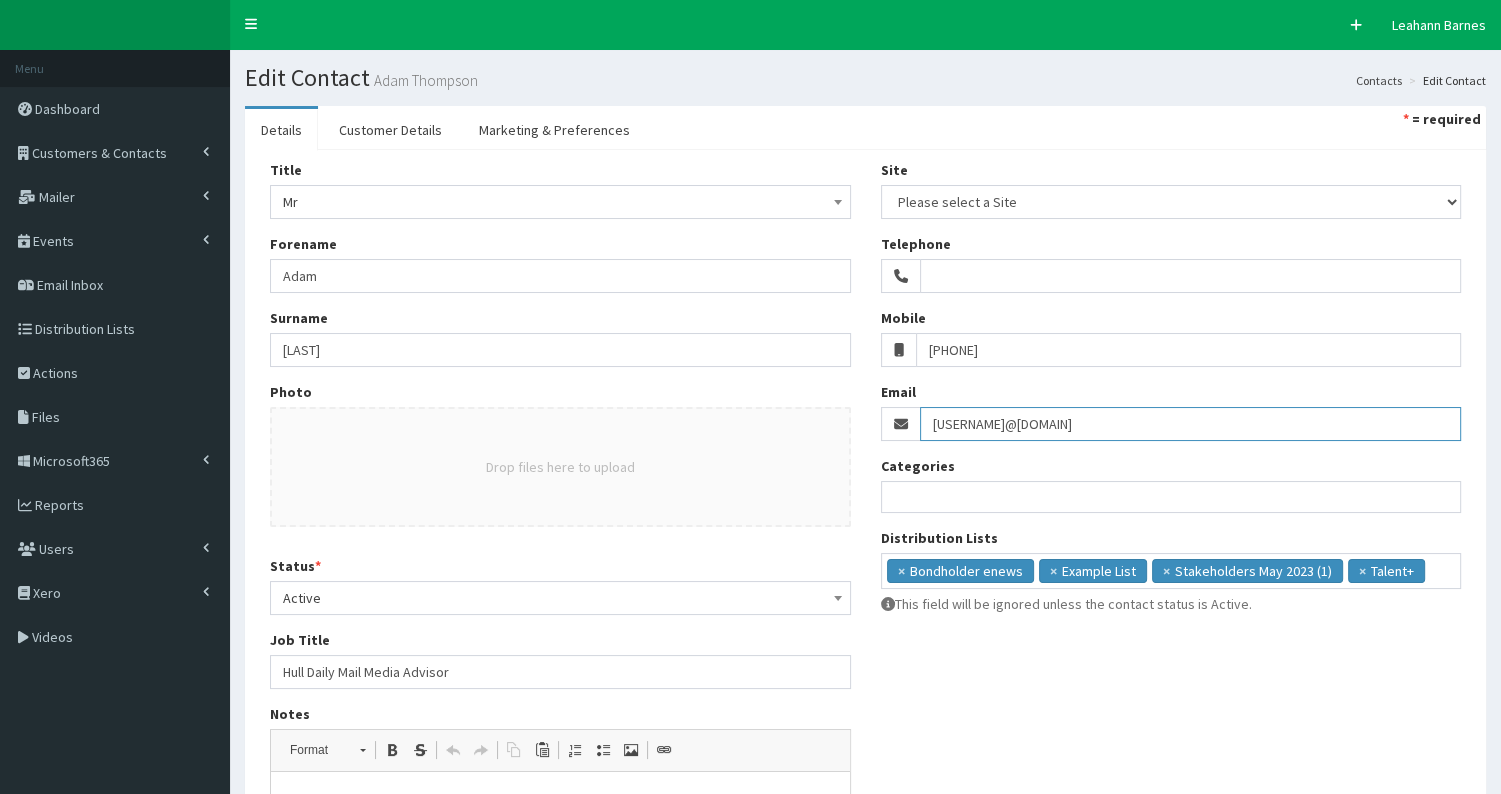 type on "adam.thompson@trinitymirror.com" 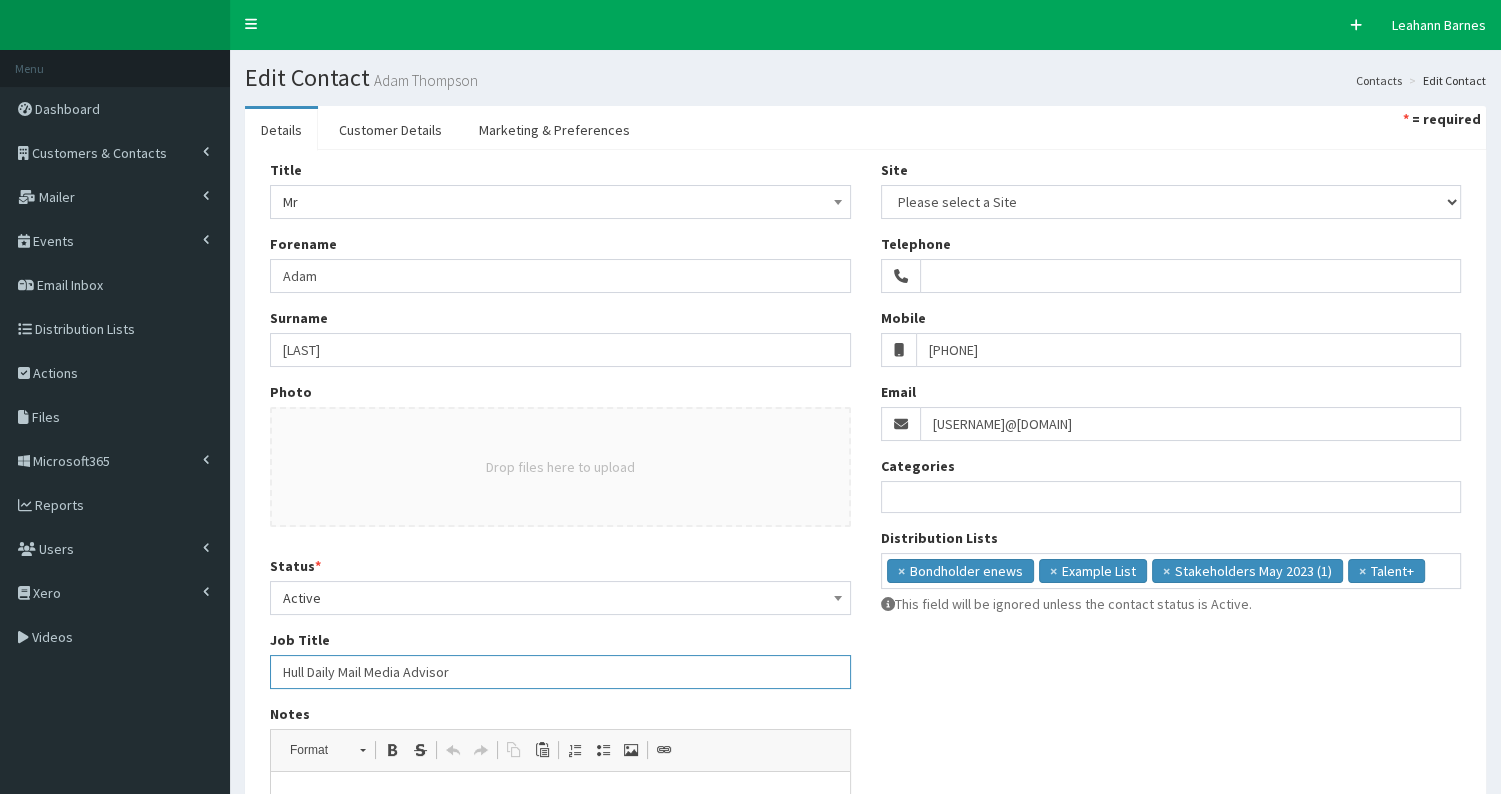 drag, startPoint x: 284, startPoint y: 672, endPoint x: 483, endPoint y: 667, distance: 199.0628 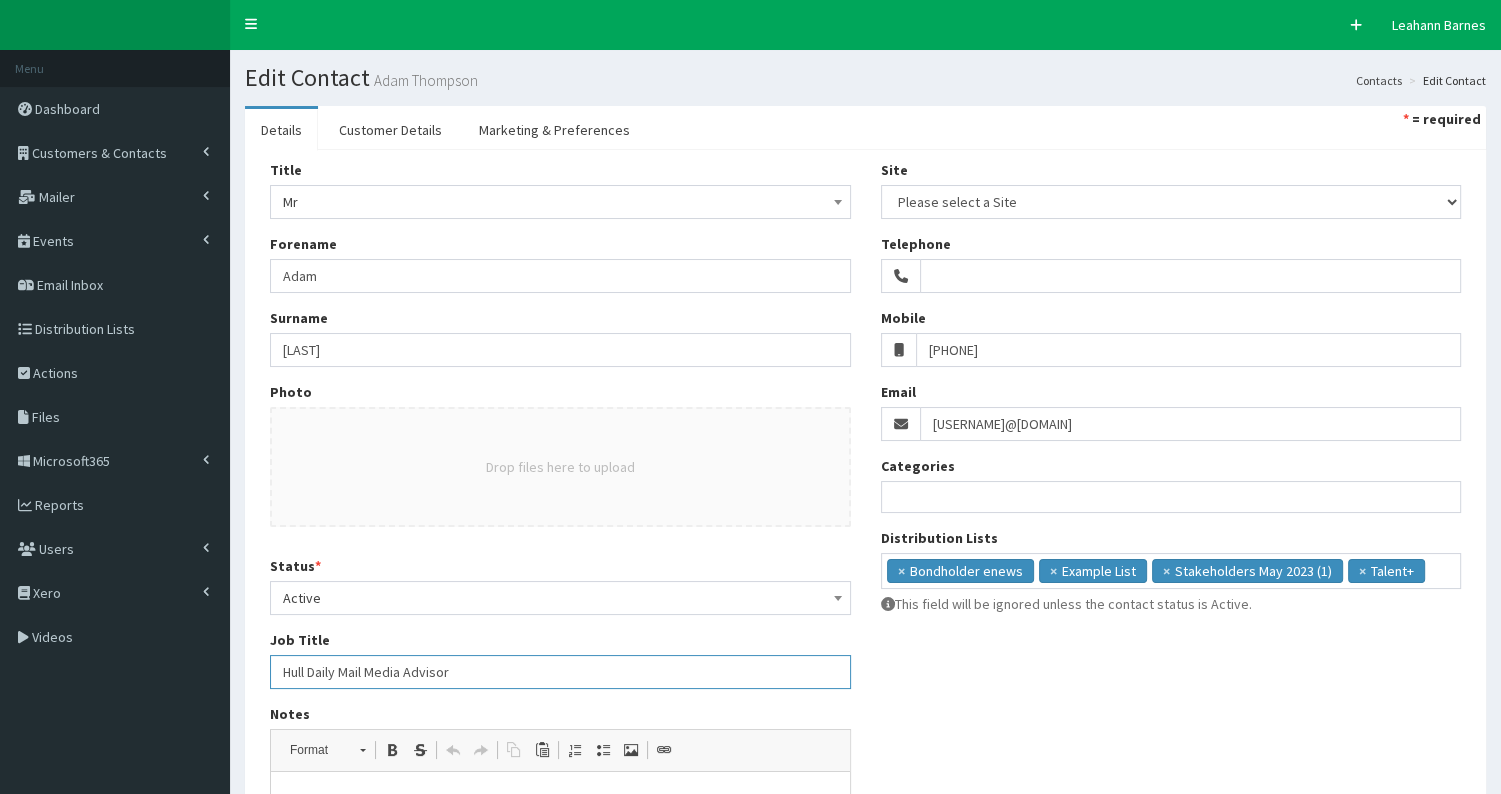 click on "Hull Daily Mail Media Advisor" at bounding box center [560, 672] 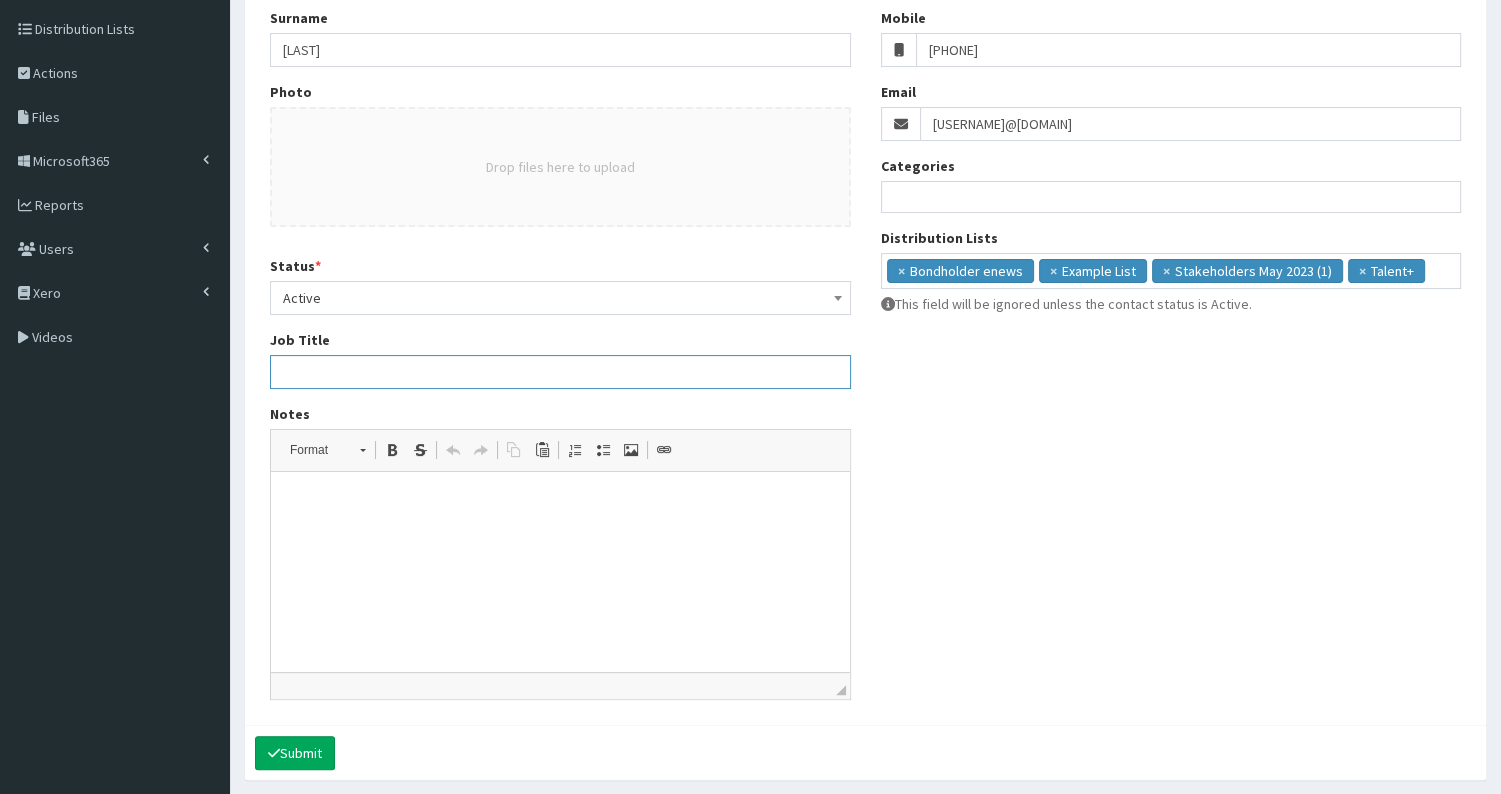 scroll, scrollTop: 306, scrollLeft: 0, axis: vertical 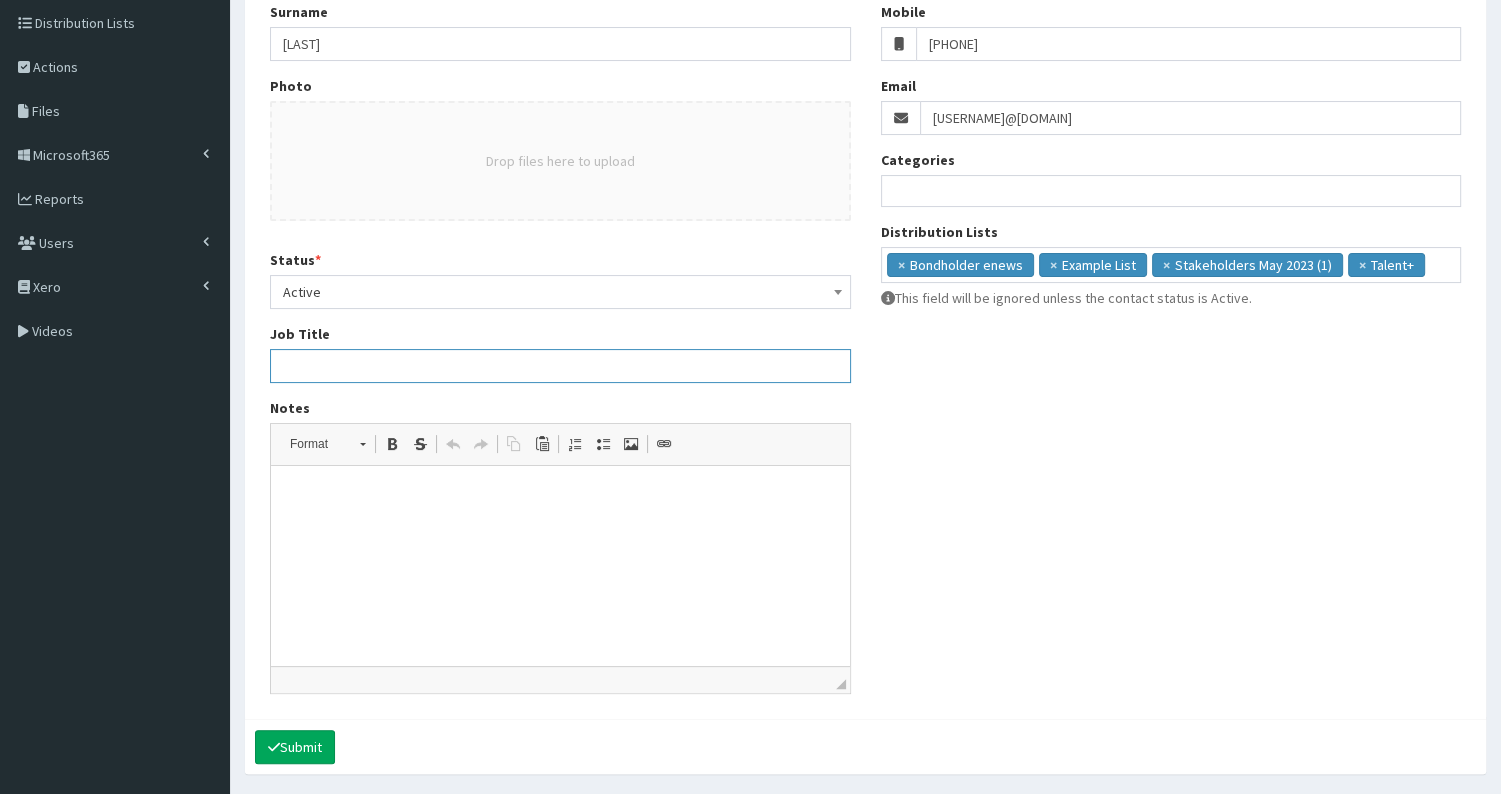 type 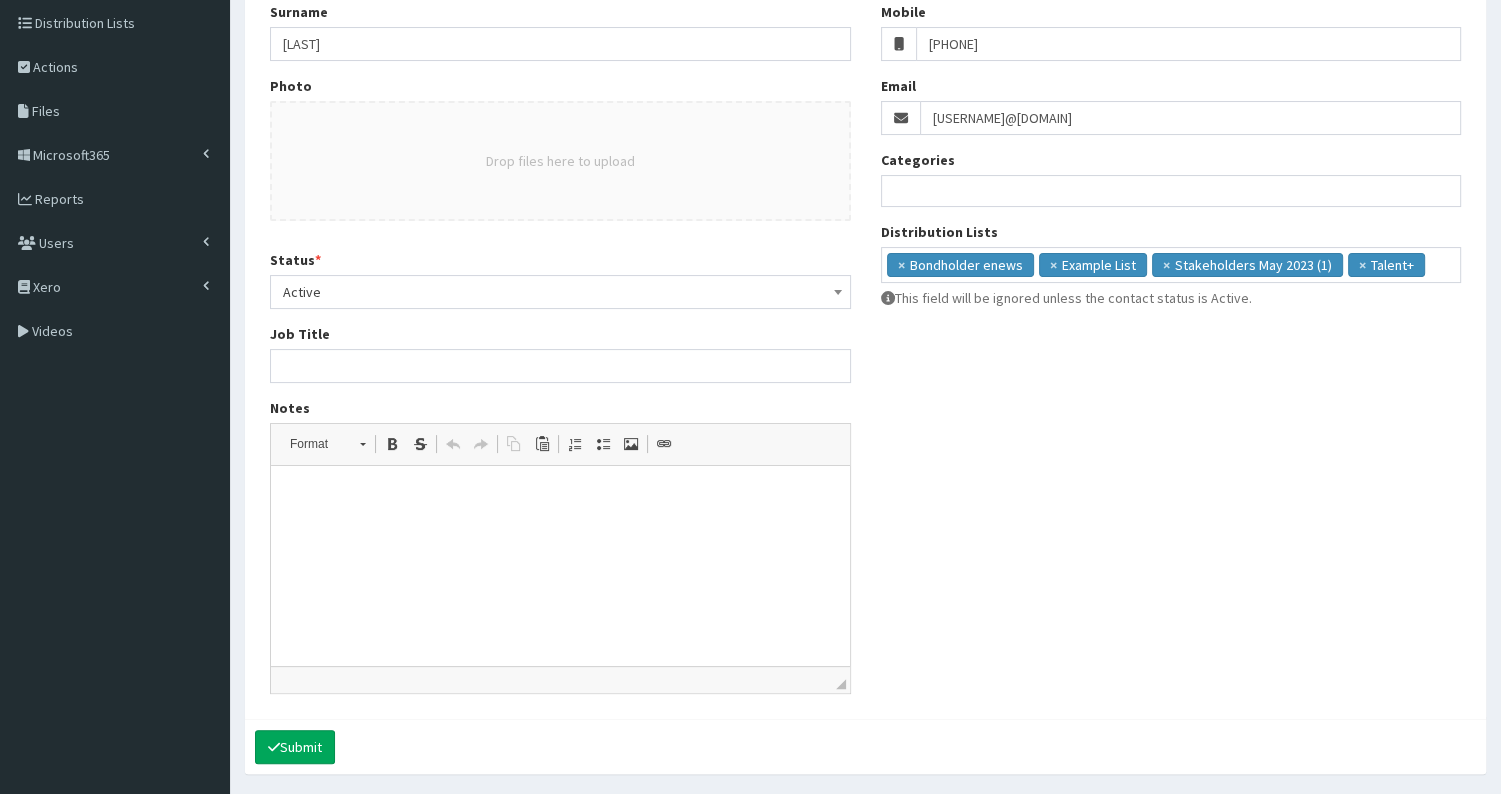 click at bounding box center [560, 496] 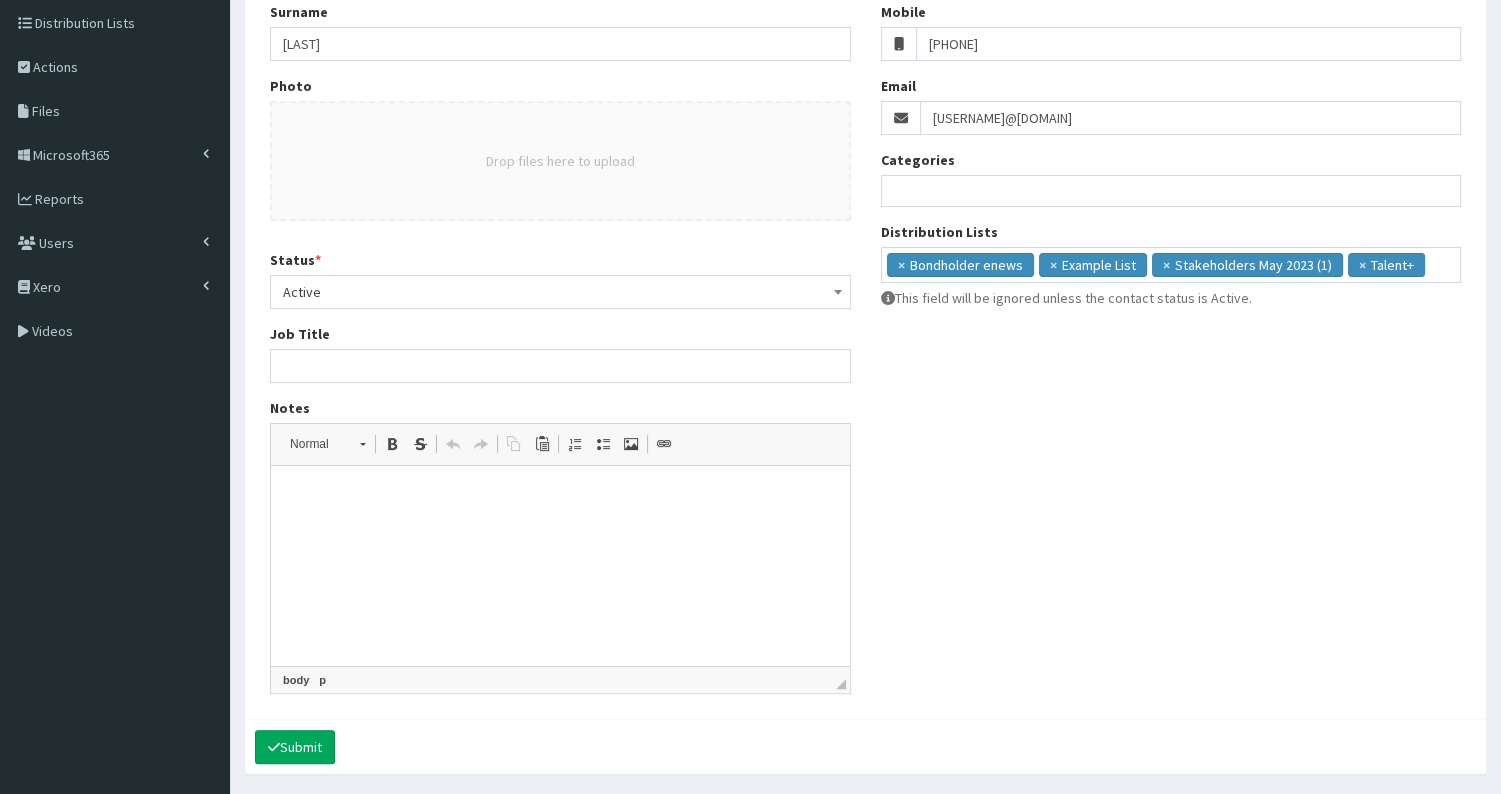 type 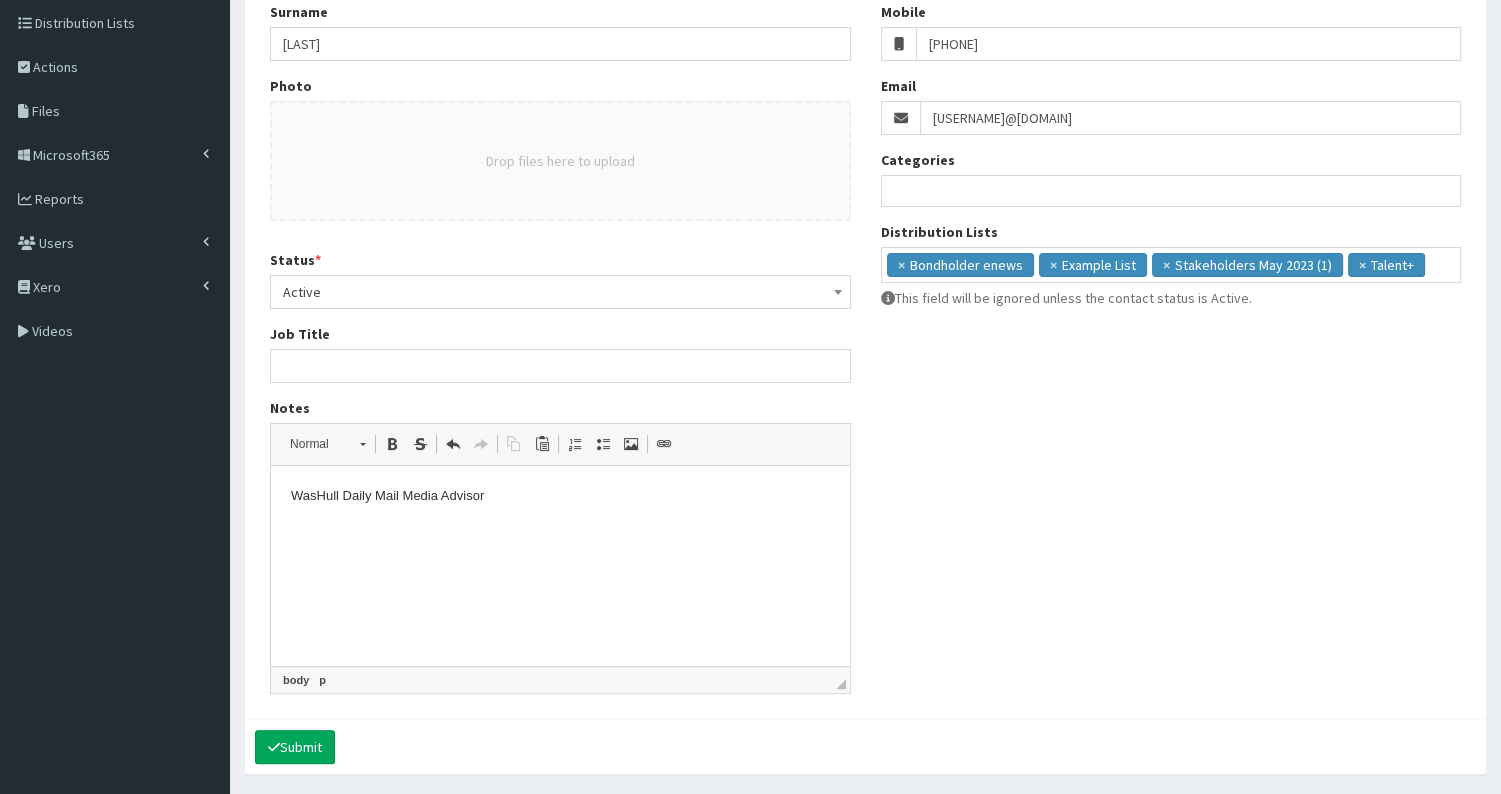 click on "Job Title" at bounding box center [560, 366] 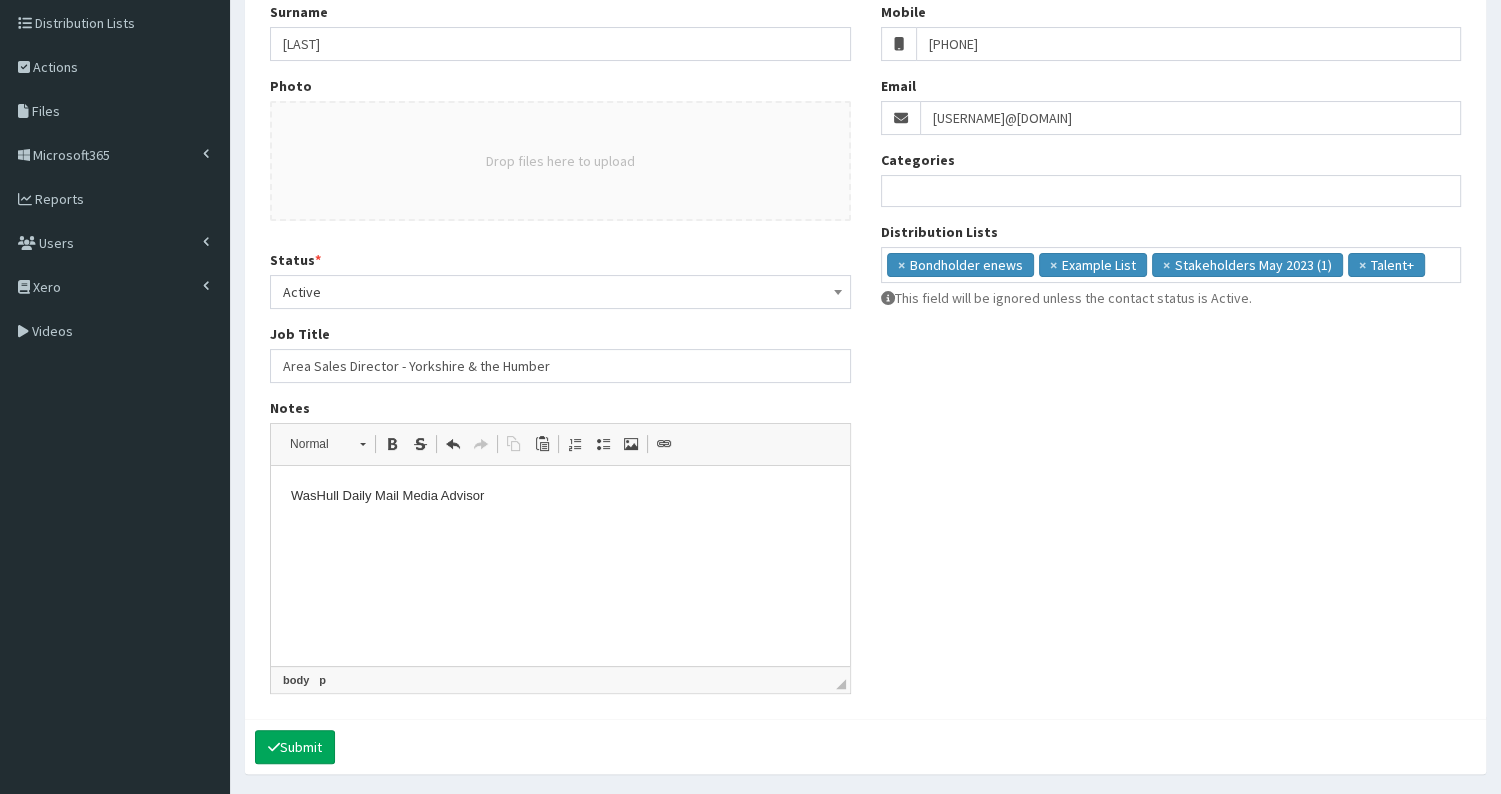 scroll, scrollTop: 370, scrollLeft: 0, axis: vertical 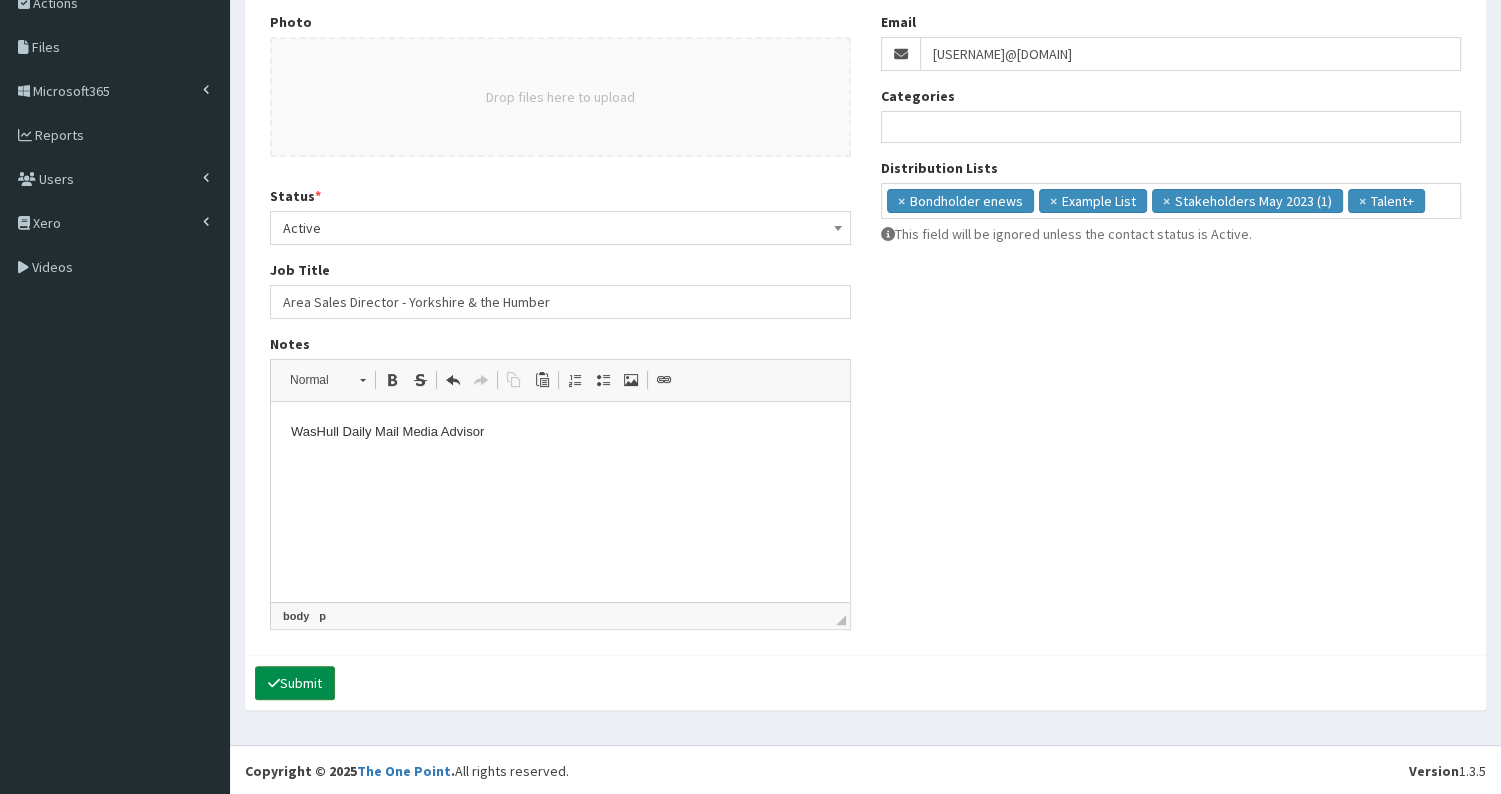 type on "Area Sales Director - Yorkshire & the Humber" 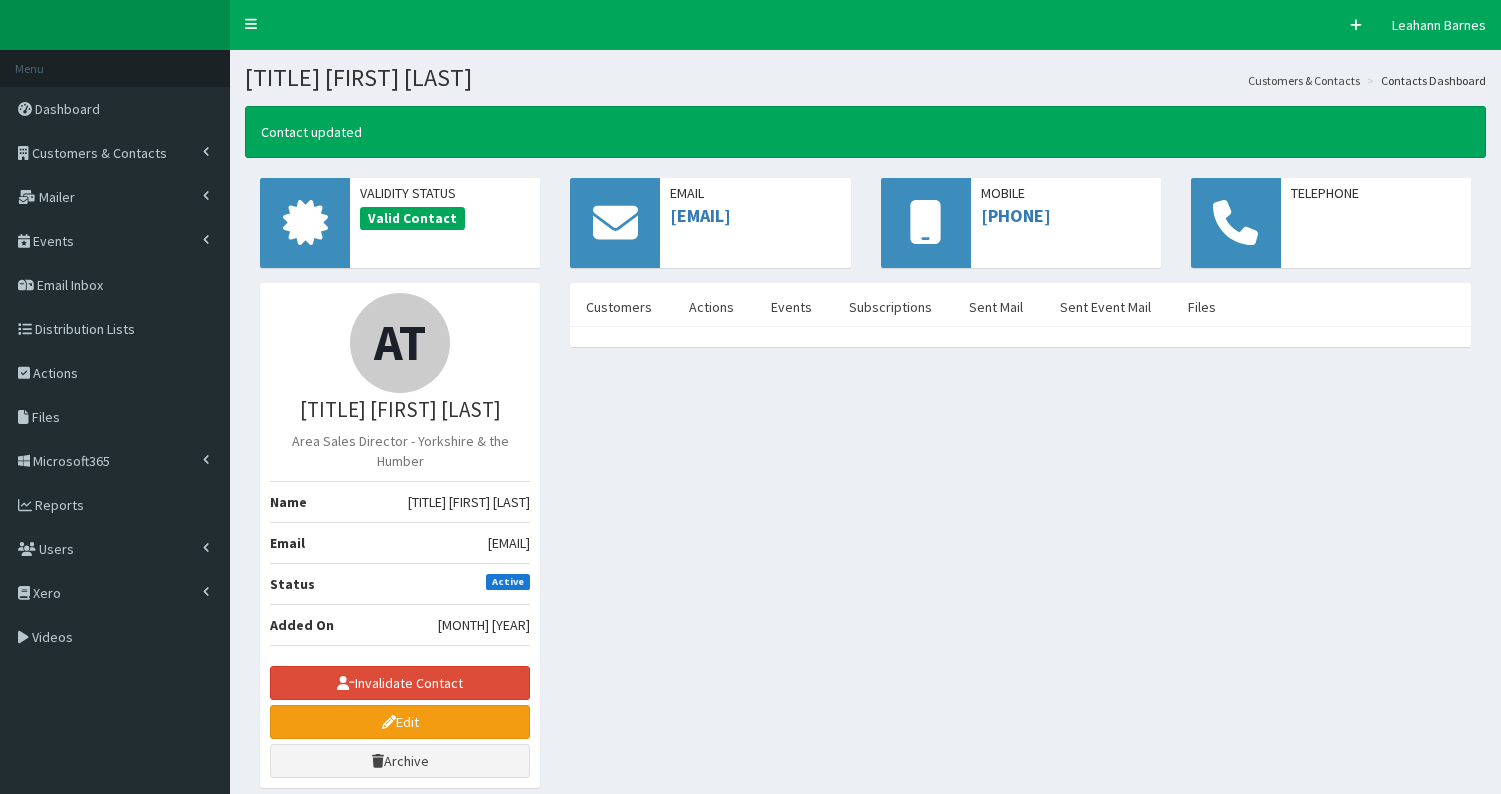 scroll, scrollTop: 0, scrollLeft: 0, axis: both 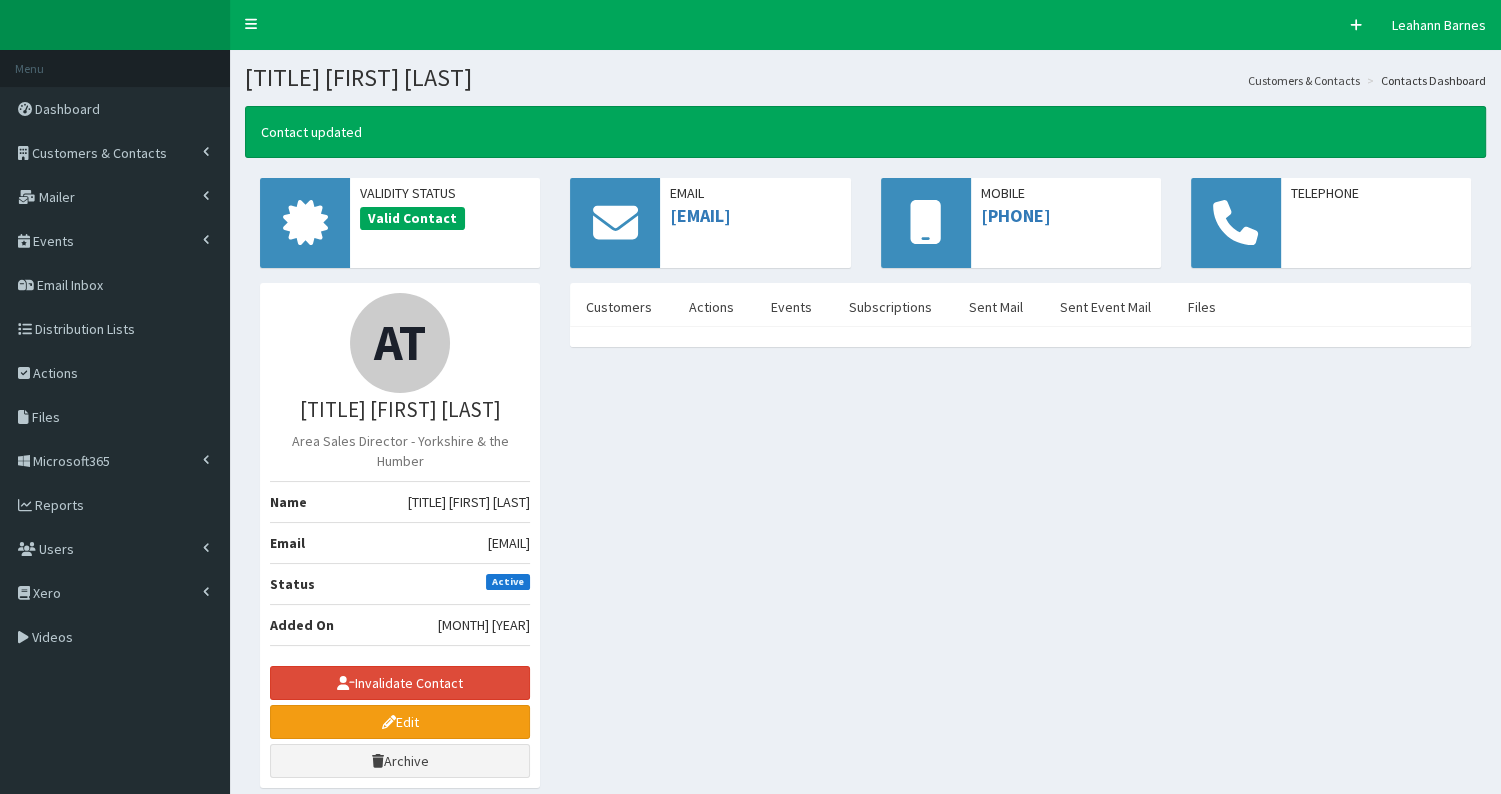 click on "AT
Mr [FIRST] [LAST]
Area Sales Director - Yorkshire & the Humber
Name   Mr [FIRST] [LAST]
Email   [EMAIL]
Status   Active
Added On   [DATE] [MONTH] [YEAR]
Invalidate Contact
Edit  Archive" at bounding box center (865, 844) 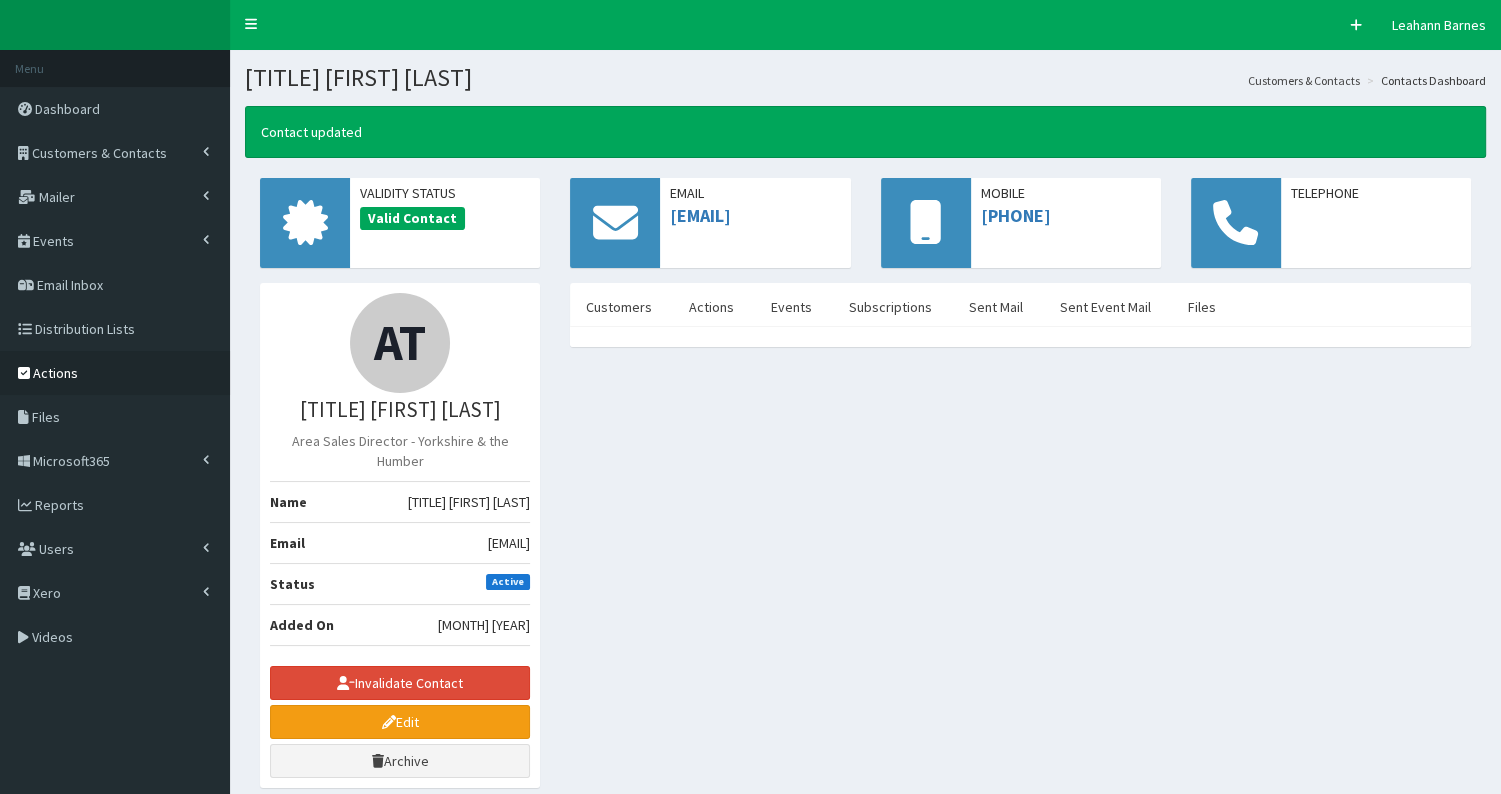 click on "Actions" at bounding box center (55, 373) 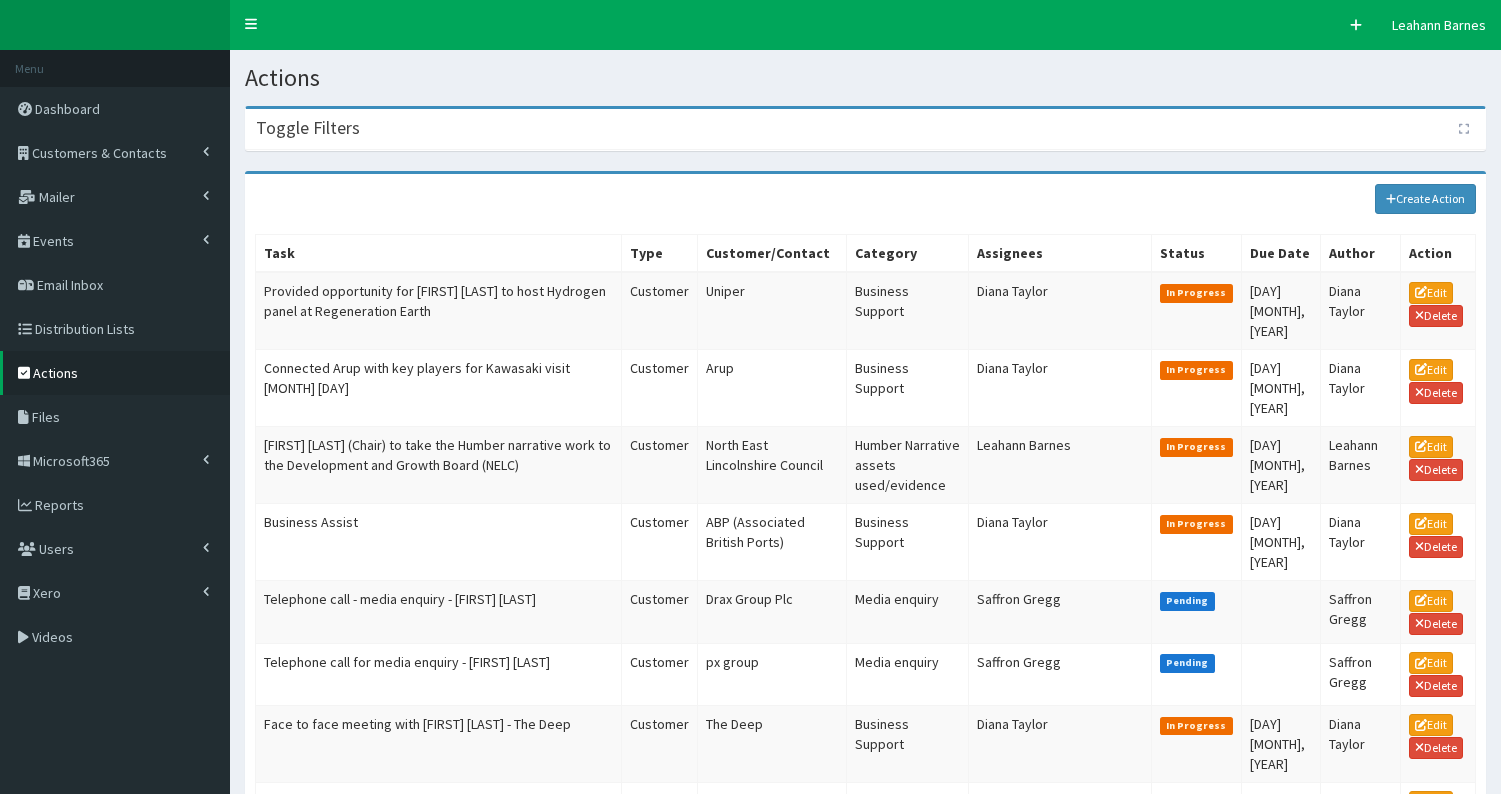 scroll, scrollTop: 0, scrollLeft: 0, axis: both 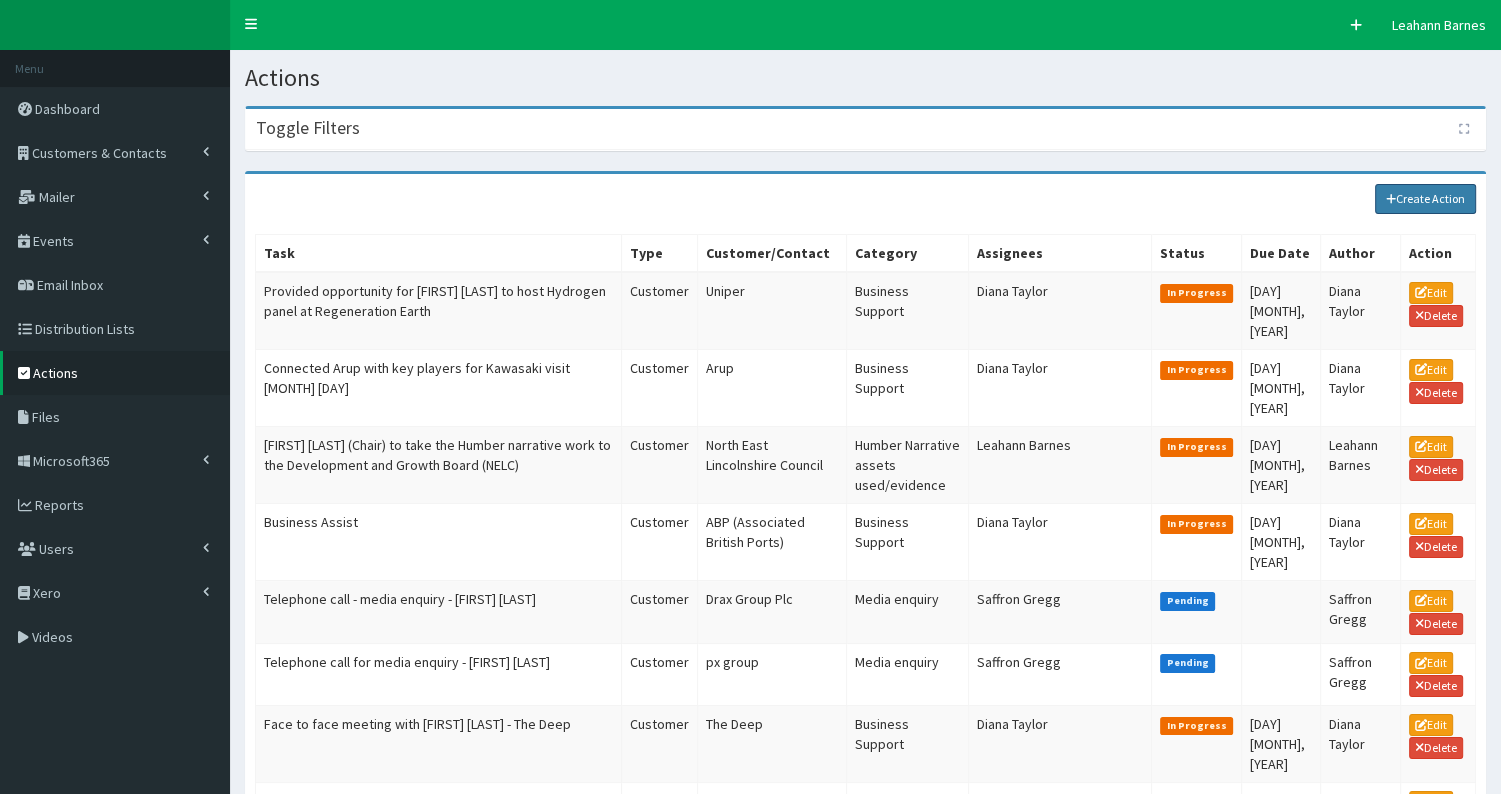 click on "Create Action" at bounding box center (1426, 199) 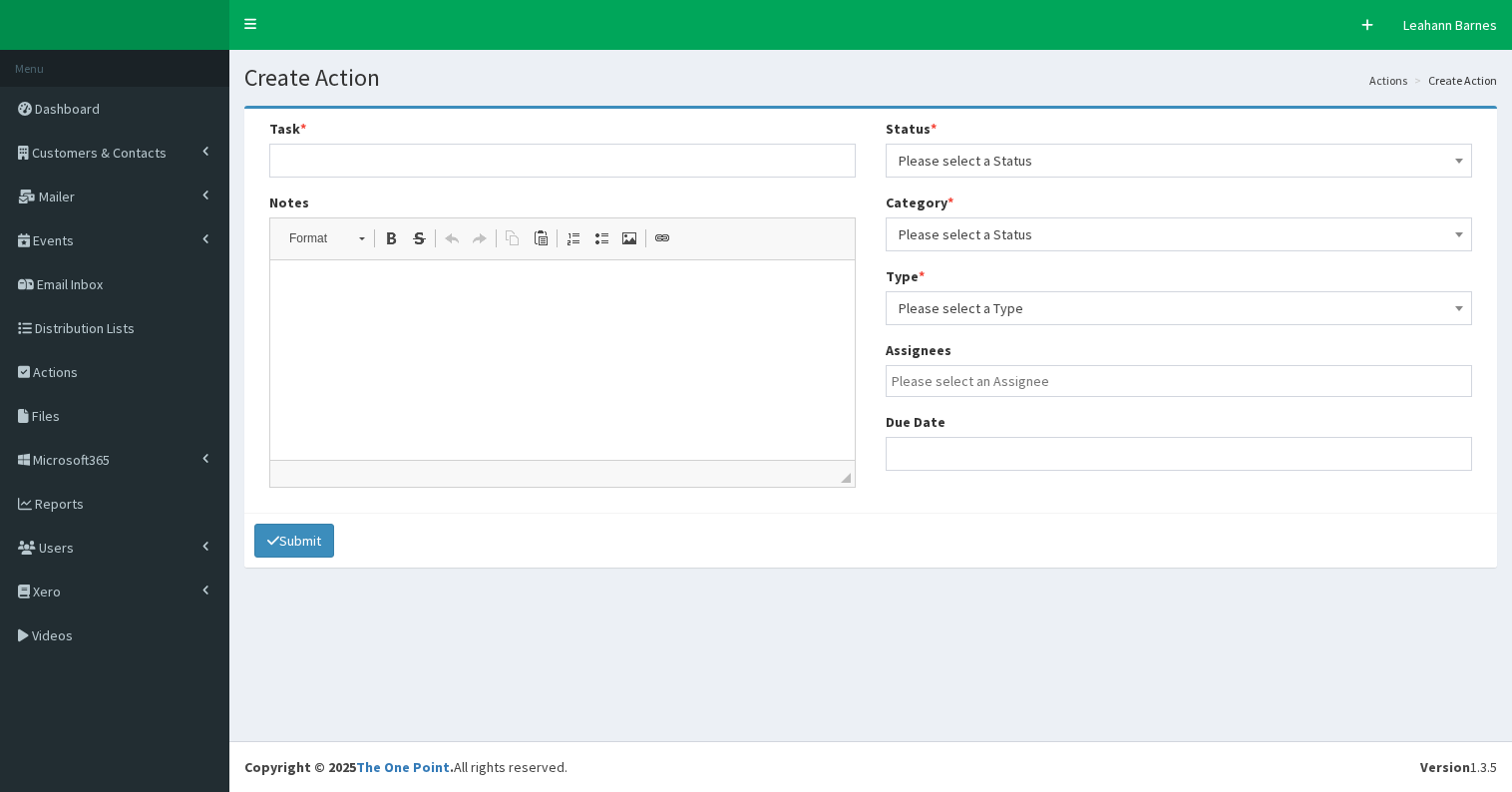 select 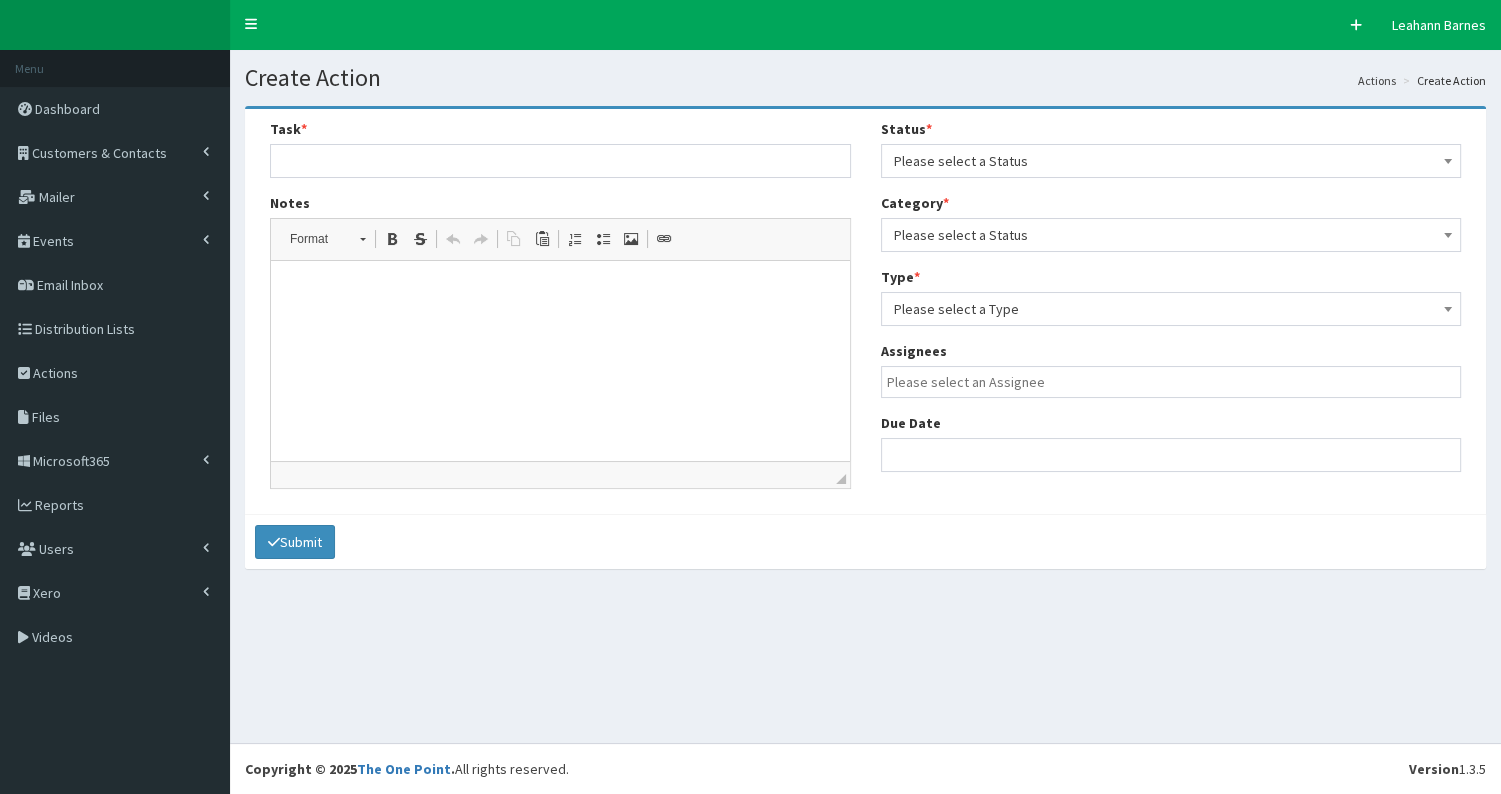 scroll, scrollTop: 0, scrollLeft: 0, axis: both 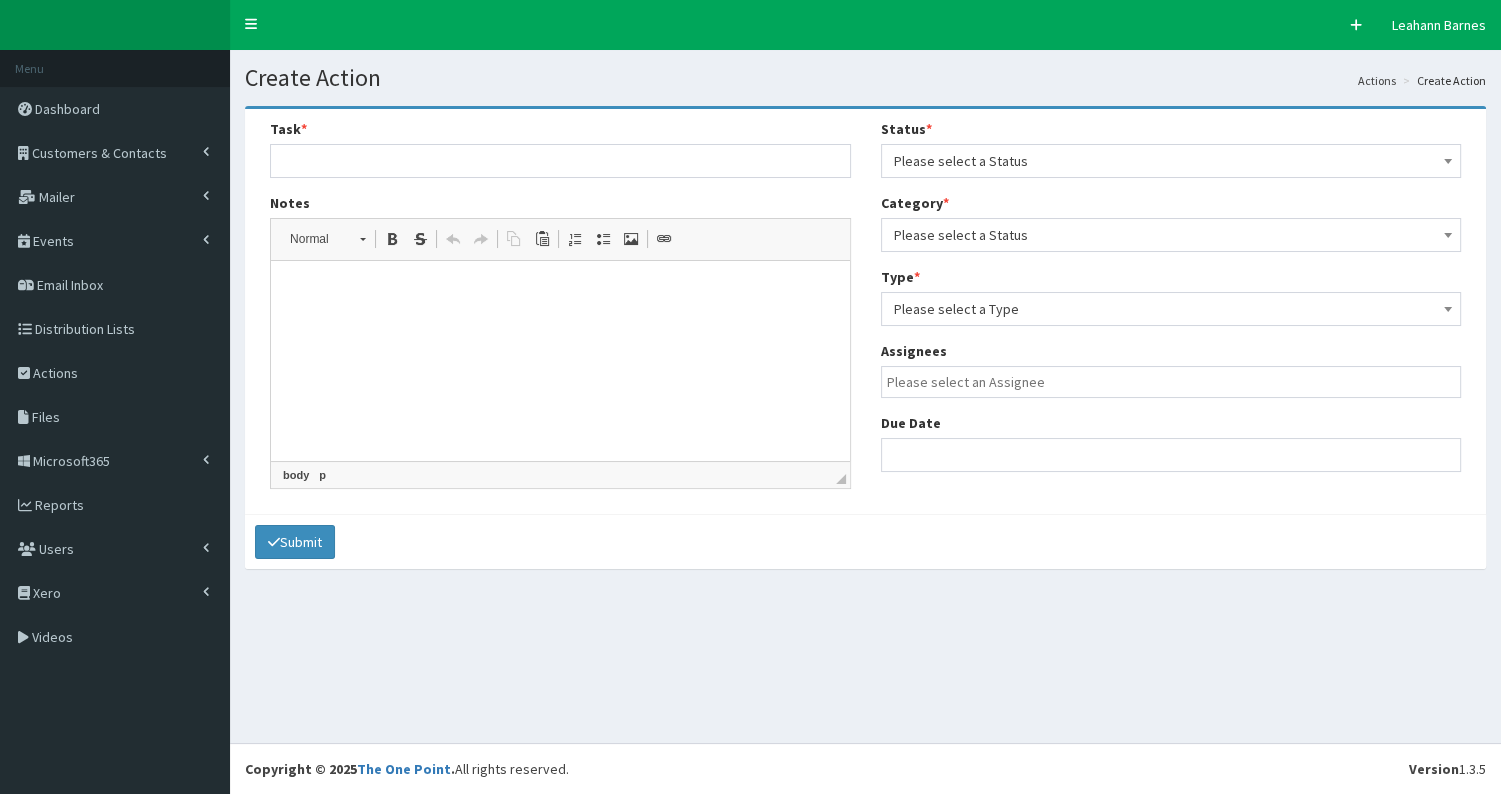click at bounding box center [560, 291] 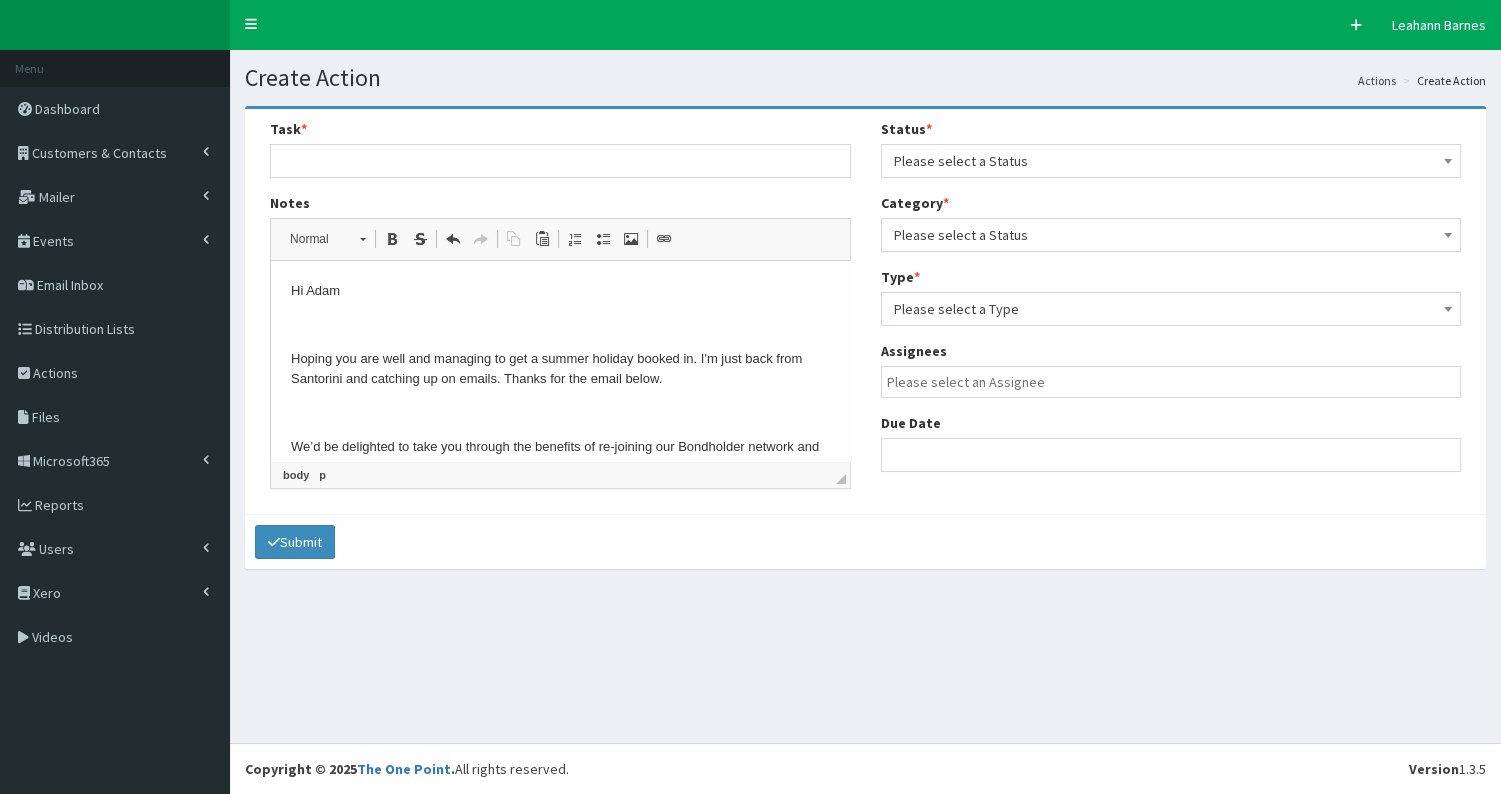 scroll, scrollTop: 3652, scrollLeft: 0, axis: vertical 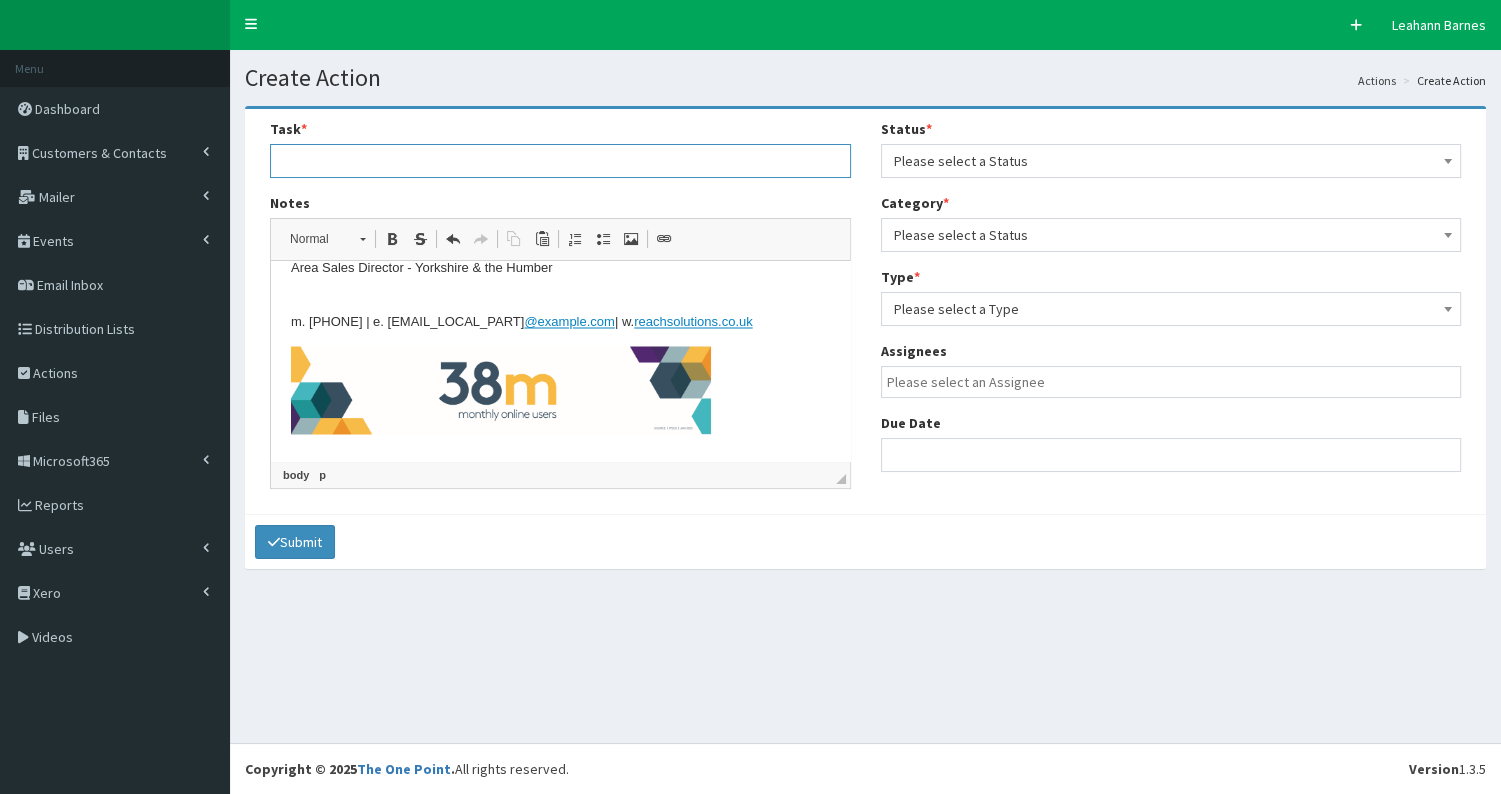 click at bounding box center (560, 161) 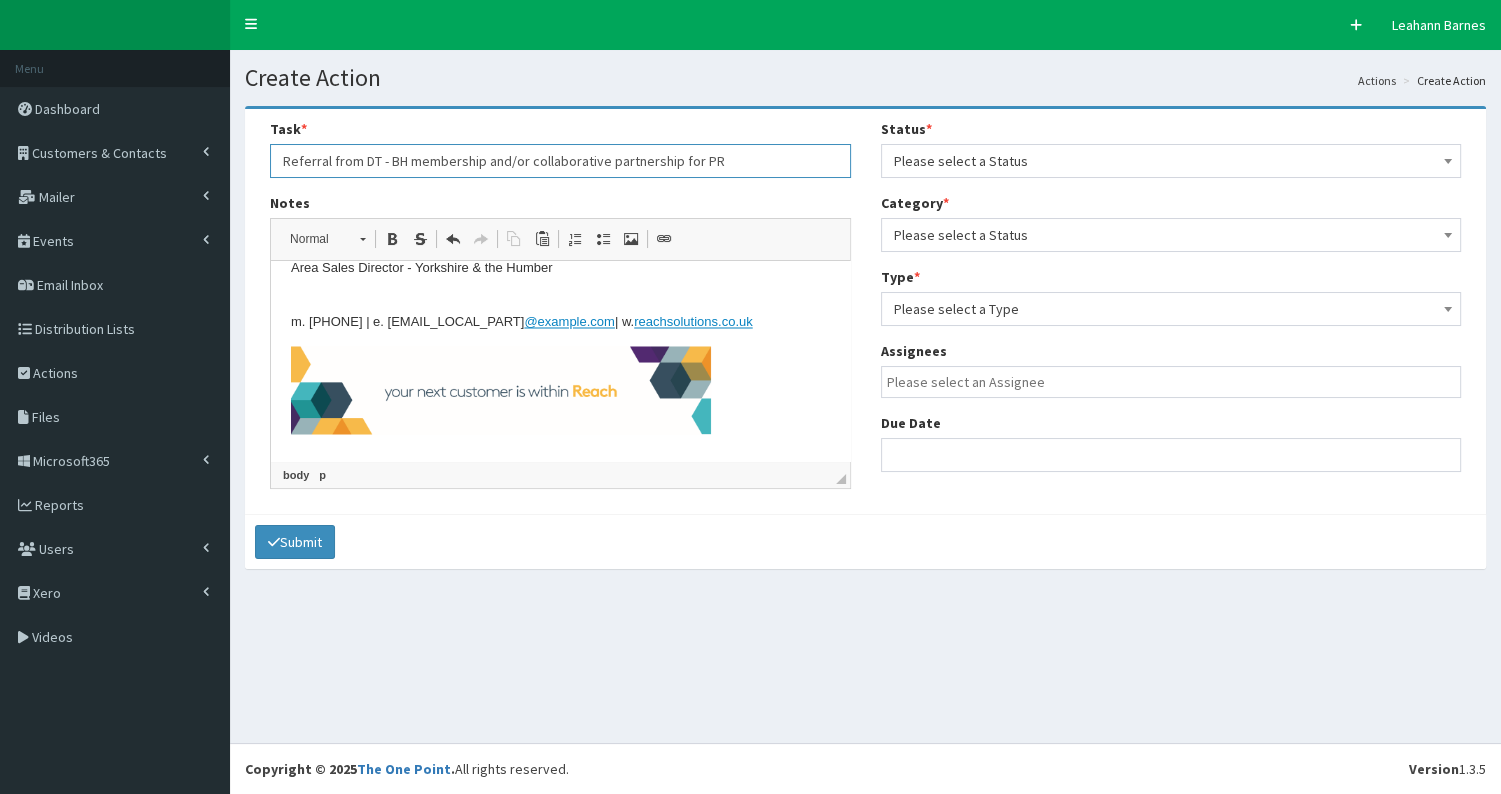 click on "Referral from DT - BH membership and/or collaborative partnership for PR" at bounding box center [560, 161] 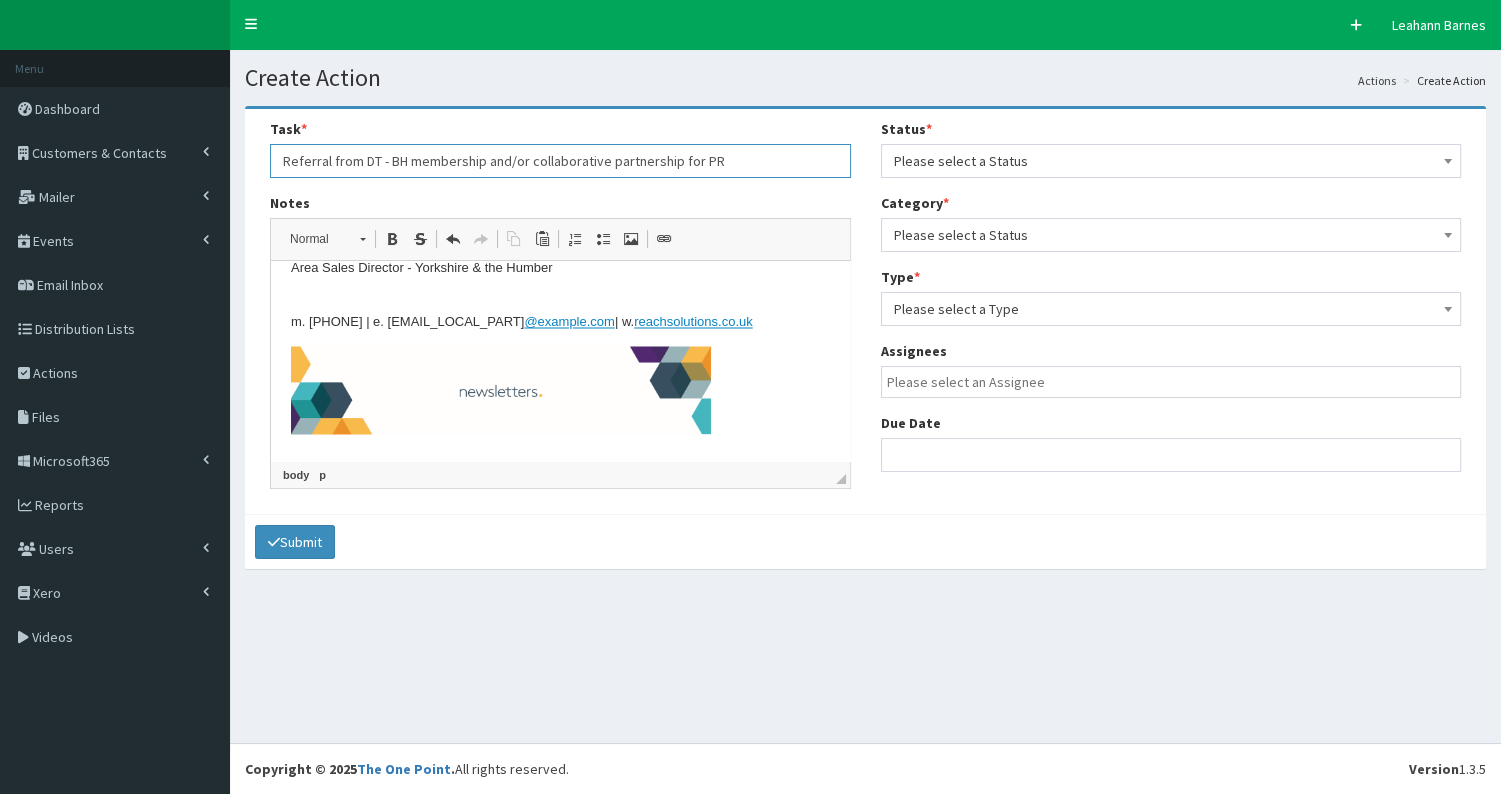 click on "Referral from DT - BH membership and/or collaborative partnership for PR" at bounding box center [560, 161] 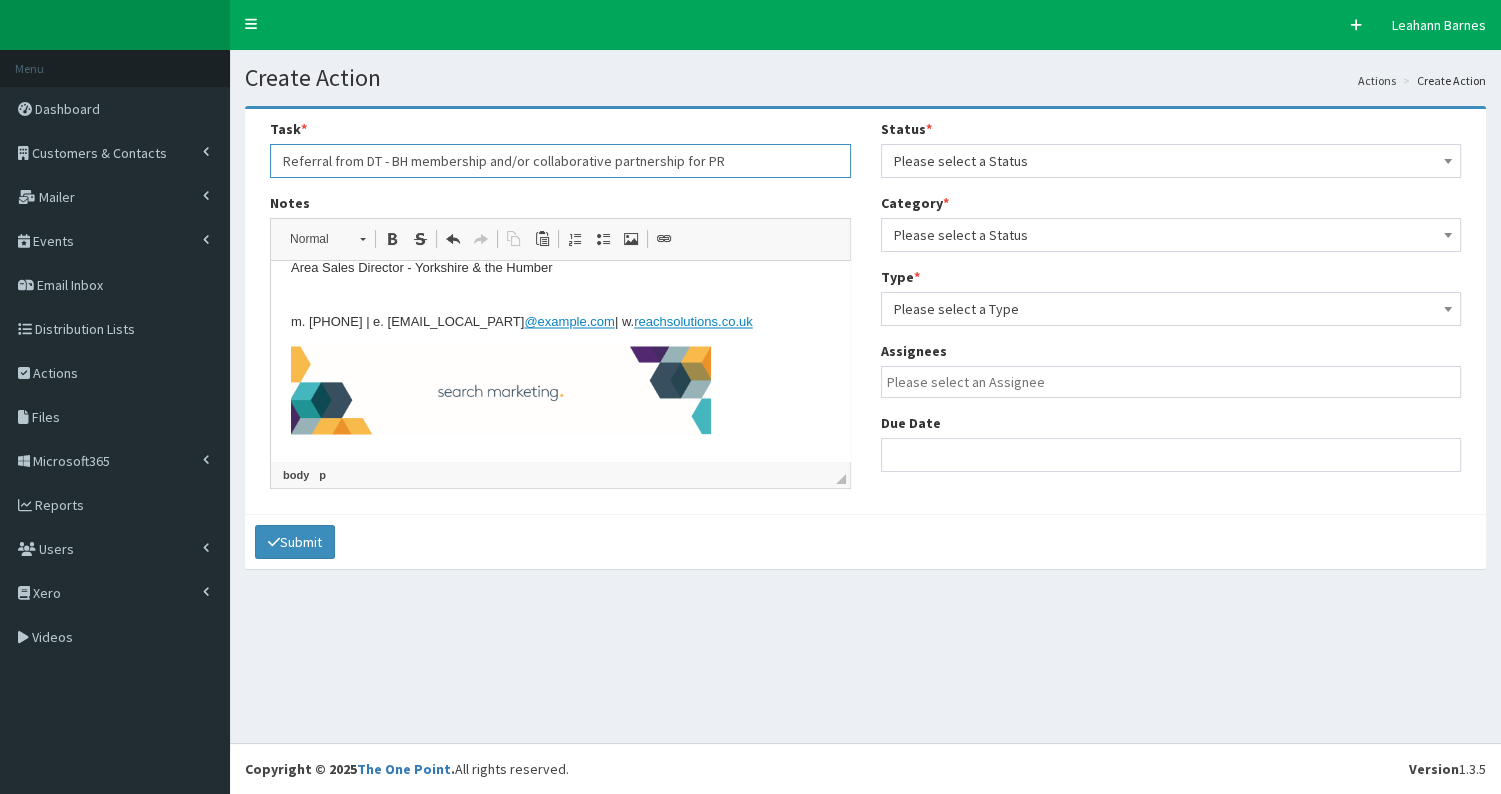 click on "Referral from DT - BH membership and/or collaborative partnership for PR" at bounding box center [560, 161] 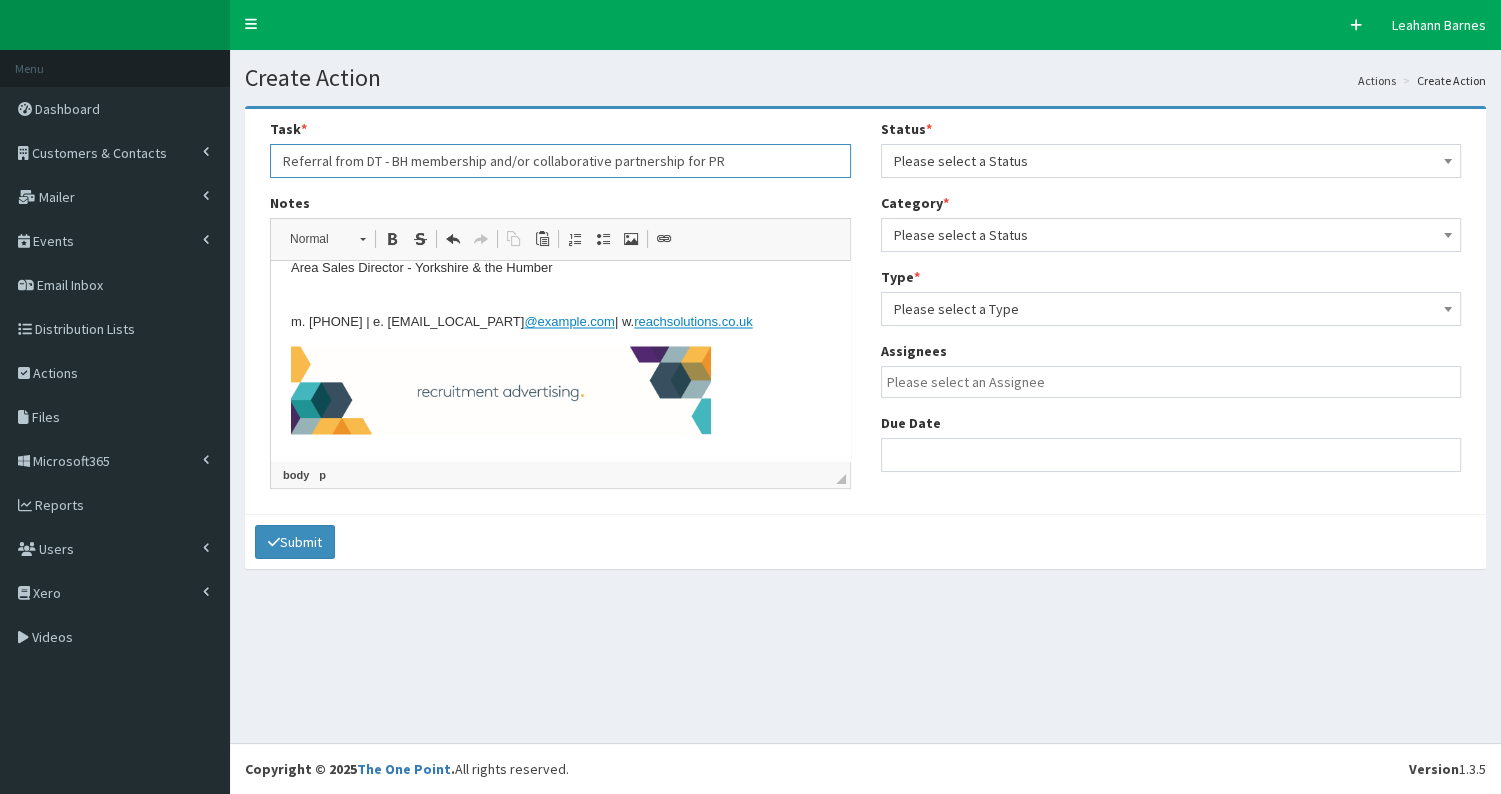 click on "Referral from DT - BH membership and/or collaborative partnership for PR" at bounding box center (560, 161) 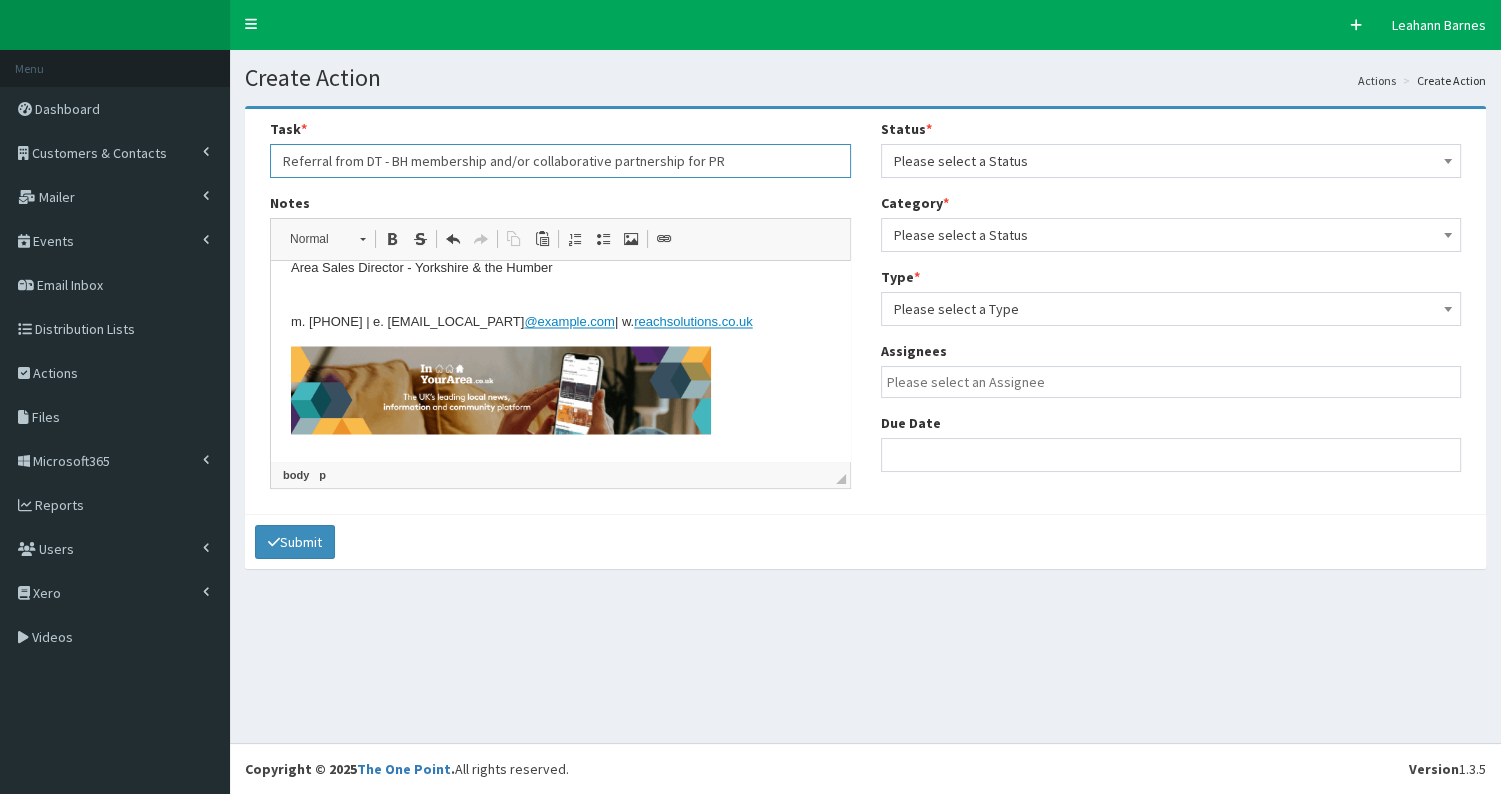 type on "Referral from DT - BH membership and/or collaborative partnership for PR" 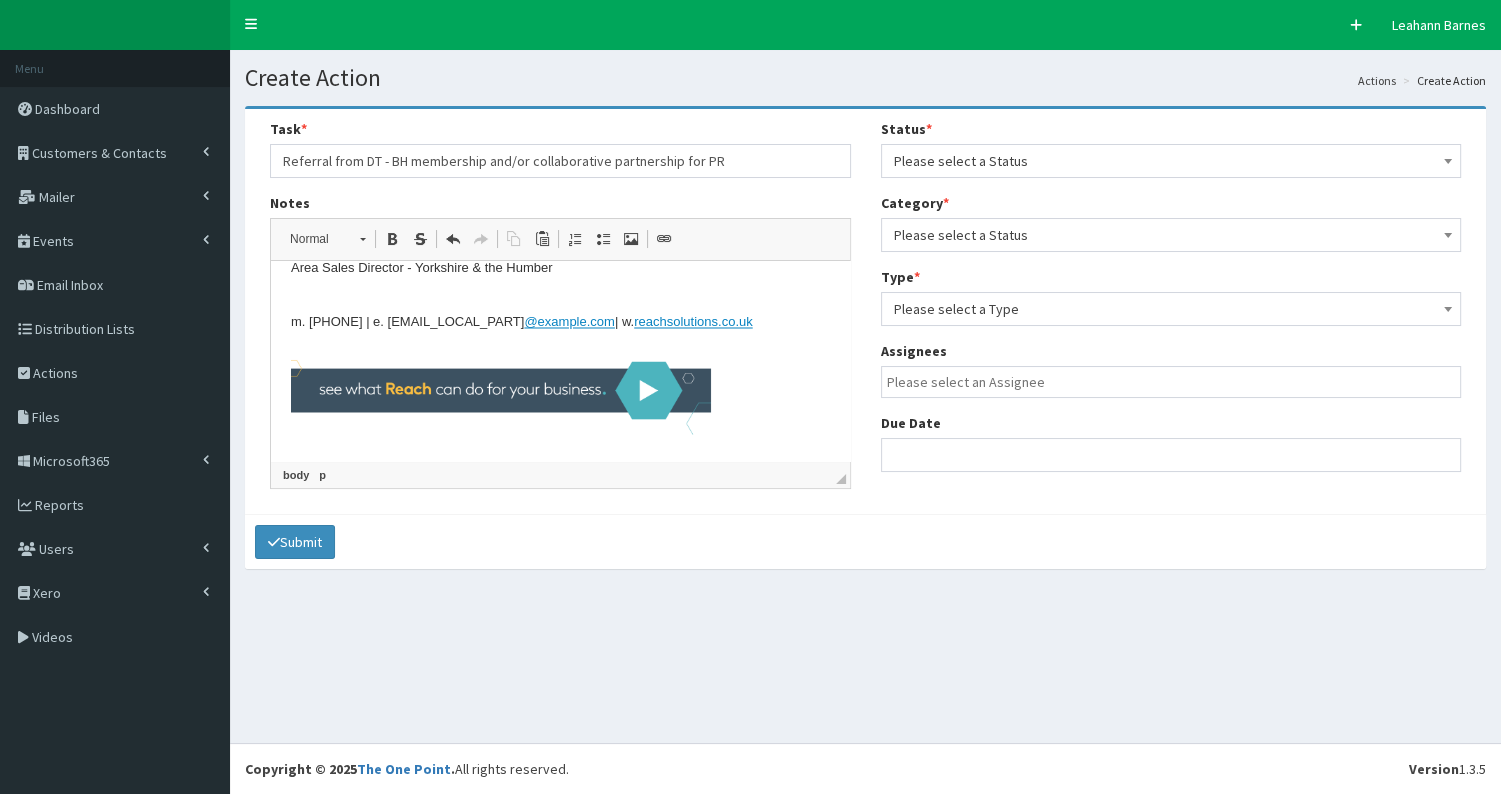 click on "Please select a Status" at bounding box center (1171, 161) 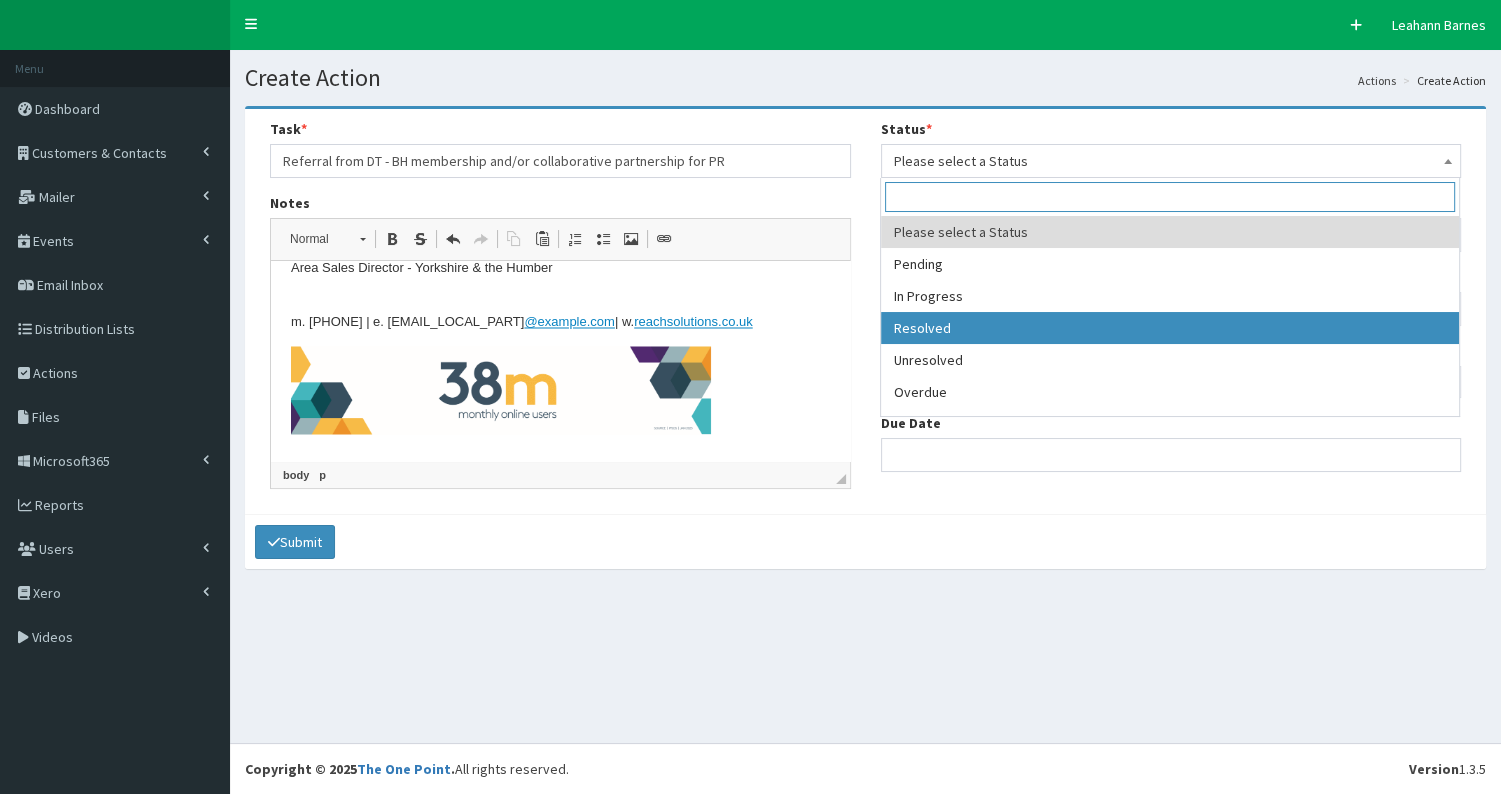 select on "3" 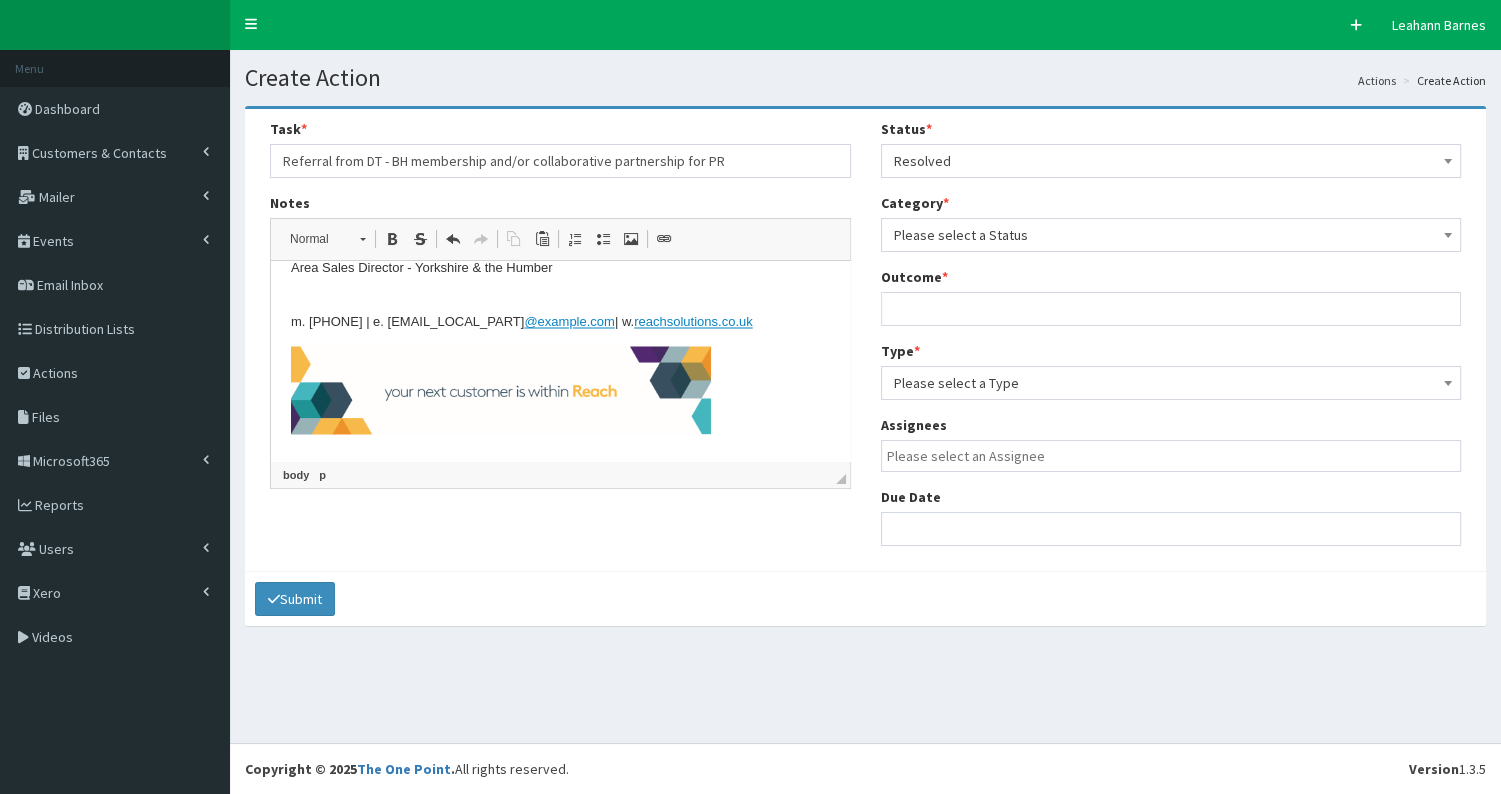 click on "Please select a Status" at bounding box center [1171, 235] 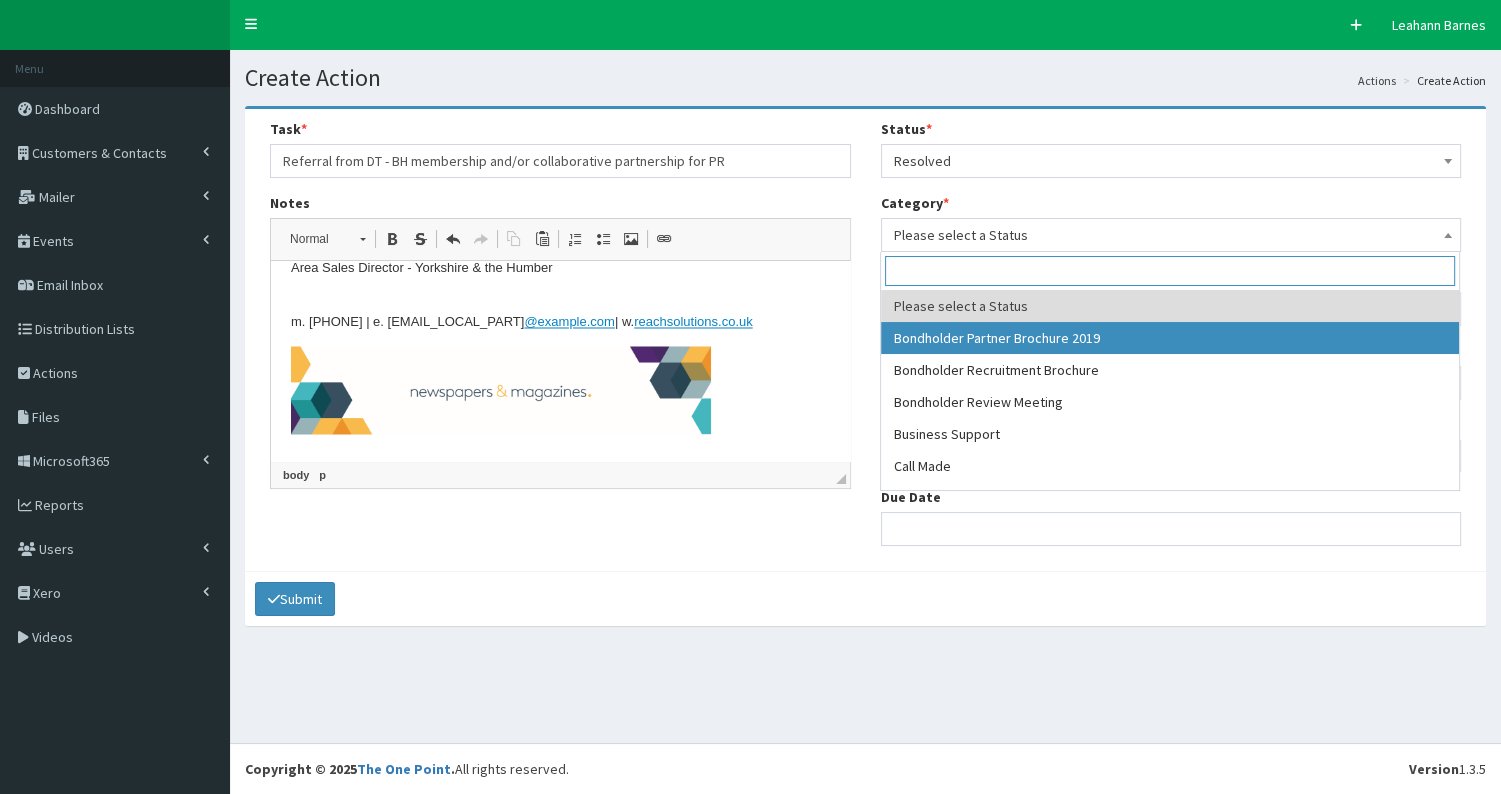 select on "38" 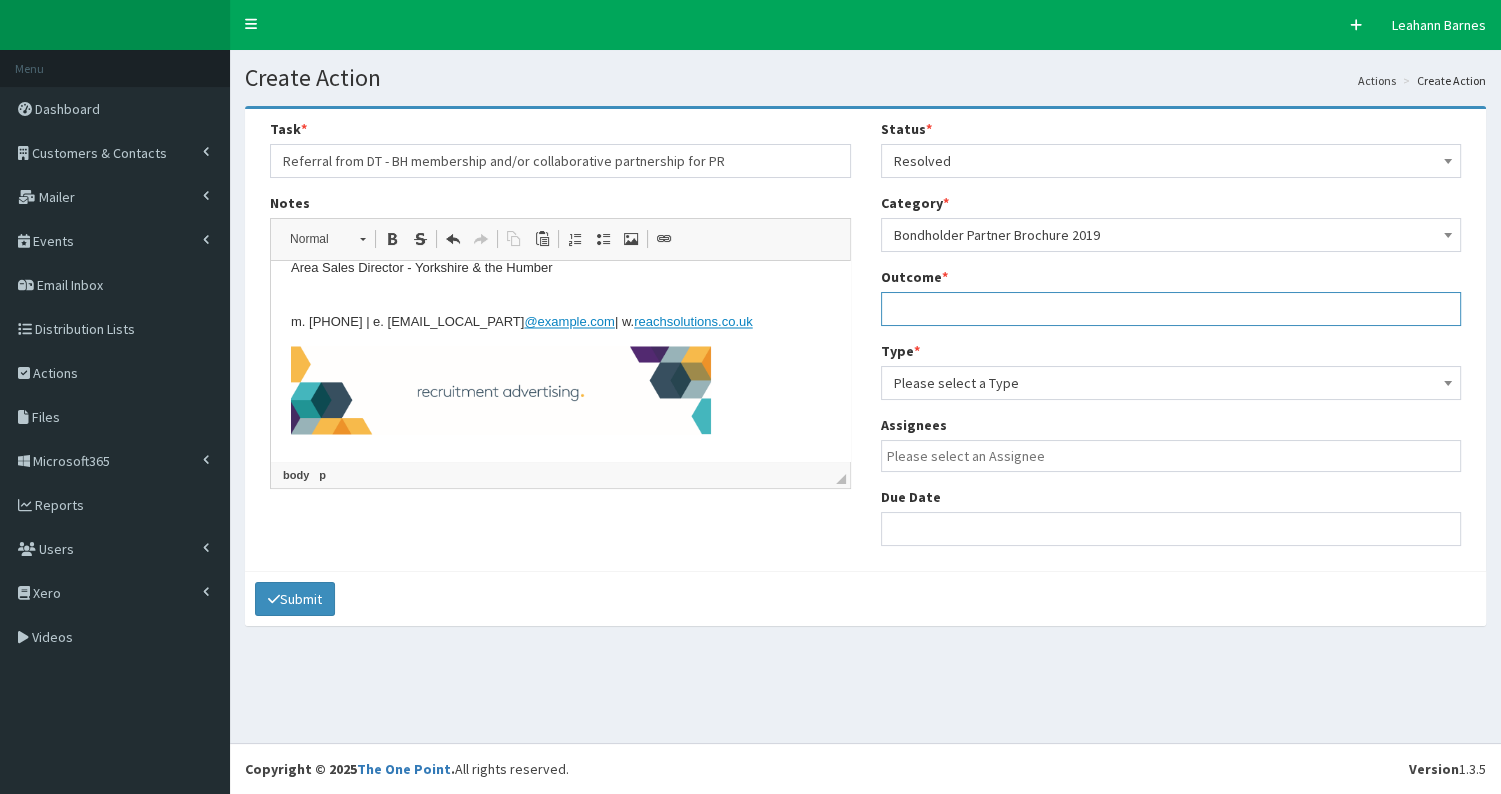 click at bounding box center (1171, 309) 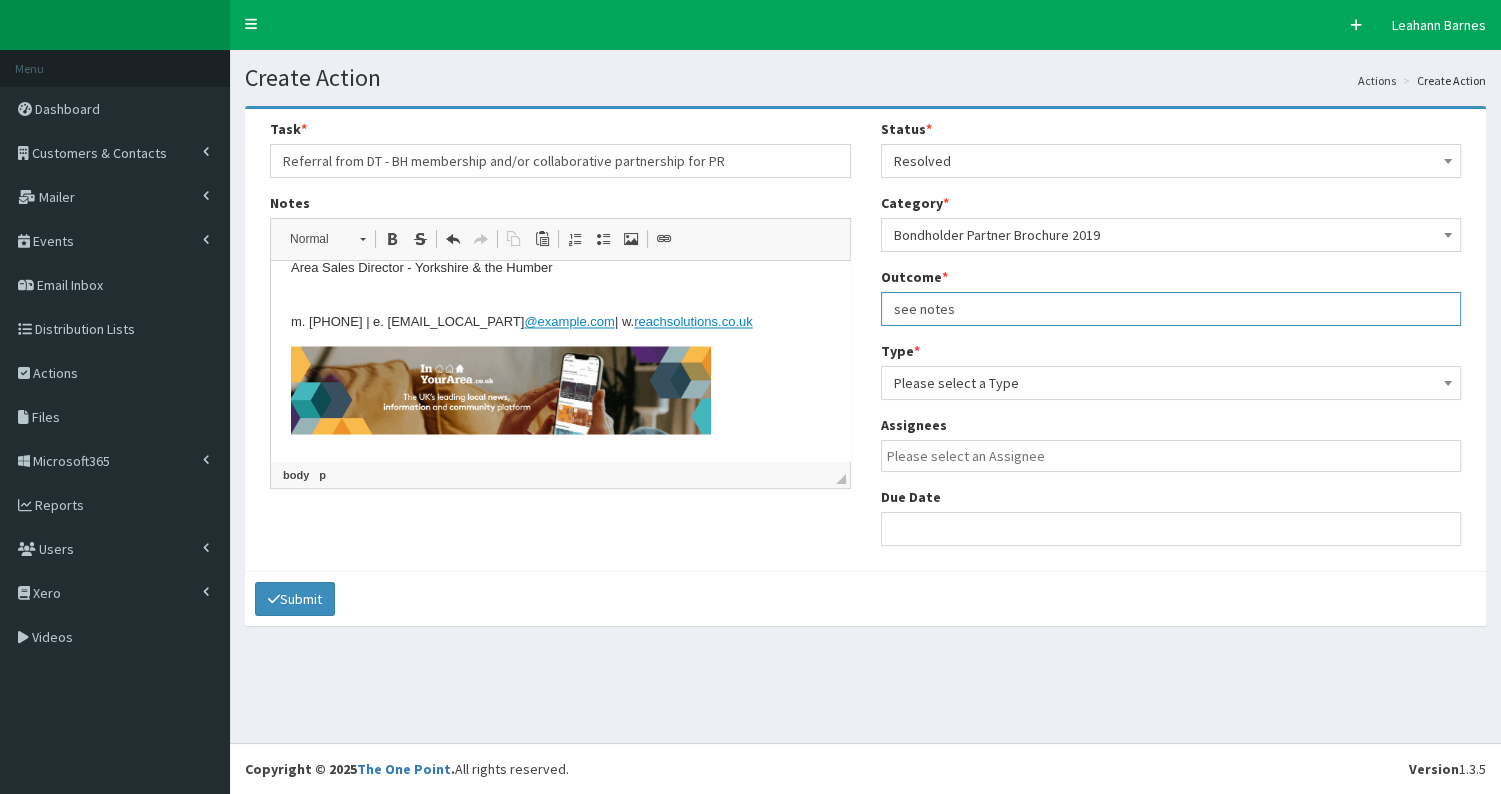 type on "see notes" 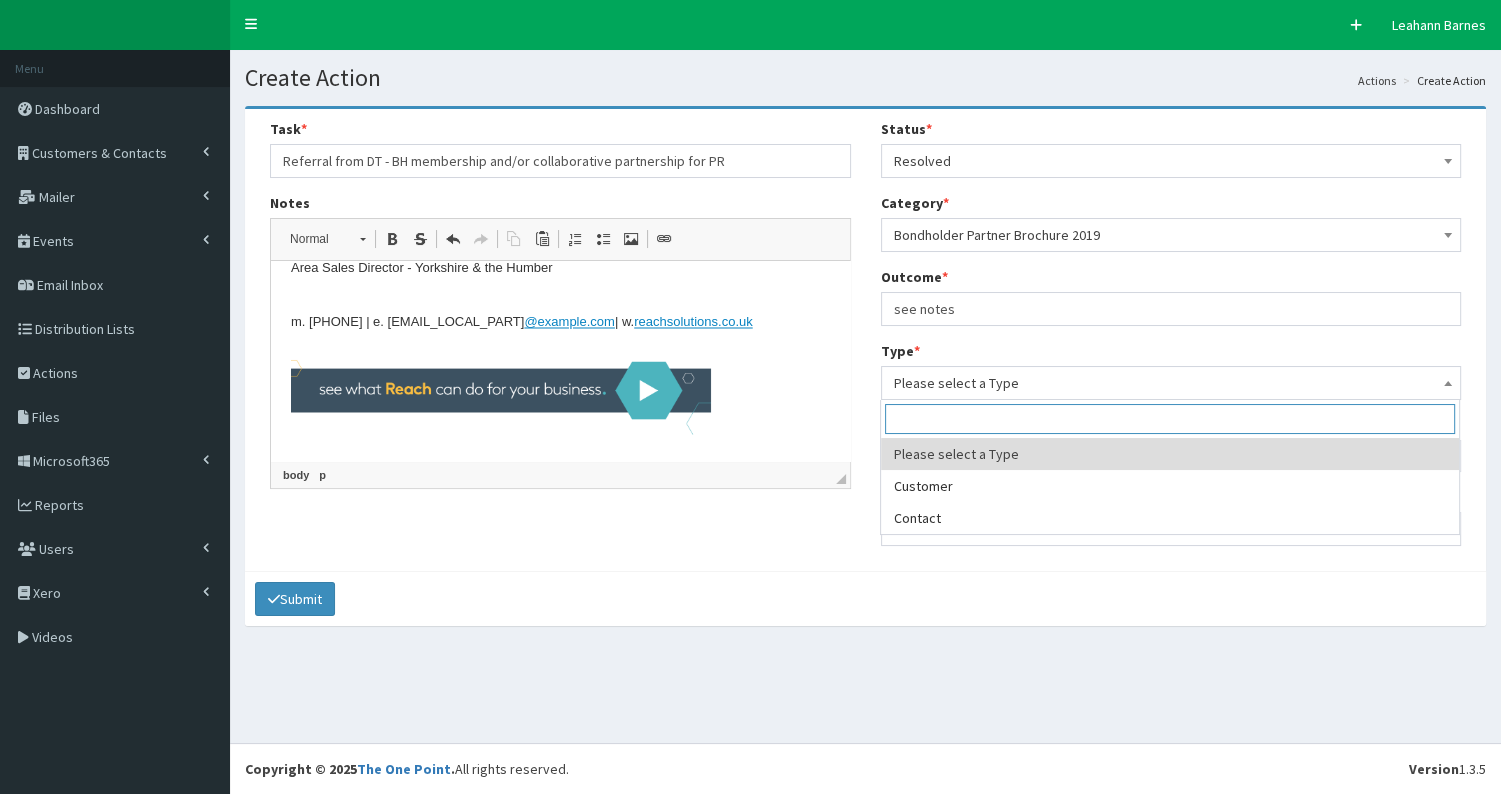 click on "Please select a Type" at bounding box center [1171, 383] 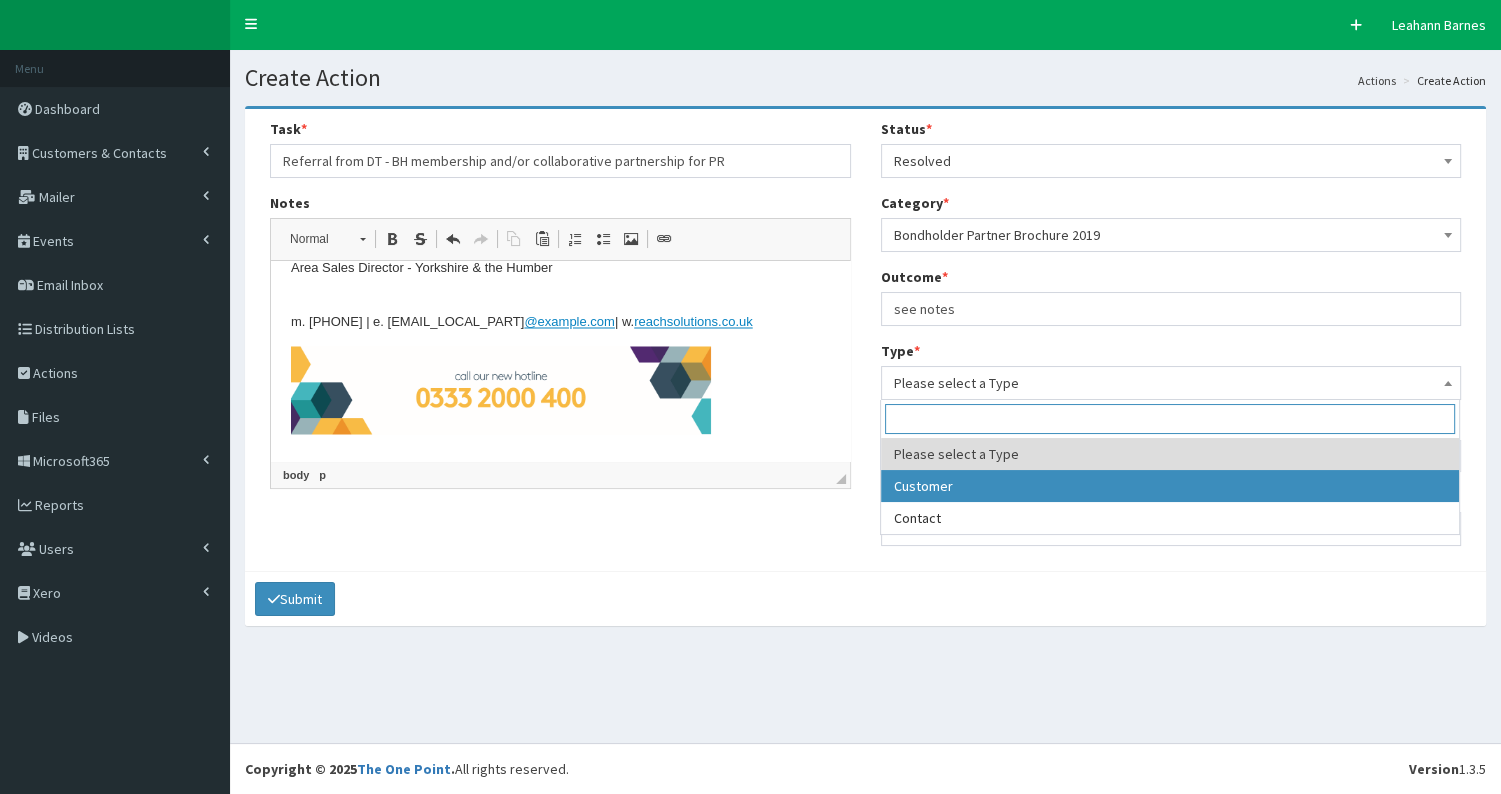 select on "customer" 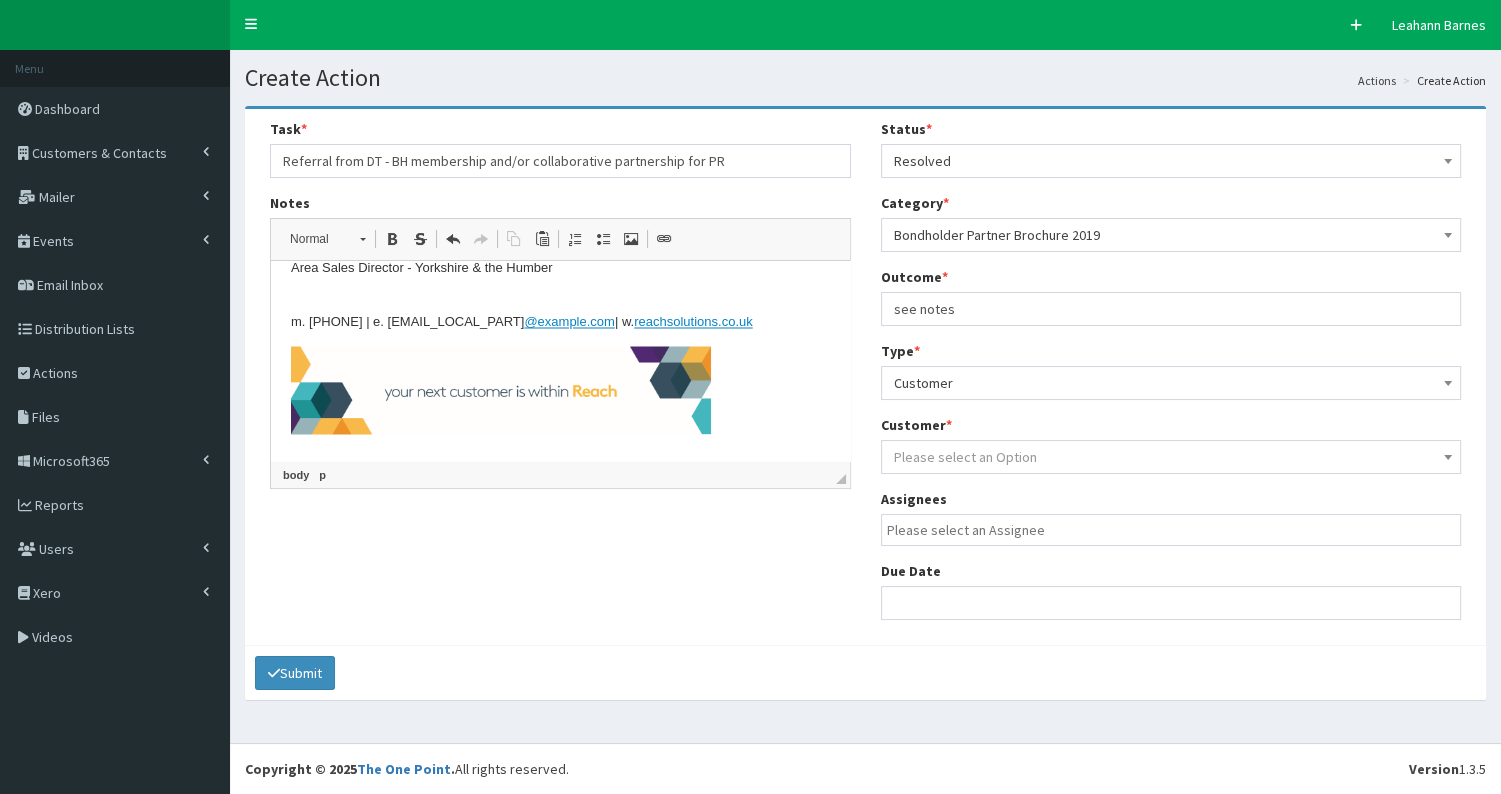click on "Please select an Option" at bounding box center [965, 457] 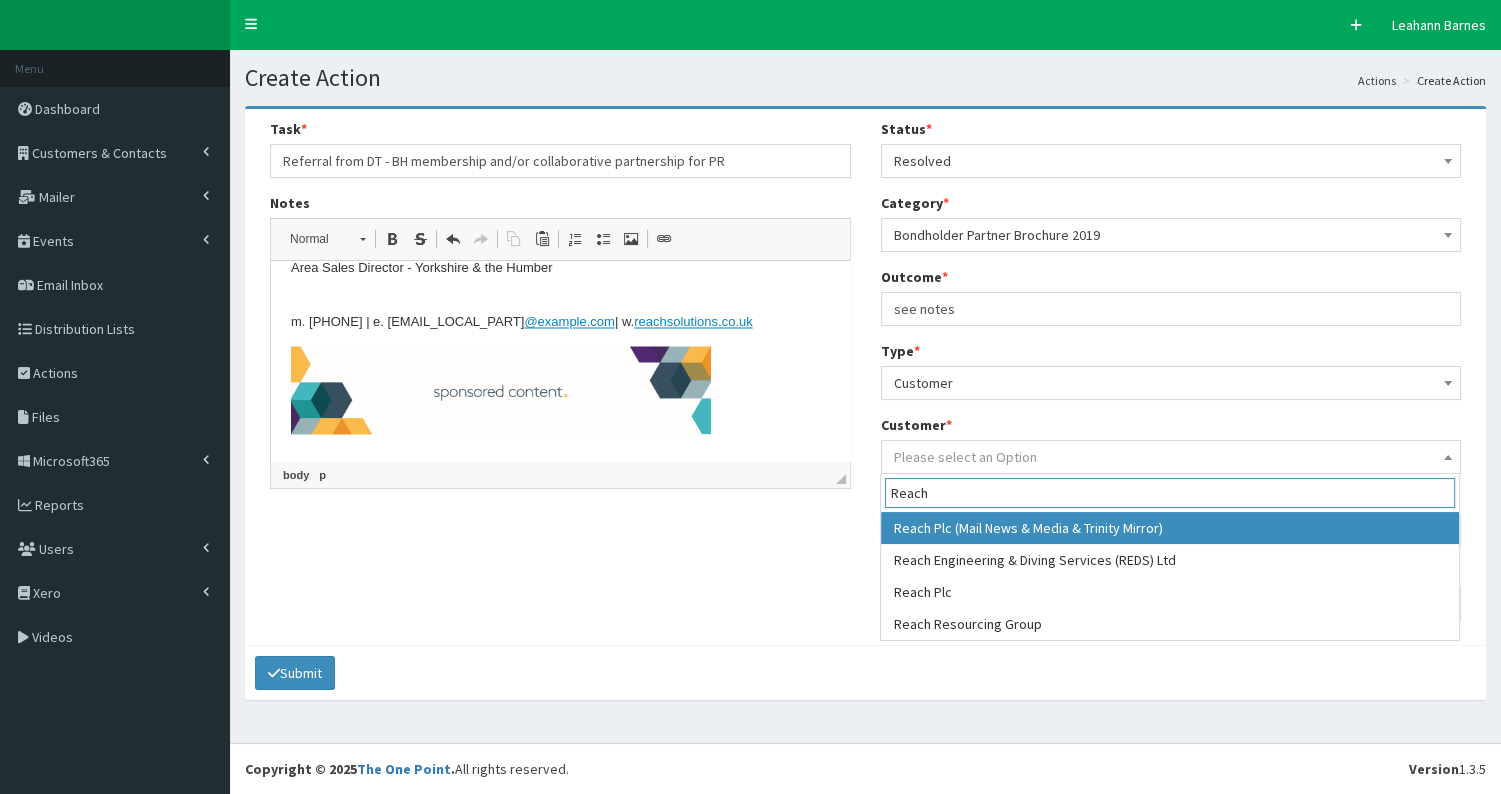 type on "Reach" 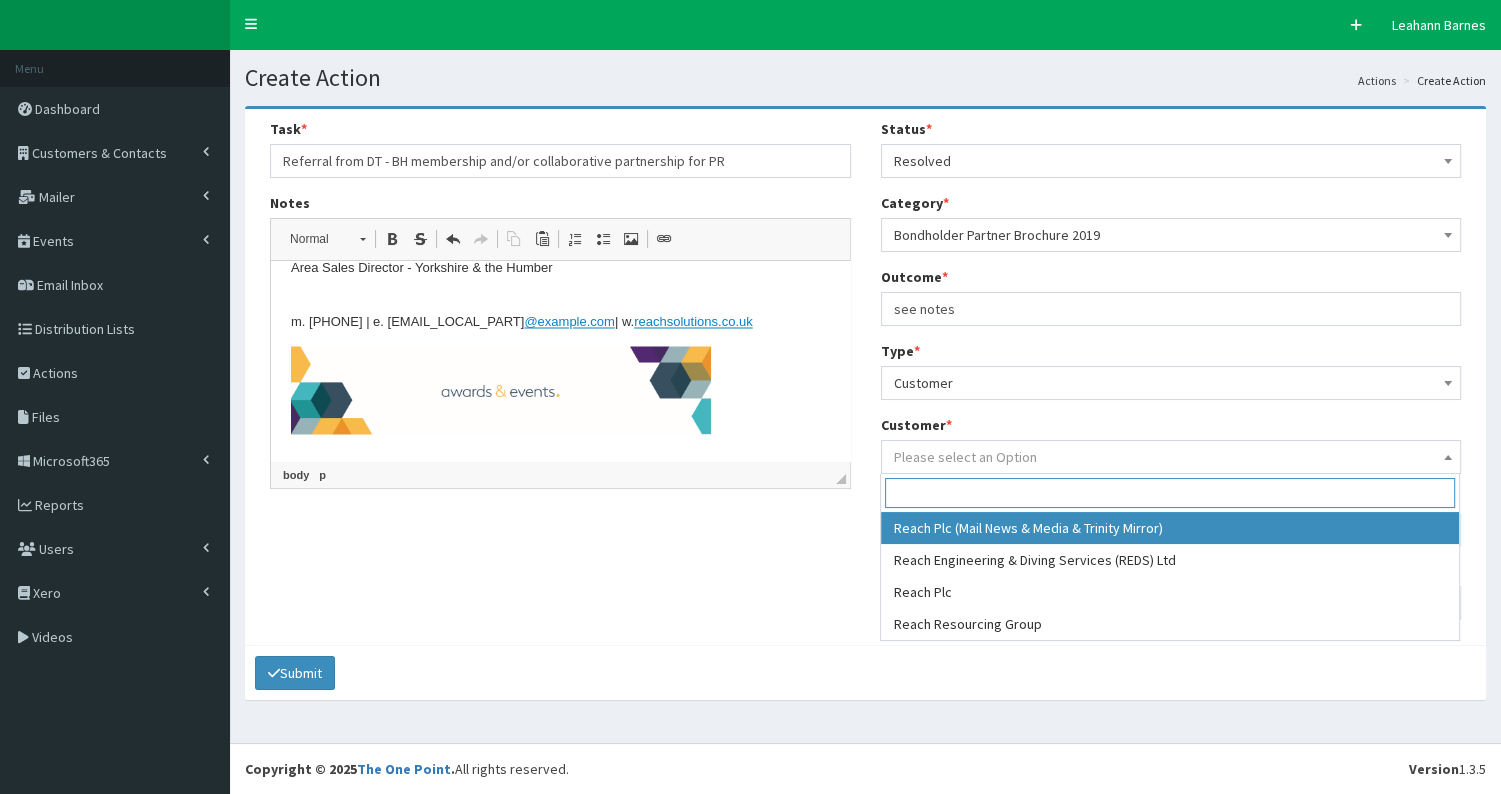 select on "296" 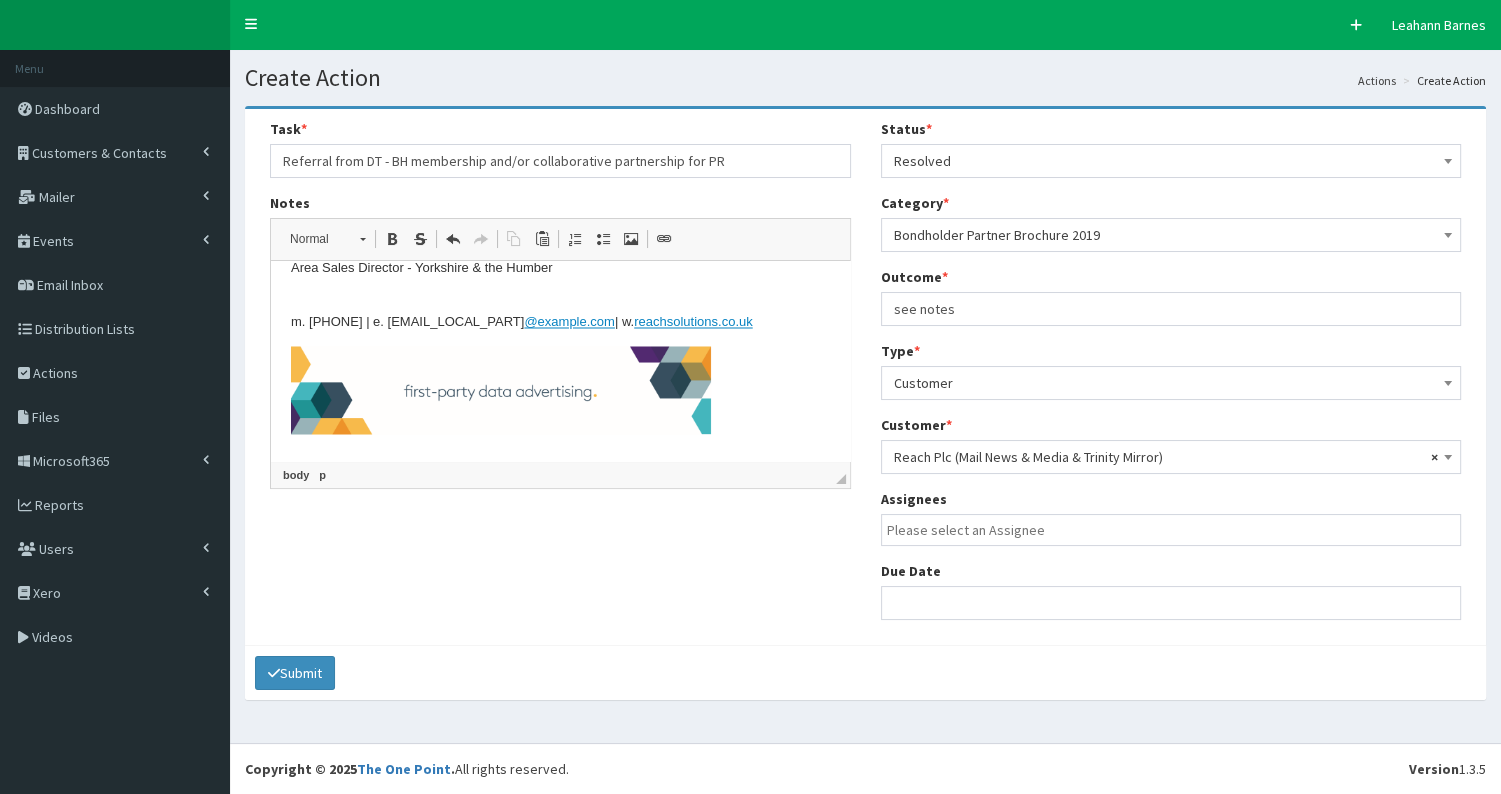 click at bounding box center (1176, 530) 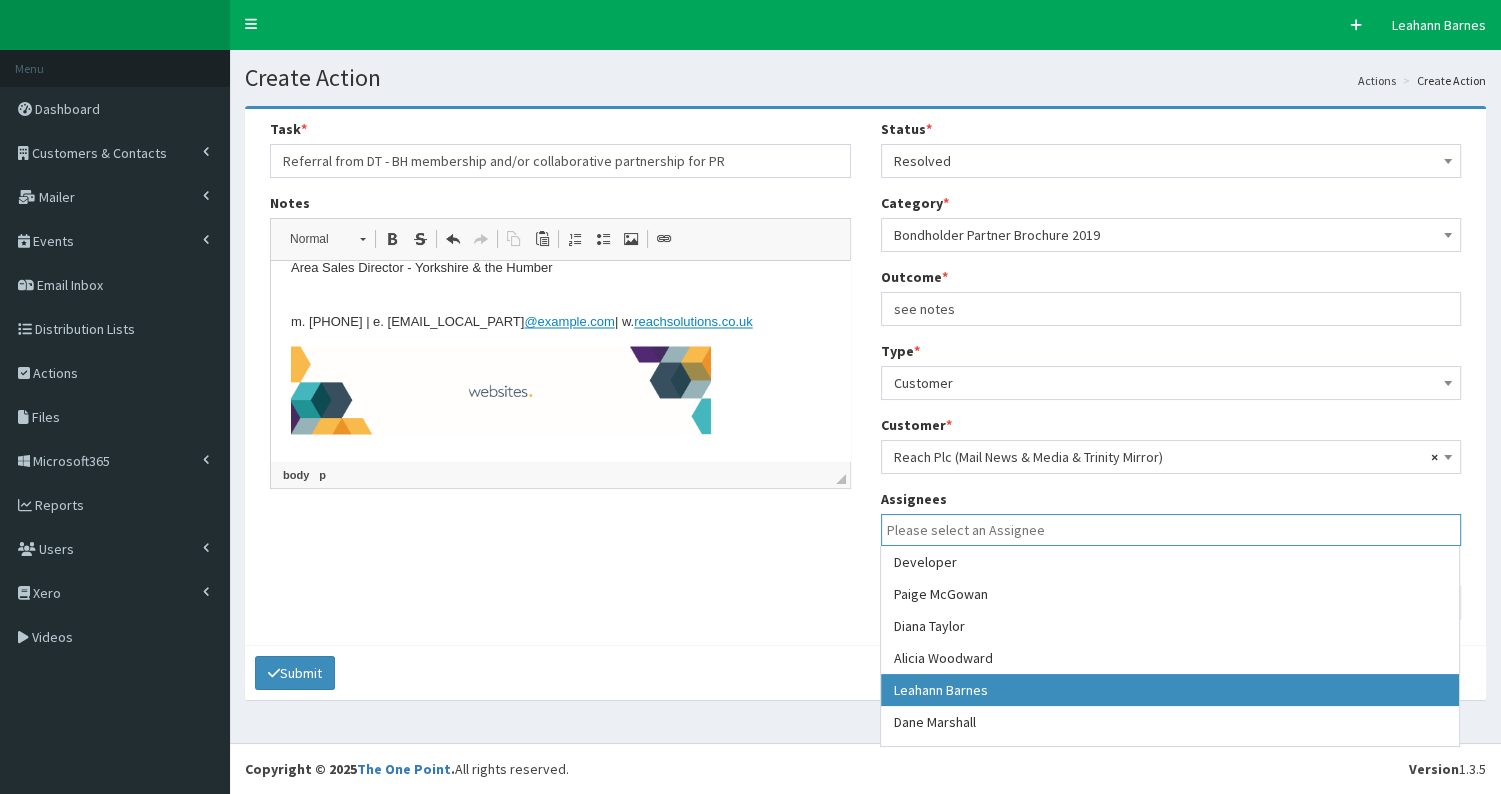 select on "7" 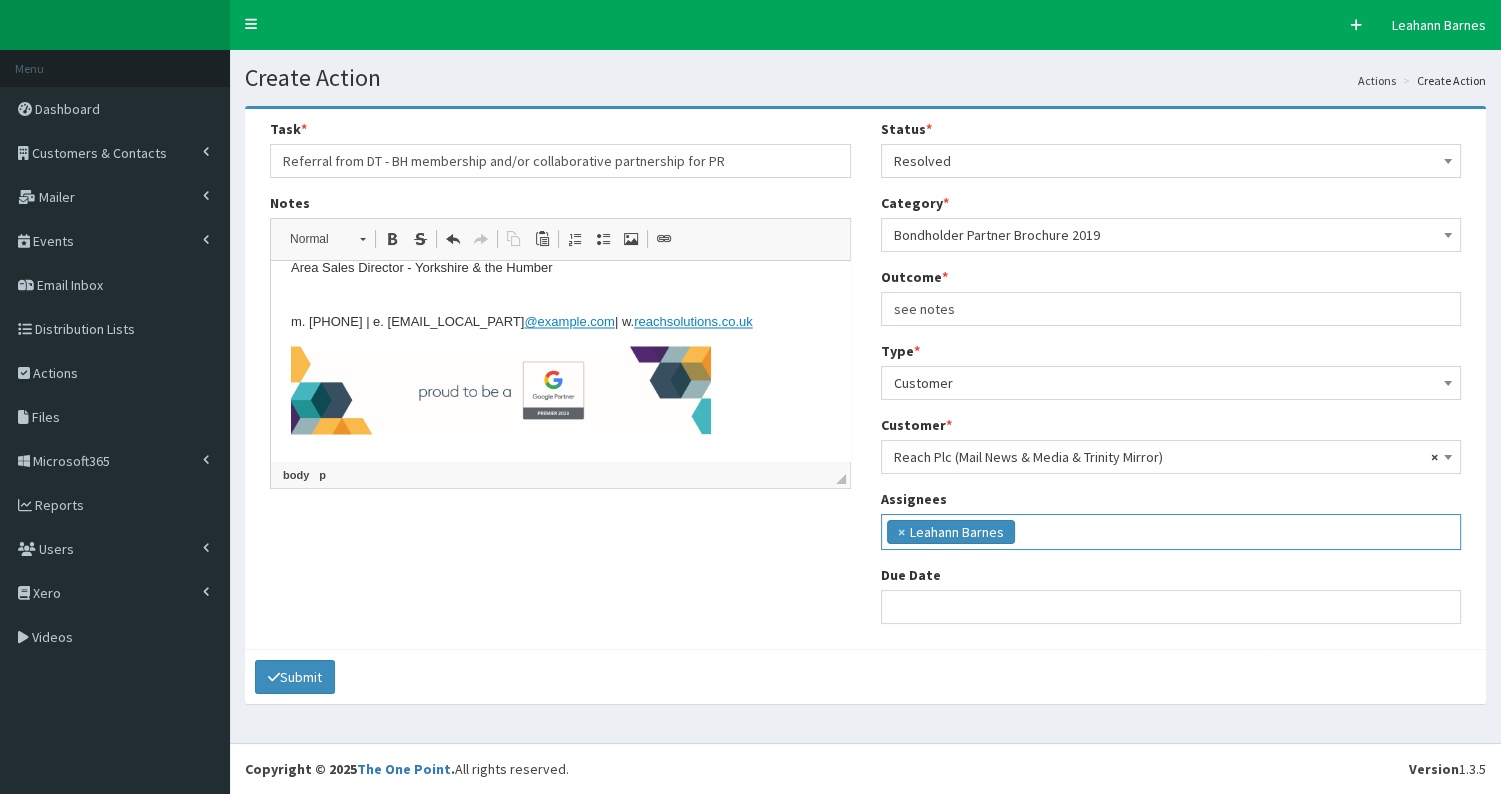 scroll, scrollTop: 74, scrollLeft: 0, axis: vertical 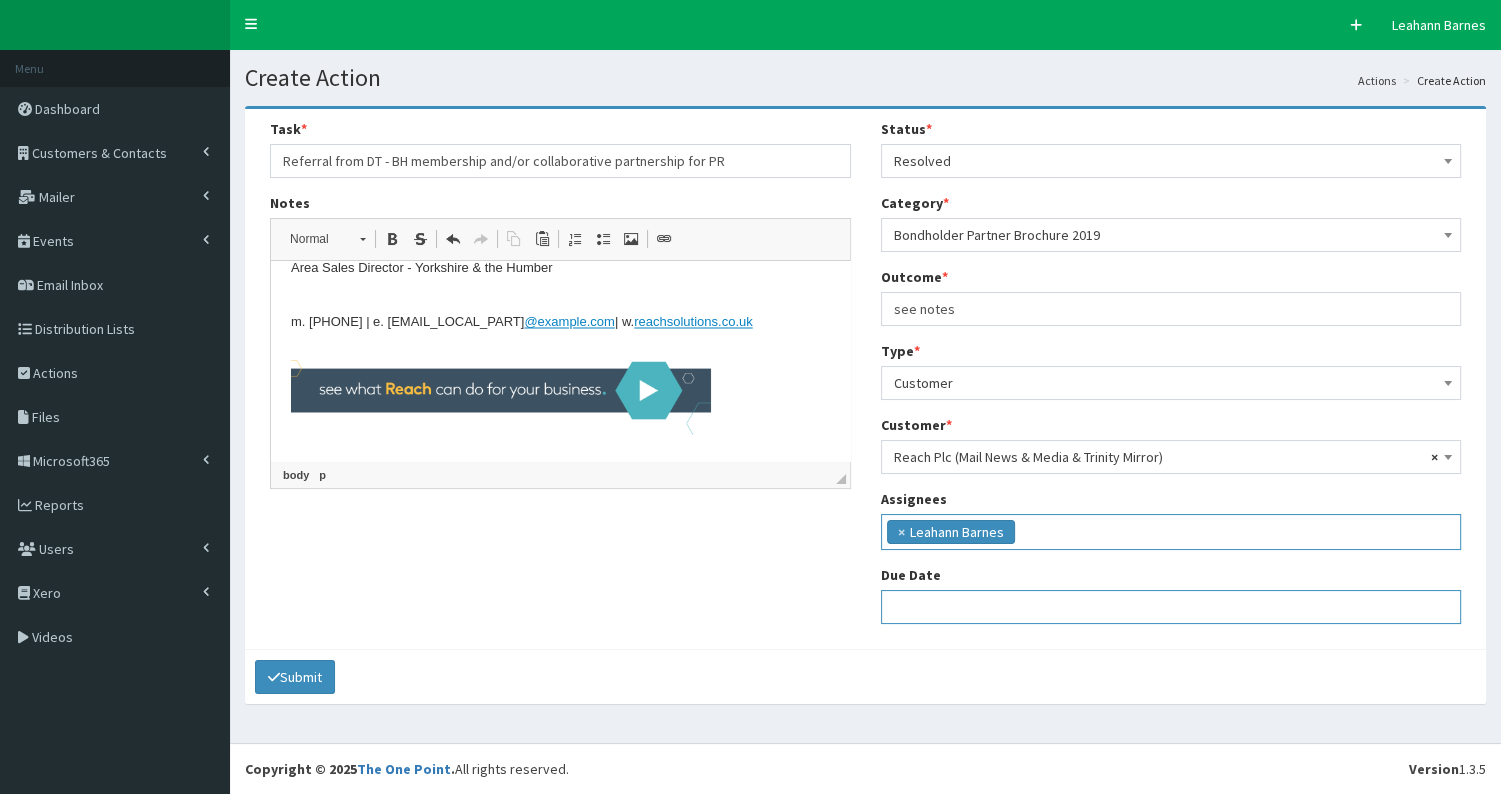 click at bounding box center [1171, 607] 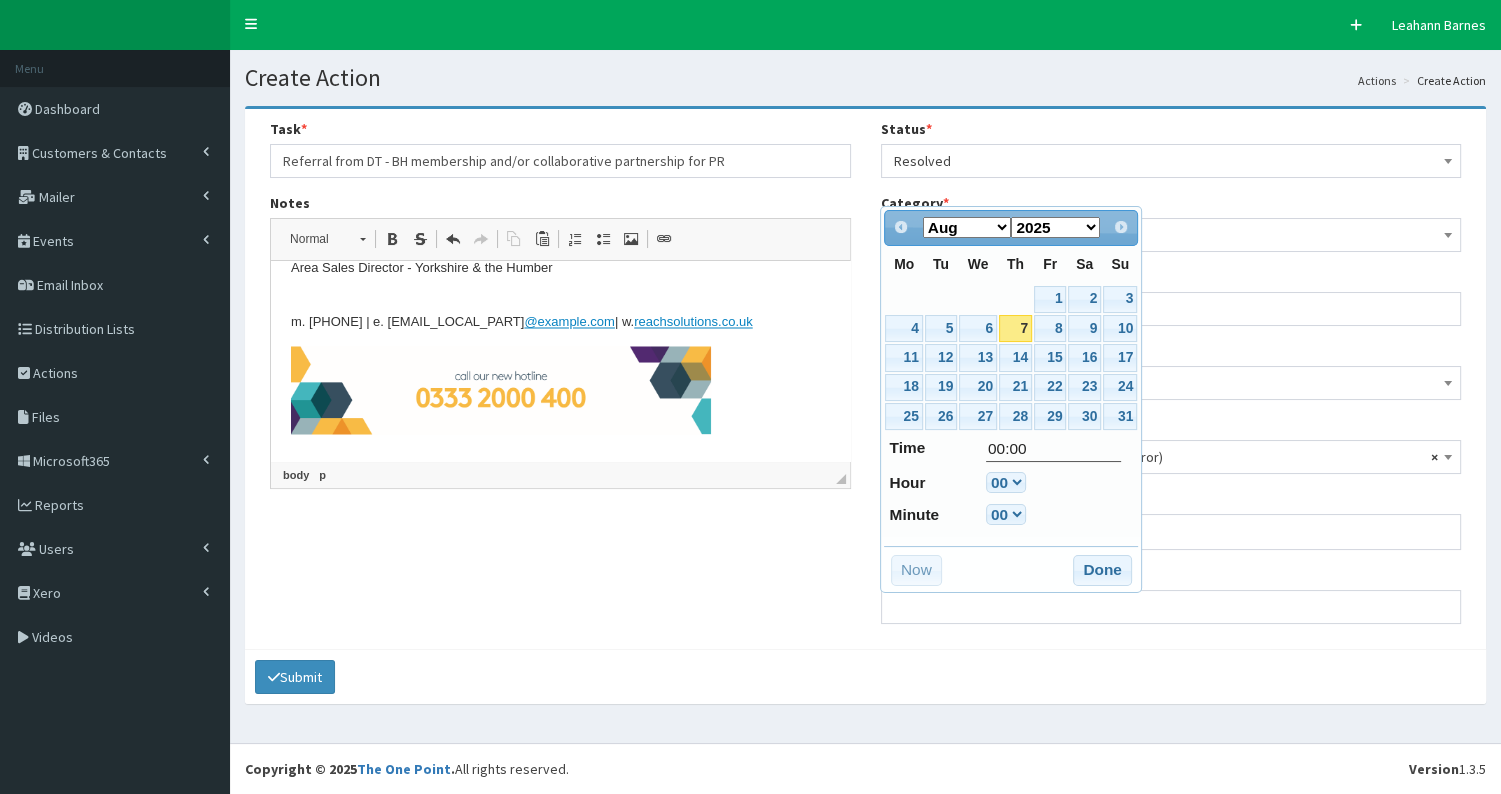 click on "7" at bounding box center (1015, 328) 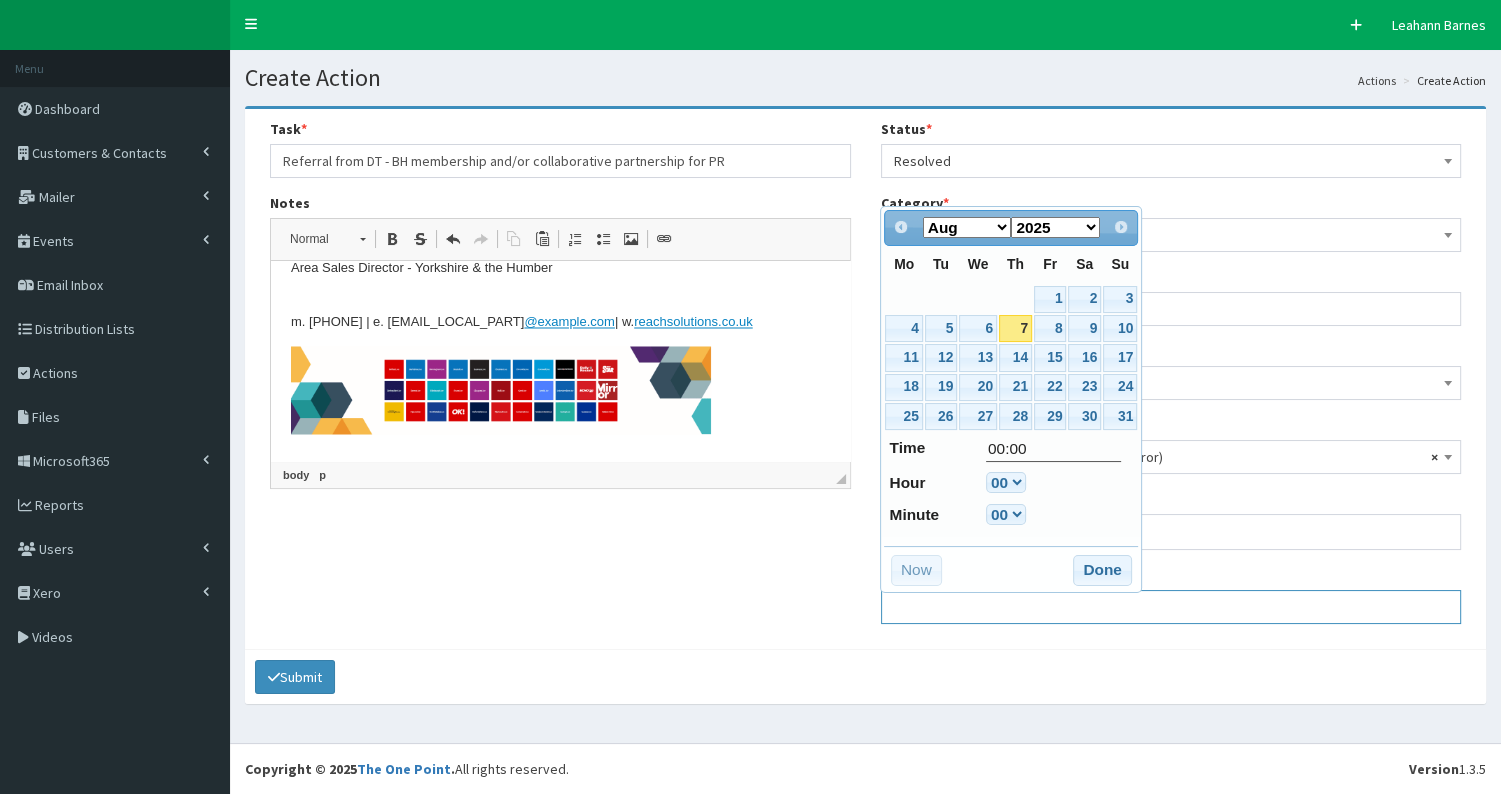 type on "07-08-2025 00:00" 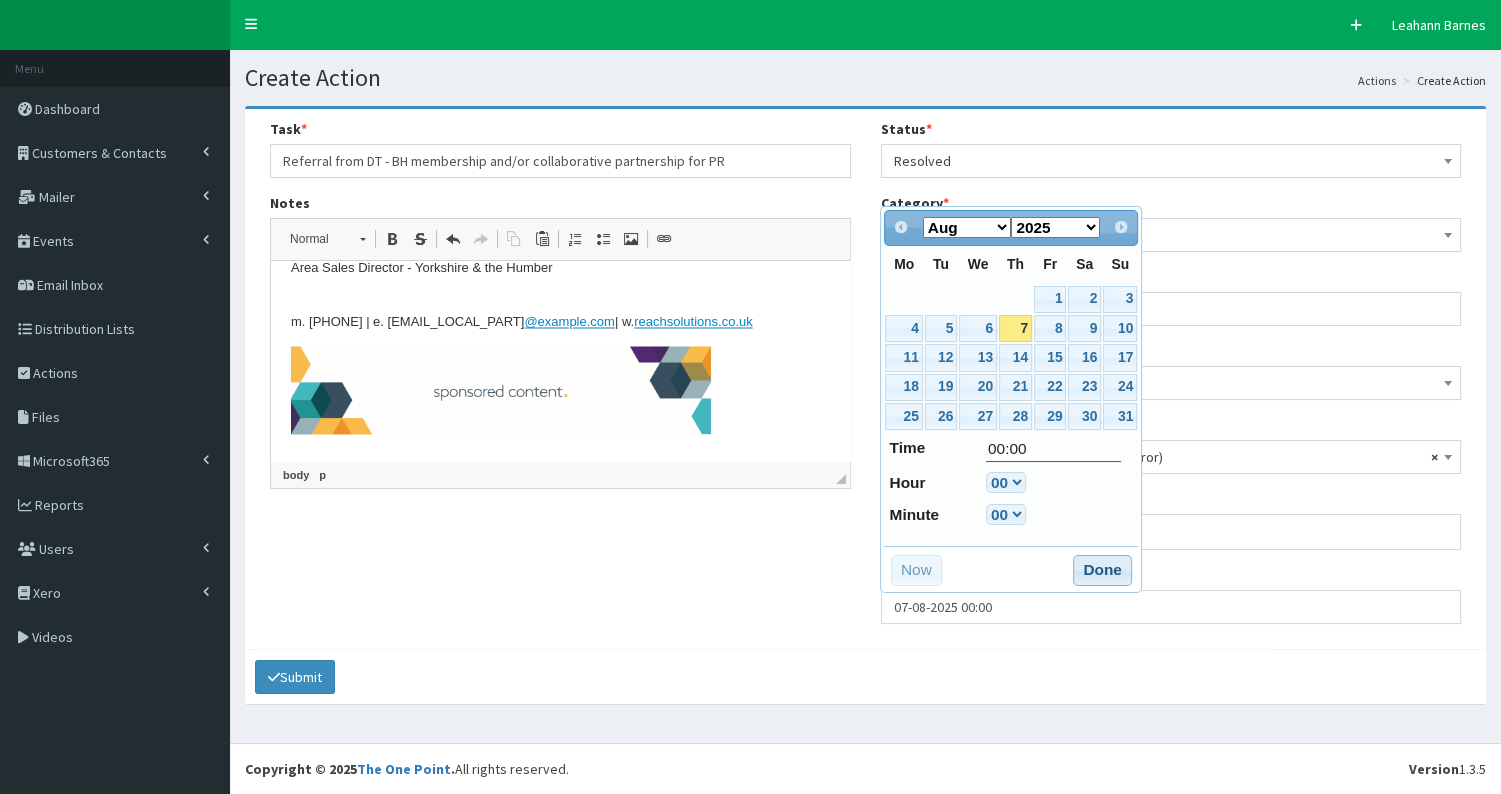 click on "Done" at bounding box center [1102, 571] 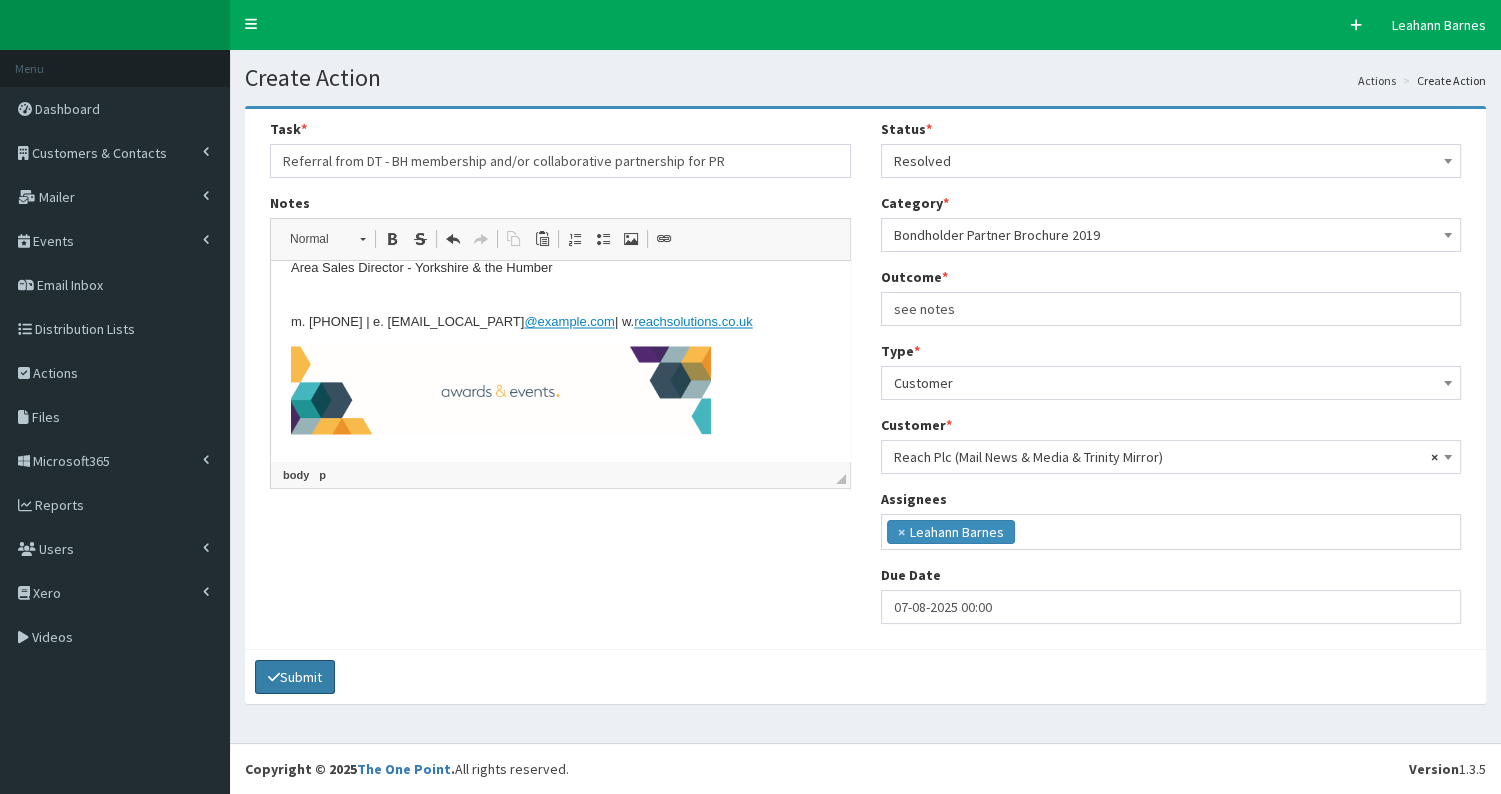 click on "Submit" at bounding box center (295, 677) 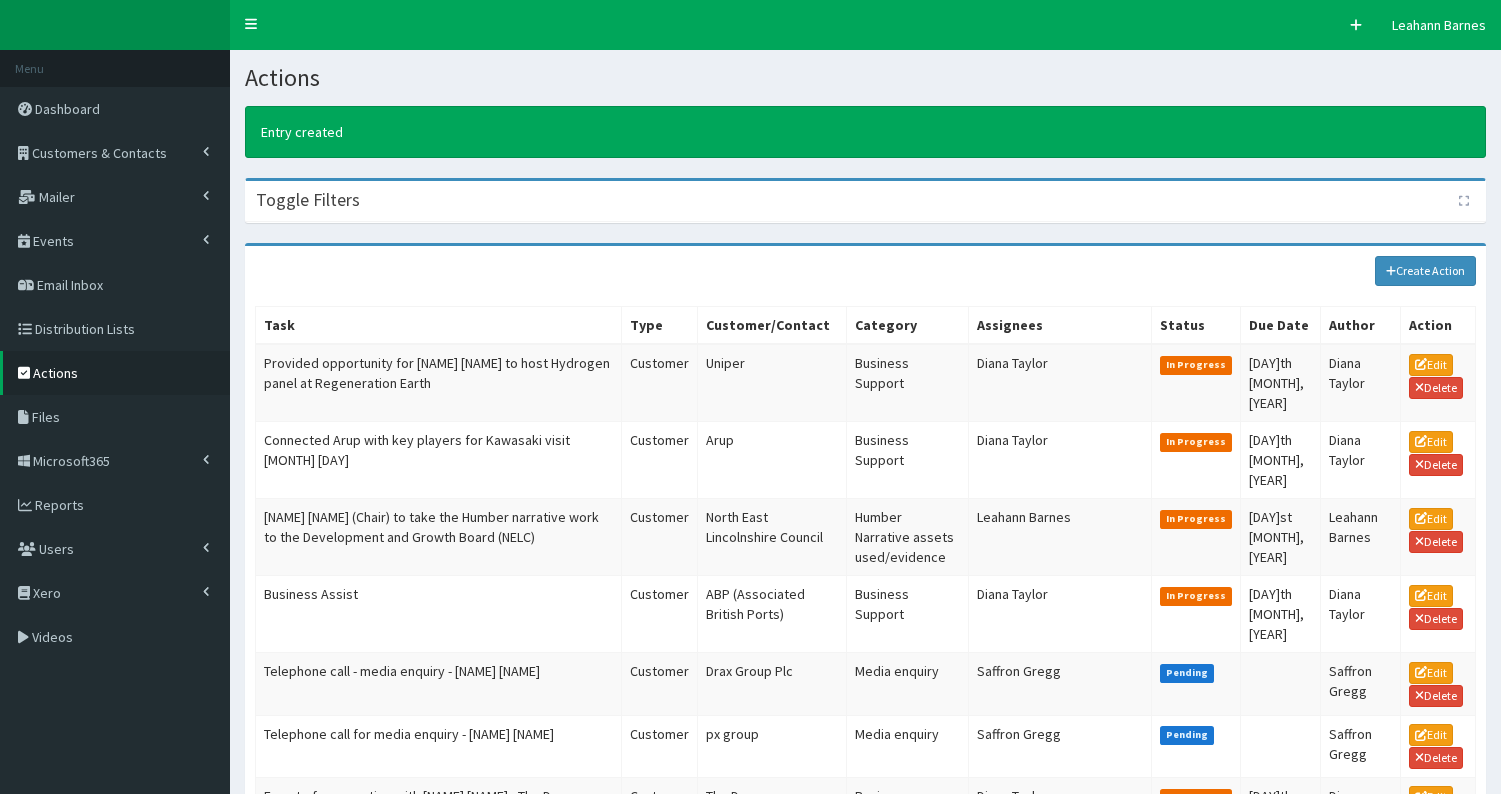 scroll, scrollTop: 0, scrollLeft: 0, axis: both 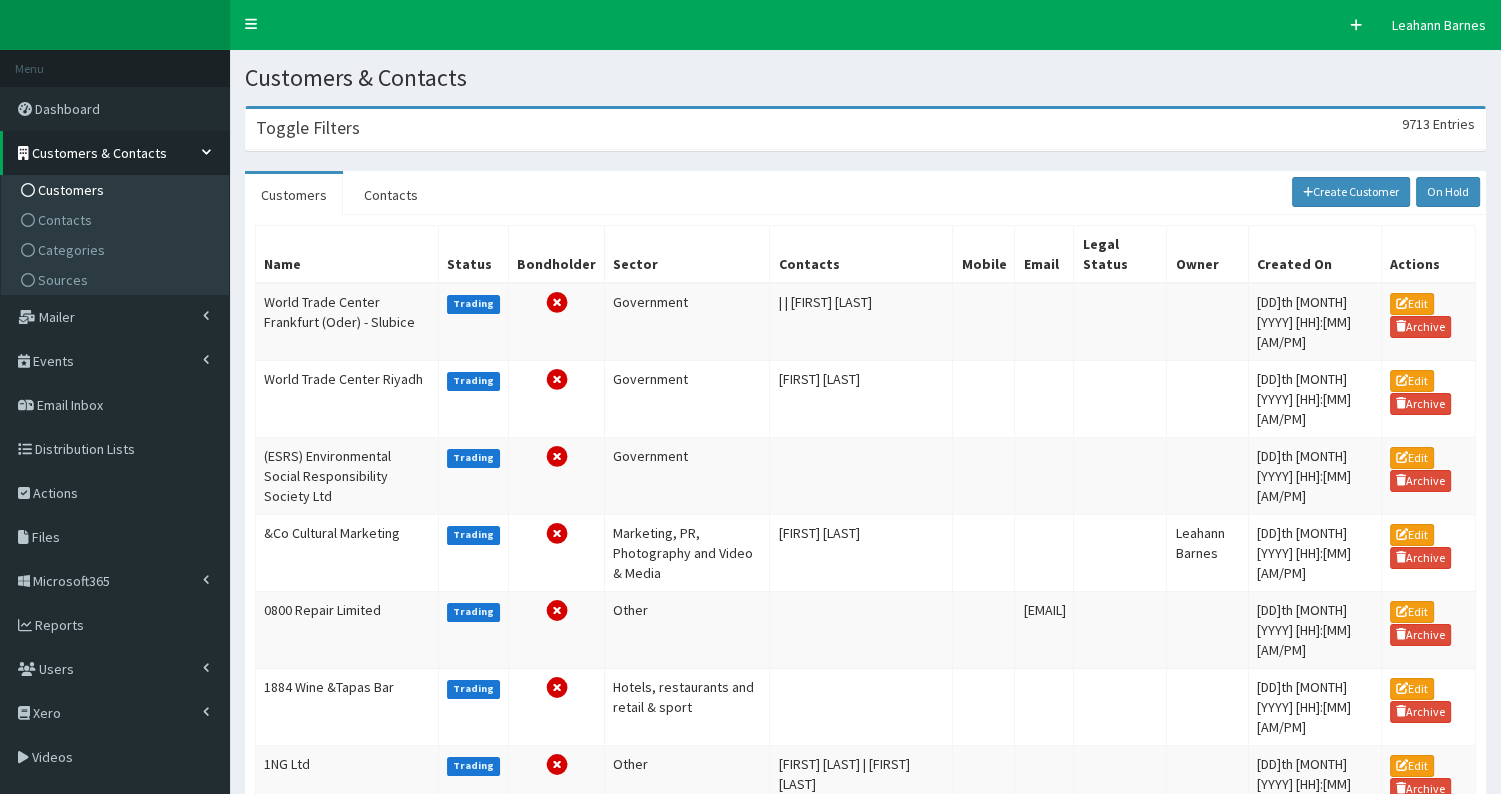 click on "Toggle Filters
9713   Entries" at bounding box center (865, 129) 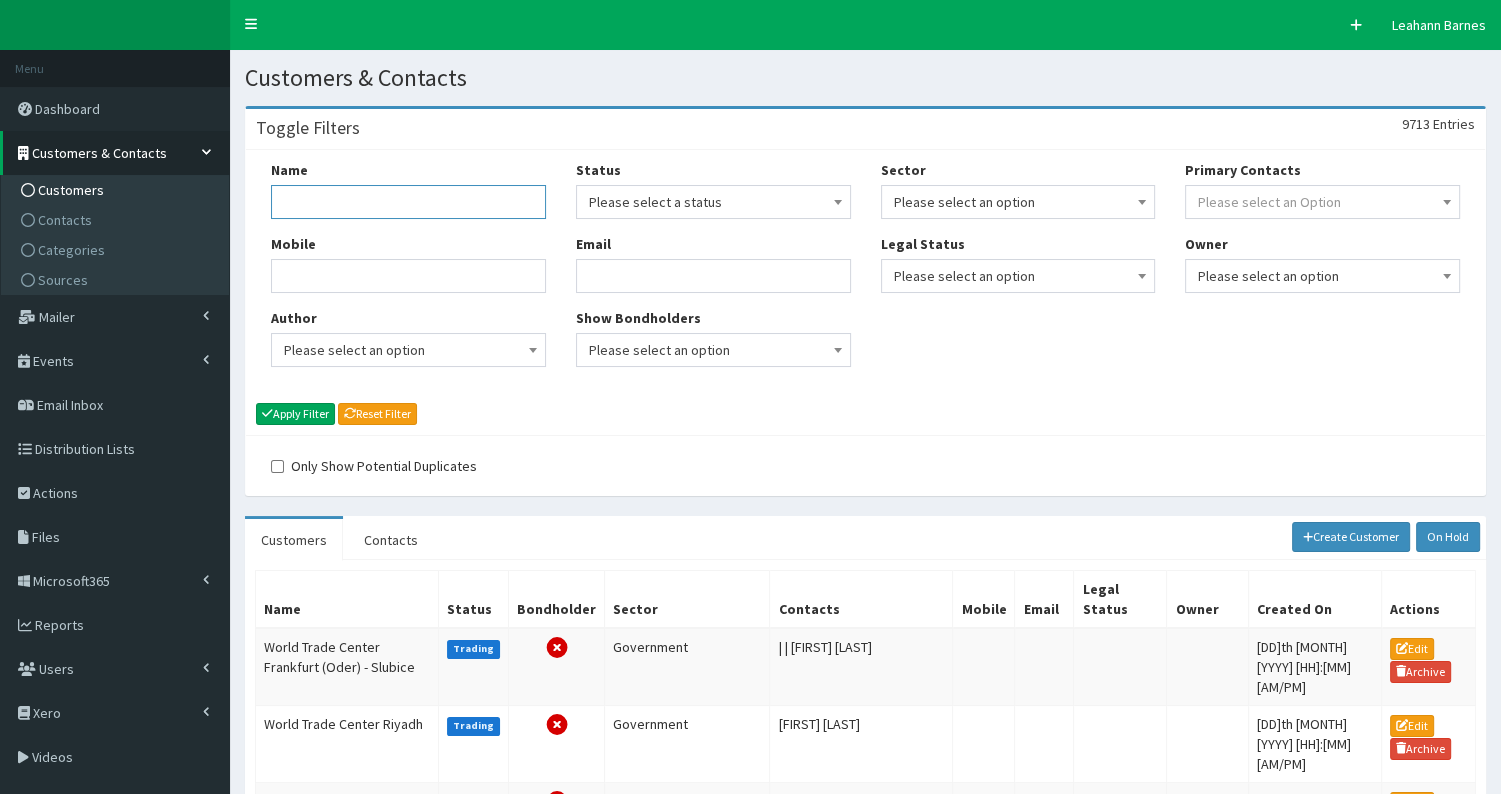 click on "Name" at bounding box center [408, 202] 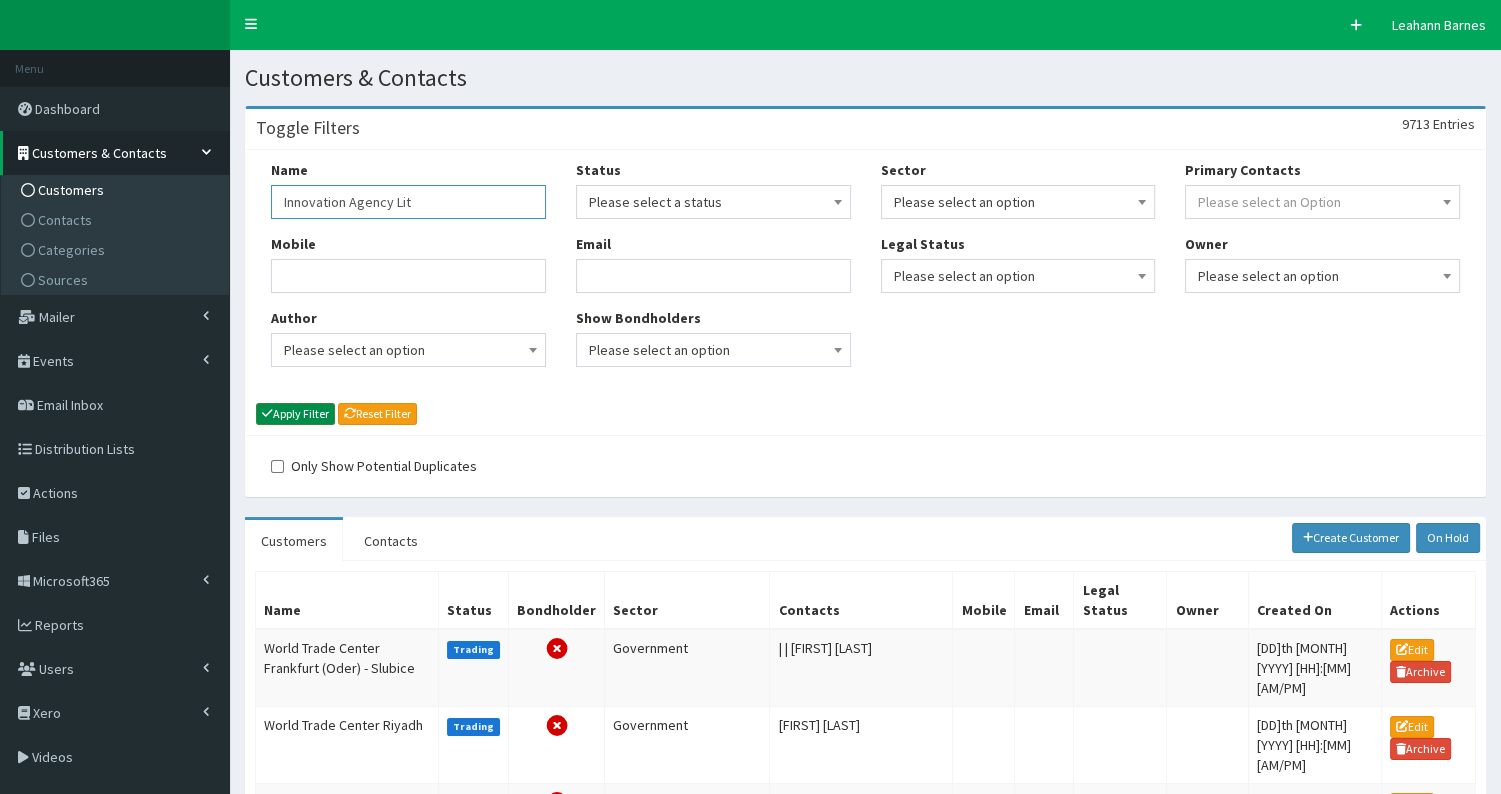 type on "Innovation Agency Lit" 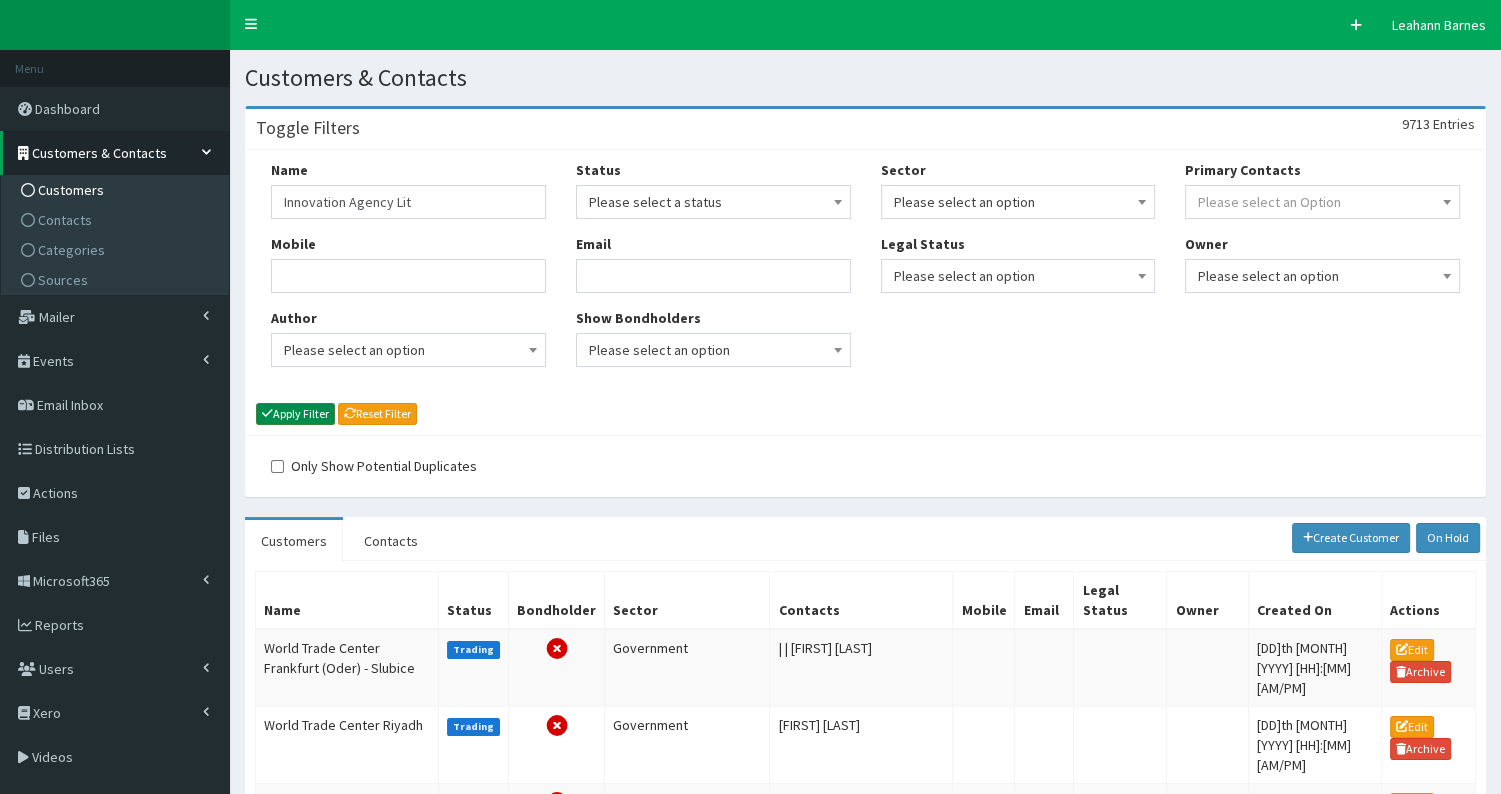 click on "Apply Filter" at bounding box center [295, 414] 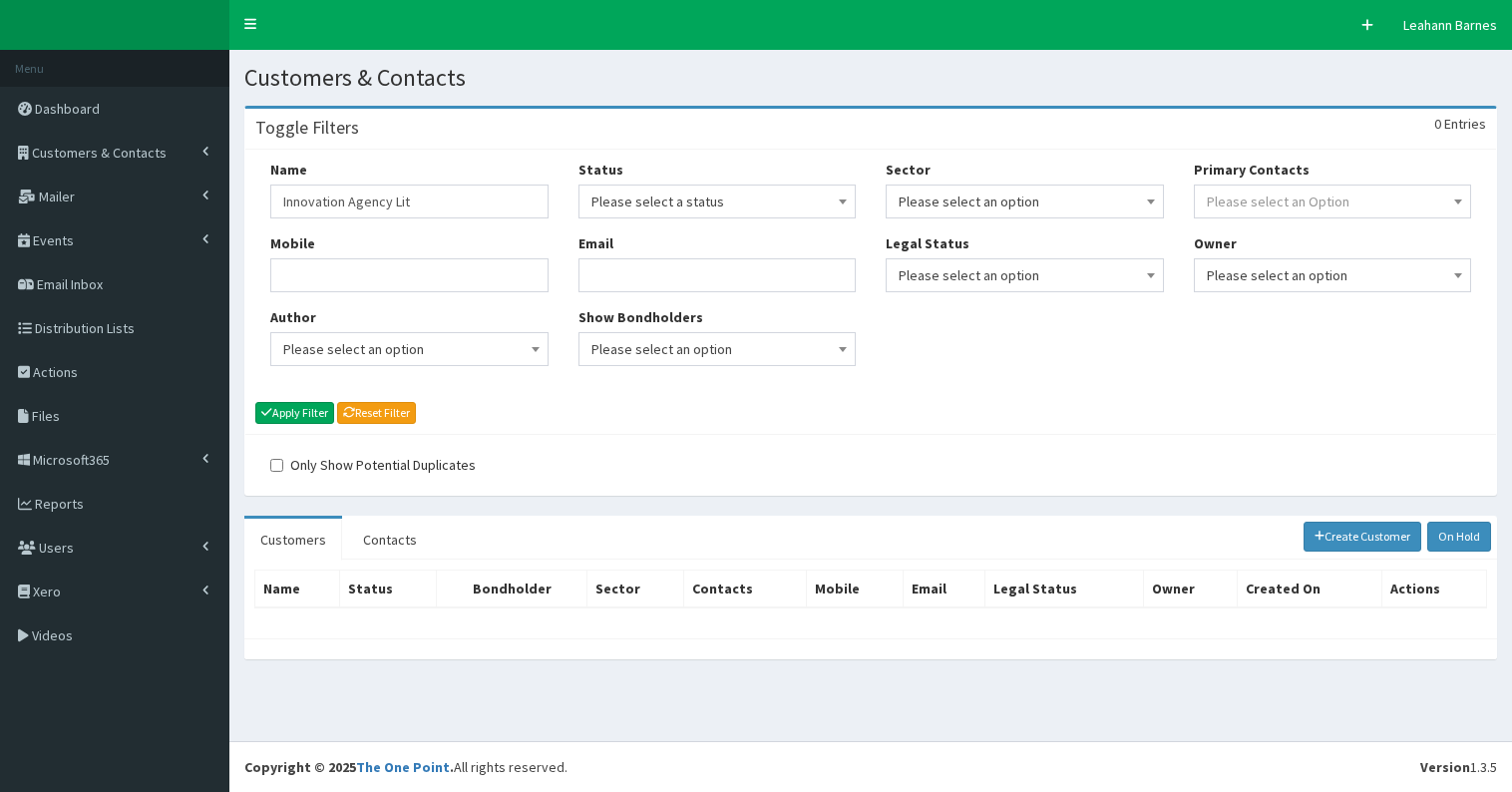 scroll, scrollTop: 0, scrollLeft: 0, axis: both 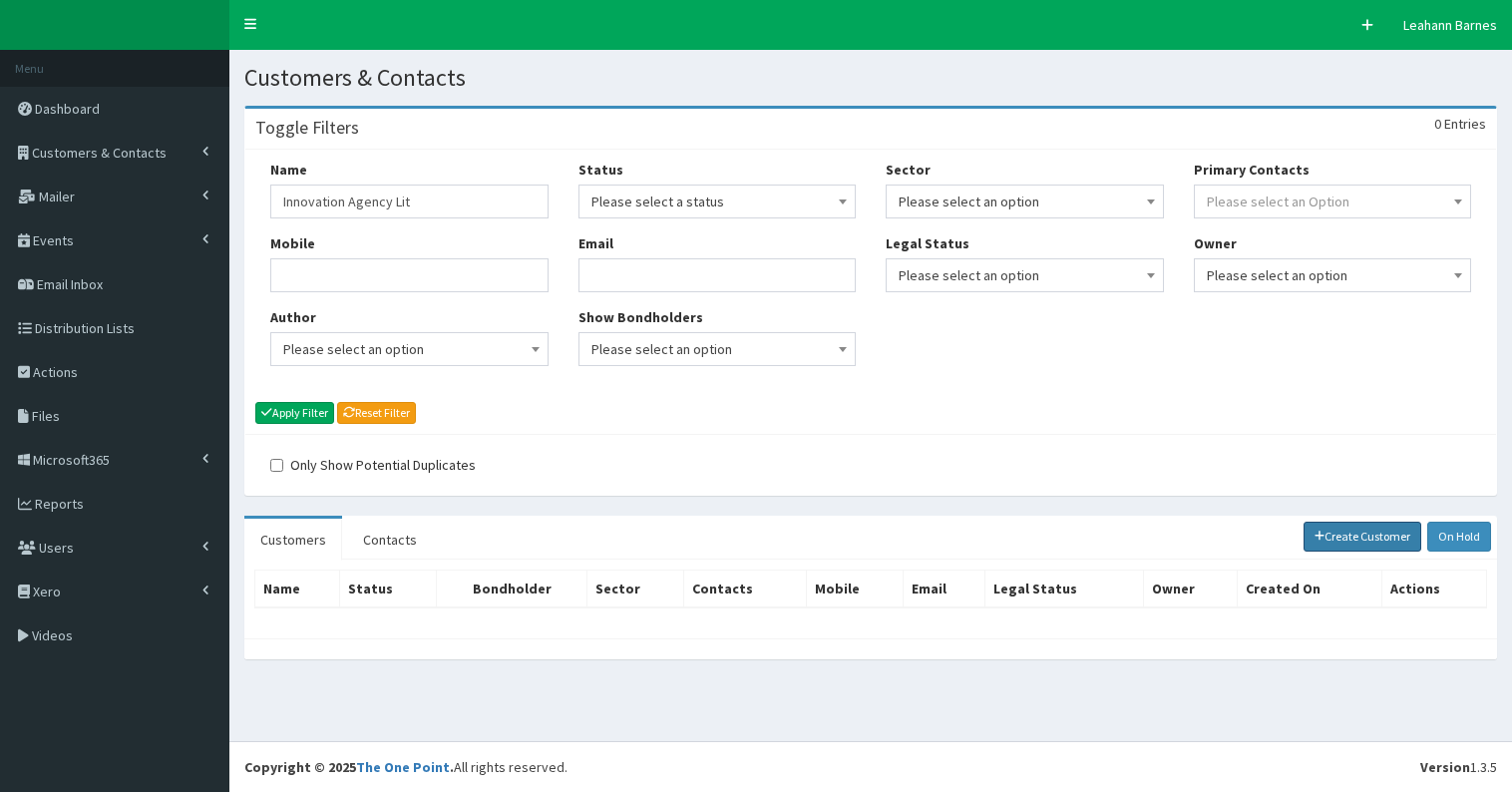 click on "Create Customer" at bounding box center (1362, 537) 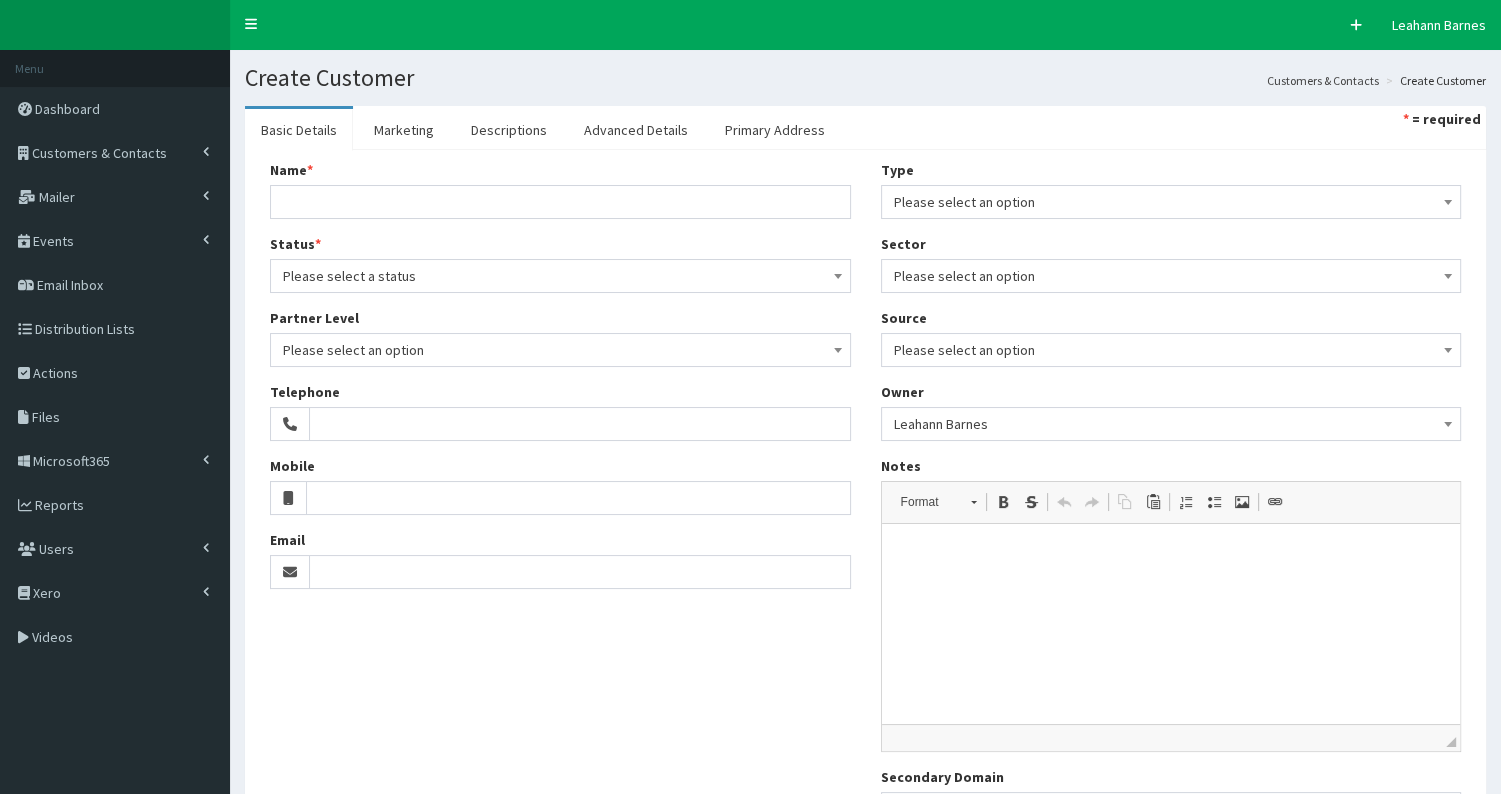scroll, scrollTop: 0, scrollLeft: 0, axis: both 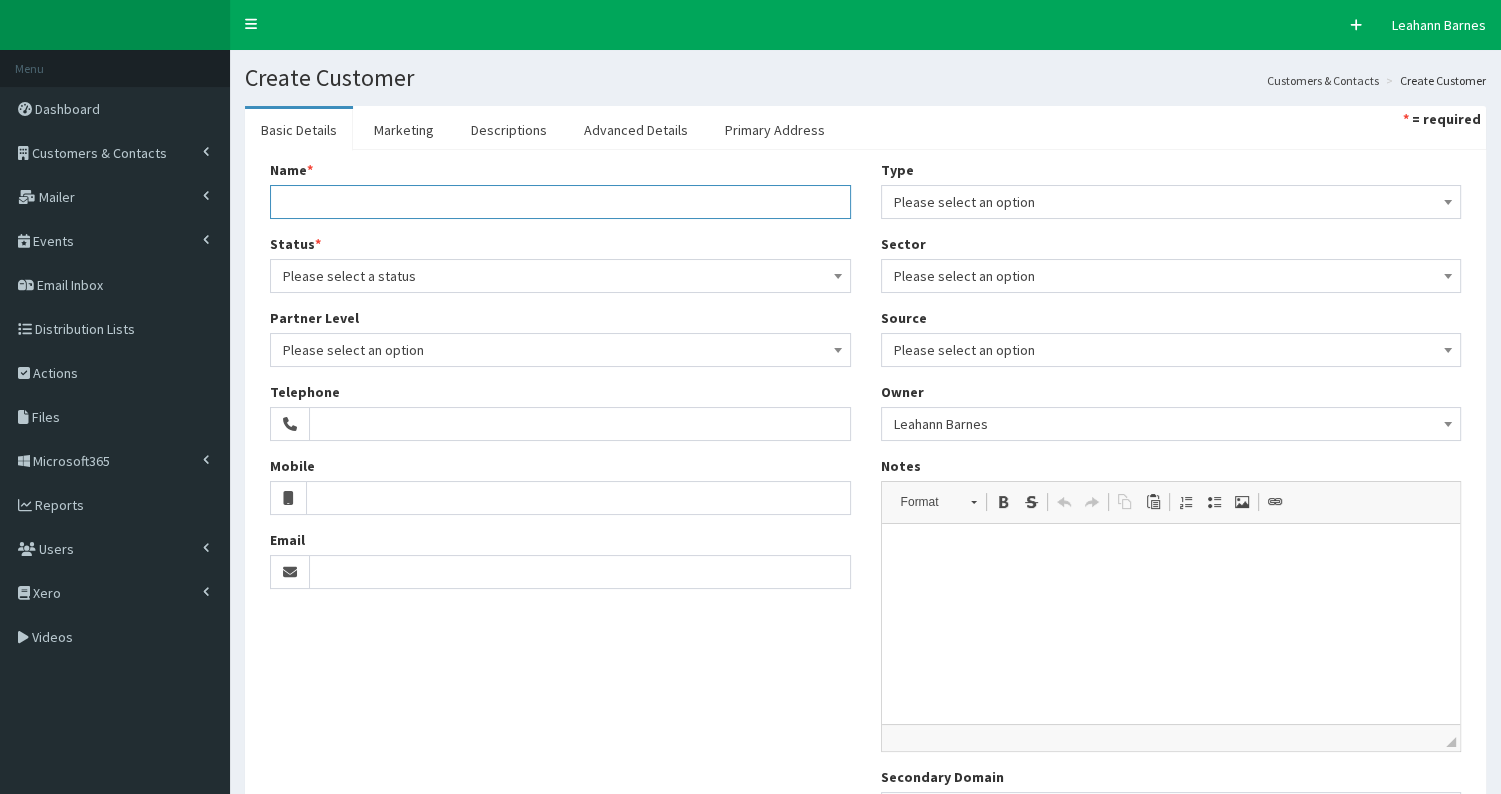 click on "Name  *" at bounding box center (560, 202) 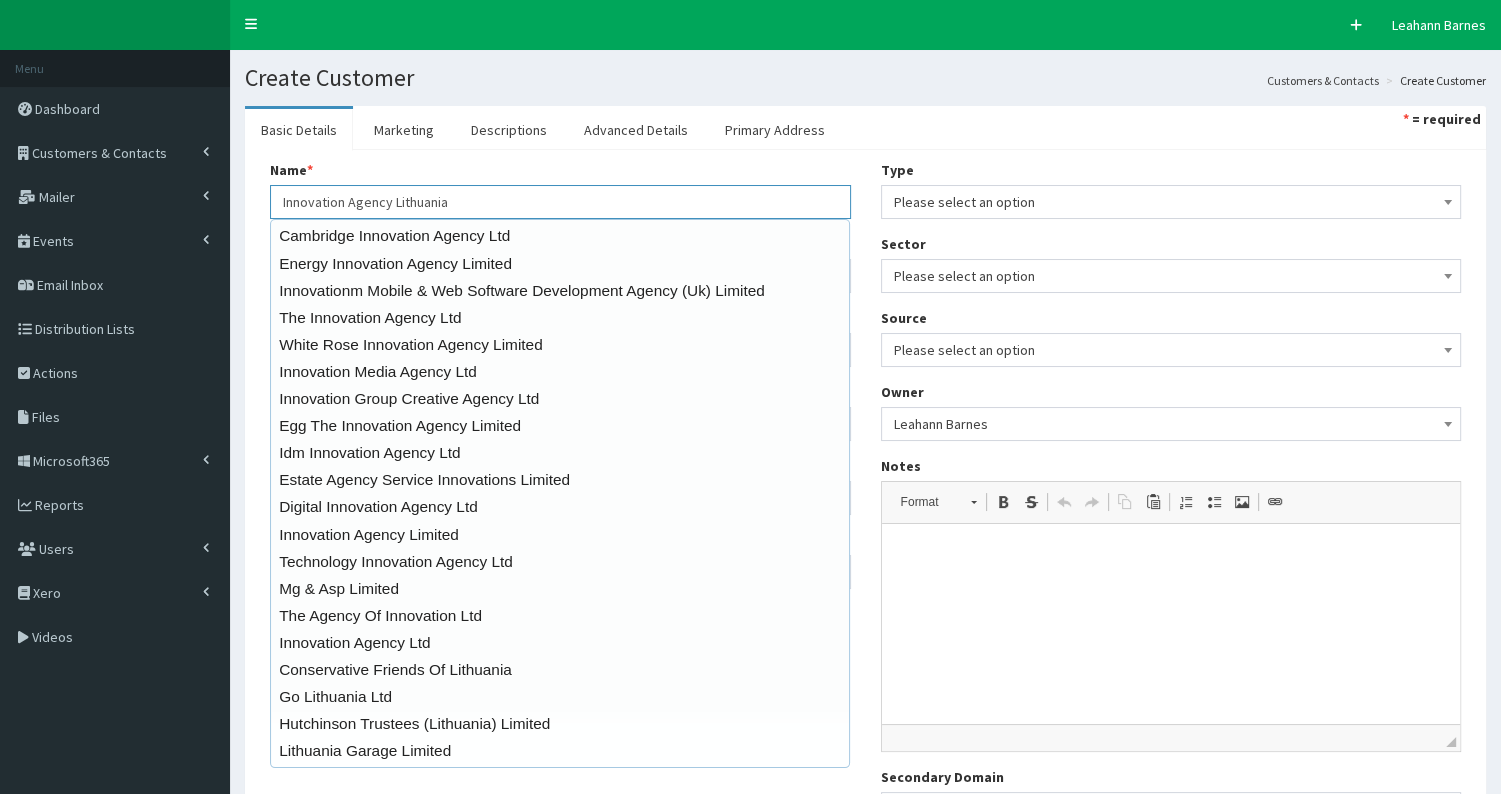 type on "Innovation Agency Lithuania" 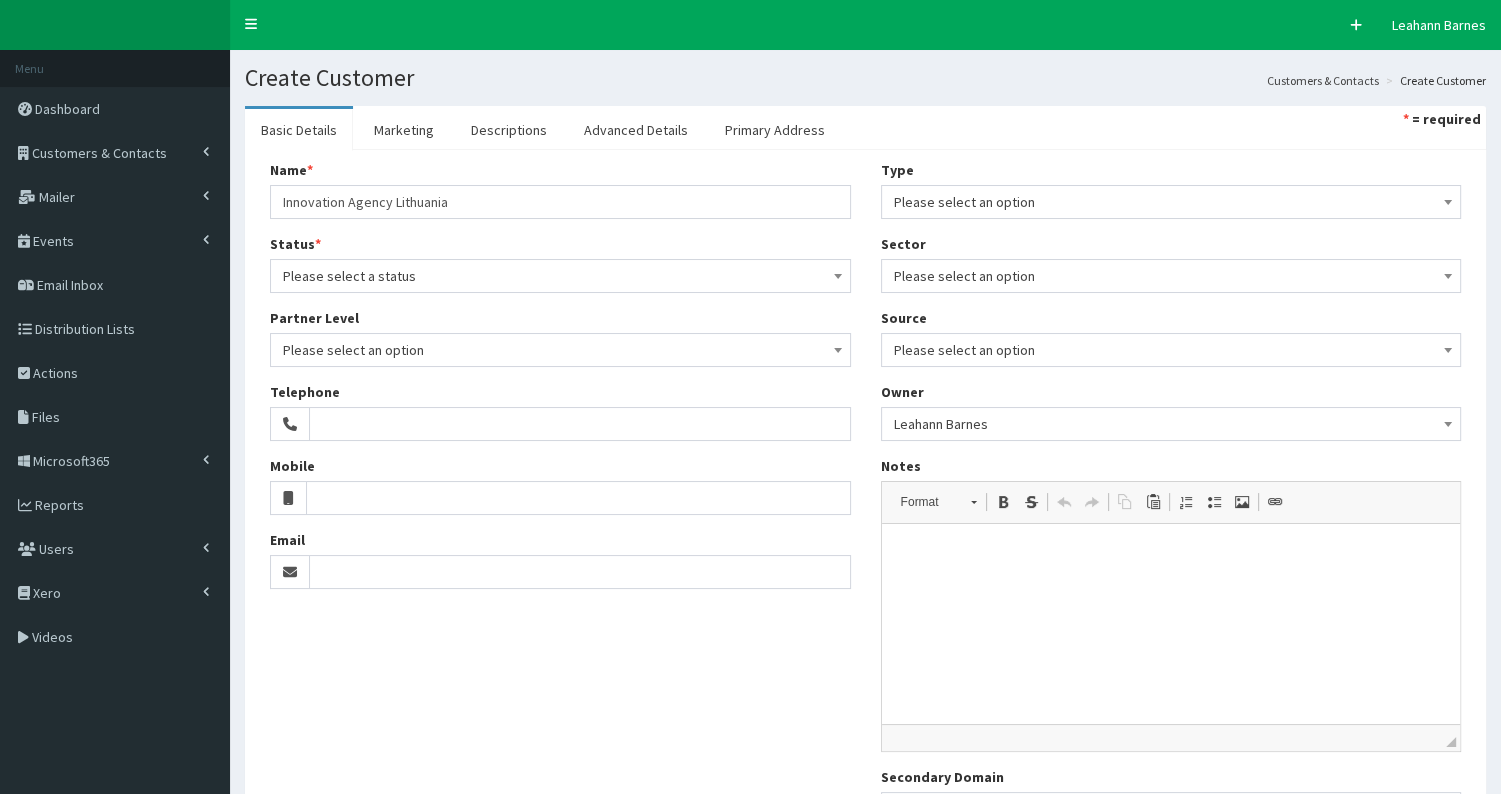 click on "Name  *
20 results are available, use up and down arrow keys to navigate. Innovation Agency Lithuania
Cambridge Innovation Agency Ltd Energy Innovation Agency Limited Innovationm Mobile & Web Software Development Agency (Uk) Limited The Innovation Agency Ltd White Rose Innovation Agency Limited Innovation Media Agency Ltd Innovation Group Creative Agency Ltd Egg The Innovation Agency Limited Idm Innovation Agency Ltd Estate Agency Service Innovations Limited Digital Innovation Agency Ltd Innovation Agency Limited Technology Innovation Agency Ltd Mg & Asp Limited The Agency Of Innovation Ltd Innovation Agency Ltd Conservative Friends Of Lithuania  Go Lithuania Ltd Hutchinson Trustees (Lithuania) Limited Lithuania Garage Limited
Status  *
Please select a status
Trading Major *" at bounding box center [865, 500] 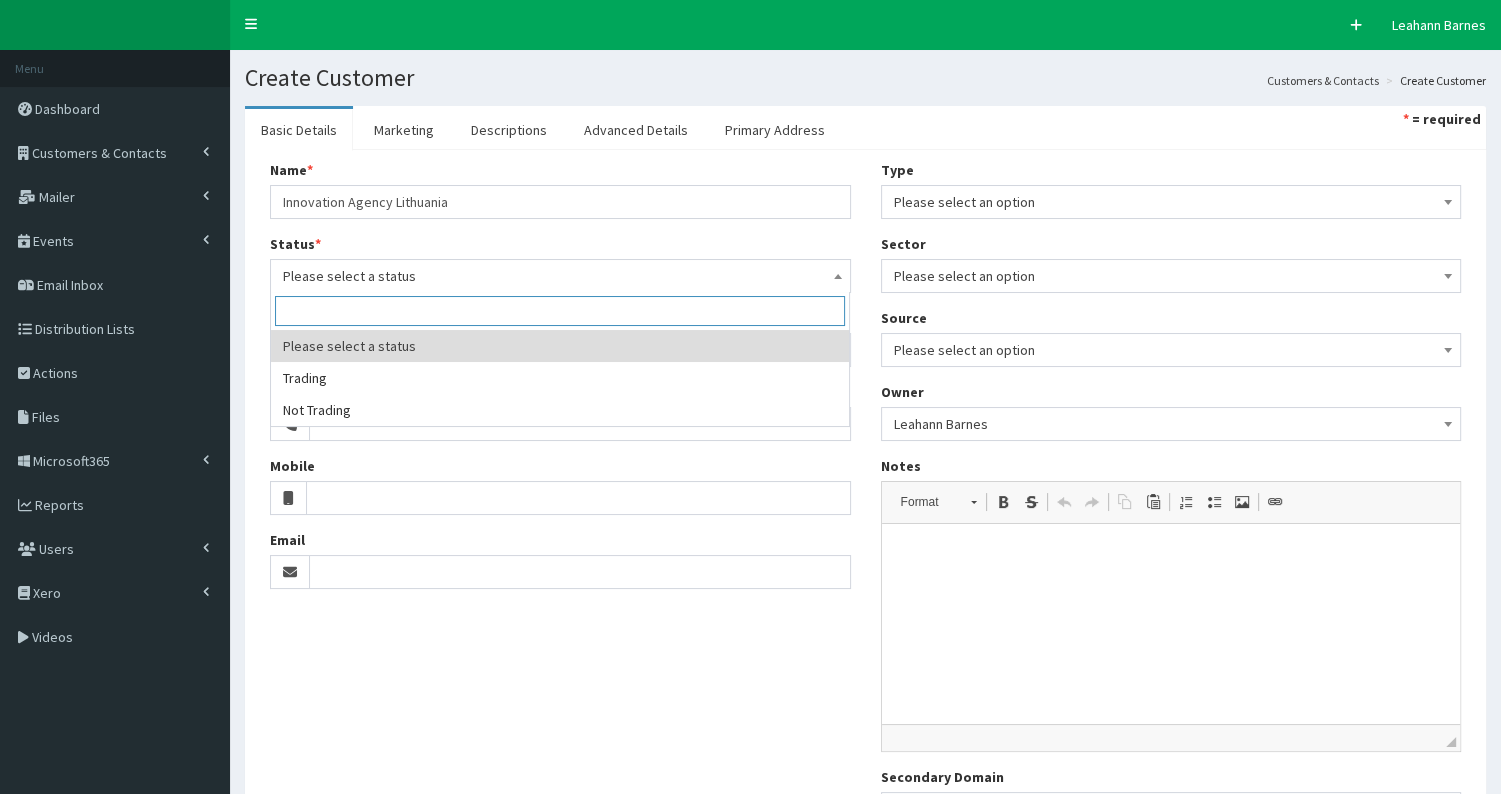 click on "Please select a status" at bounding box center (560, 276) 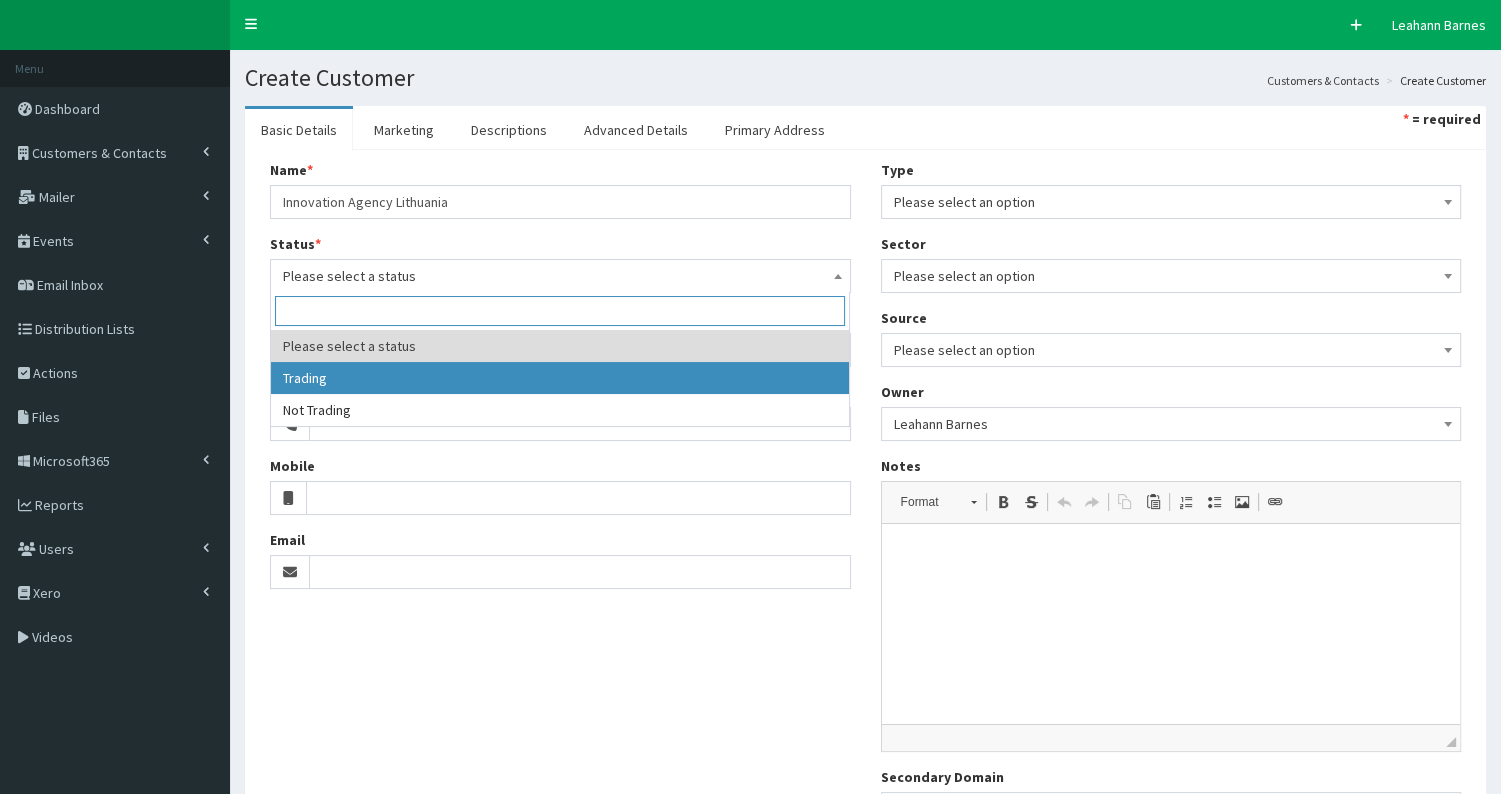 select on "1" 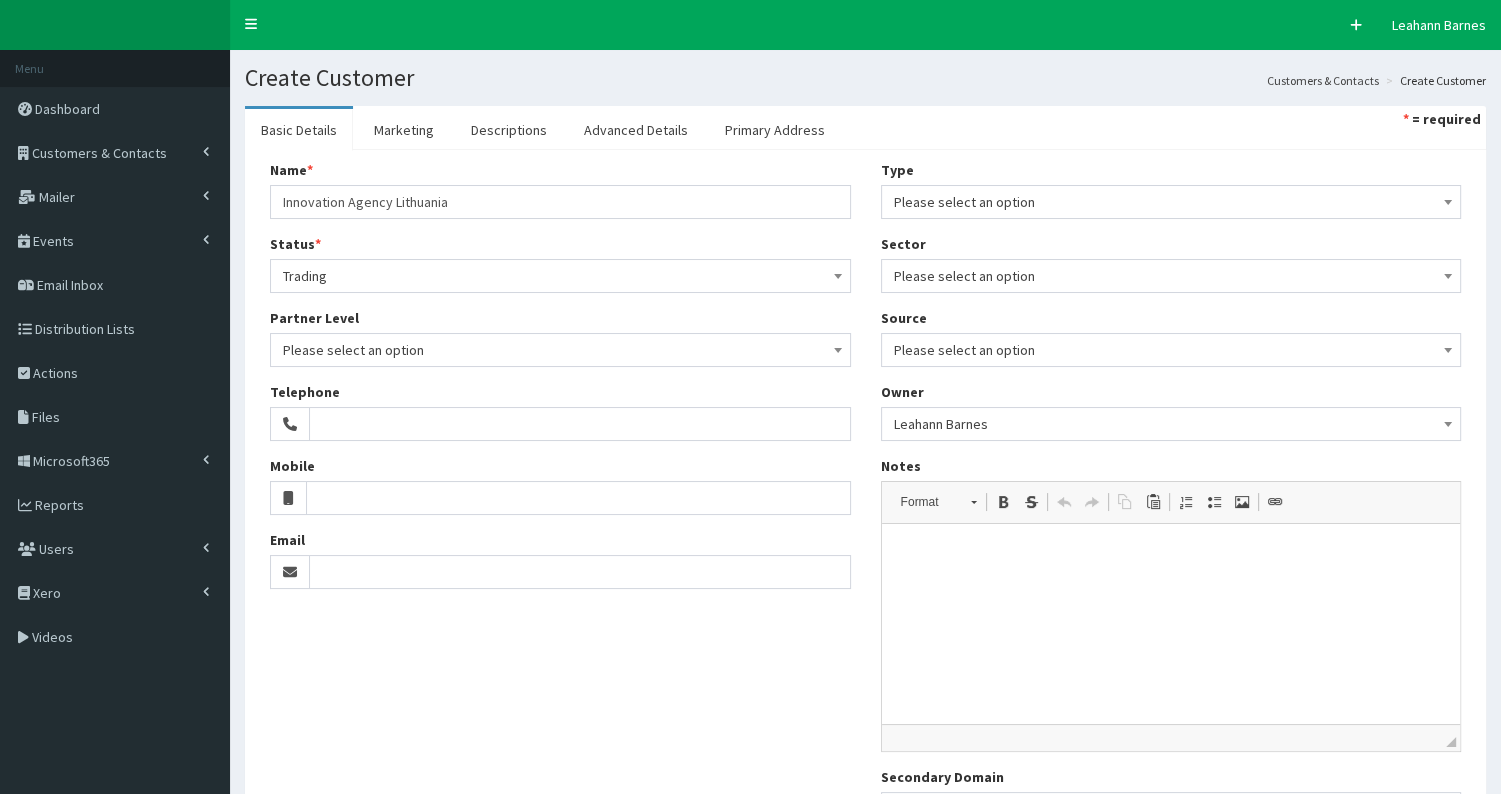 click on "Please select an option" at bounding box center [1171, 202] 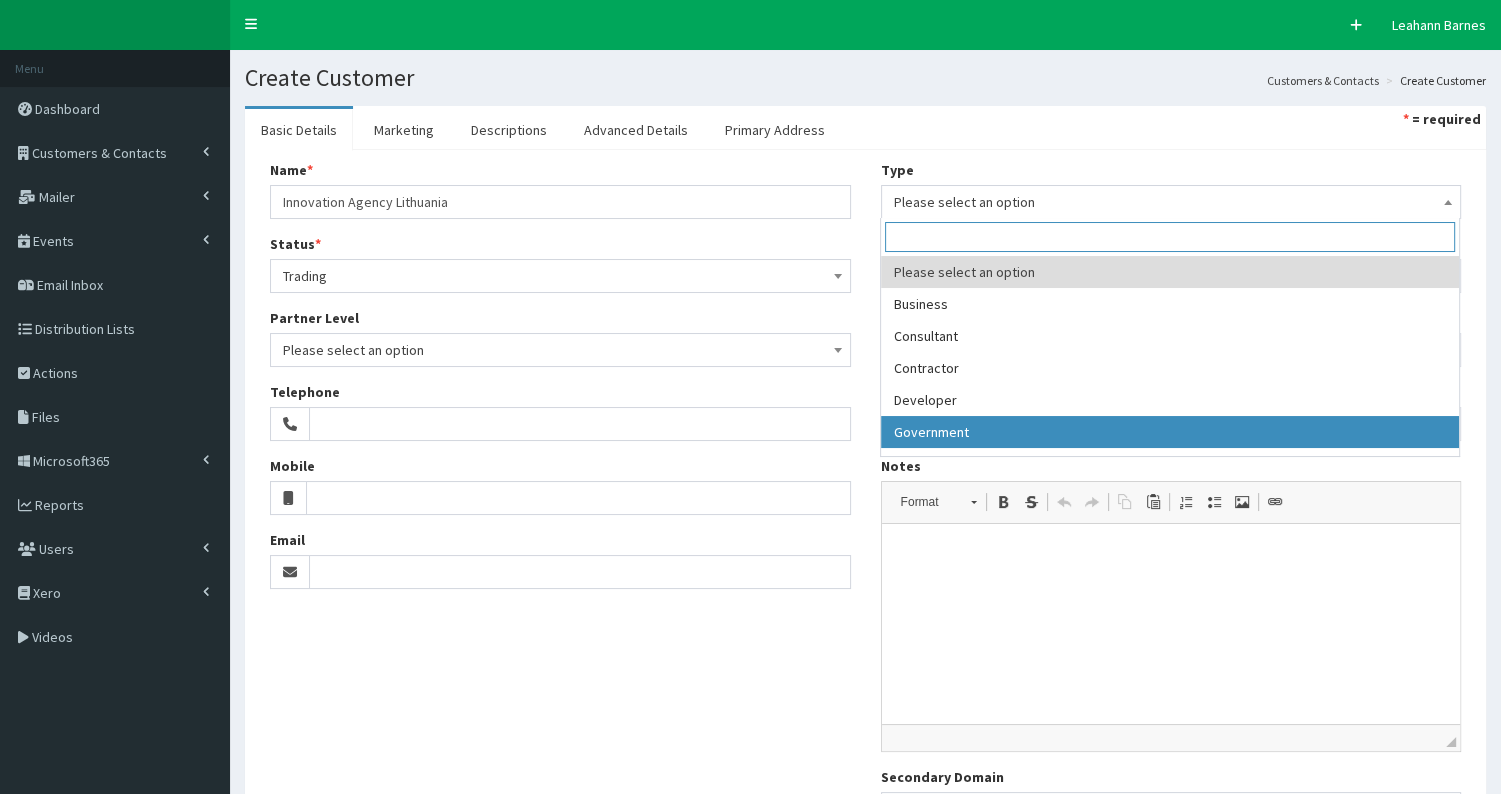 select on "5" 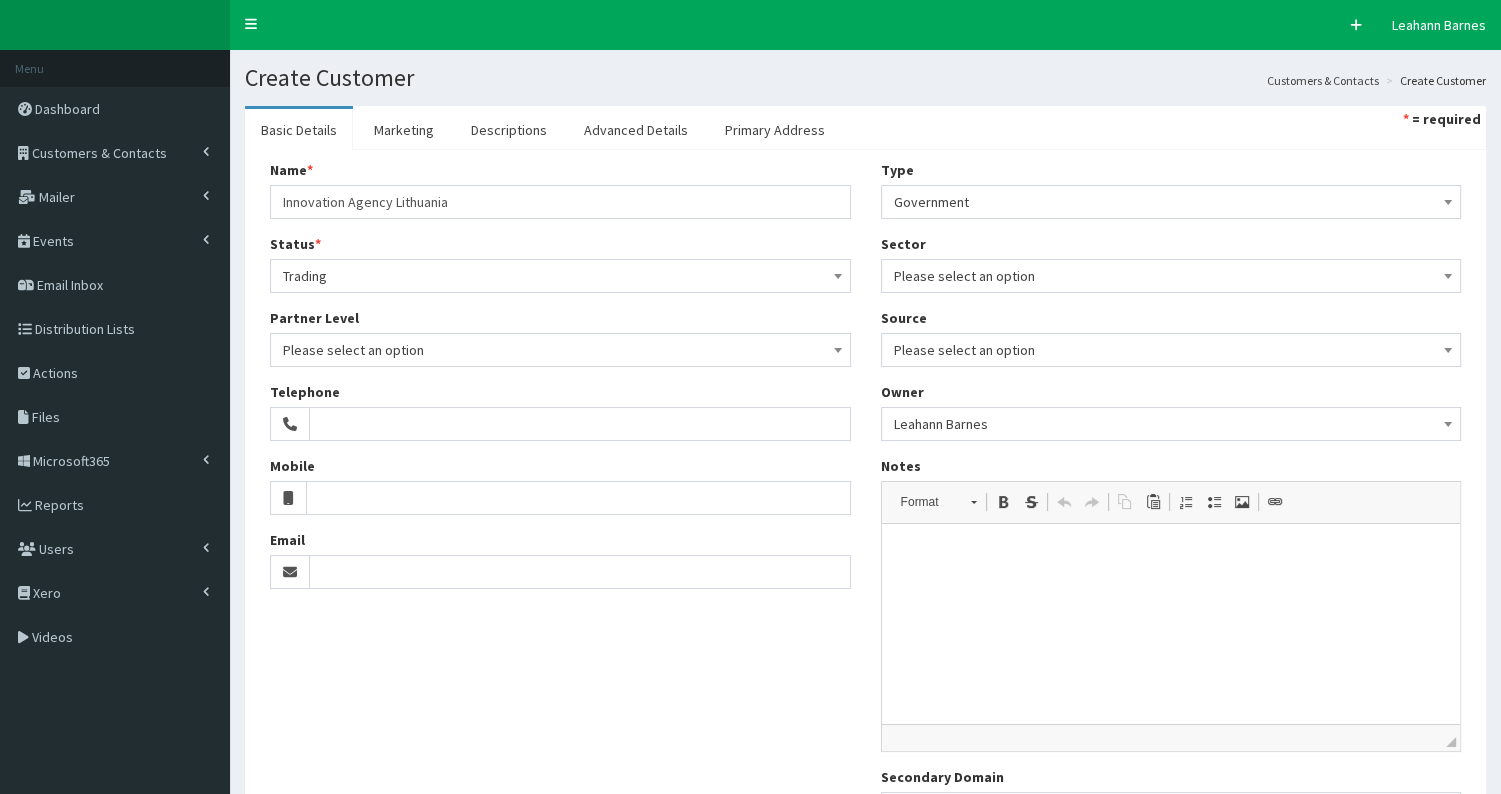 click on "Please select an option" at bounding box center [1171, 276] 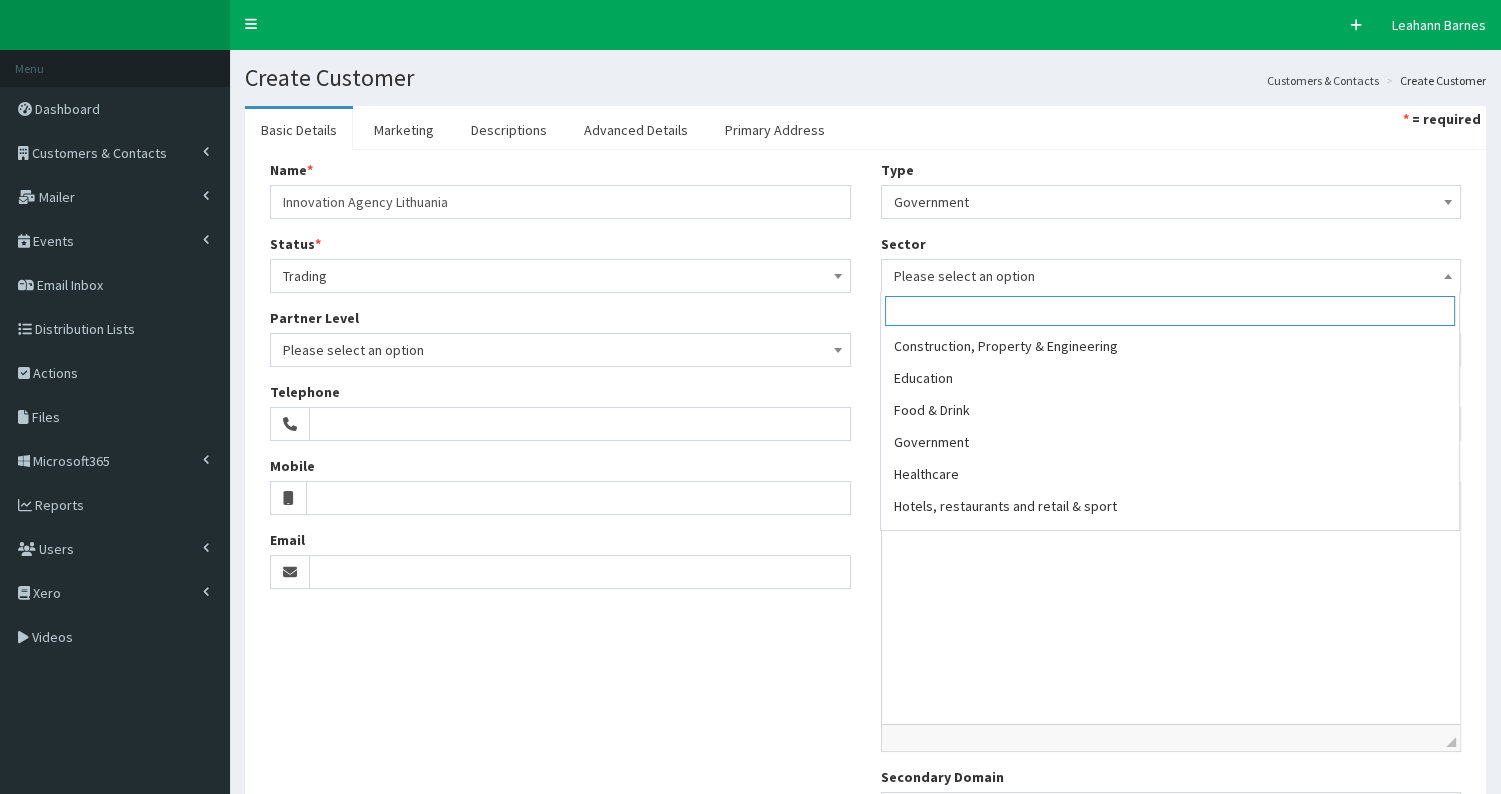 scroll, scrollTop: 140, scrollLeft: 0, axis: vertical 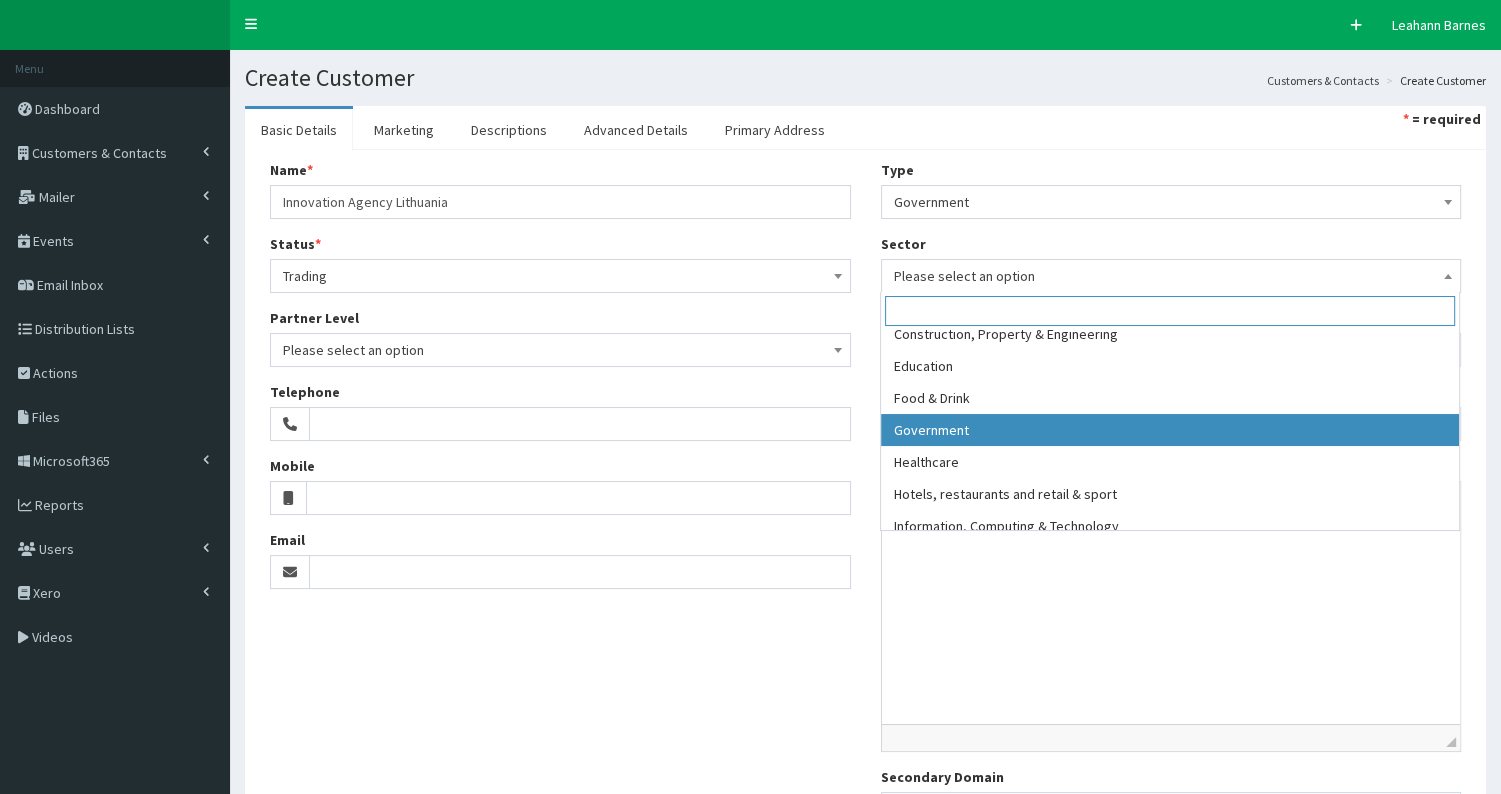 select on "7" 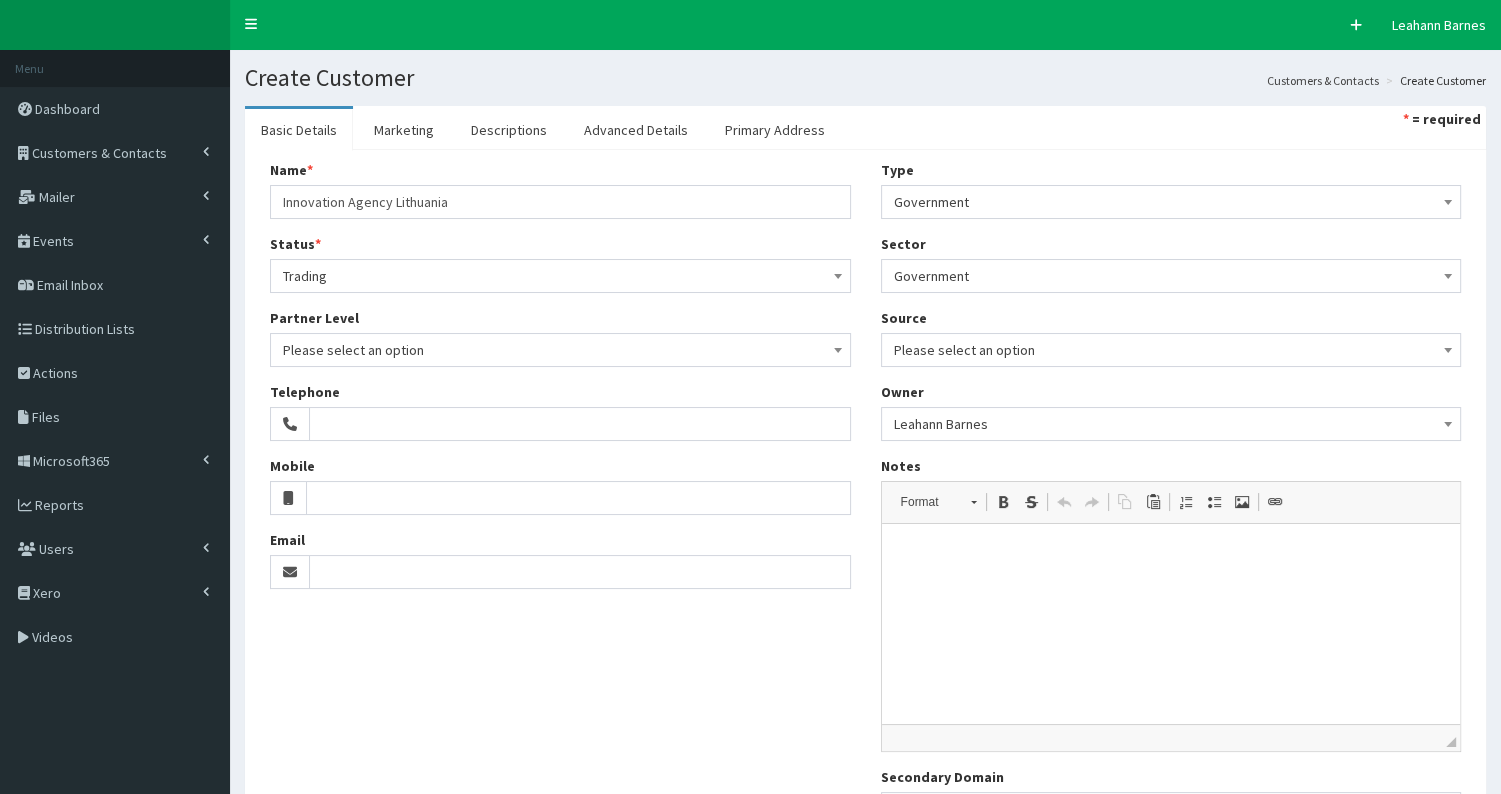 scroll, scrollTop: 196, scrollLeft: 0, axis: vertical 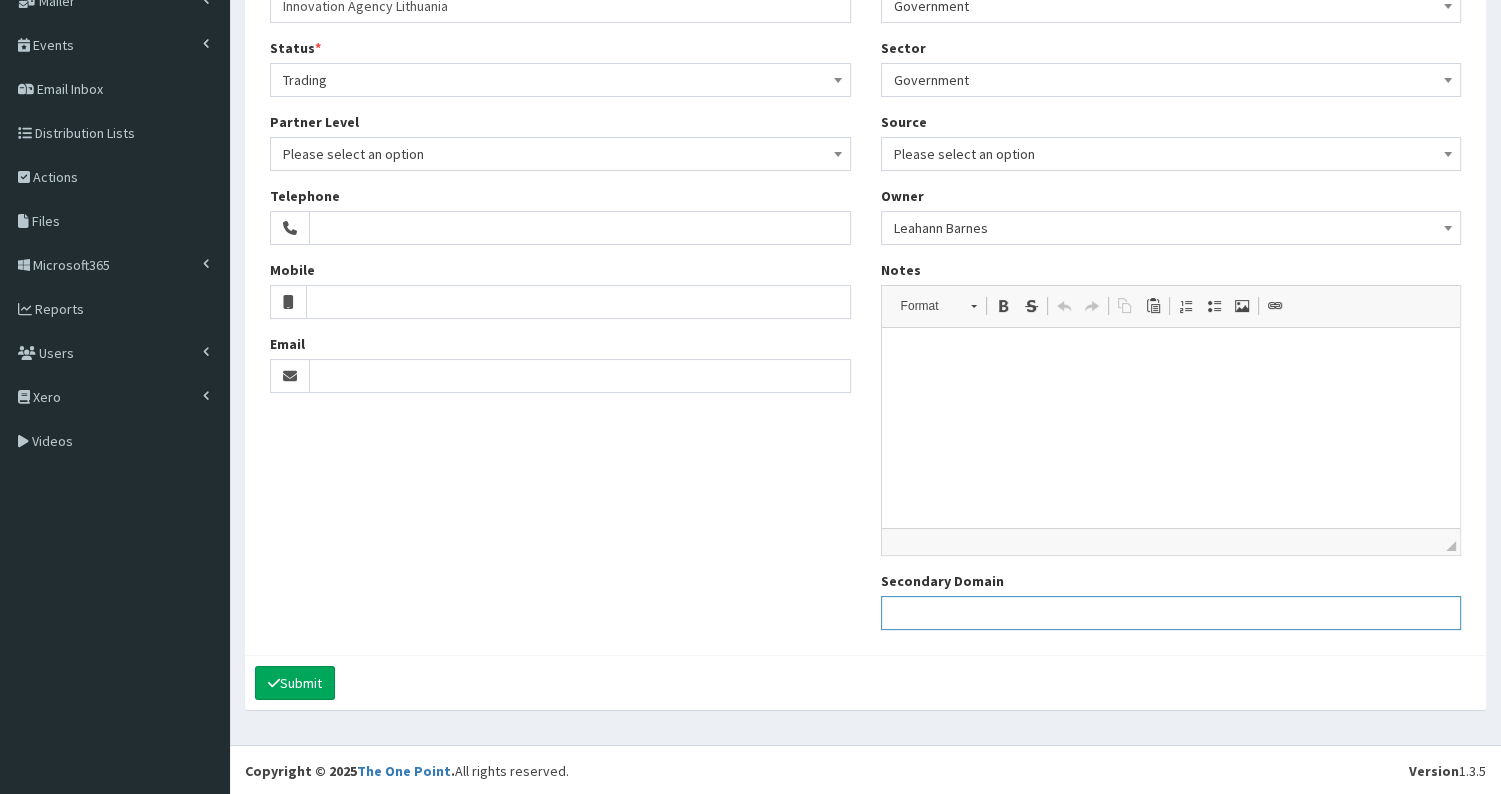 click on "Secondary Domain" at bounding box center [1171, 613] 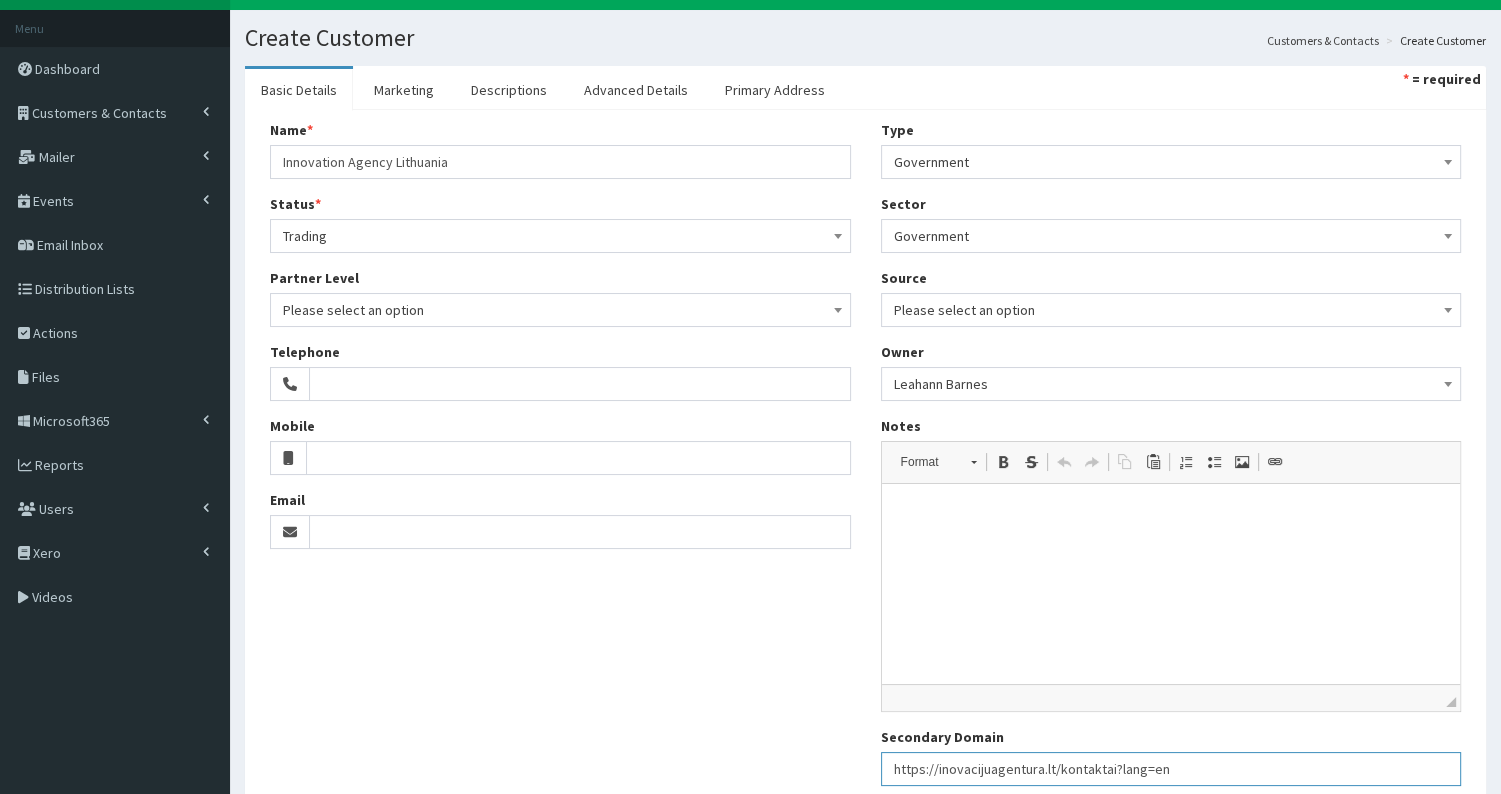 scroll, scrollTop: 0, scrollLeft: 0, axis: both 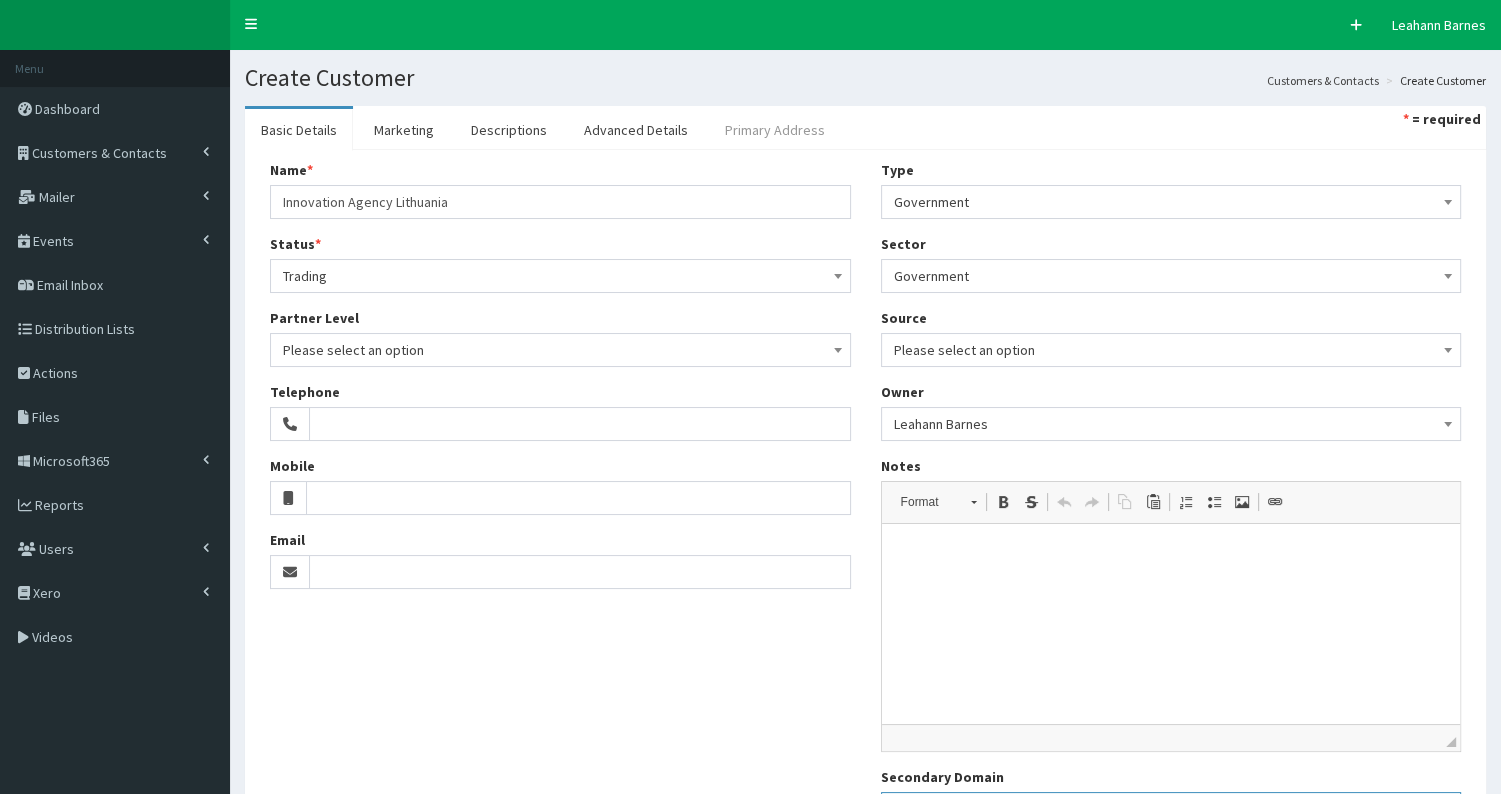 type on "https://inovacijuagentura.lt/kontaktai?lang=en" 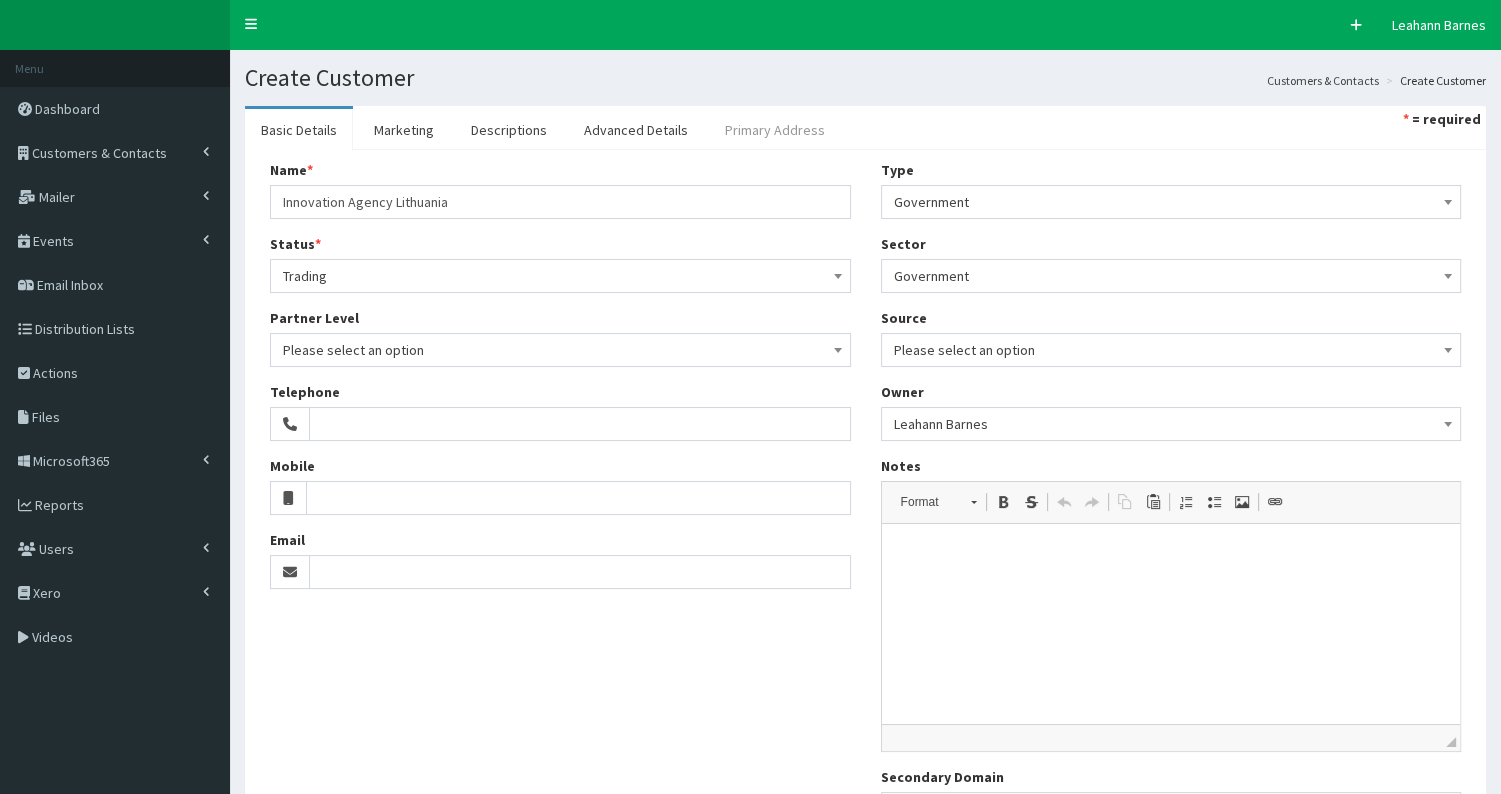 click on "Primary Address" at bounding box center (775, 130) 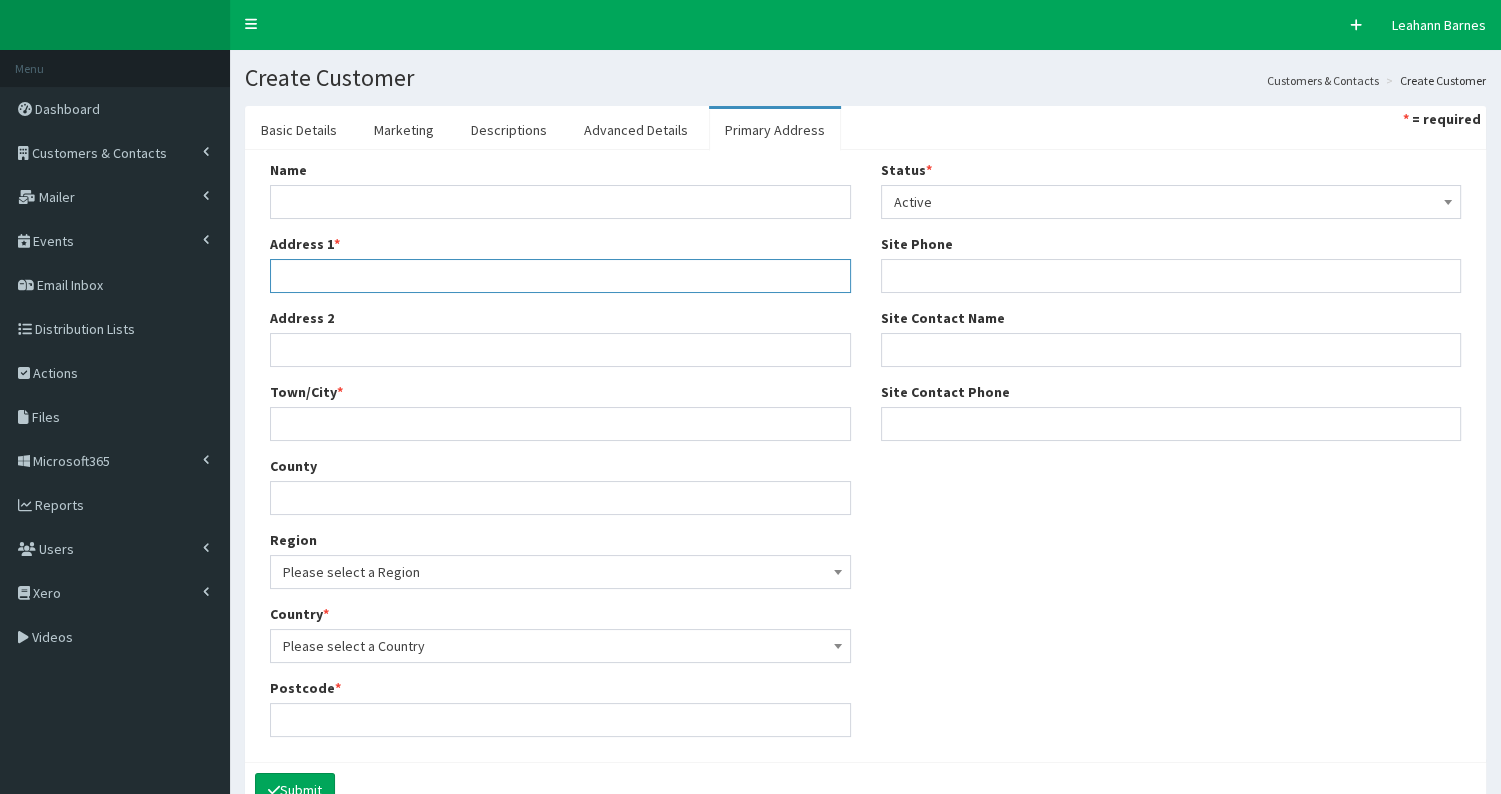 click on "Address 1  *" at bounding box center (560, 276) 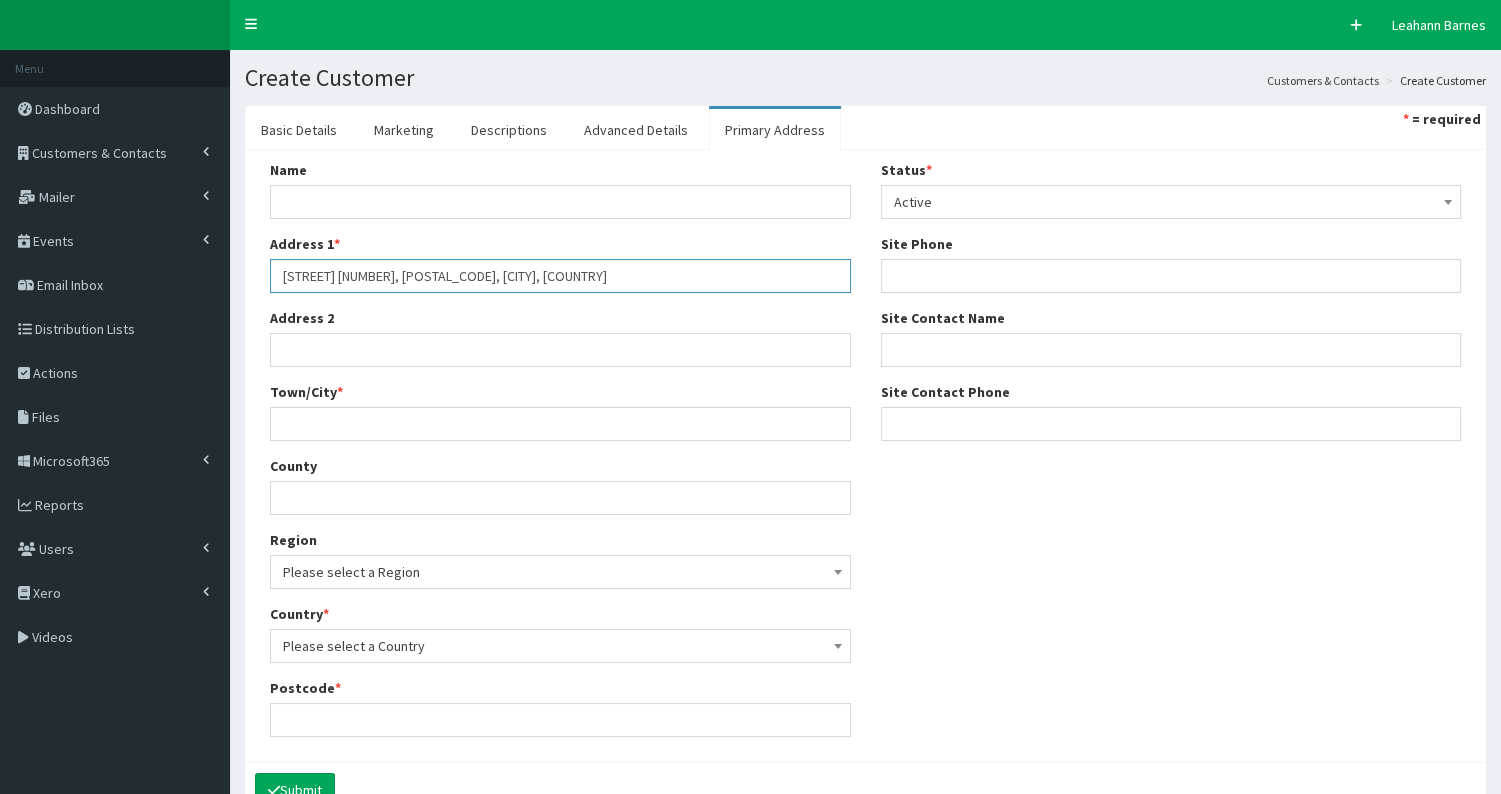 type on "Juozo Balčikonio st. 3, LT-08247, Vilnius, Lithuania" 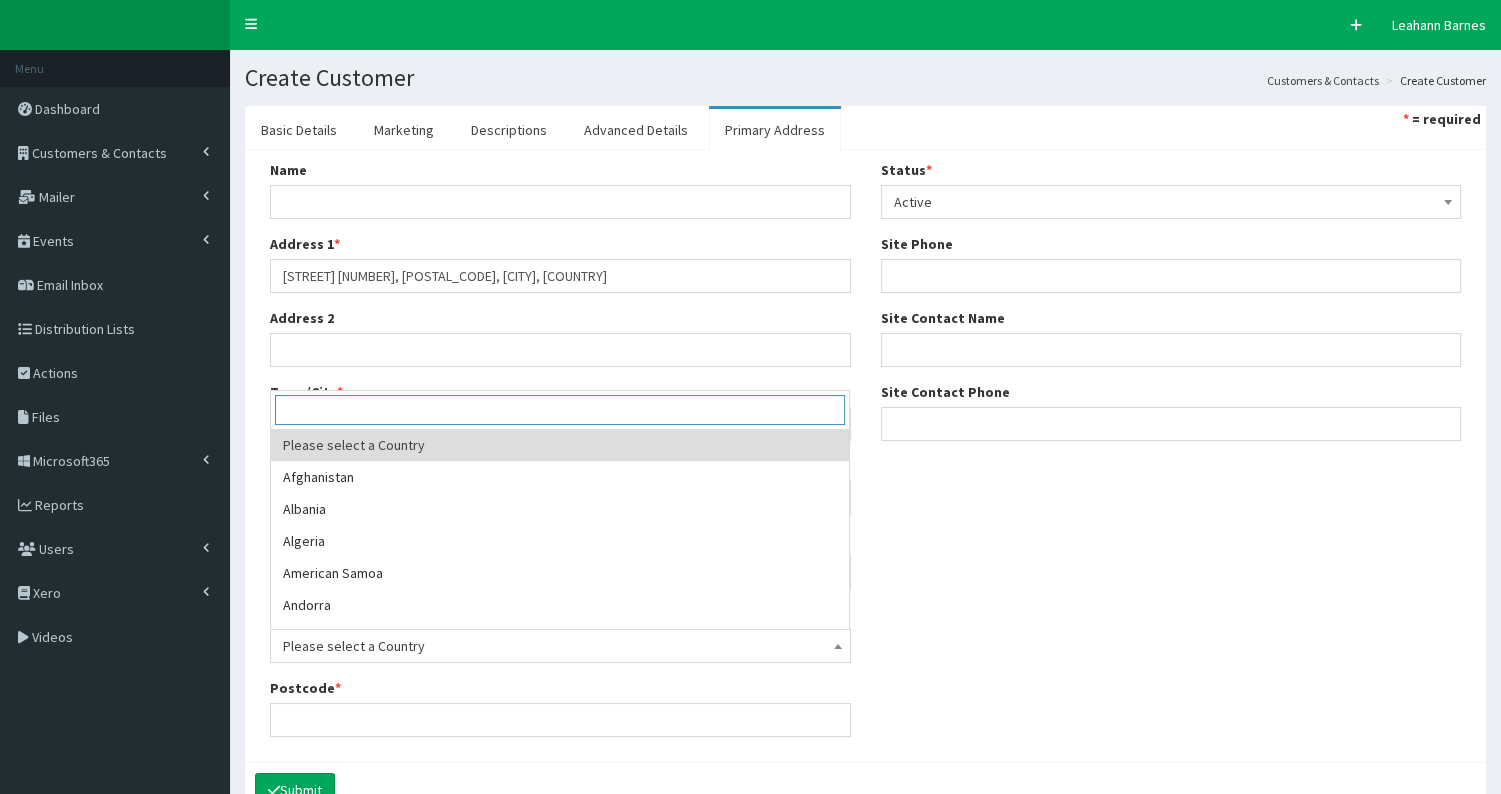 click on "Please select a Country" at bounding box center [560, 646] 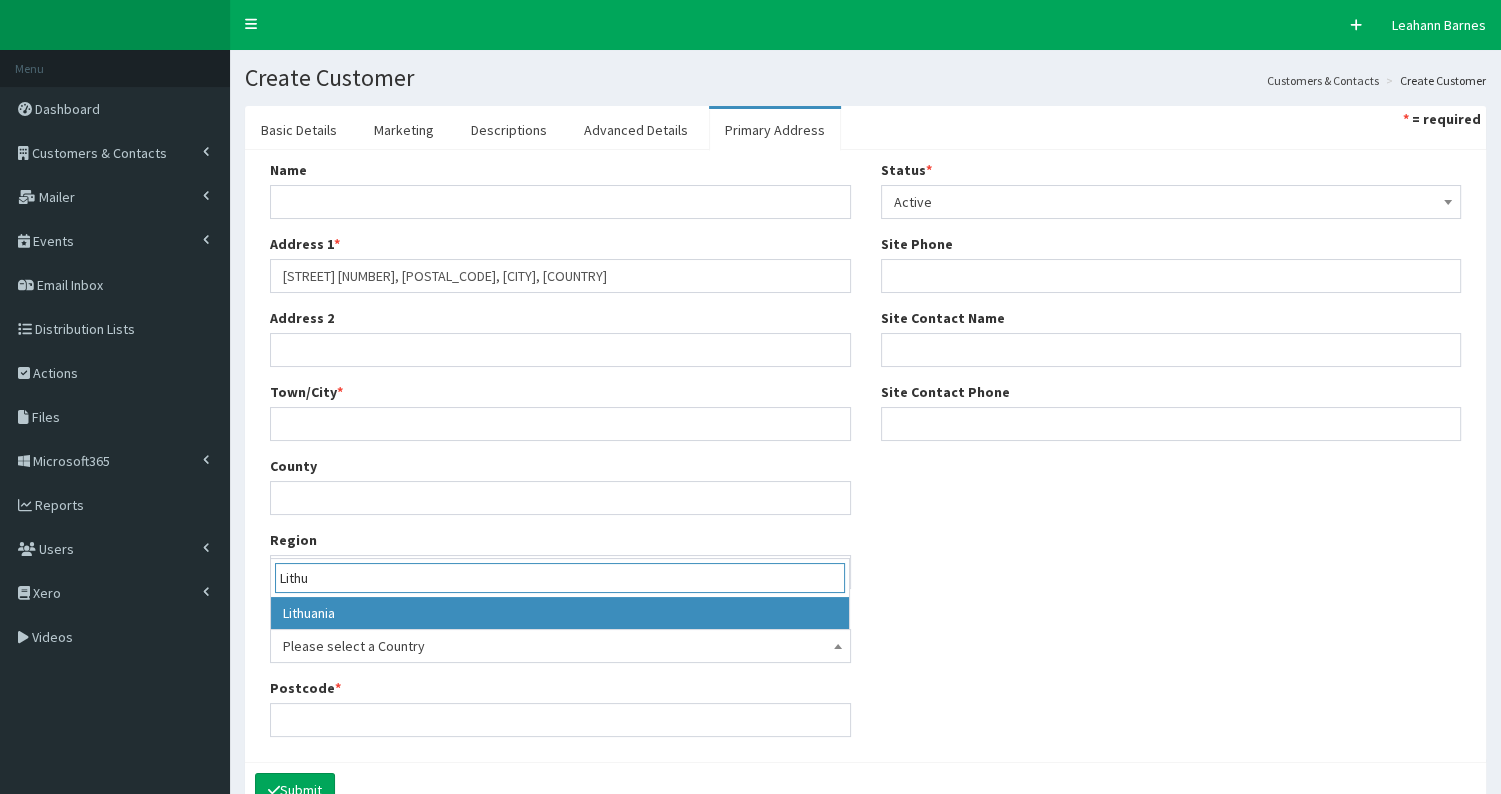 type on "Lithu" 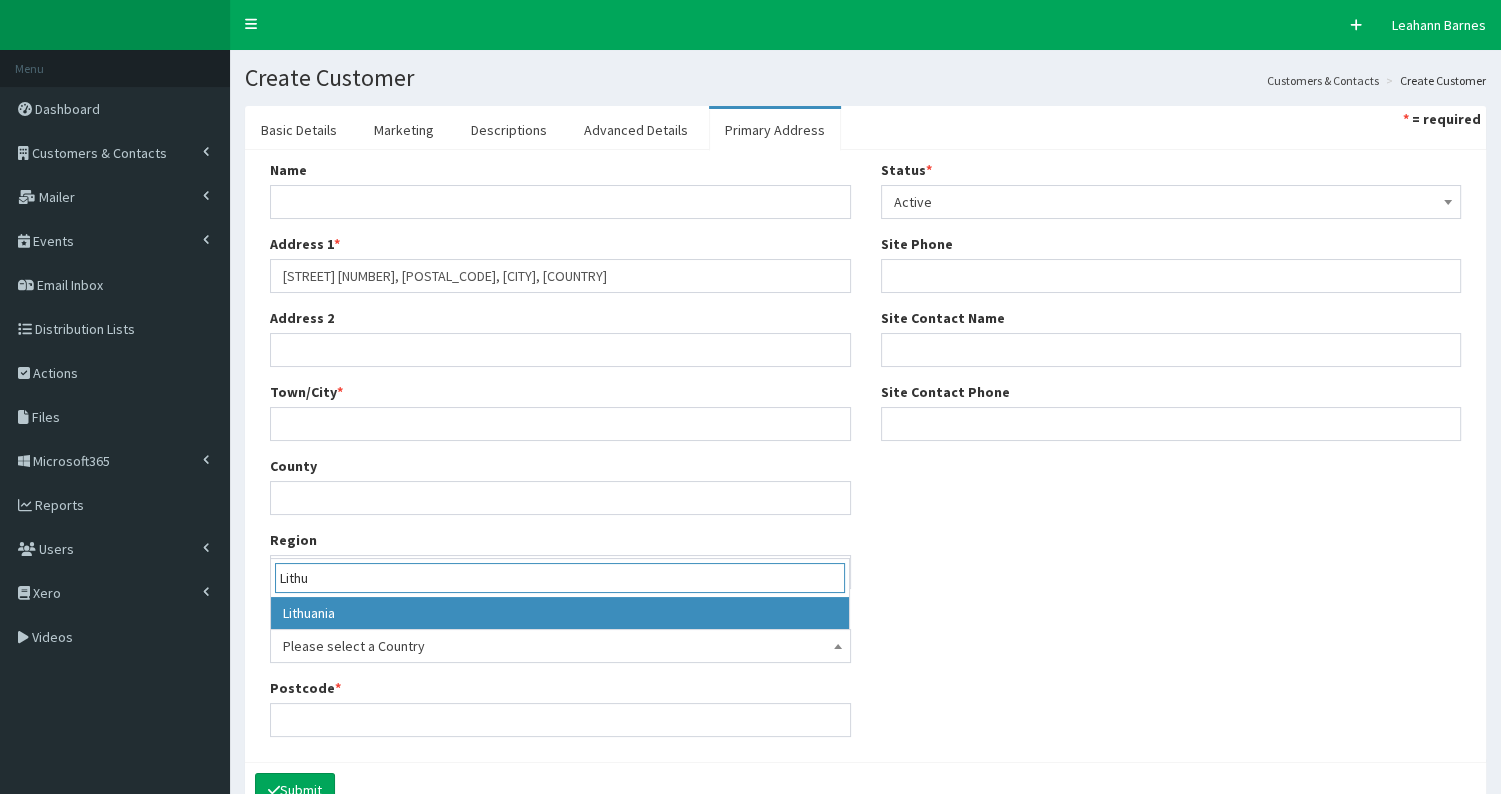 select on "123" 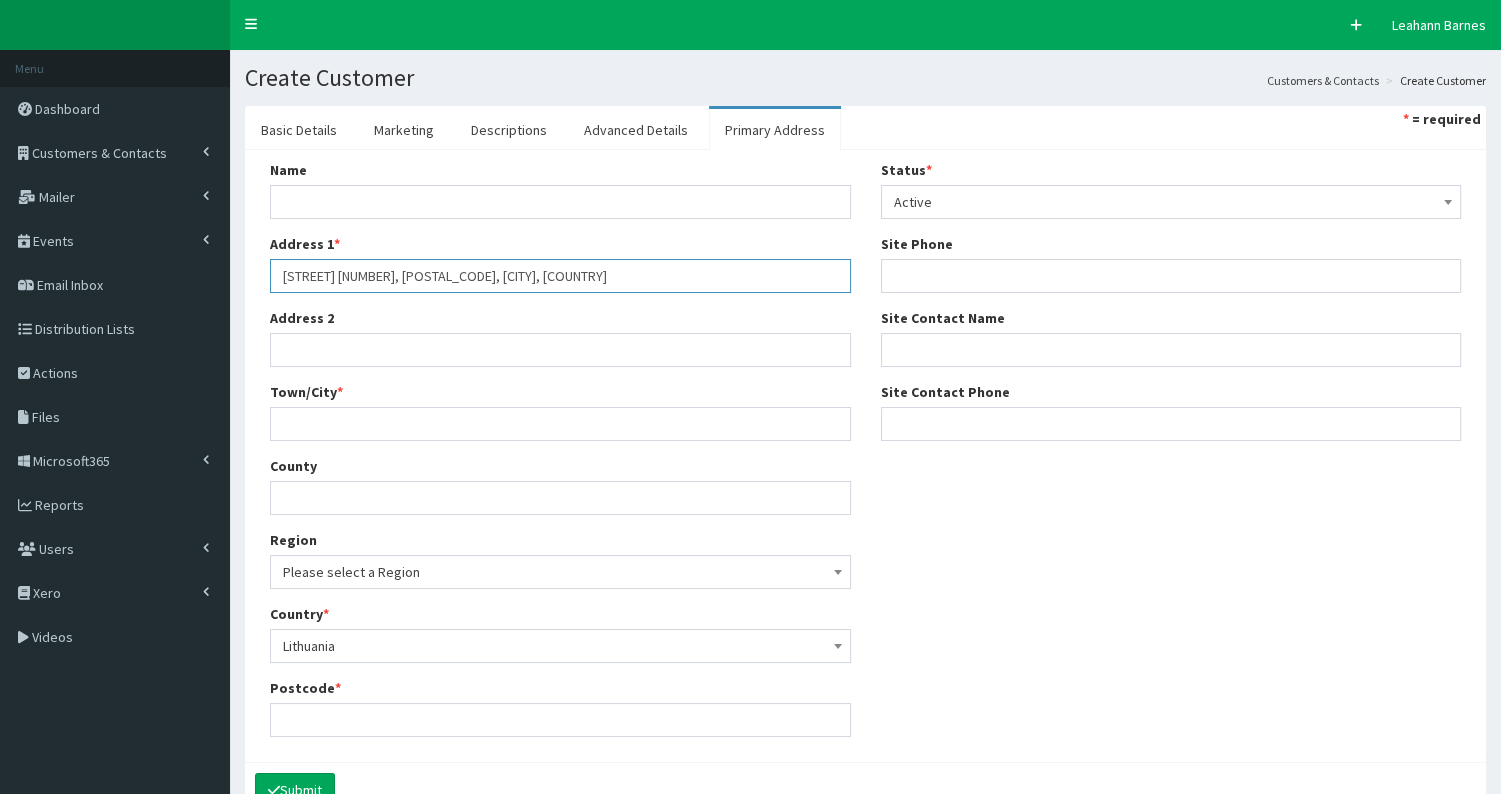 drag, startPoint x: 416, startPoint y: 274, endPoint x: 465, endPoint y: 273, distance: 49.010204 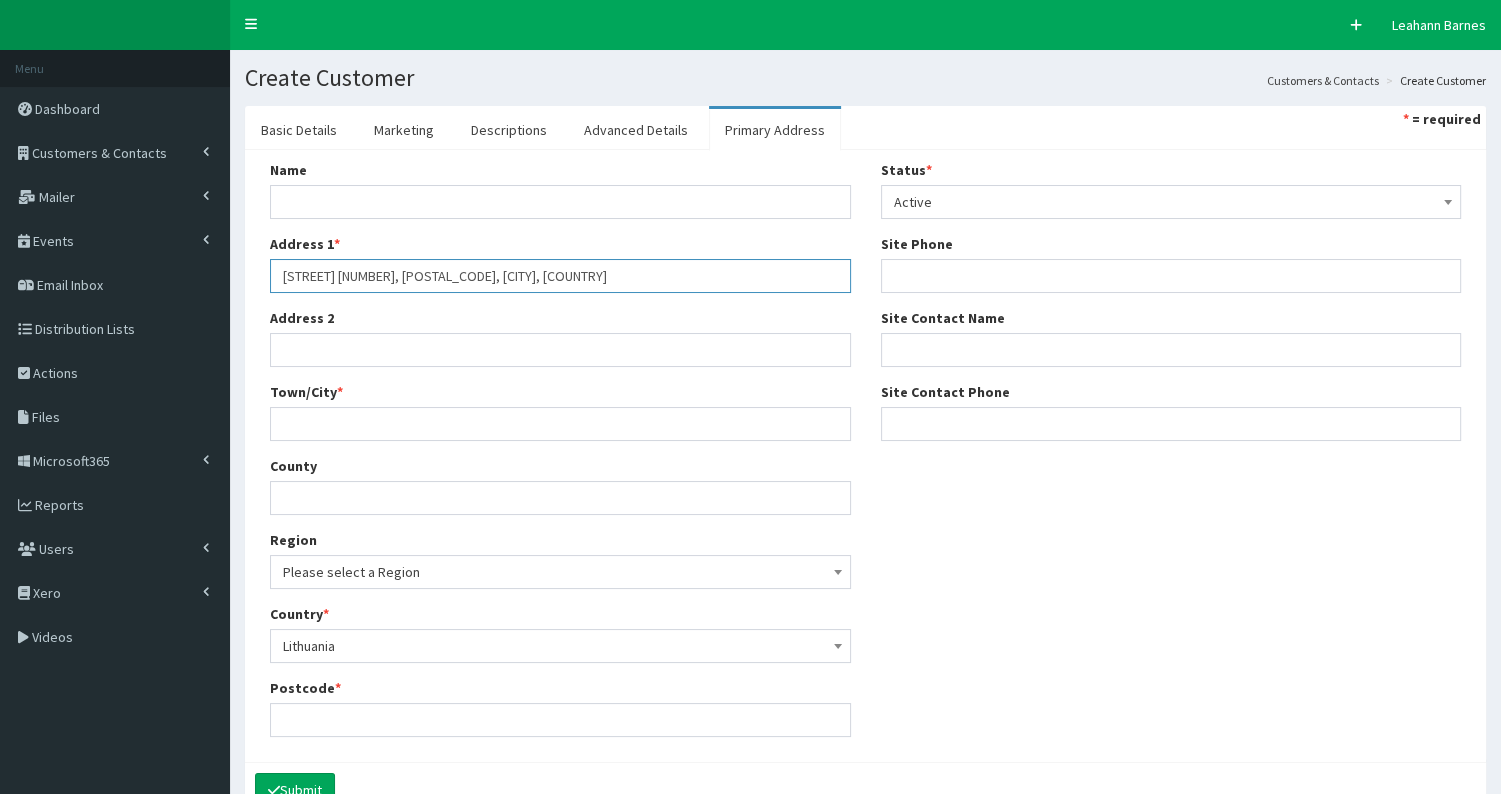 click on "Juozo Balčikonio st. 3, LT-08247, Vilnius, Lithuania" at bounding box center [560, 276] 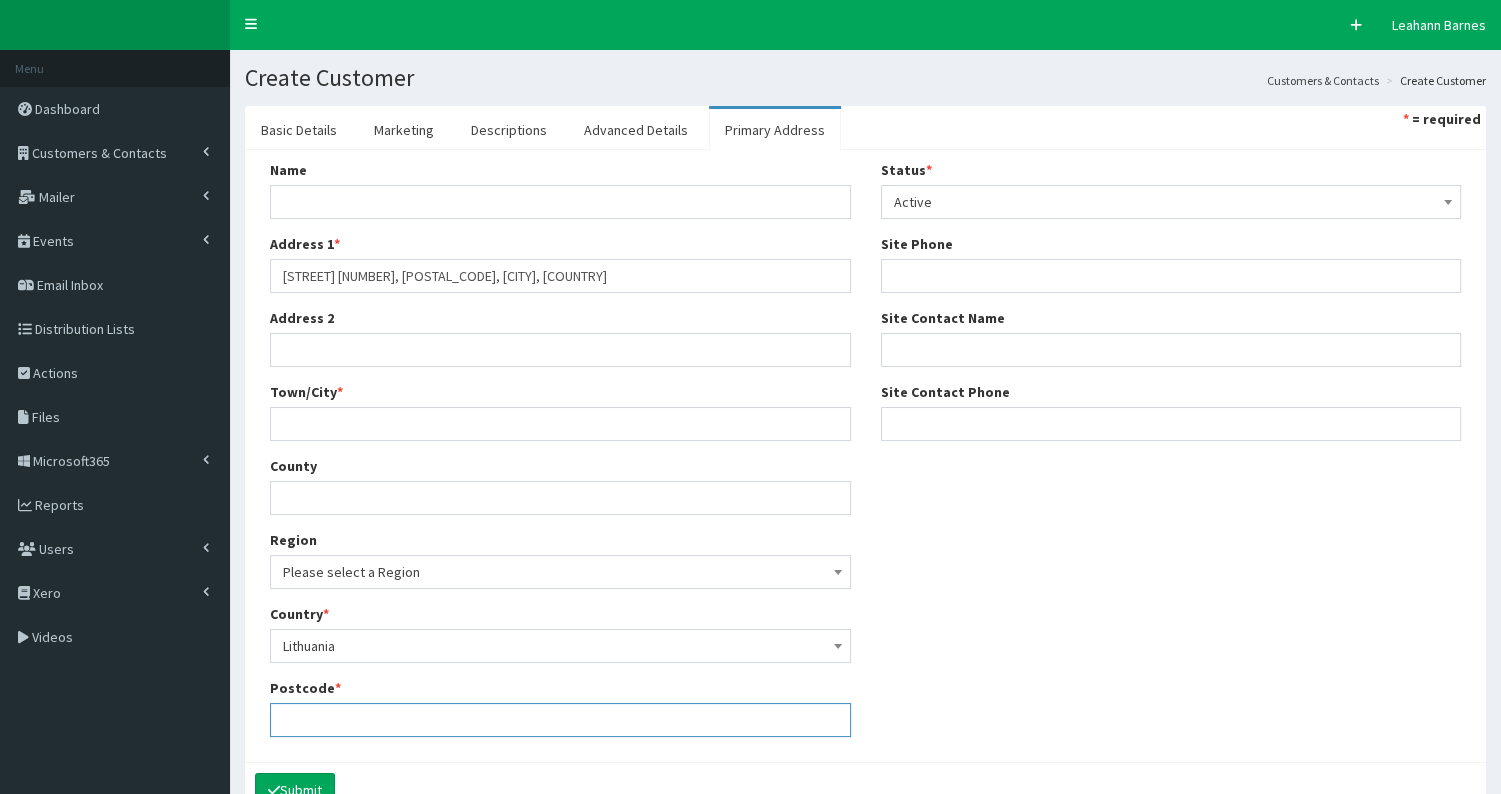 click on "Postcode  *" at bounding box center [560, 720] 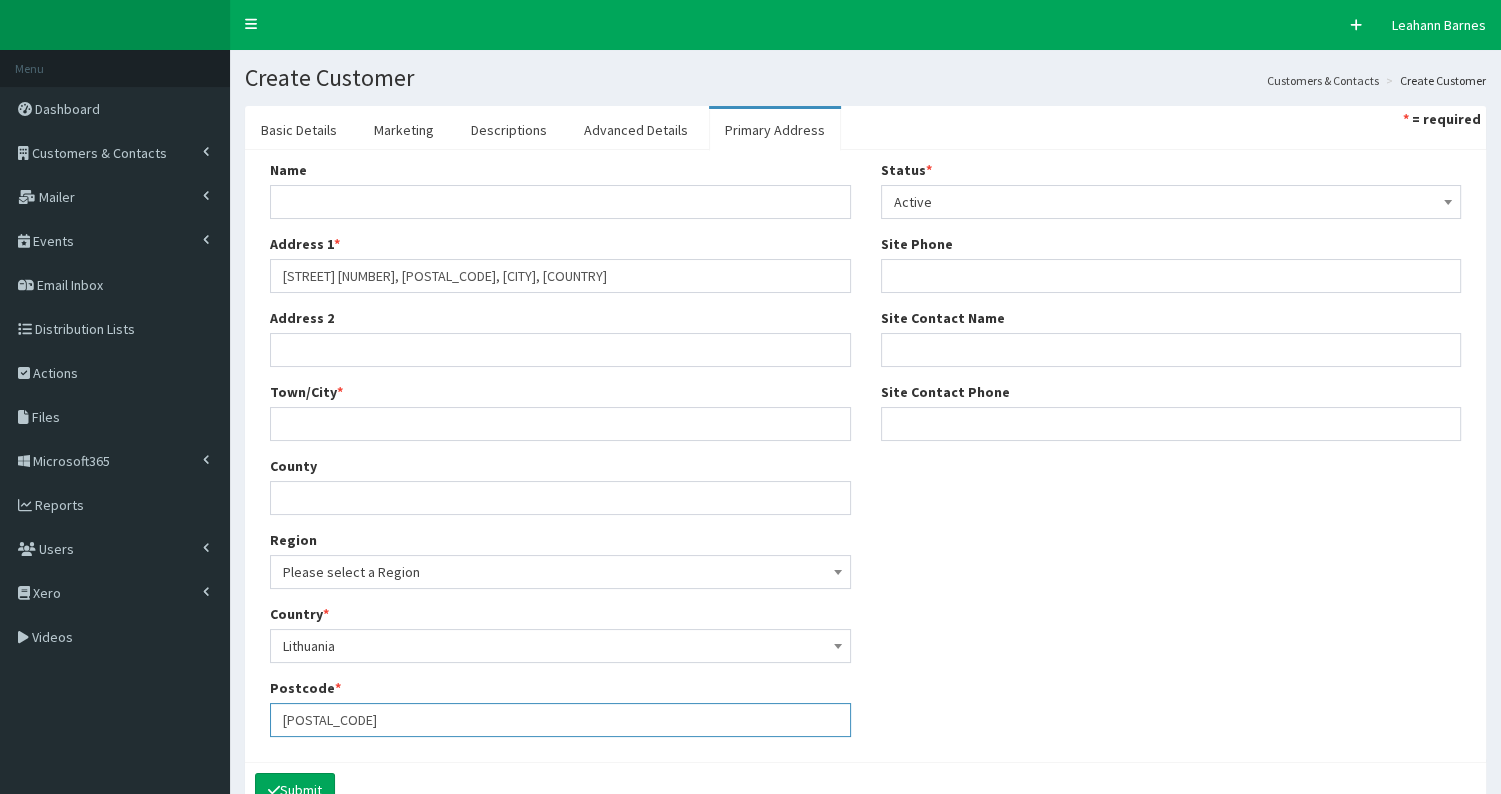 type on "[POSTAL_CODE]" 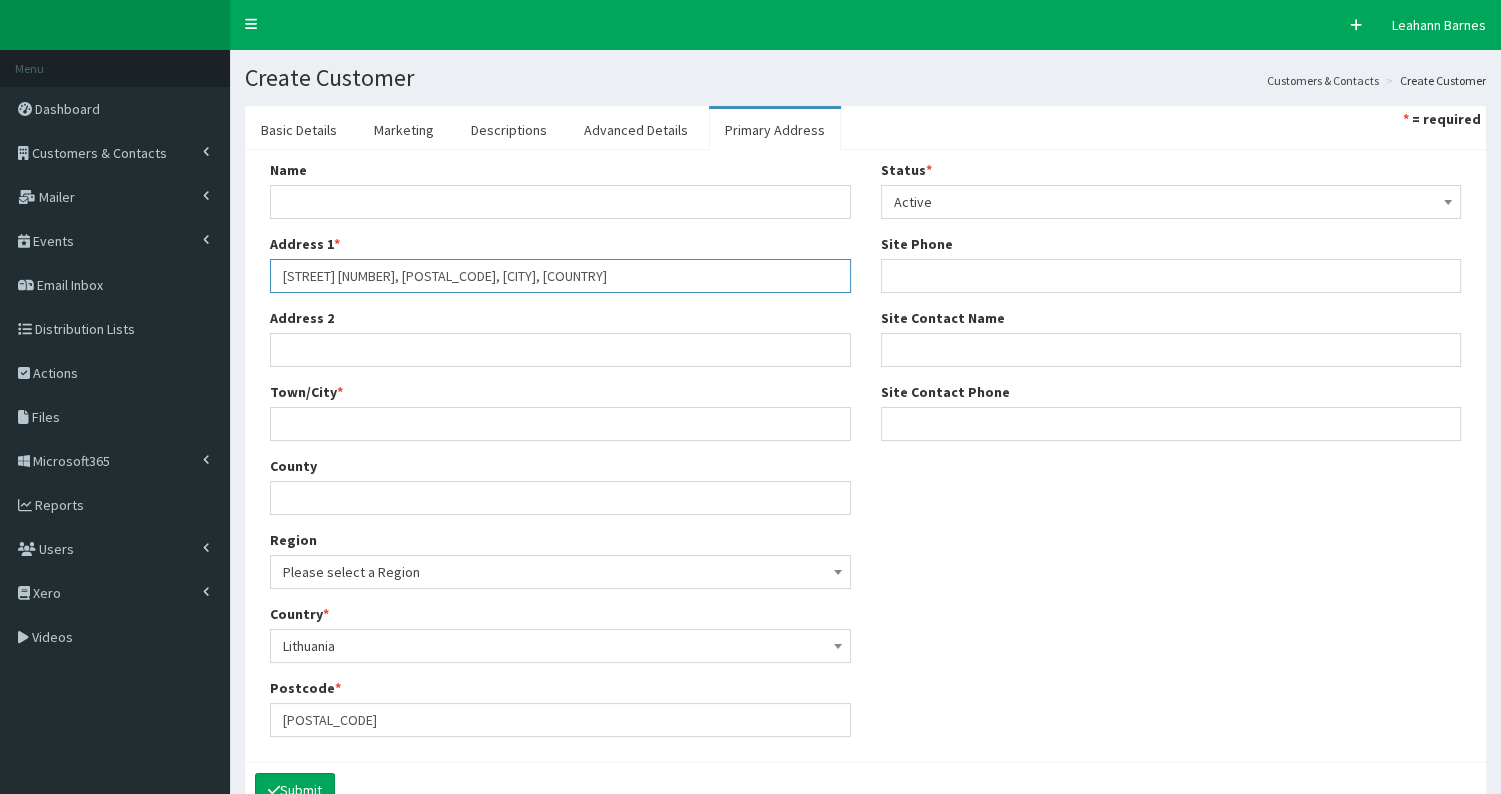 drag, startPoint x: 472, startPoint y: 271, endPoint x: 510, endPoint y: 273, distance: 38.052597 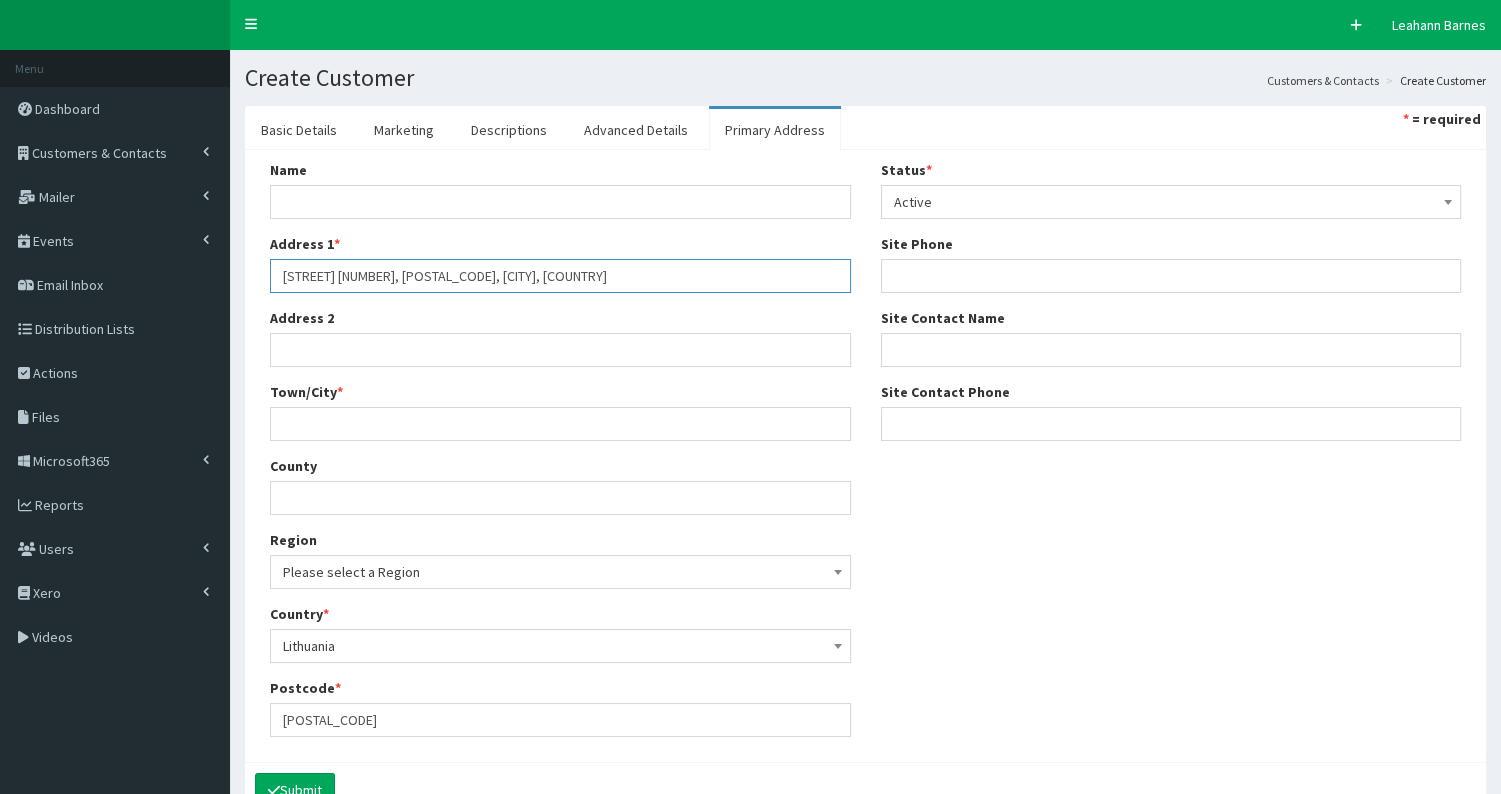 click on "Juozo Balčikonio st. 3, LT-08247, Vilnius, Lithuania" at bounding box center [560, 276] 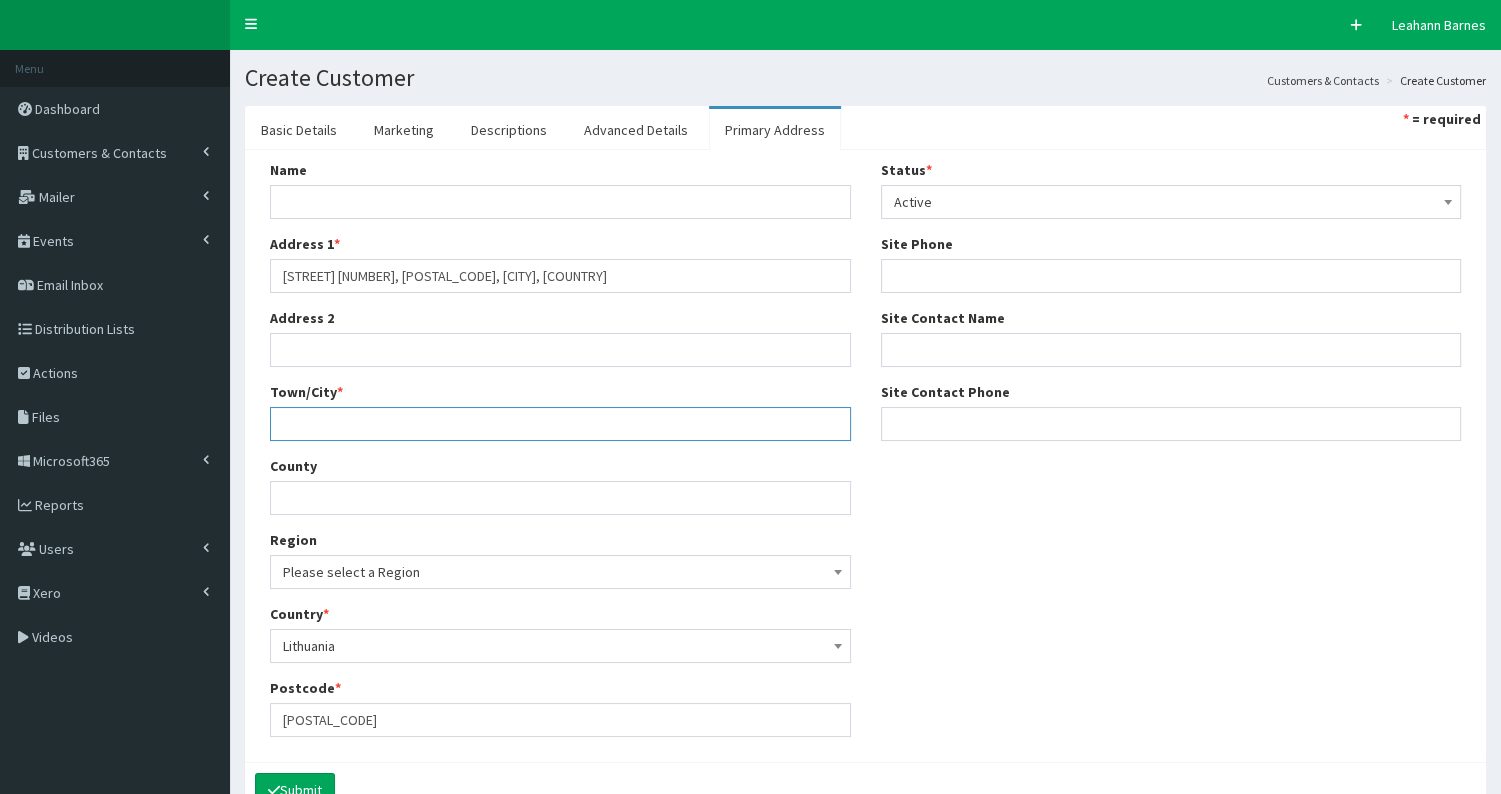 click on "Town/City  *" at bounding box center (560, 424) 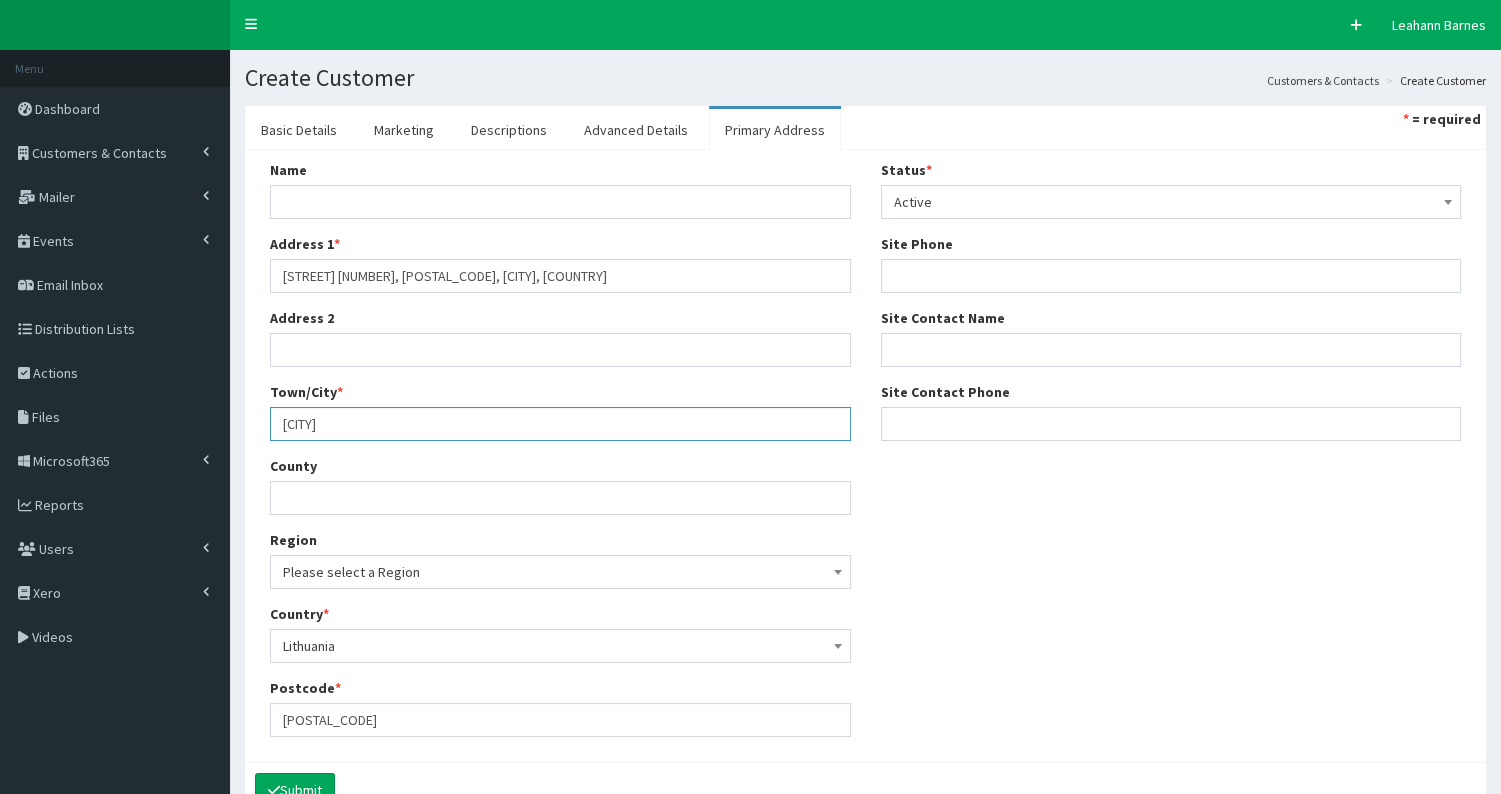 type on "[CITY]" 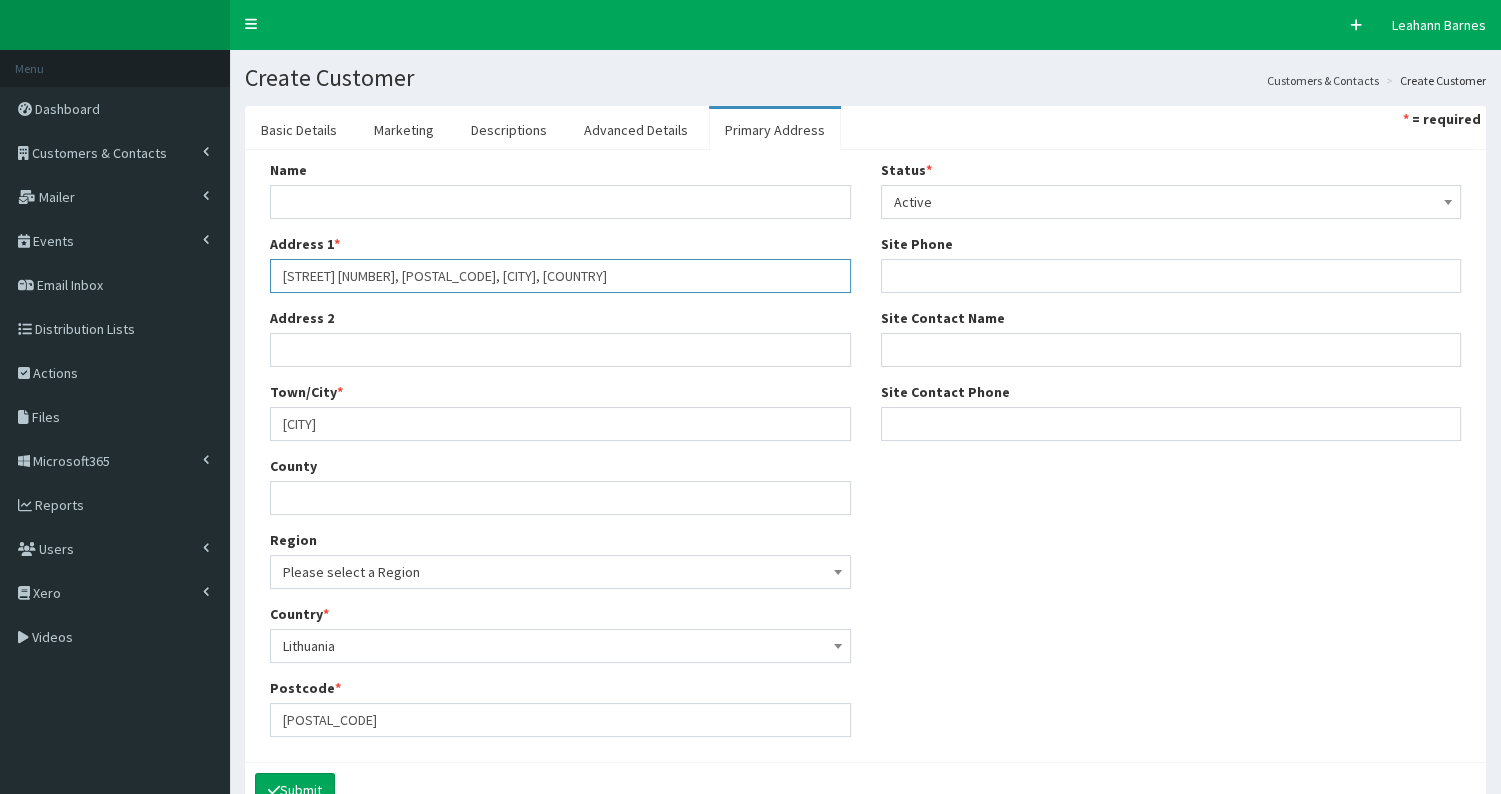 click on "Juozo Balčikonio st. 3, LT-08247, Vilnius, Lithuania" at bounding box center [560, 276] 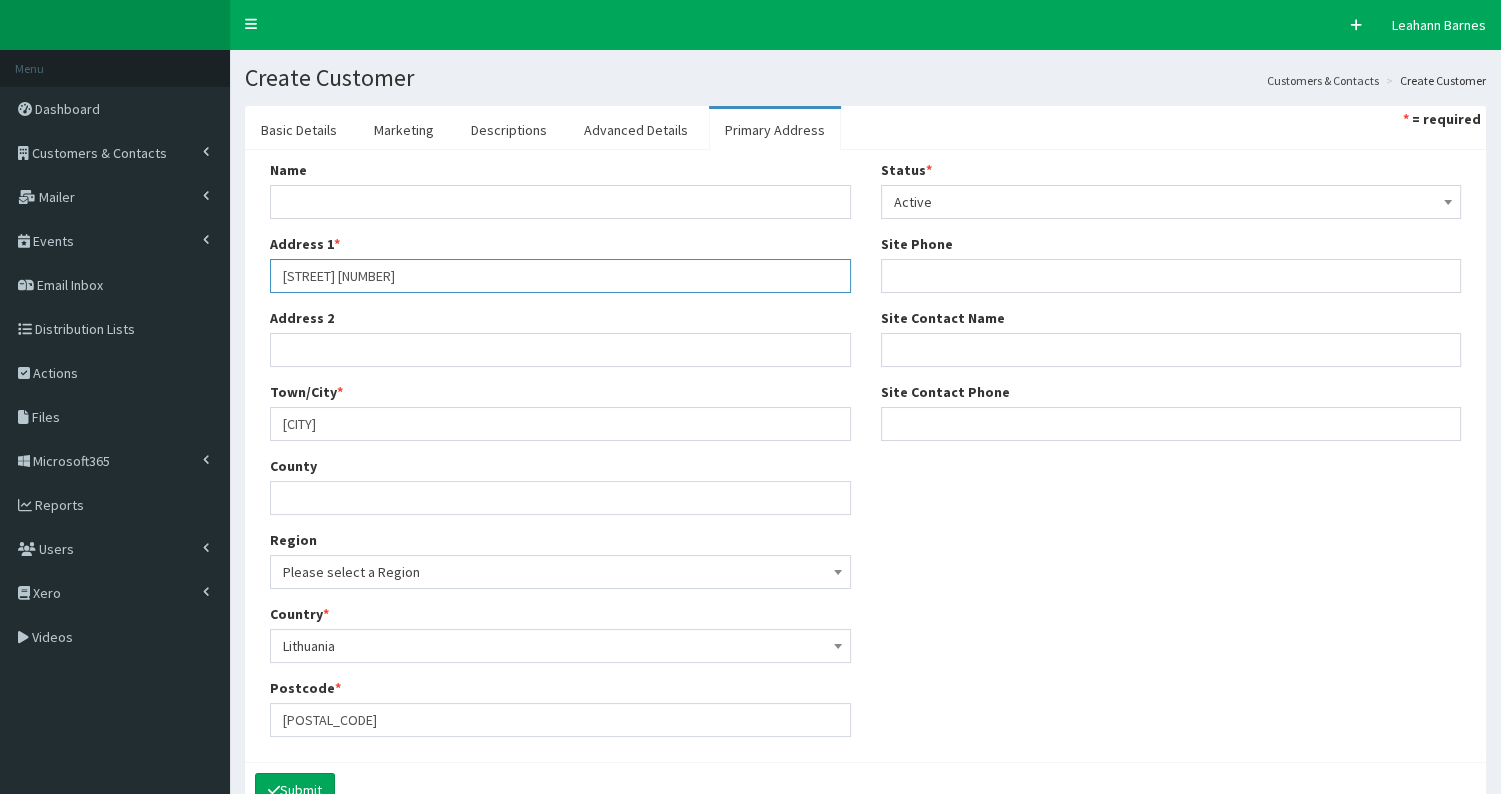 scroll, scrollTop: 108, scrollLeft: 0, axis: vertical 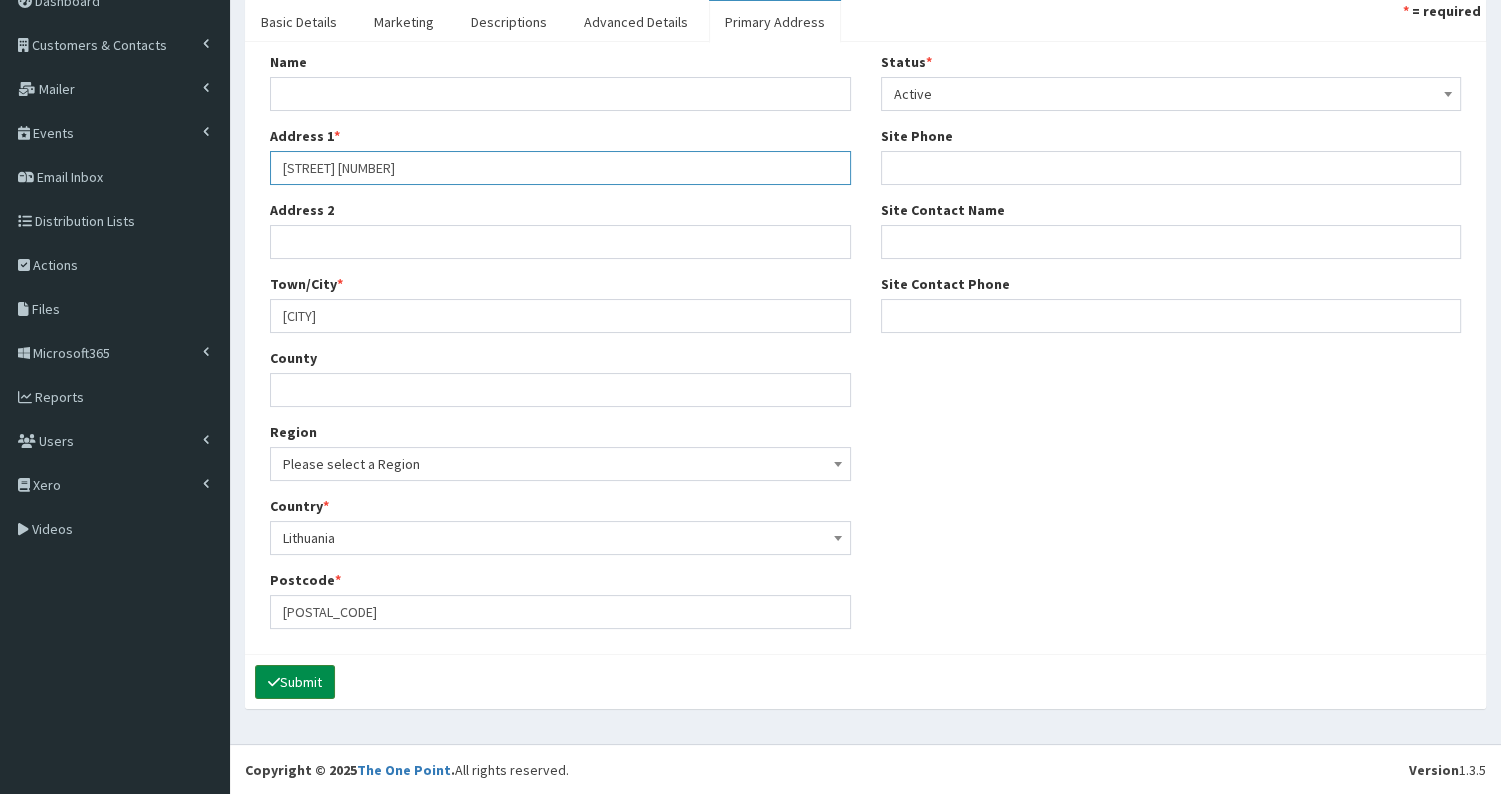 type on "[STREET]" 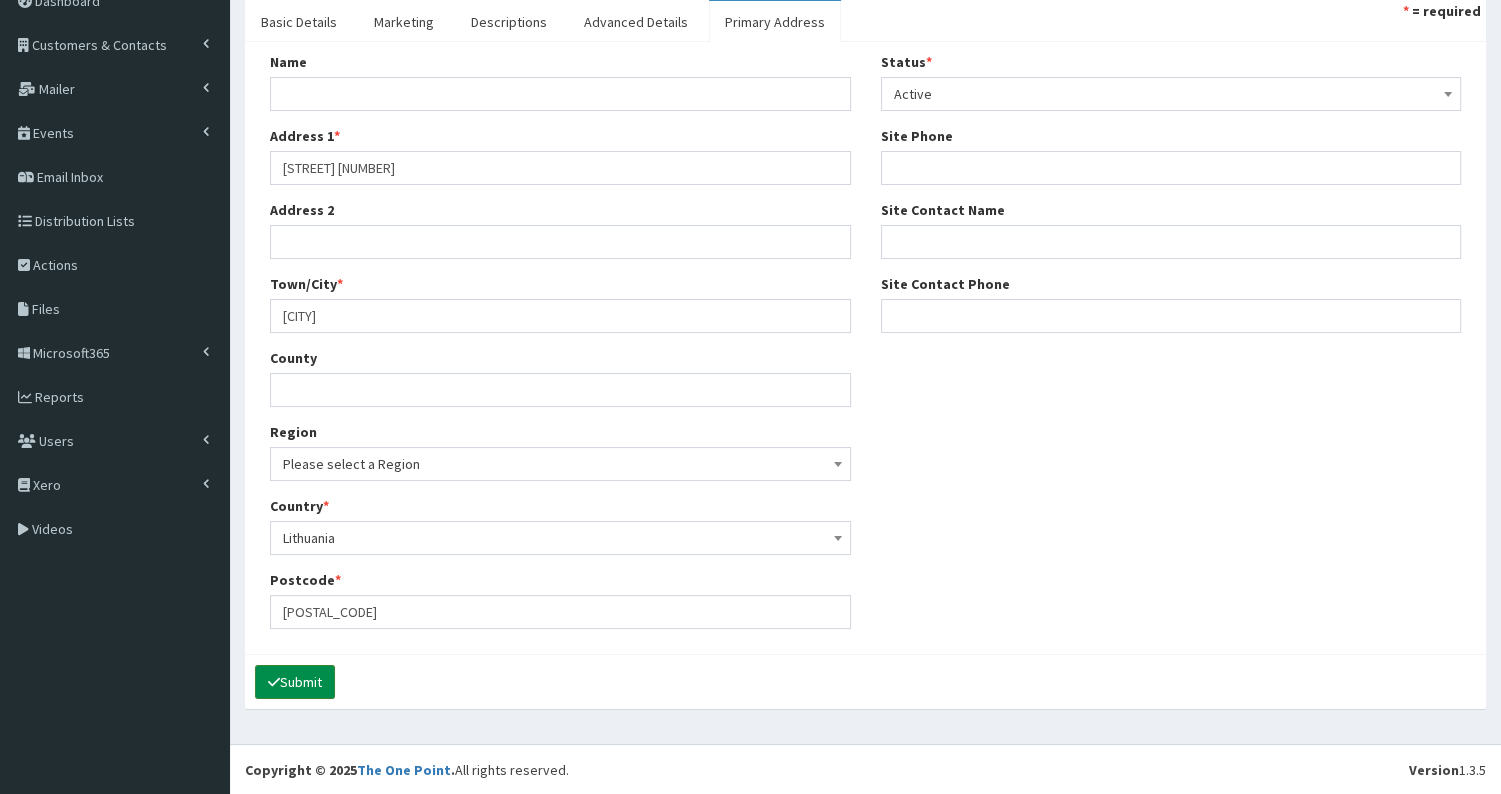 click on "Submit" at bounding box center [295, 682] 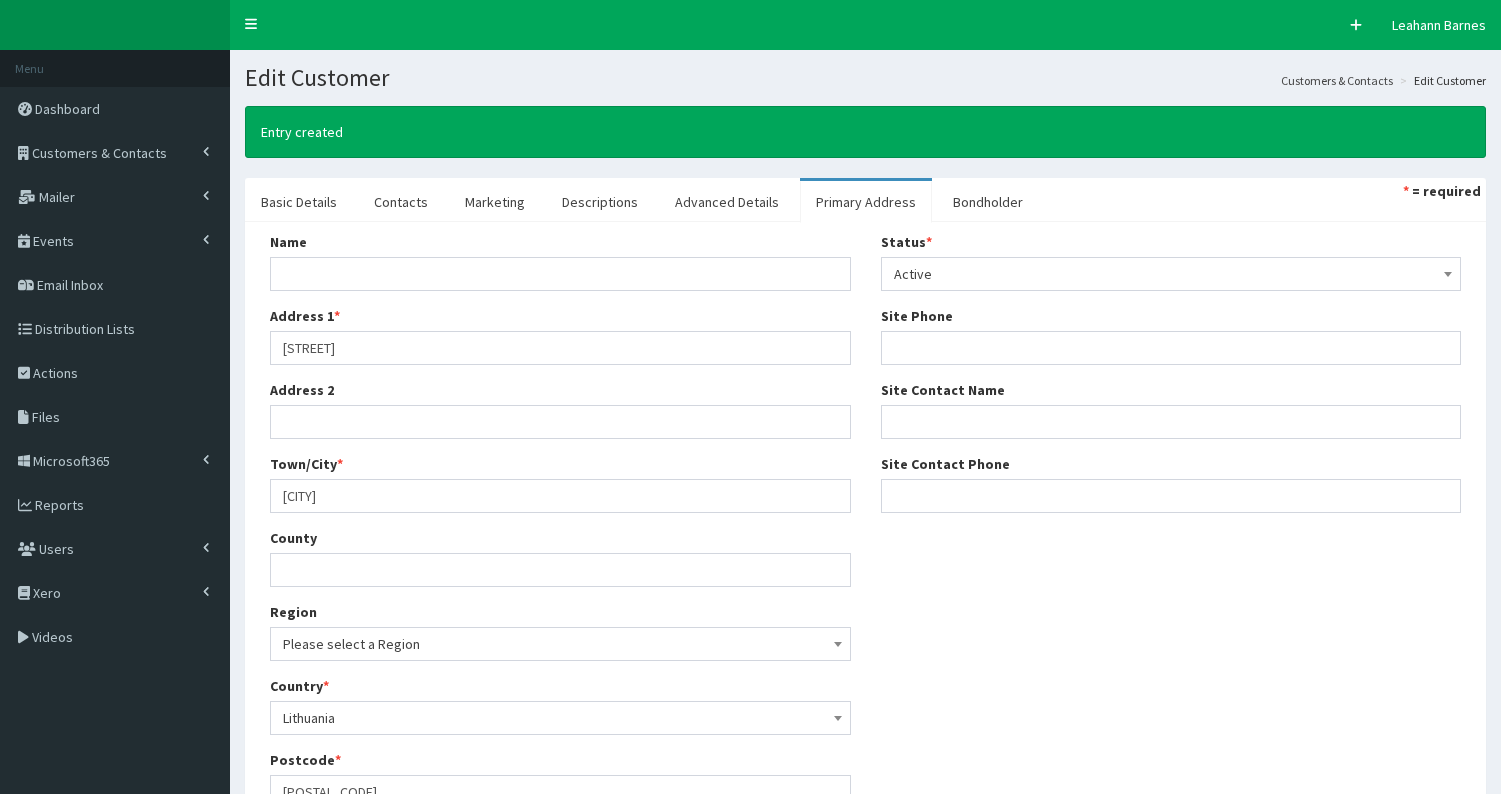 select on "50" 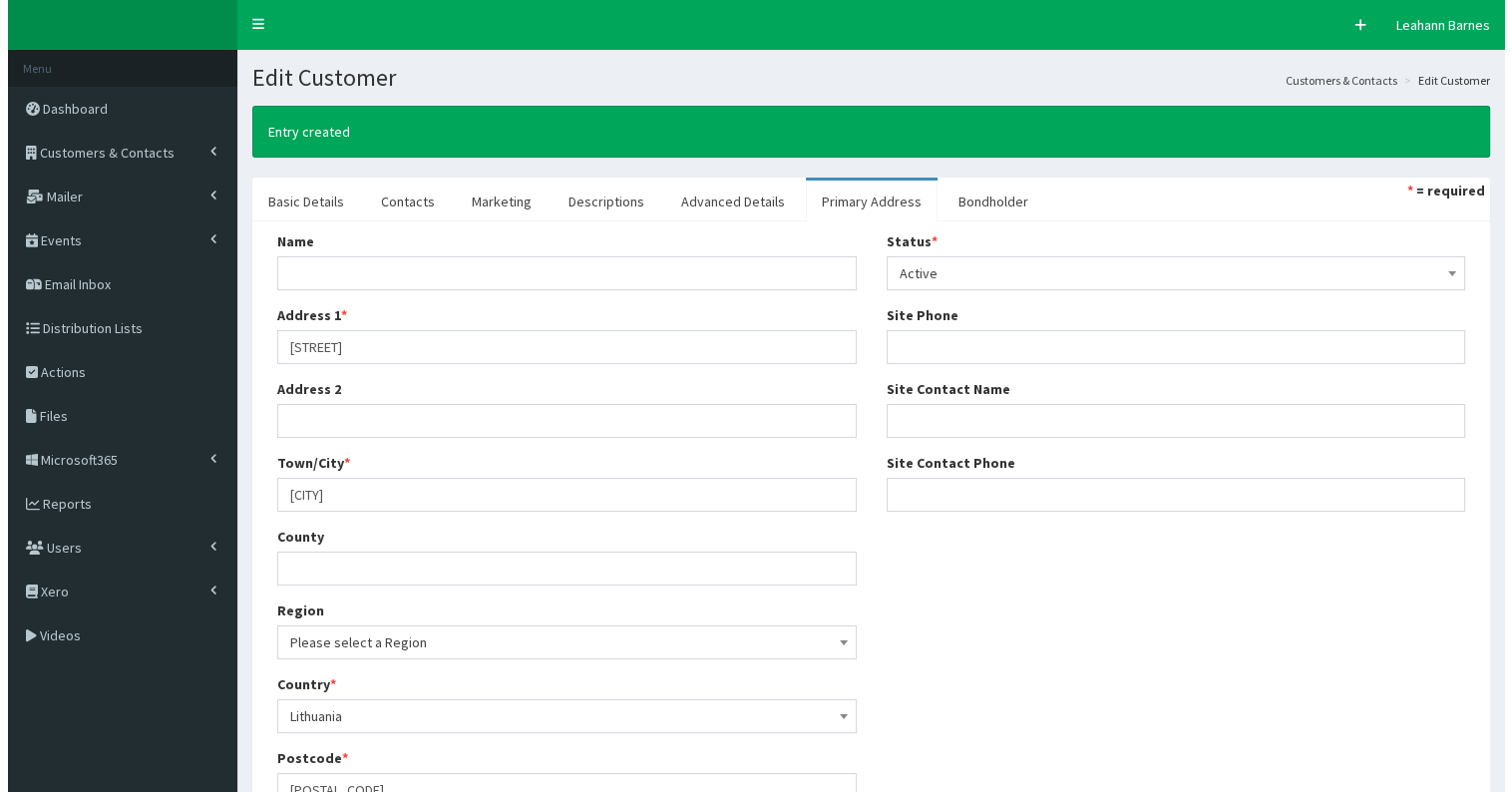 scroll, scrollTop: 0, scrollLeft: 0, axis: both 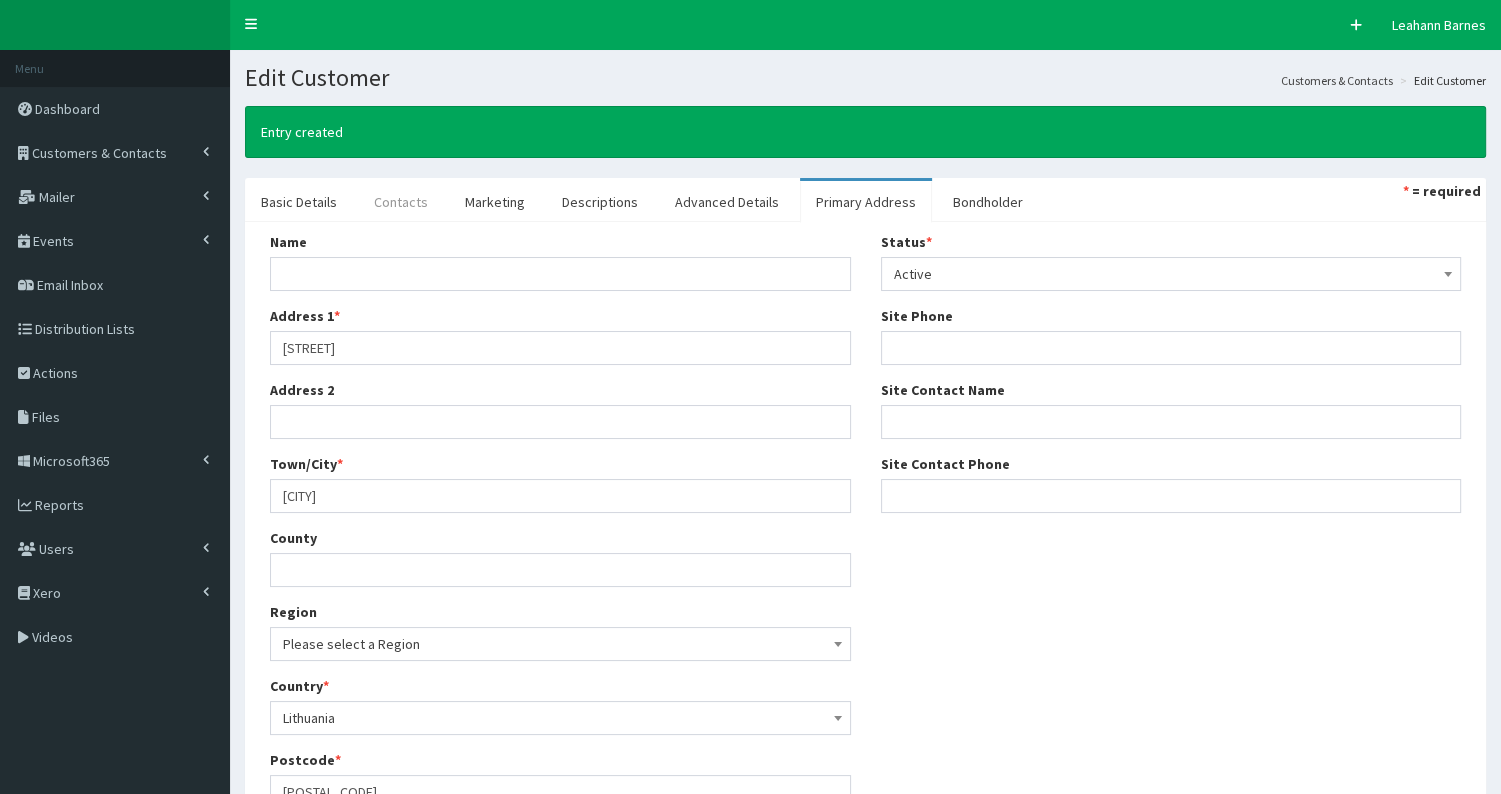 click on "Contacts" at bounding box center [401, 202] 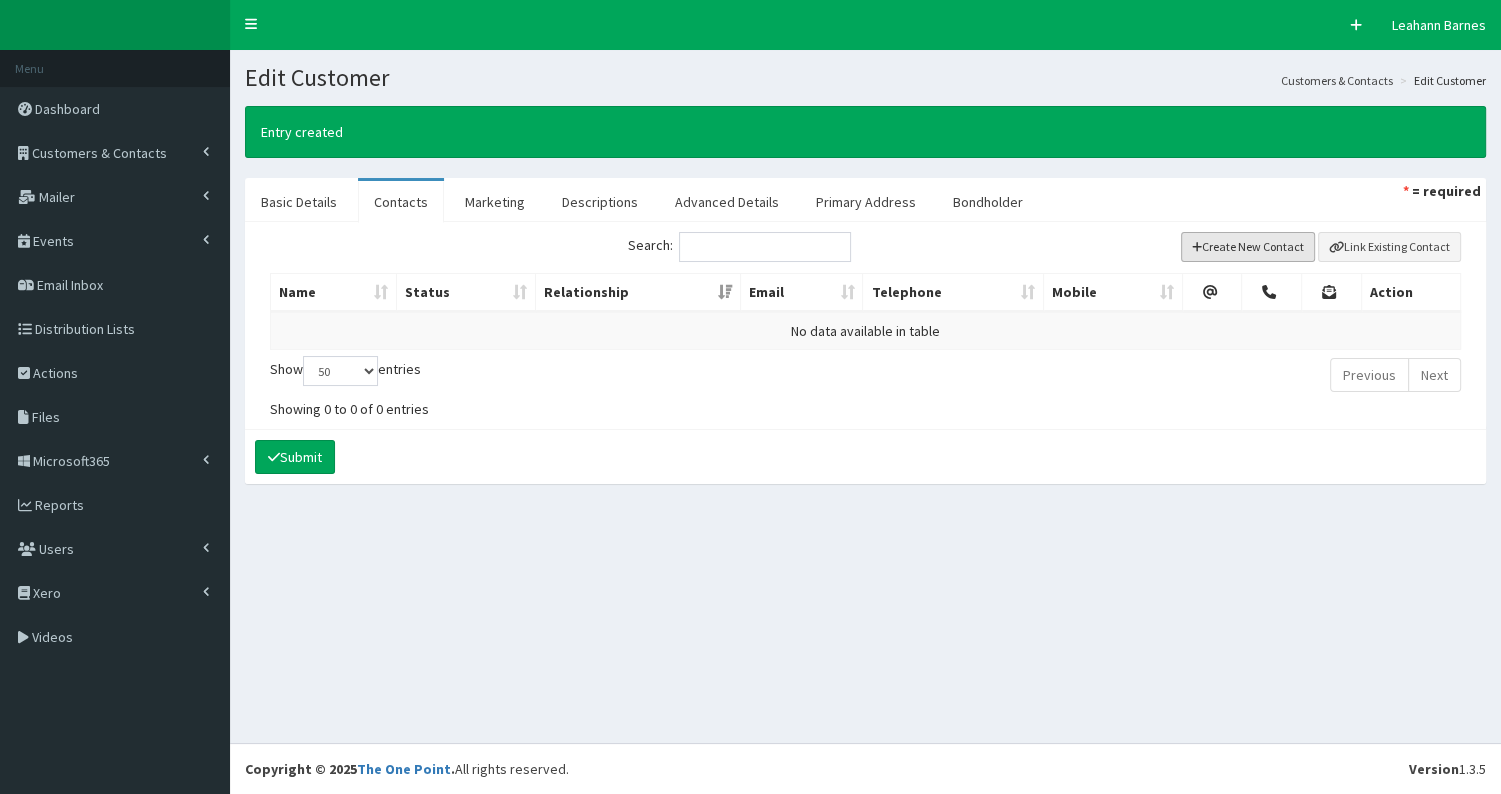 click on "Create New Contact" at bounding box center [1248, 247] 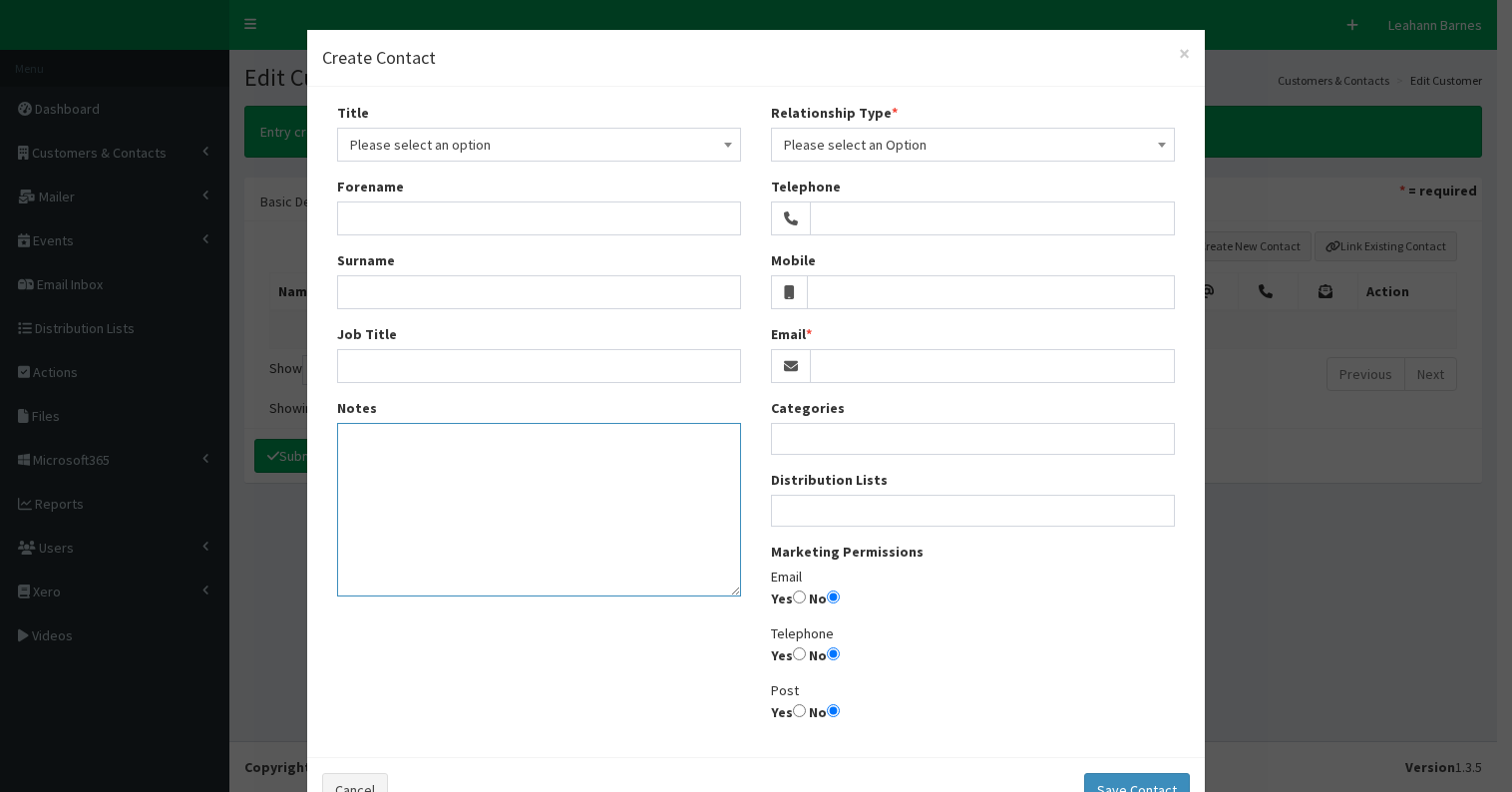 click on "Notes" at bounding box center (539, 510) 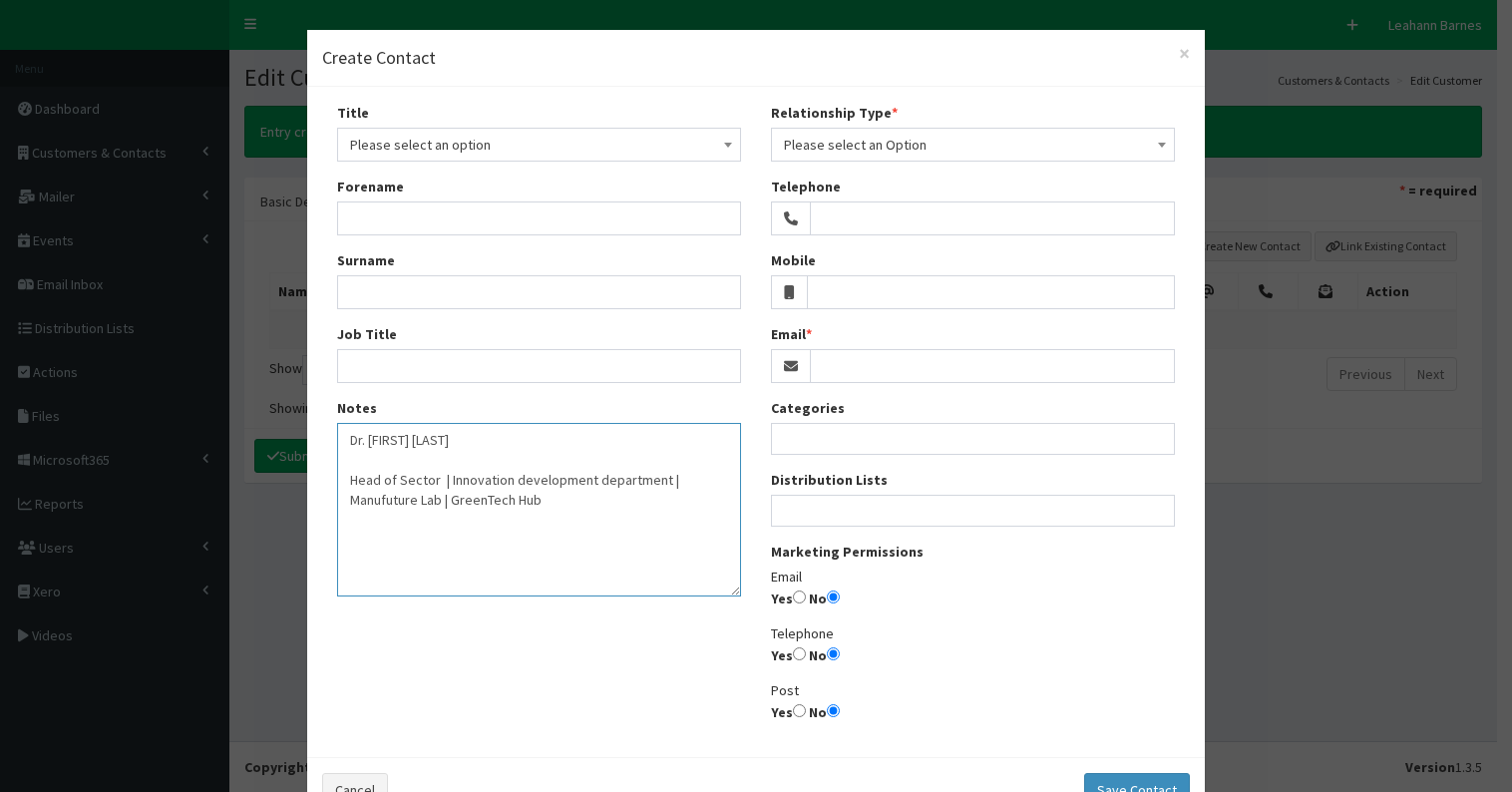 scroll, scrollTop: 112, scrollLeft: 0, axis: vertical 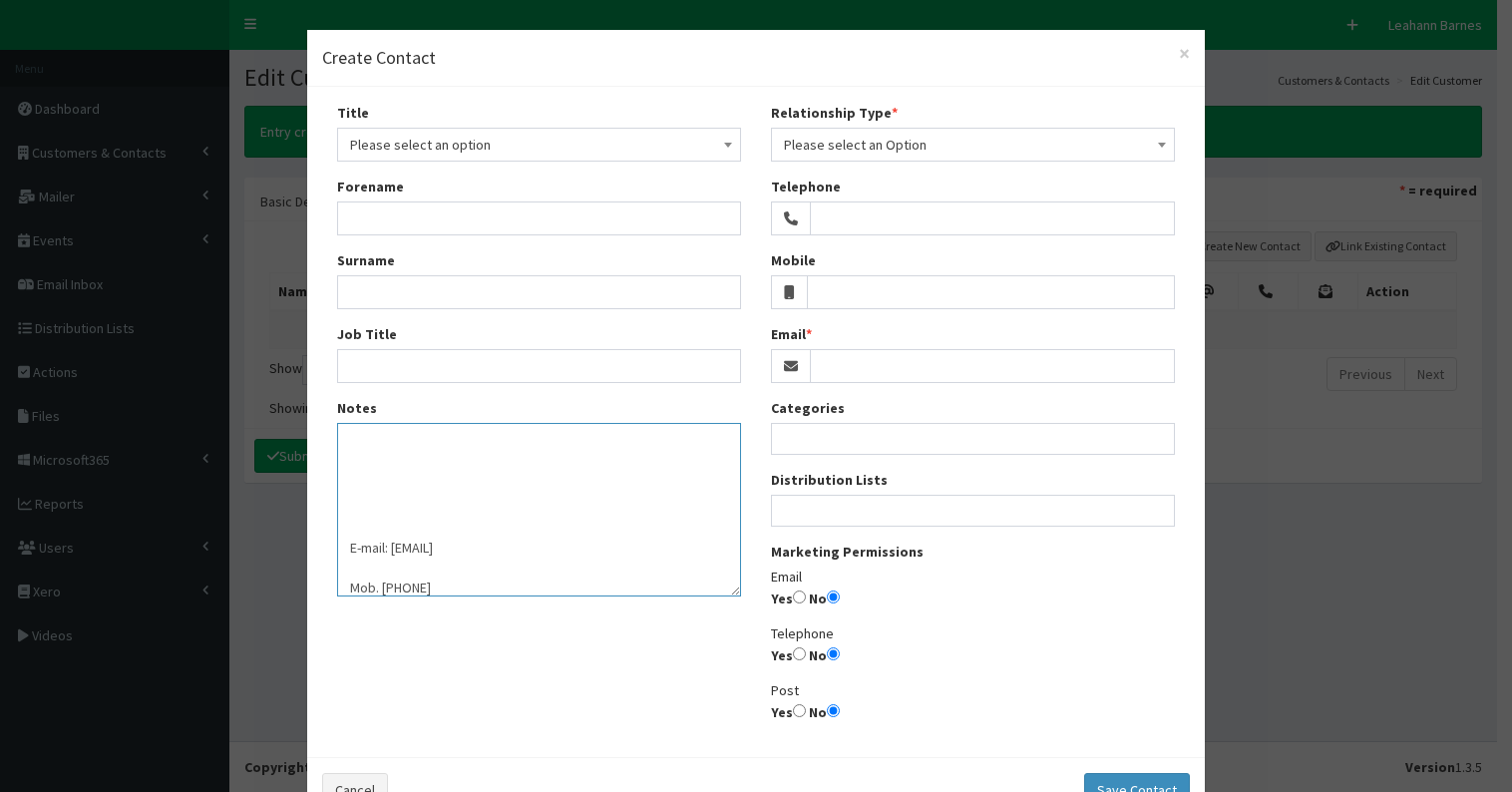 drag, startPoint x: 385, startPoint y: 549, endPoint x: 658, endPoint y: 547, distance: 273.0073 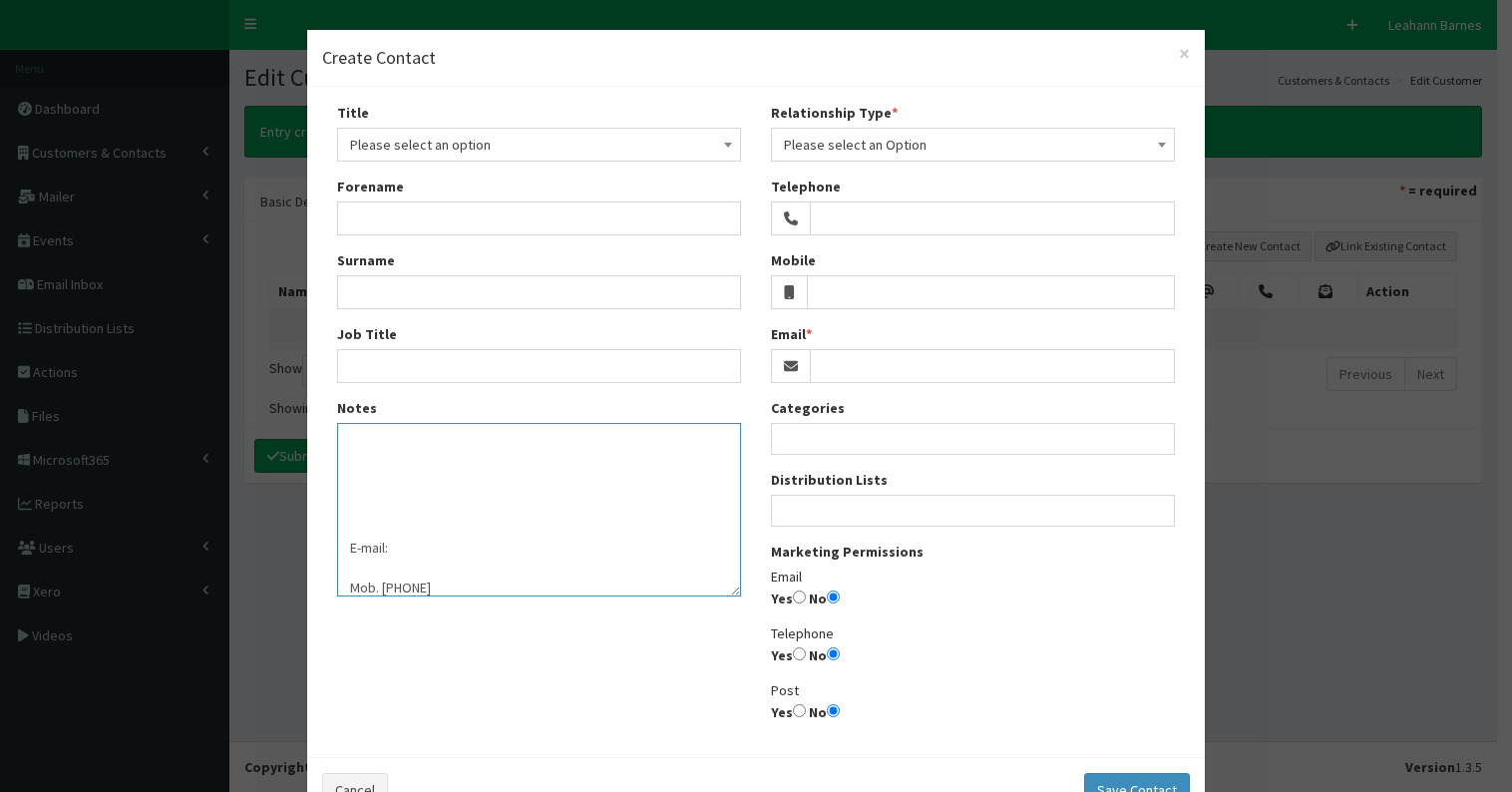 type on "Dr. [FIRST] [LAST]
Head of Sector  | Innovation development department | Manufuture Lab | GreenTech Hub
E-mail:
Mob. [PHONE]" 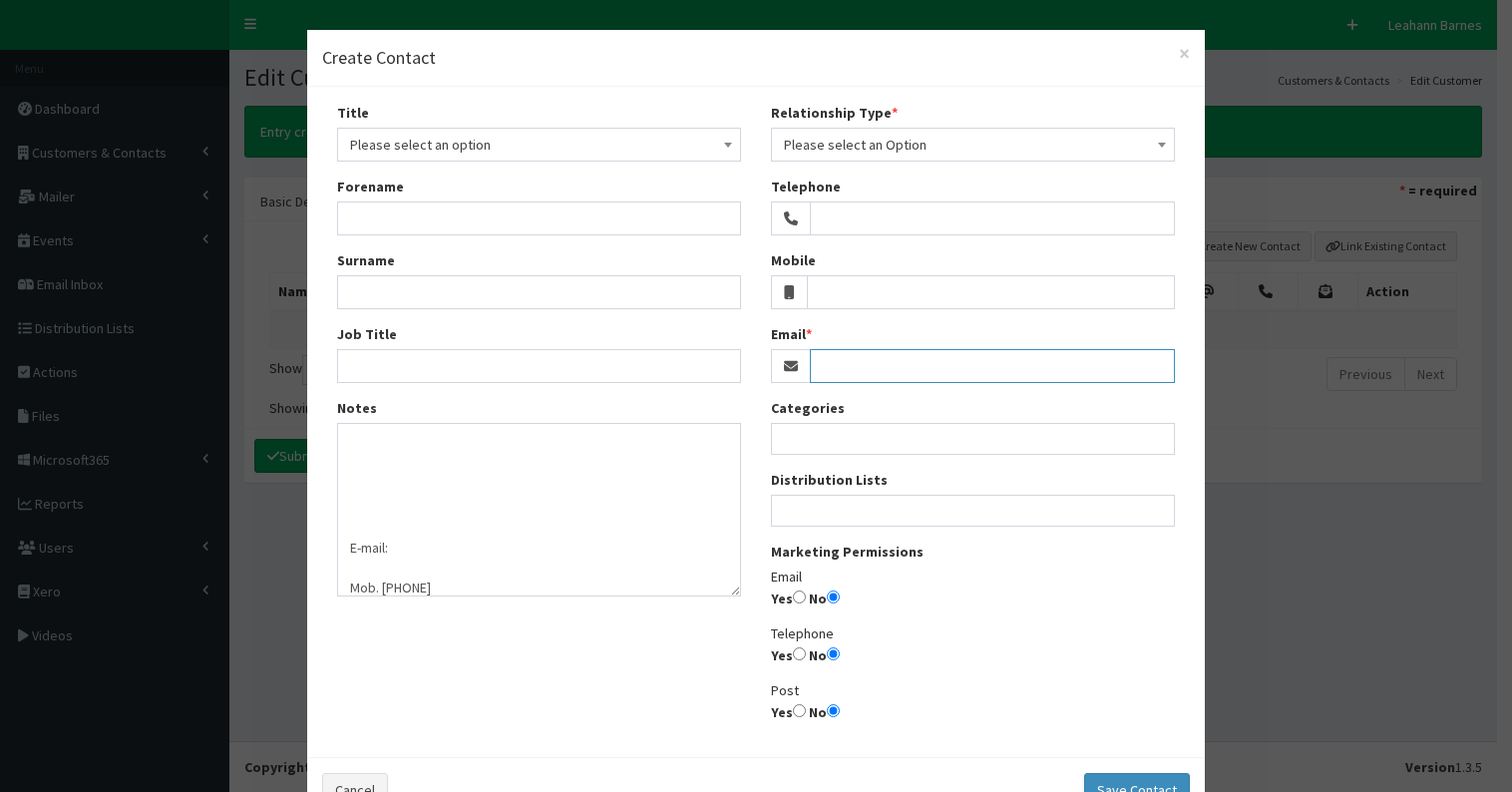 click on "Email" at bounding box center (992, 366) 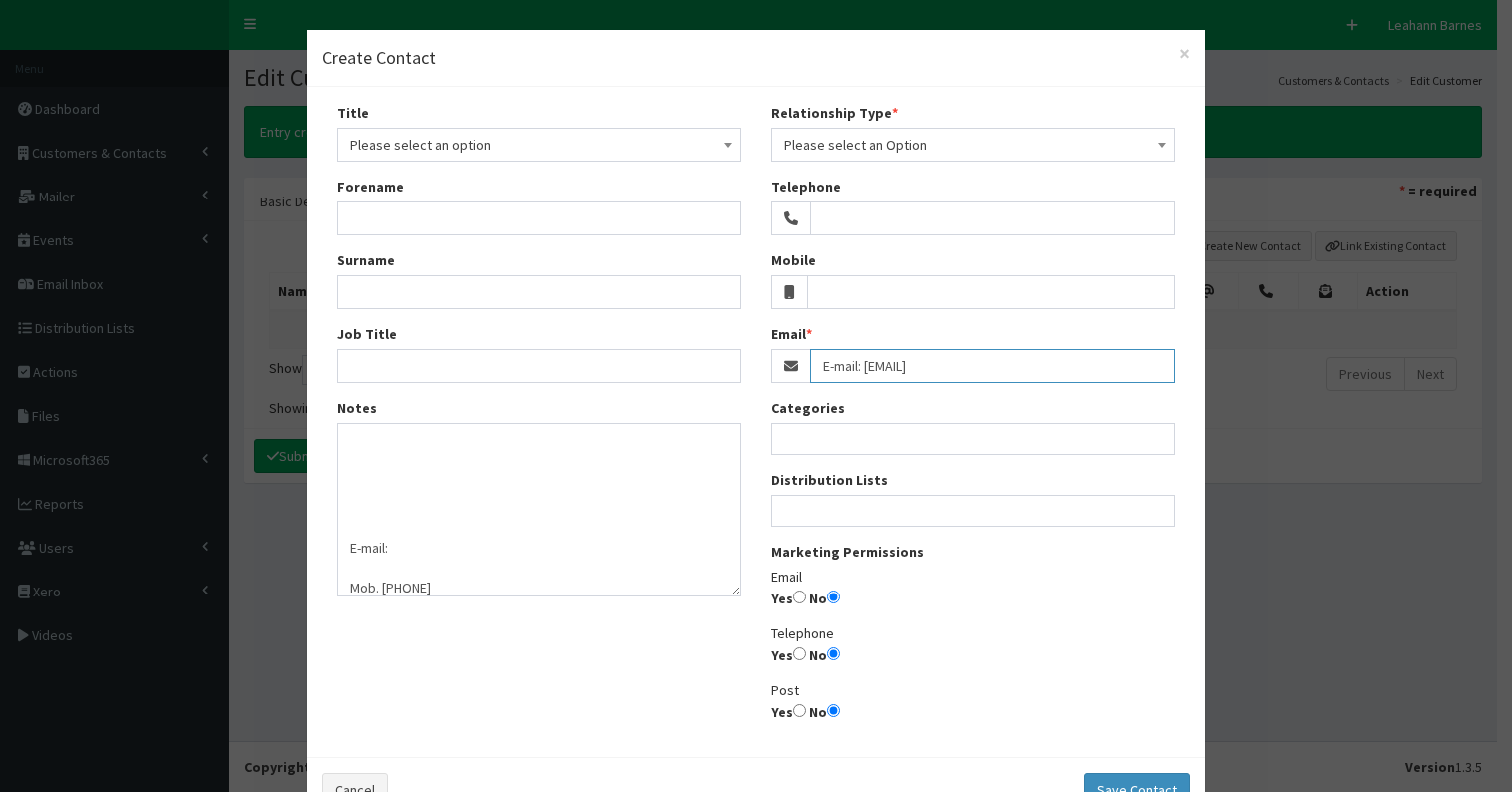 type on "E-mail: [EMAIL]" 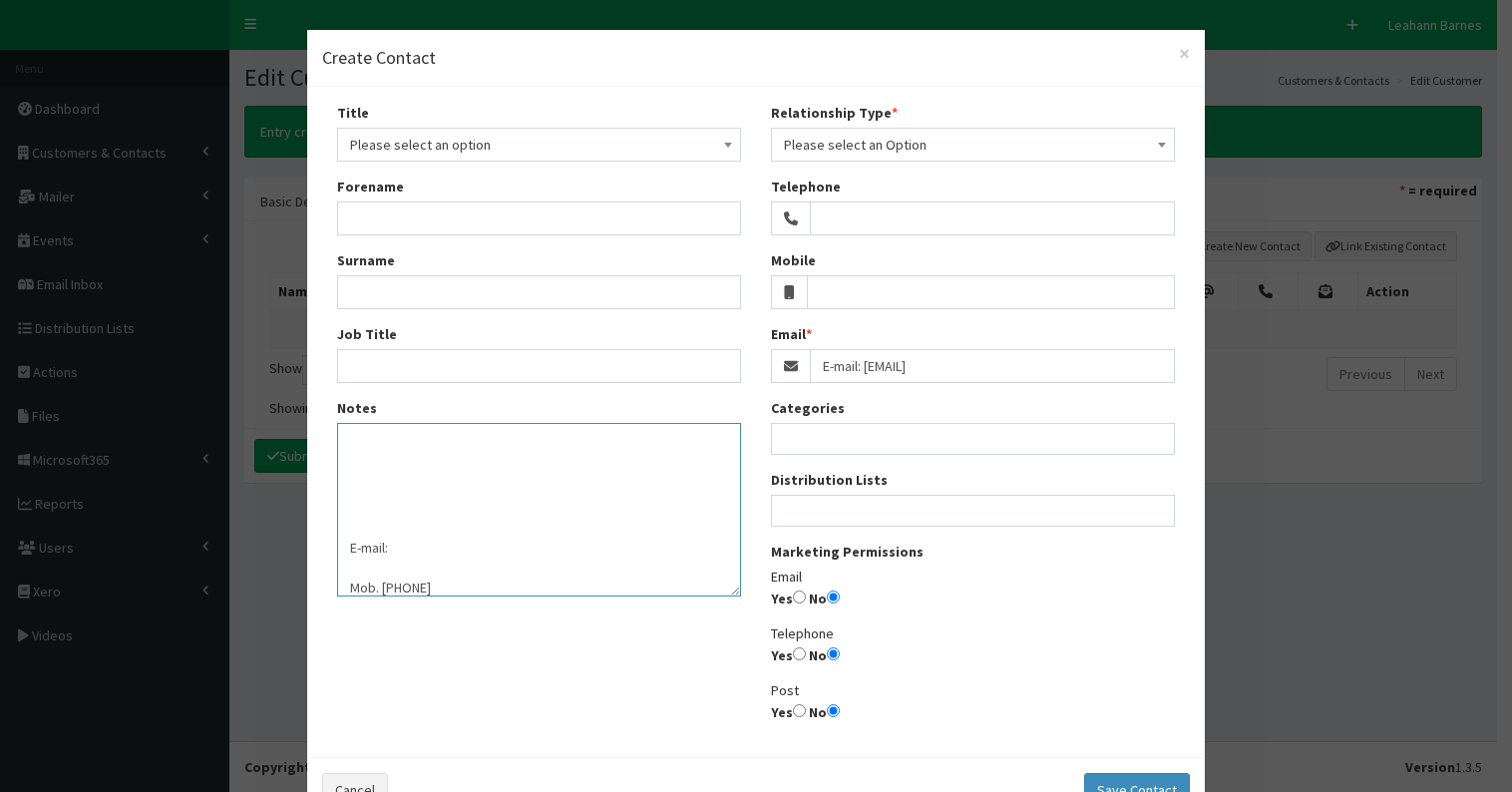 scroll, scrollTop: 120, scrollLeft: 0, axis: vertical 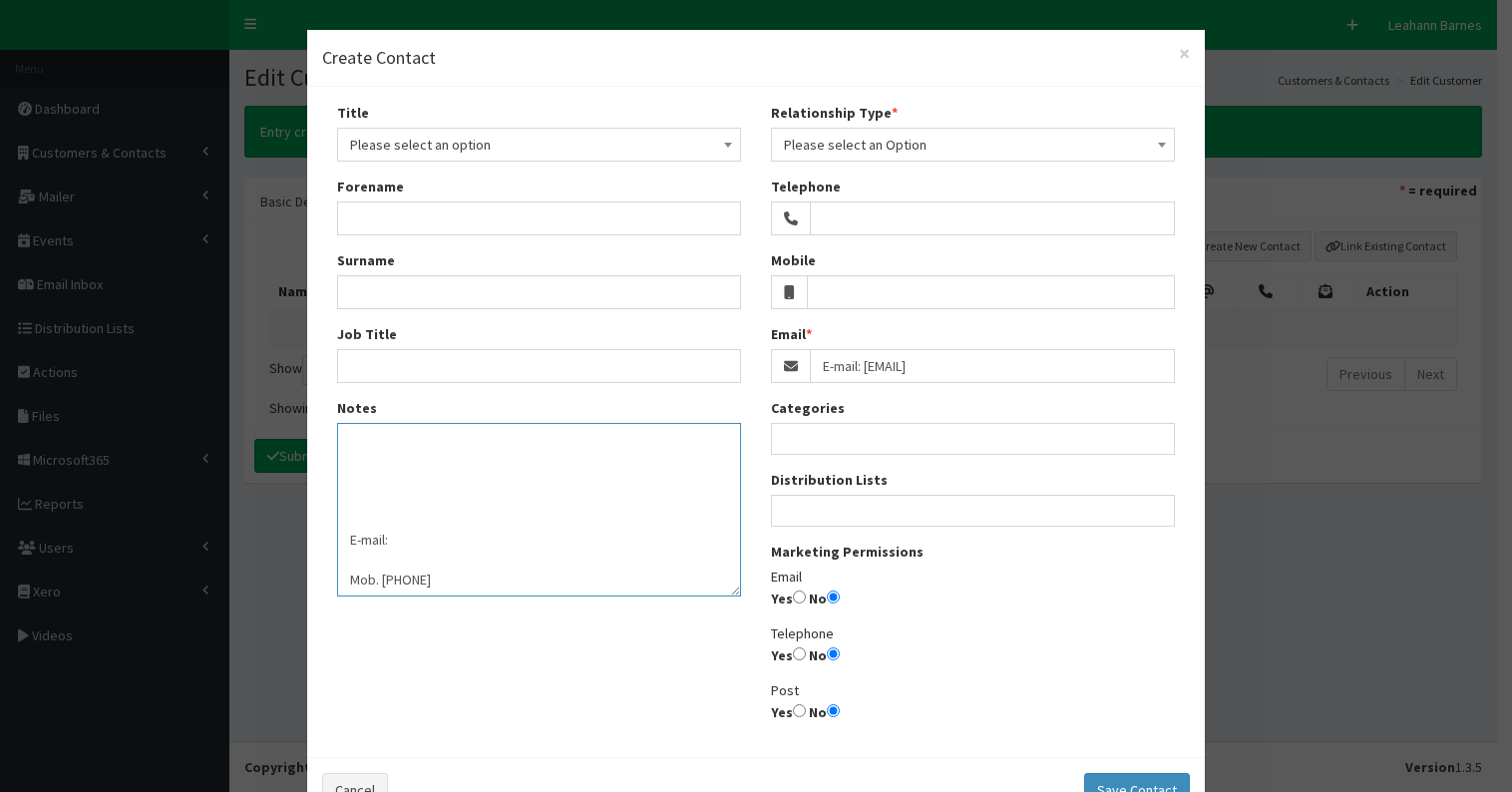 drag, startPoint x: 374, startPoint y: 583, endPoint x: 491, endPoint y: 578, distance: 117.10679 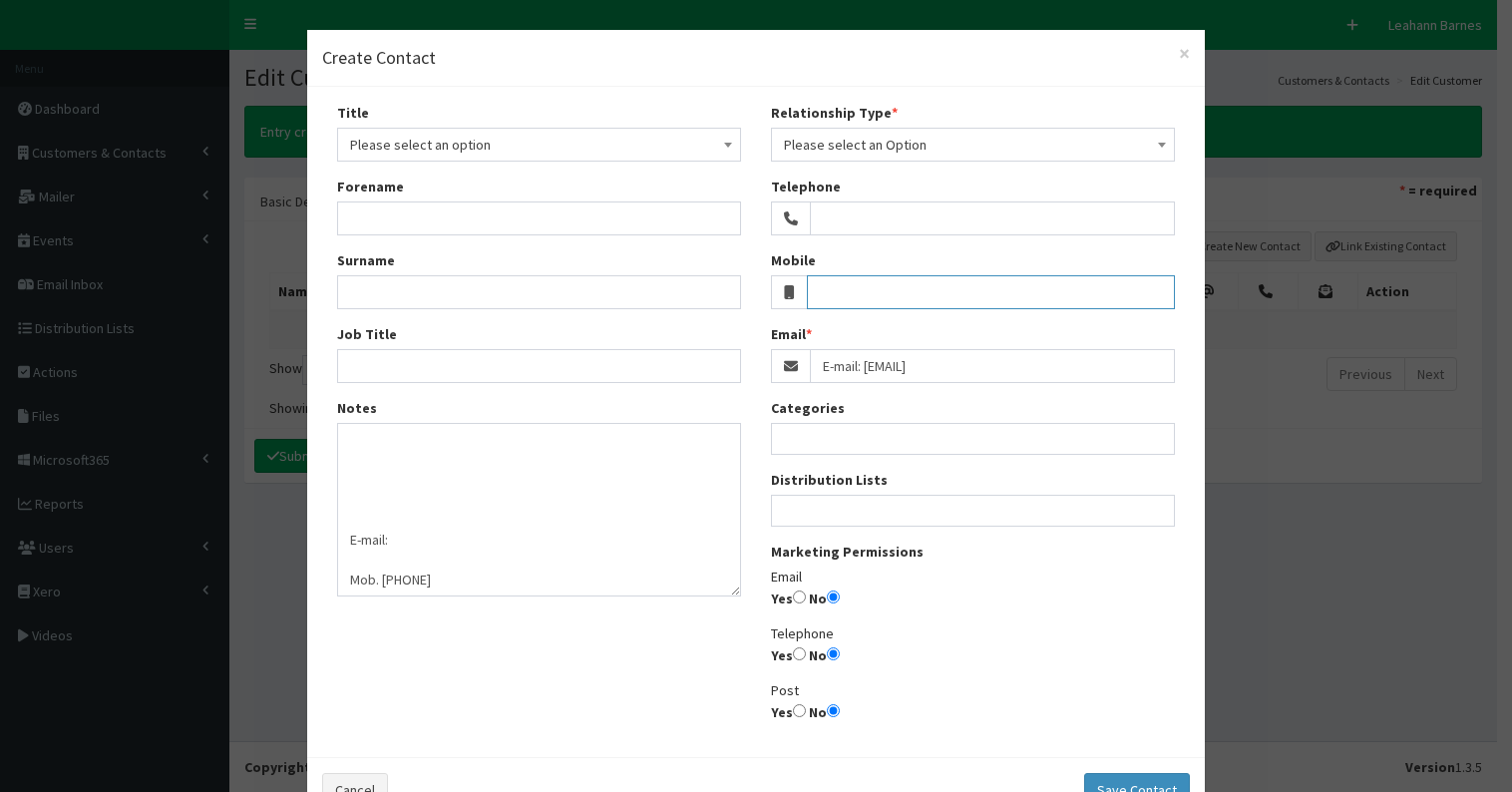 click on "Mobile" at bounding box center [991, 292] 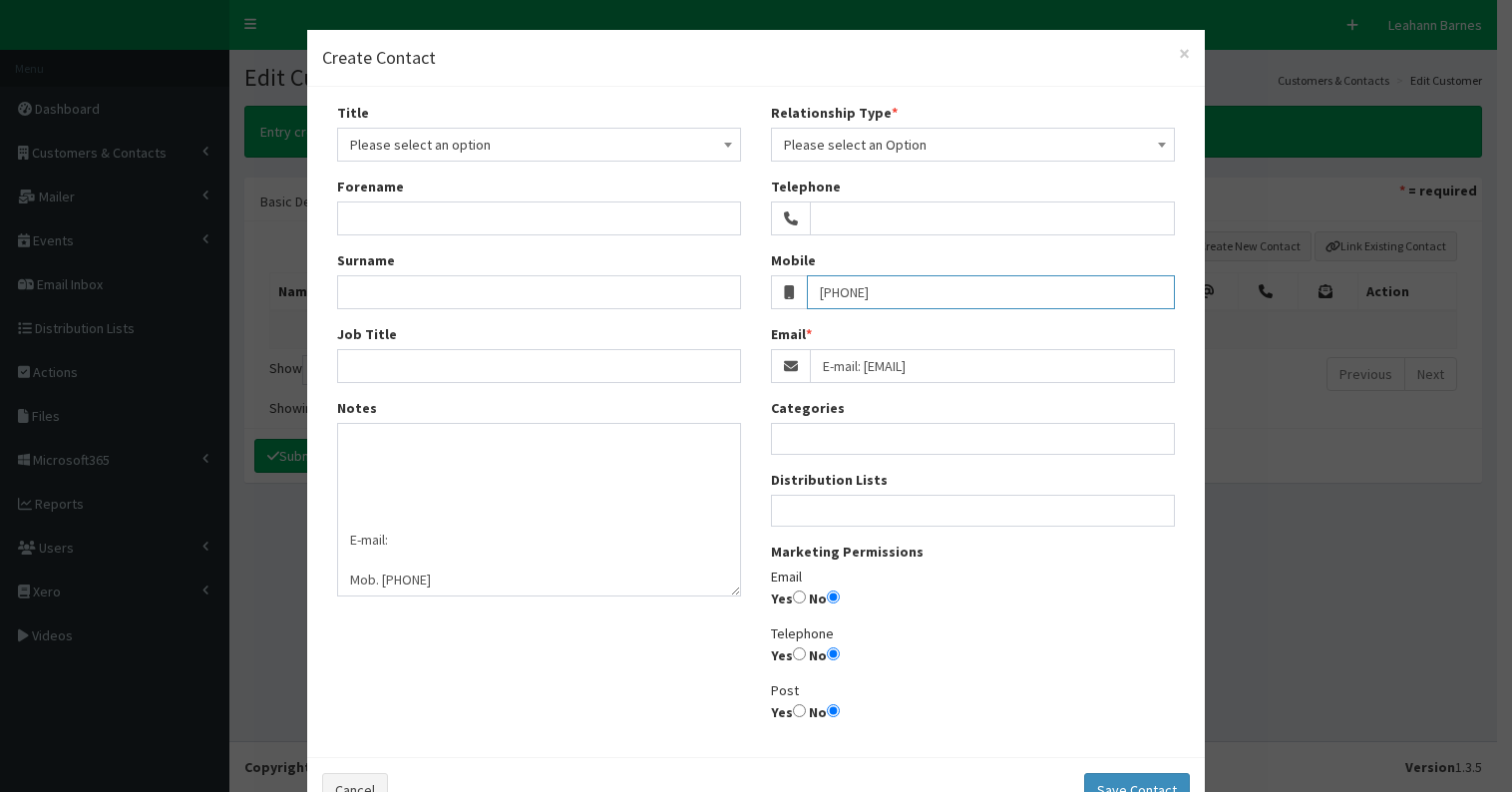 type on "[PHONE]" 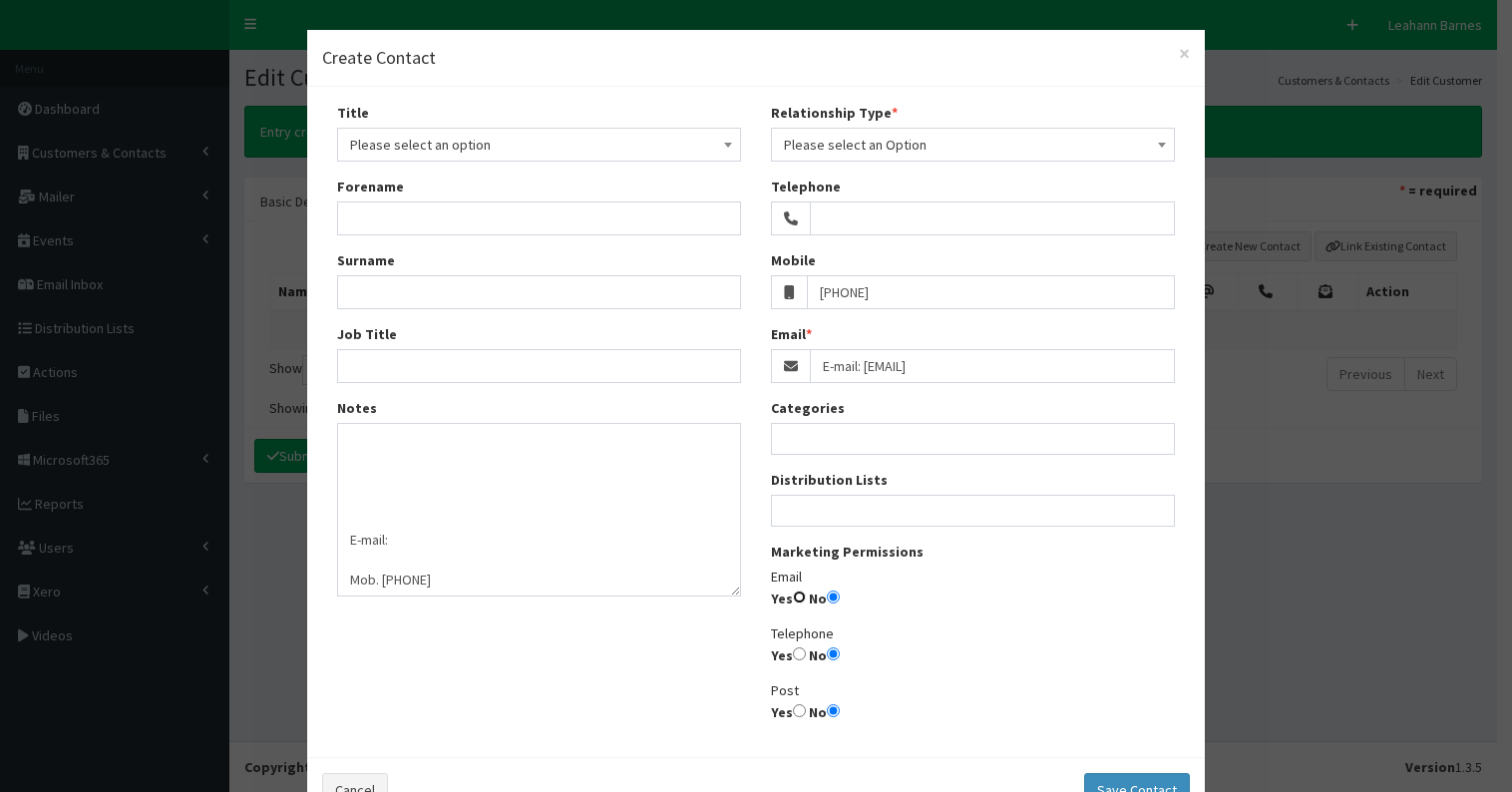 click on "Yes" at bounding box center [799, 596] 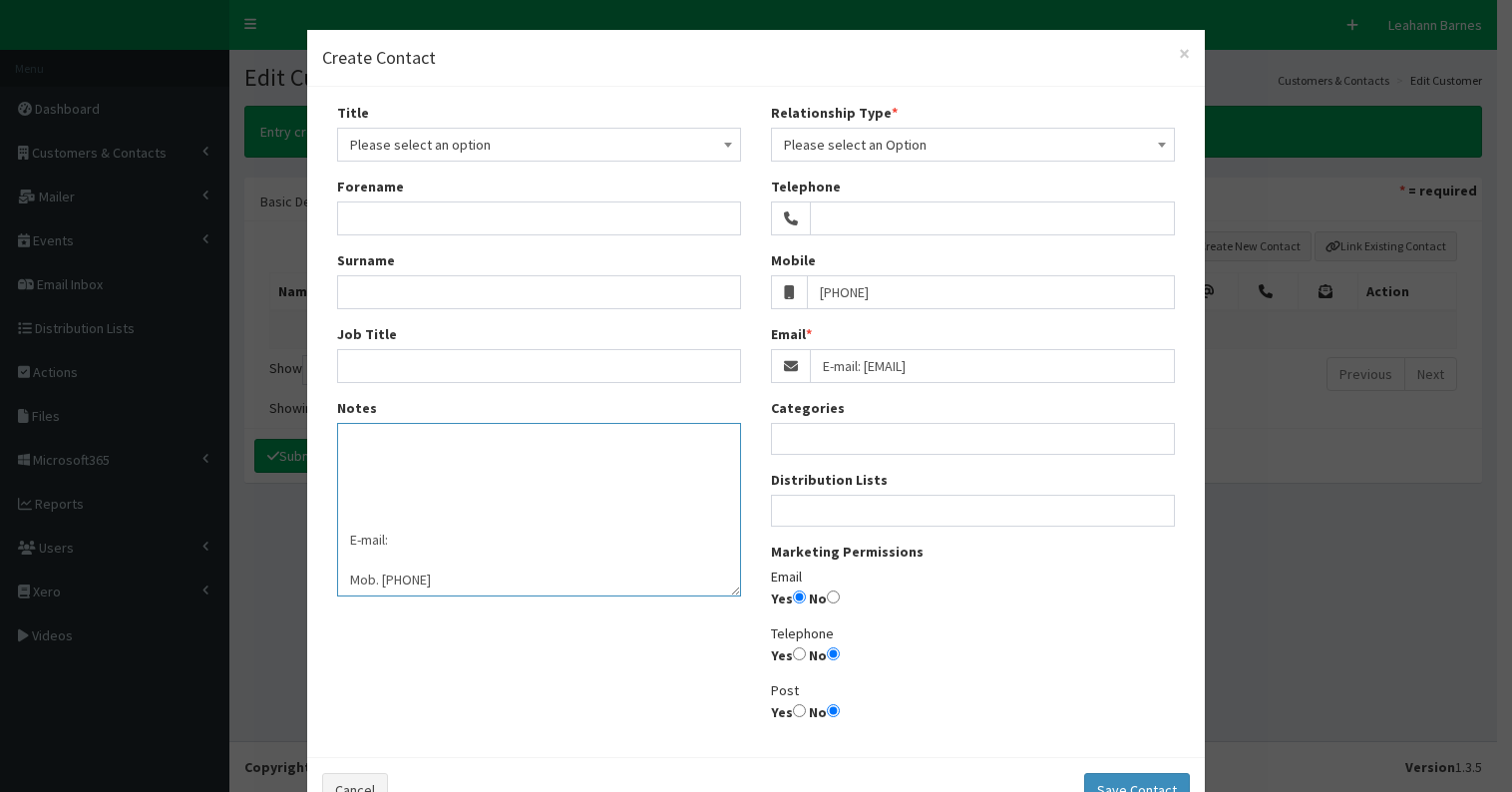 scroll, scrollTop: 0, scrollLeft: 0, axis: both 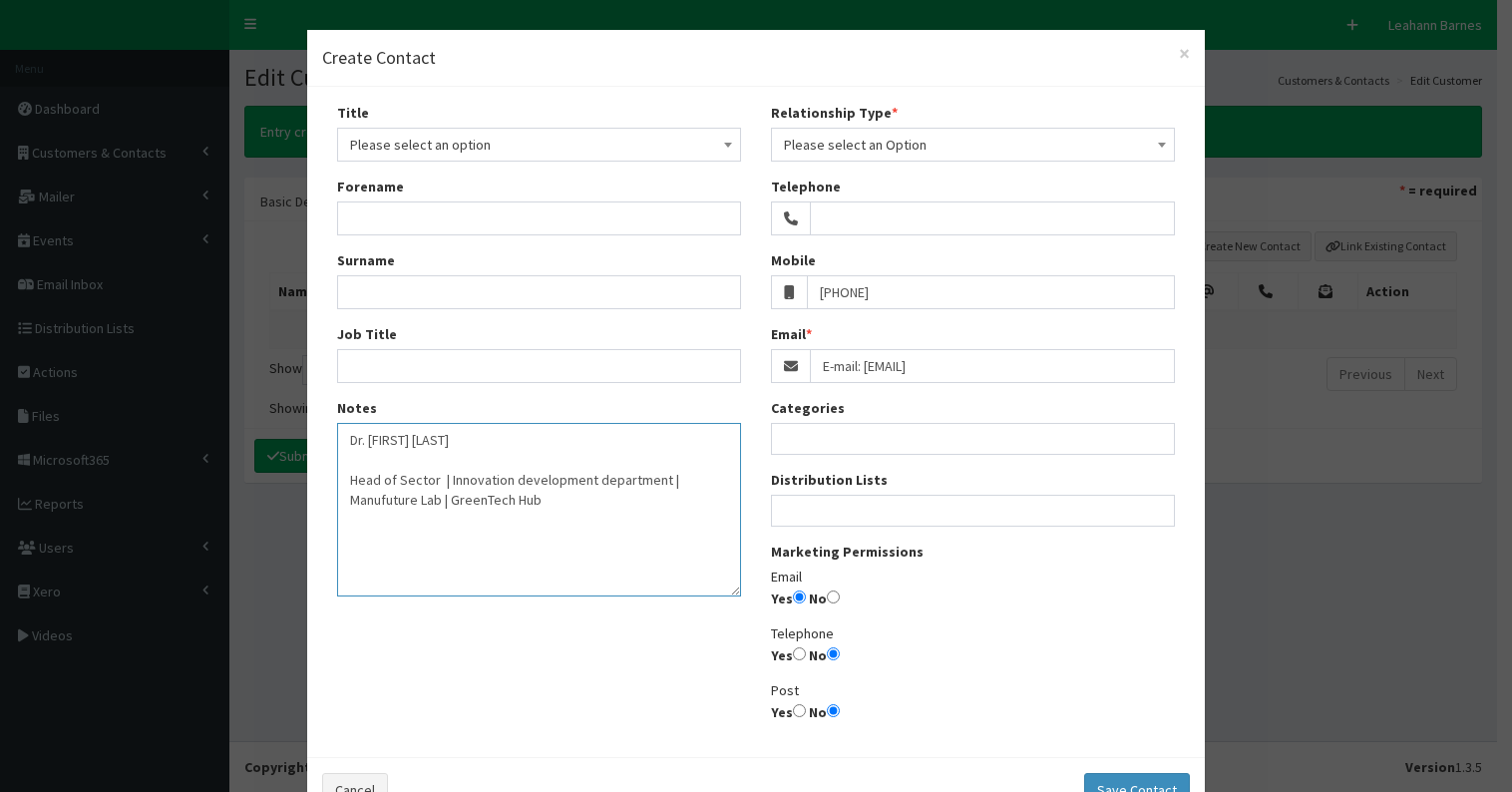 drag, startPoint x: 364, startPoint y: 440, endPoint x: 395, endPoint y: 437, distance: 31.144823 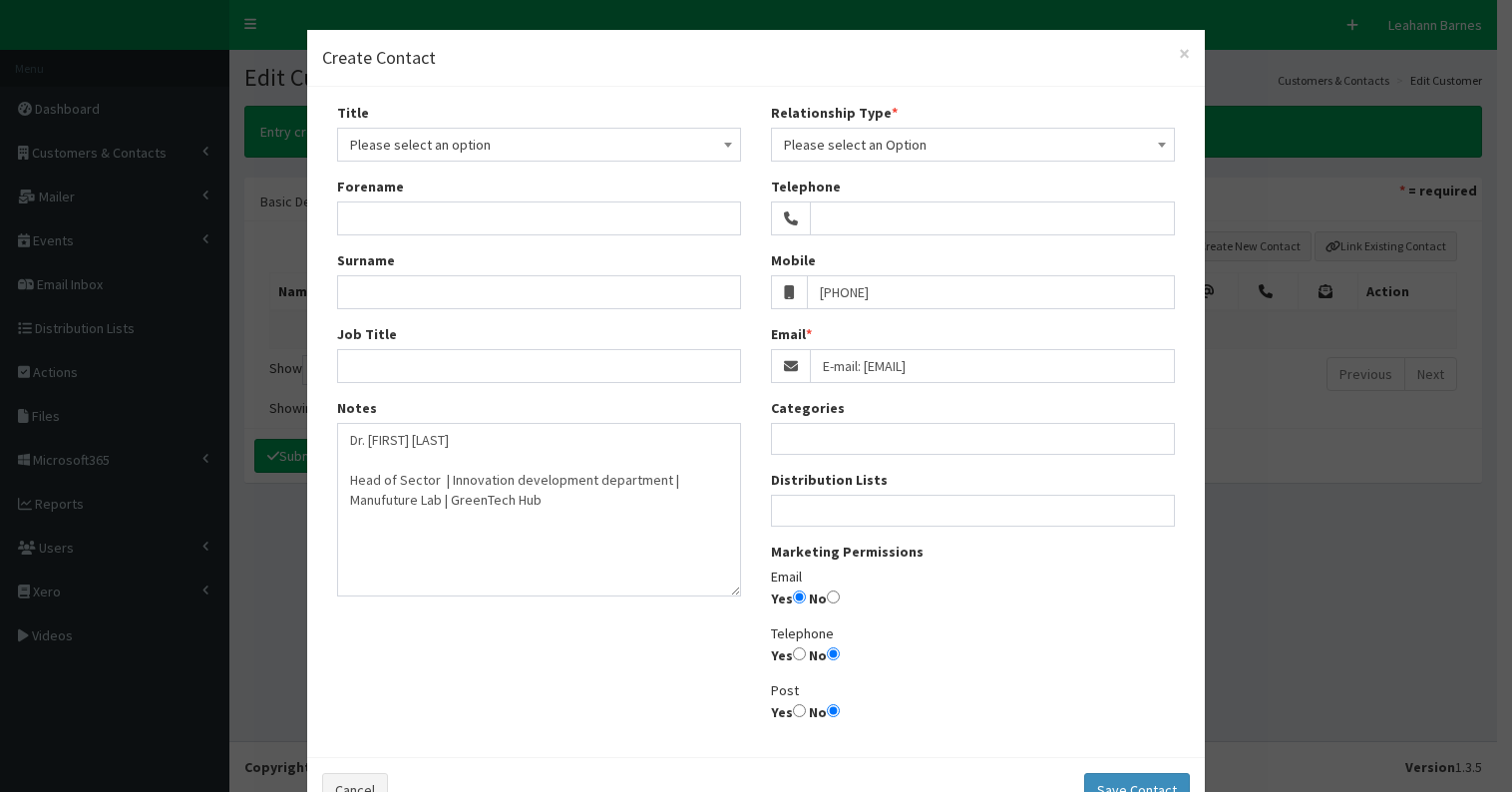 click on "Please select an option" at bounding box center (539, 145) 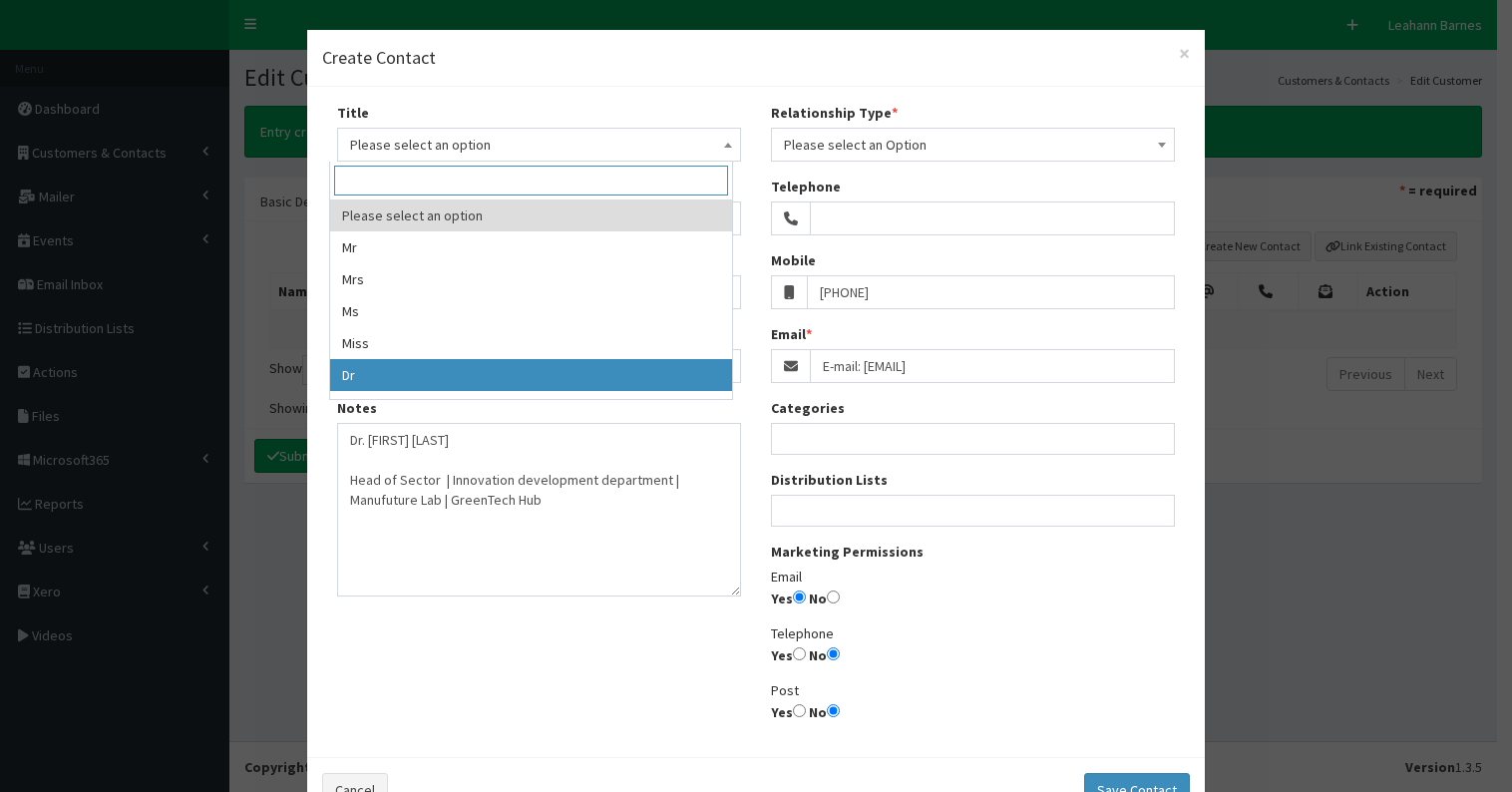 drag, startPoint x: 419, startPoint y: 372, endPoint x: 380, endPoint y: 277, distance: 102.69372 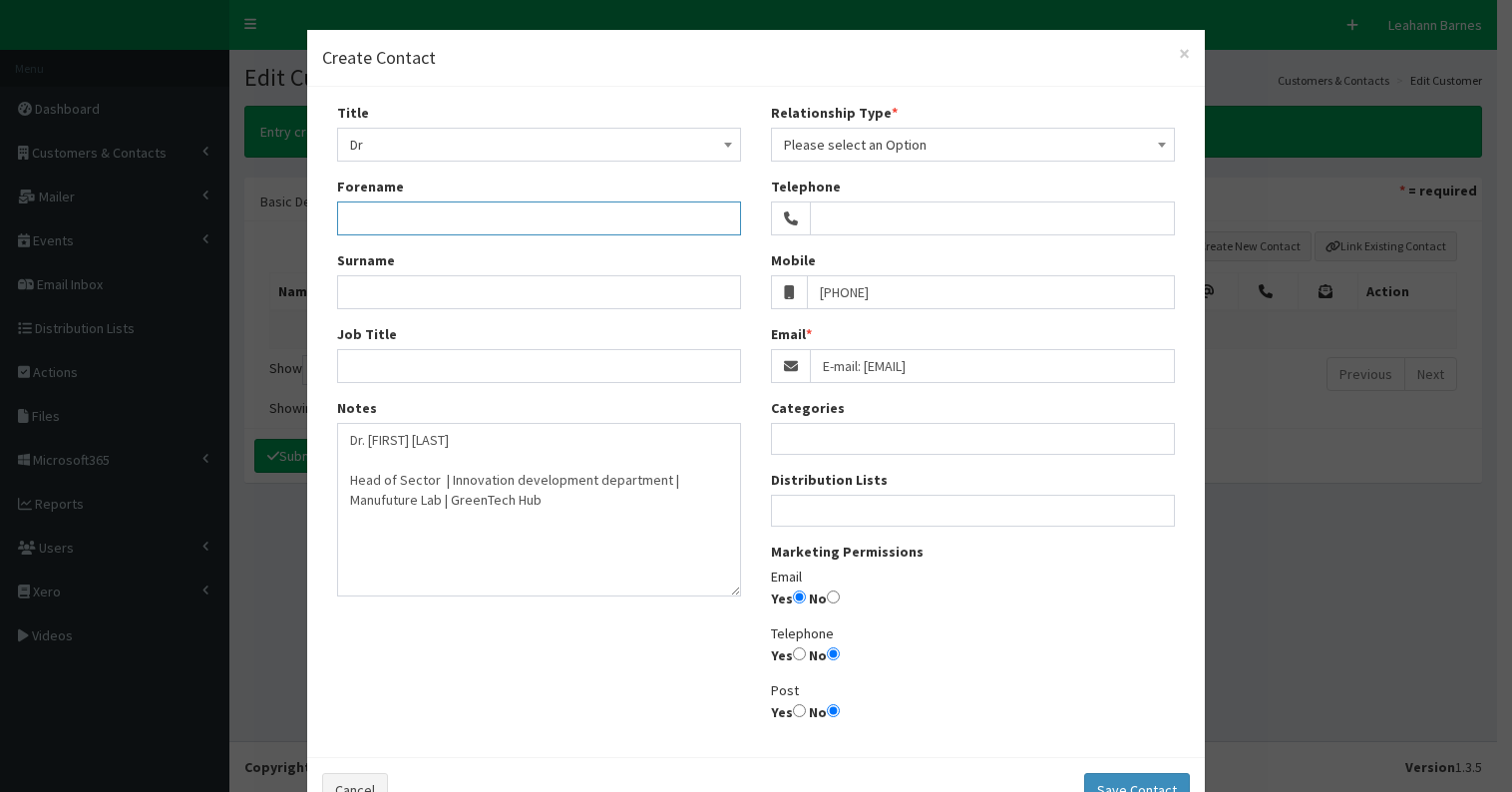 click on "Forename" at bounding box center (539, 218) 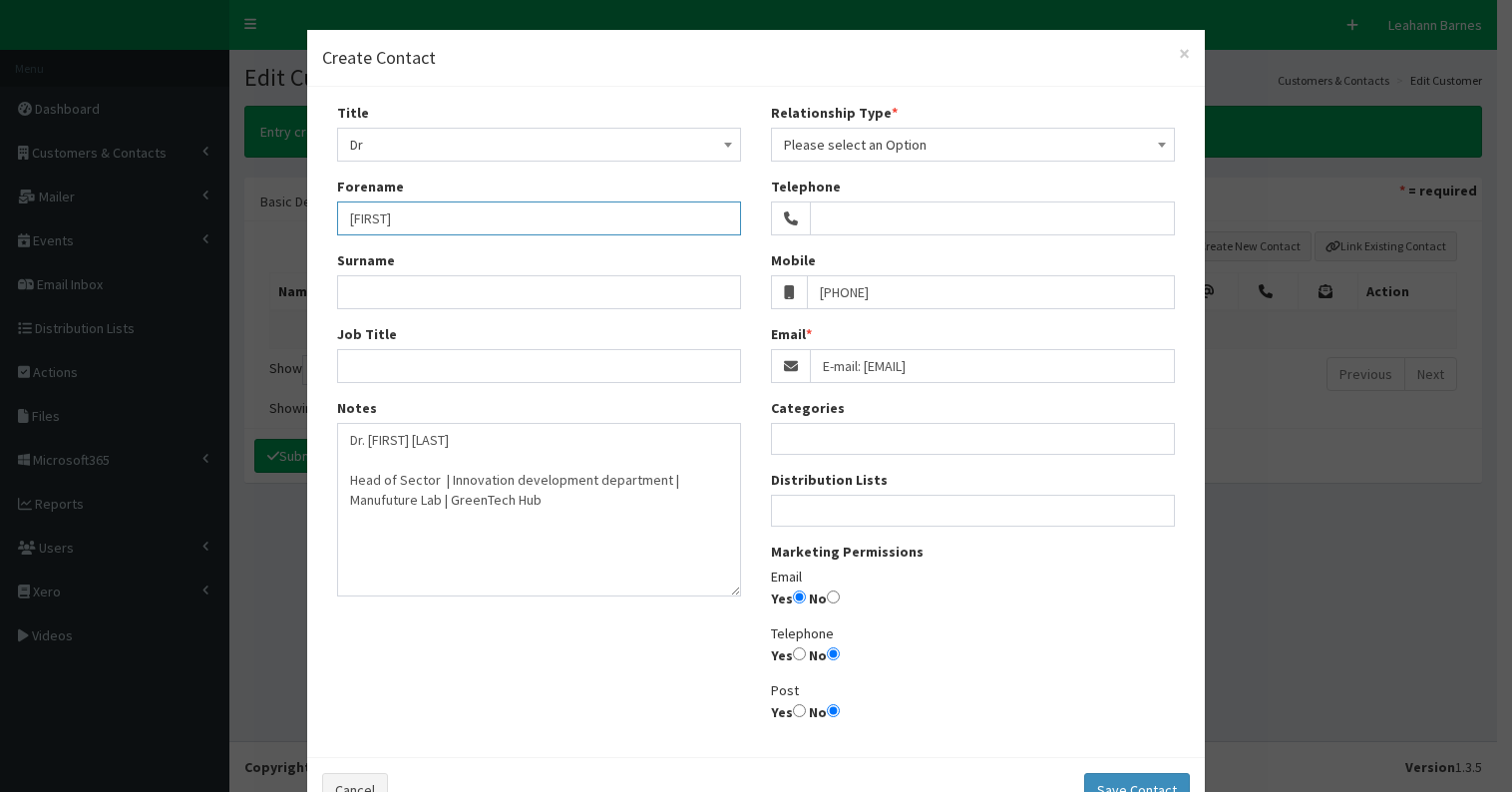 type on "Marija" 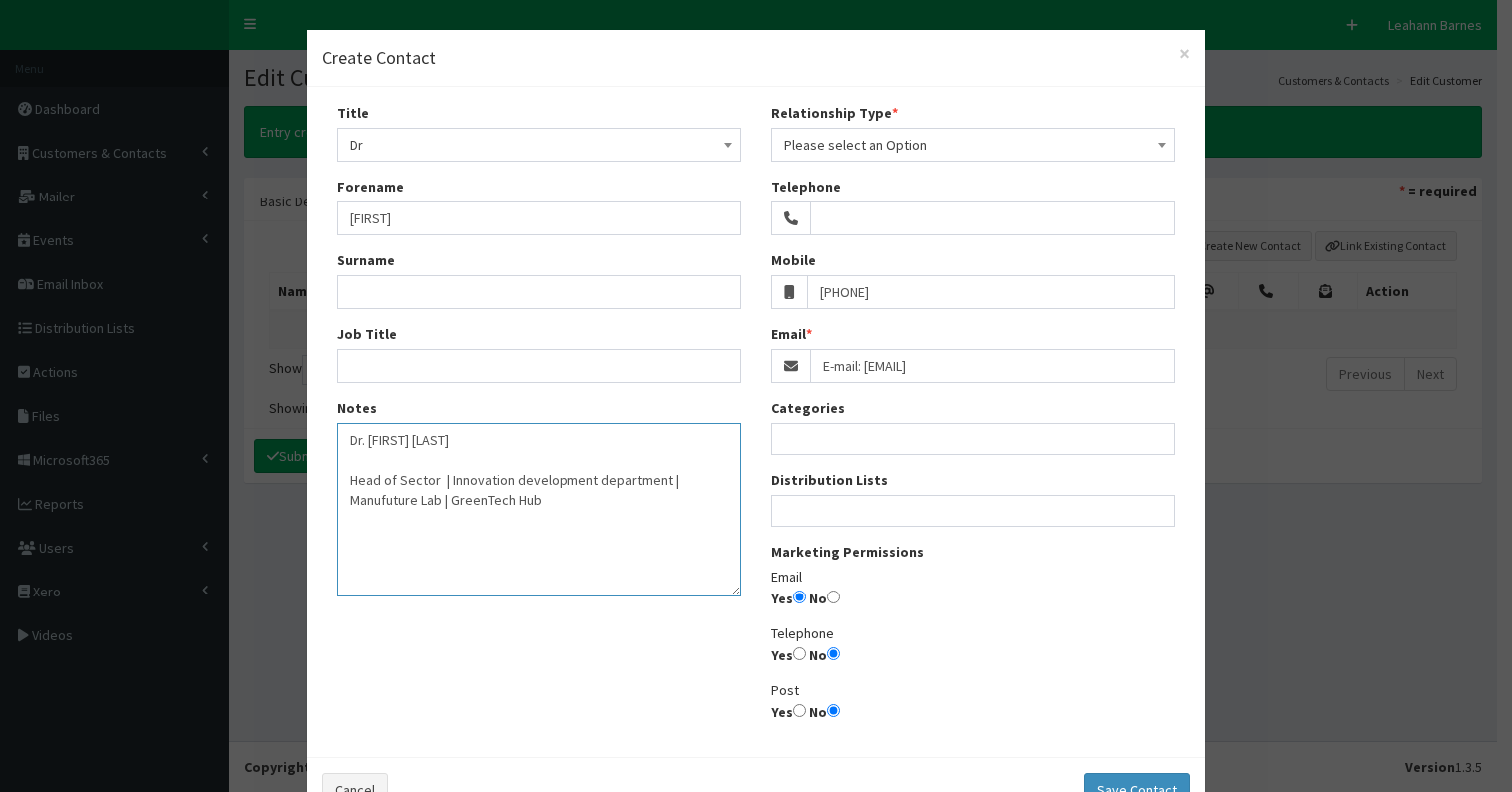 drag, startPoint x: 364, startPoint y: 440, endPoint x: 515, endPoint y: 441, distance: 151.00331 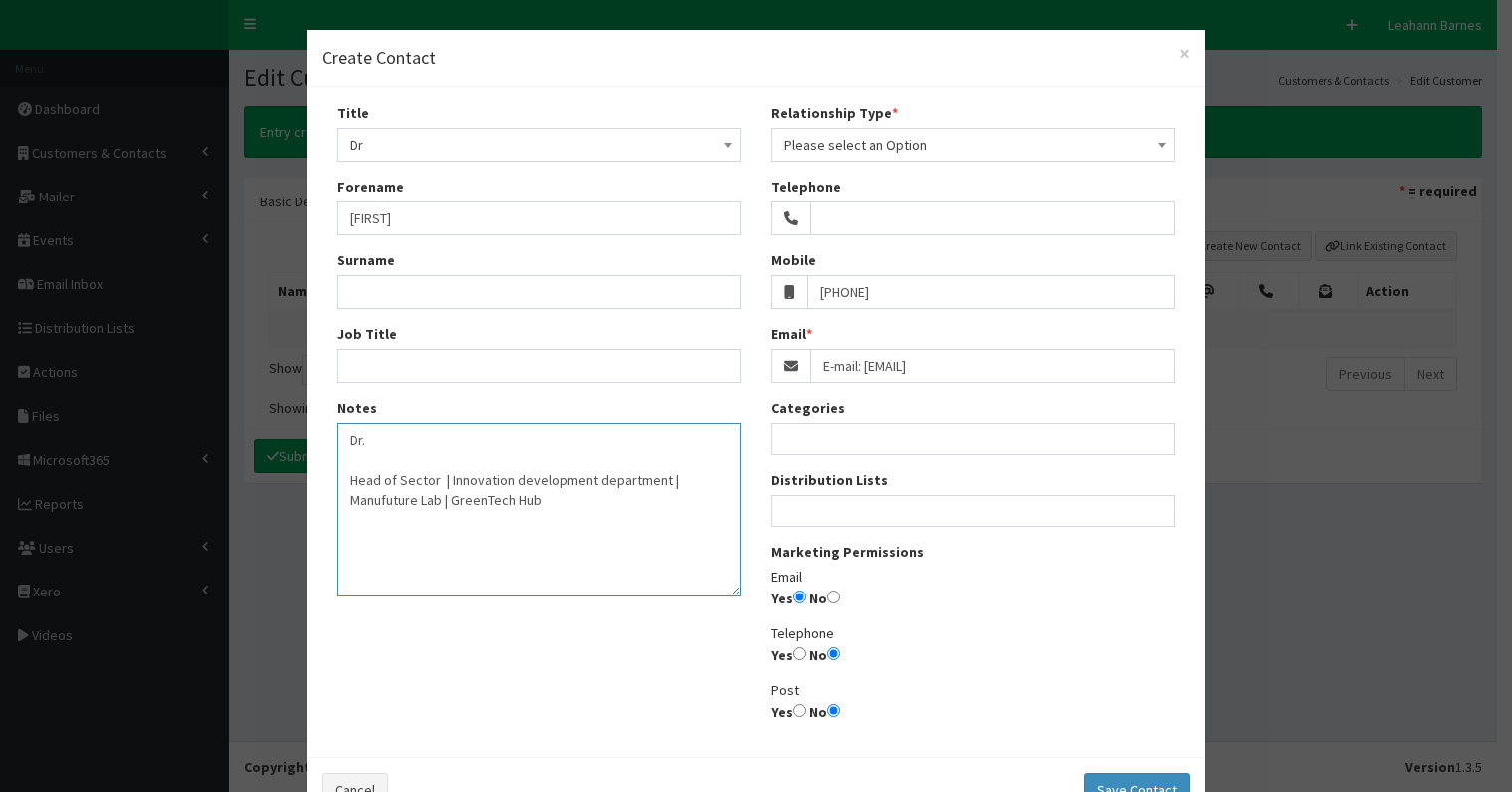 type on "Dr.
Head of Sector  | Innovation development department | Manufuture Lab | GreenTech Hub
E-mail:
Mob. +370 615 83 137" 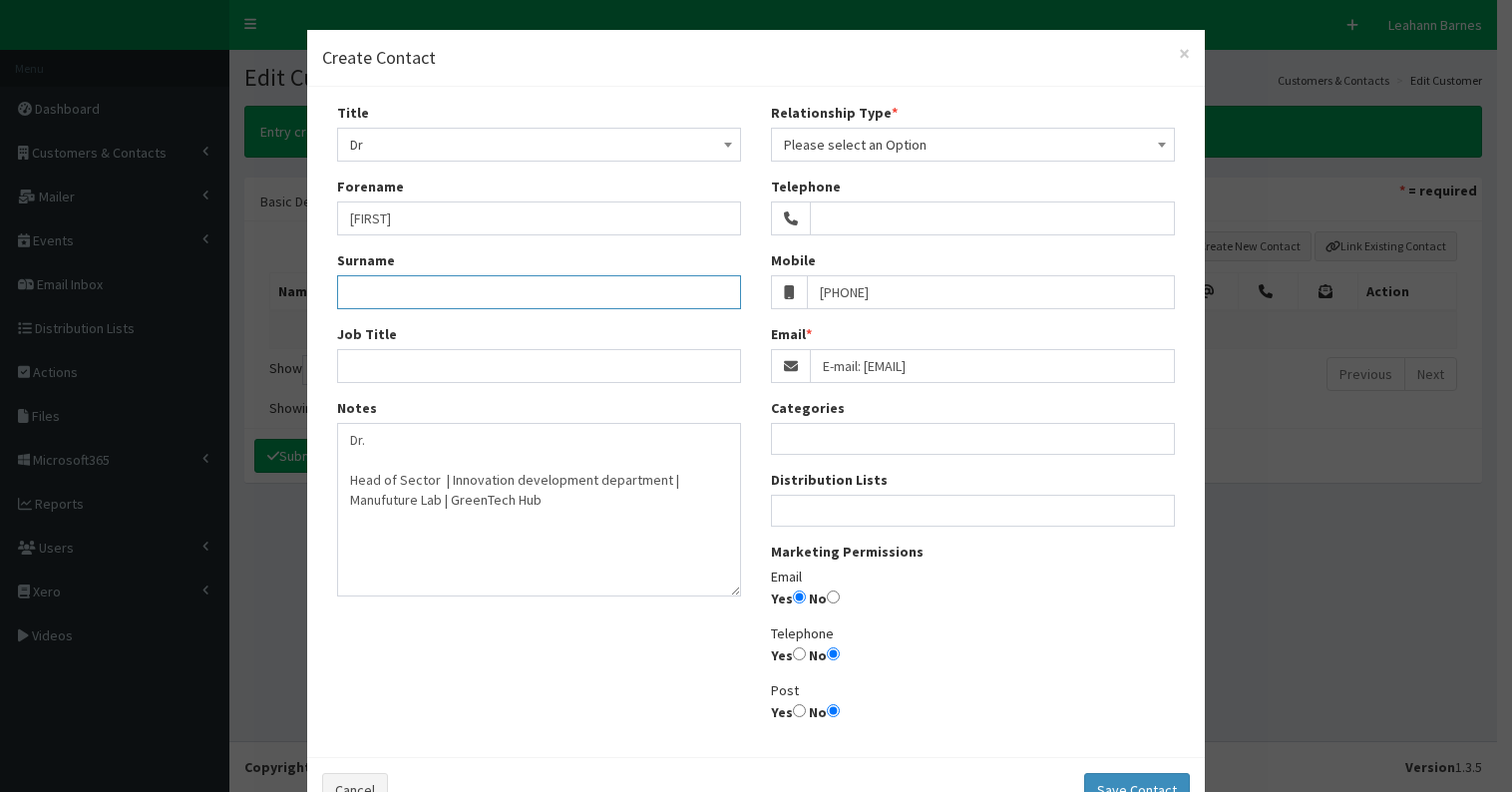 click on "Surname" at bounding box center [539, 292] 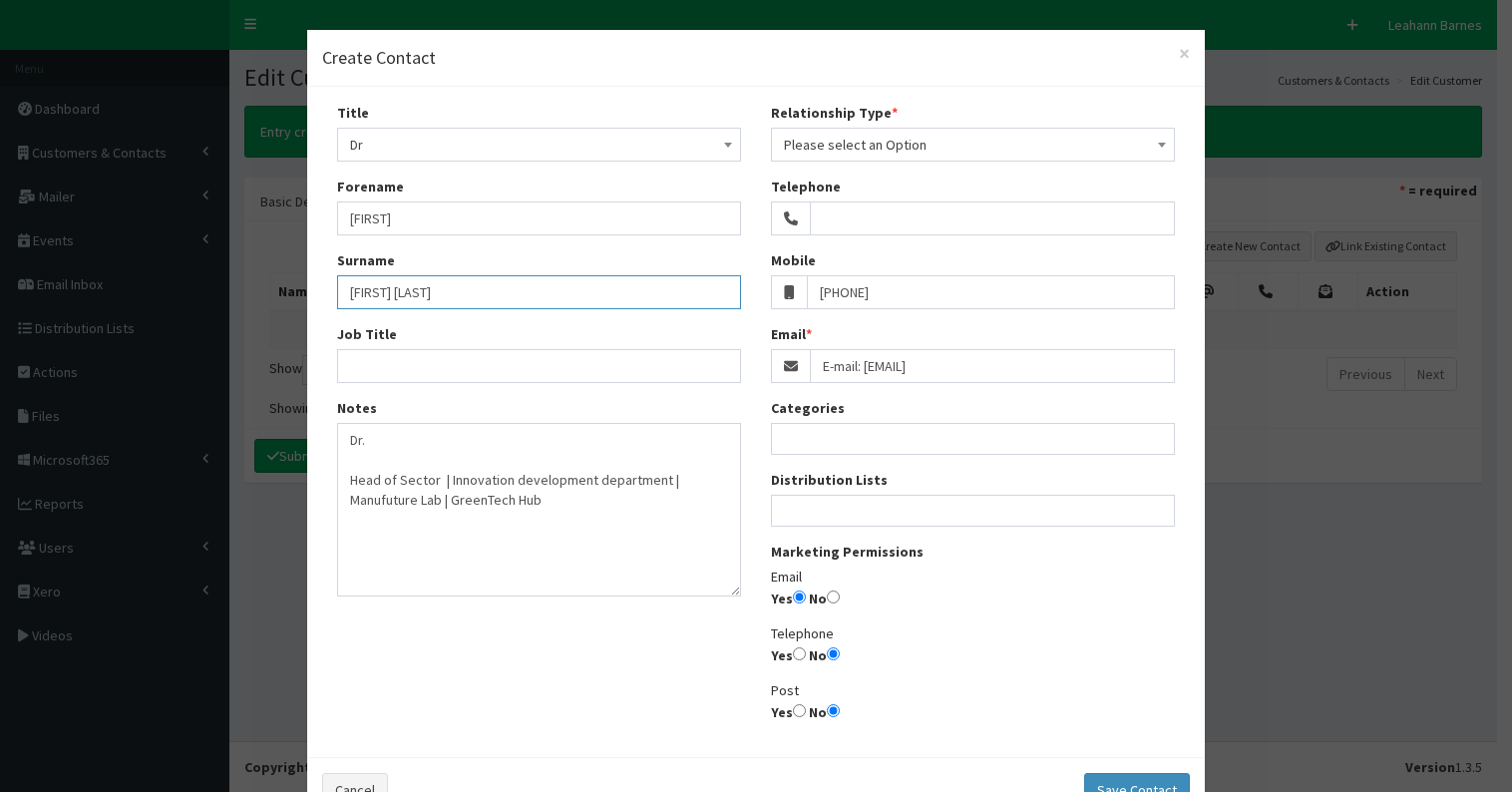 type on "Meišutovič-Akhtarieva" 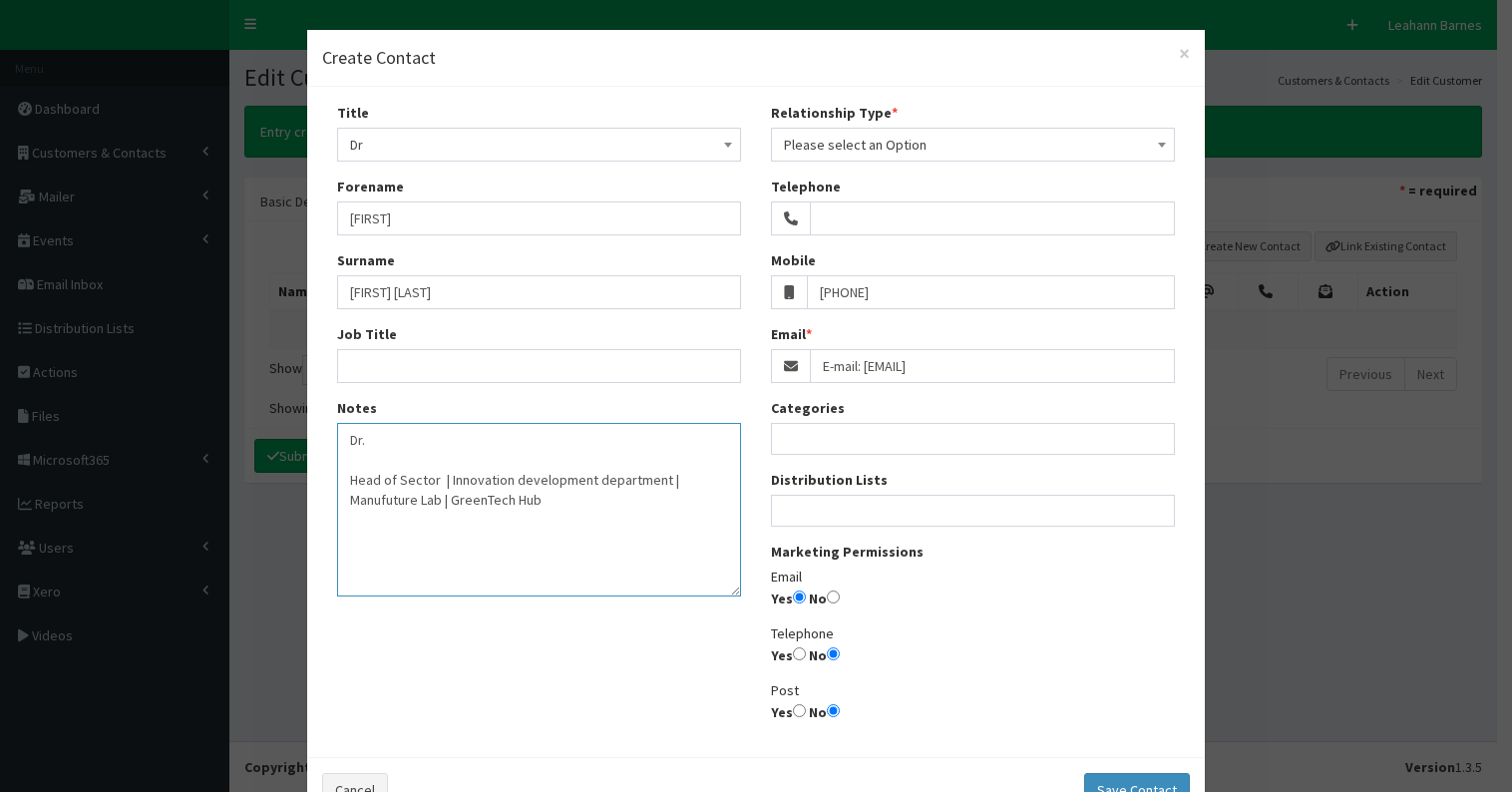 click on "Dr.
Head of Sector  | Innovation development department | Manufuture Lab | GreenTech Hub
E-mail:
Mob. +370 615 83 137" at bounding box center (539, 510) 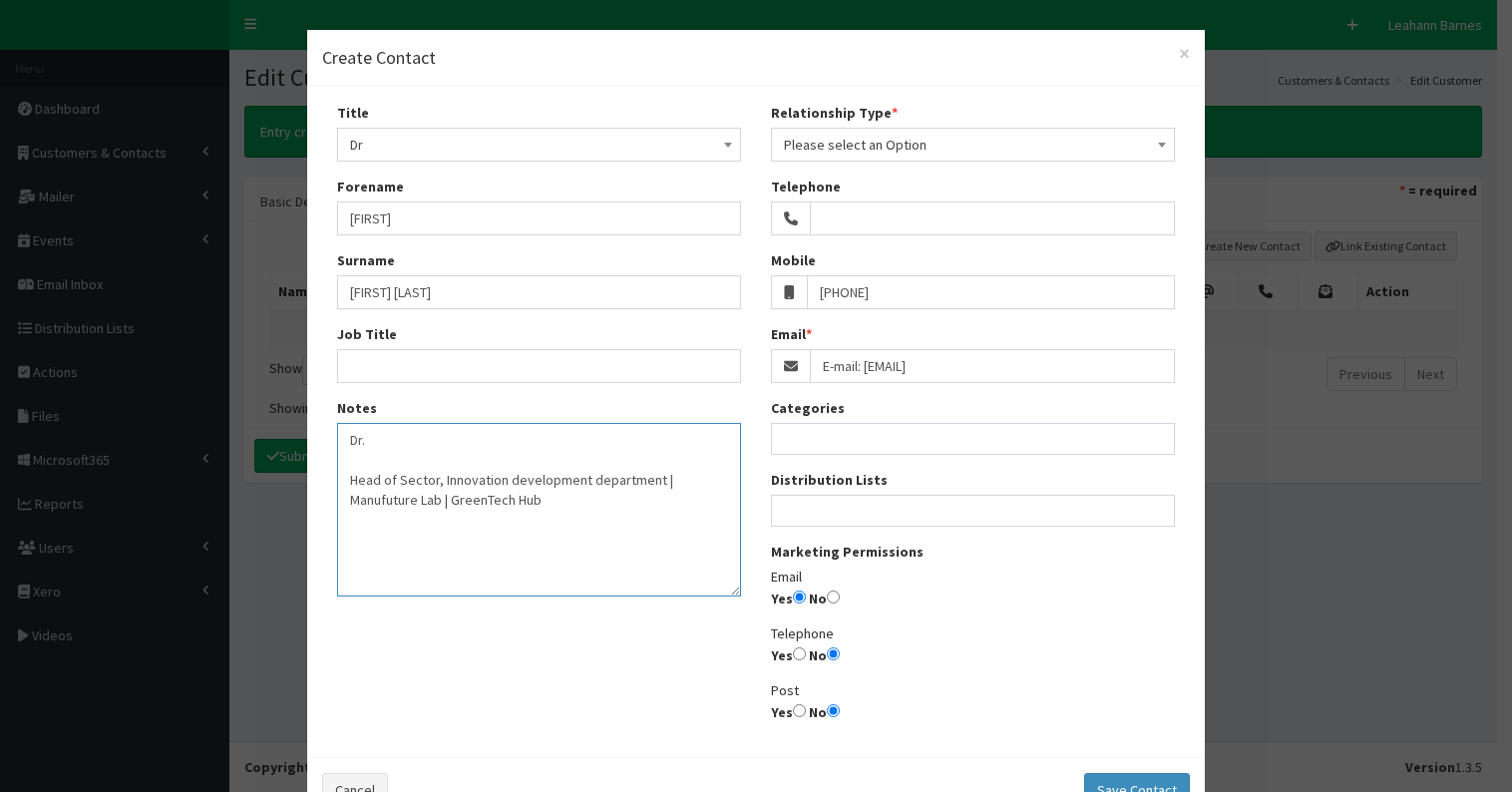 drag, startPoint x: 649, startPoint y: 481, endPoint x: 664, endPoint y: 472, distance: 17.492856 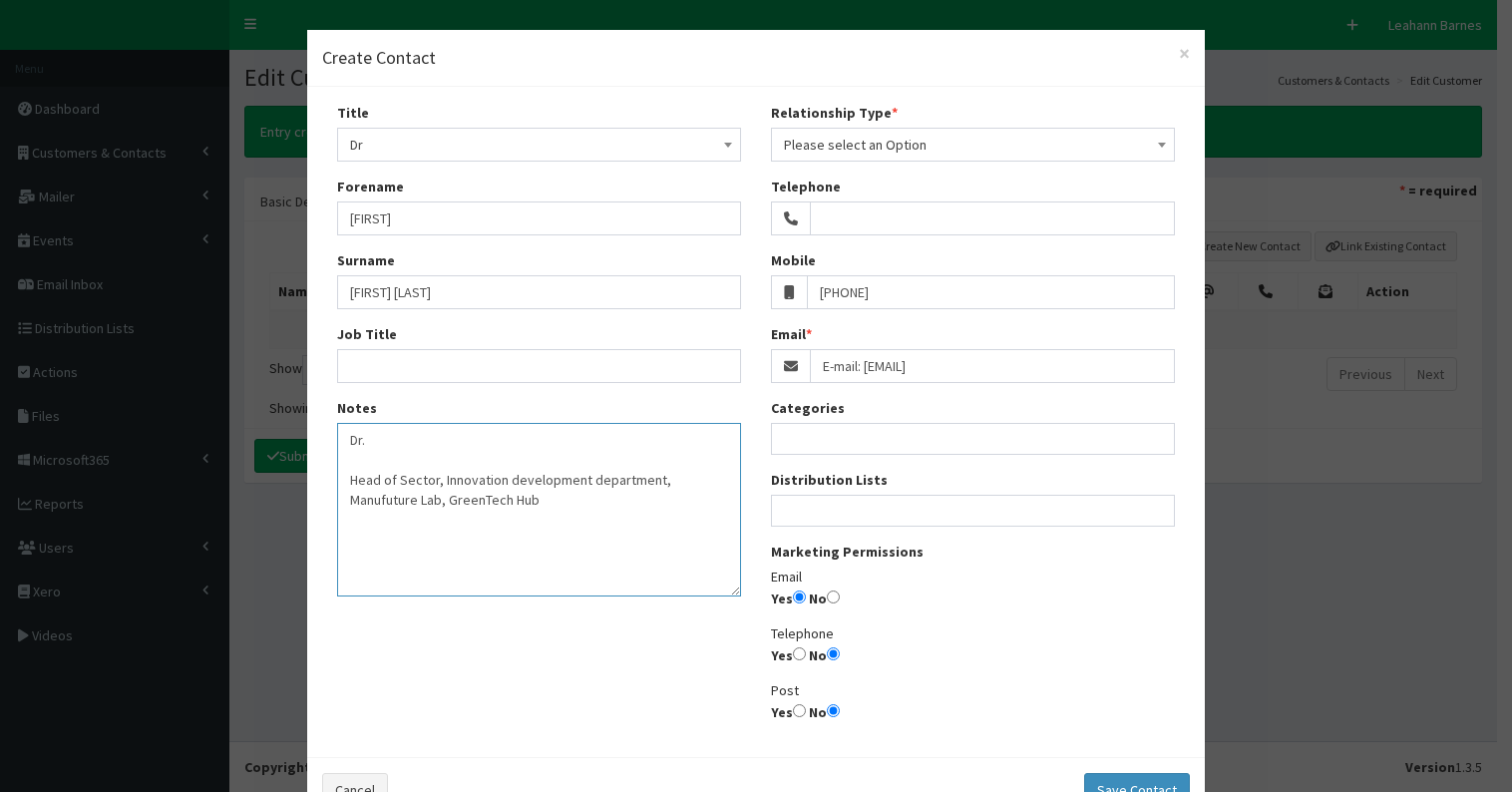 click on "Dr.
Head of Sector, Innovation development department, Manufuture Lab, GreenTech Hub
E-mail:
Mob. +370 615 83 137" at bounding box center (539, 510) 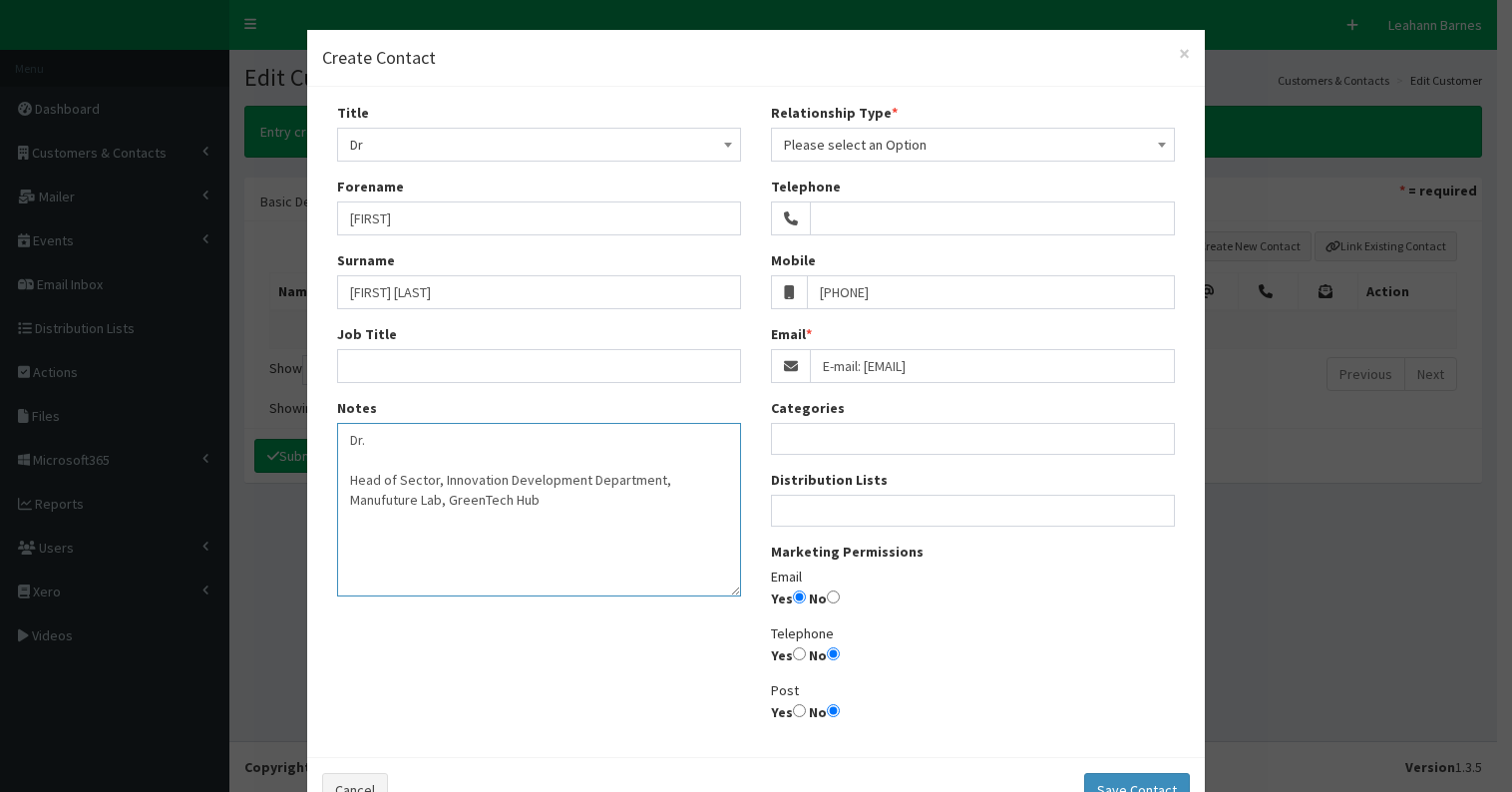 drag, startPoint x: 340, startPoint y: 477, endPoint x: 547, endPoint y: 508, distance: 209.30838 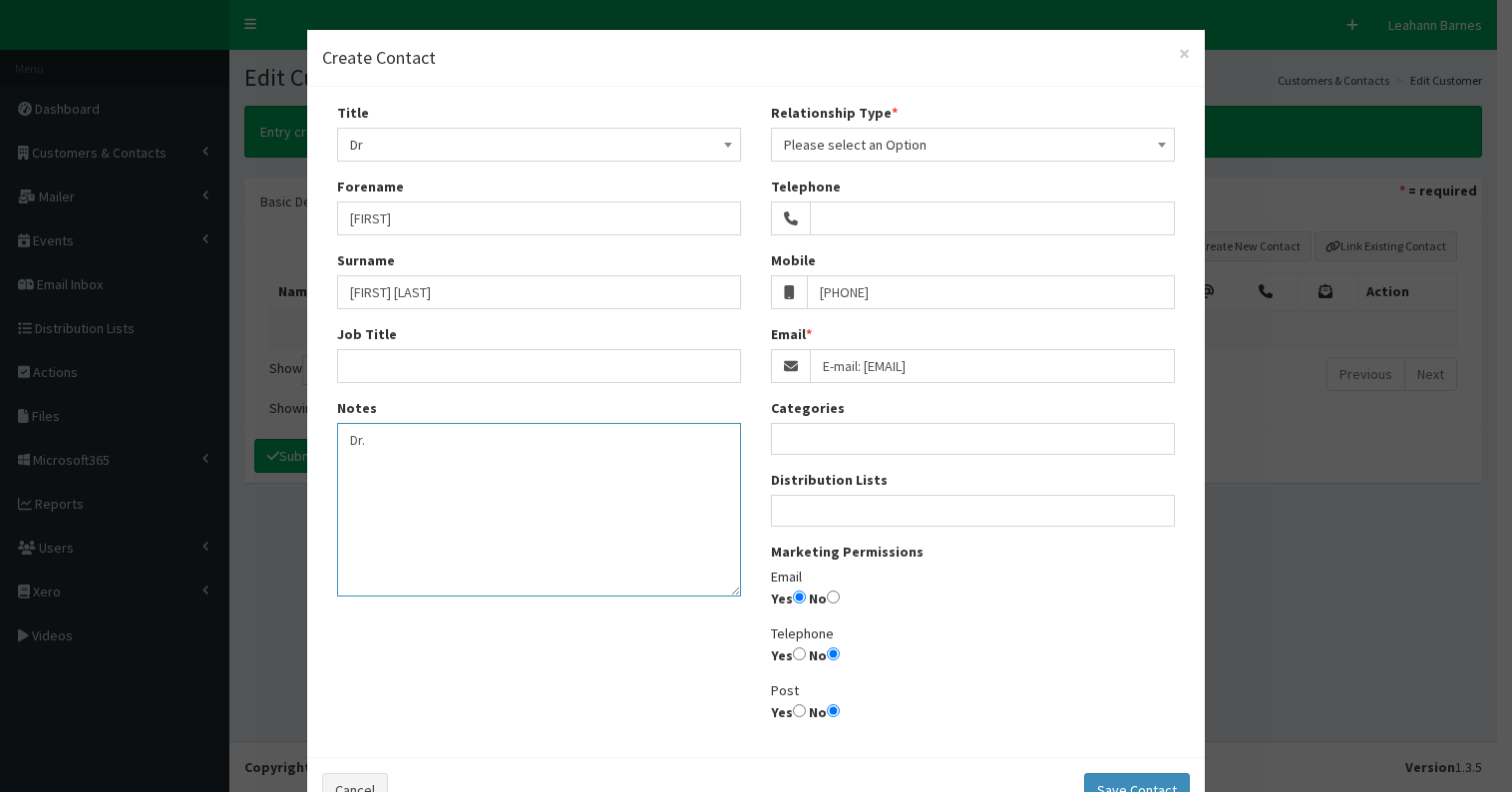 type on "Dr.
E-mail:
Mob. +370 615 83 137" 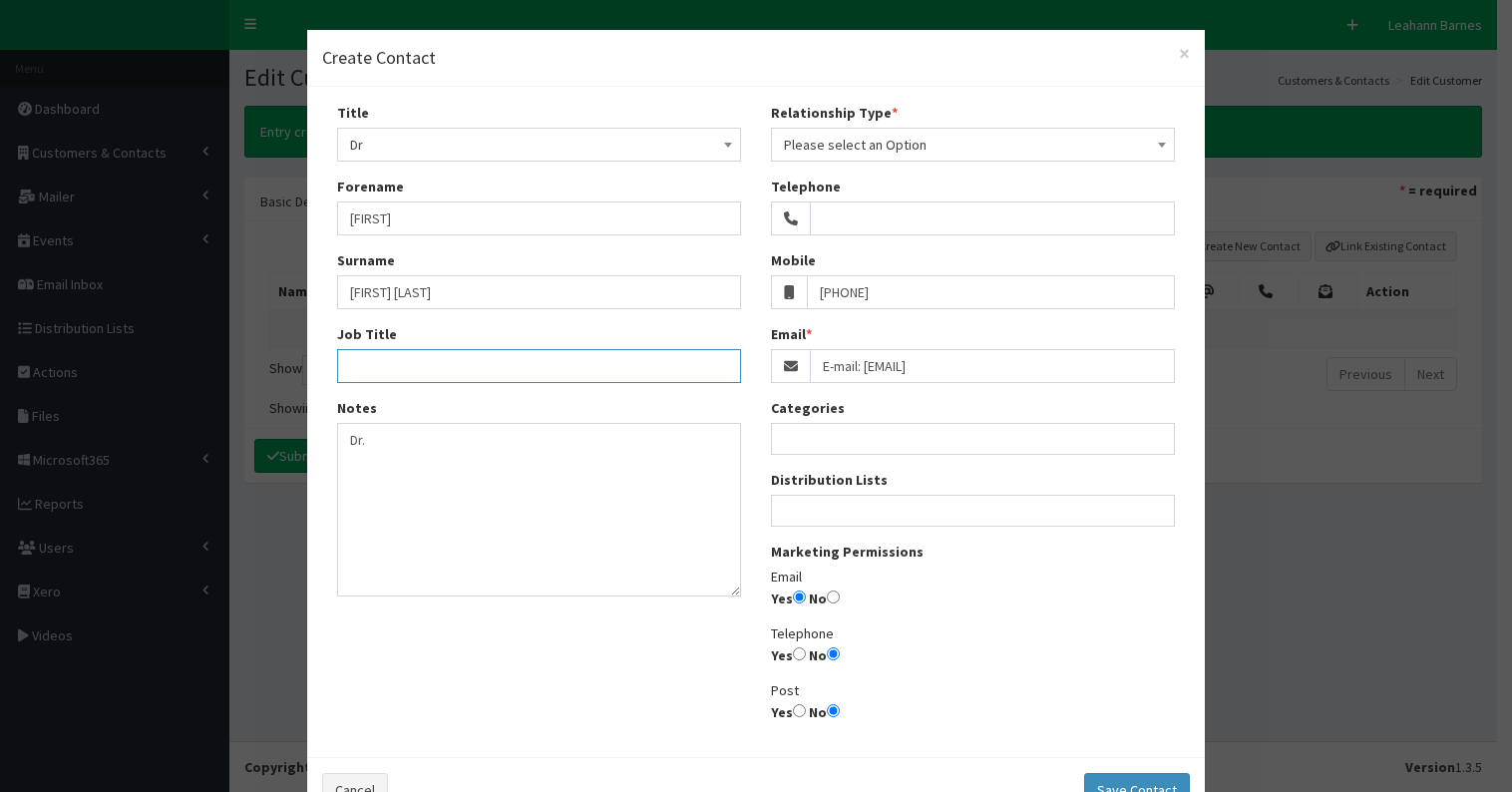 click on "Job Title" at bounding box center [539, 366] 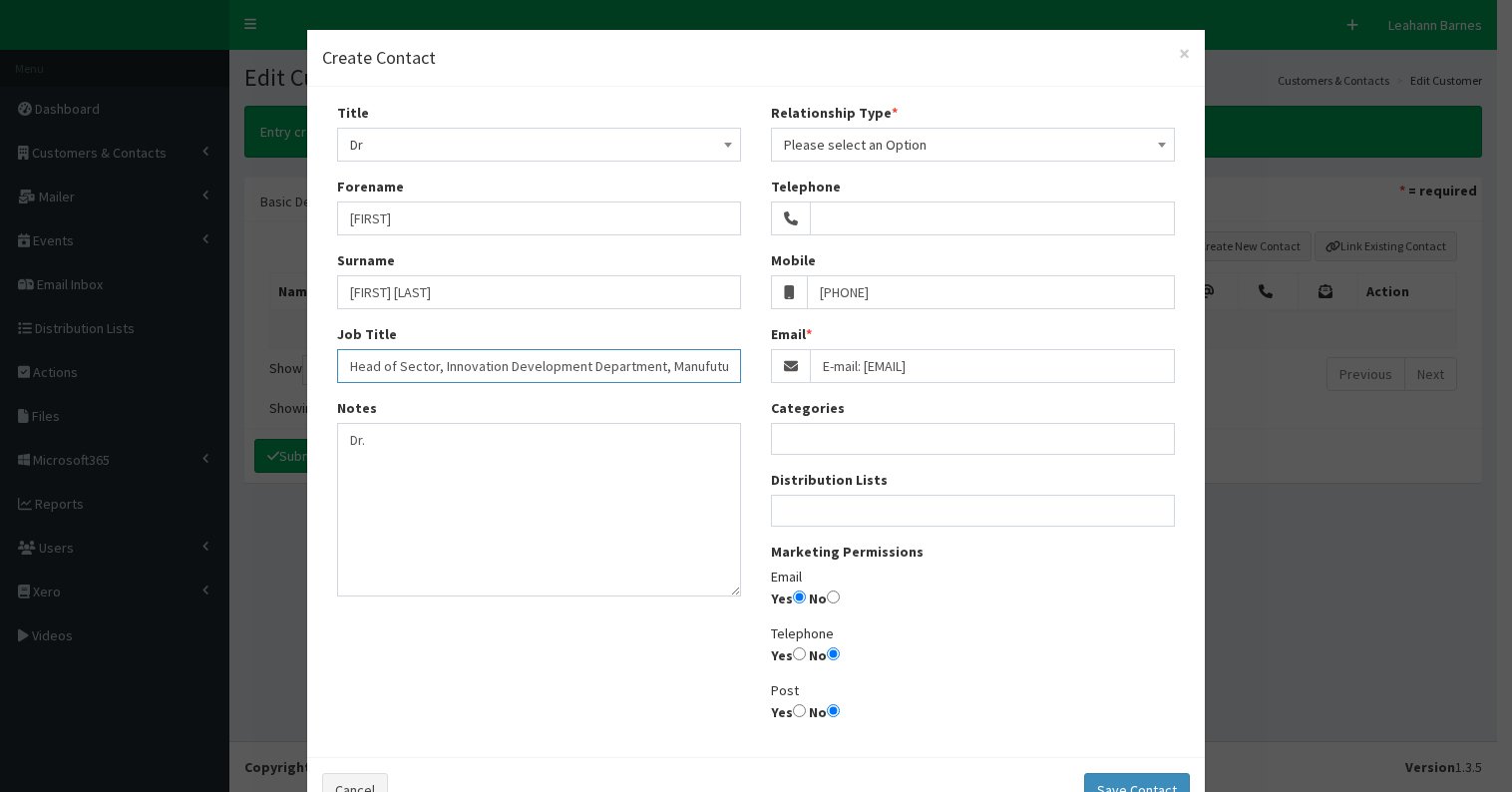 scroll, scrollTop: 0, scrollLeft: 124, axis: horizontal 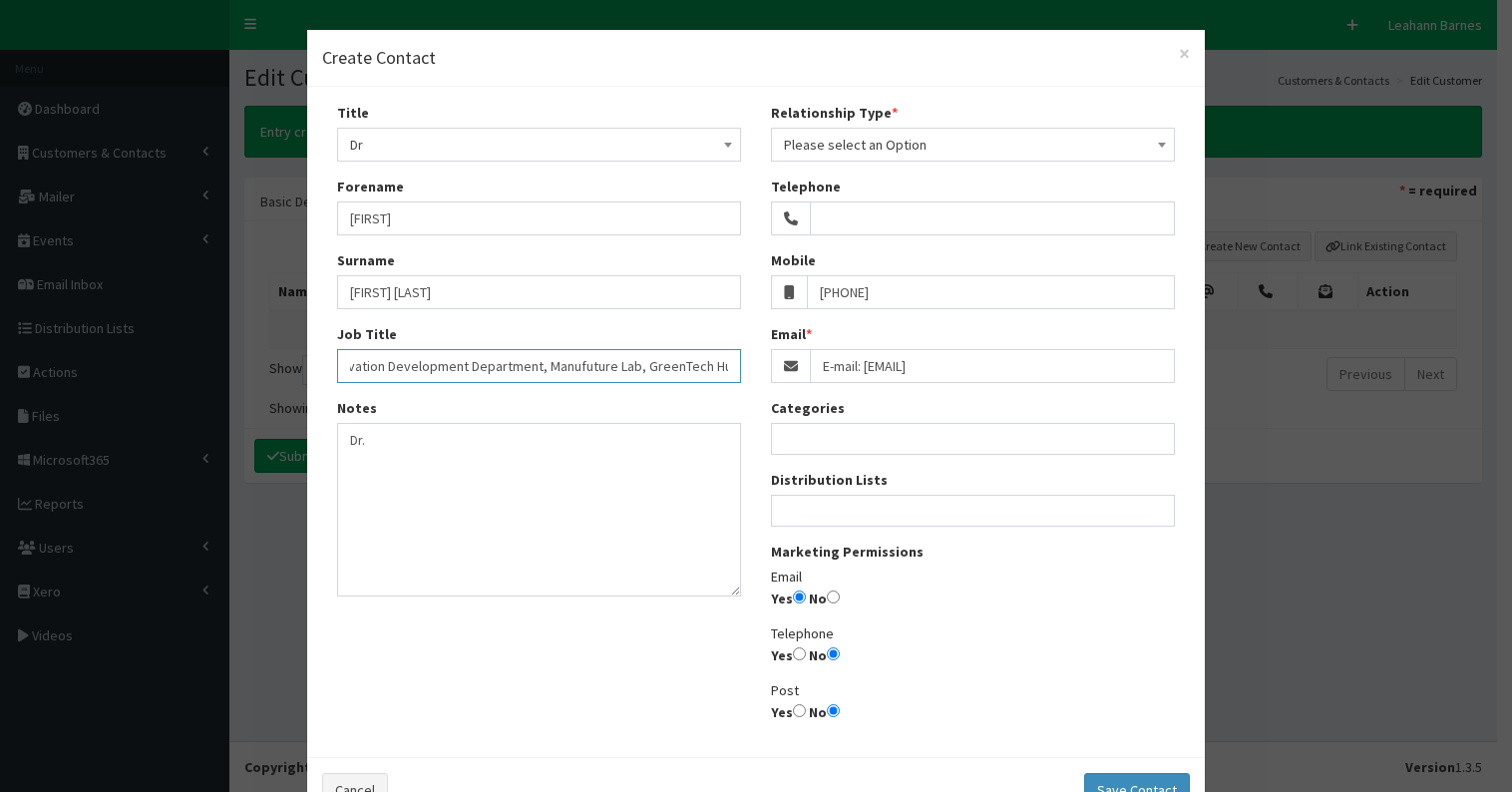 type on "Head of Sector, Innovation Development Department, Manufuture Lab, GreenTech Hub" 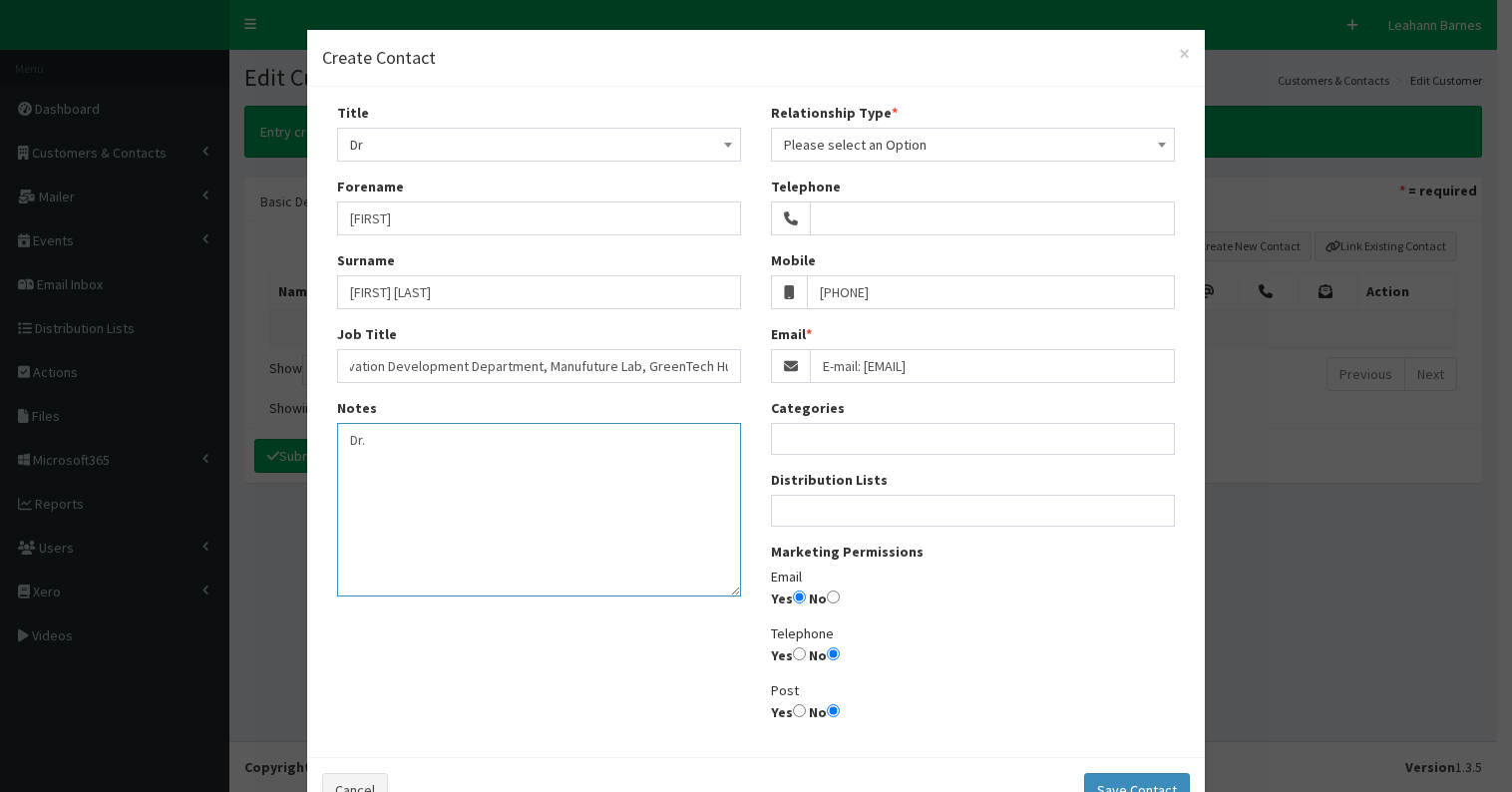 scroll, scrollTop: 0, scrollLeft: 0, axis: both 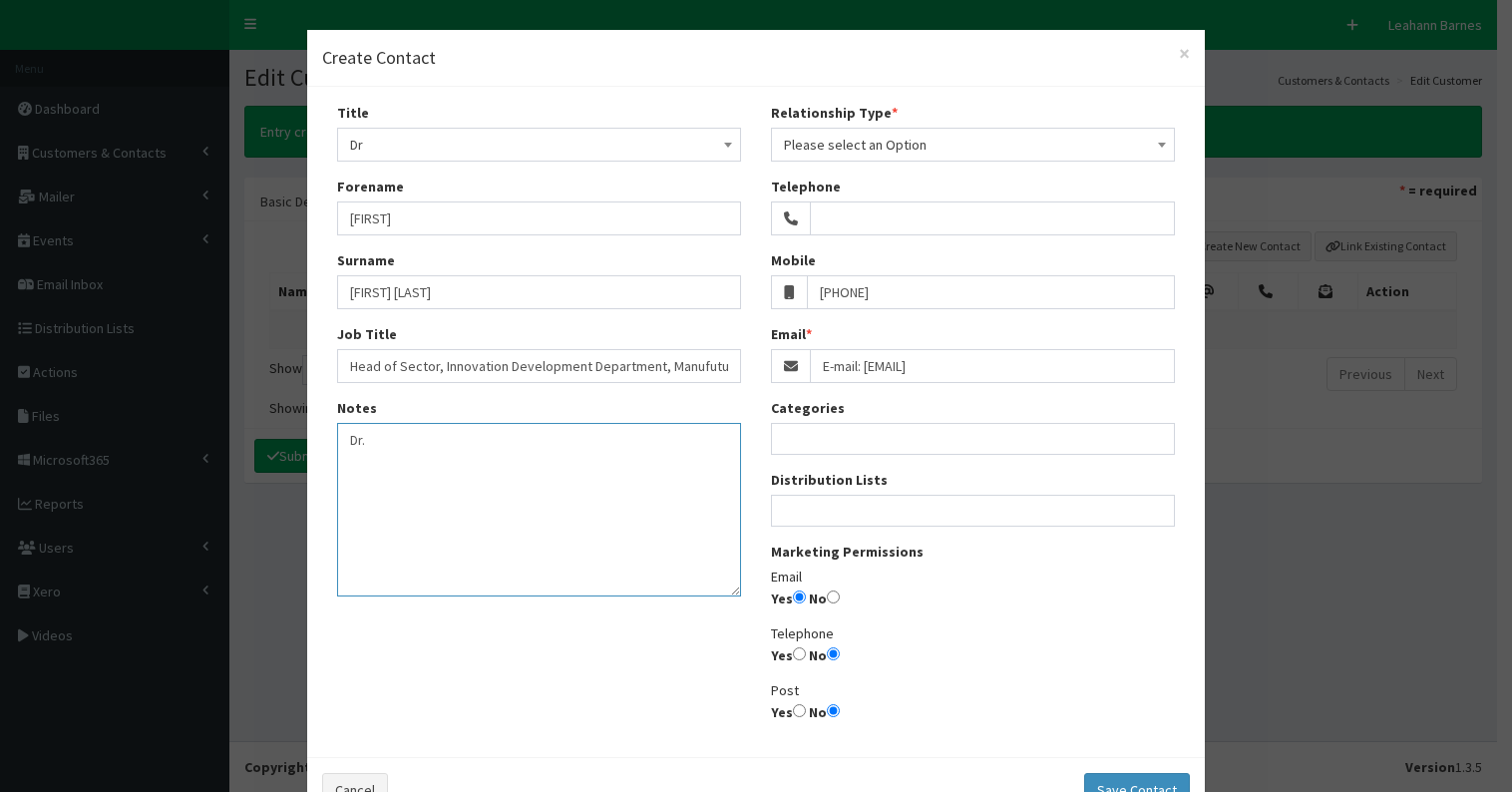 drag, startPoint x: 337, startPoint y: 441, endPoint x: 419, endPoint y: 452, distance: 82.73452 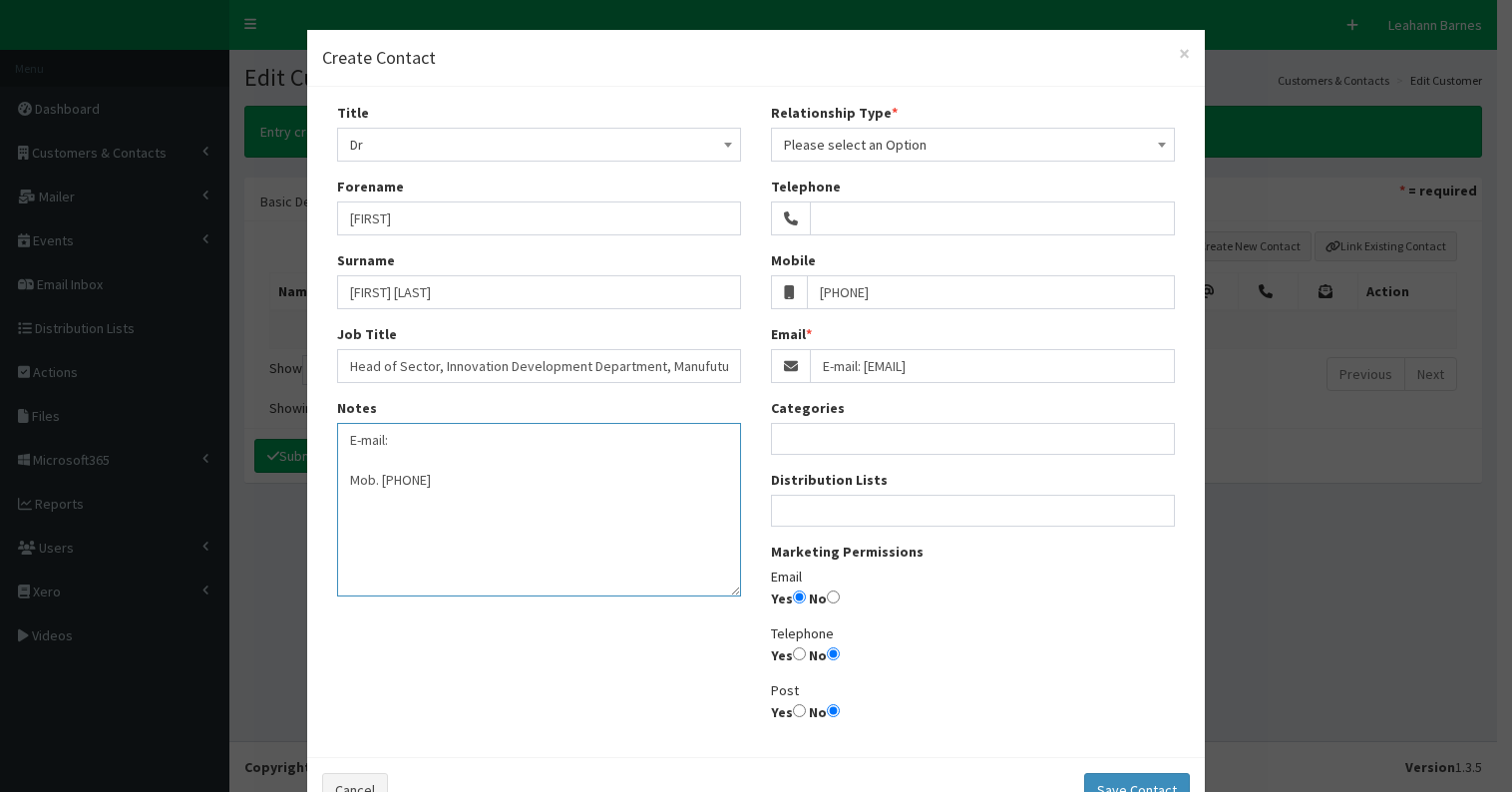 type on "E-mail:
Mob. +370 615 83 137" 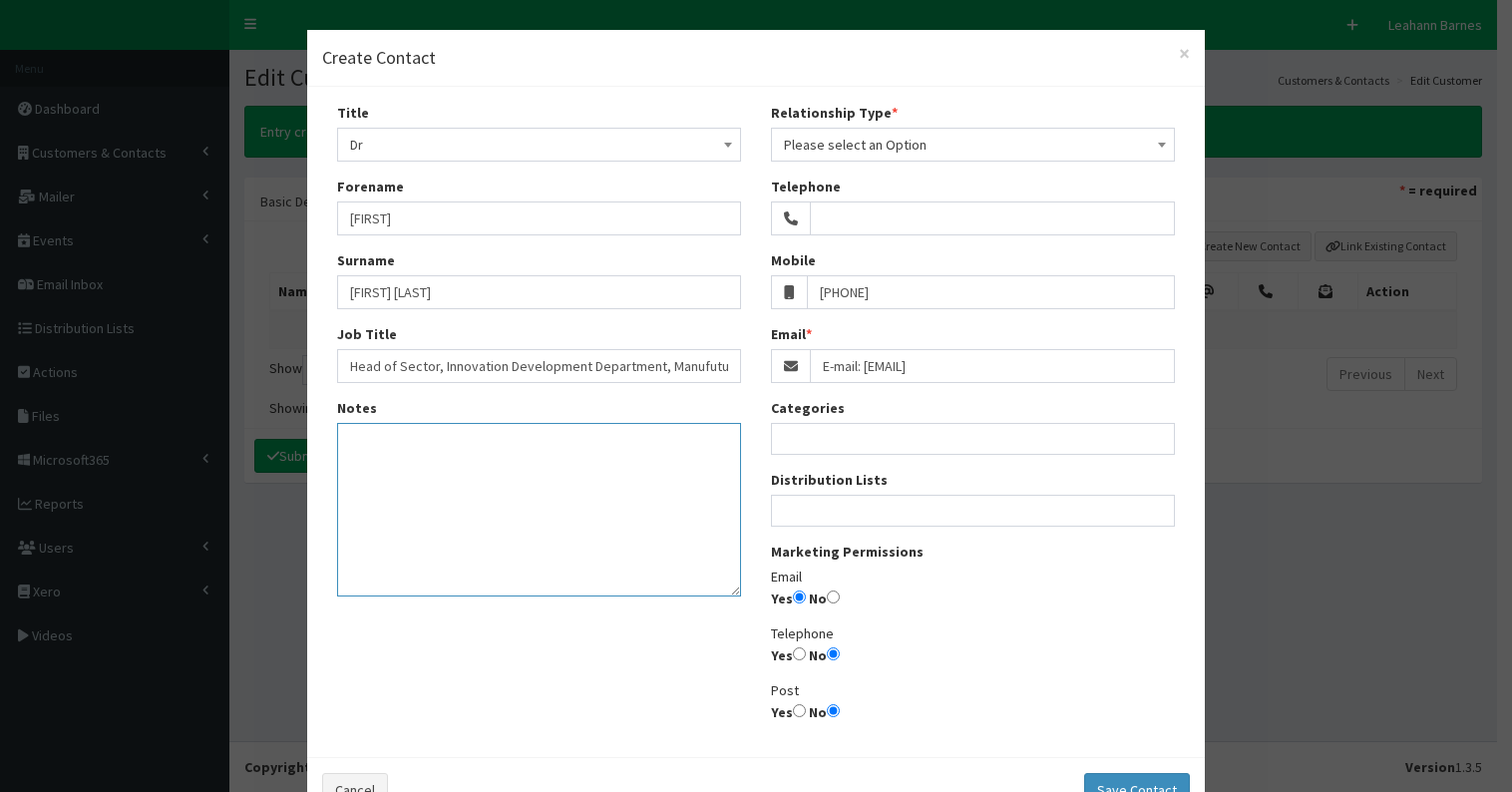 type 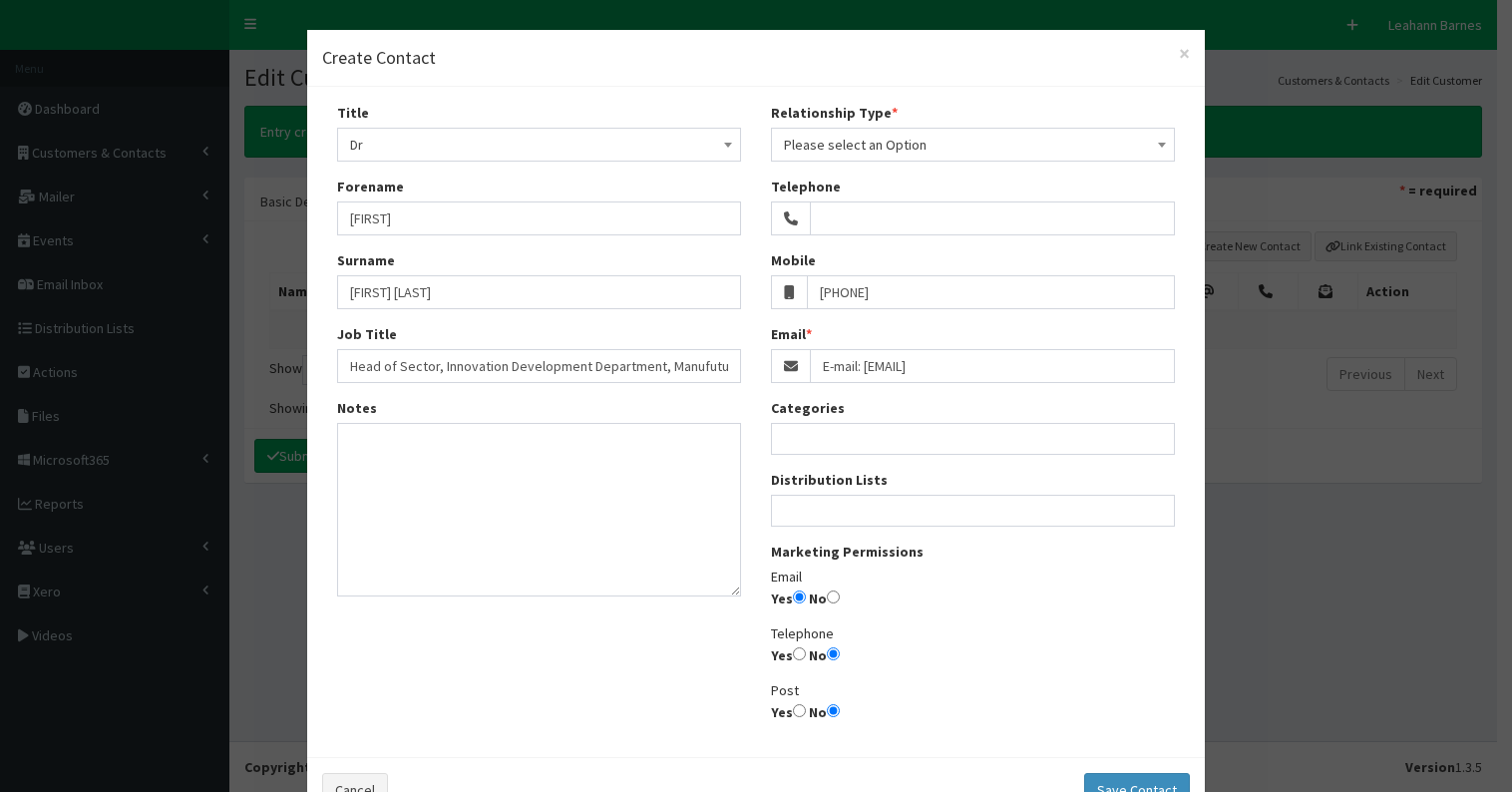 click on "Please select an Option" at bounding box center (972, 145) 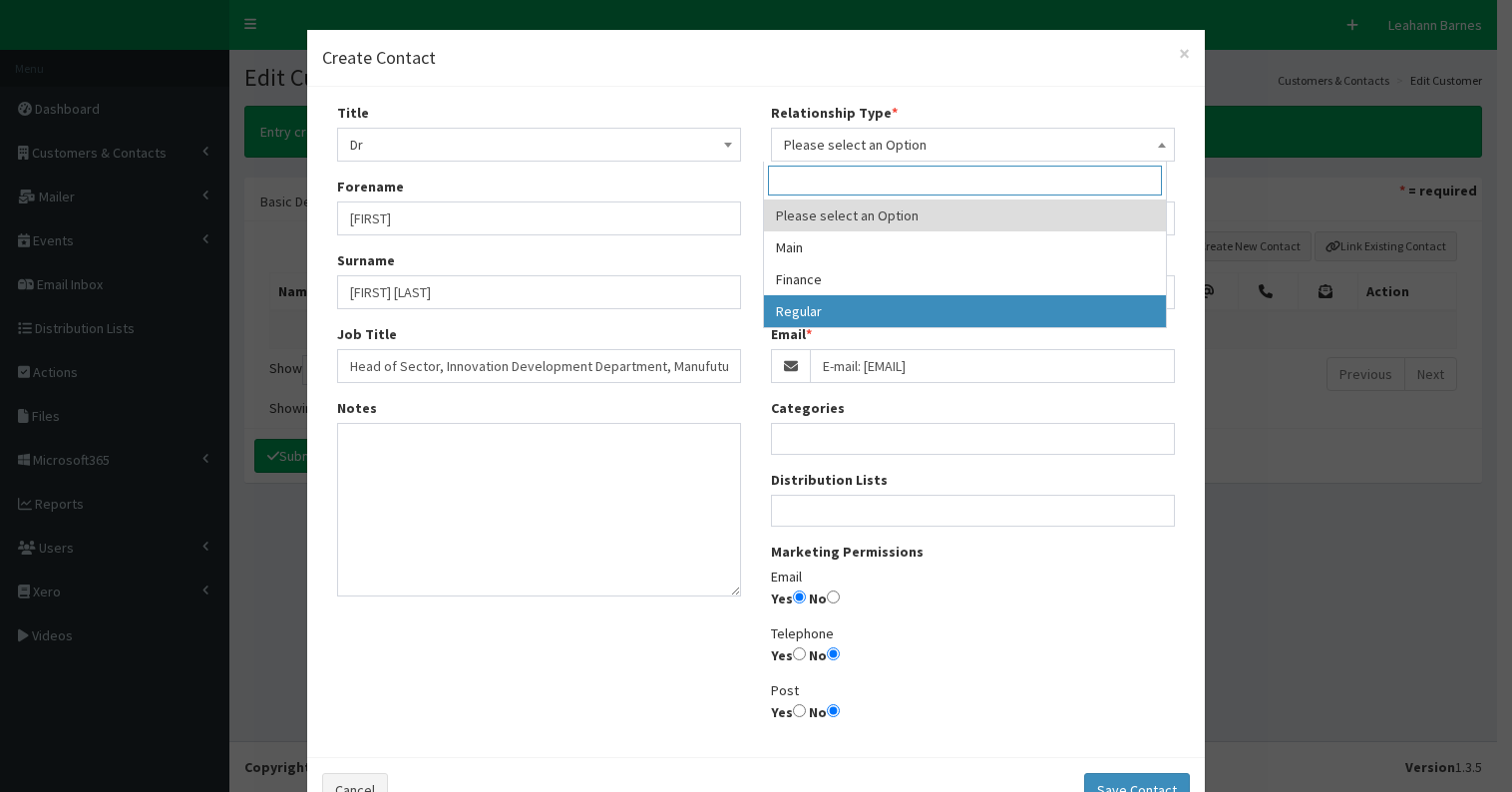 select on "3" 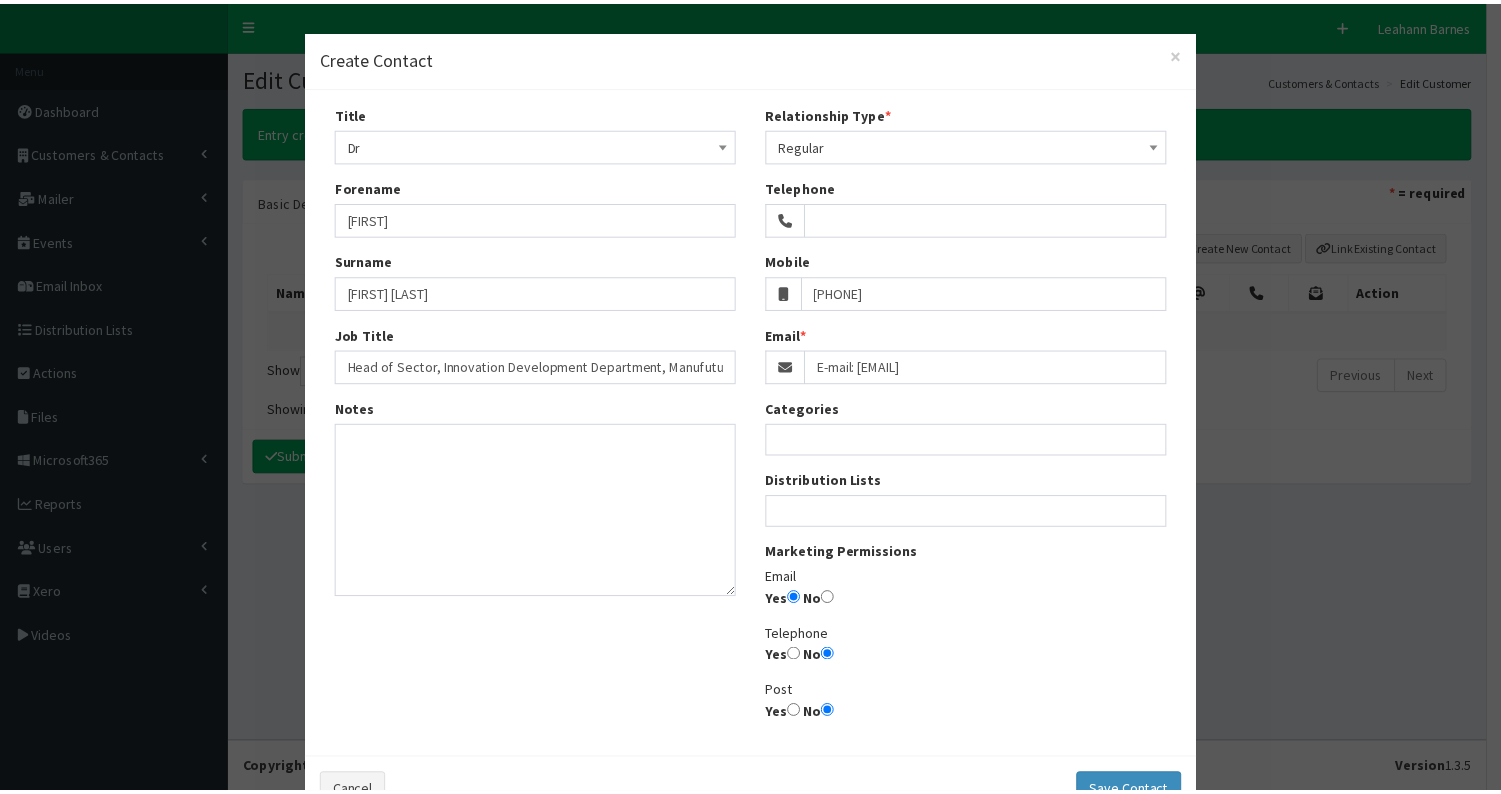 scroll, scrollTop: 61, scrollLeft: 0, axis: vertical 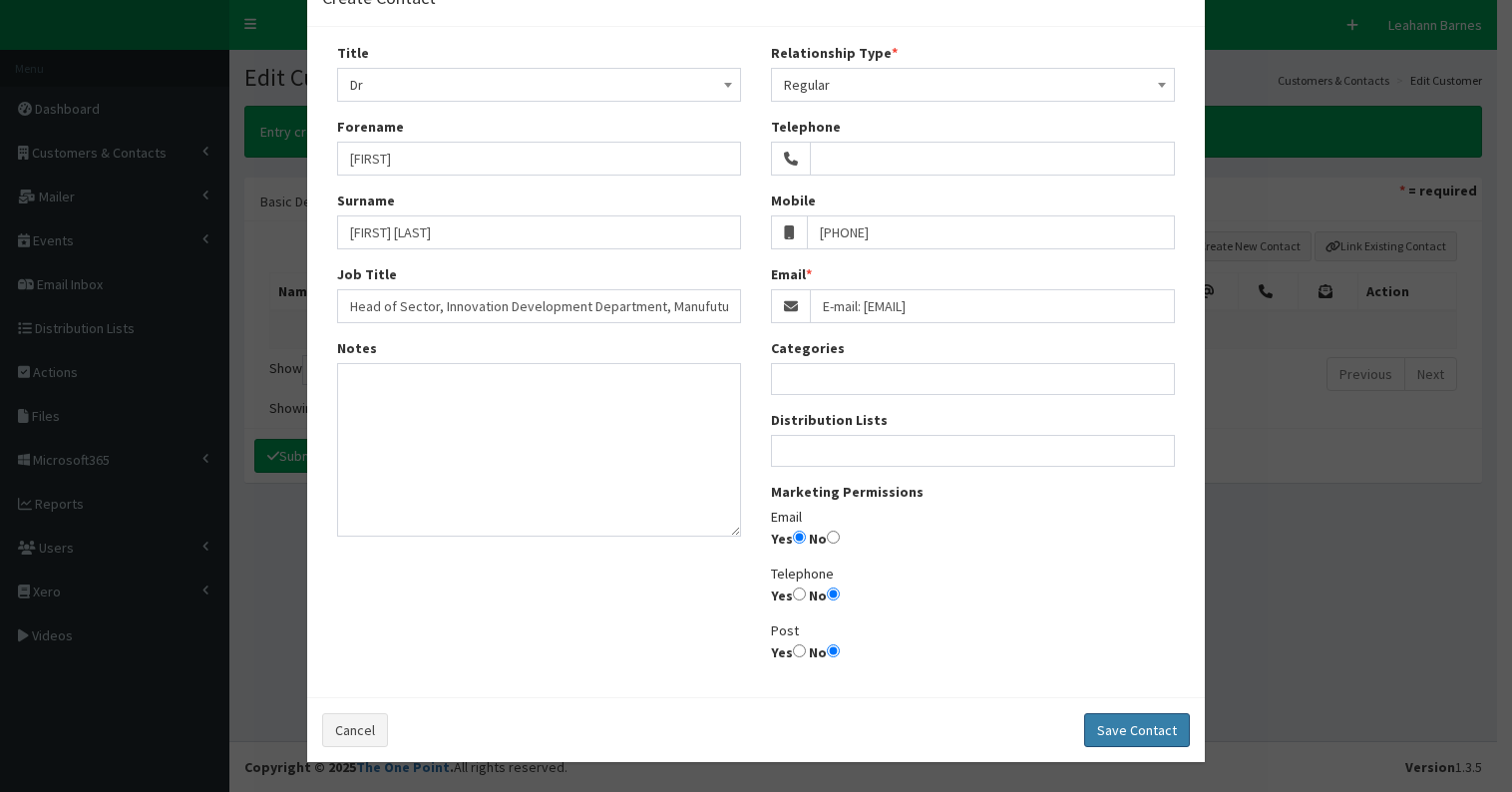click on "Save Contact" at bounding box center [1137, 730] 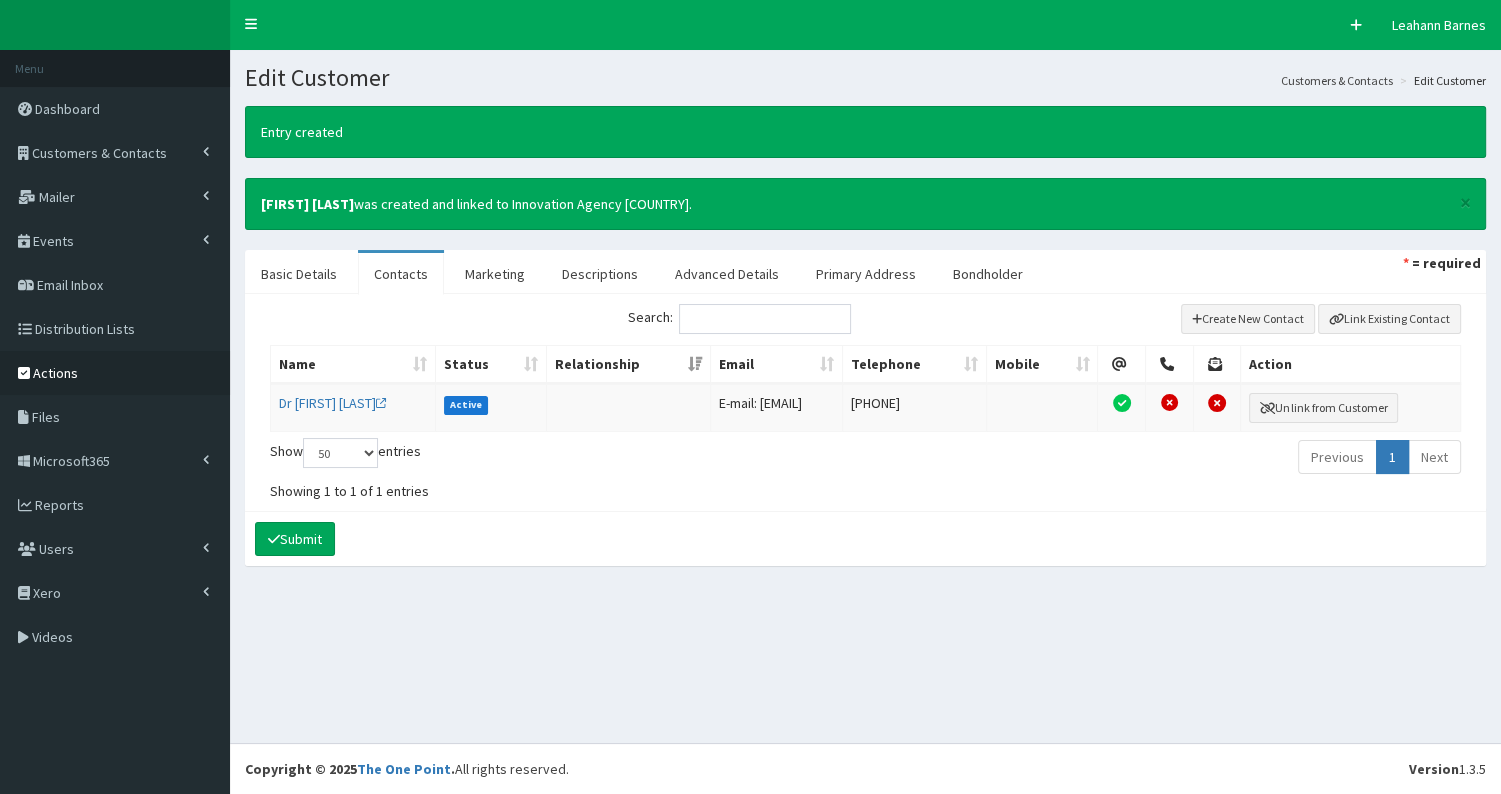 click on "Actions" at bounding box center (55, 373) 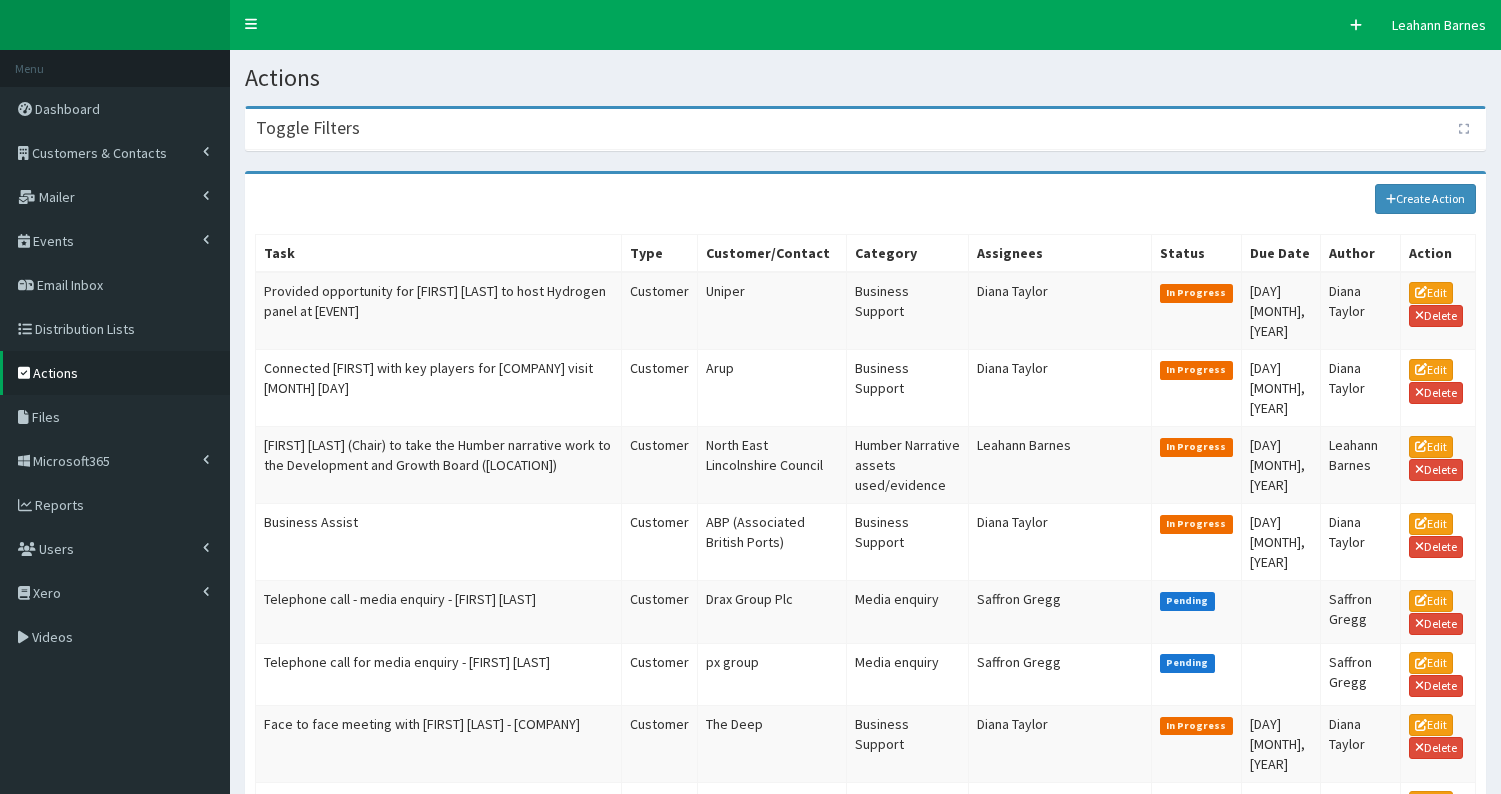 scroll, scrollTop: 0, scrollLeft: 0, axis: both 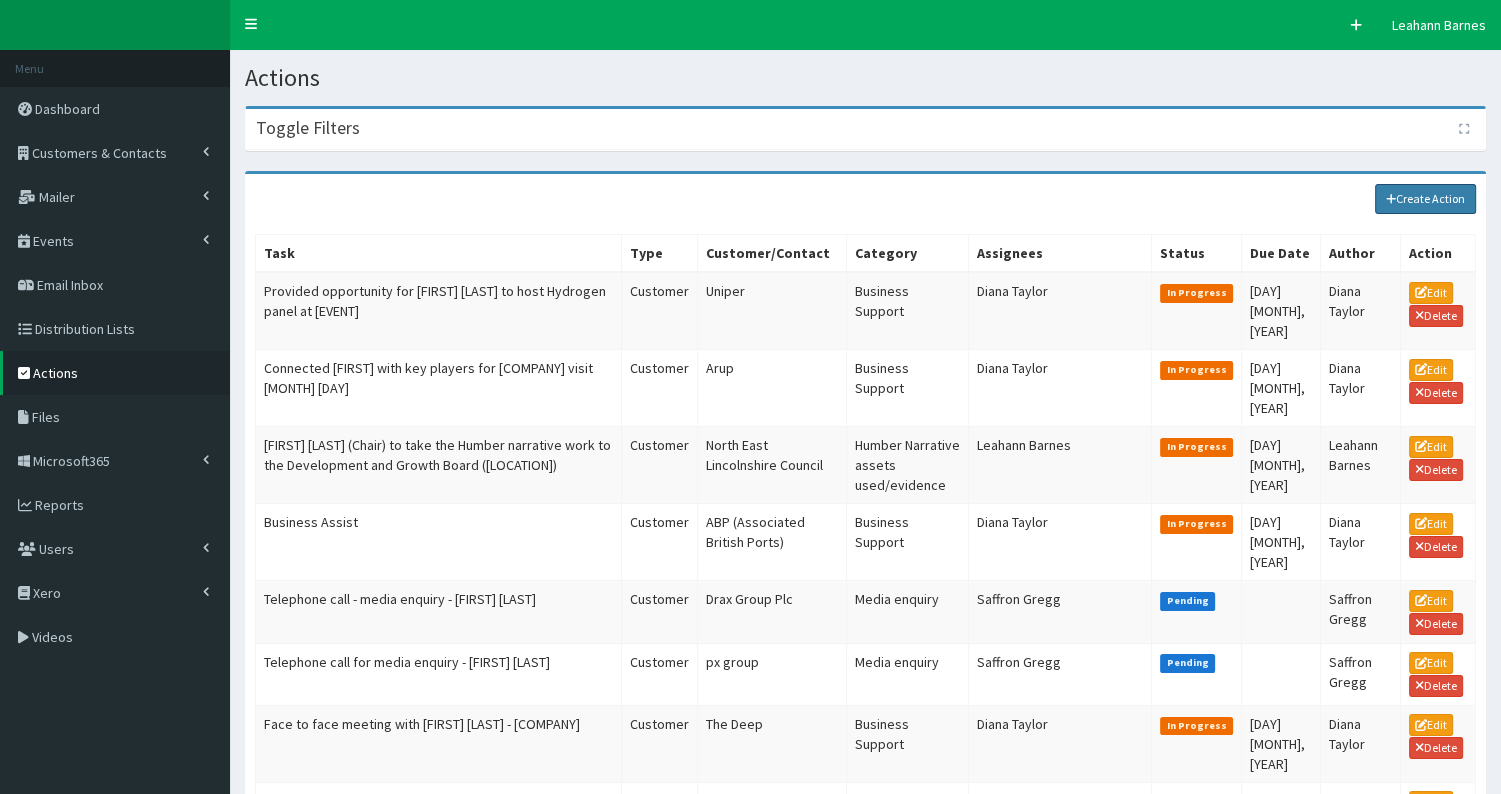 click on "Create Action" at bounding box center [1426, 199] 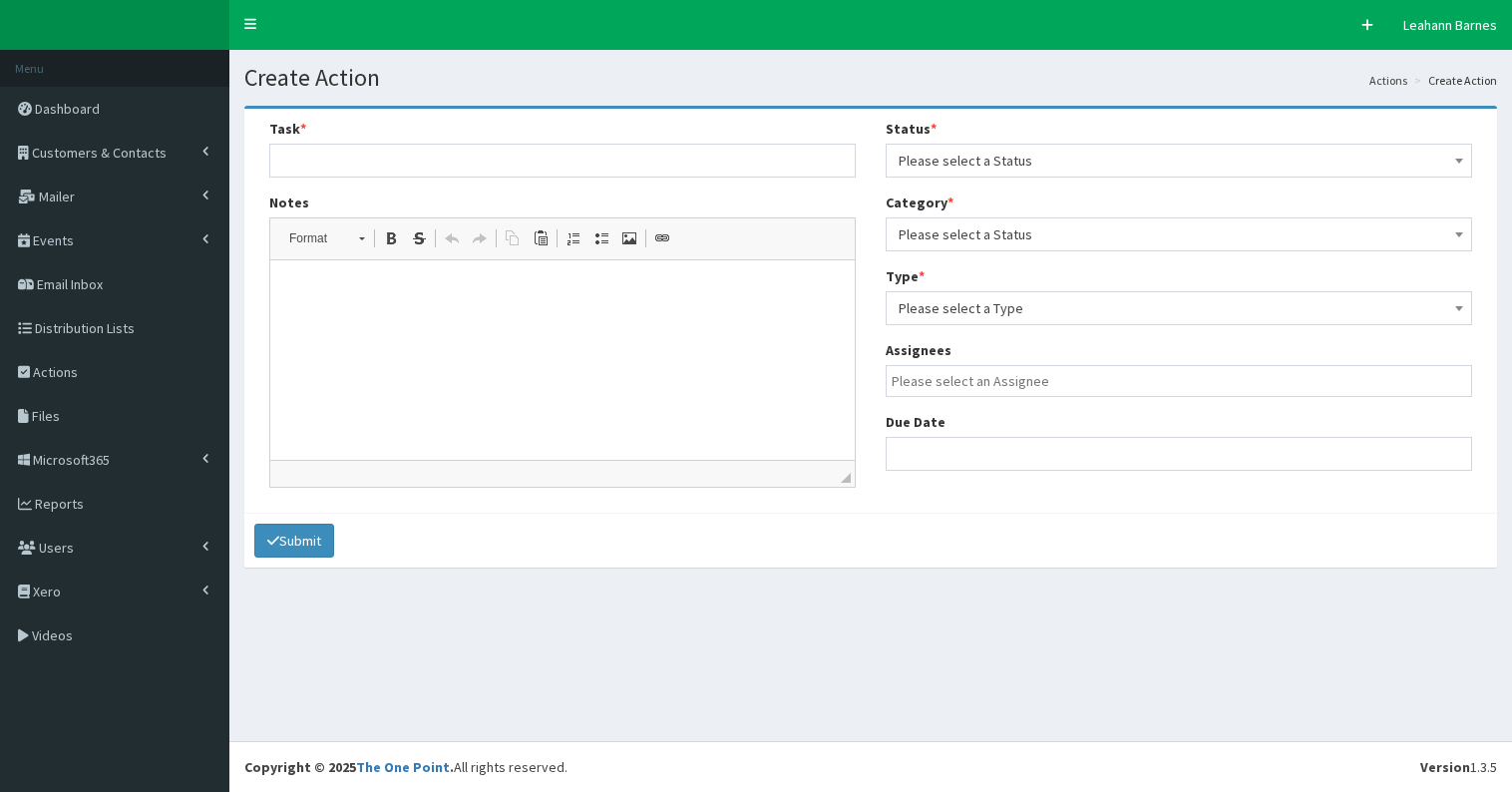 select 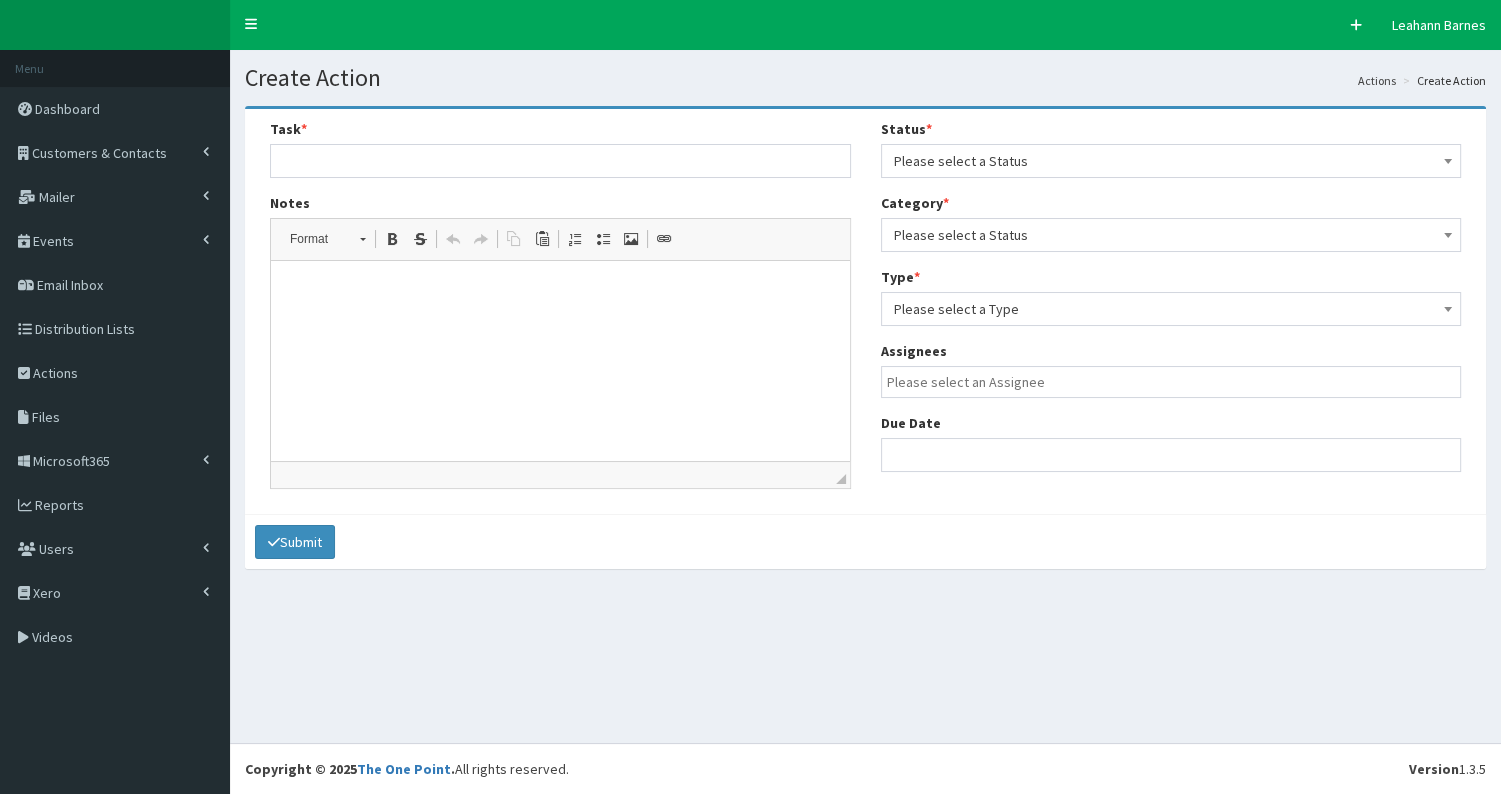 scroll, scrollTop: 0, scrollLeft: 0, axis: both 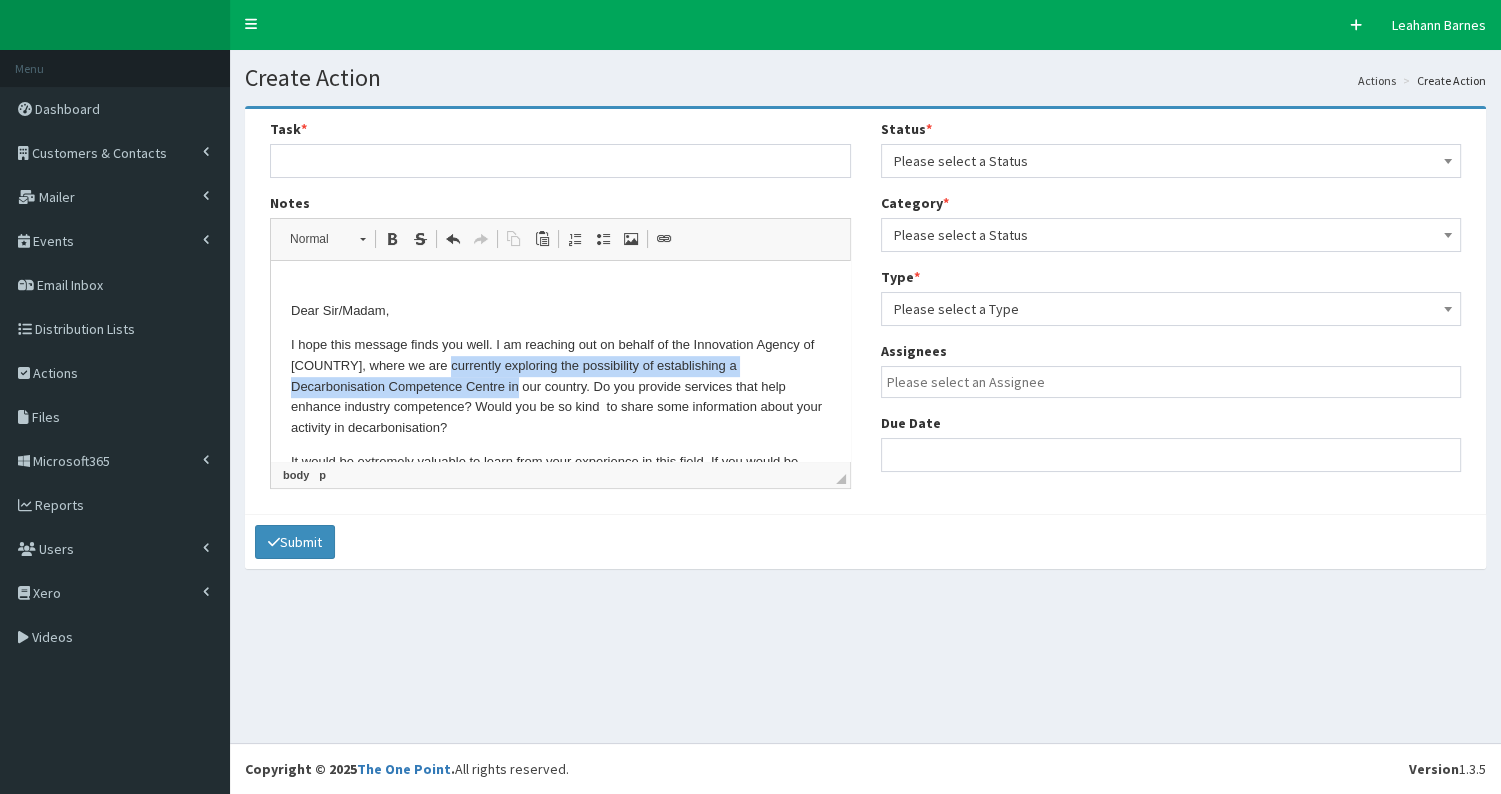 drag, startPoint x: 434, startPoint y: 346, endPoint x: 519, endPoint y: 373, distance: 89.1852 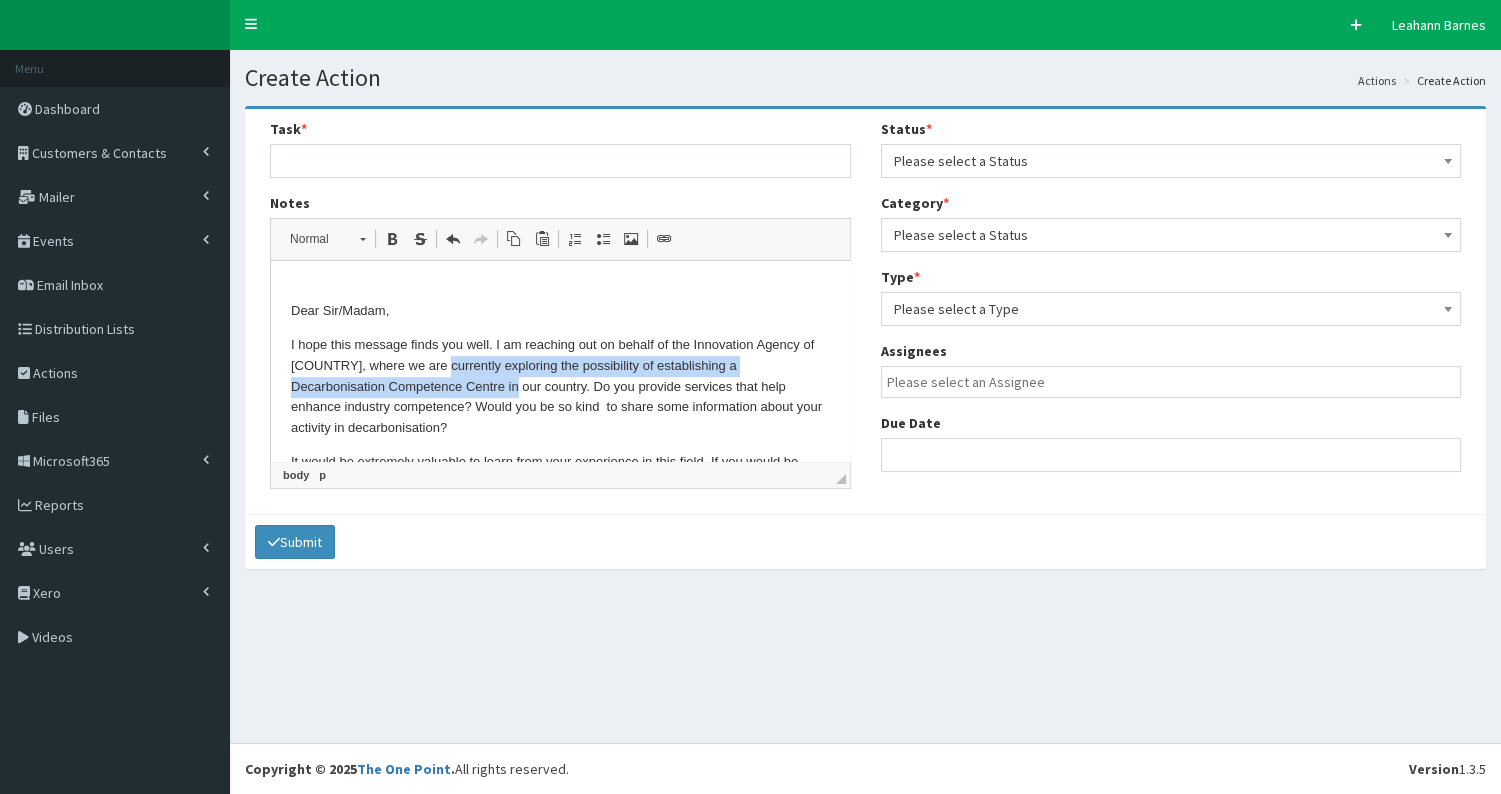 copy on "currently exploring the possibility of establishing a Decarbonisation Competence Centre in" 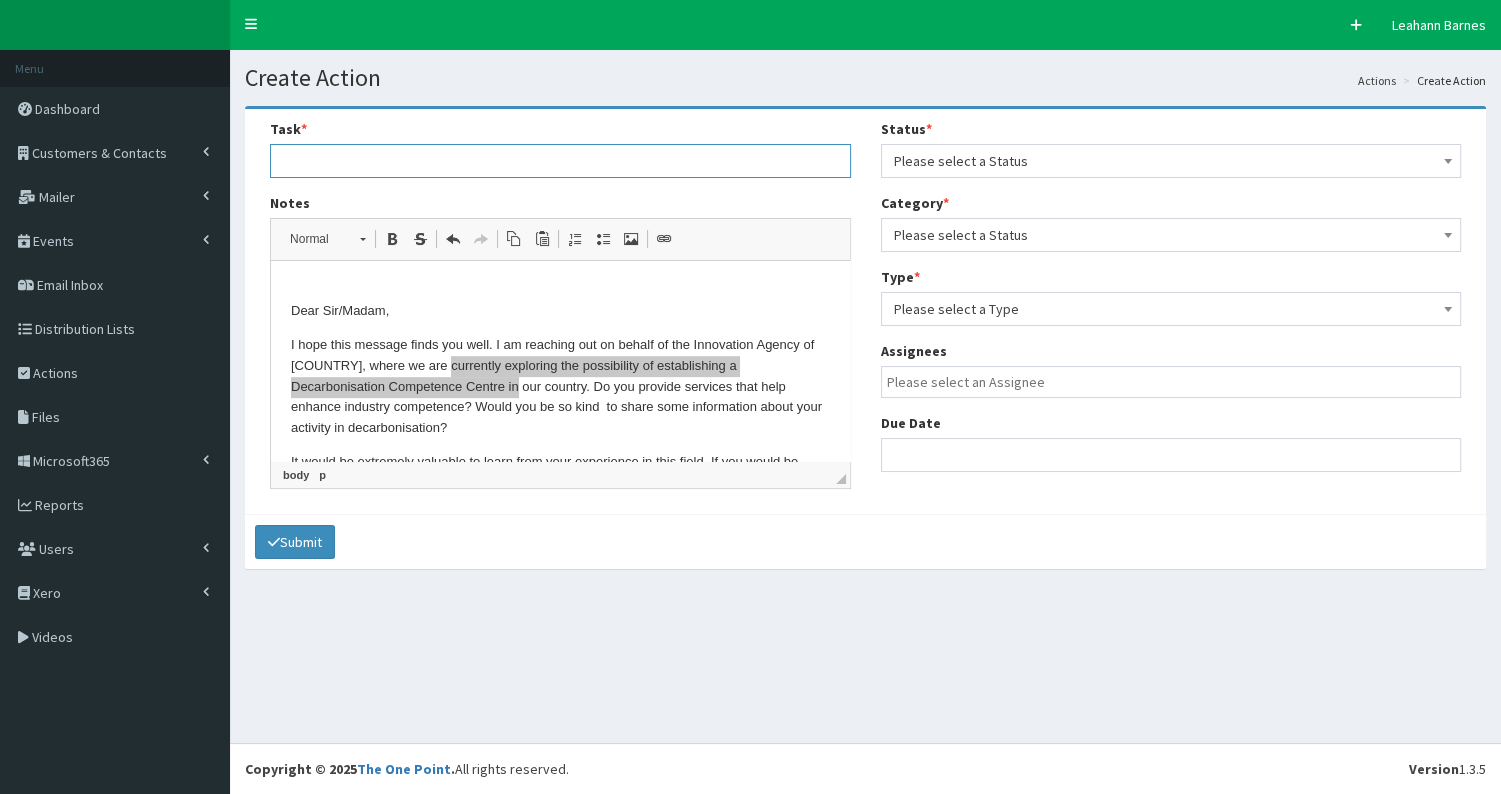 click at bounding box center (560, 161) 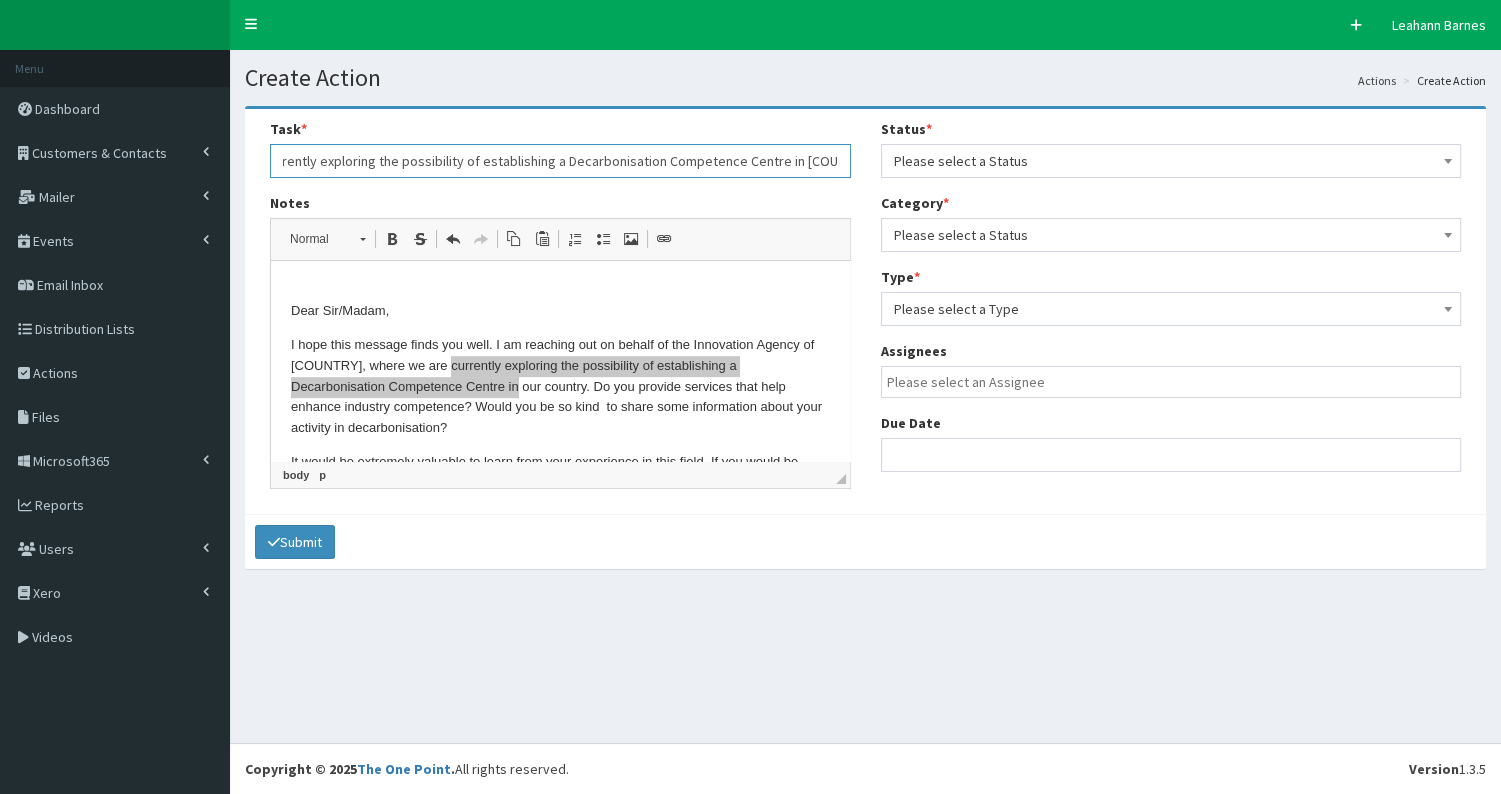 scroll, scrollTop: 0, scrollLeft: 28, axis: horizontal 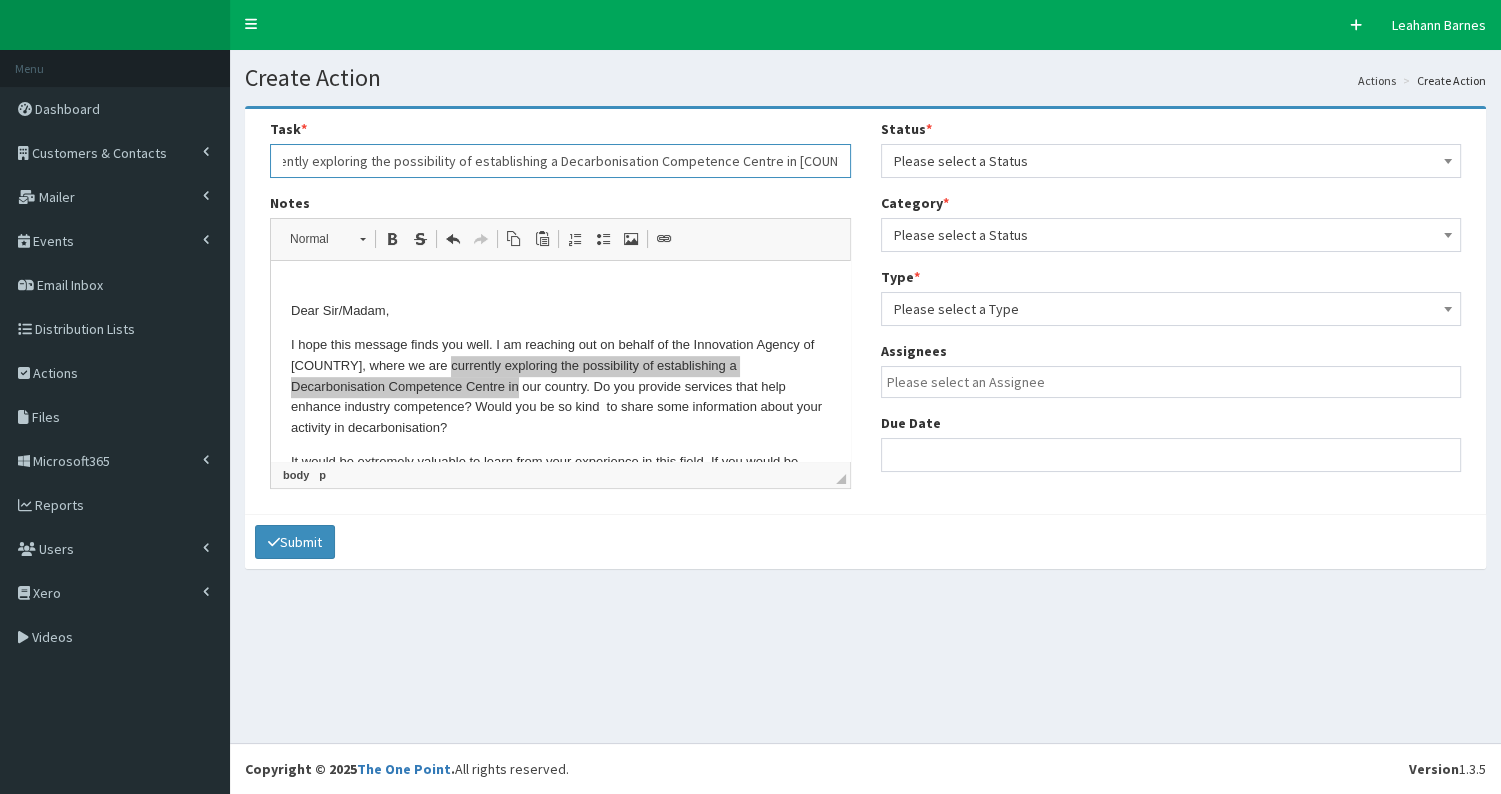 click on "currently exploring the possibility of establishing a Decarbonisation Competence Centre in Lithuania" at bounding box center [560, 161] 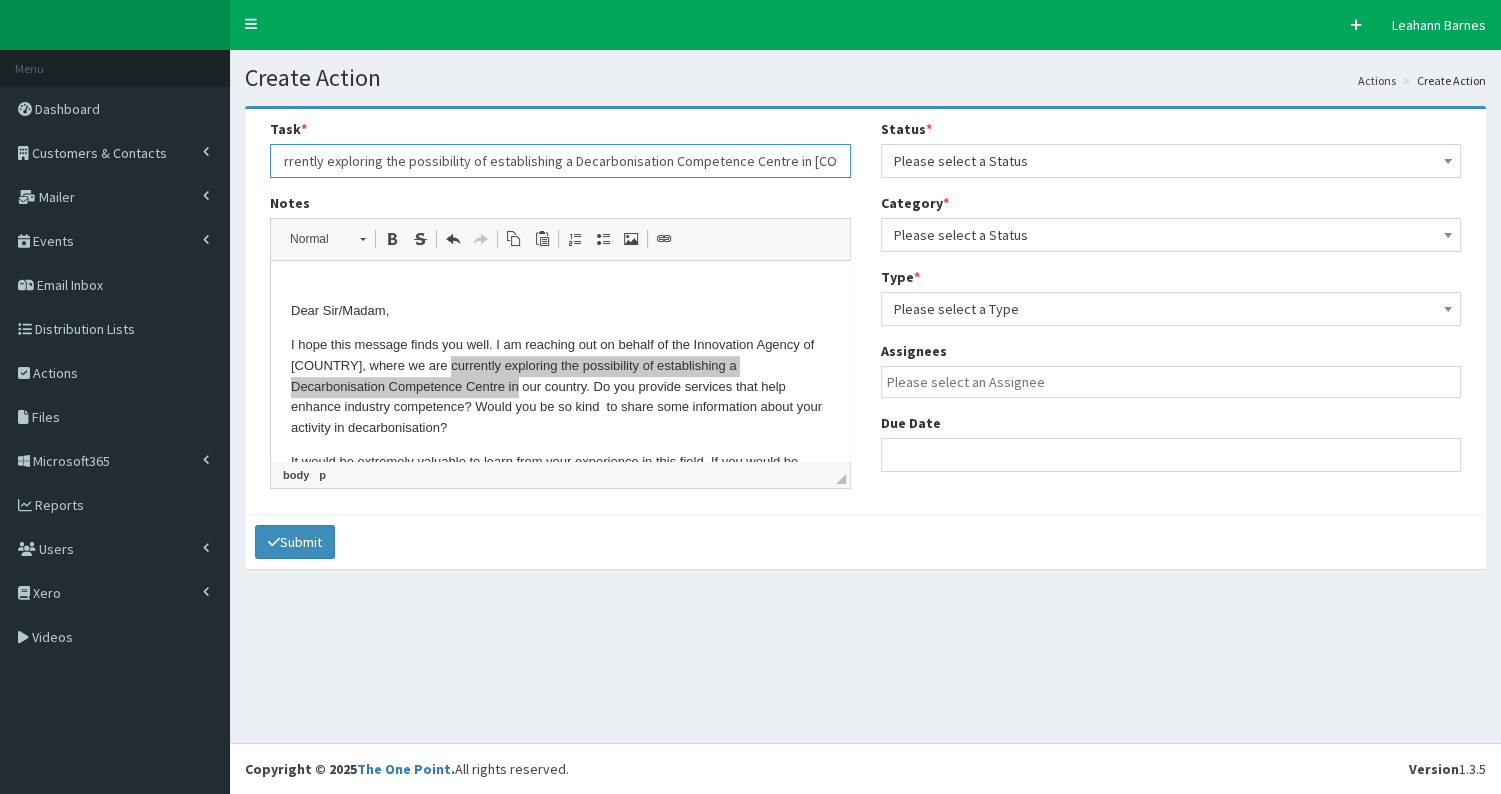 scroll, scrollTop: 0, scrollLeft: 0, axis: both 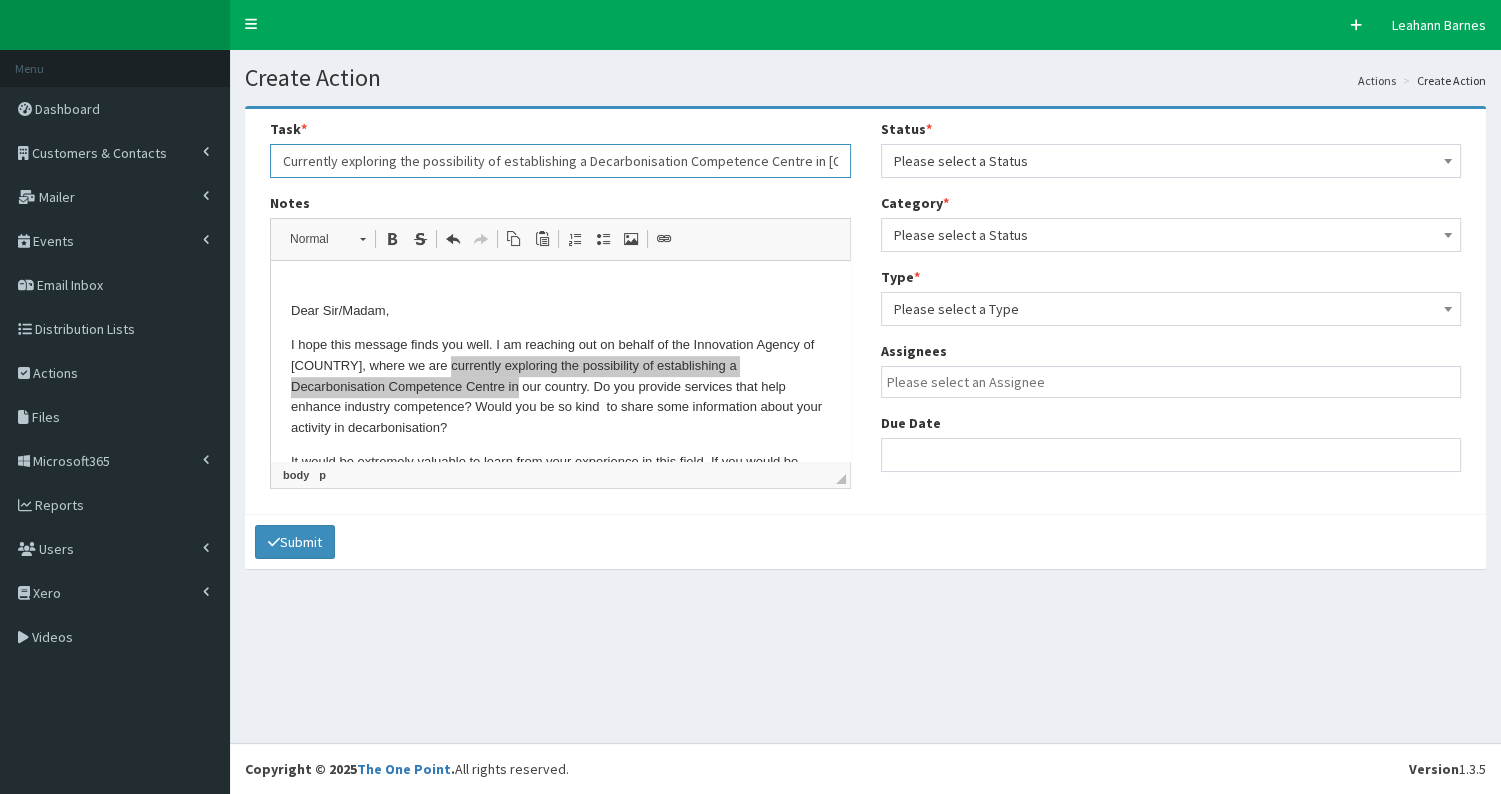 click on "Currently exploring the possibility of establishing a Decarbonisation Competence Centre in Lithuania" at bounding box center [560, 161] 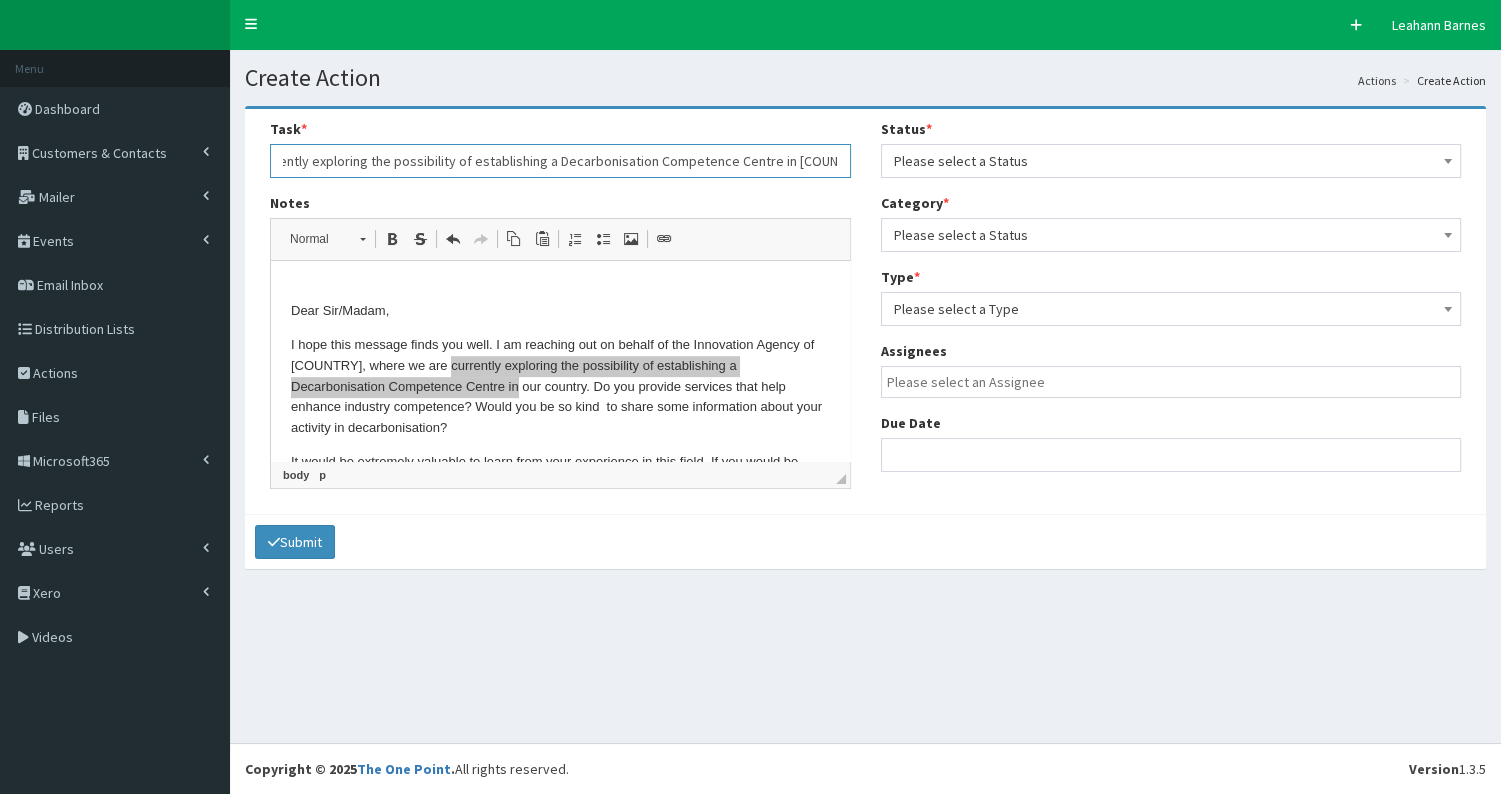 scroll, scrollTop: 0, scrollLeft: 32, axis: horizontal 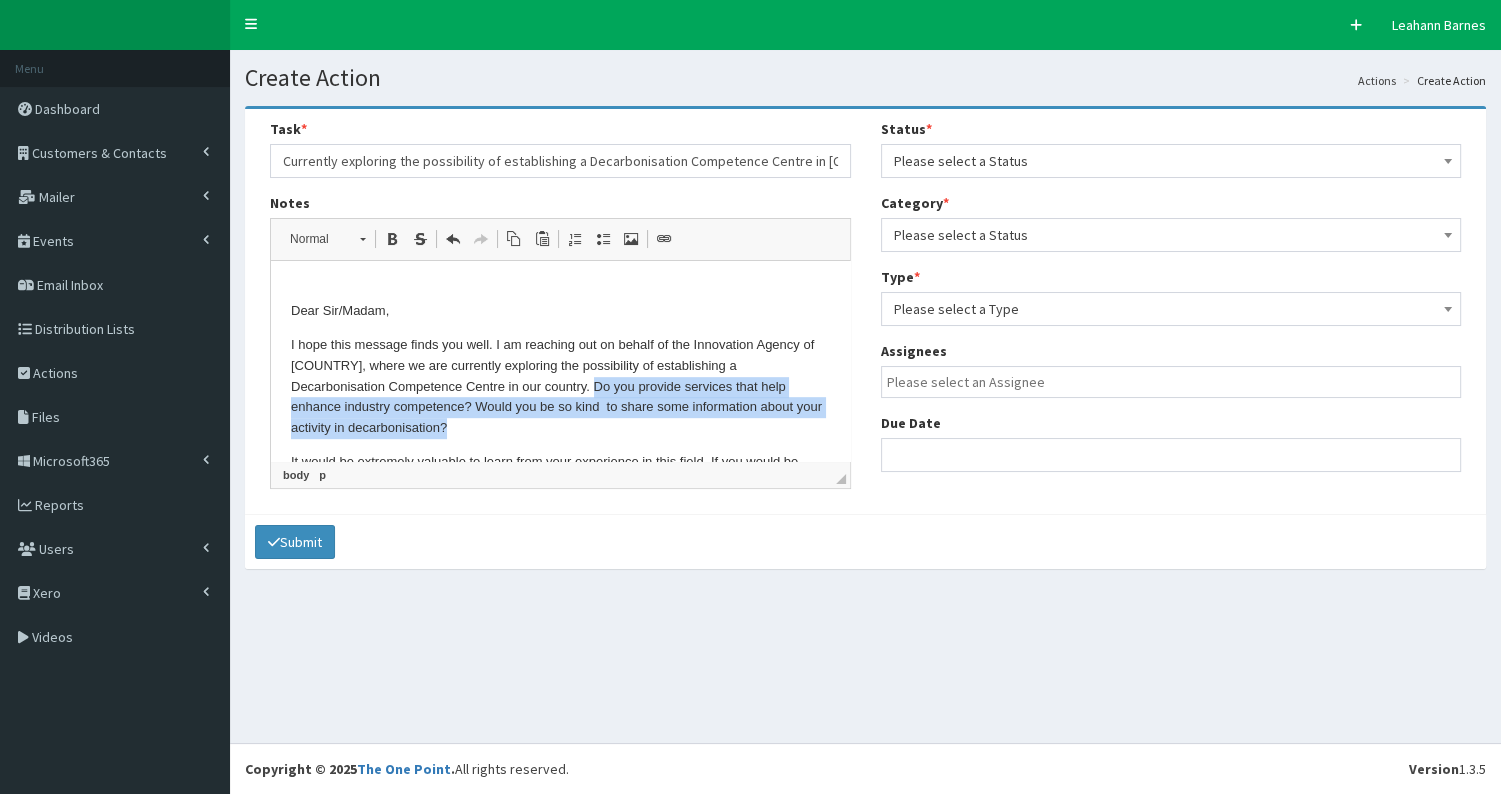 drag, startPoint x: 594, startPoint y: 366, endPoint x: 605, endPoint y: 404, distance: 39.56008 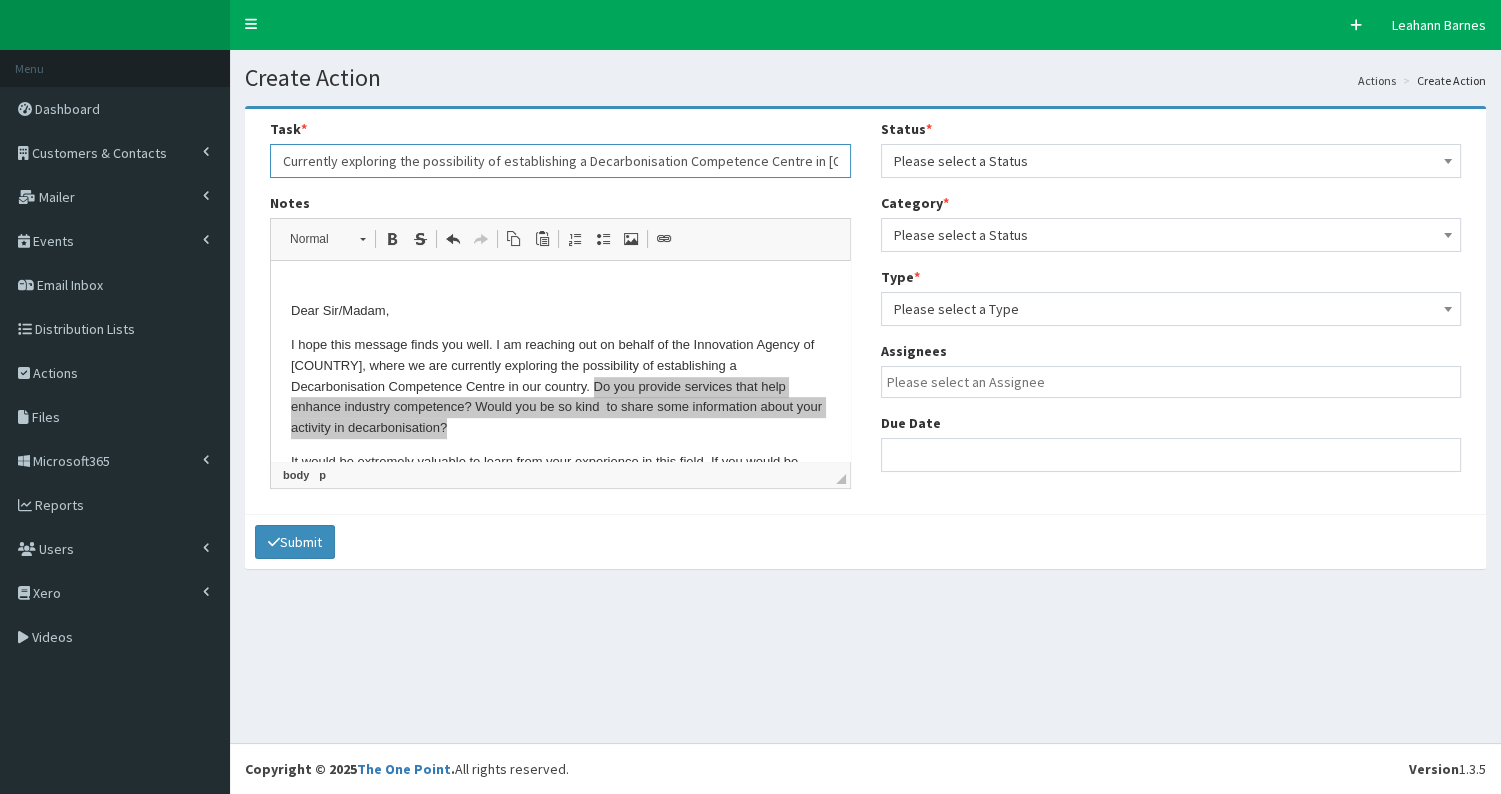 click on "Currently exploring the possibility of establishing a Decarbonisation Competence Centre in Lithuania" at bounding box center [560, 161] 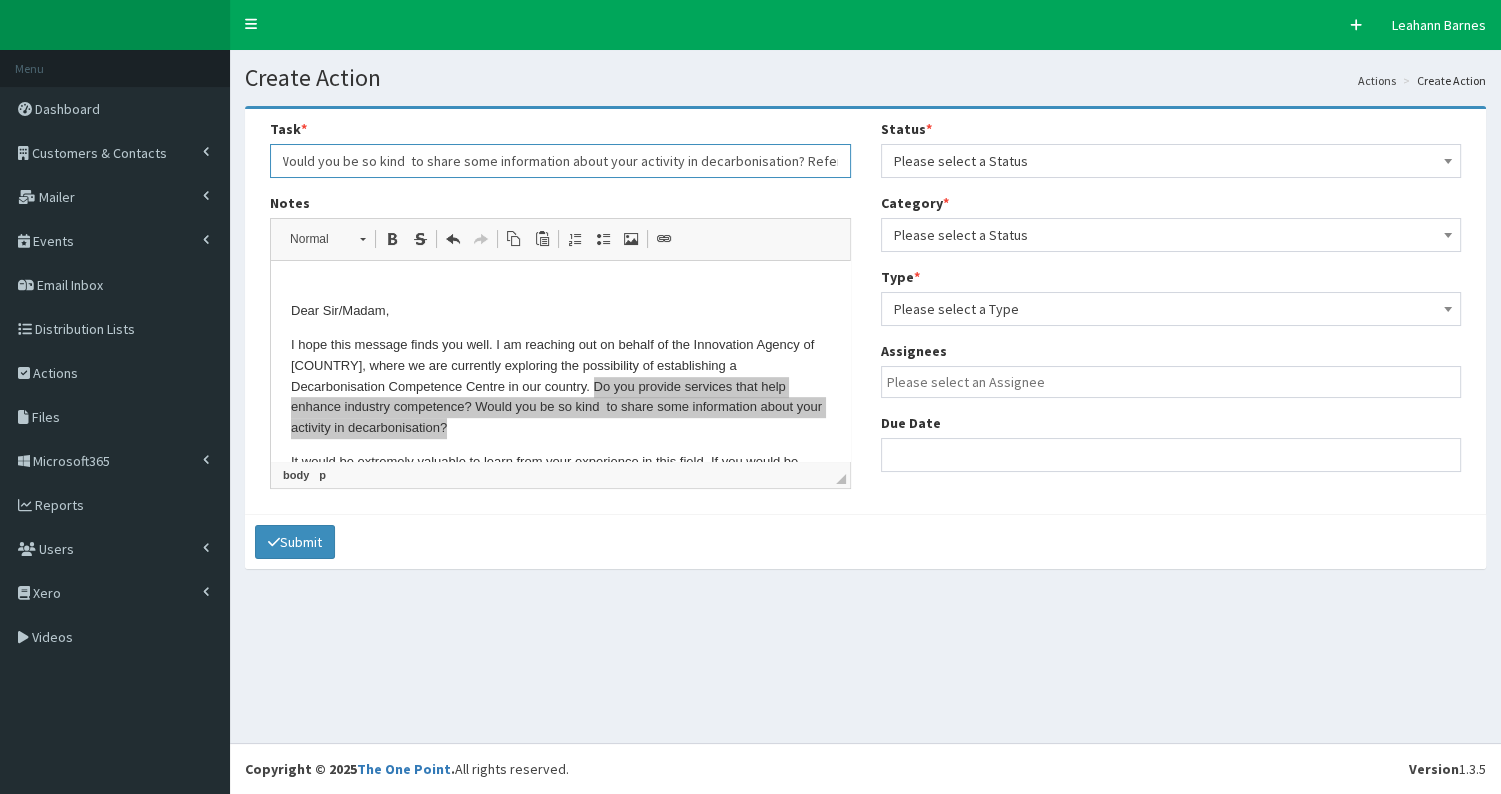 scroll, scrollTop: 0, scrollLeft: 1031, axis: horizontal 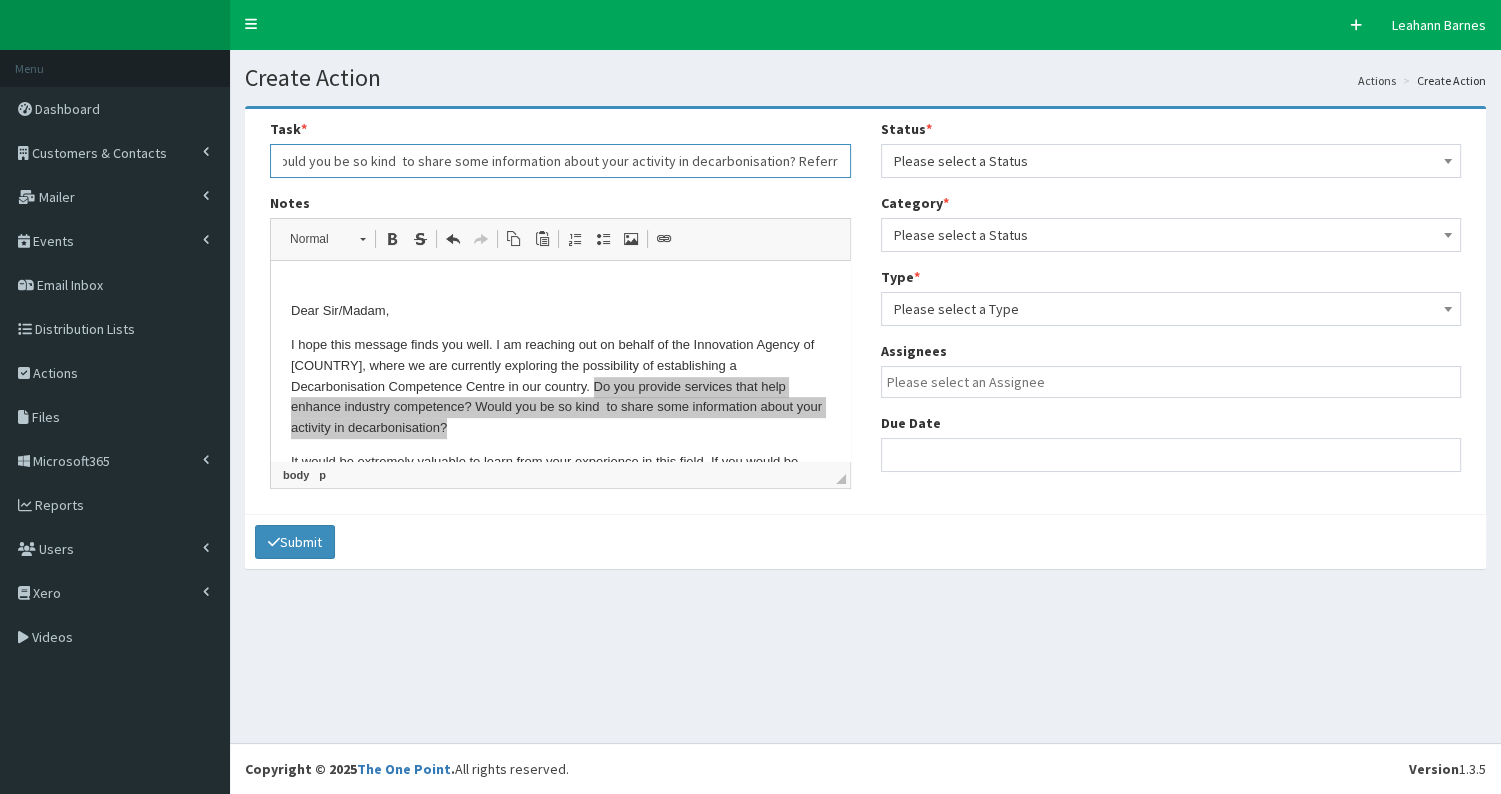 type on "Currently exploring the possibility of establishing a Decarbonisation Competence Centre in Lithuania - Do you provide services that help enhance industry competence? Would you be so kind  to share some information about your activity in decarbonisation? Referred to HEB" 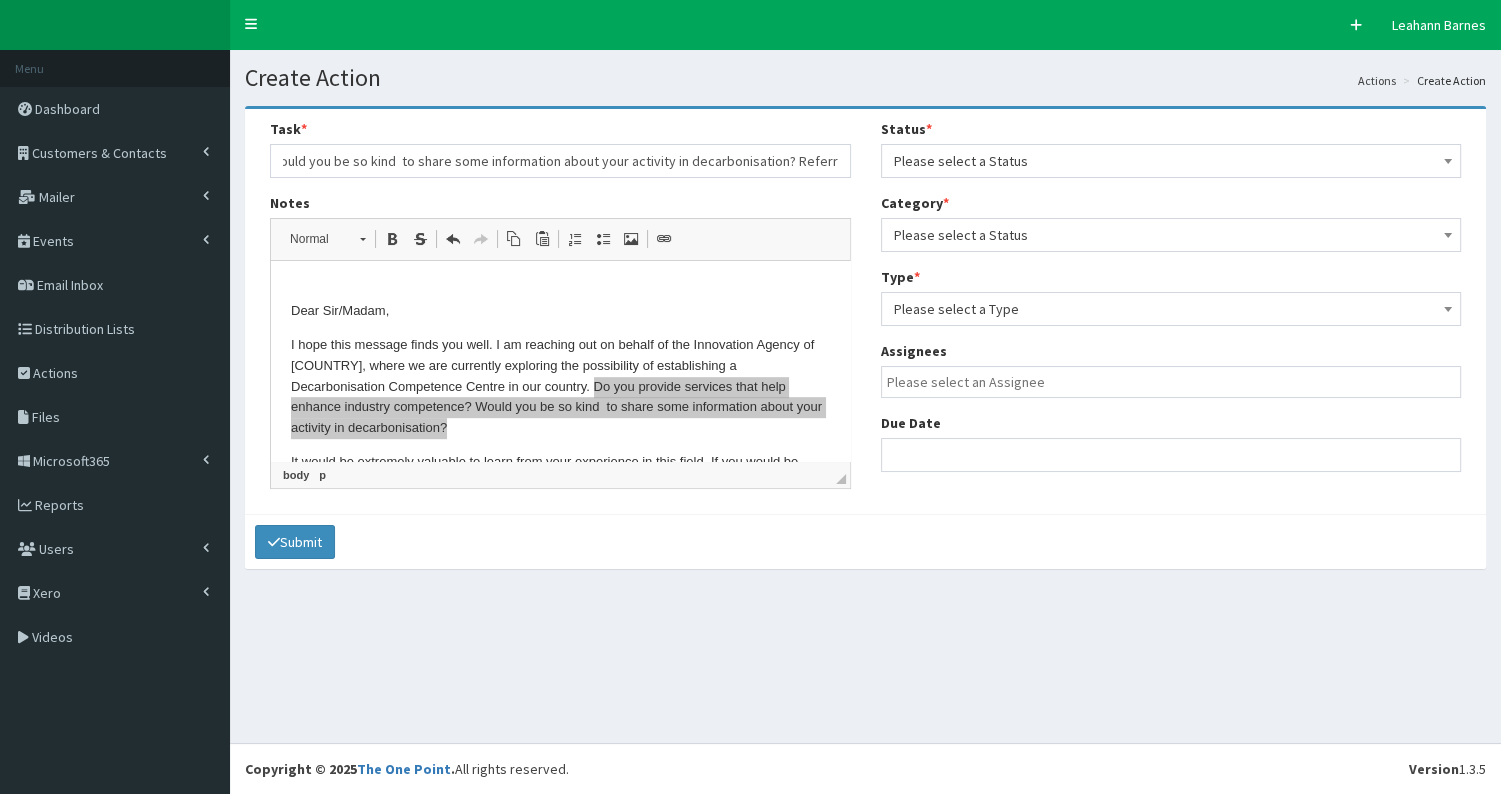 click on "Please select a Status" at bounding box center [1171, 161] 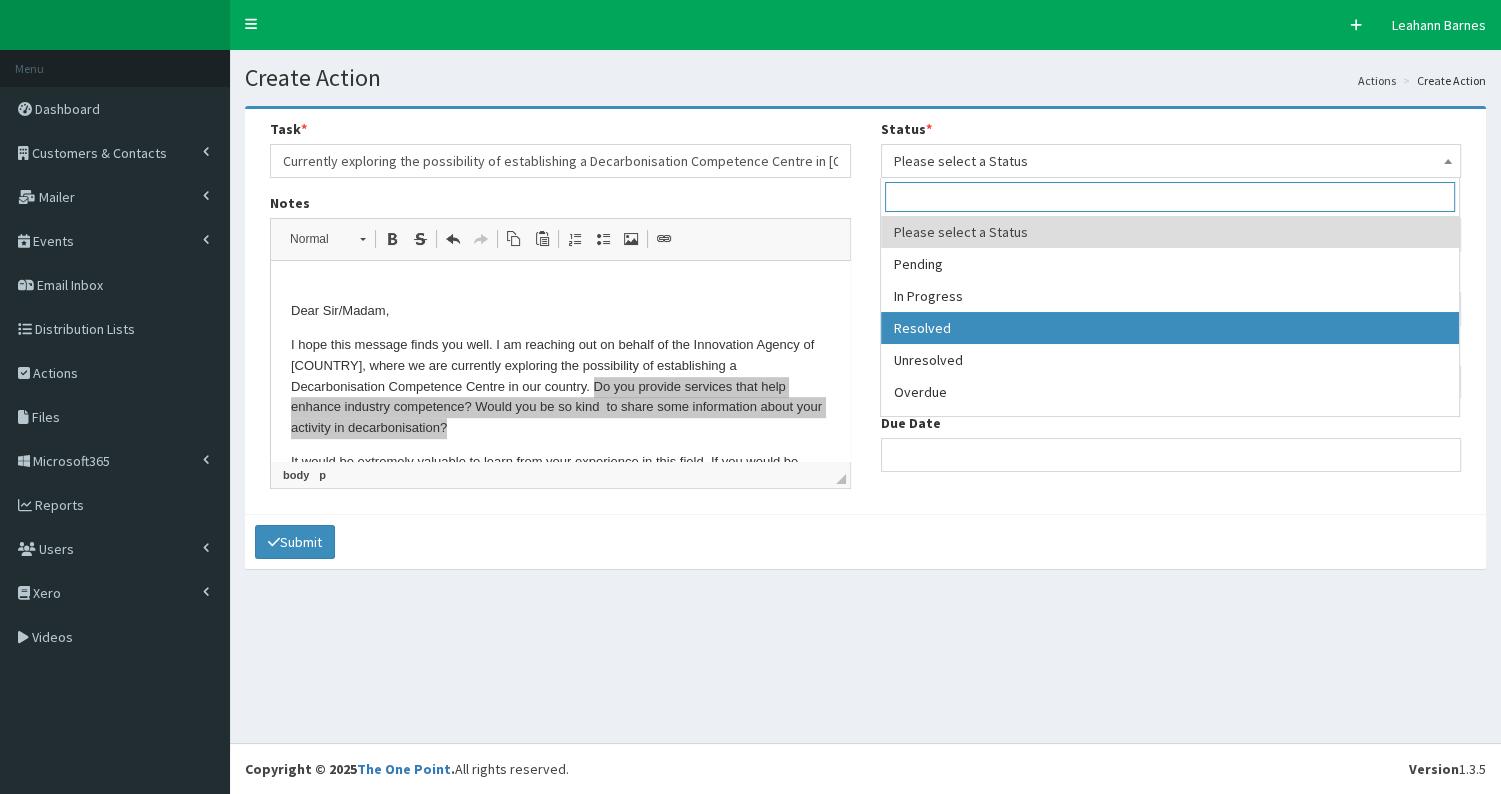 drag, startPoint x: 1023, startPoint y: 339, endPoint x: 1027, endPoint y: 324, distance: 15.524175 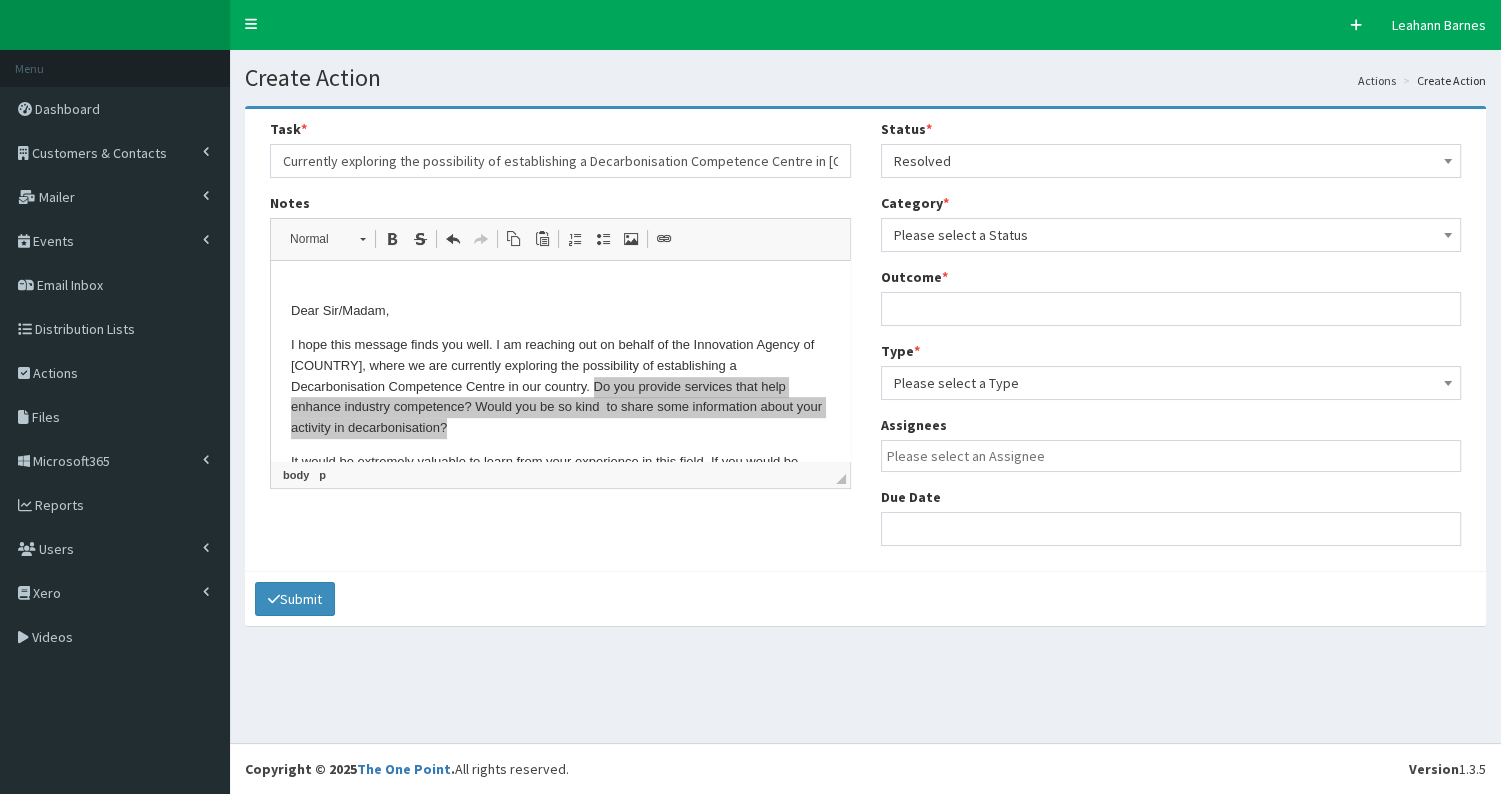 click on "Please select a Status" at bounding box center [1171, 235] 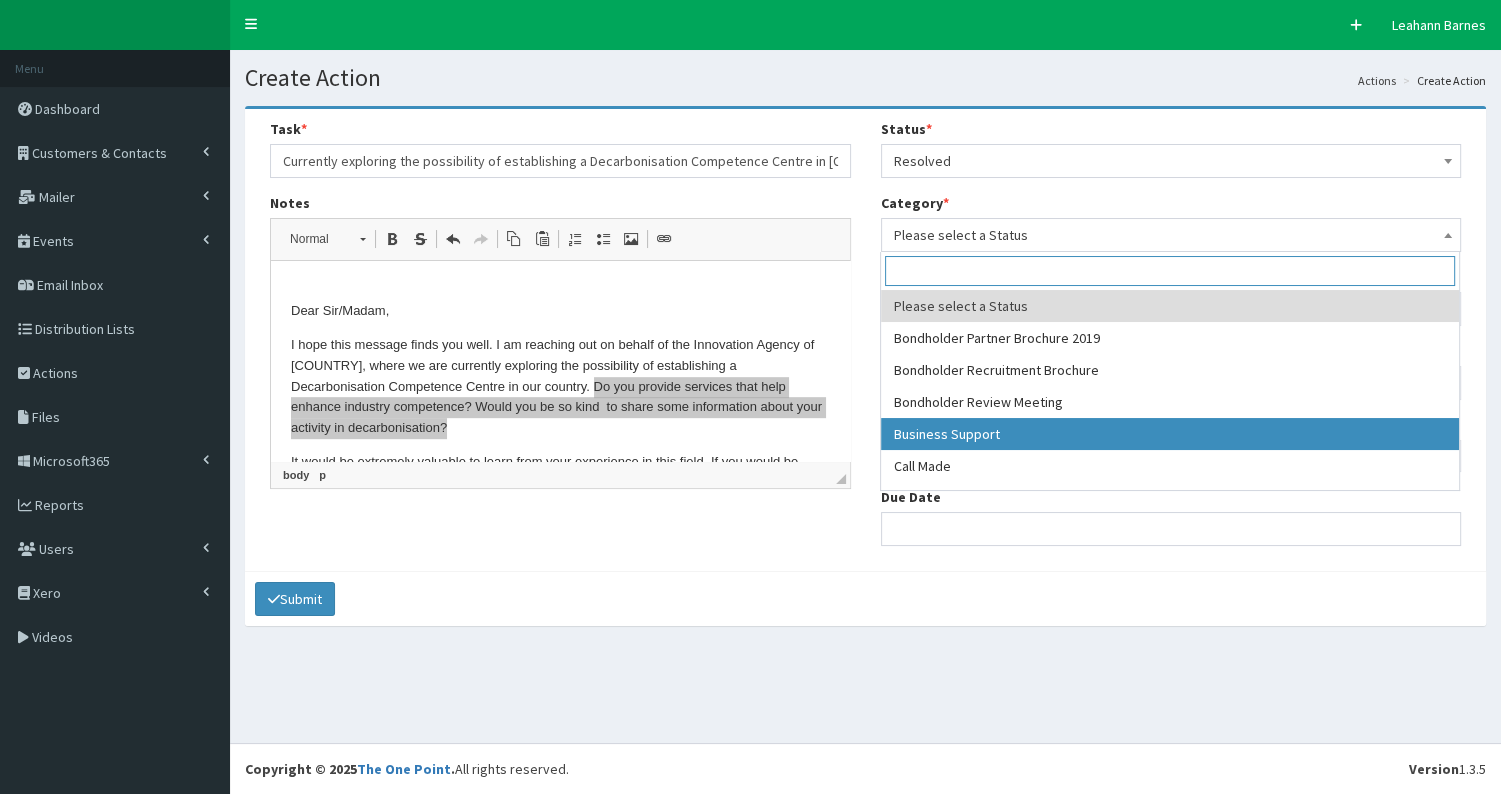 select on "17" 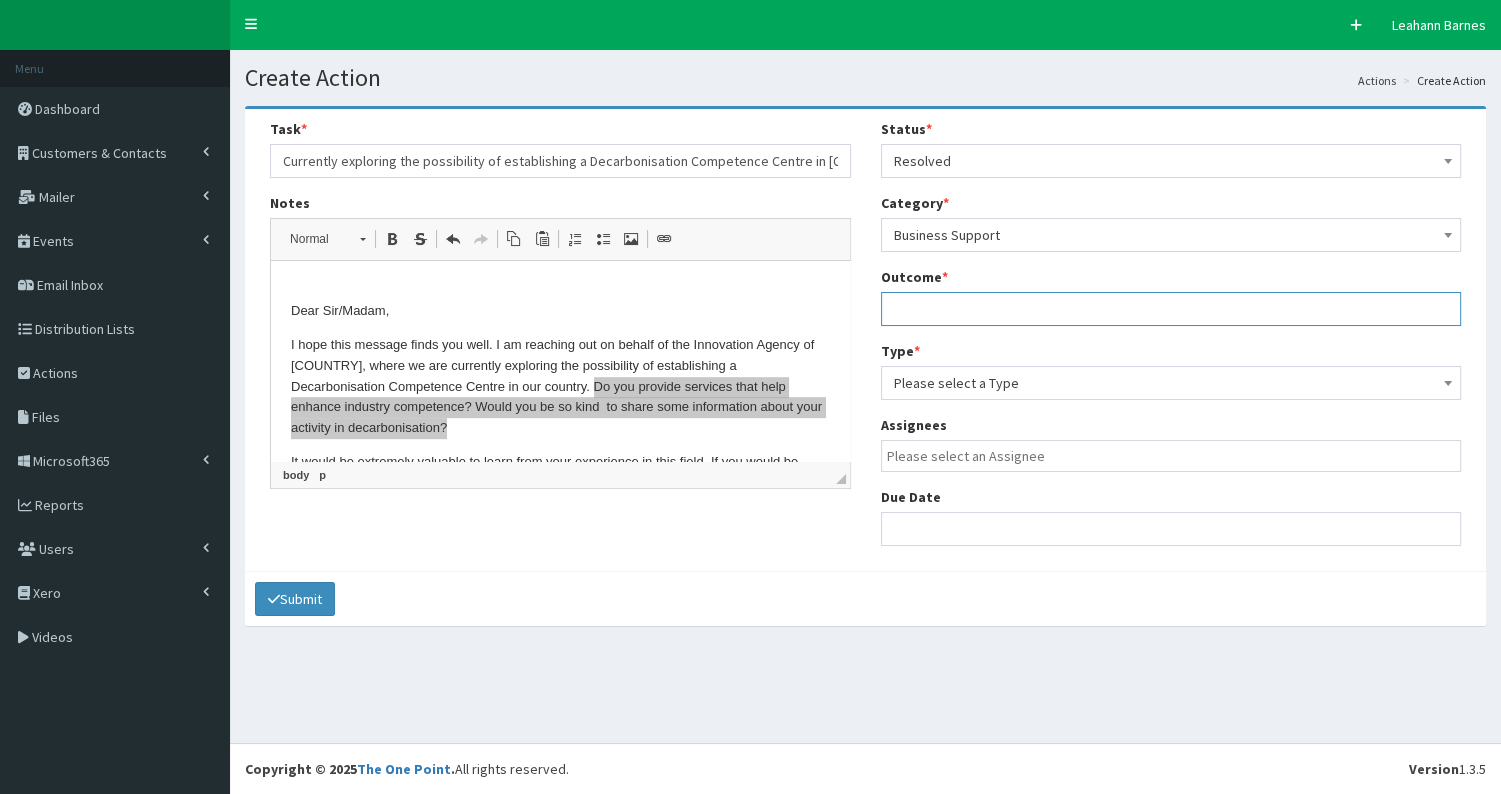 click at bounding box center (1171, 309) 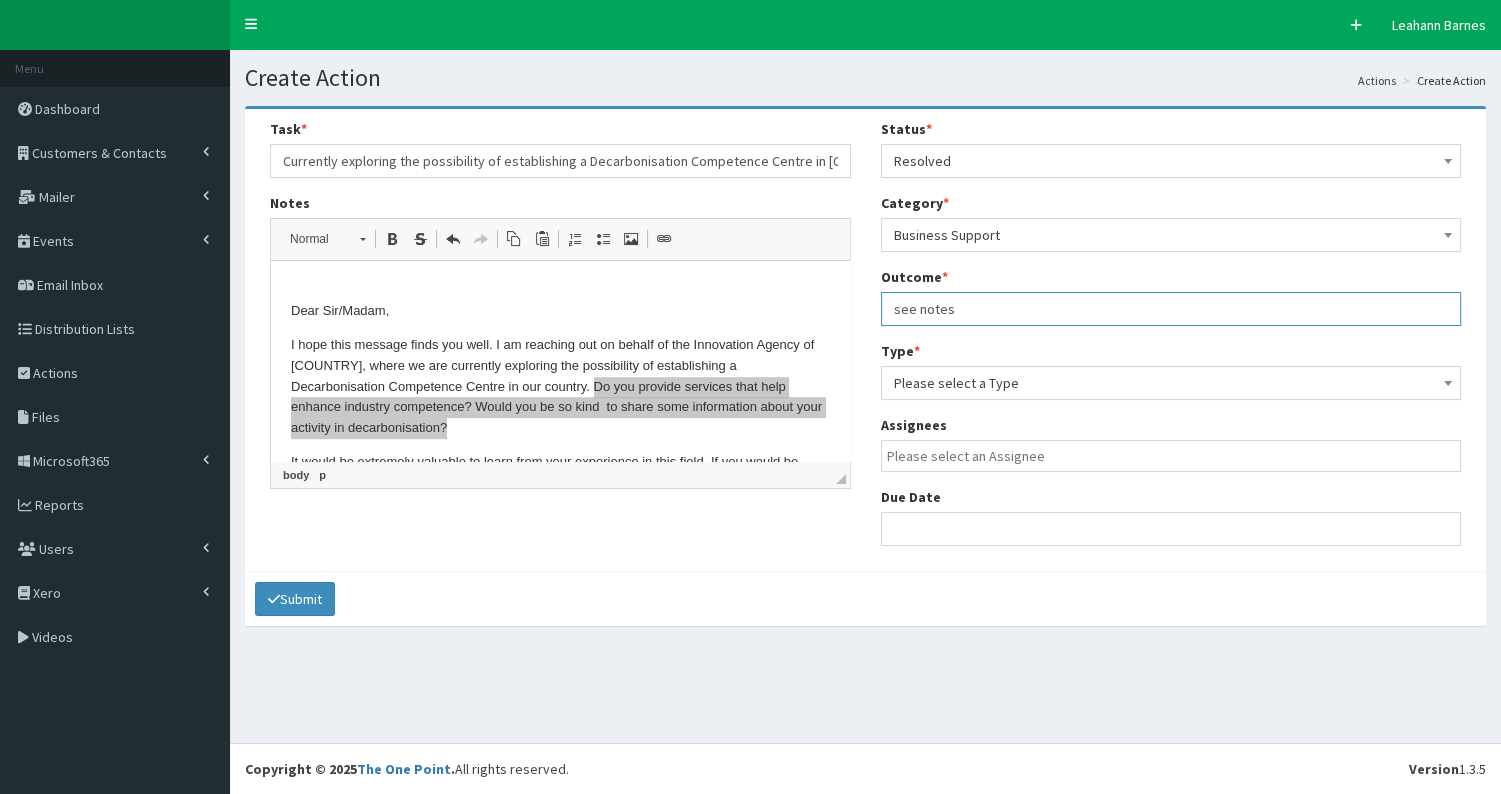type on "see notes" 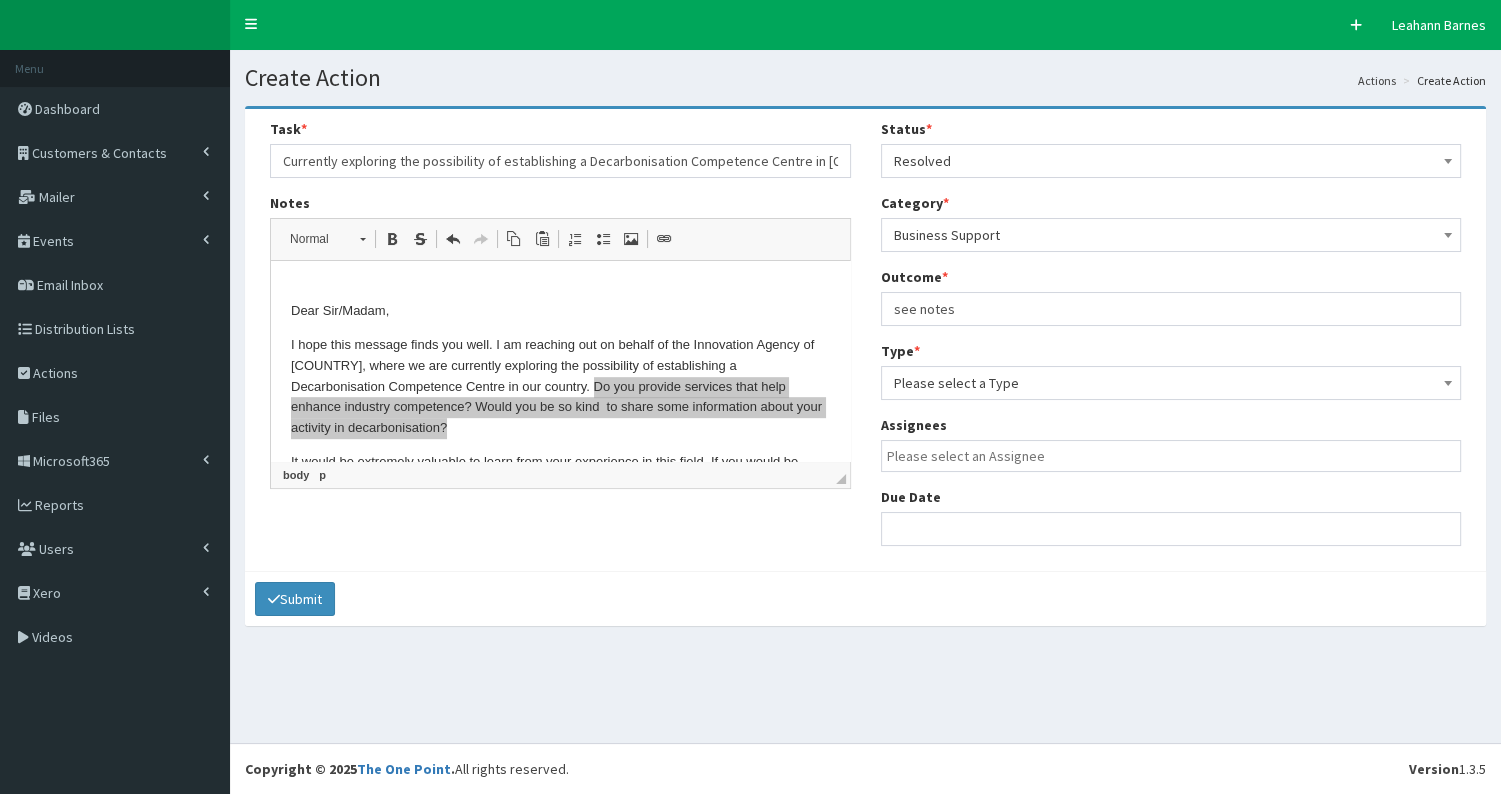 click on "Please select a Type" at bounding box center (1171, 383) 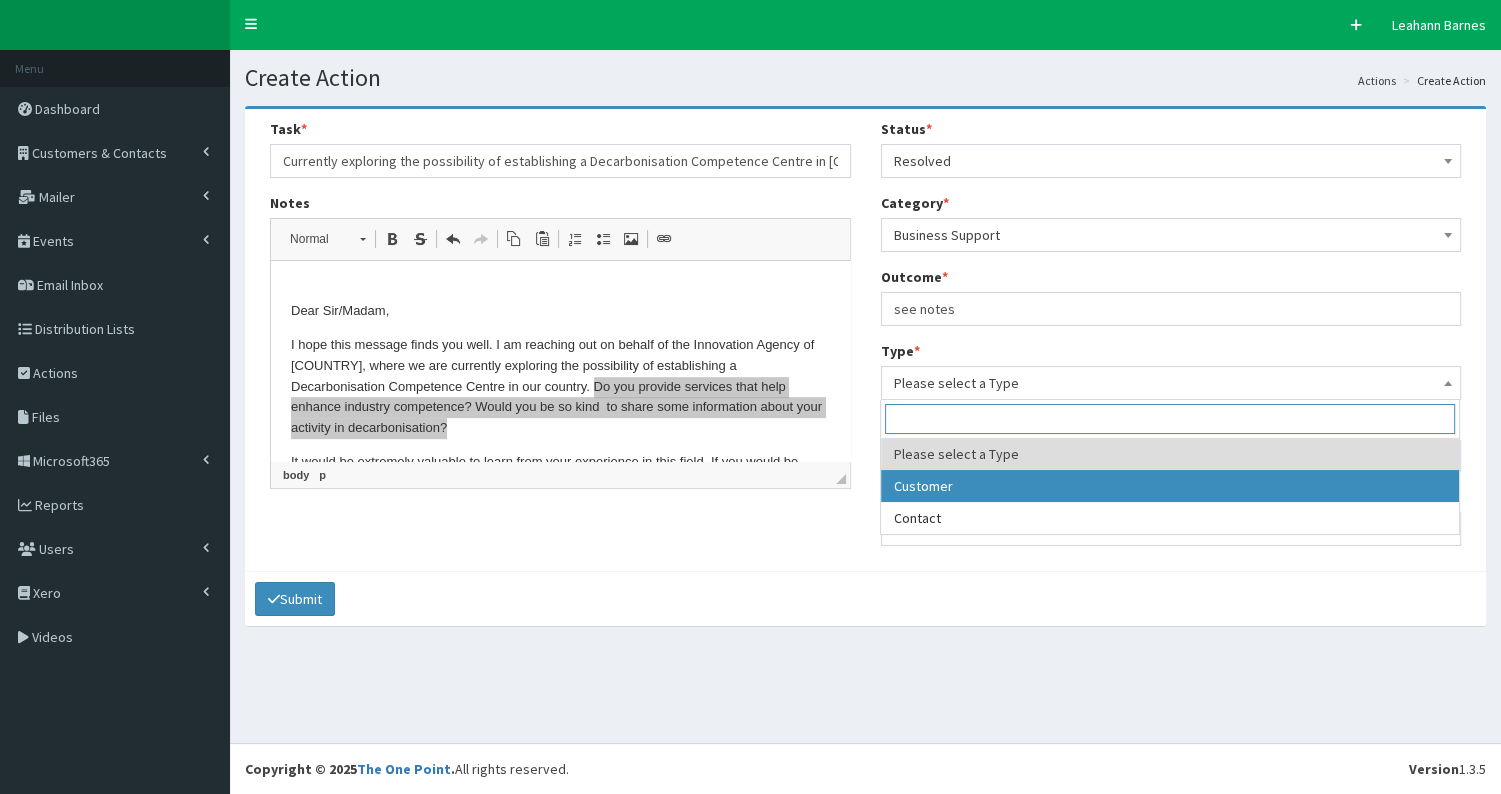 select on "customer" 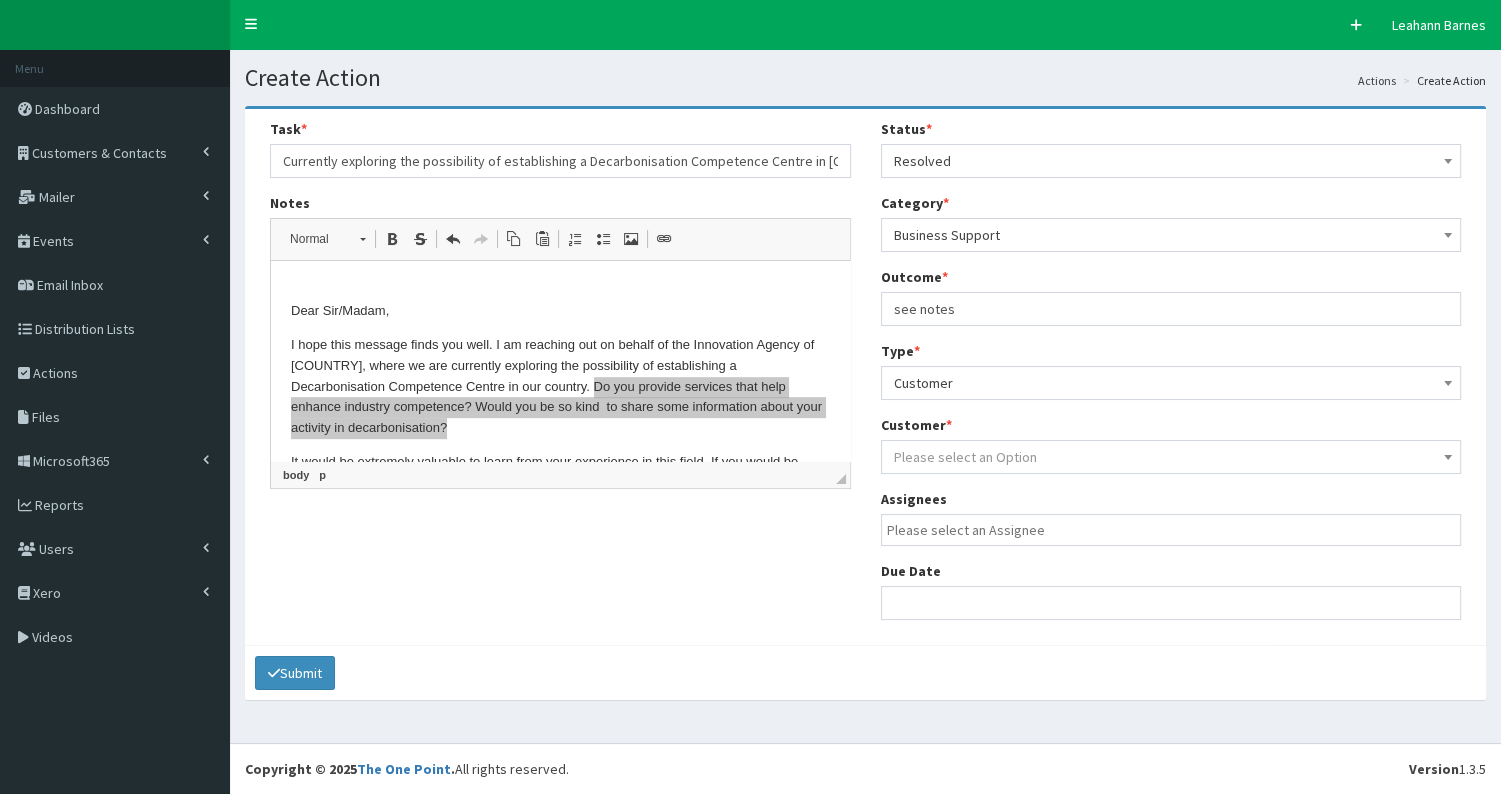 click on "Please select an Option" at bounding box center [965, 457] 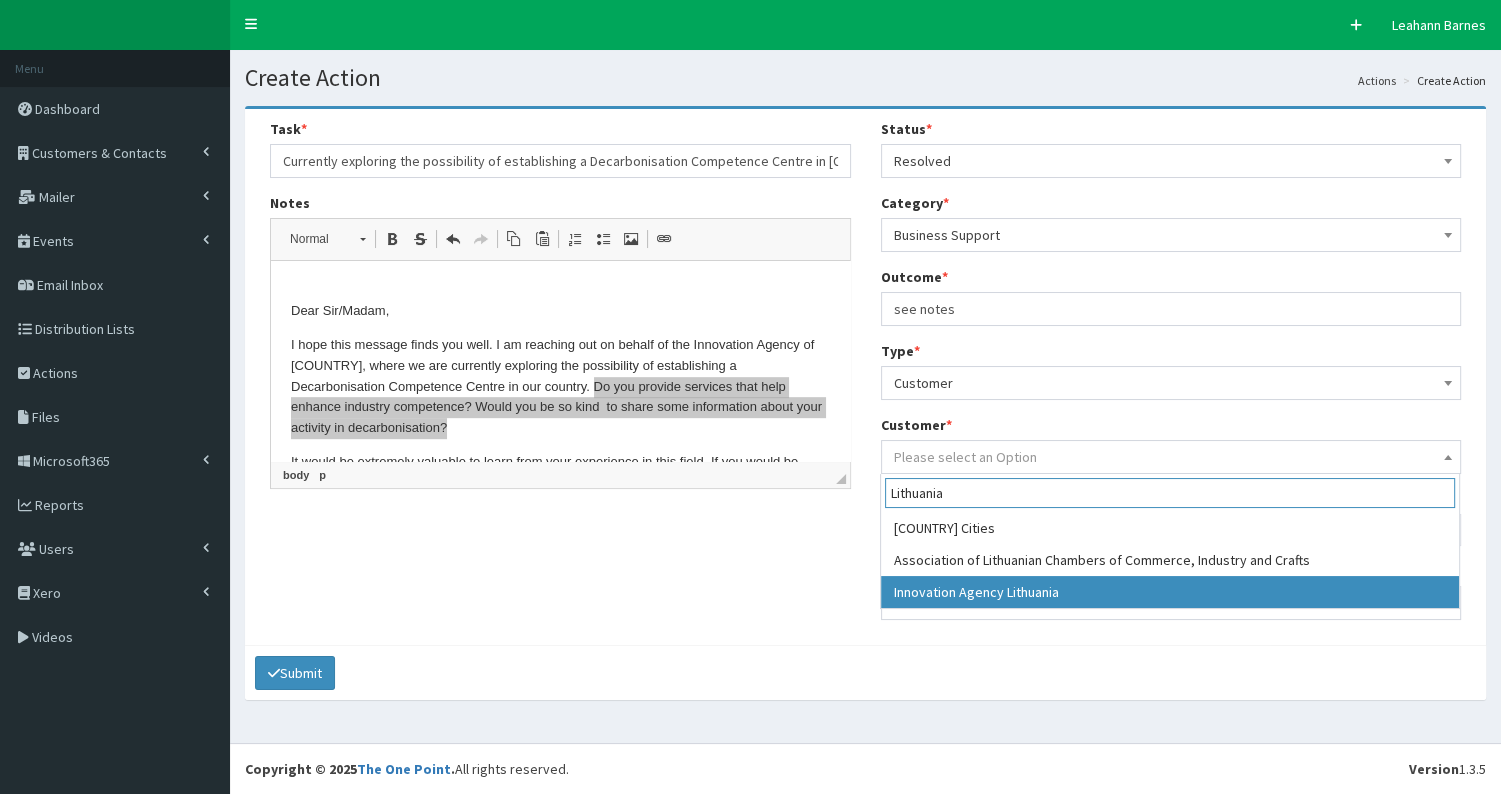 type on "Lithuania" 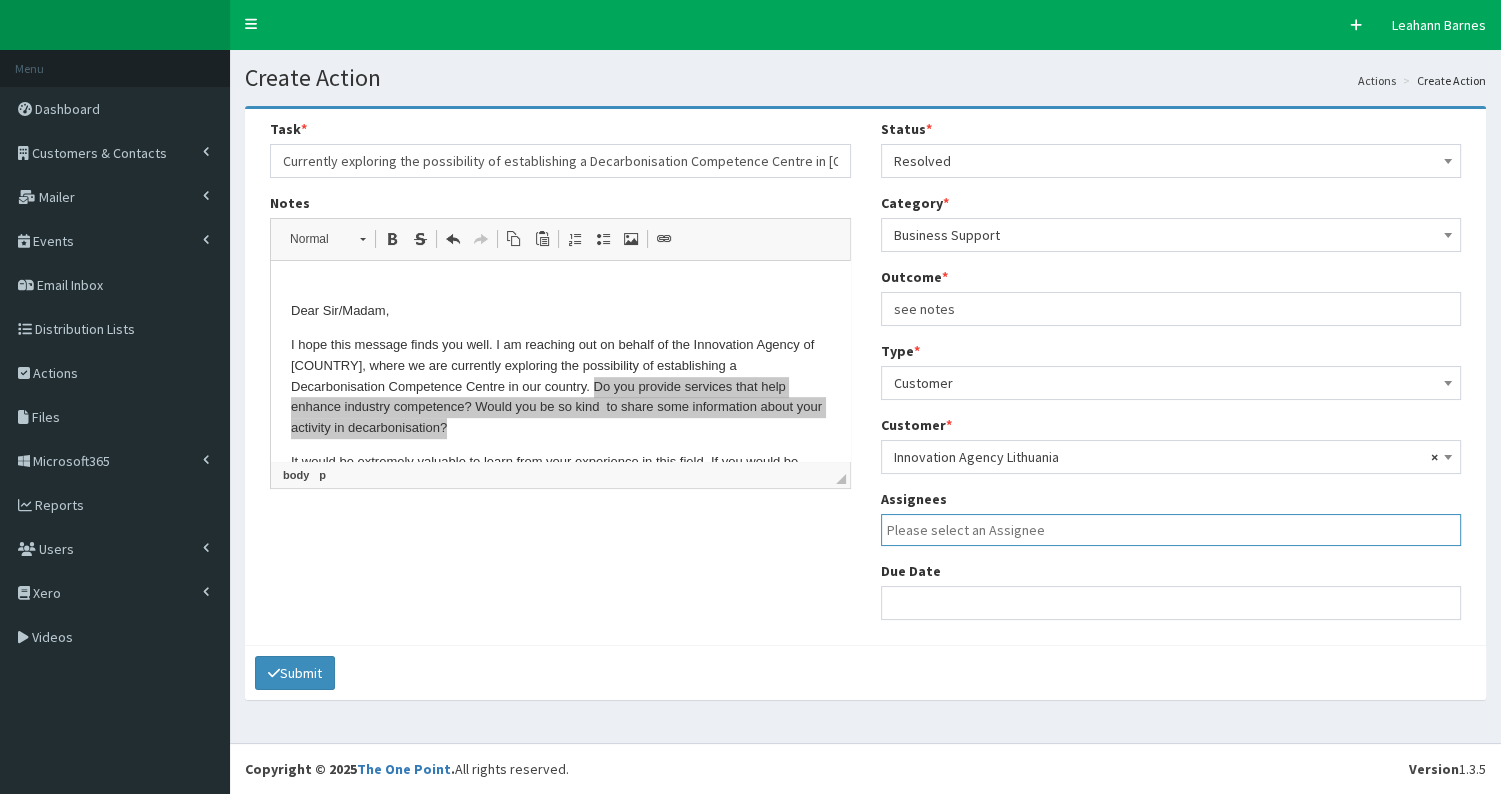 click at bounding box center (1176, 530) 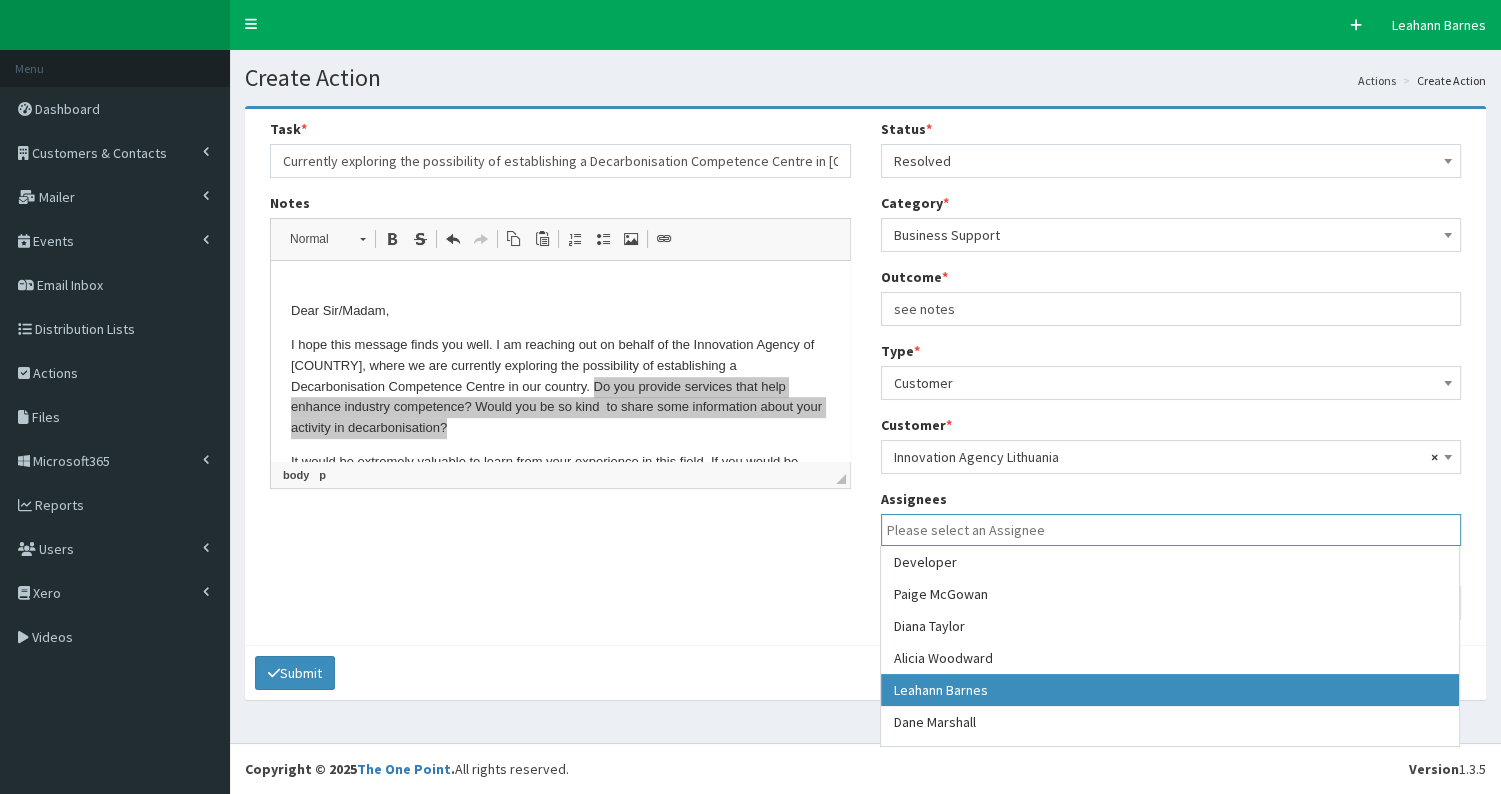 select on "7" 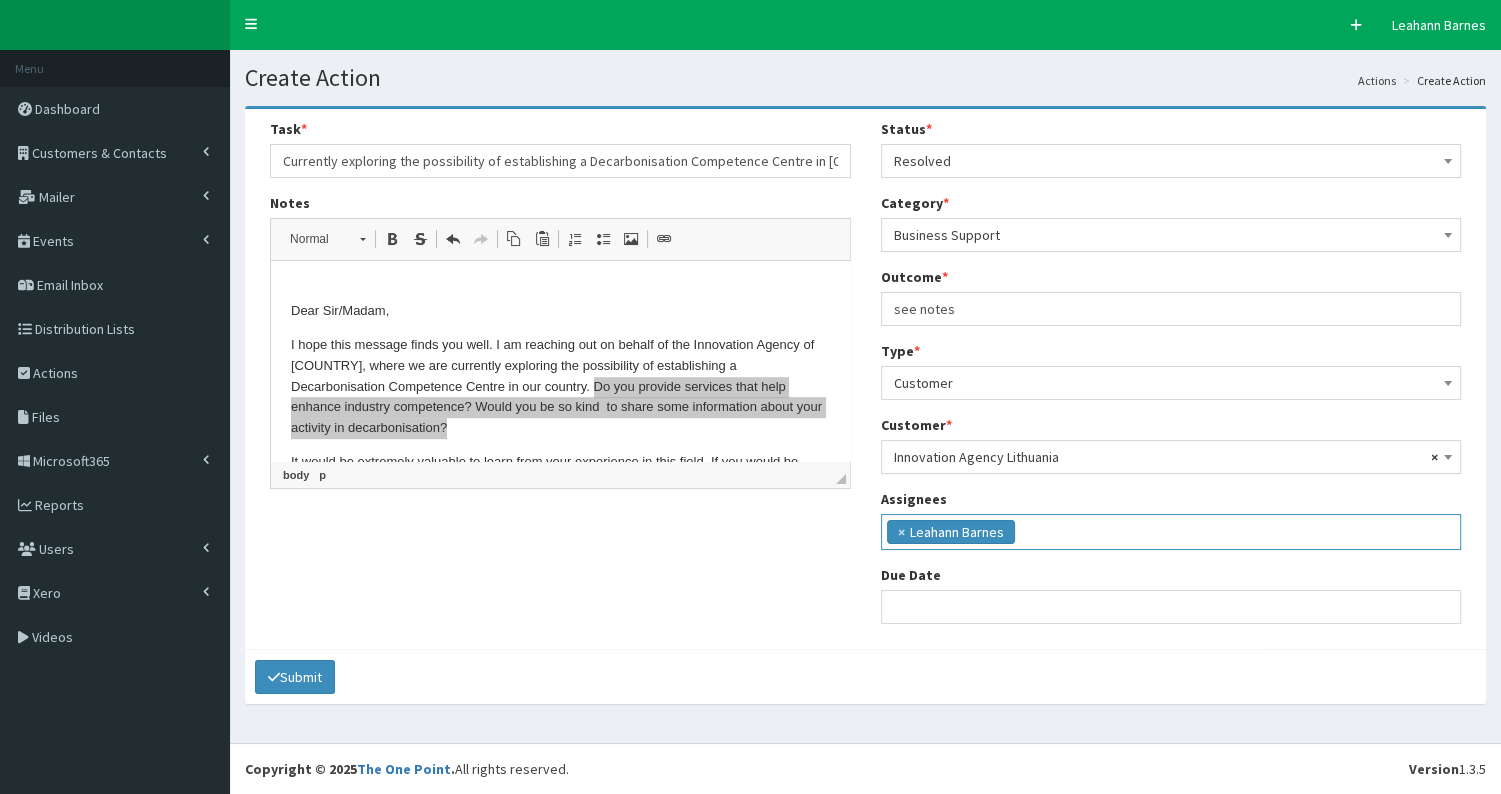 scroll, scrollTop: 74, scrollLeft: 0, axis: vertical 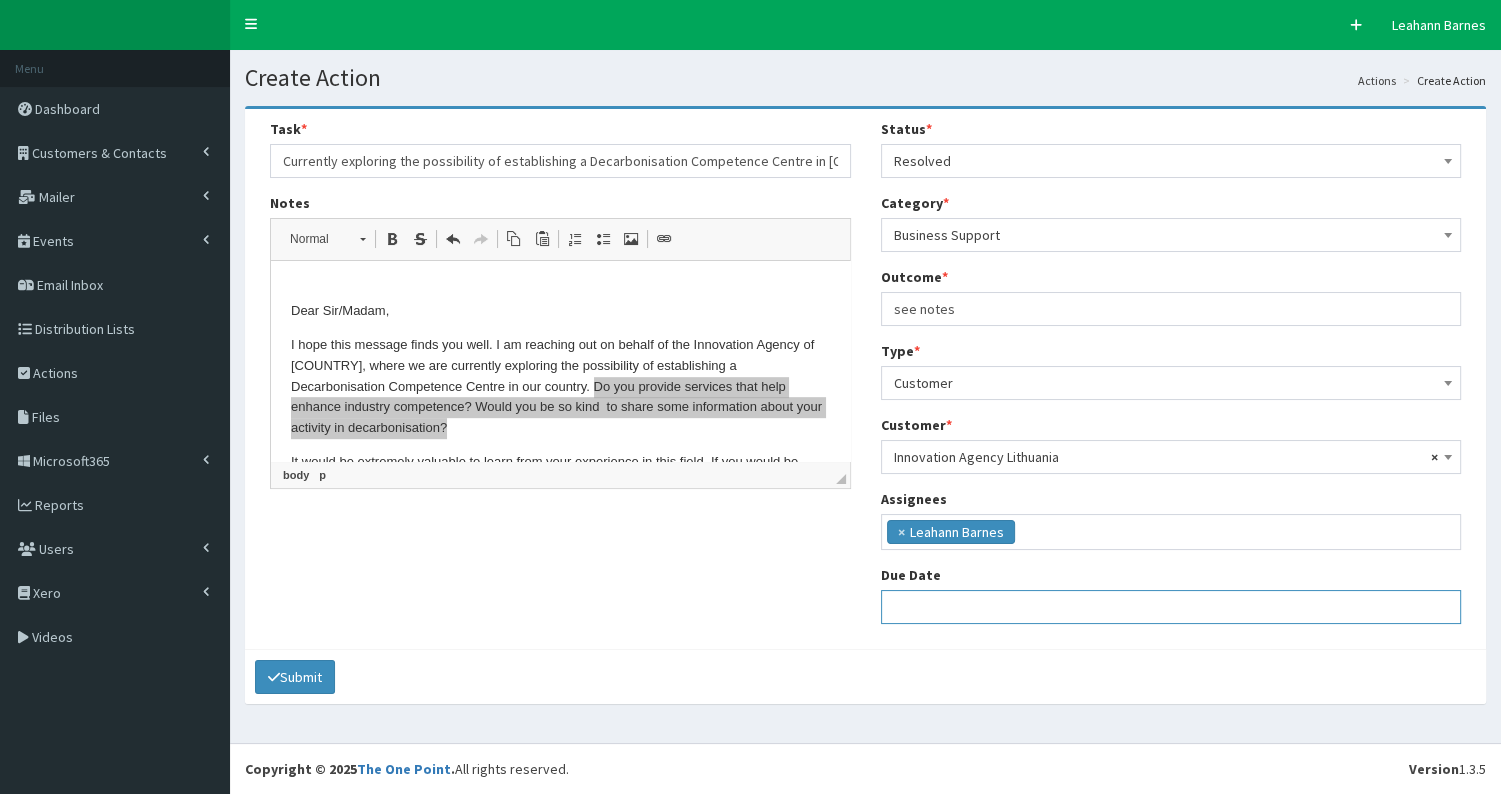 click at bounding box center [1171, 607] 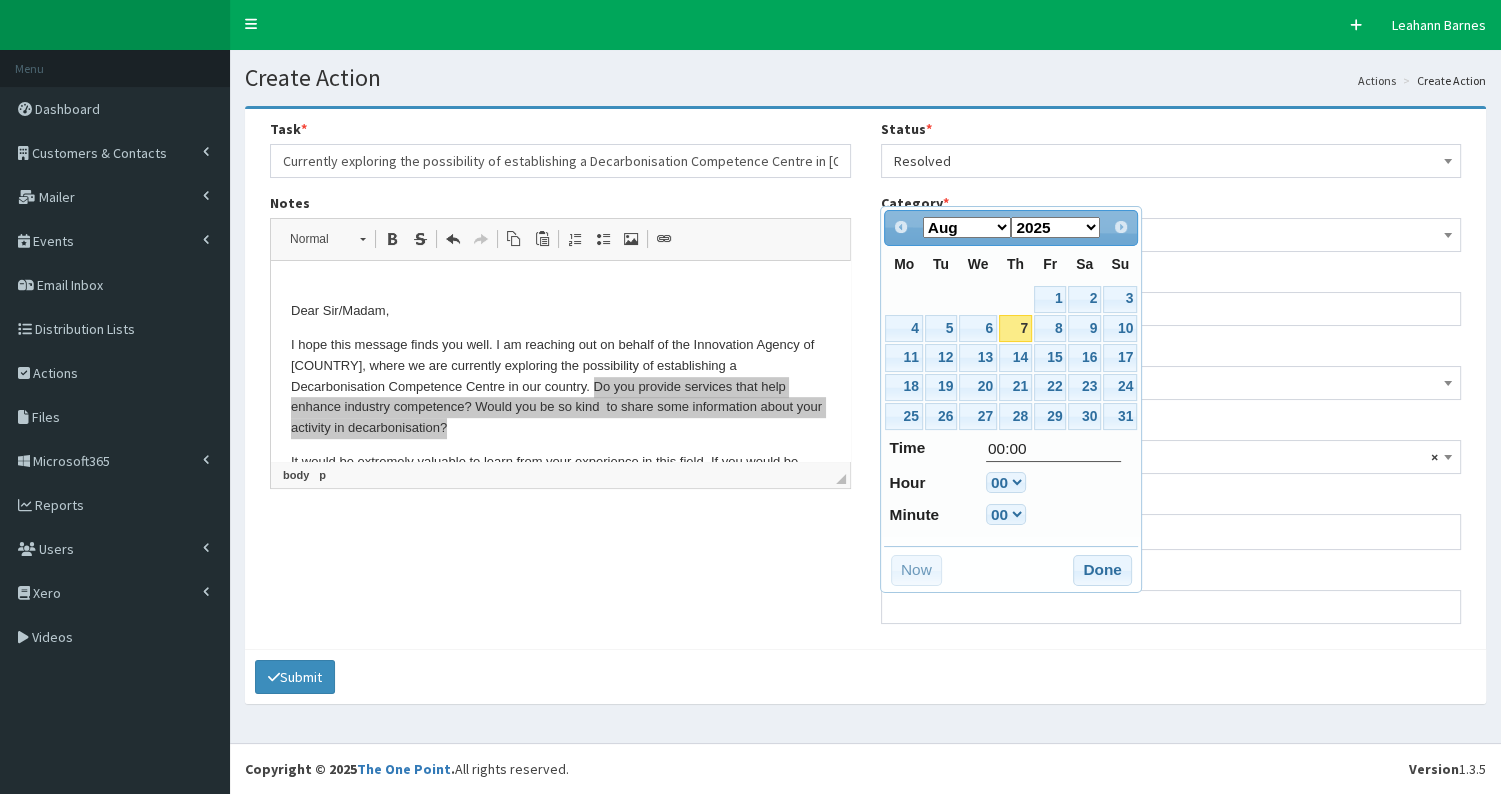 click on "7" at bounding box center [1015, 328] 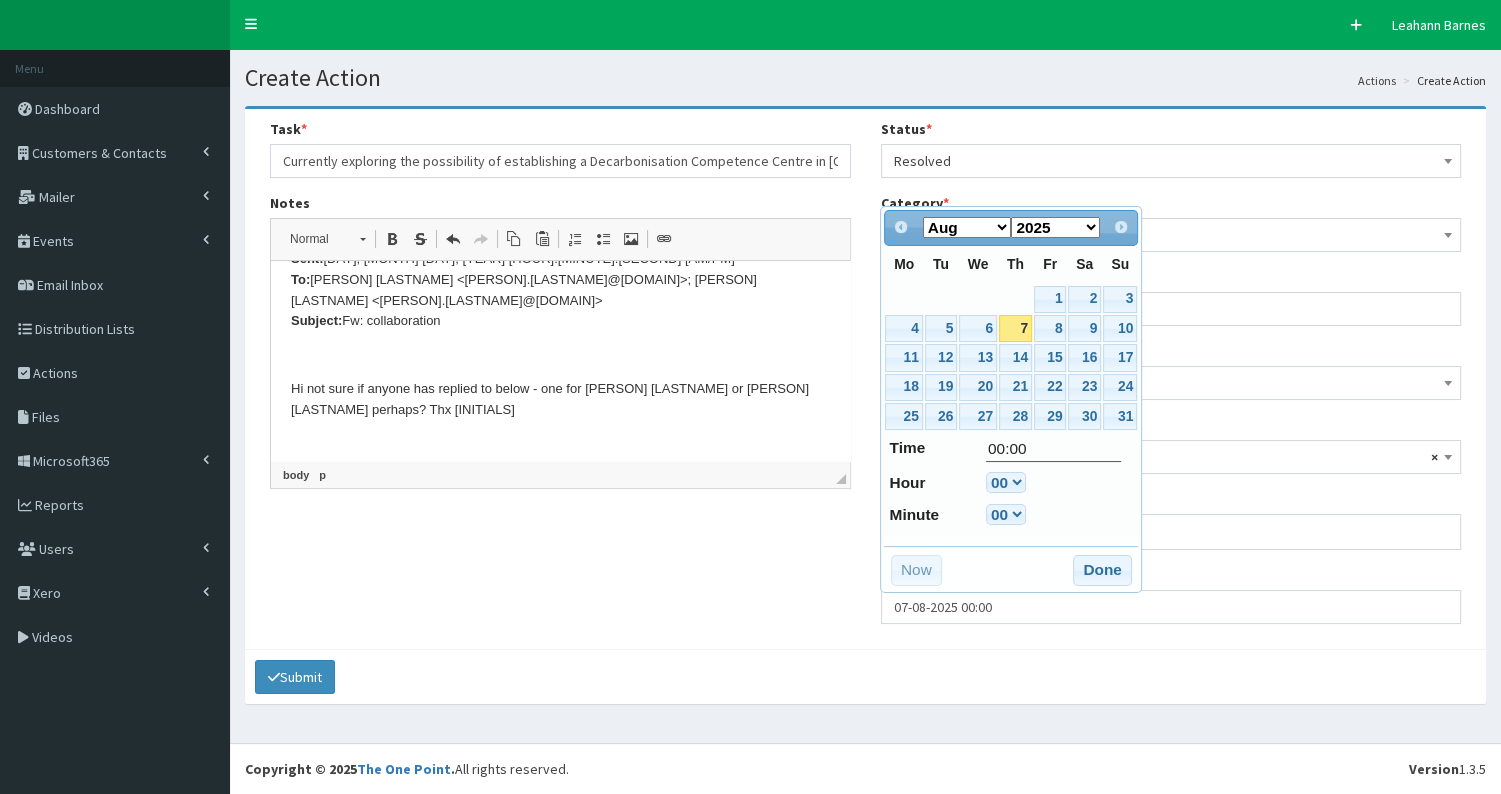 scroll, scrollTop: 0, scrollLeft: 0, axis: both 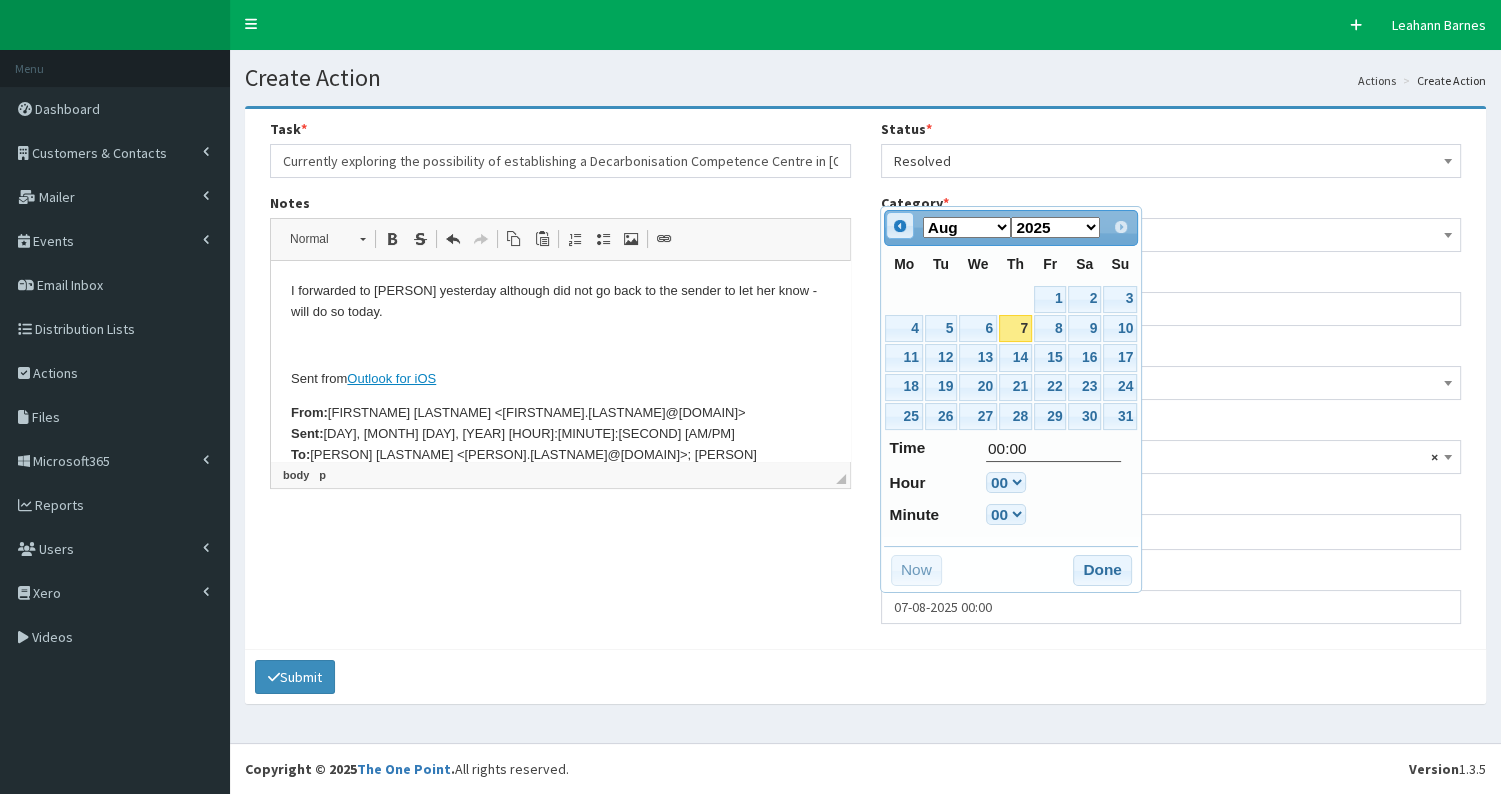 click on "Prev" at bounding box center [900, 226] 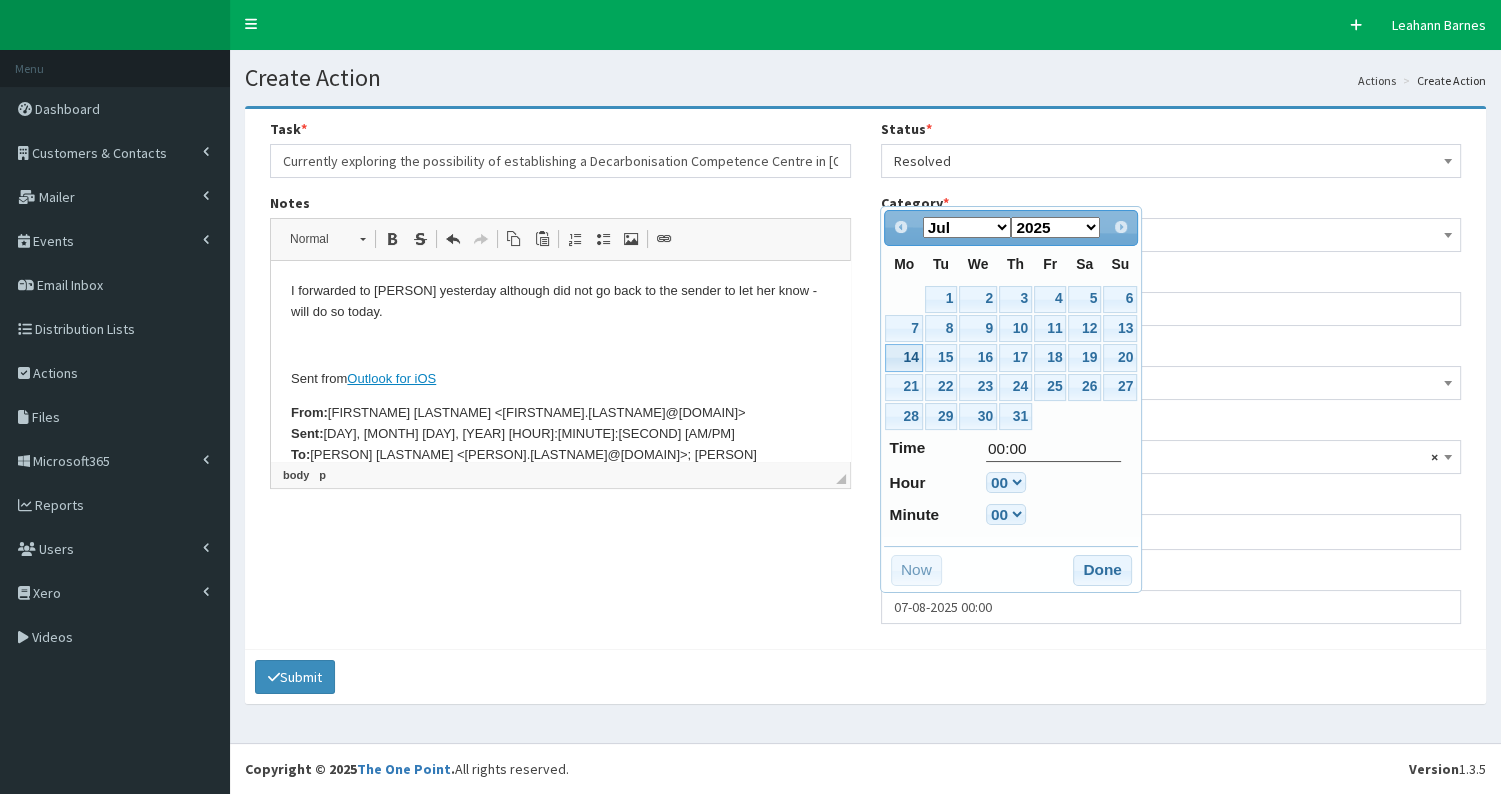 click on "14" at bounding box center (903, 357) 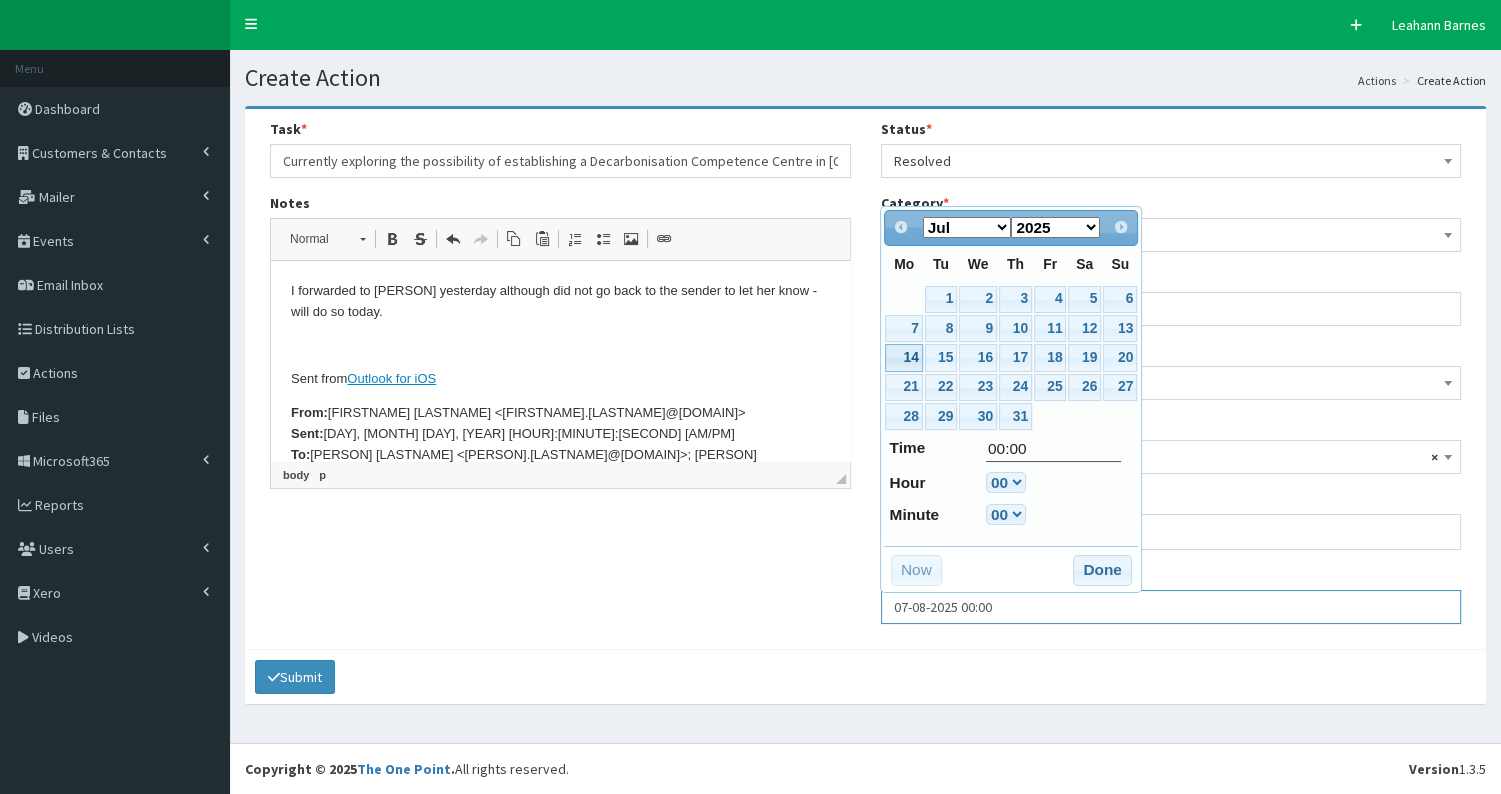 type on "14-07-2025 00:00" 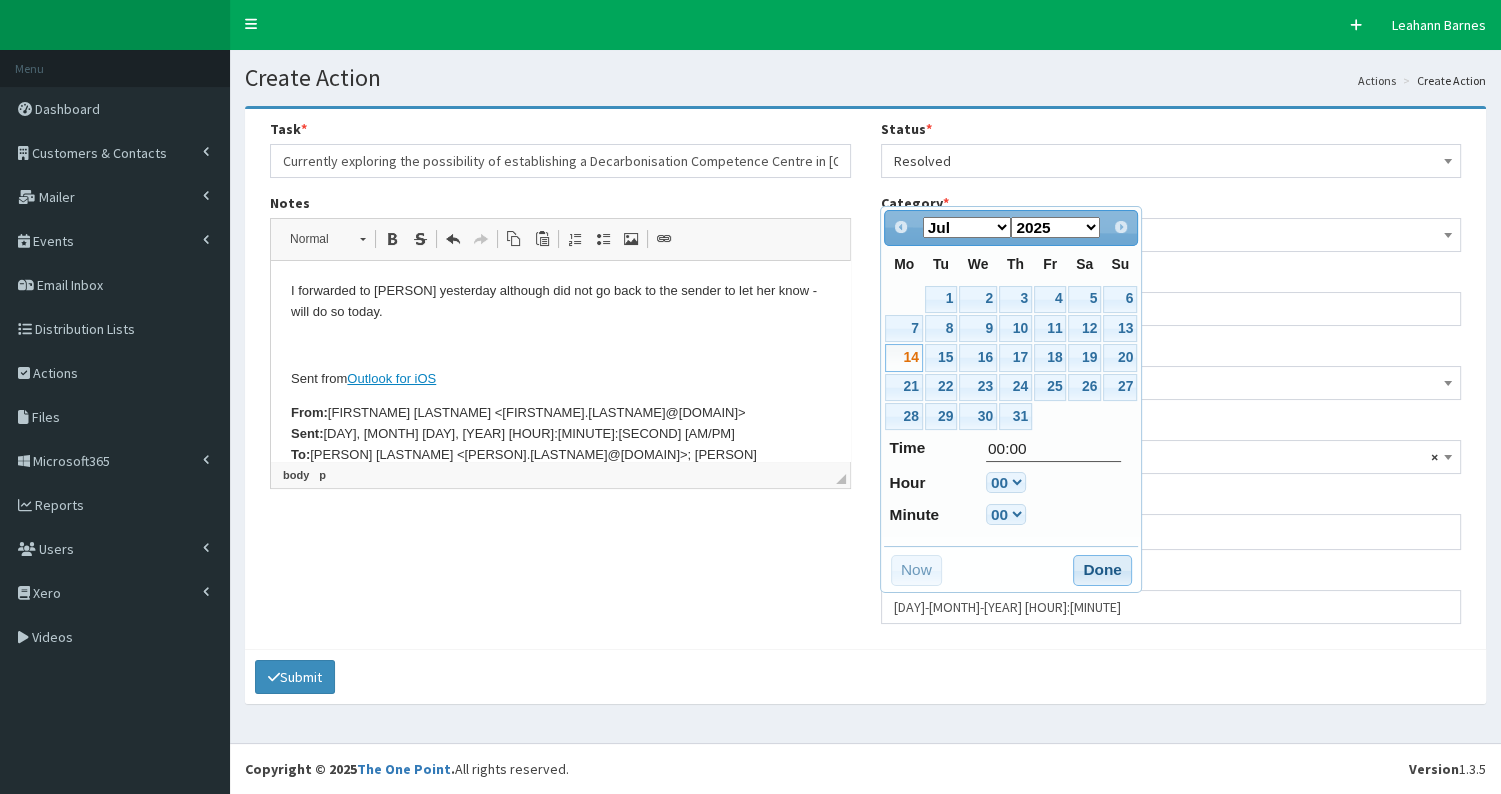 click on "Done" at bounding box center [1102, 571] 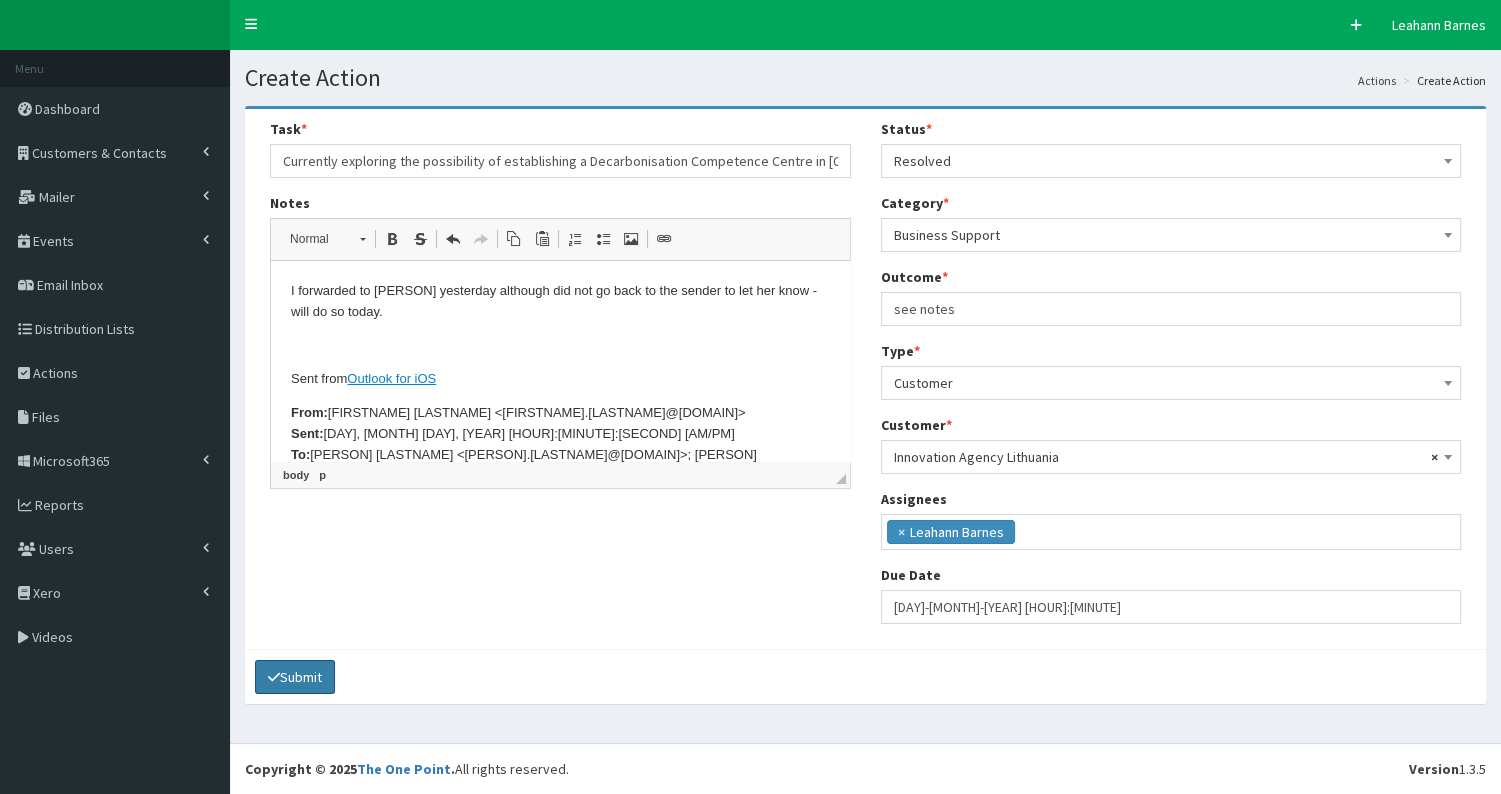 click on "Submit" at bounding box center (295, 677) 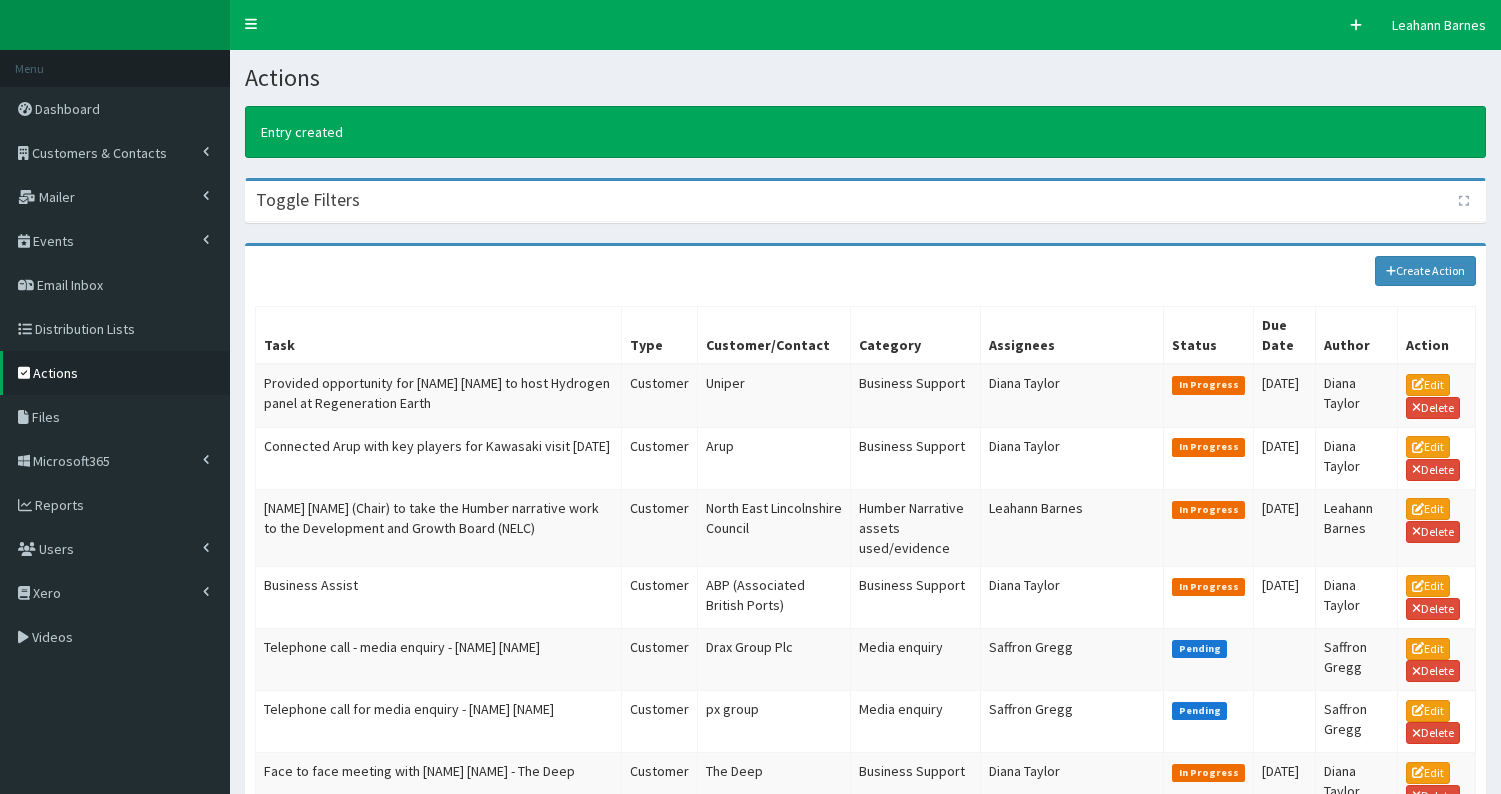 scroll, scrollTop: 0, scrollLeft: 0, axis: both 